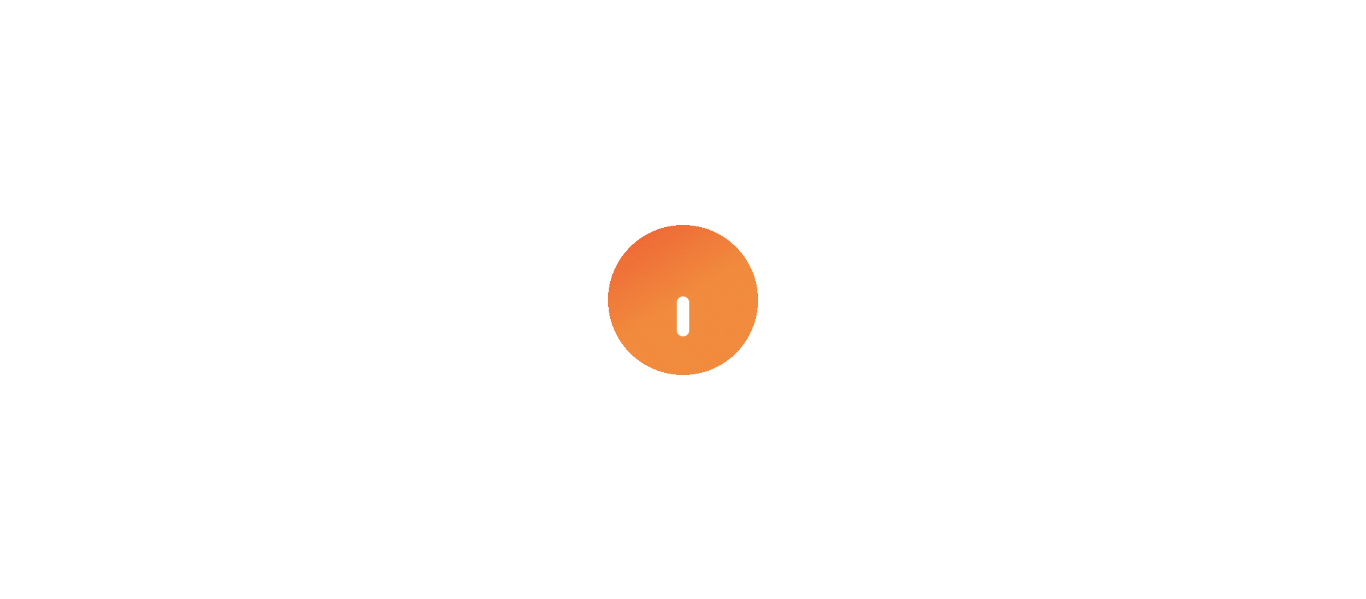 scroll, scrollTop: 0, scrollLeft: 0, axis: both 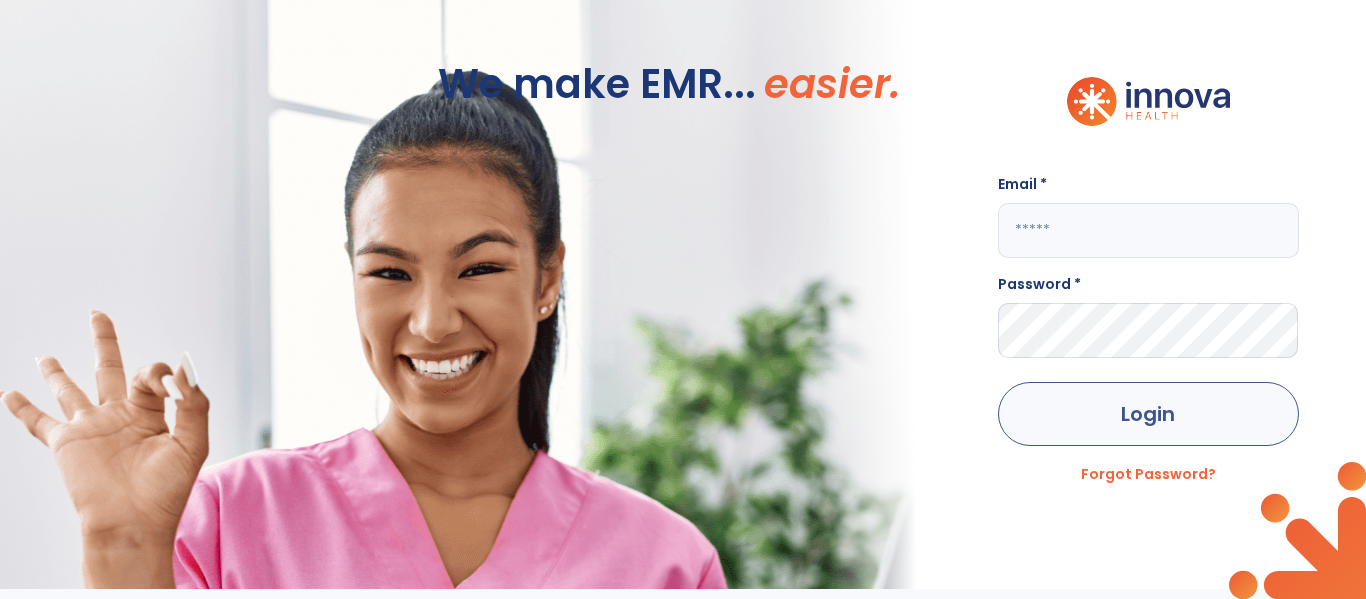 type on "**********" 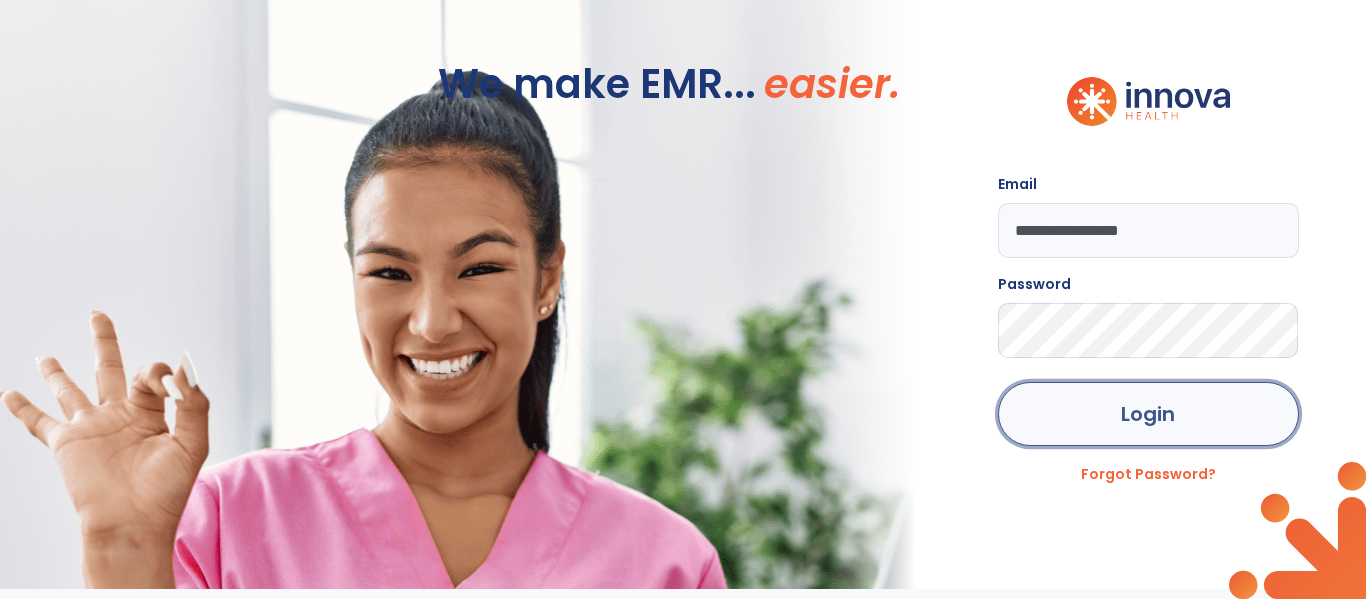 click on "Login" 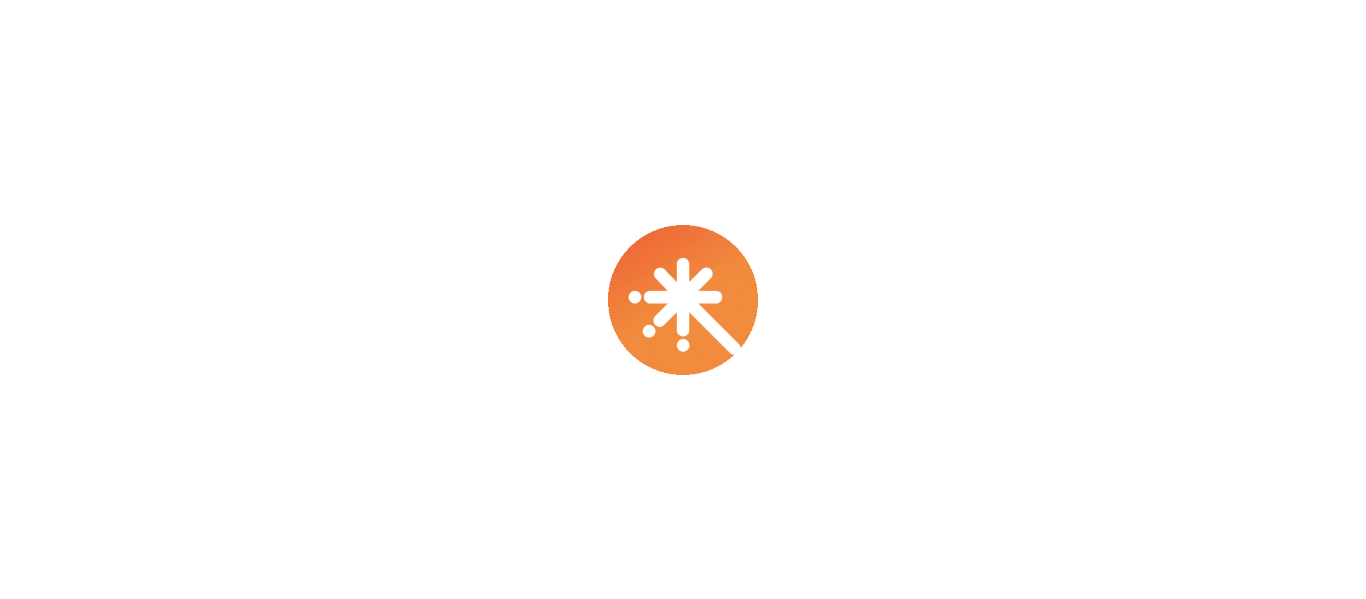 scroll, scrollTop: 0, scrollLeft: 0, axis: both 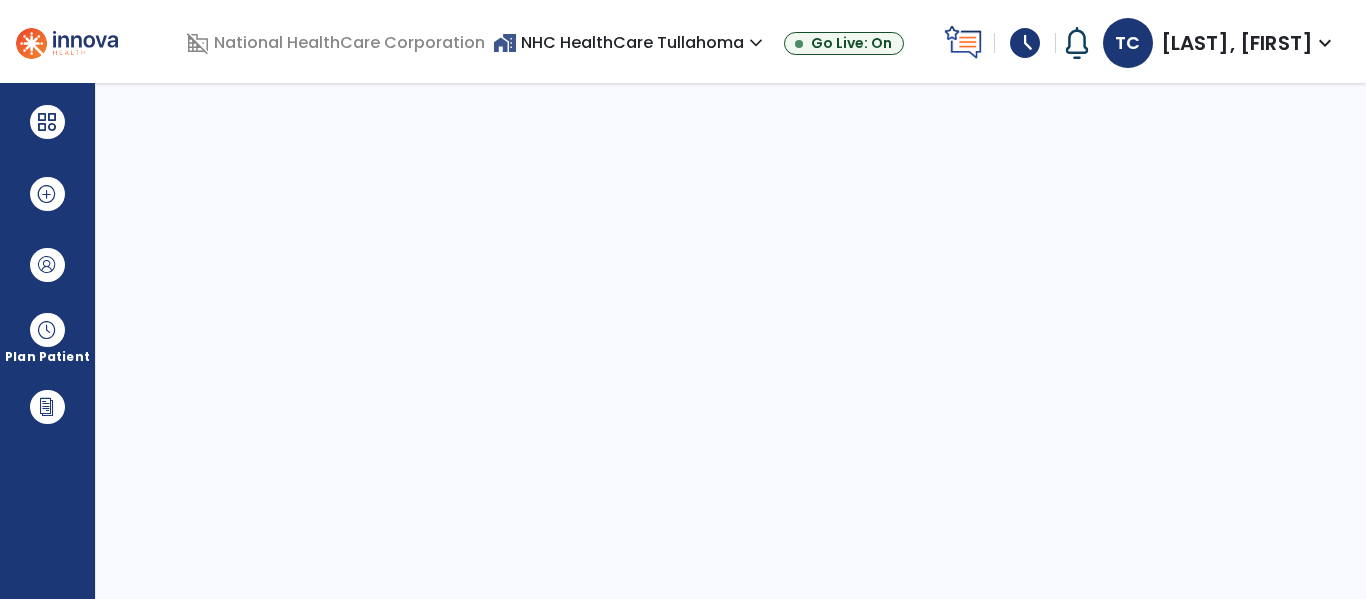 select on "****" 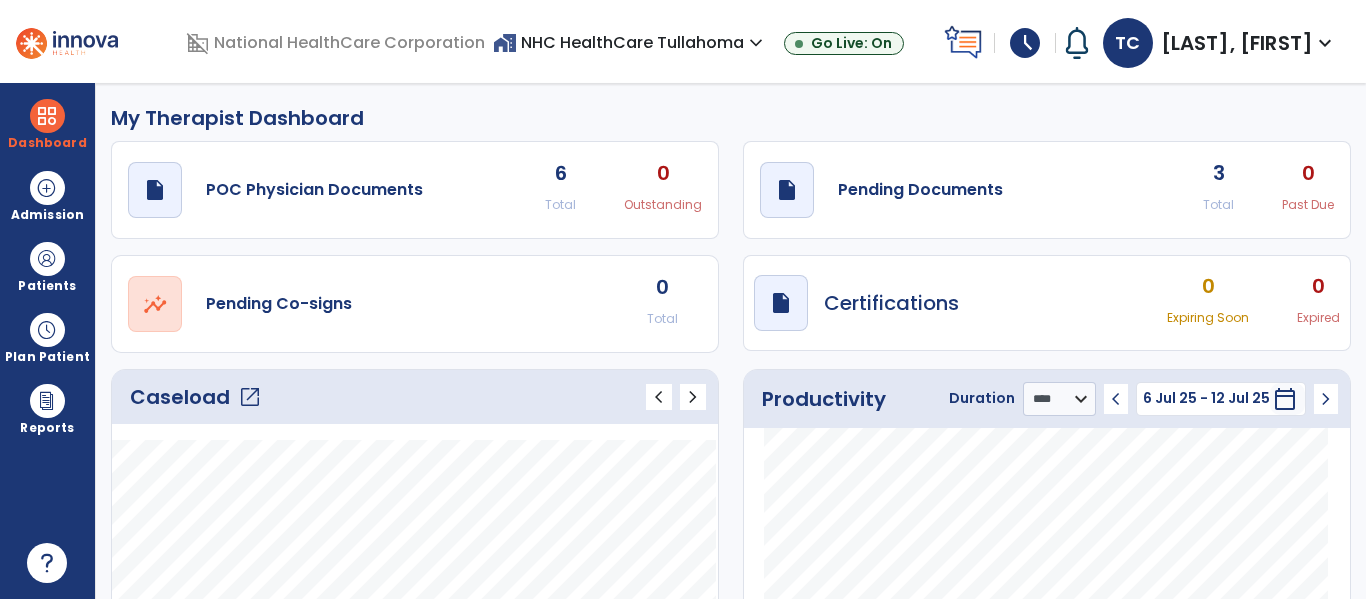 click on "open_in_new" 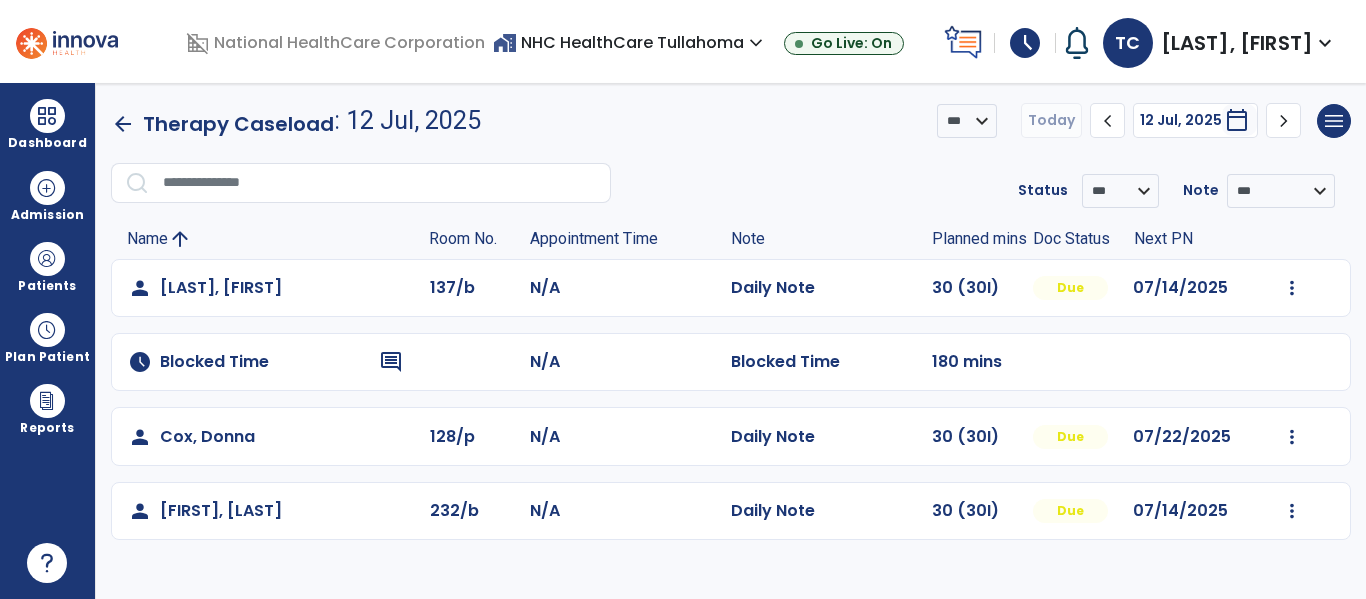 click on "arrow_back" 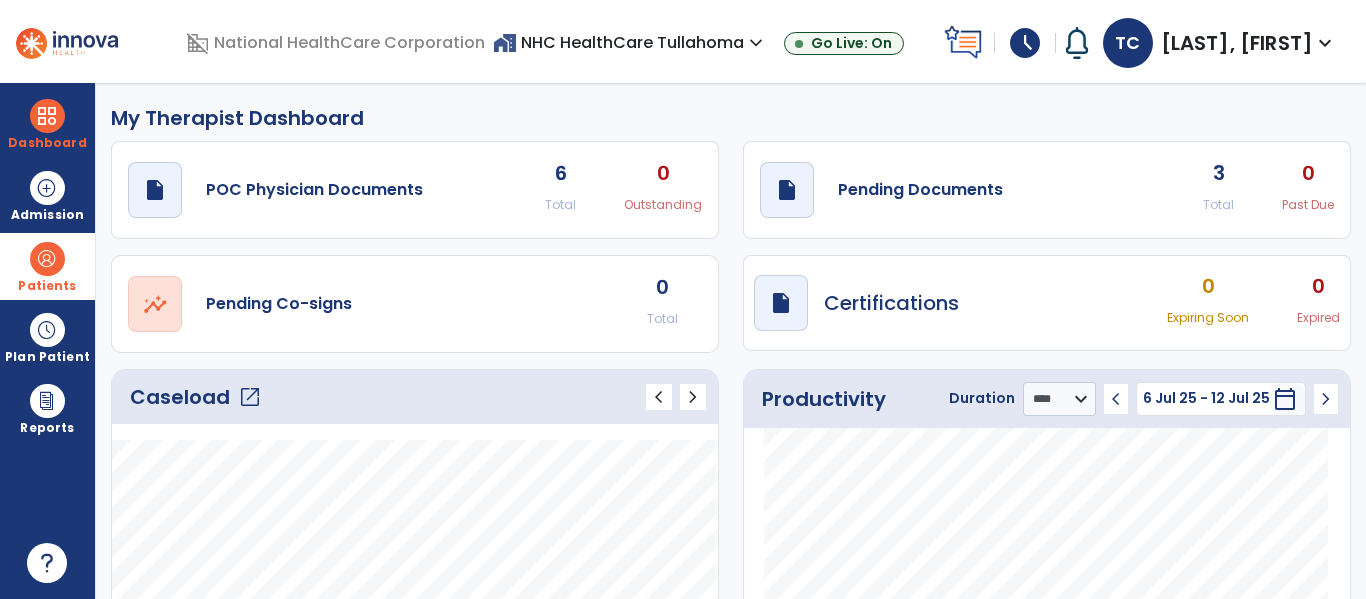 click on "Patients" at bounding box center (47, 266) 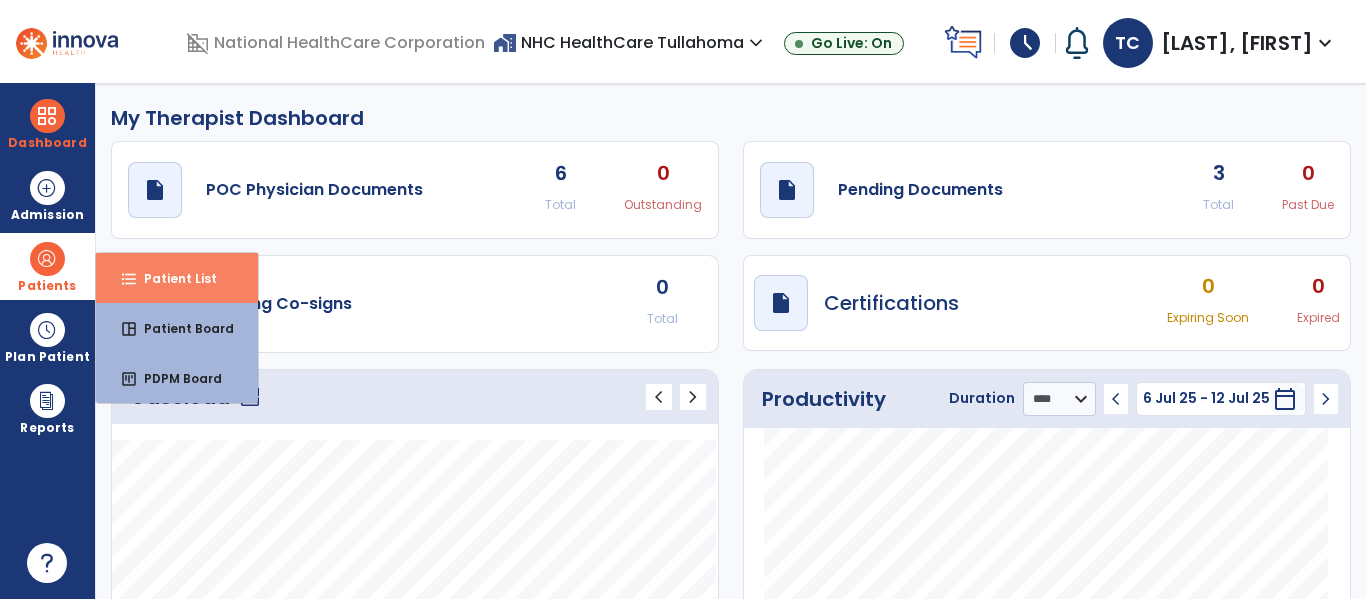 click on "format_list_bulleted  Patient List" at bounding box center [177, 278] 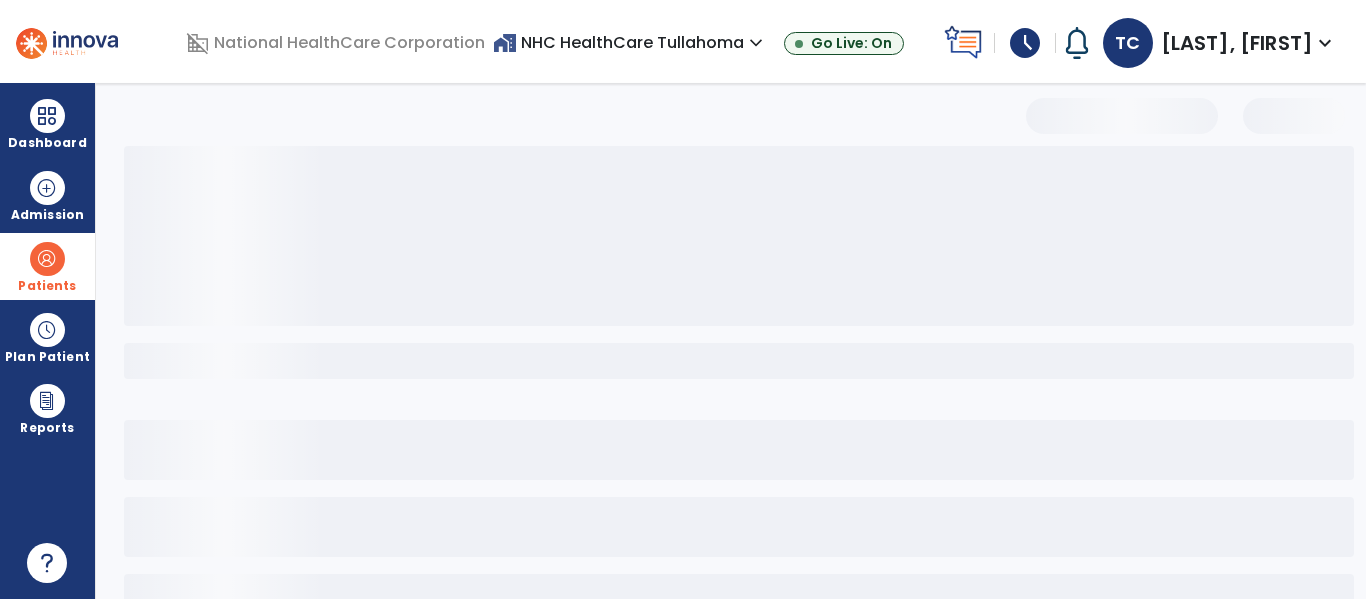 select on "***" 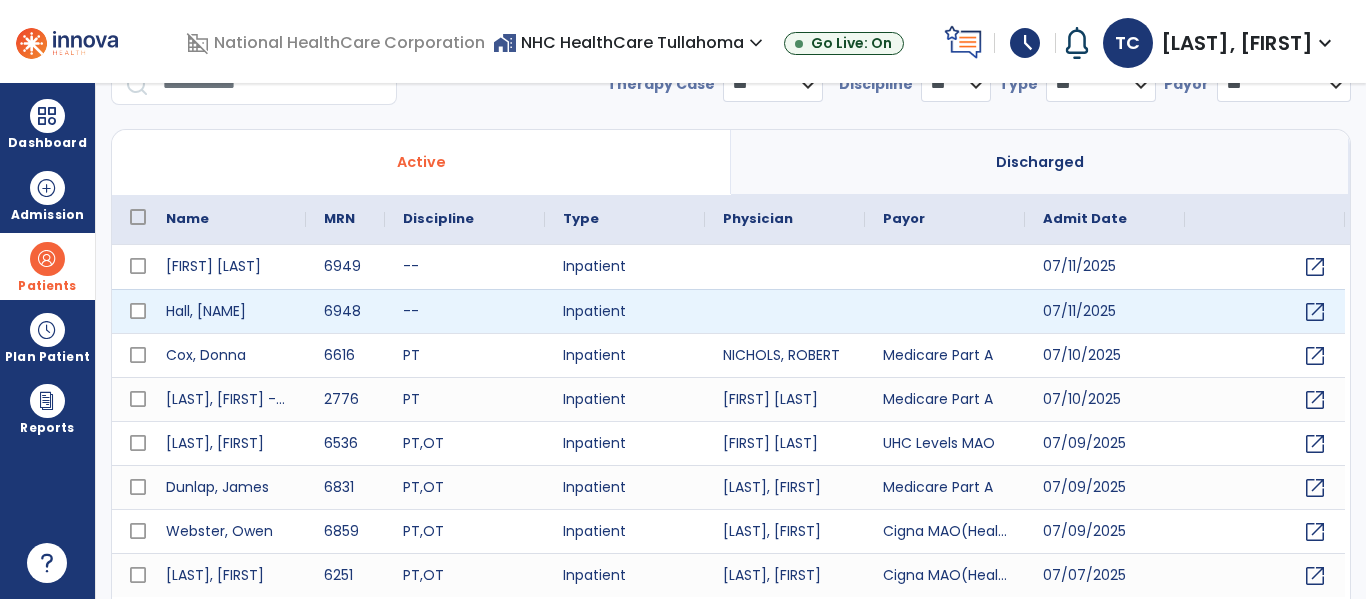scroll, scrollTop: 144, scrollLeft: 0, axis: vertical 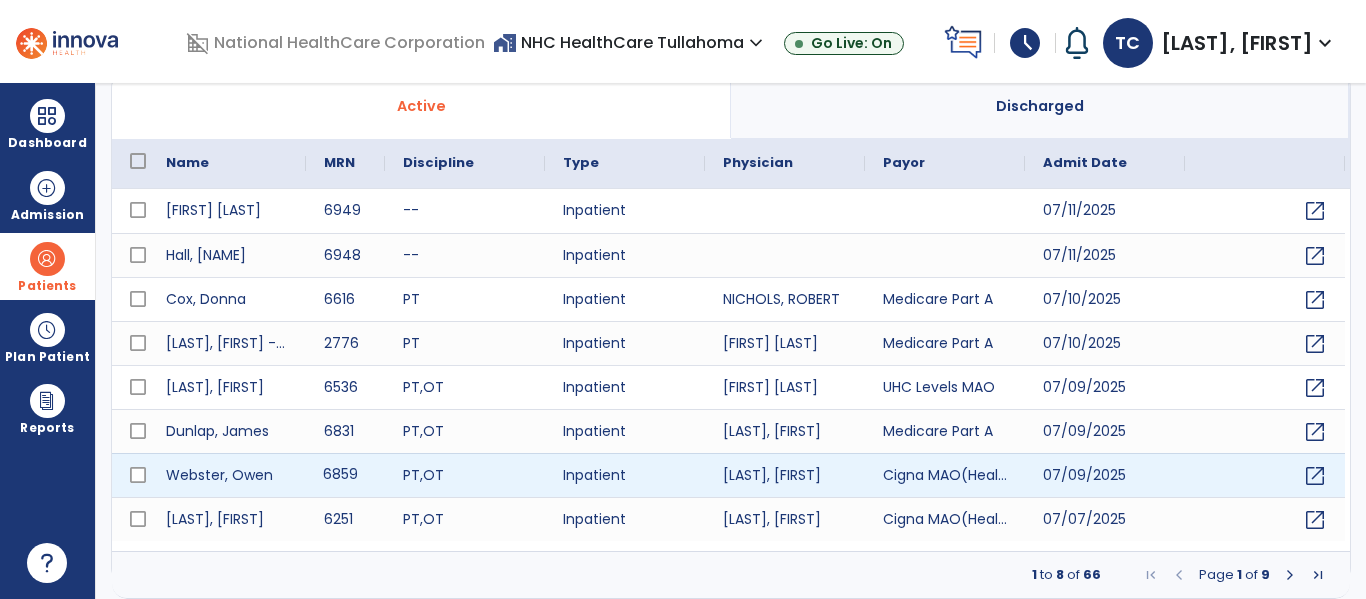 click on "6859" at bounding box center (345, 475) 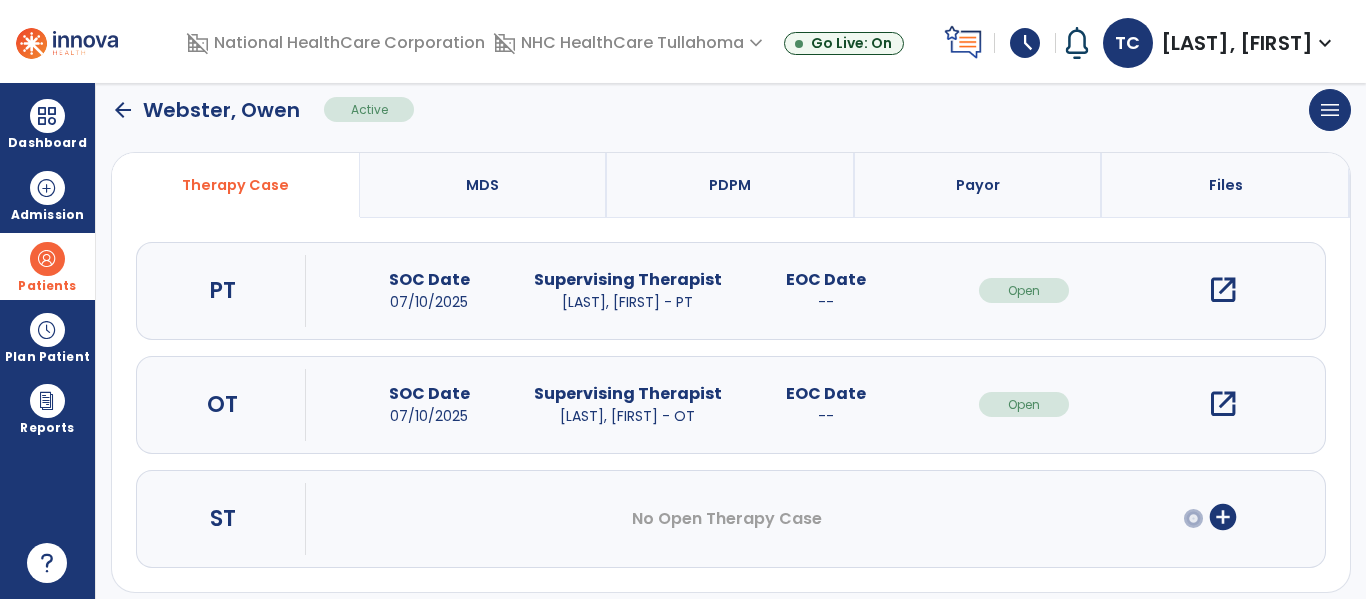 scroll, scrollTop: 143, scrollLeft: 0, axis: vertical 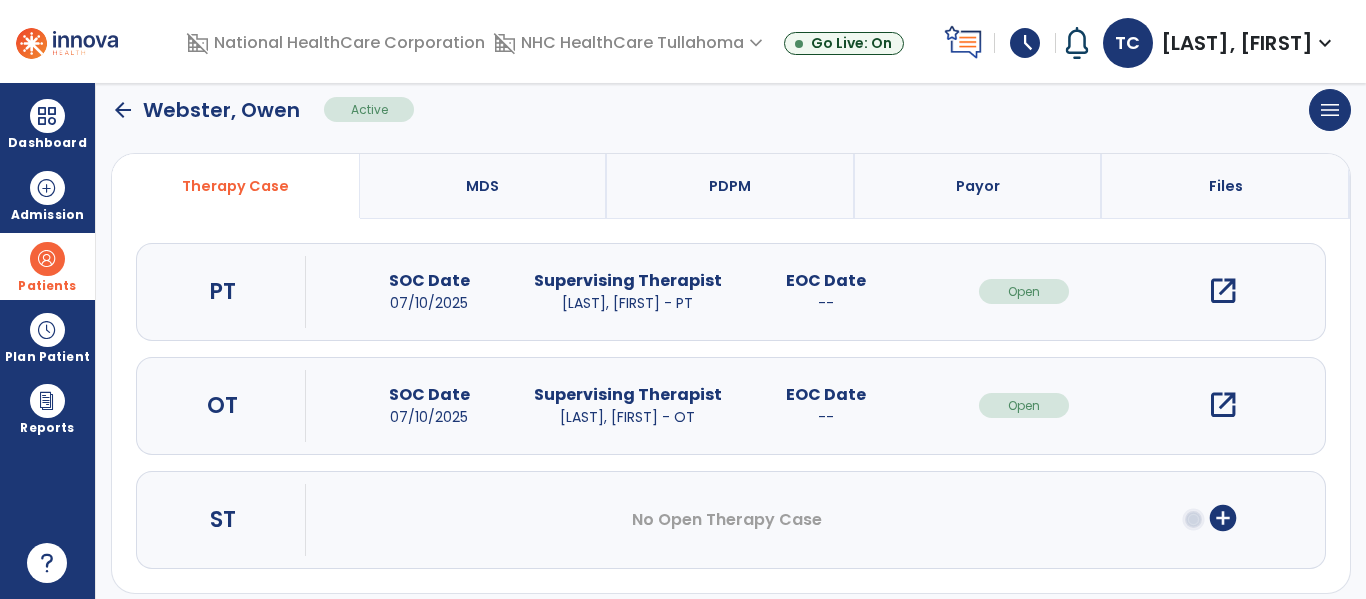 click on "arrow_back" 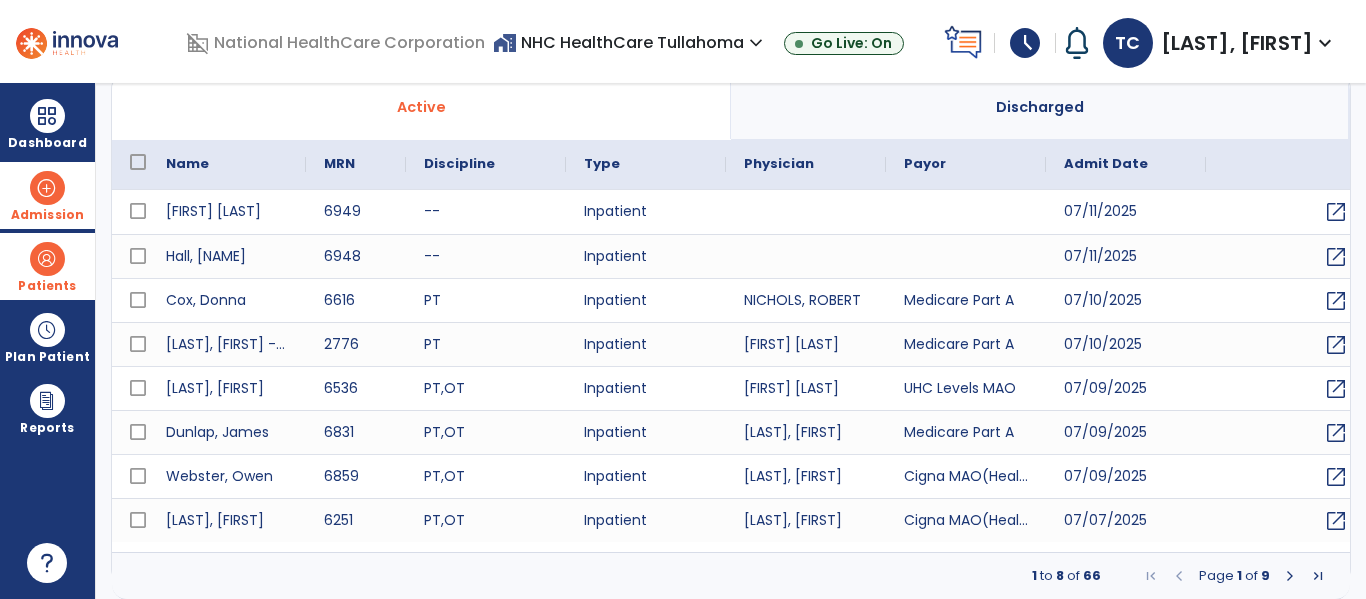 select on "***" 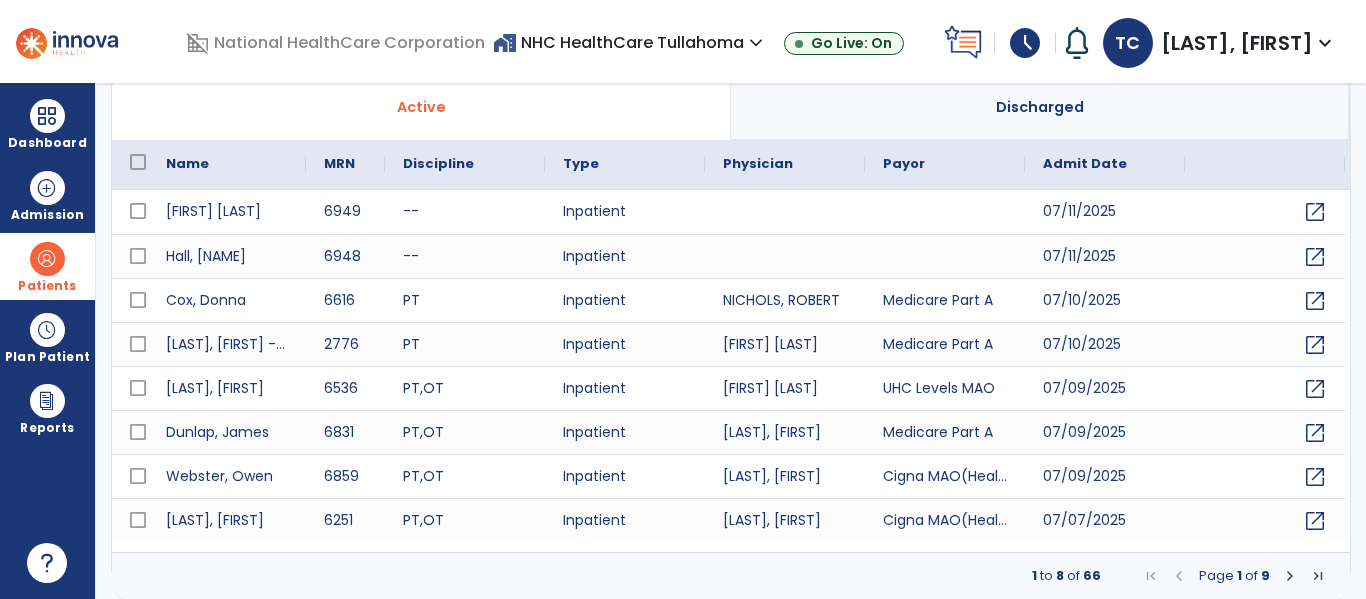 click at bounding box center [47, 259] 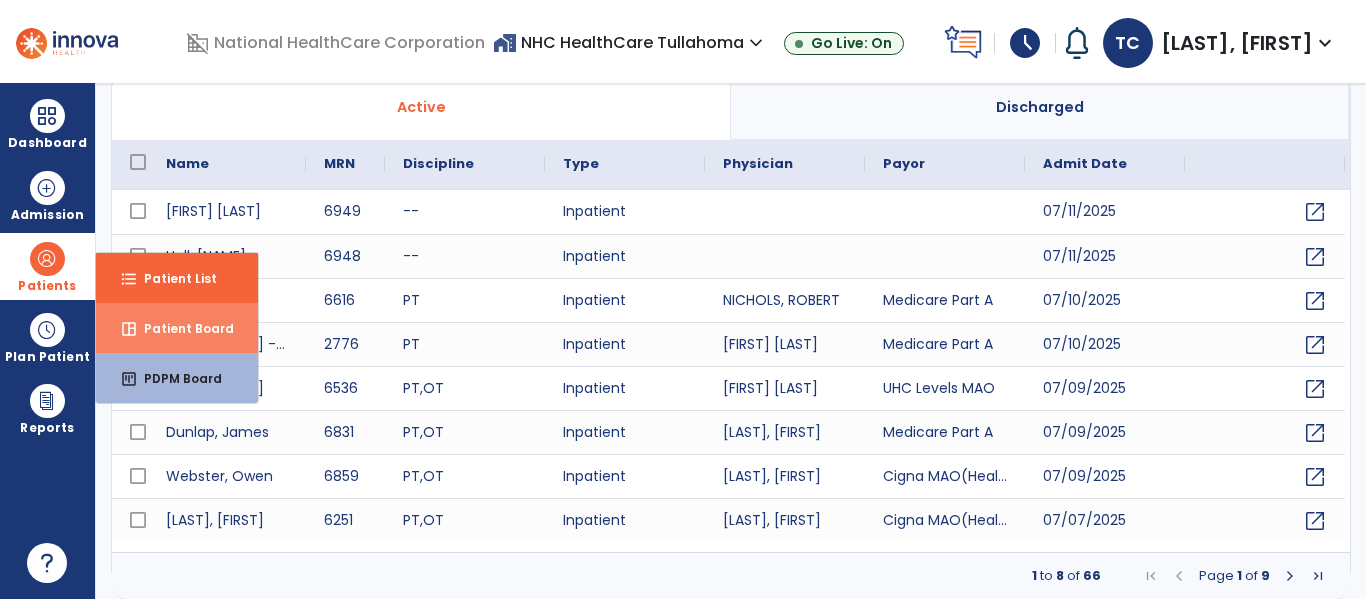 click on "Patient Board" at bounding box center [181, 328] 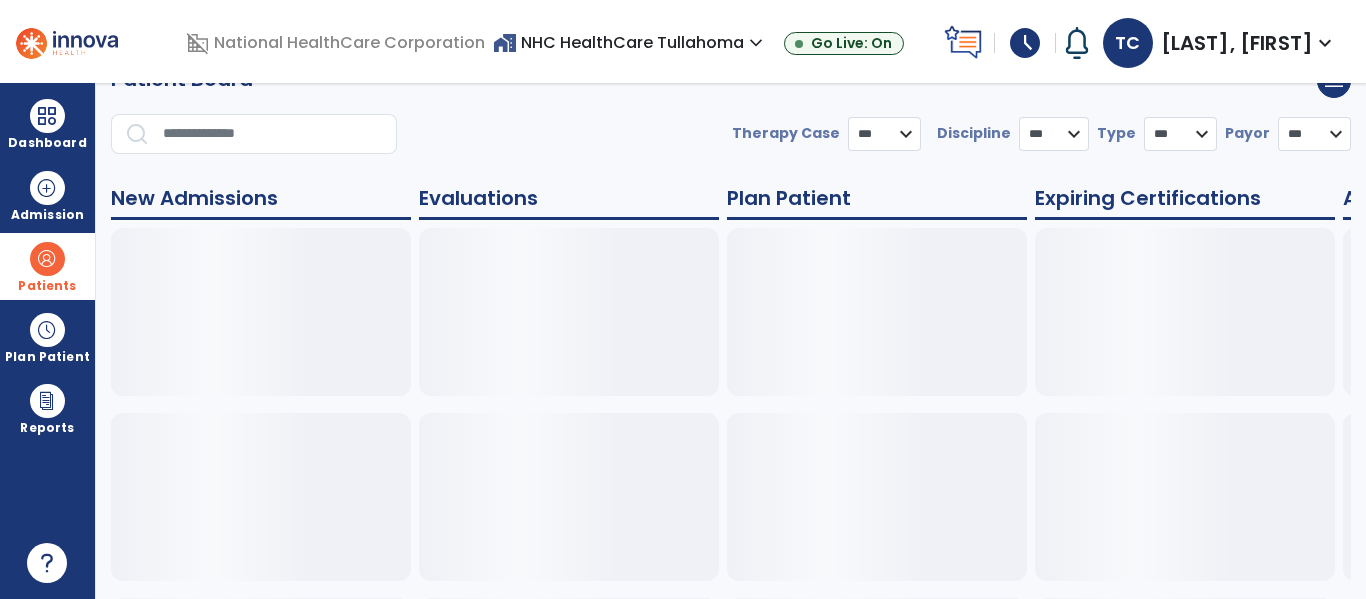 select on "***" 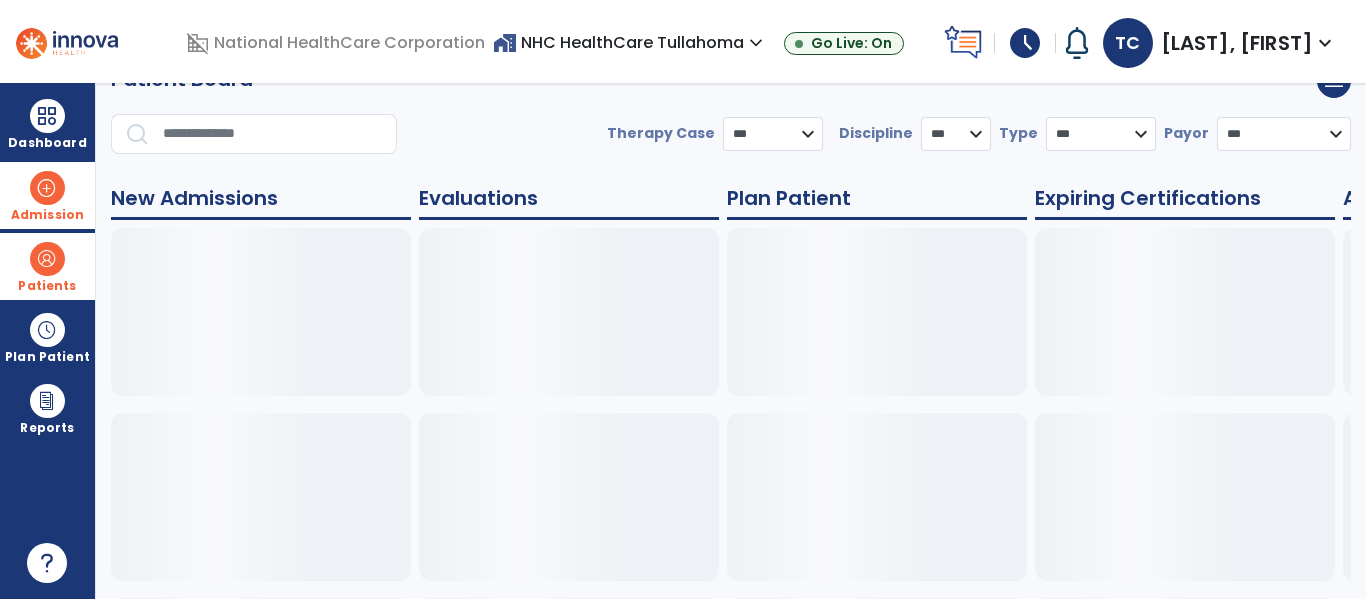 click on "Admission" at bounding box center (47, 215) 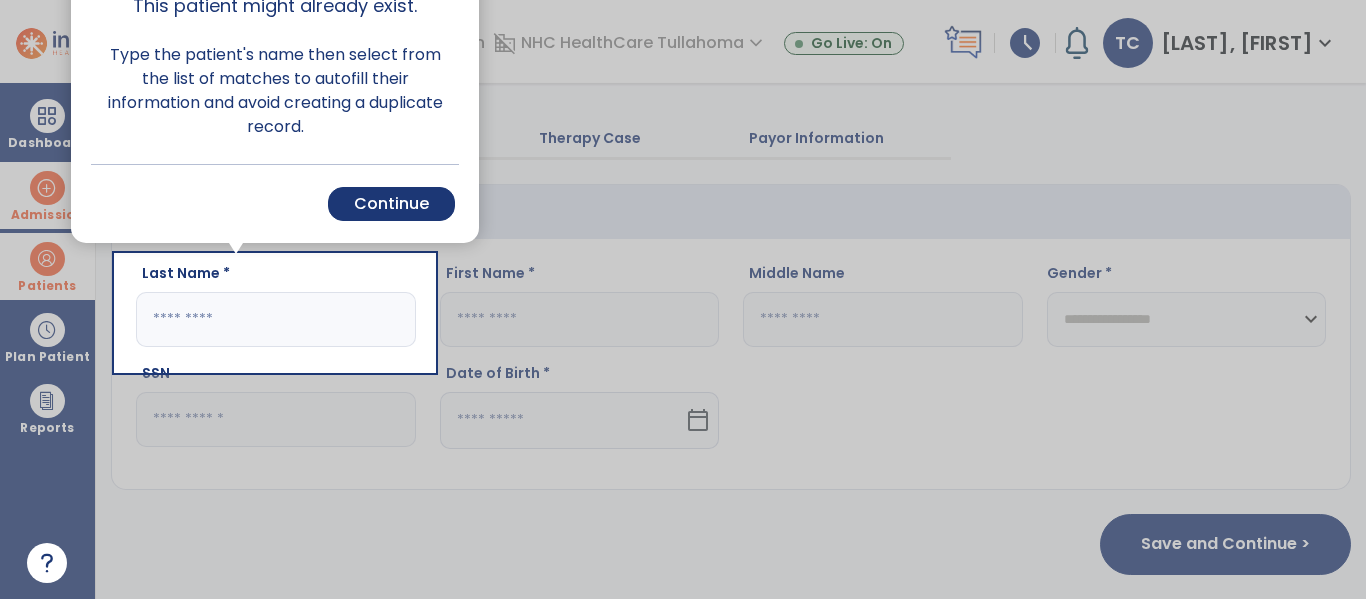 scroll, scrollTop: 29, scrollLeft: 0, axis: vertical 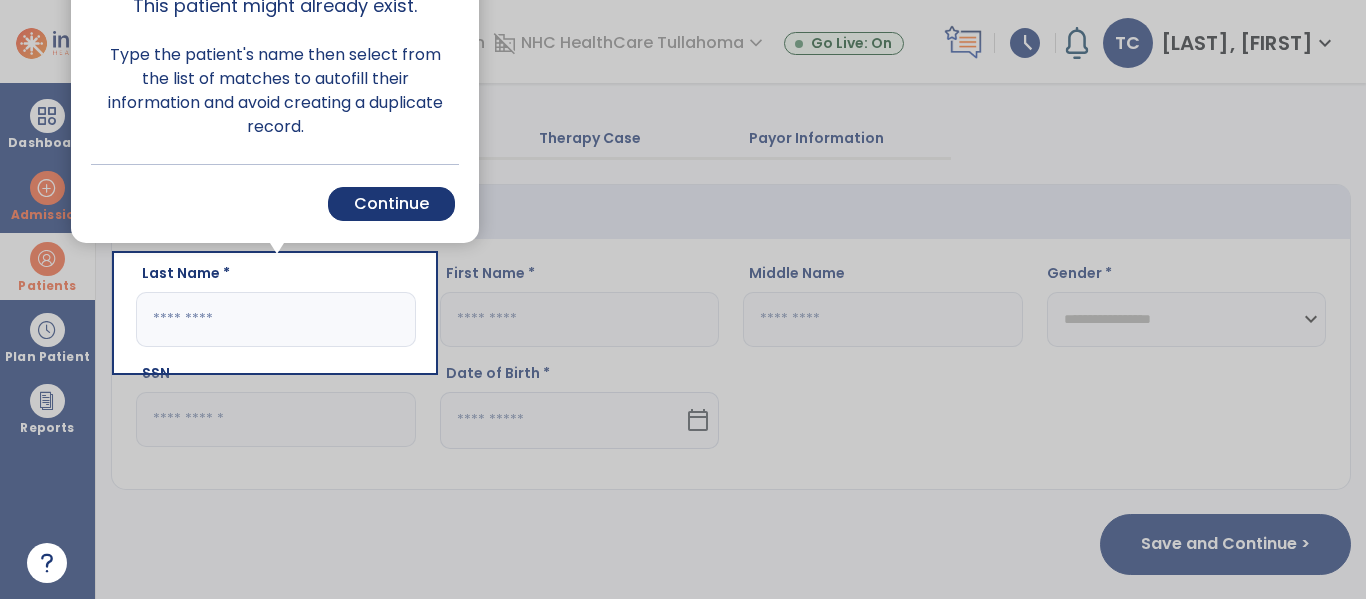 click at bounding box center [900, 299] 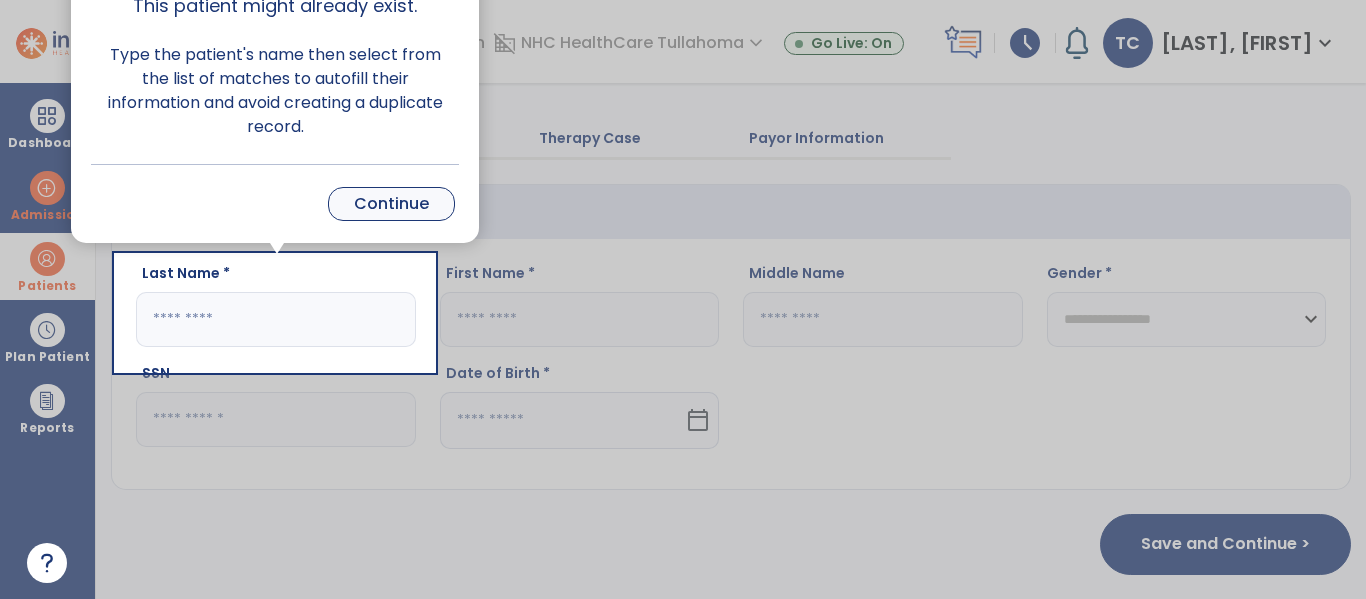 click on "Continue" at bounding box center (391, 204) 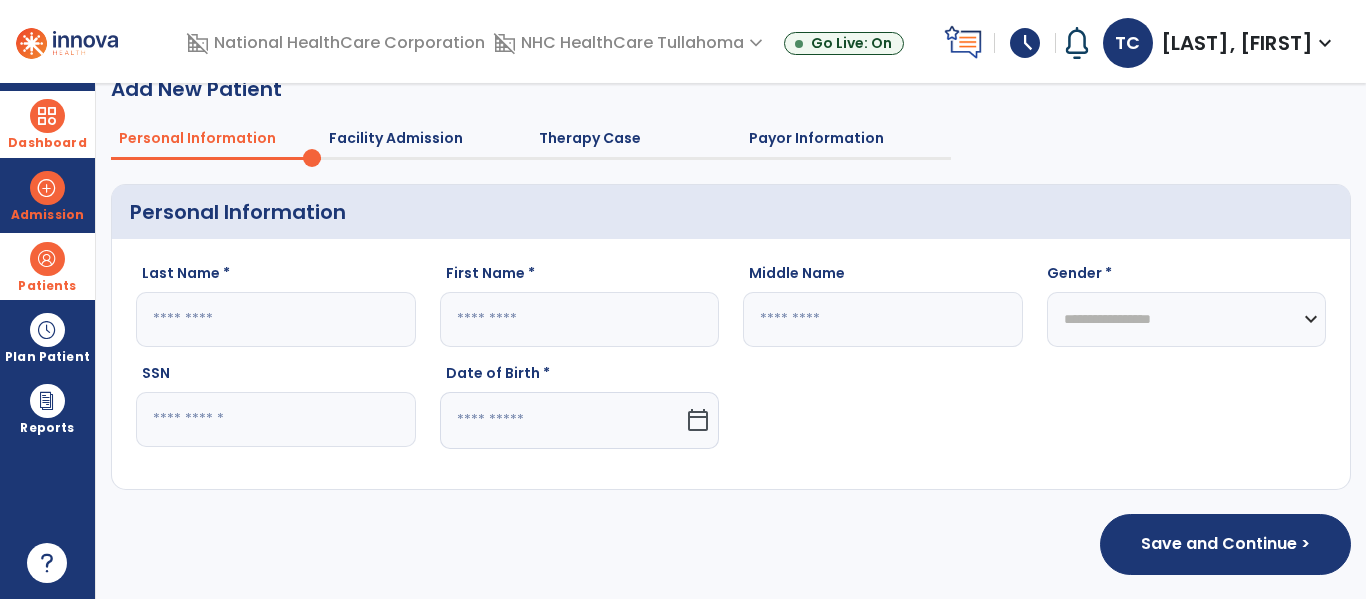 click on "Dashboard" at bounding box center [47, 124] 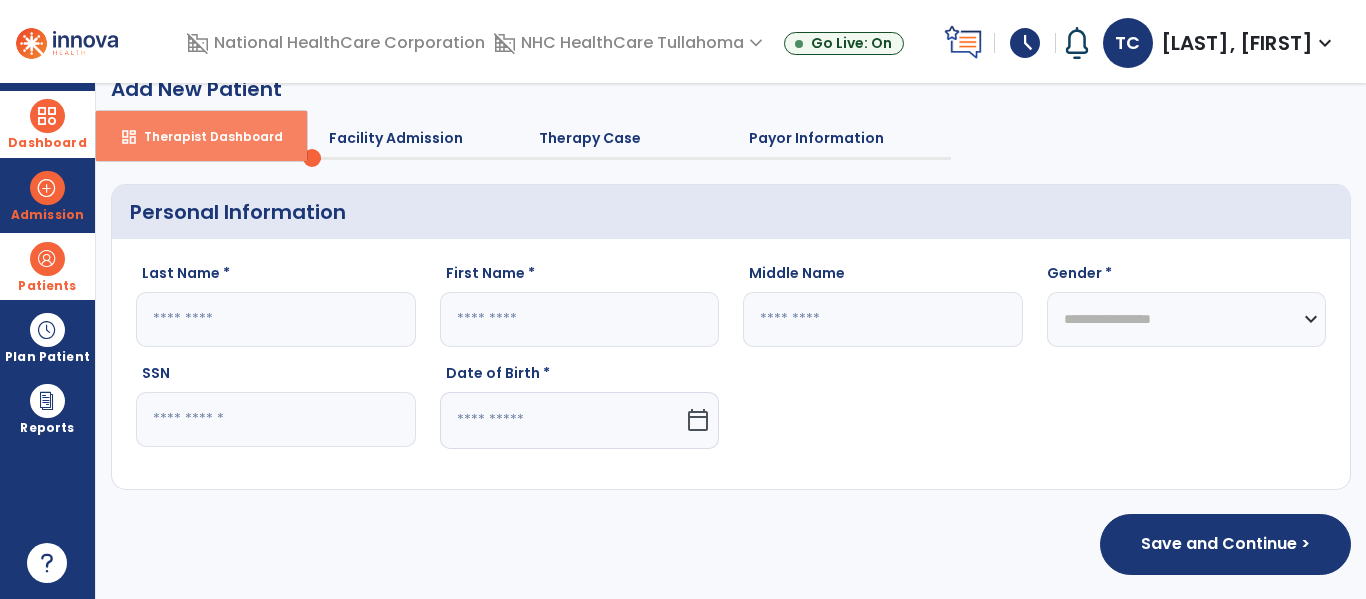 click on "Therapist Dashboard" at bounding box center (205, 136) 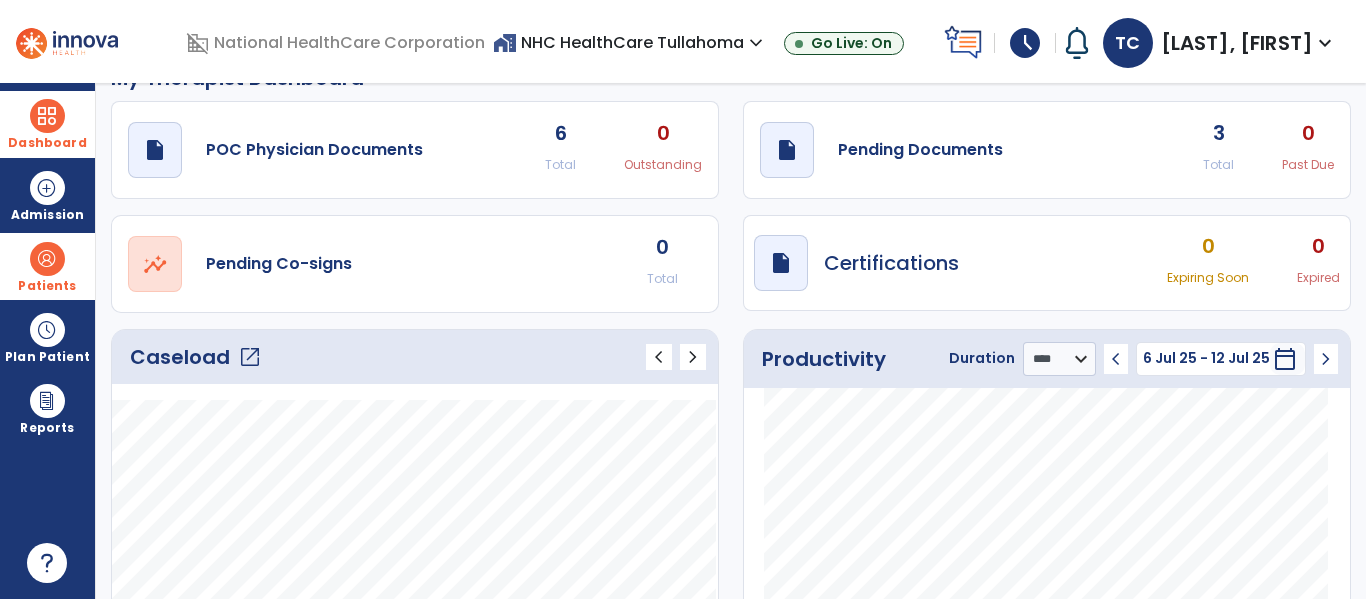 scroll, scrollTop: 0, scrollLeft: 0, axis: both 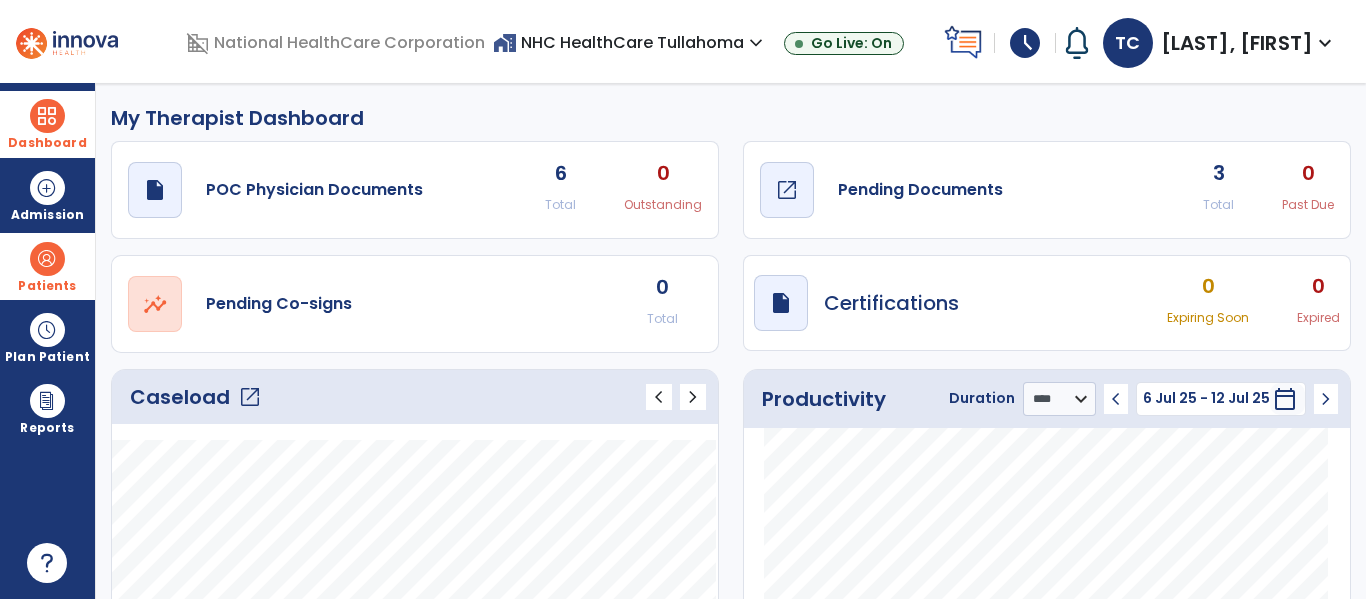 click on "open_in_new" 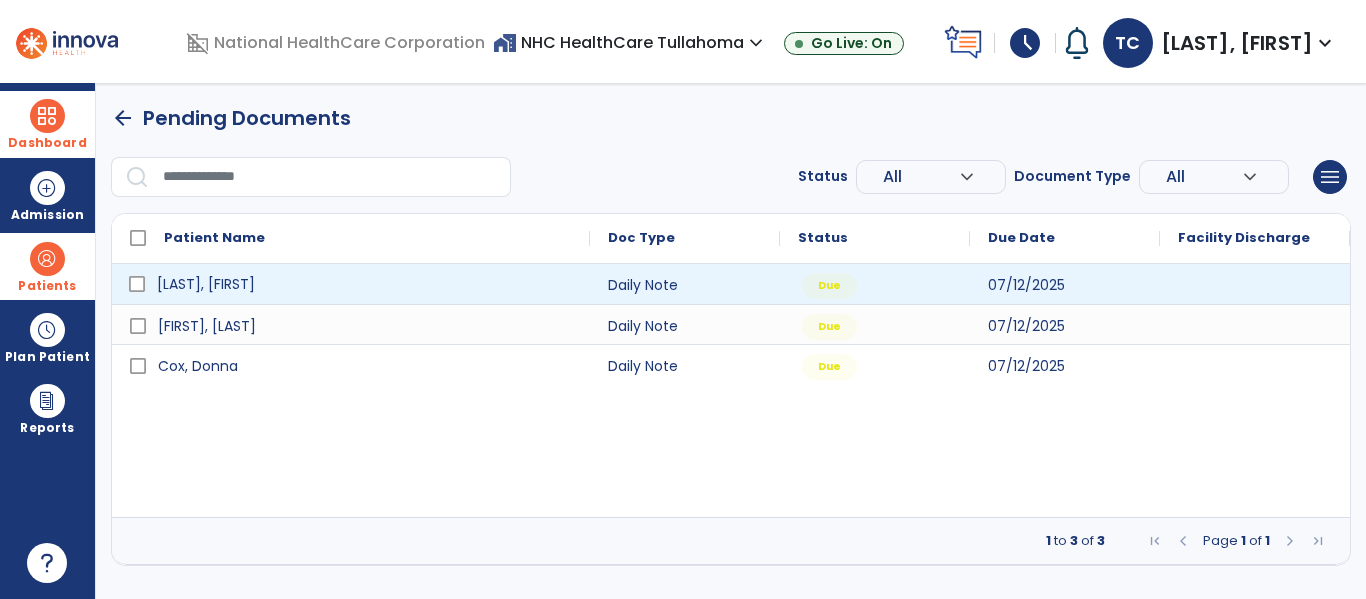 click on "[LAST], [FIRST]" at bounding box center [206, 284] 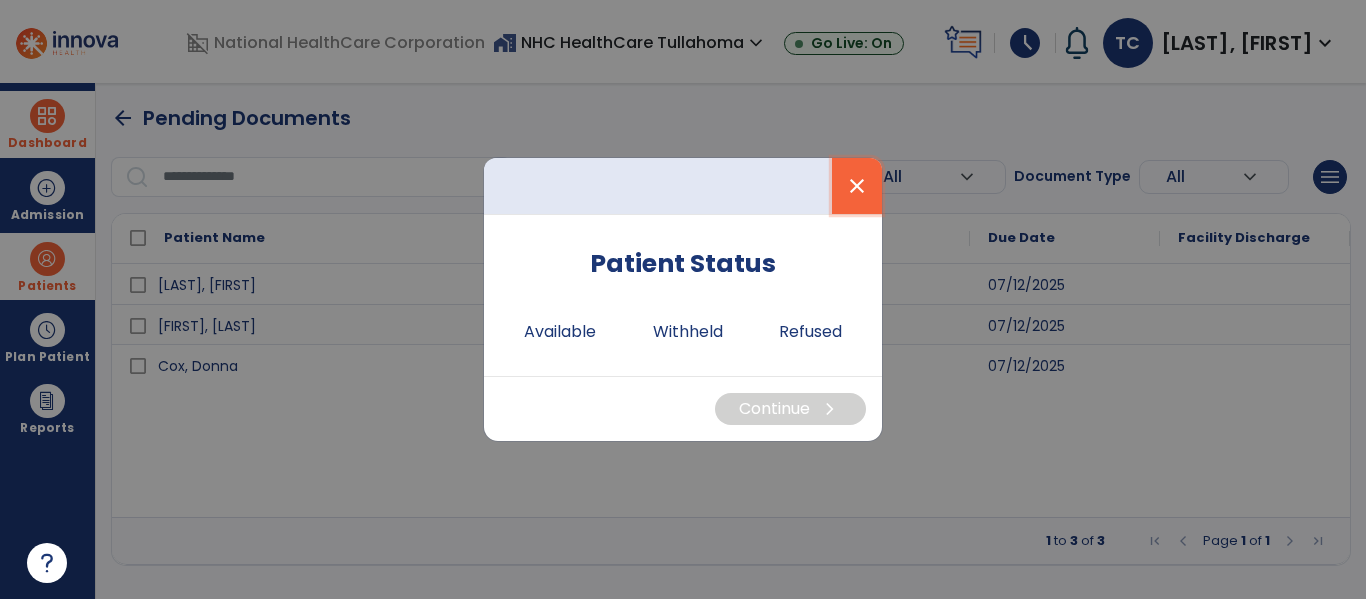 click on "close" at bounding box center [857, 186] 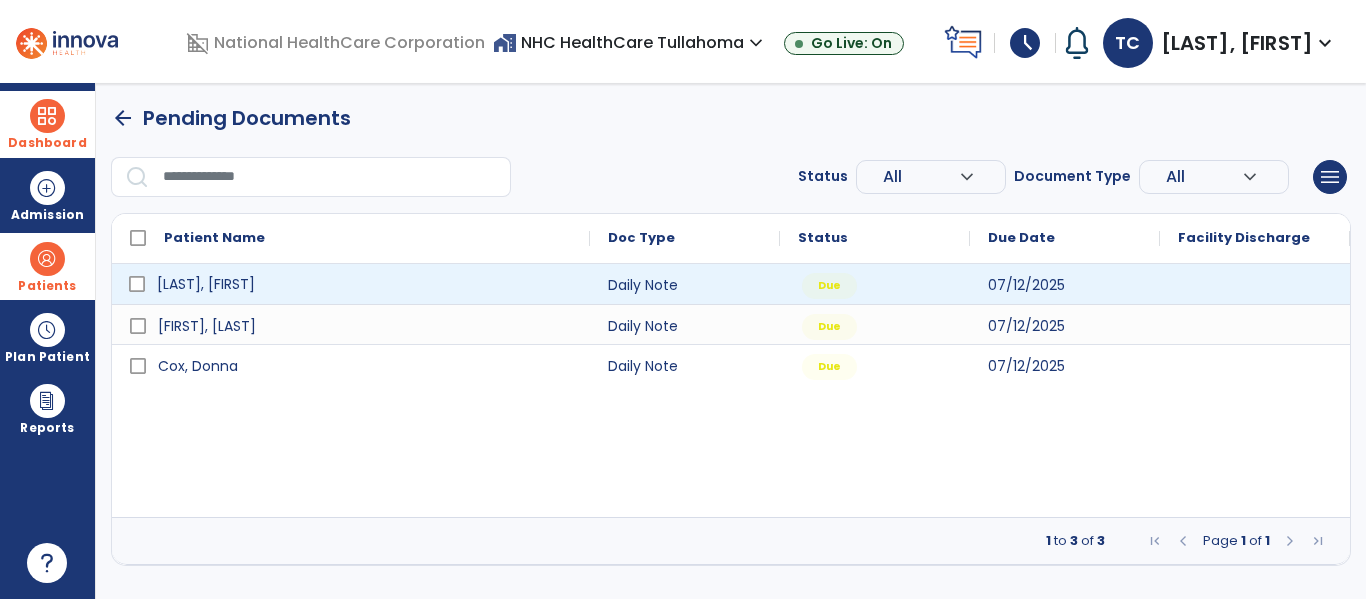 click on "[LAST], [FIRST]" at bounding box center [206, 284] 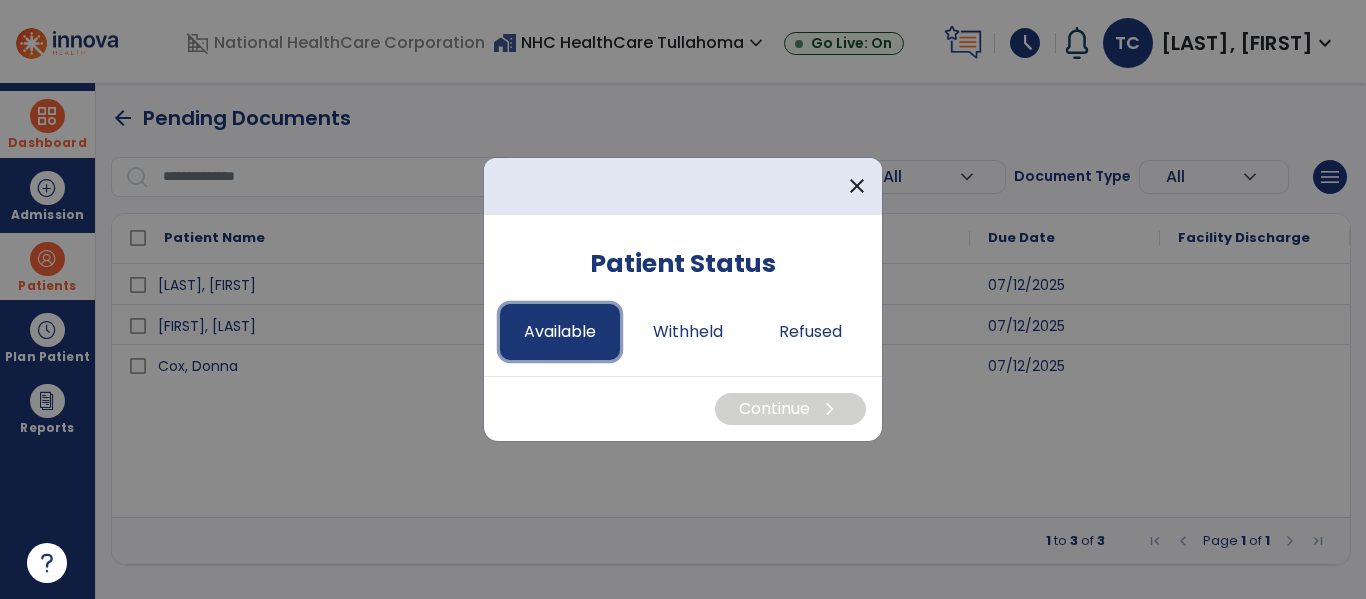 click on "Available" at bounding box center (560, 332) 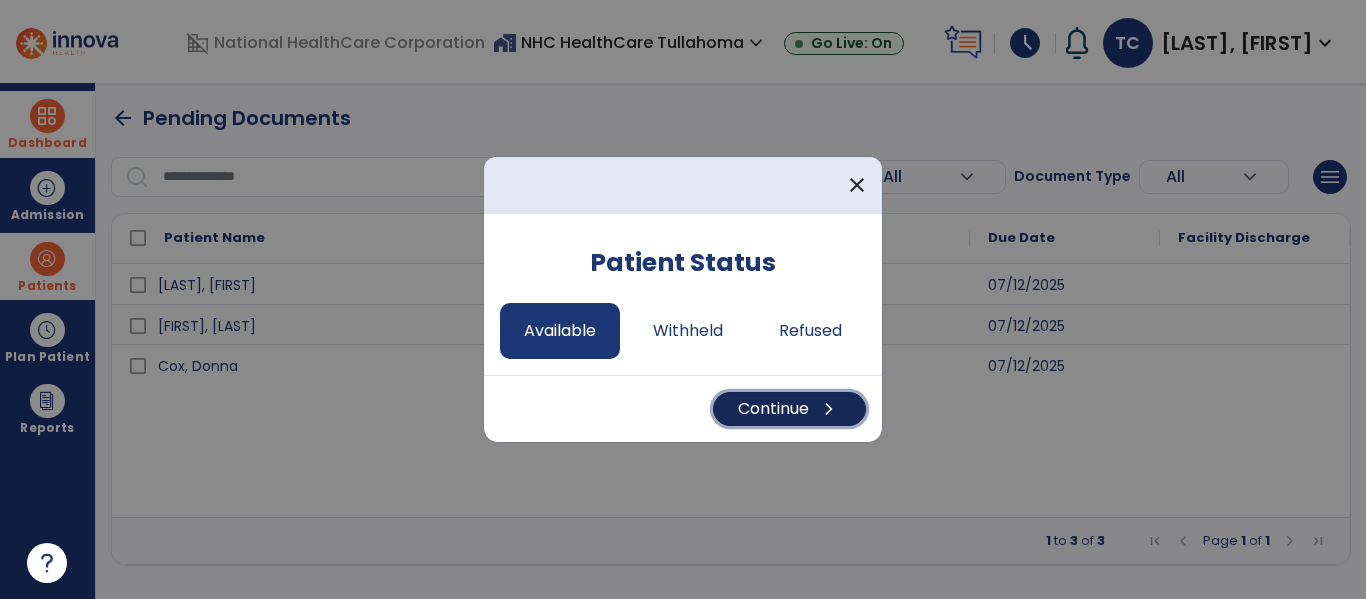 click on "Continue   chevron_right" at bounding box center (789, 409) 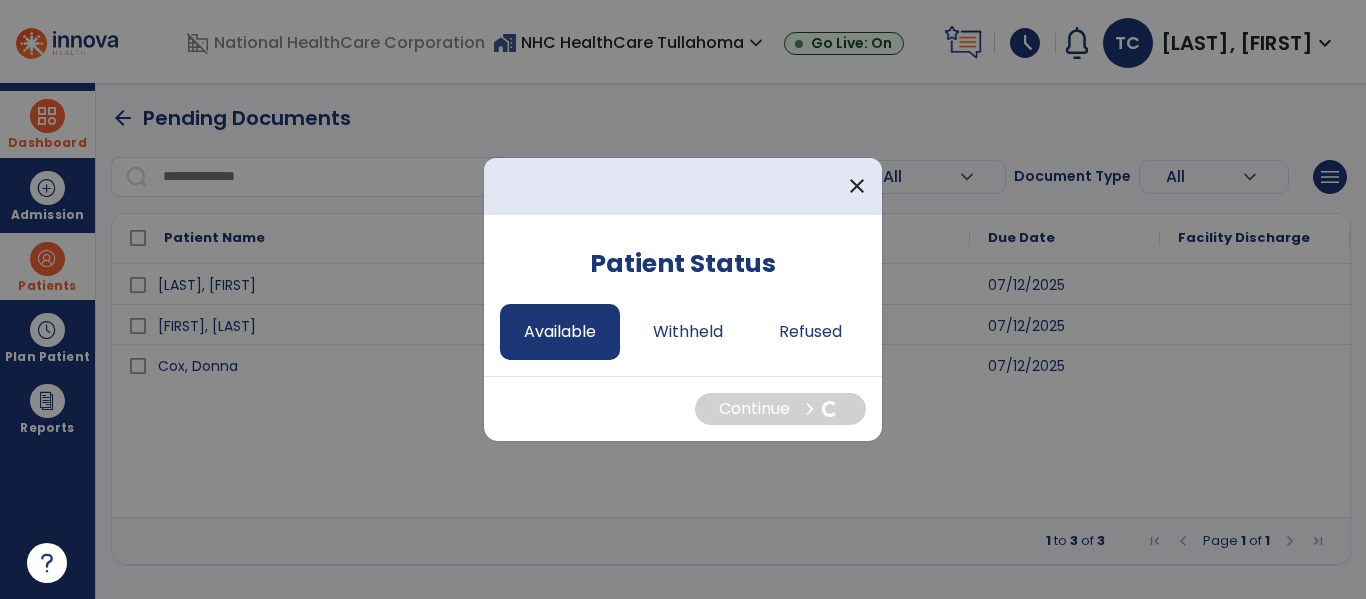 select on "*" 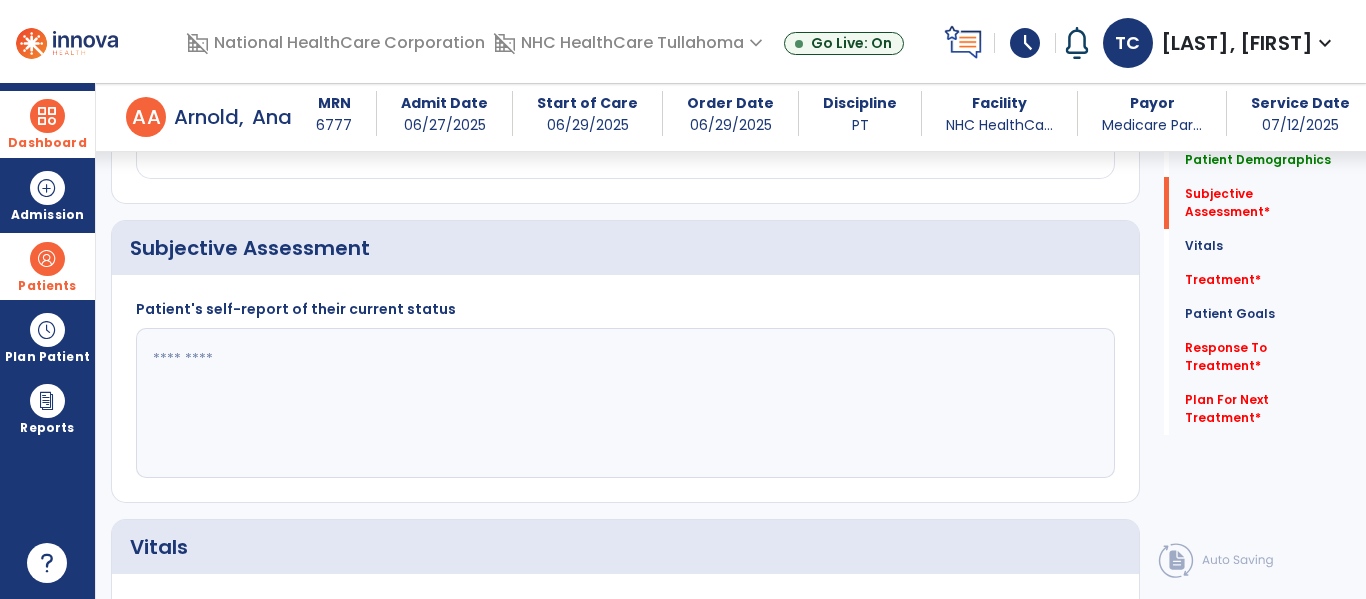scroll, scrollTop: 0, scrollLeft: 0, axis: both 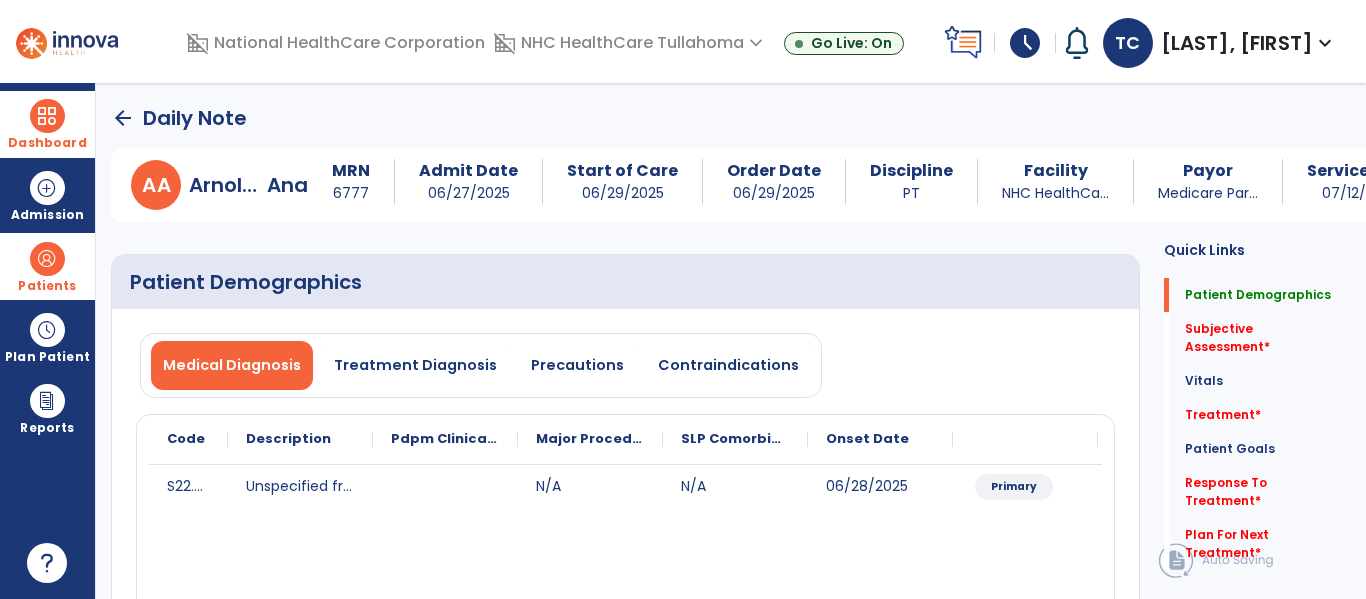 click on "arrow_back" 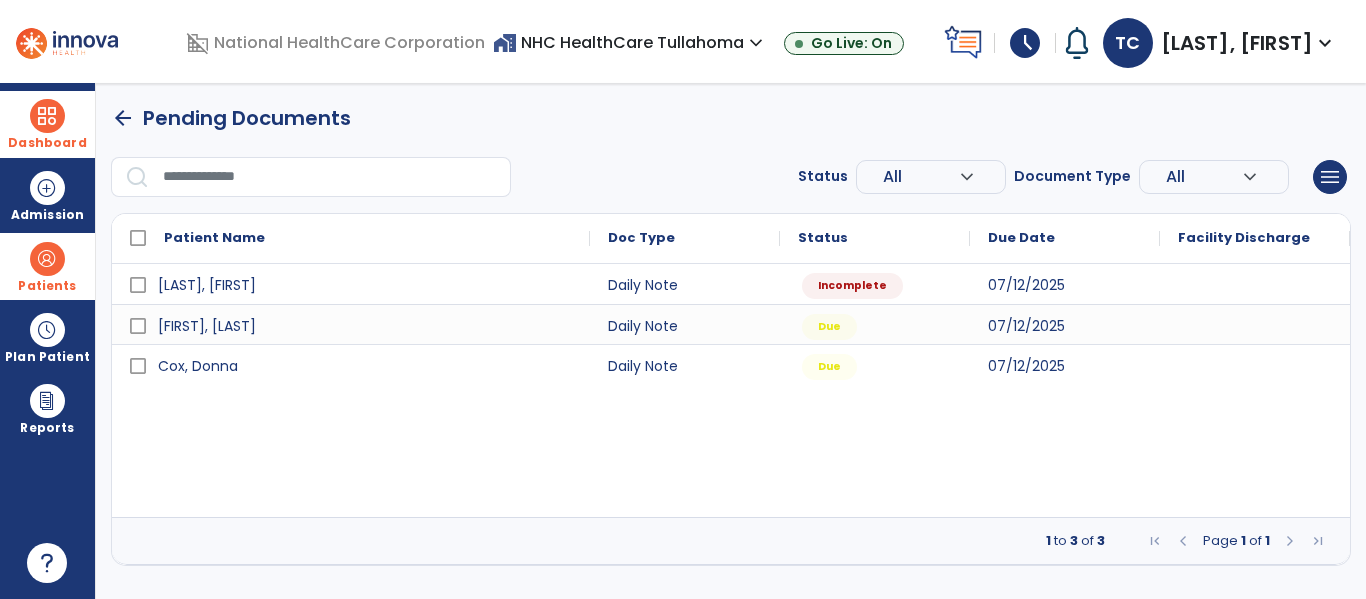 click on "expand_more" at bounding box center (979, 177) 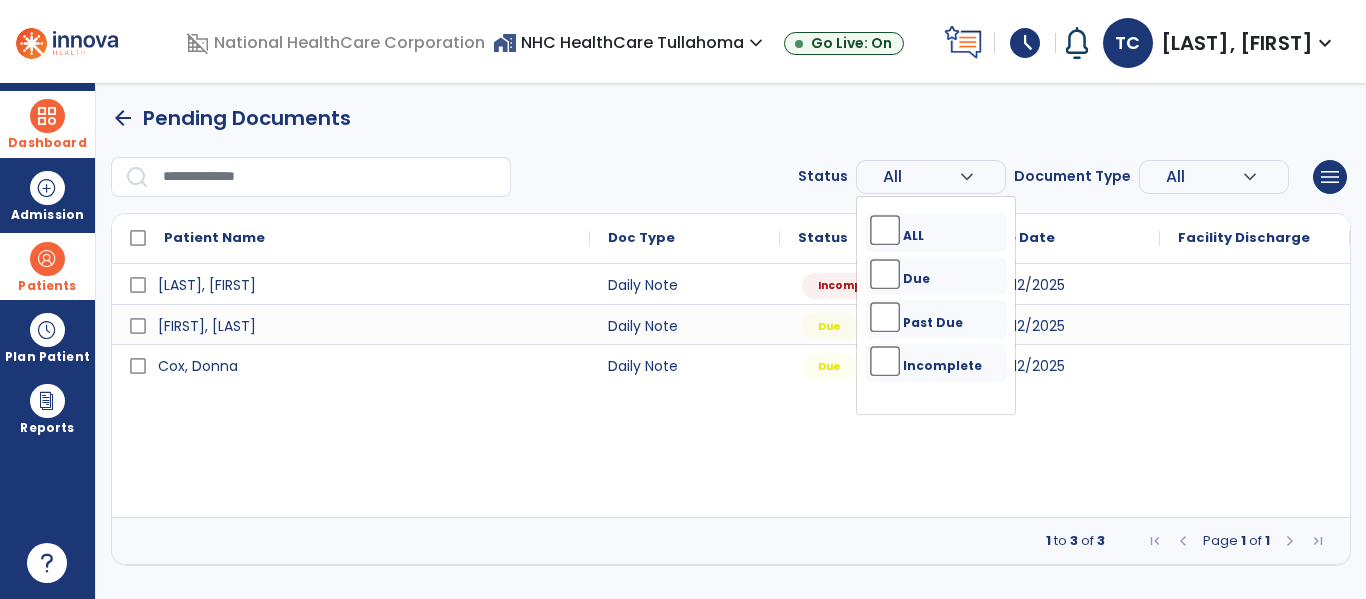 click on "Document Type" at bounding box center [1072, 176] 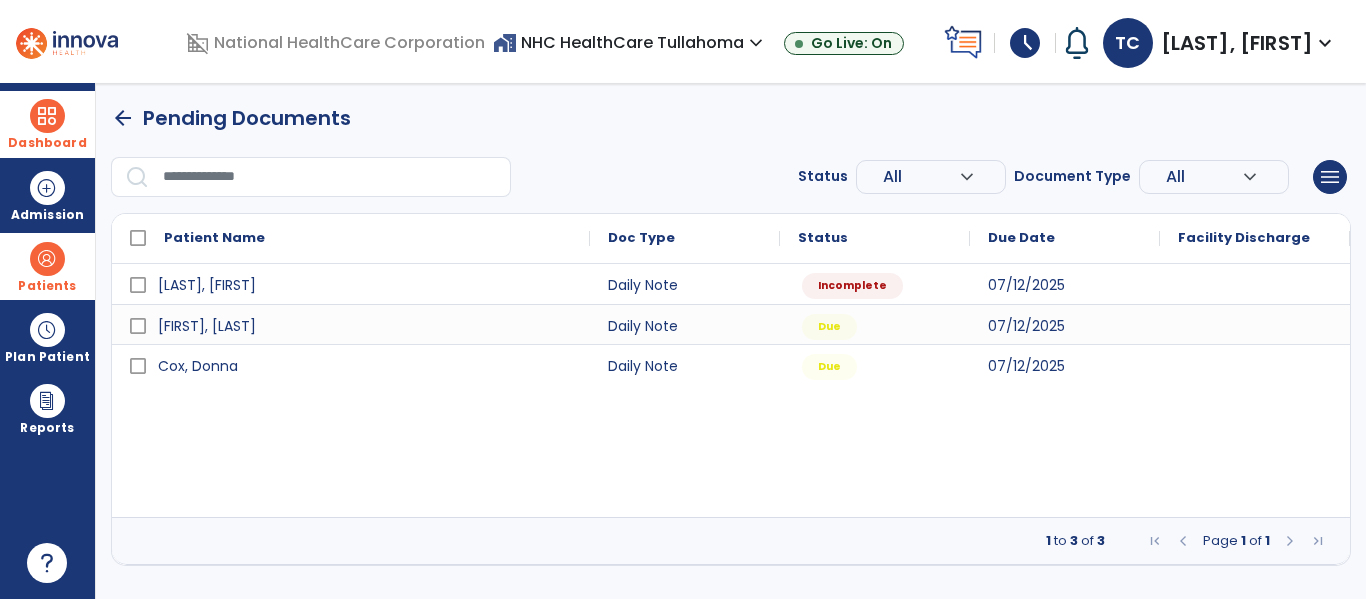 click on "All" at bounding box center [921, 177] 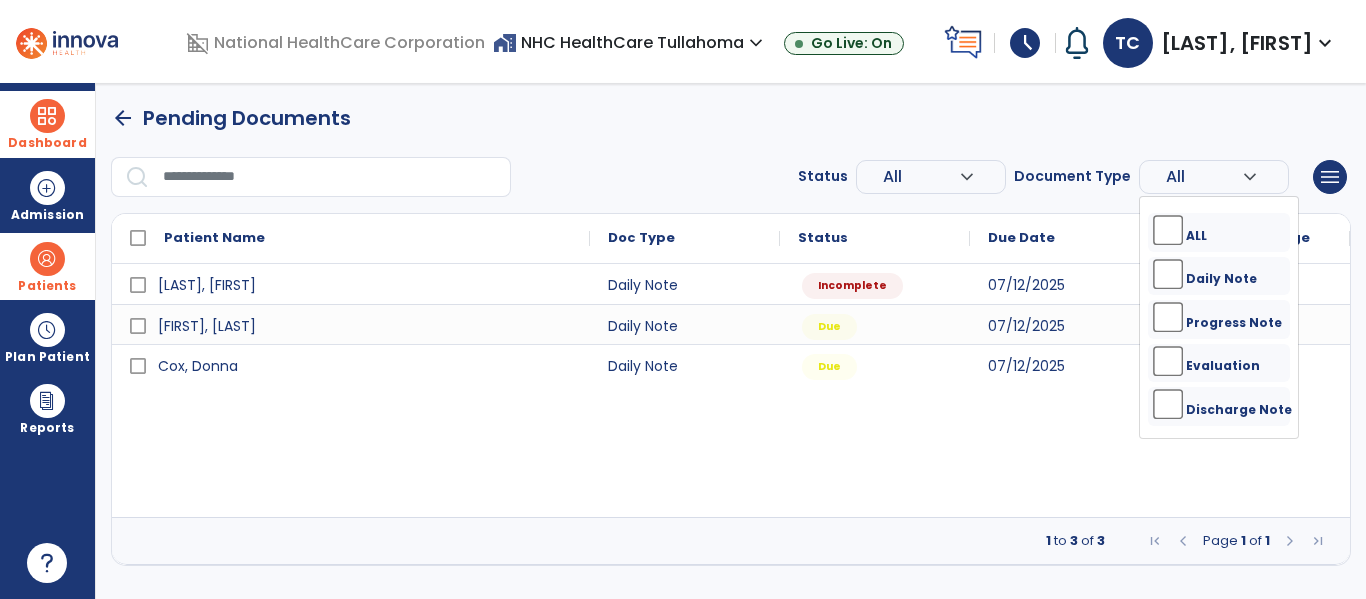 click on "All" at bounding box center (1204, 177) 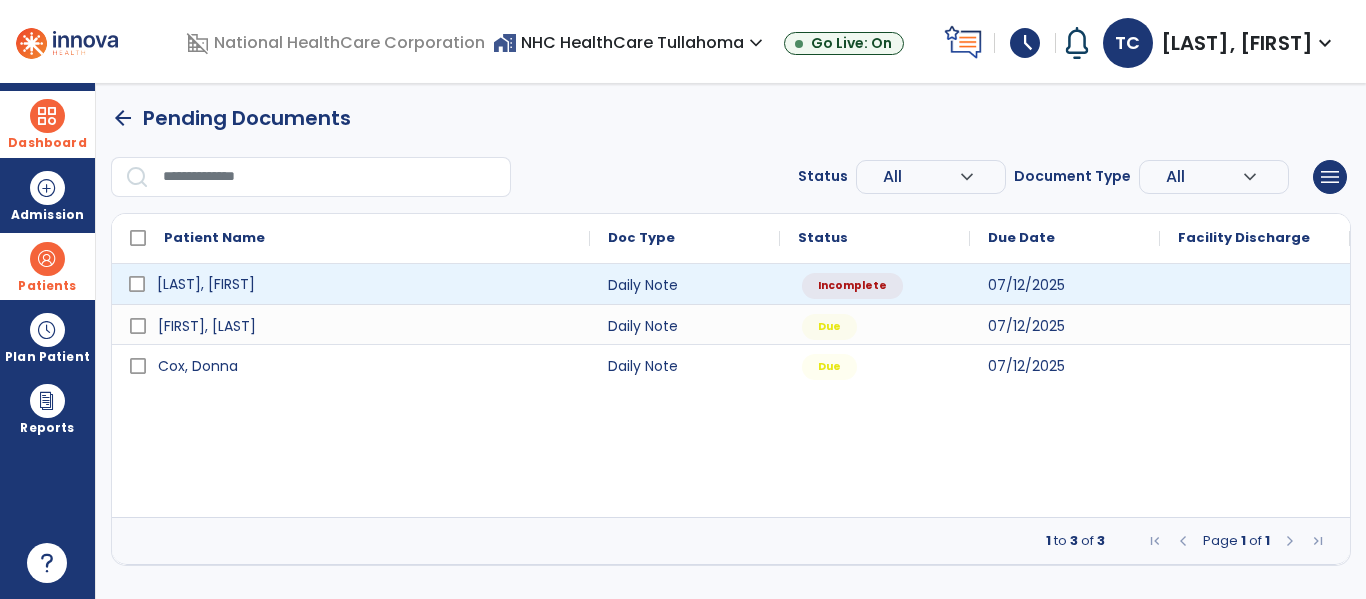 click on "[LAST], [FIRST]" at bounding box center [206, 284] 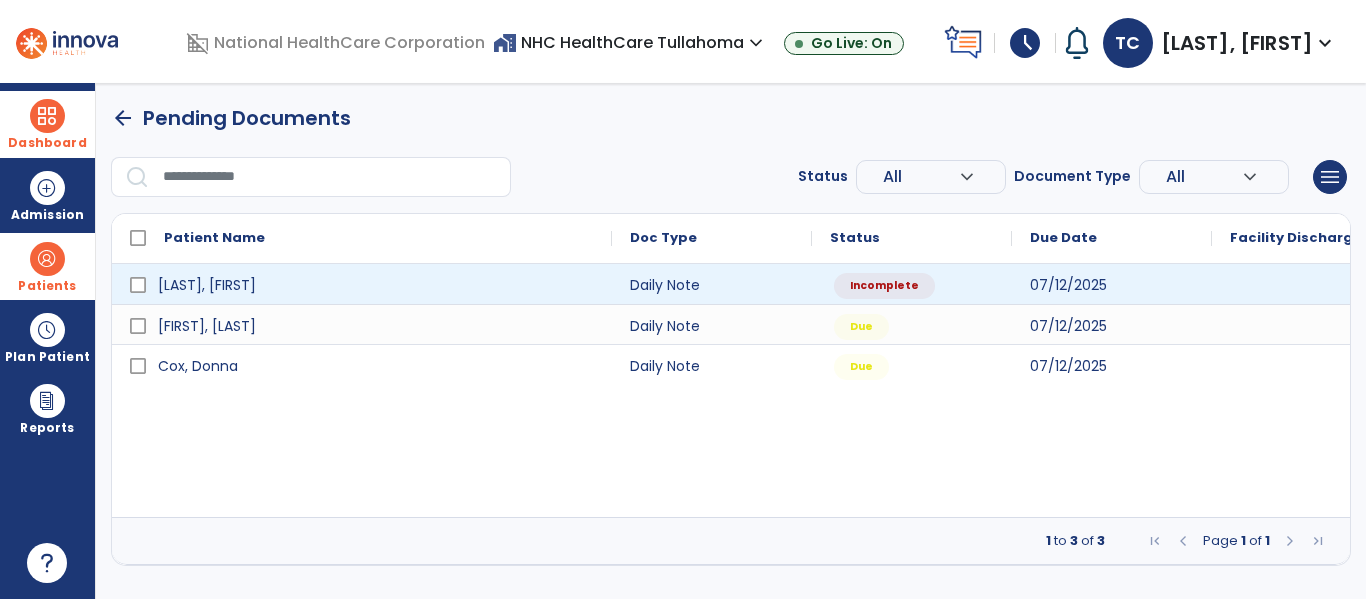 select on "*" 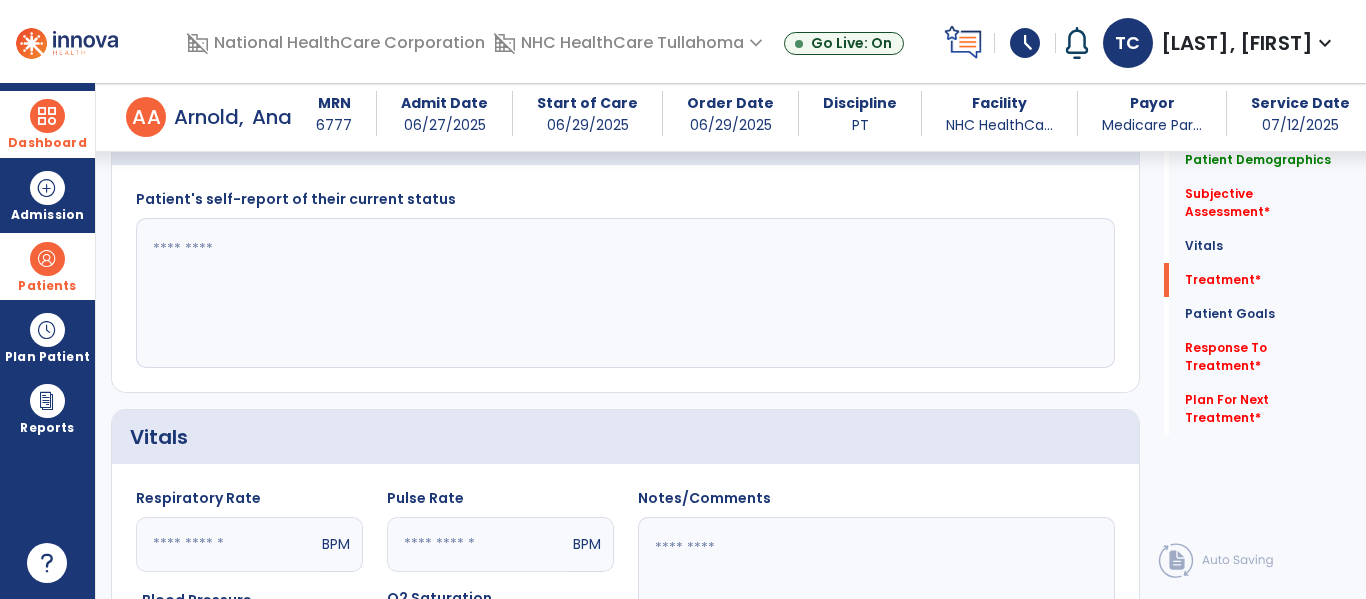 scroll, scrollTop: 0, scrollLeft: 0, axis: both 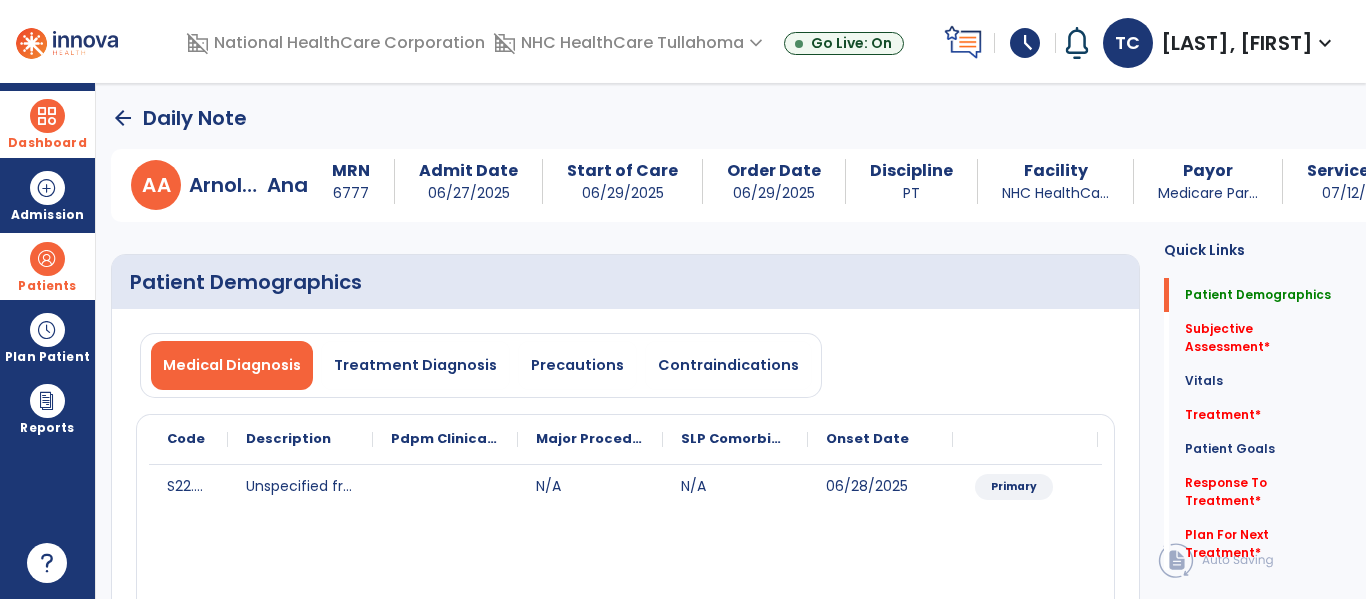 click on "arrow_back" 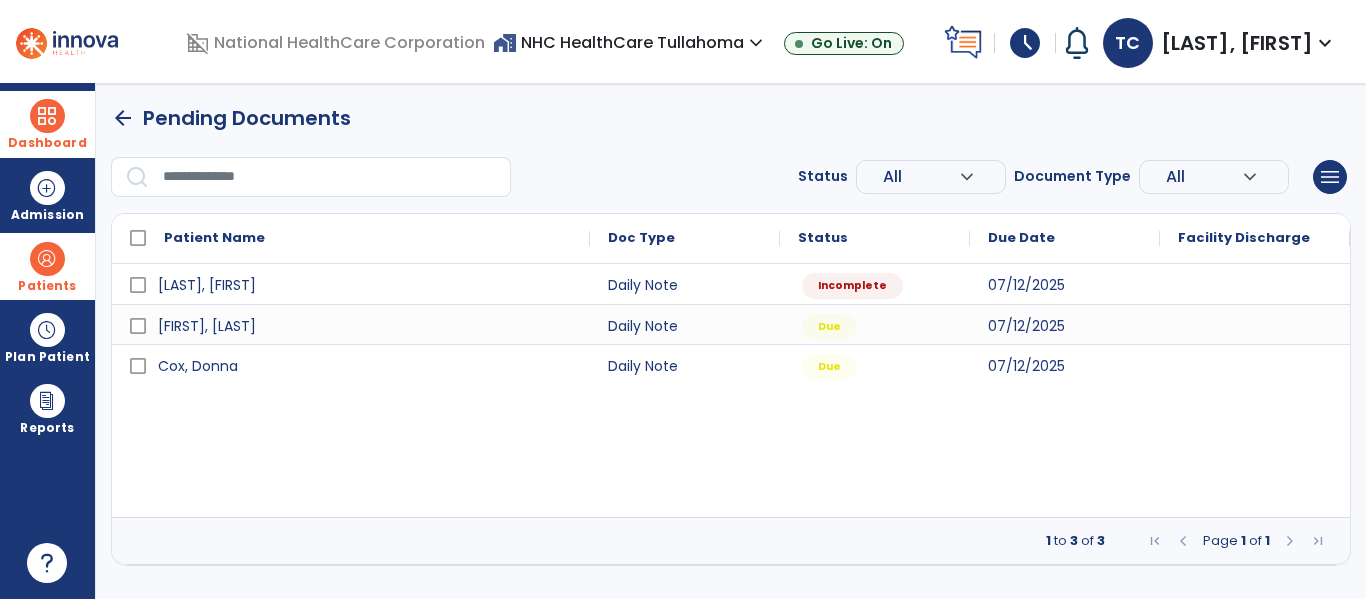 click on "arrow_back" at bounding box center [123, 118] 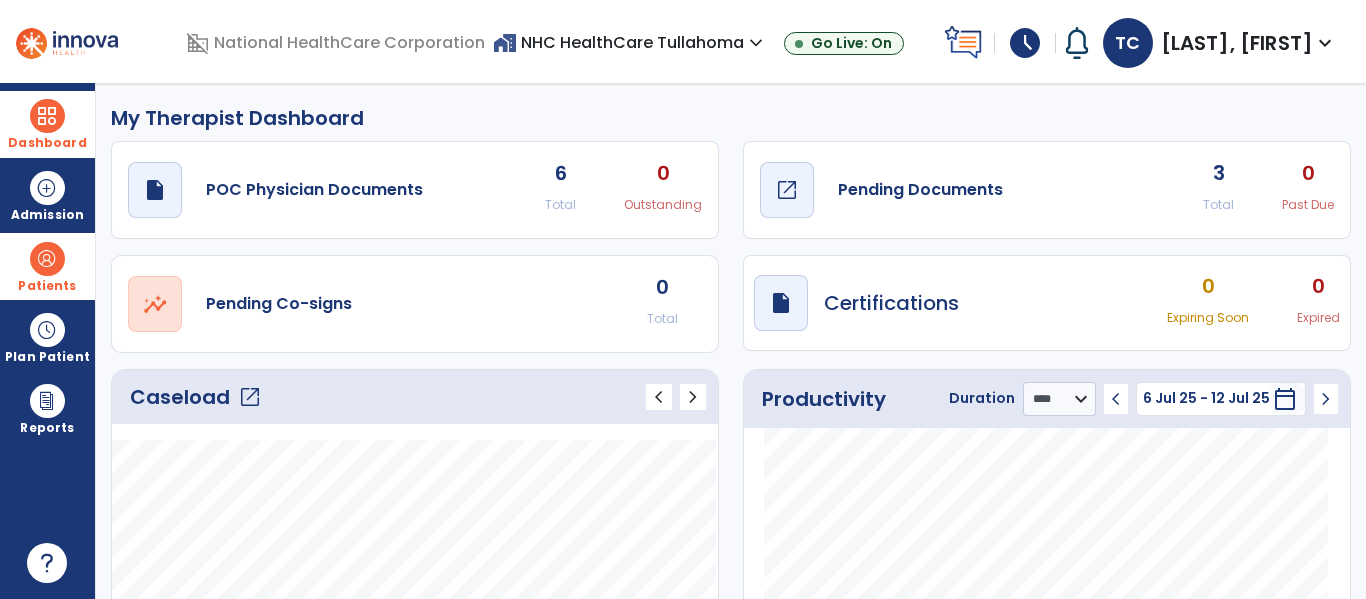 click on "open_in_new" 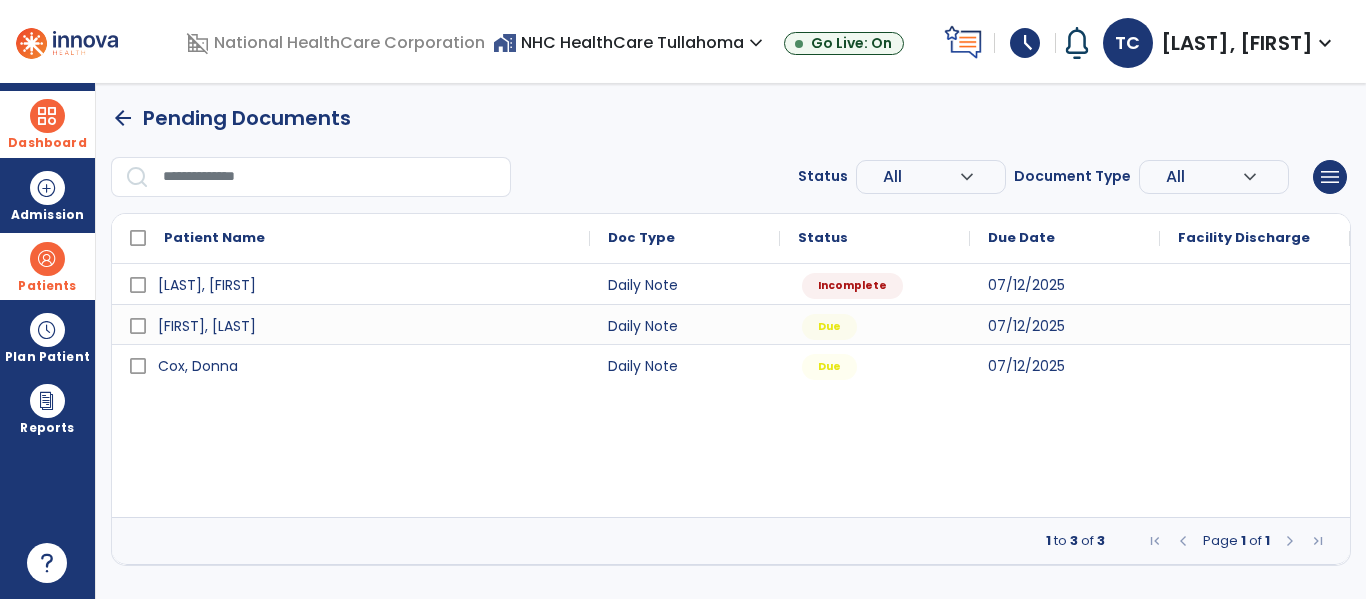 click on "arrow_back" at bounding box center (123, 118) 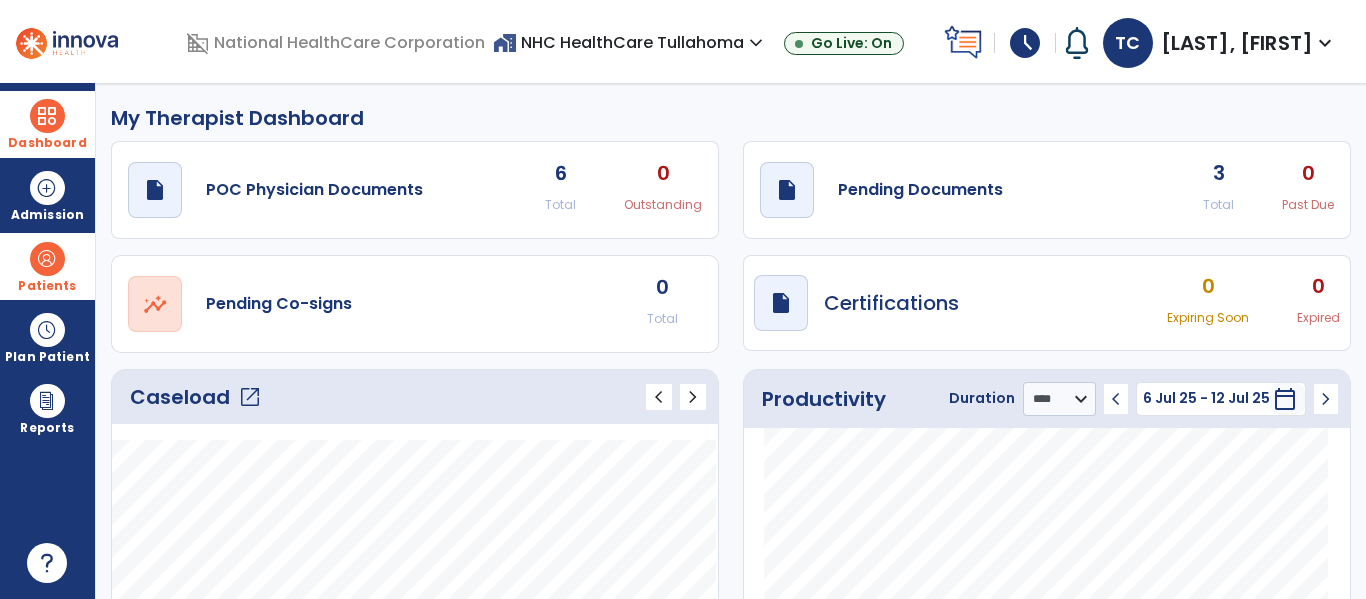 click on "open_in_new" 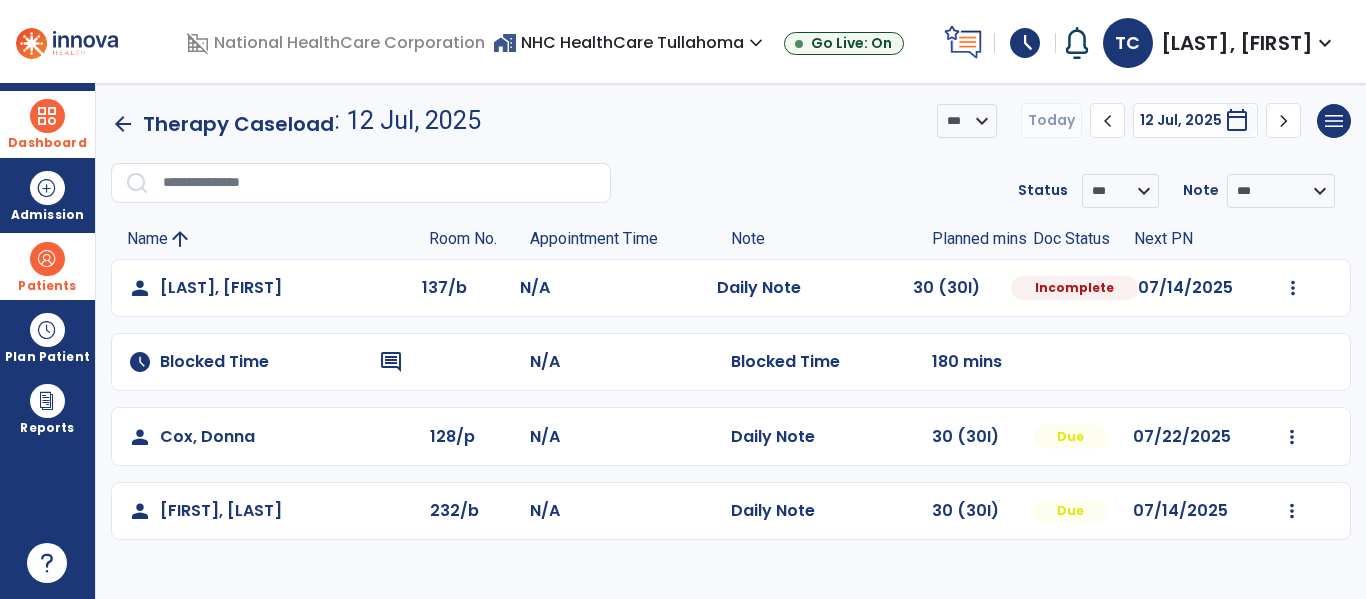 click on "Cox, Donna" 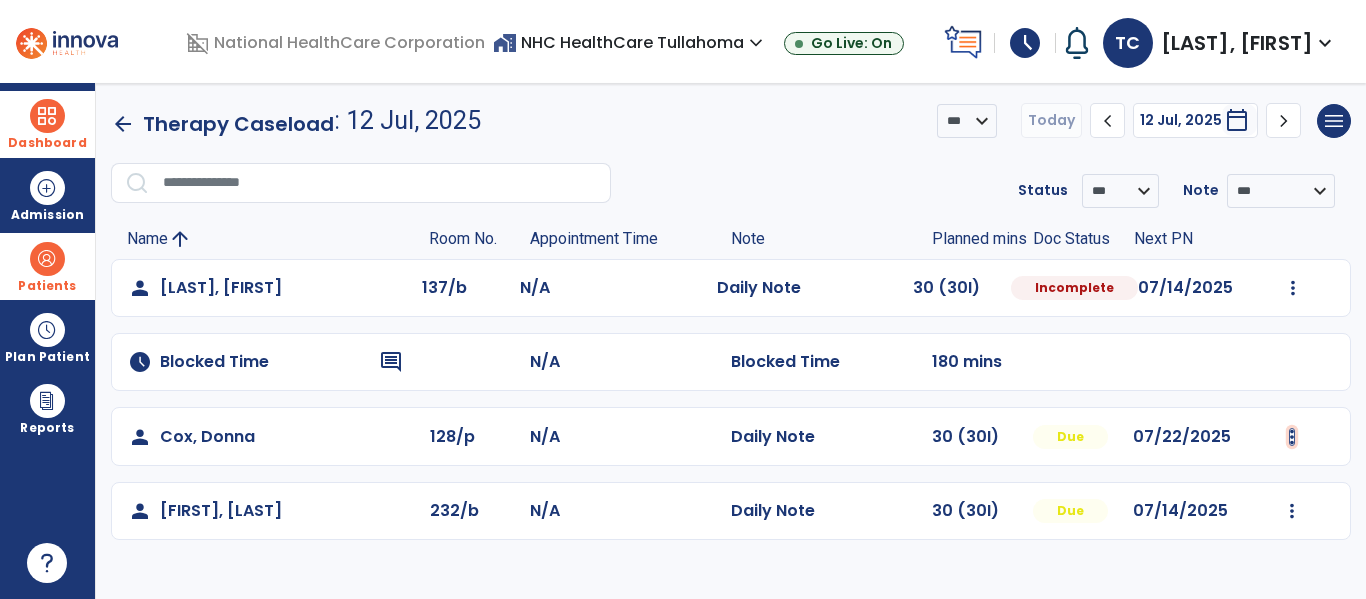 click at bounding box center (1293, 288) 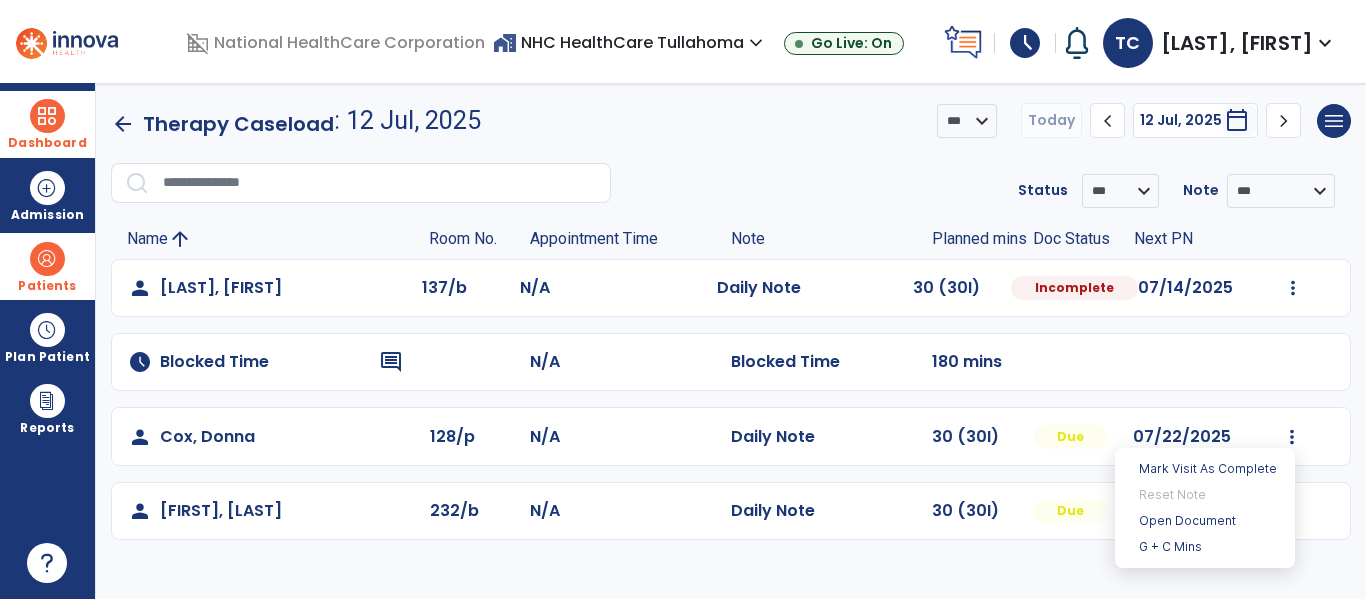 click on "arrow_back" 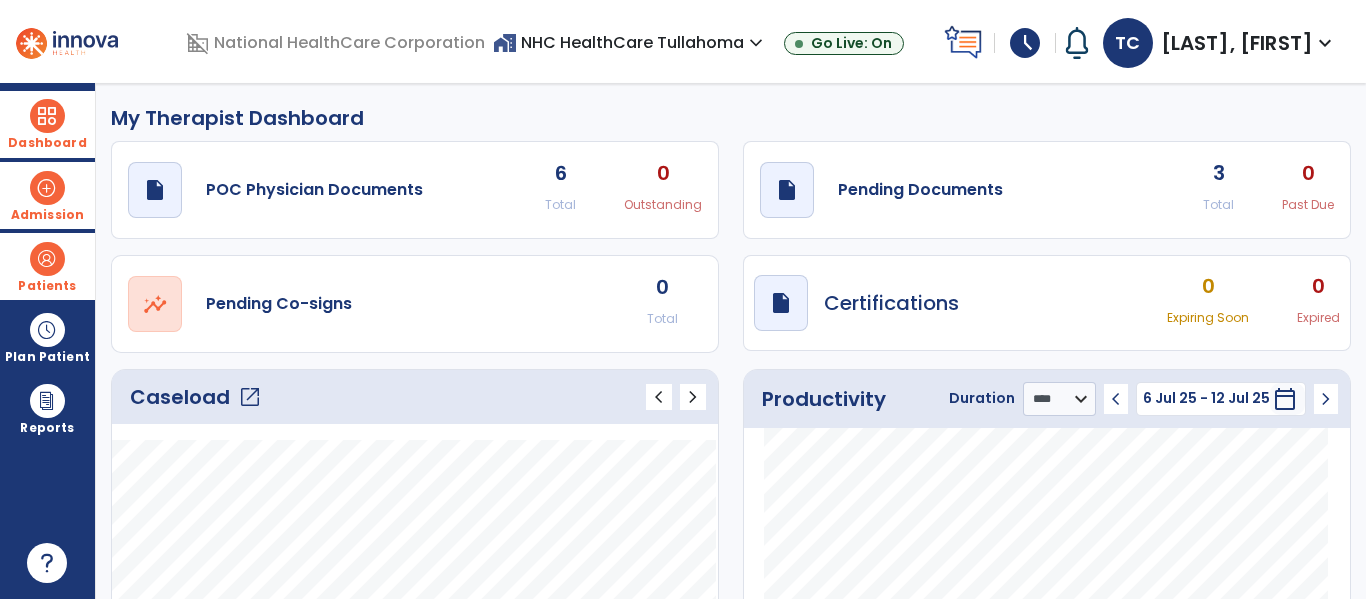 click on "Admission" at bounding box center [47, 195] 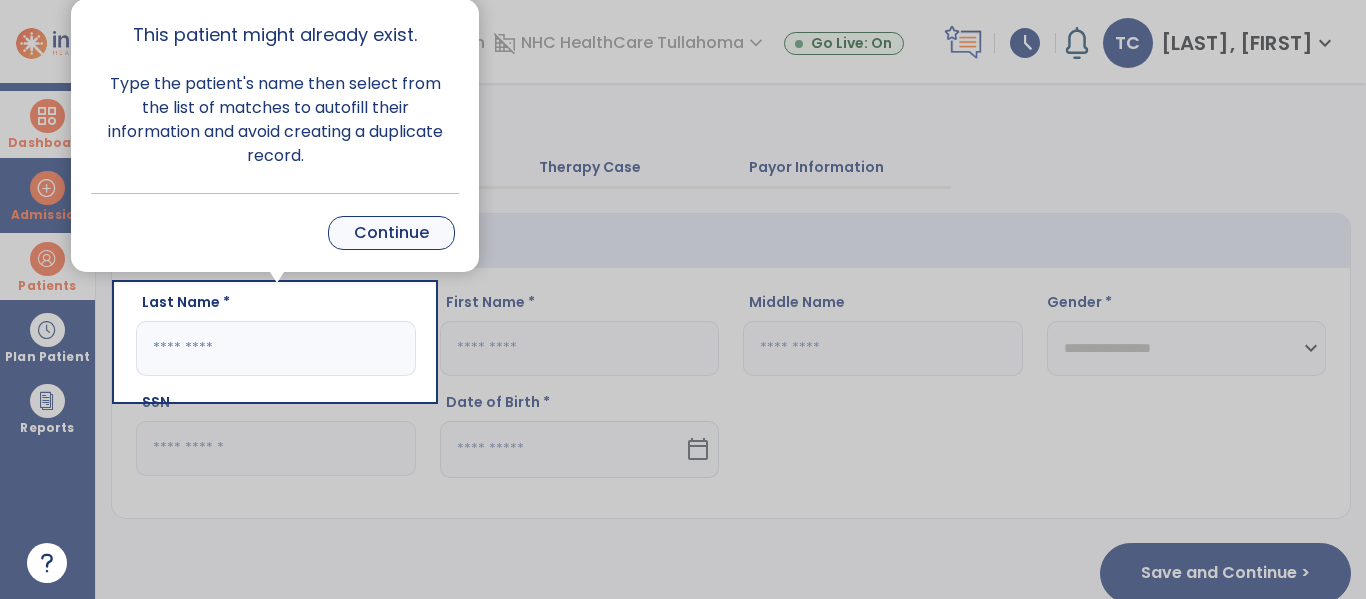 click on "Continue" at bounding box center (391, 233) 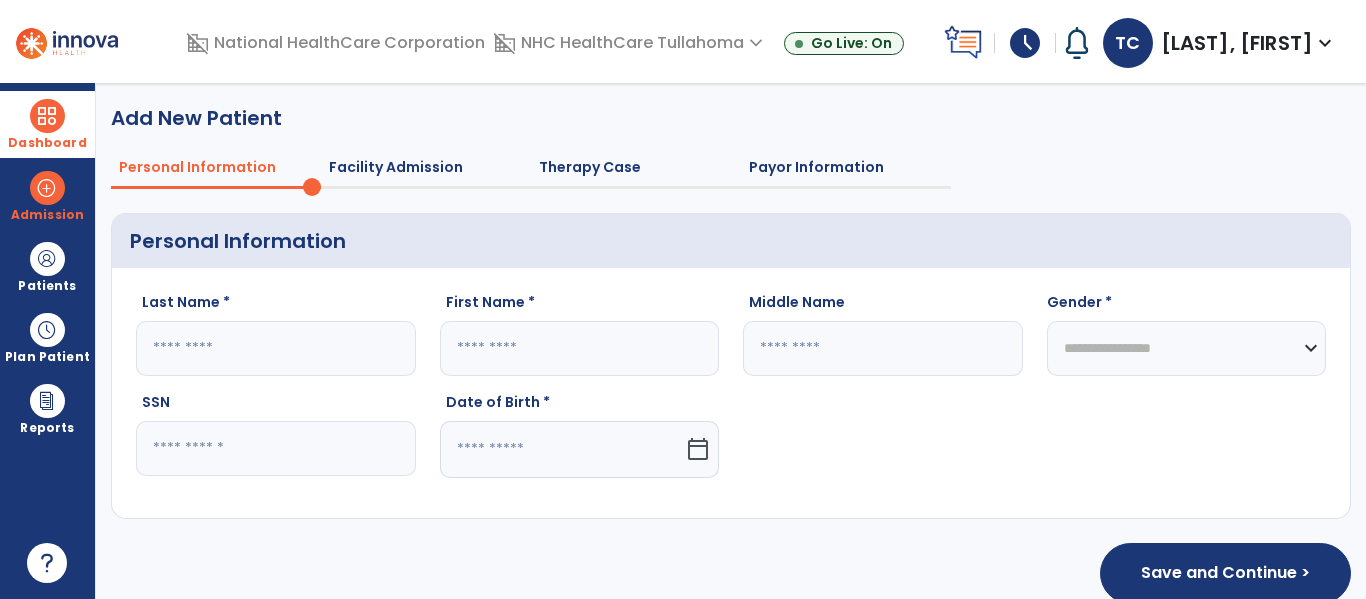 drag, startPoint x: 10, startPoint y: 267, endPoint x: 531, endPoint y: 303, distance: 522.2423 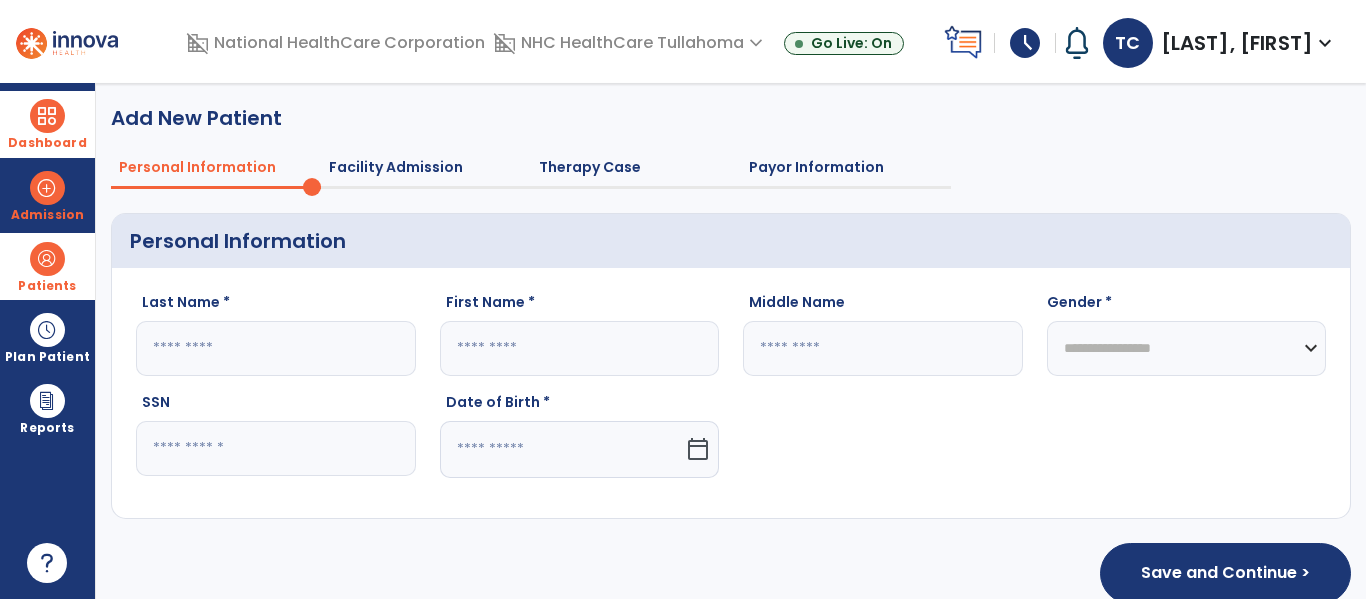 click on "Patients" at bounding box center (47, 266) 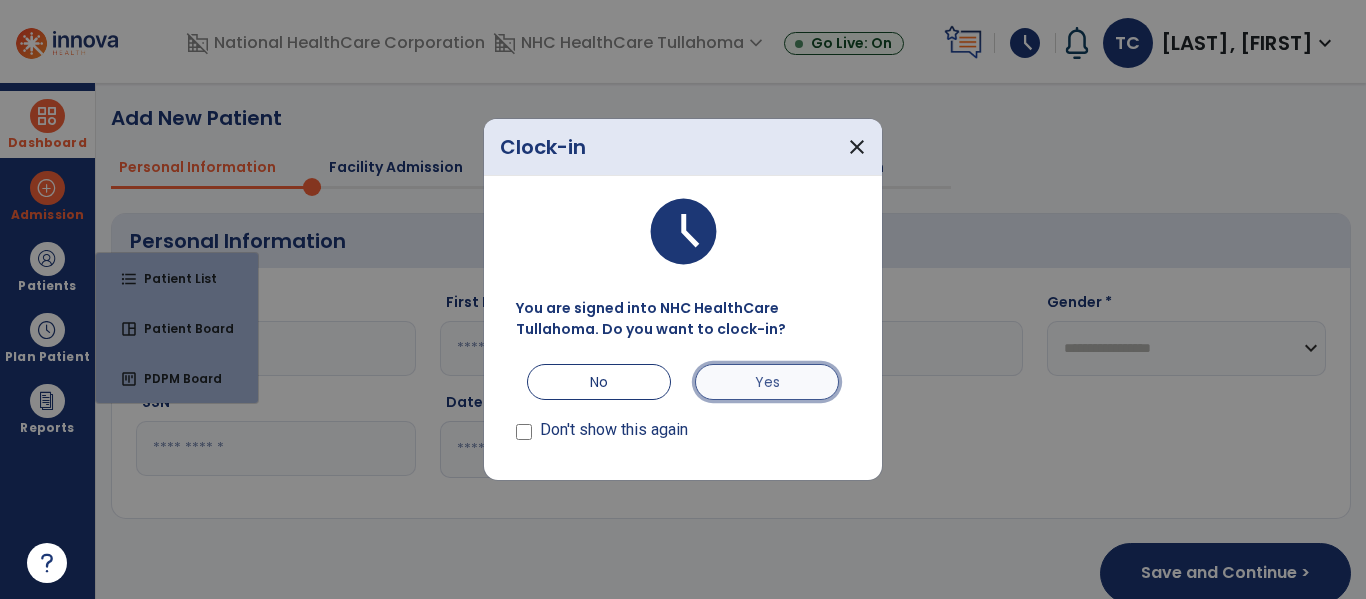 click on "Yes" at bounding box center (767, 382) 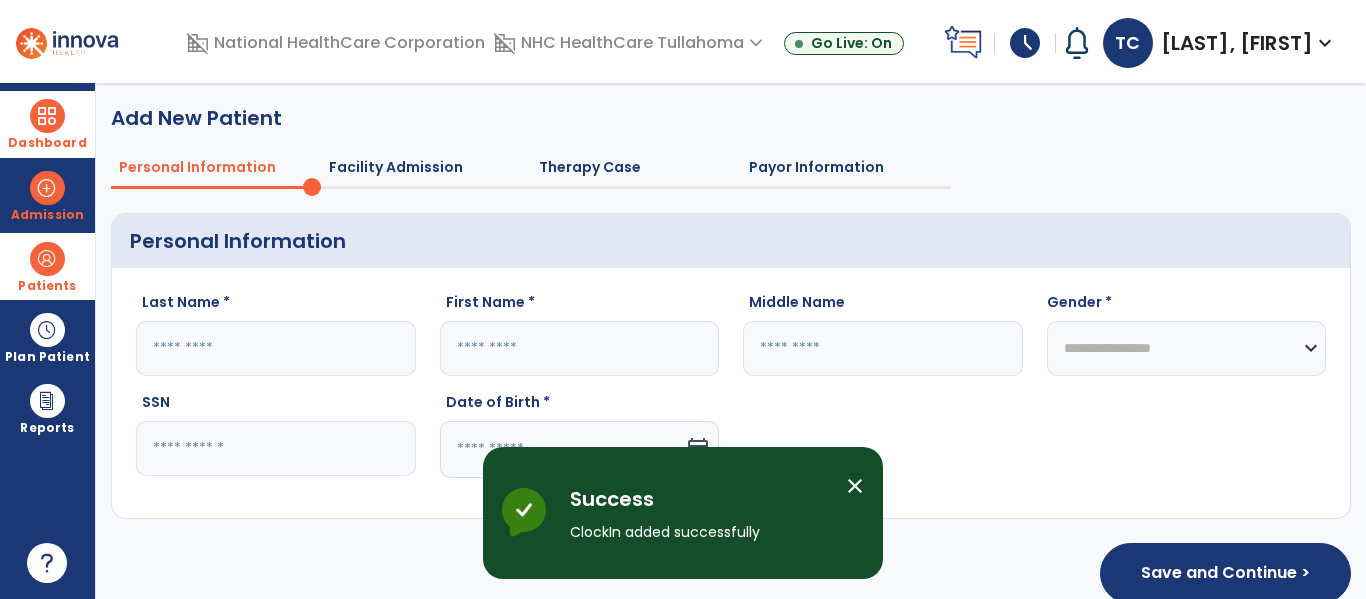 click at bounding box center [47, 259] 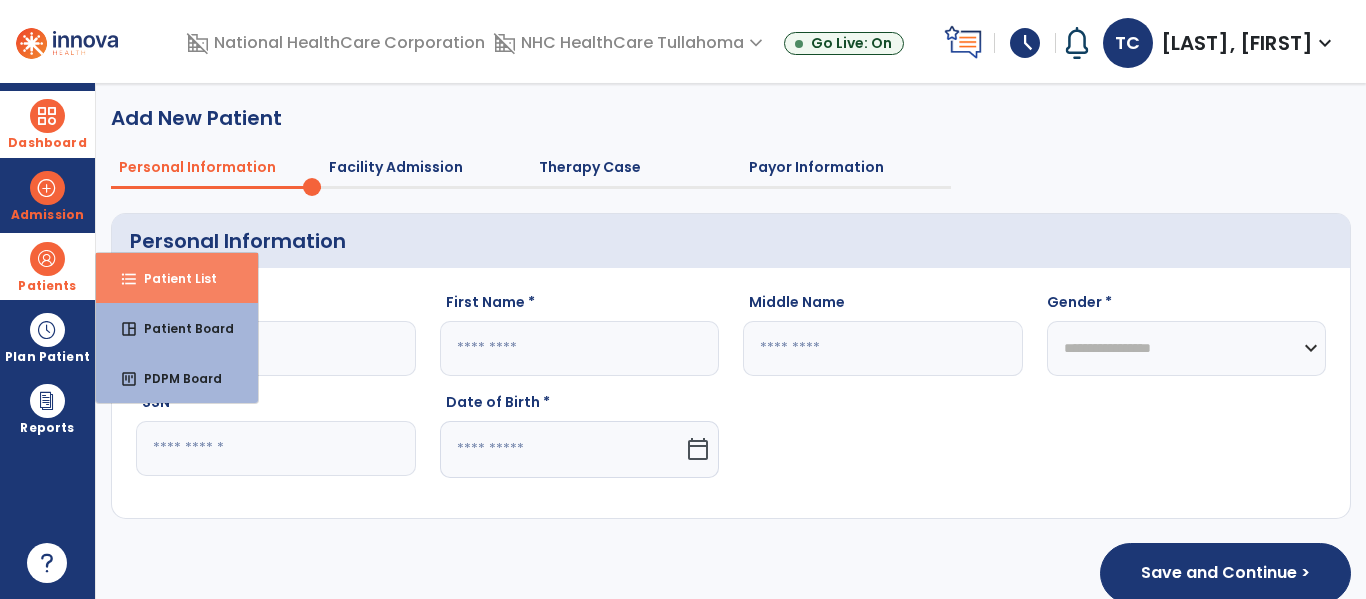 click on "Patient List" at bounding box center (172, 278) 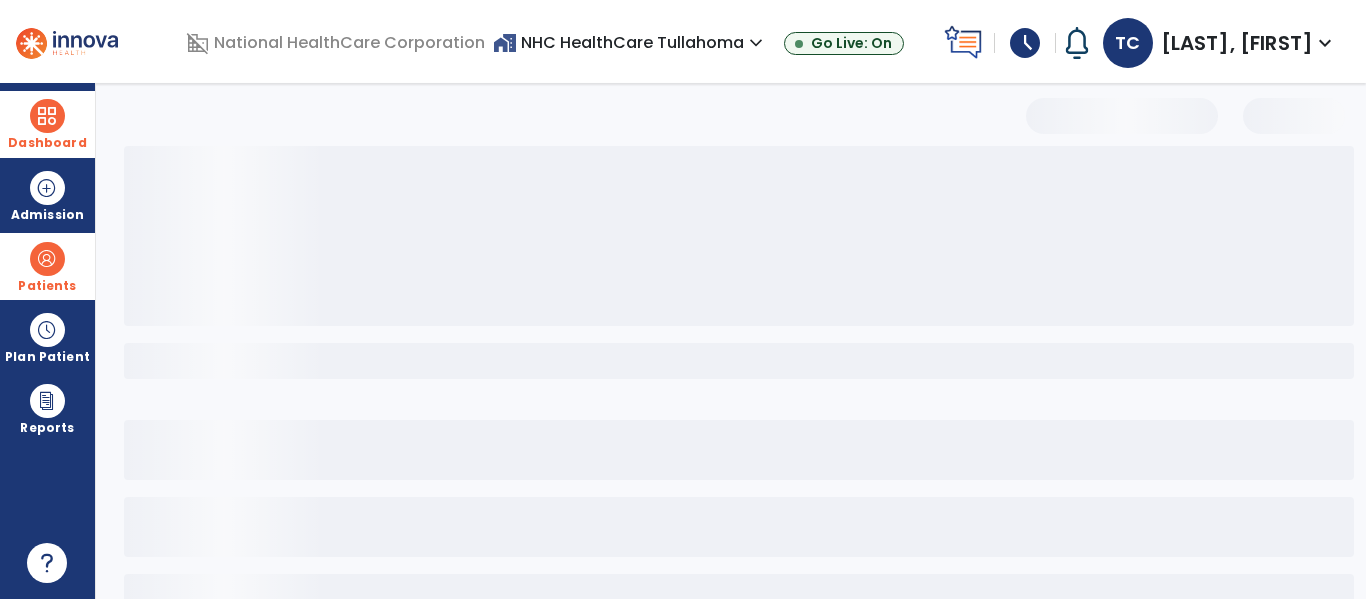 select on "***" 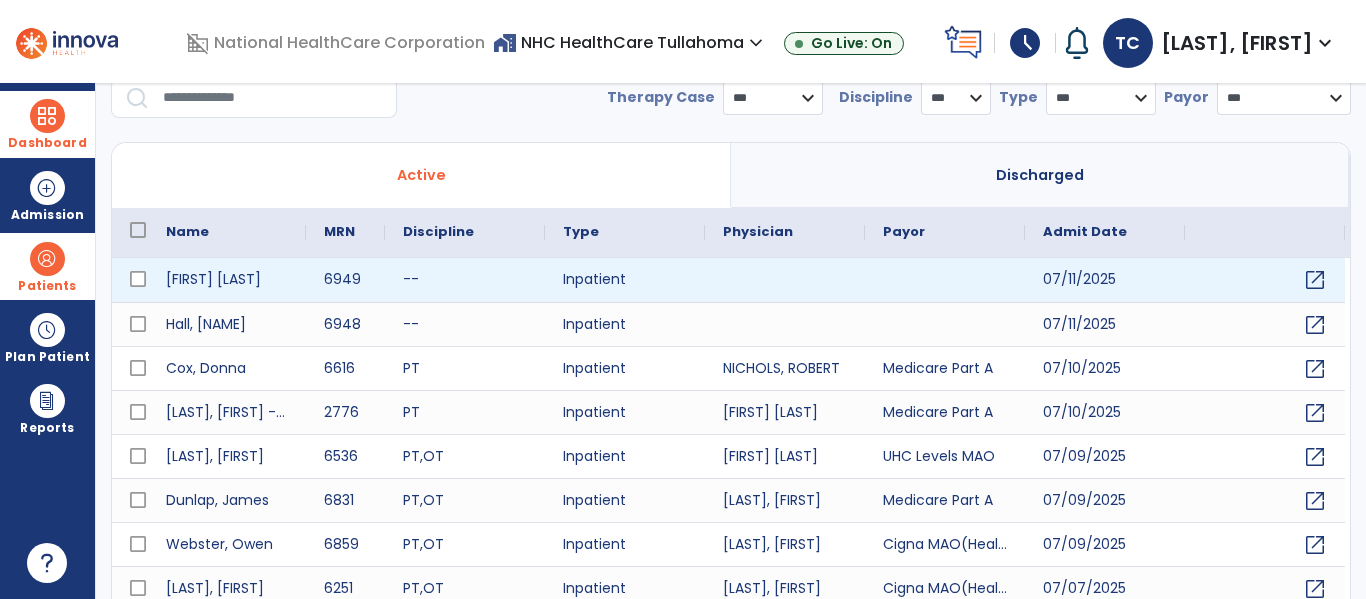 scroll, scrollTop: 76, scrollLeft: 0, axis: vertical 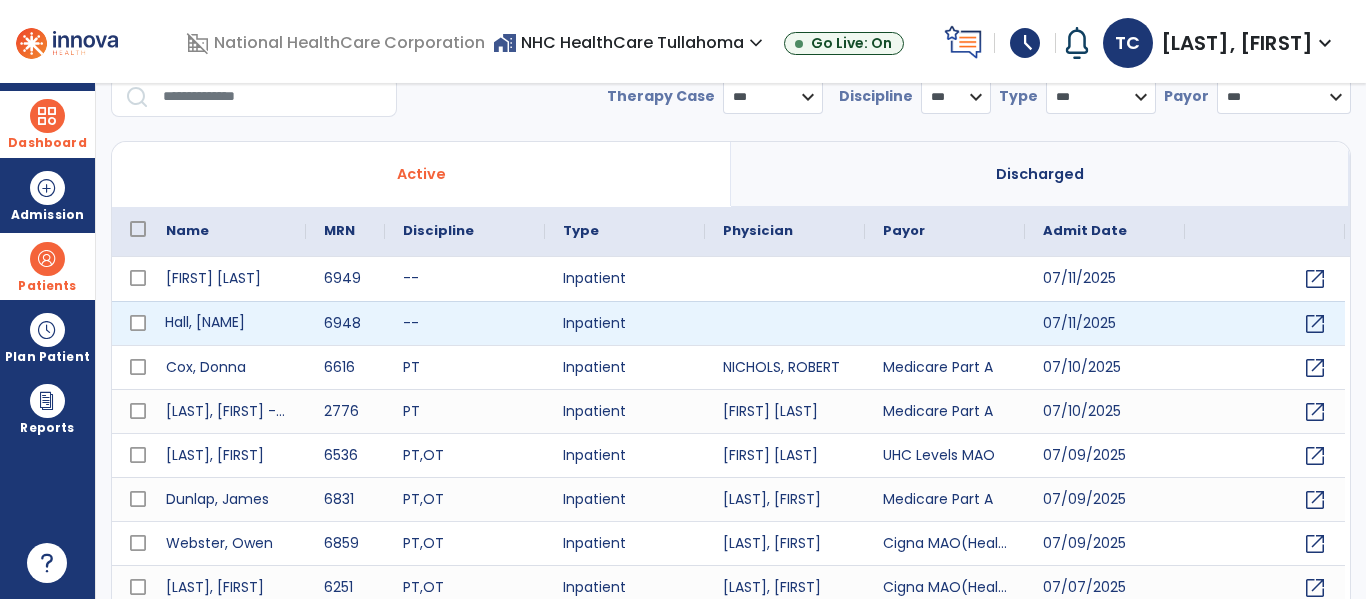 click on "Hall, [NAME]" at bounding box center [227, 323] 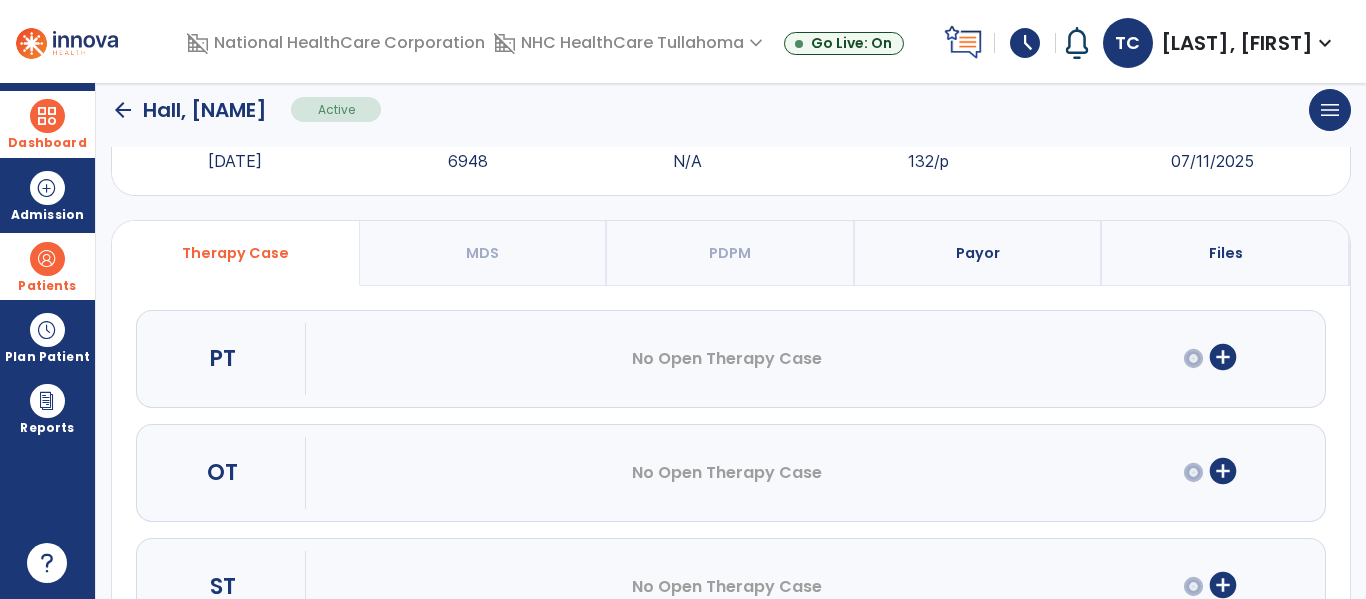 click on "arrow_back" 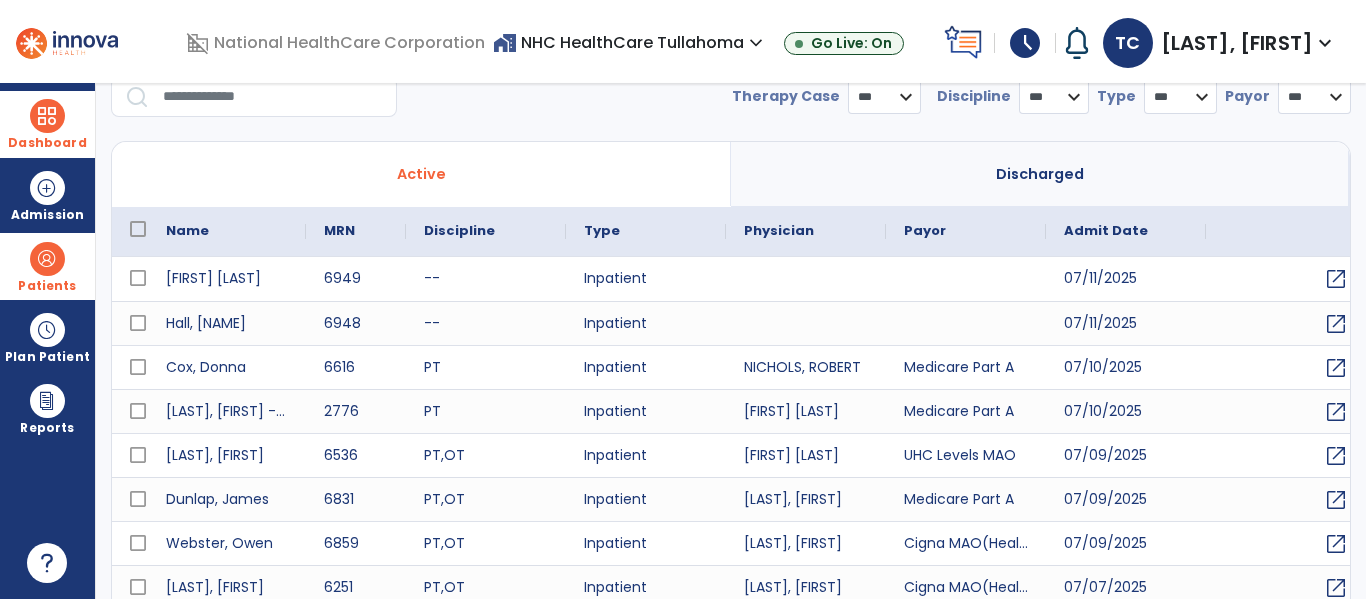 select on "***" 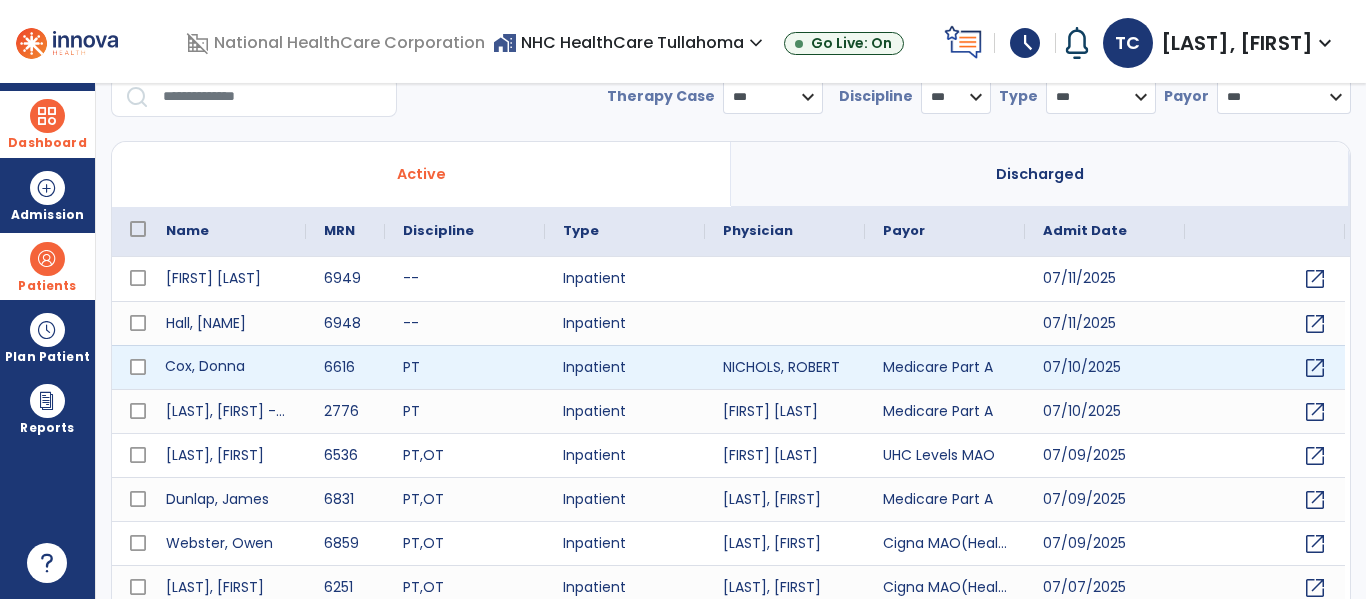 click on "Cox, Donna" at bounding box center [227, 367] 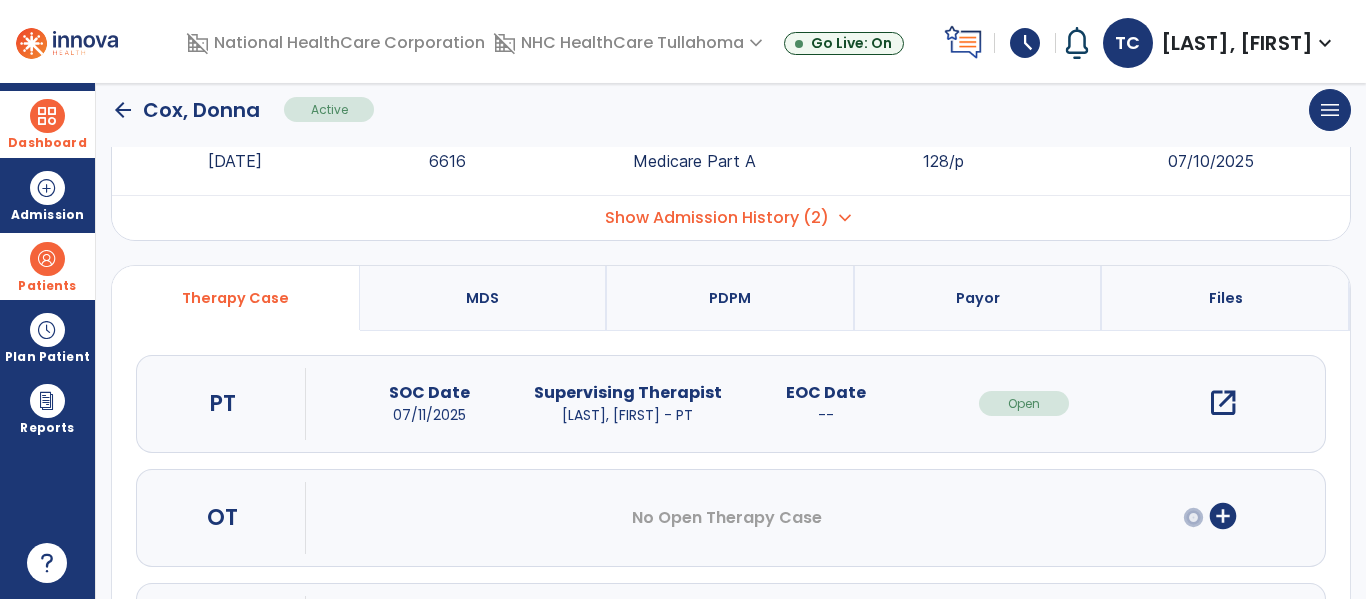 click on "open_in_new" at bounding box center (1223, 403) 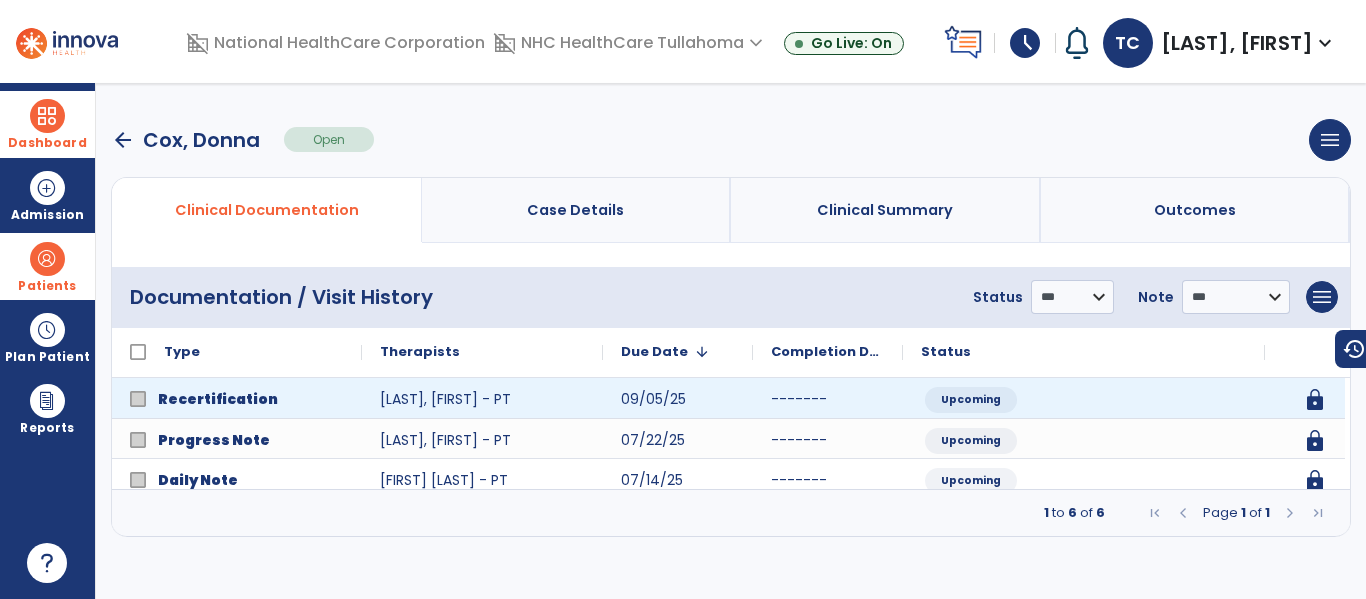 scroll, scrollTop: 0, scrollLeft: 0, axis: both 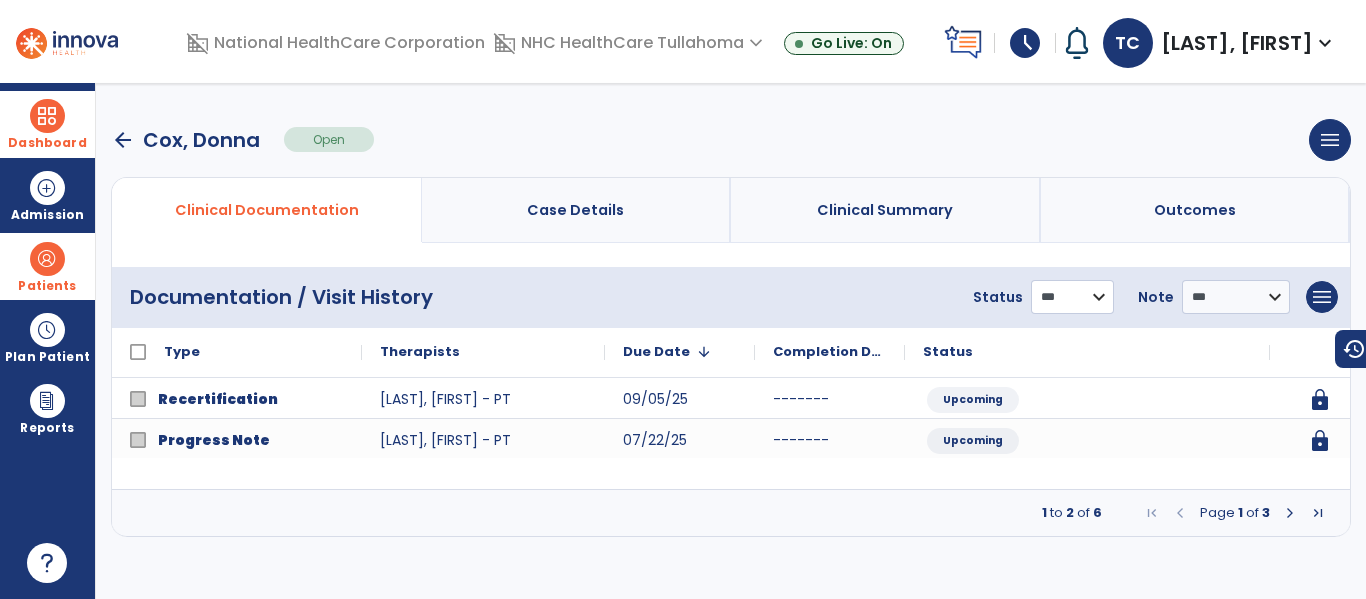 click on "**********" at bounding box center (1072, 297) 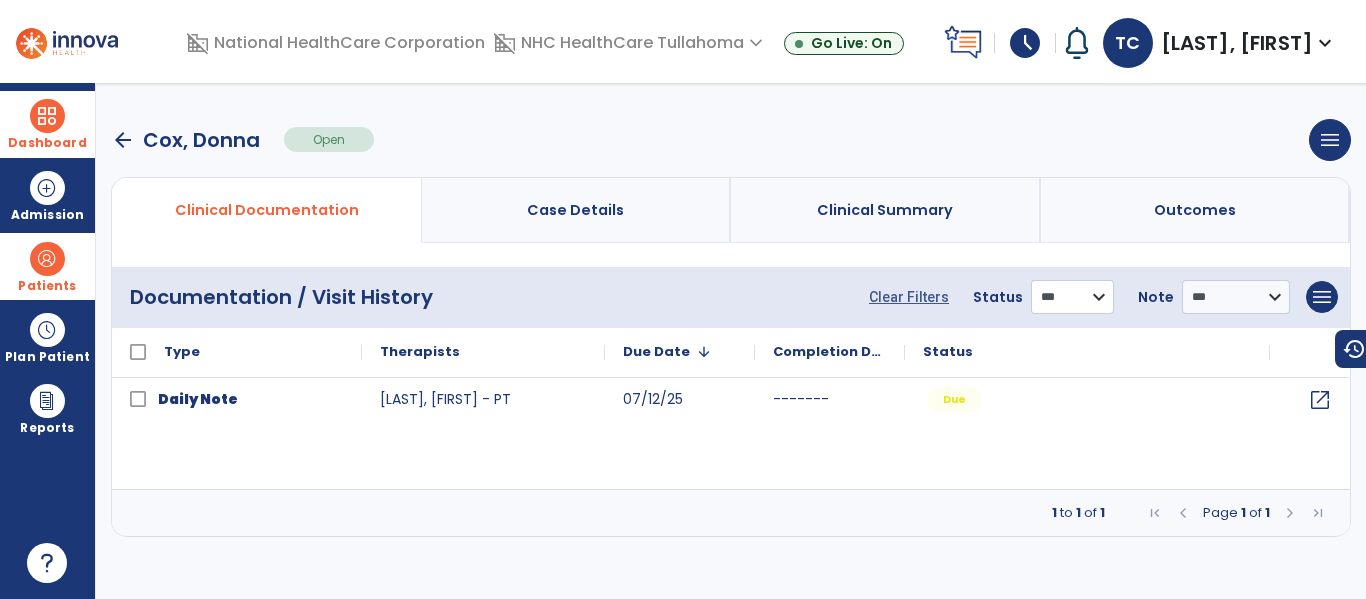 click on "**********" at bounding box center [1072, 297] 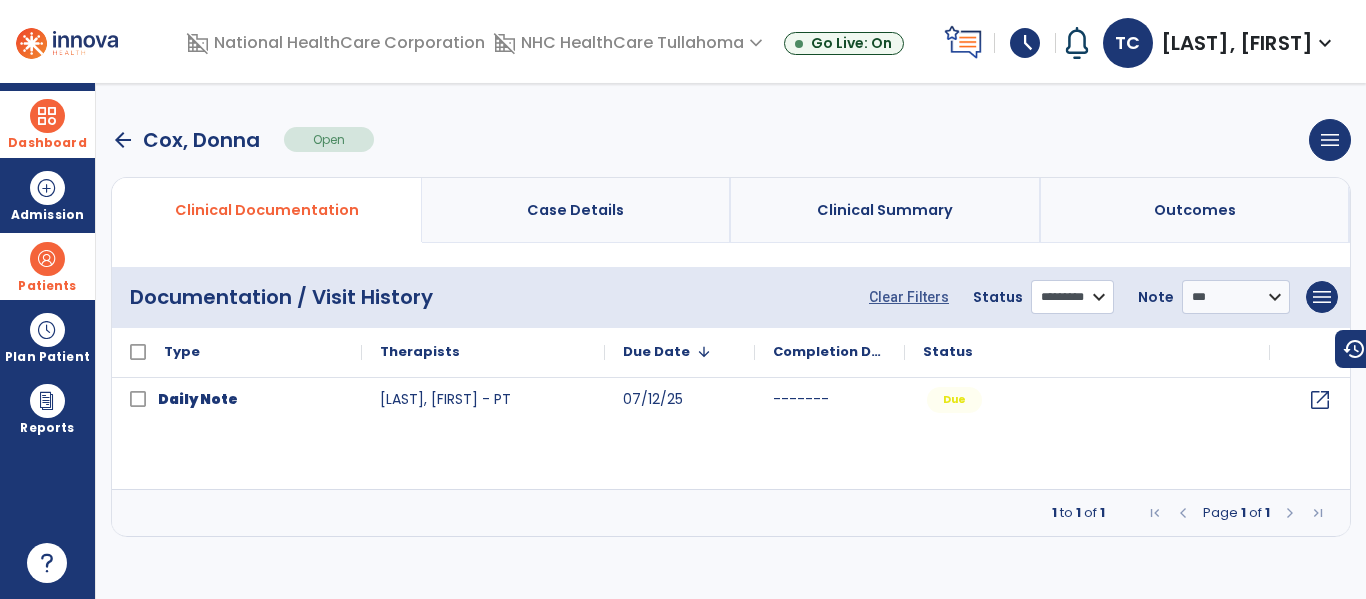 click on "**********" at bounding box center (1072, 297) 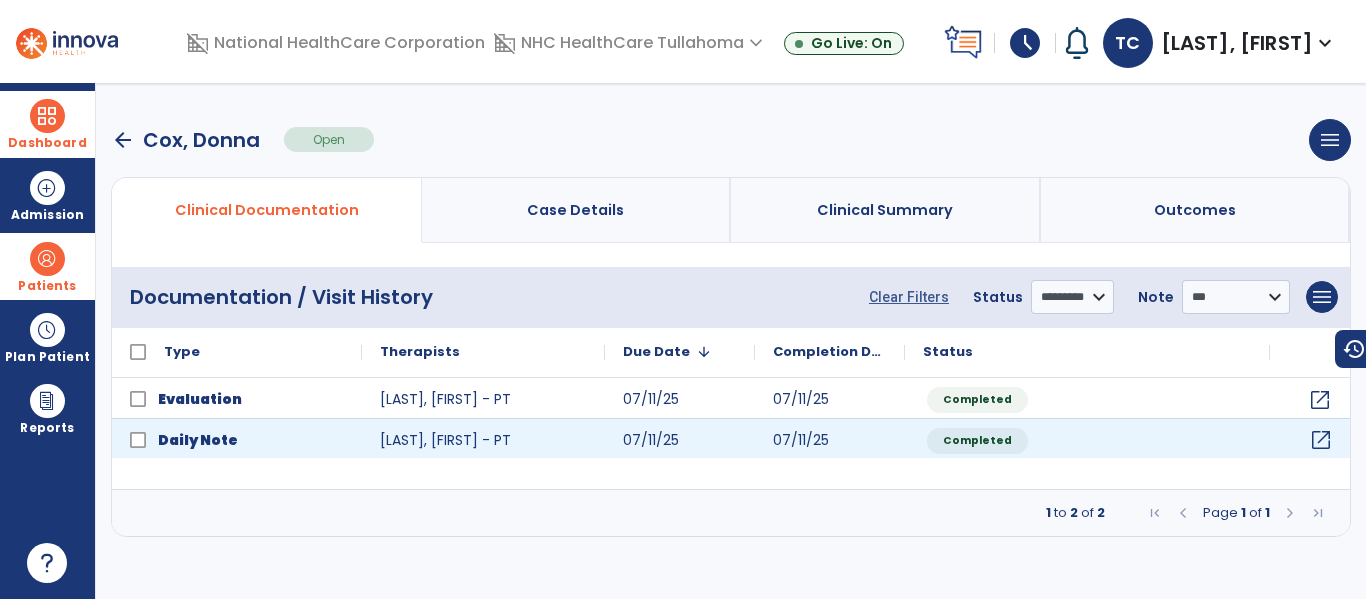 click on "open_in_new" 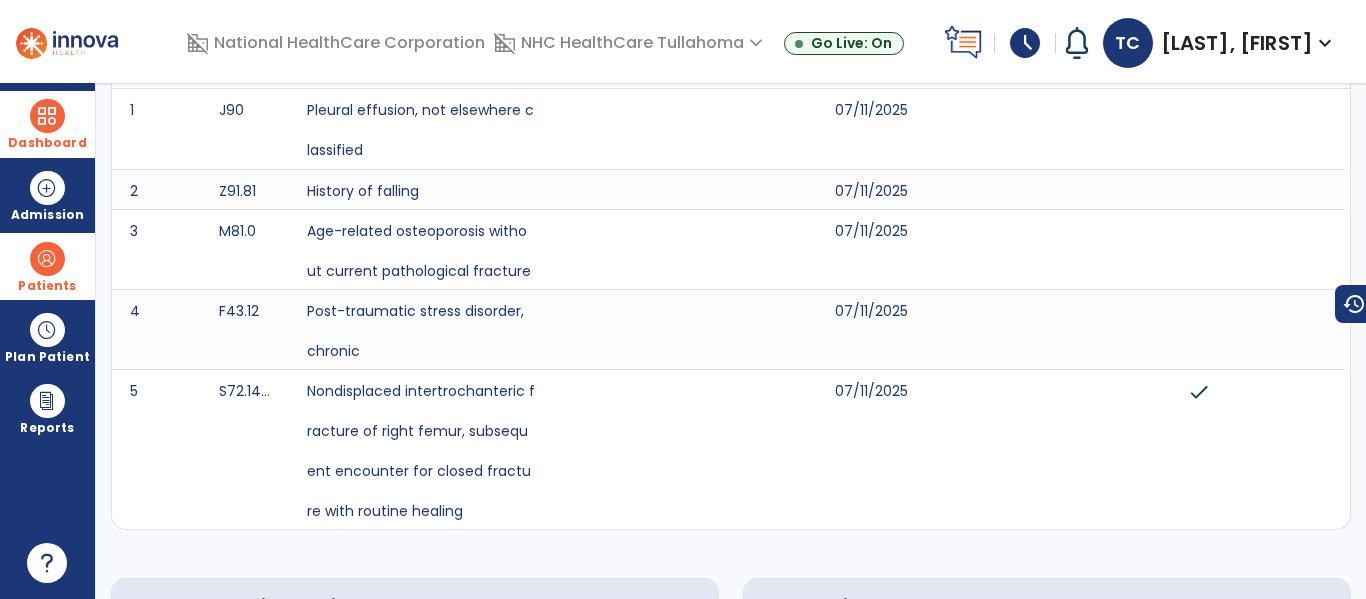 scroll, scrollTop: 0, scrollLeft: 0, axis: both 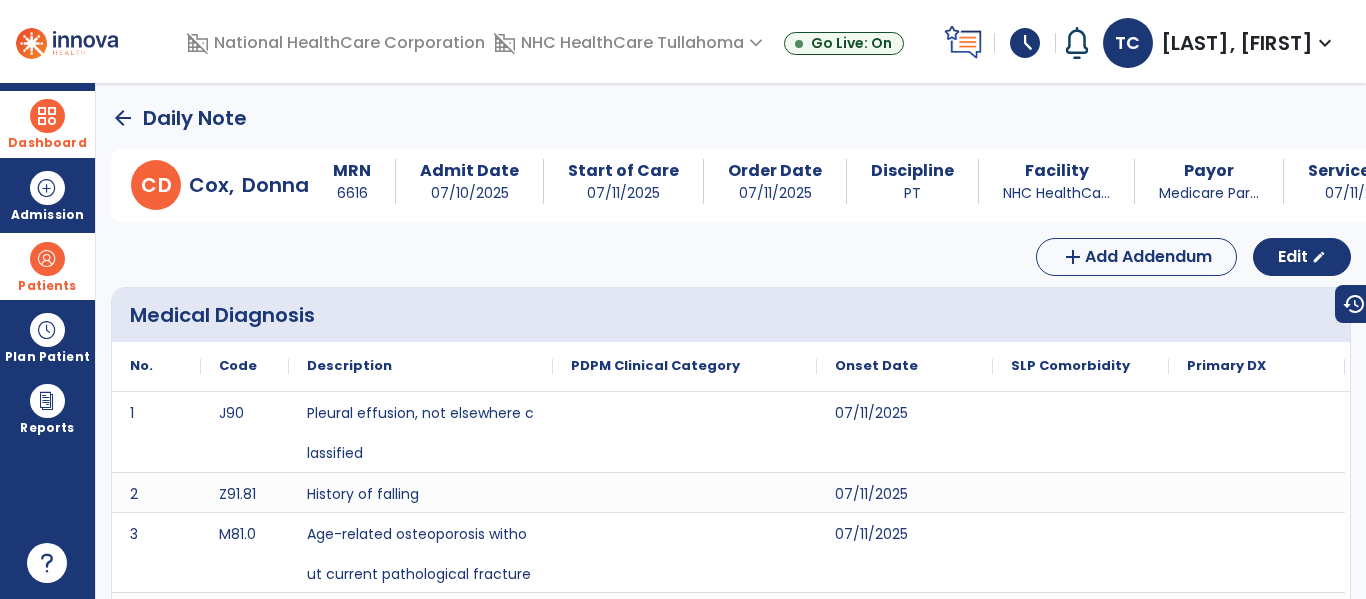 click on "arrow_back" 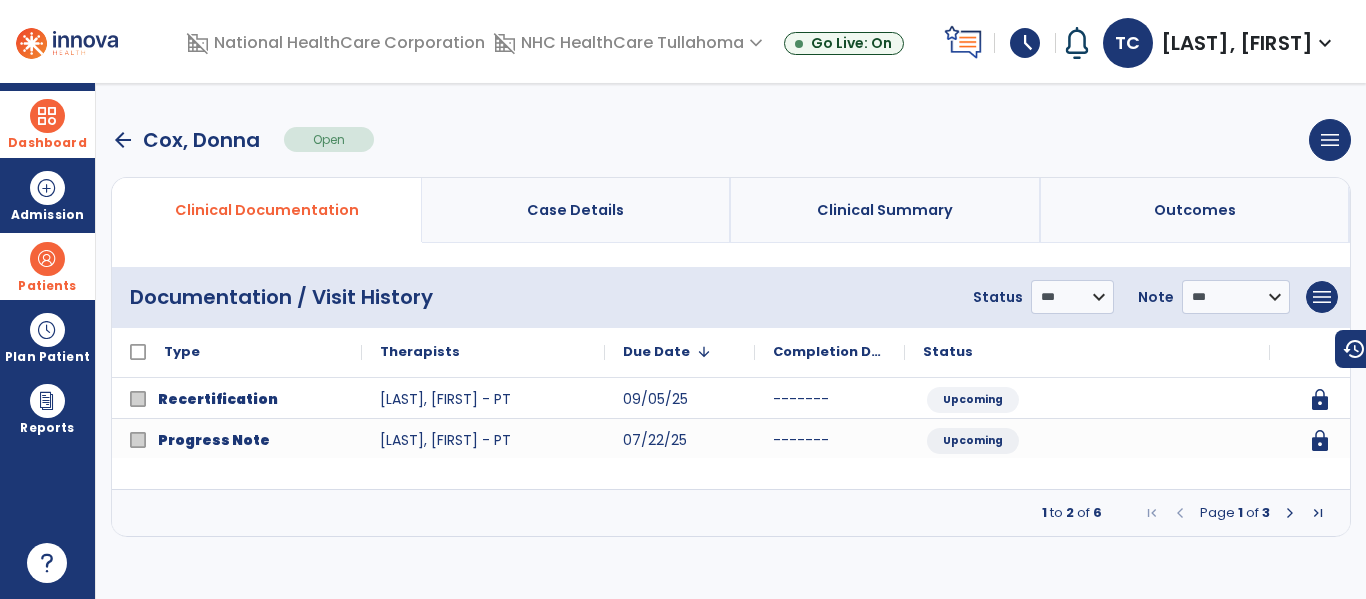 click on "arrow_back   Cox, [LAST]  Open  menu   Edit Therapy Case   Delete Therapy Case   Close Therapy Case" at bounding box center [731, 140] 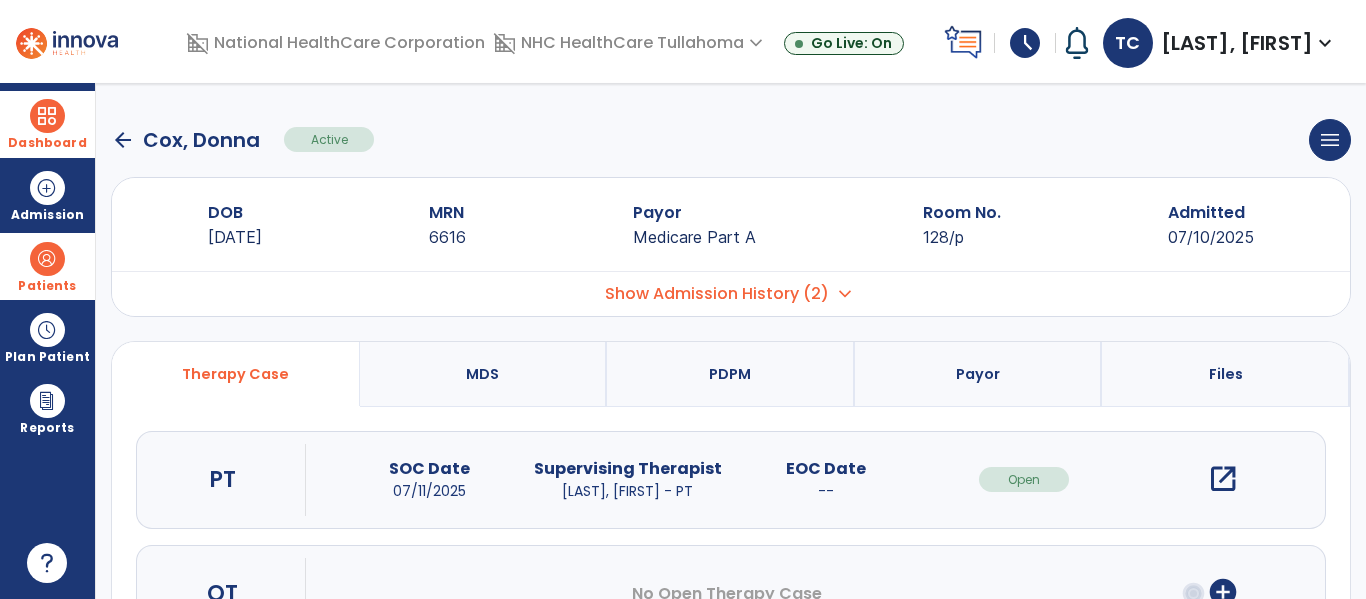 click on "arrow_back" 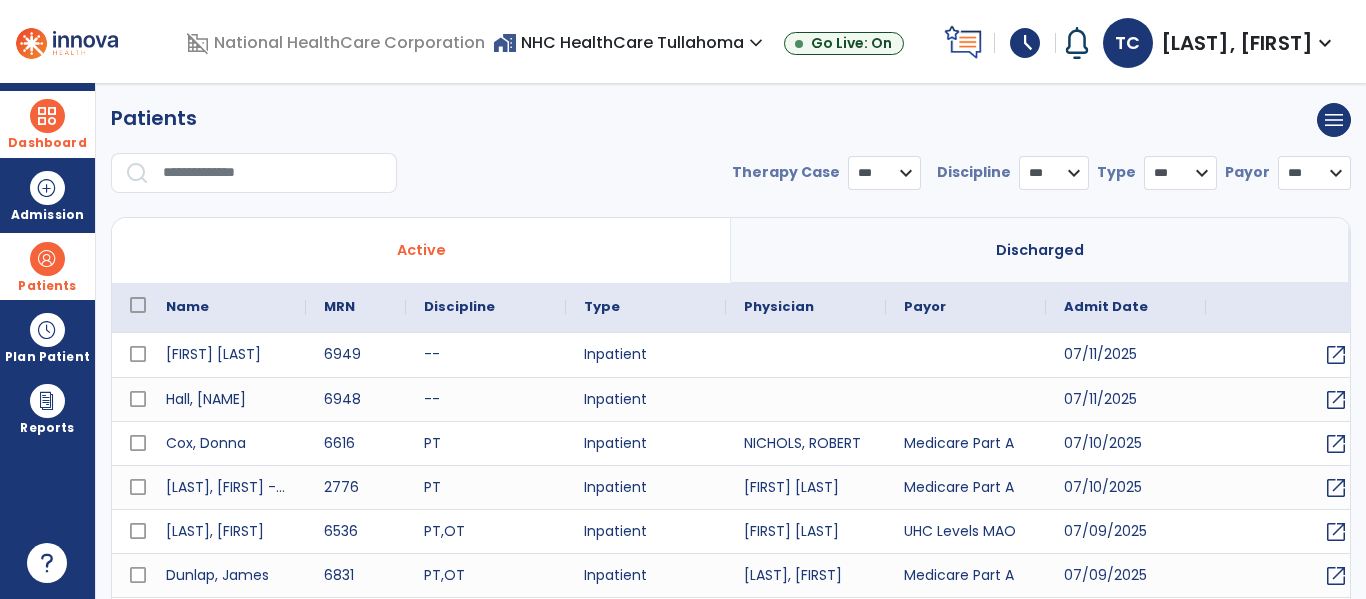 select on "***" 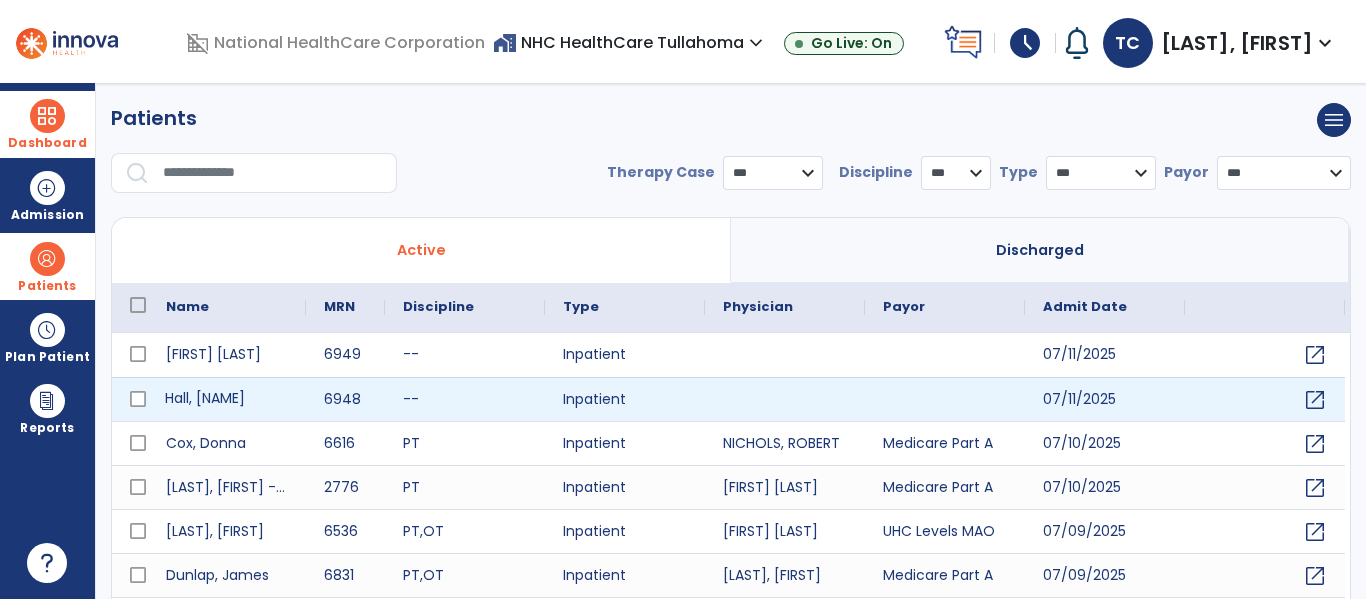 click on "Hall, [NAME]" at bounding box center [227, 399] 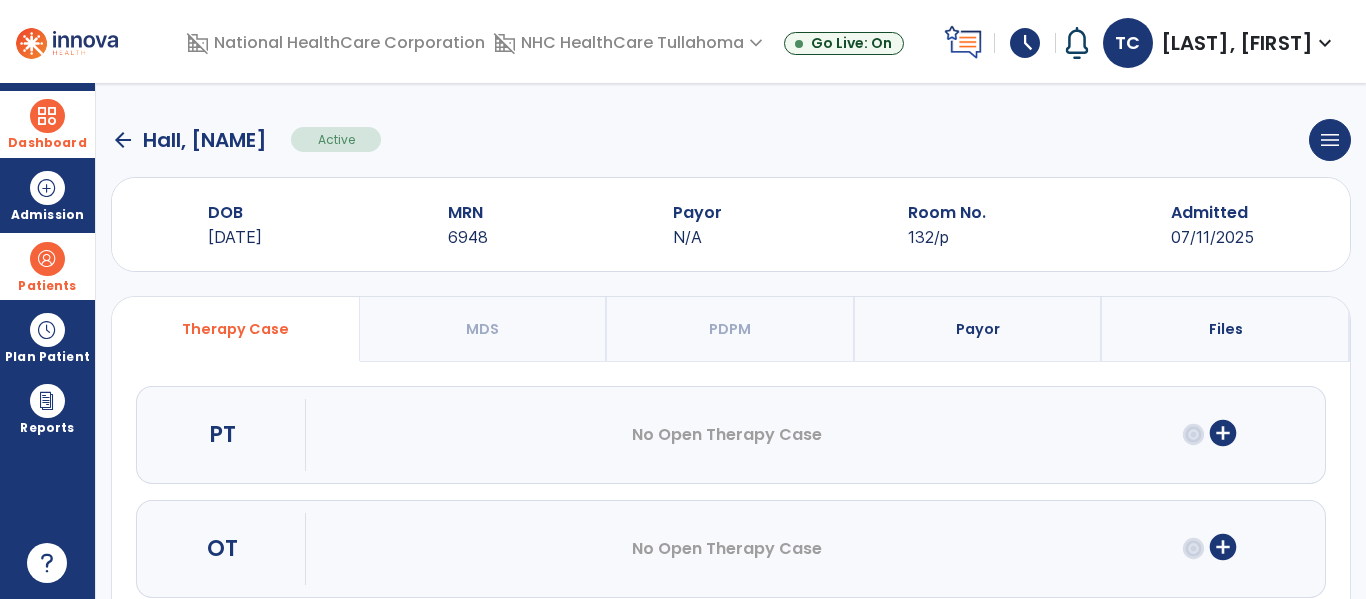 click on "arrow_back" 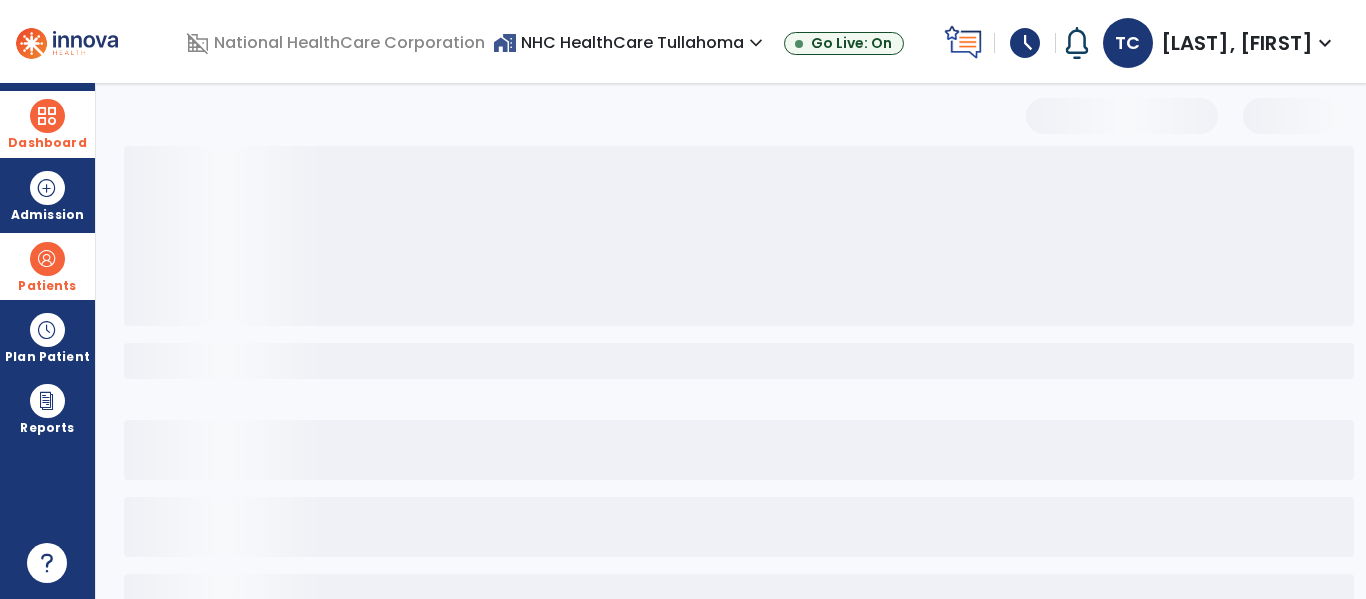 select on "***" 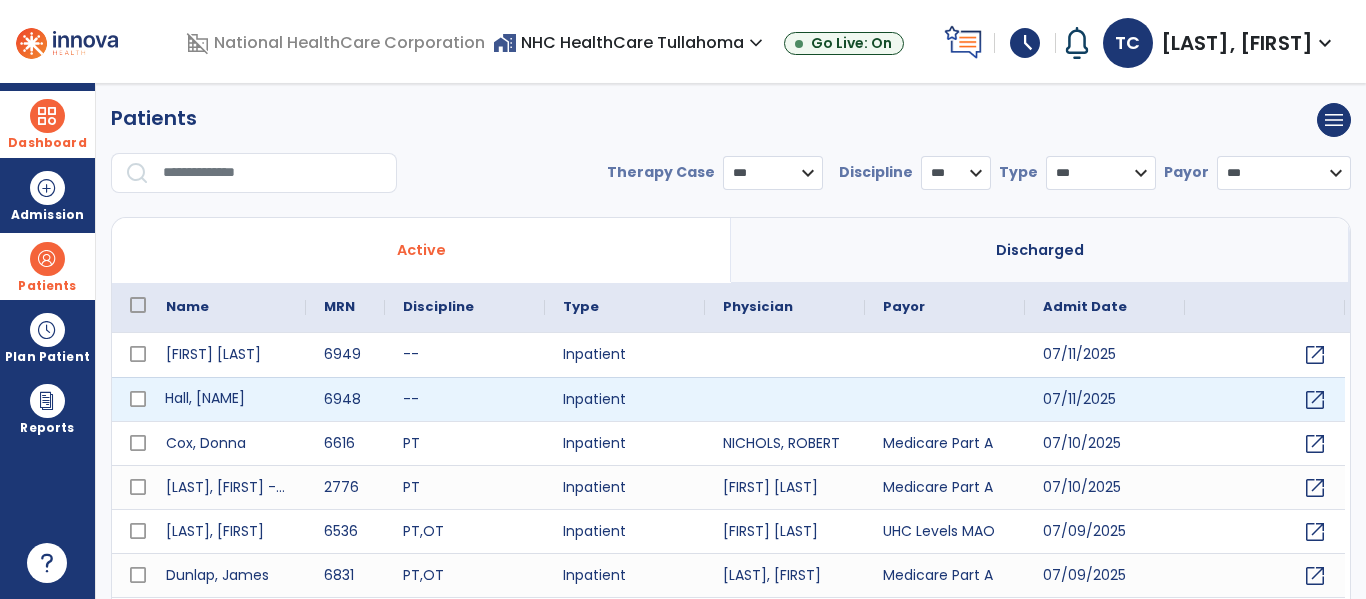 click on "Hall, [NAME]" at bounding box center [227, 399] 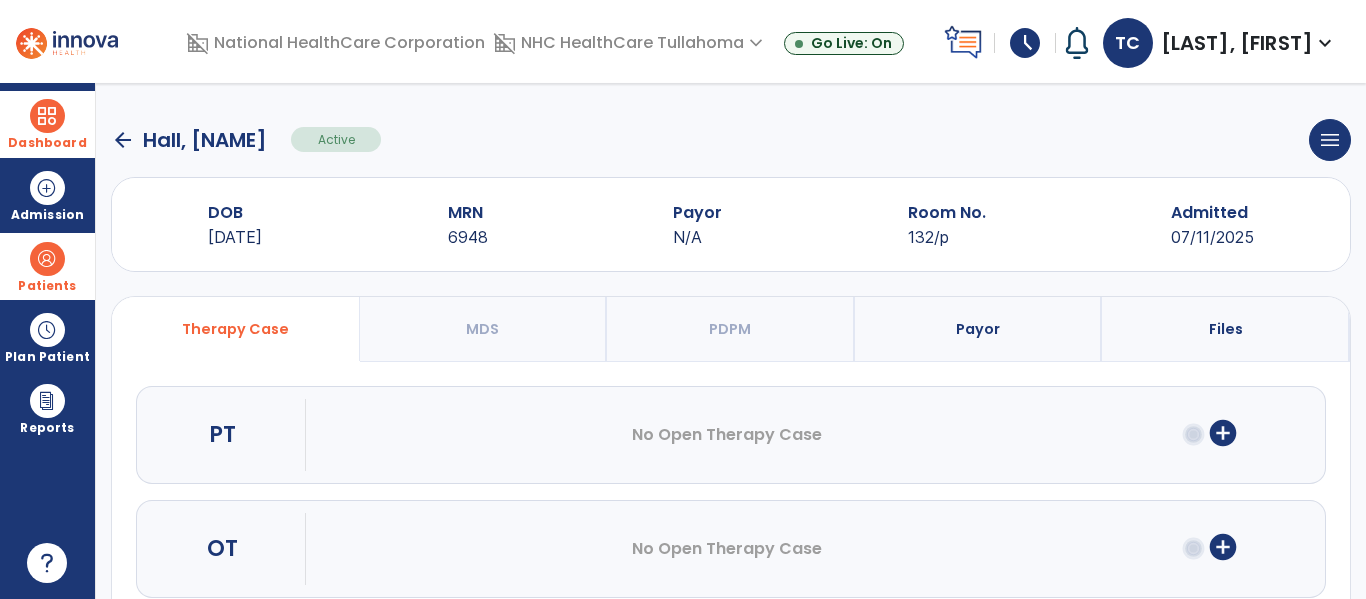 click on "add_circle" at bounding box center (1223, 433) 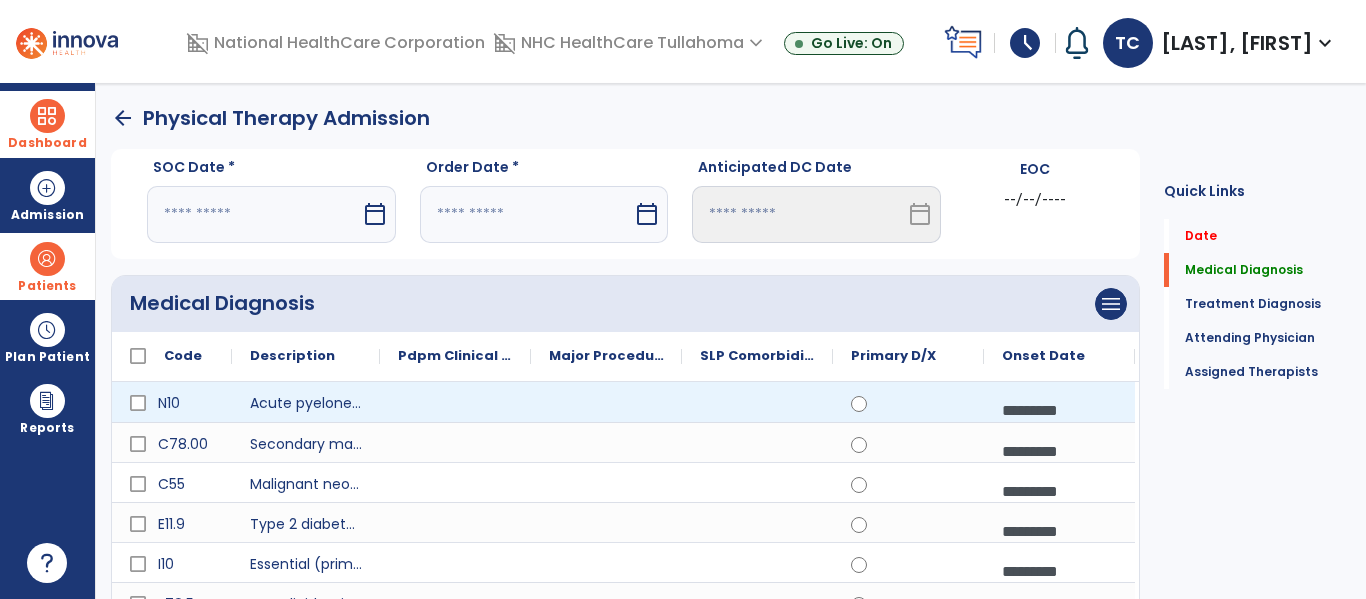 click 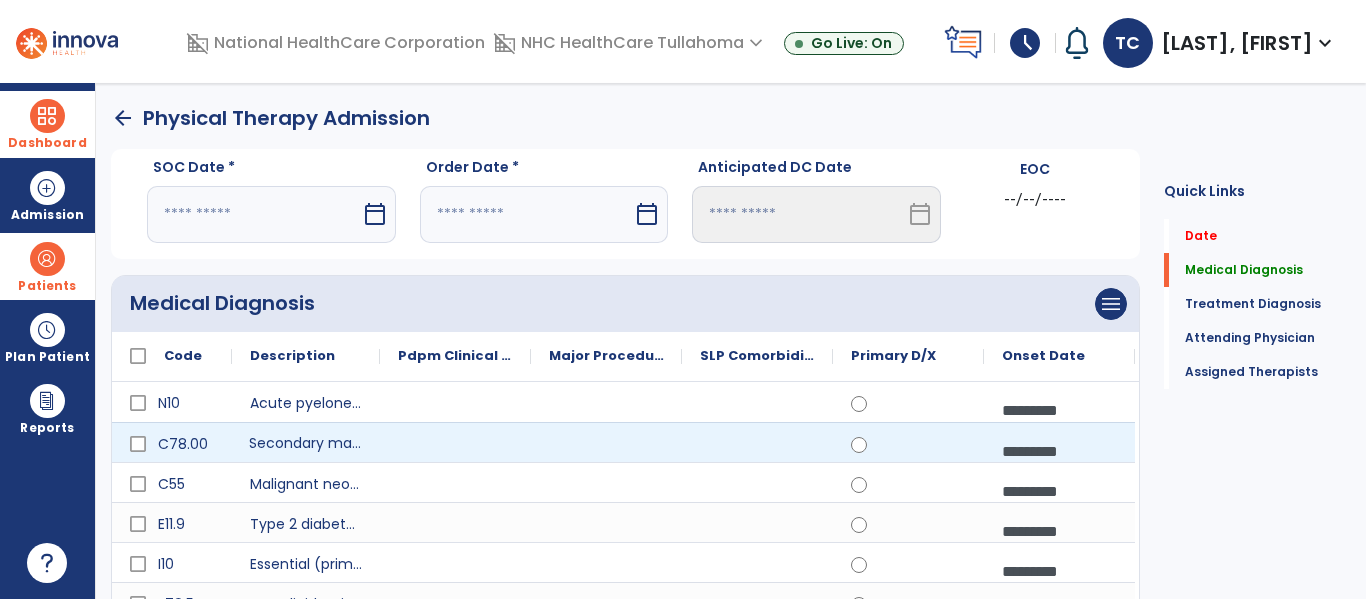 click on "Secondary malignant neoplasm of unspecified lung" 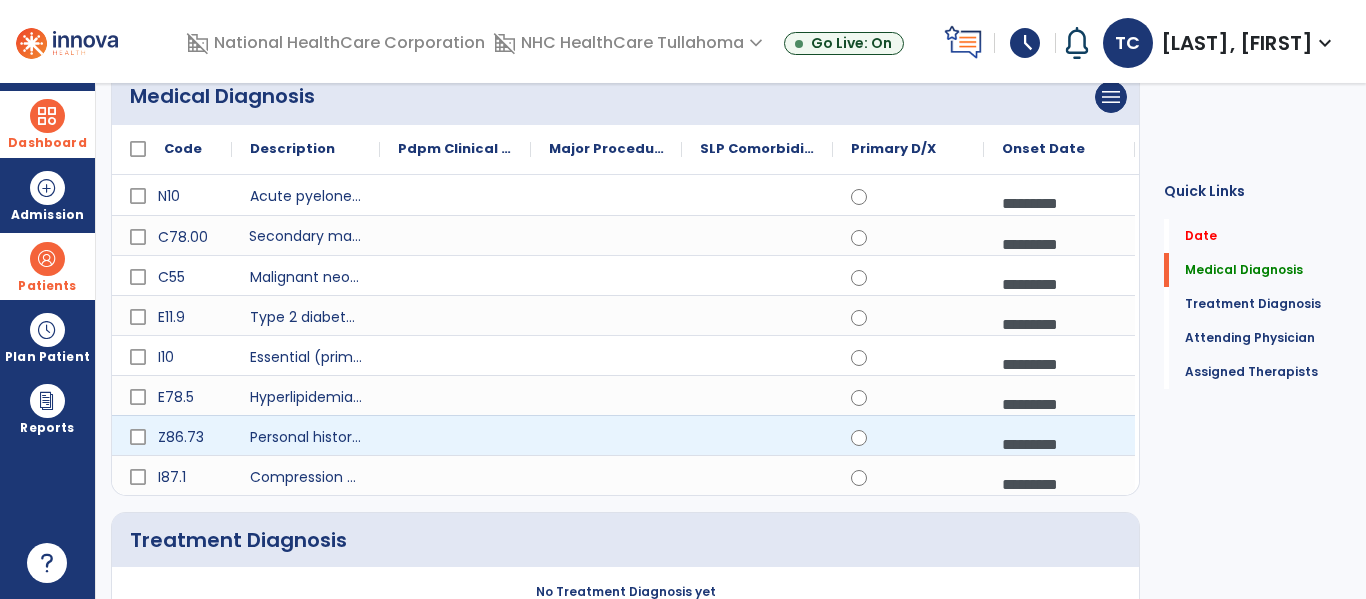 scroll, scrollTop: 0, scrollLeft: 0, axis: both 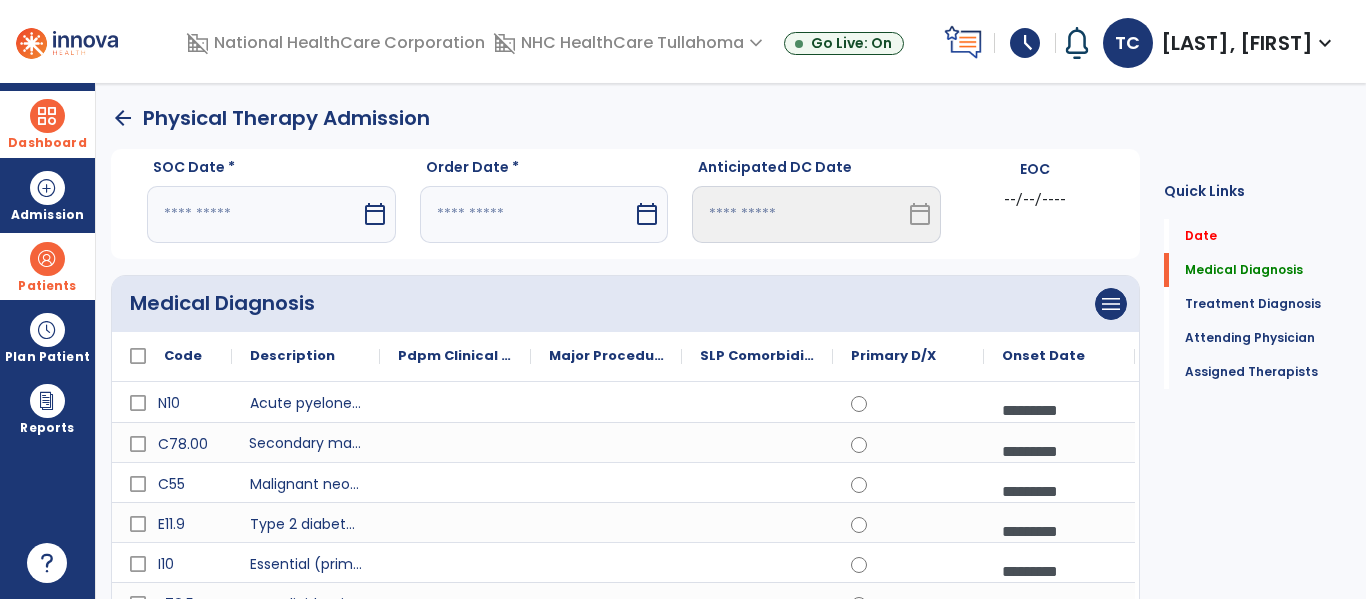 click on "calendar_today" at bounding box center [375, 214] 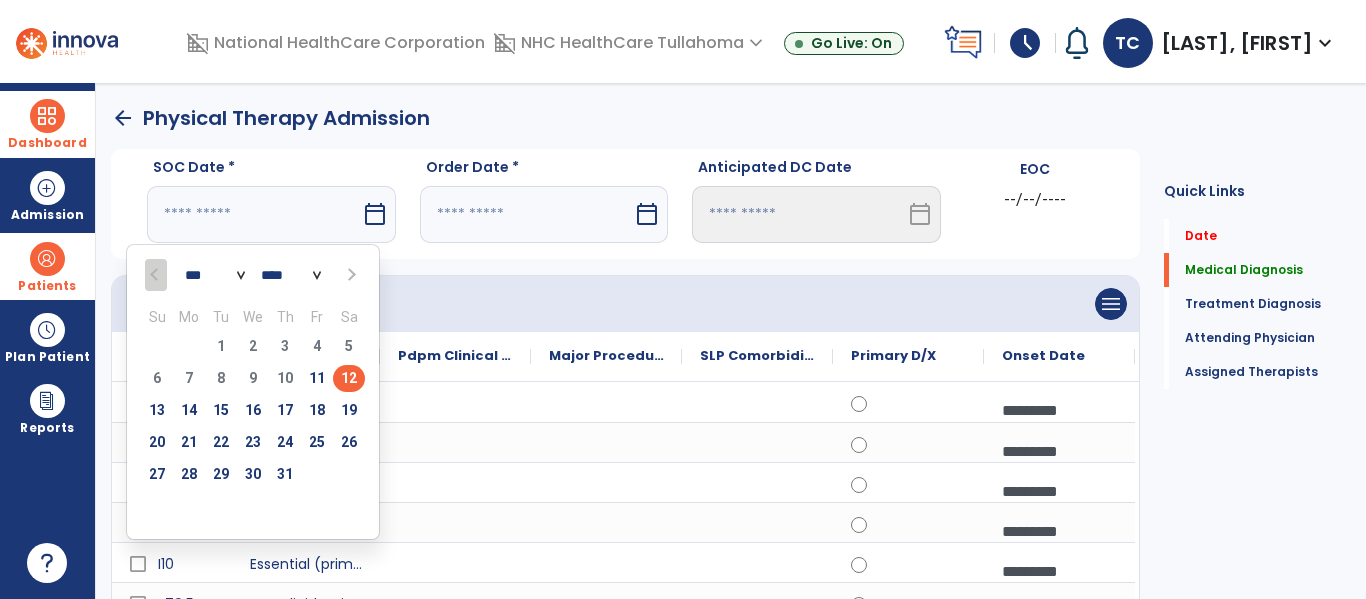 click on "12" at bounding box center (349, 381) 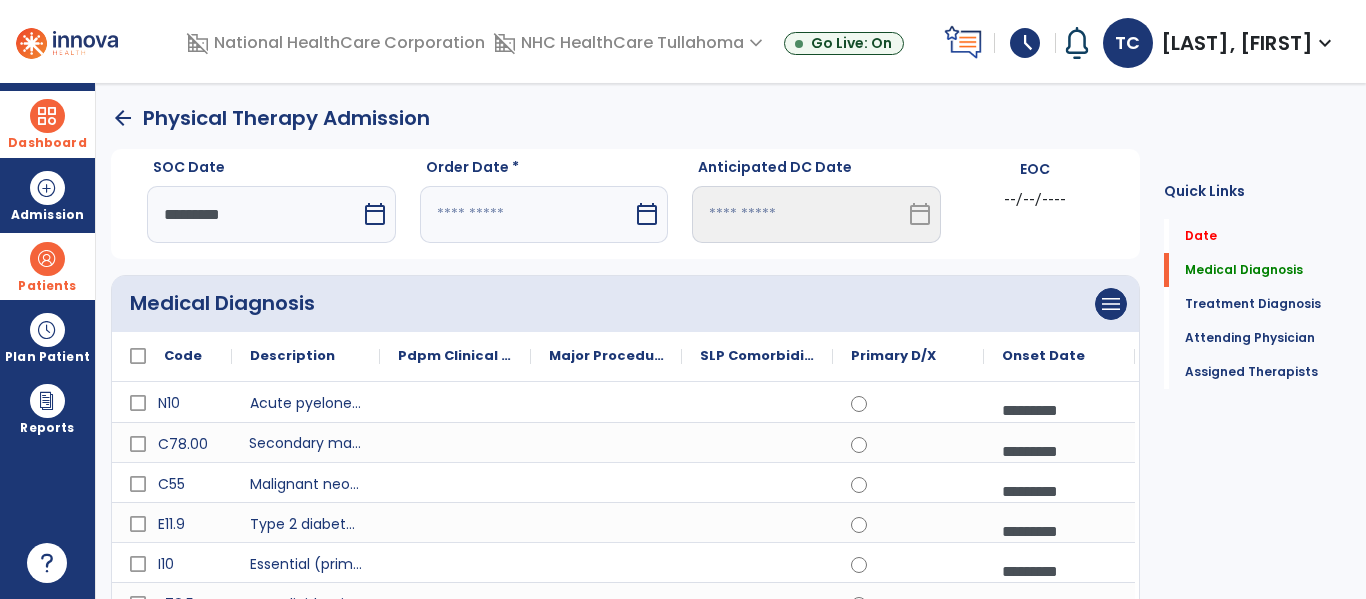click on "calendar_today" at bounding box center [647, 214] 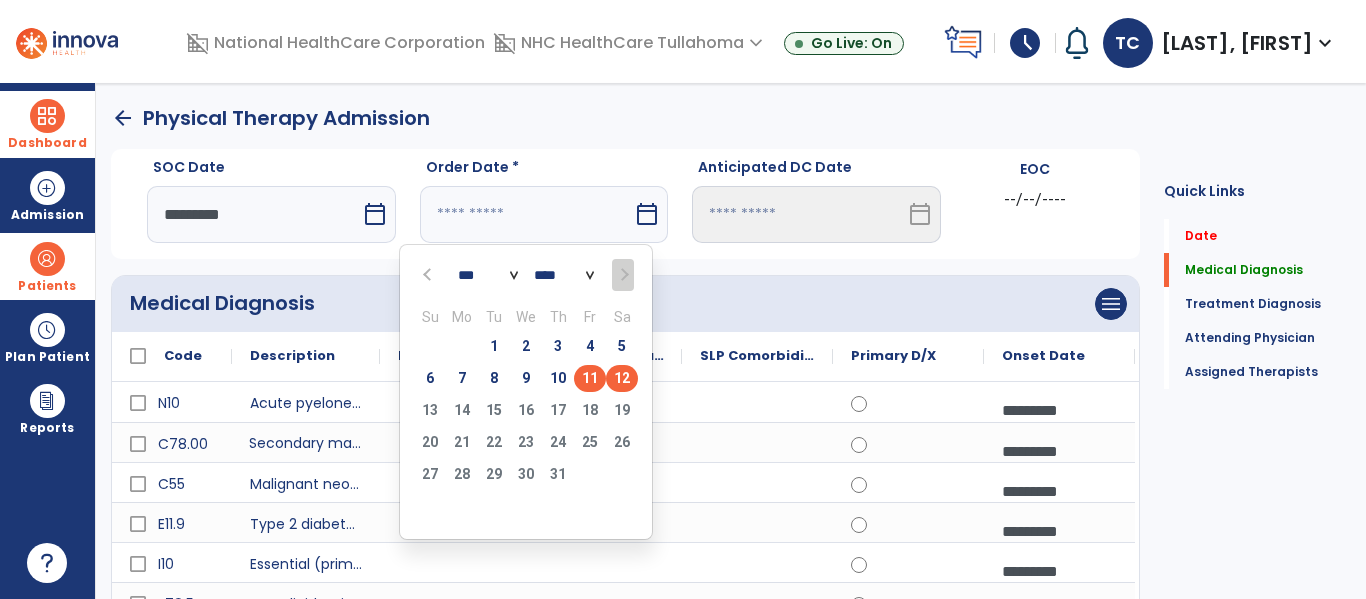 click on "11" at bounding box center (590, 378) 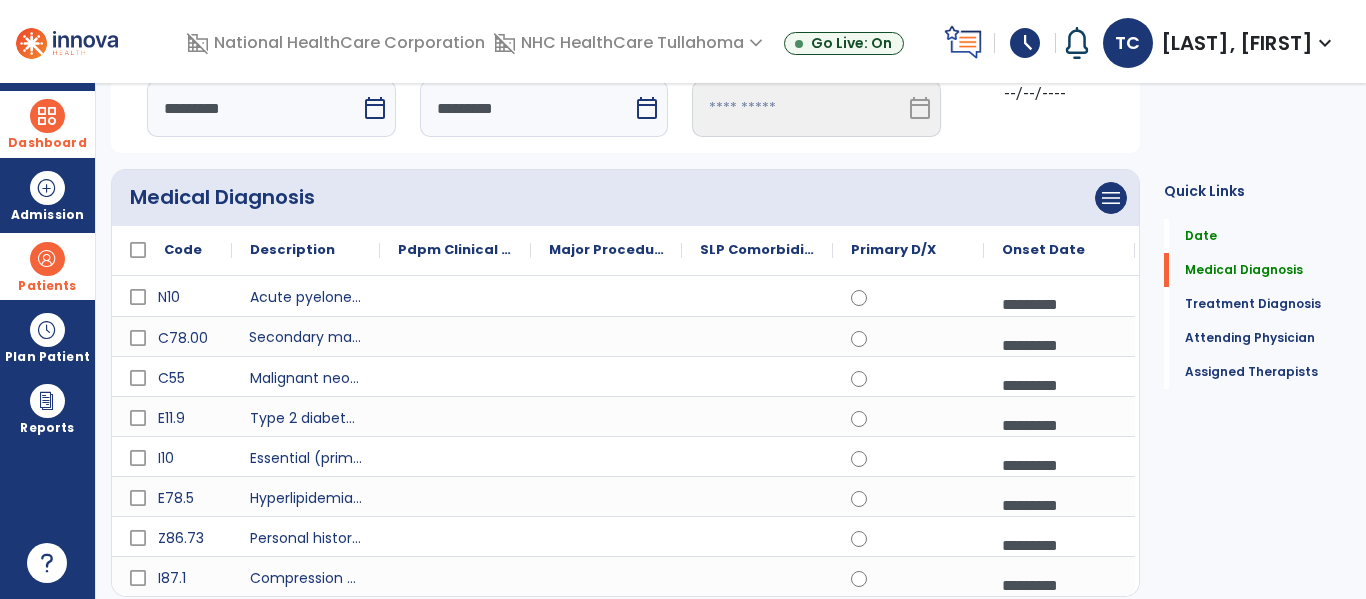 scroll, scrollTop: 111, scrollLeft: 0, axis: vertical 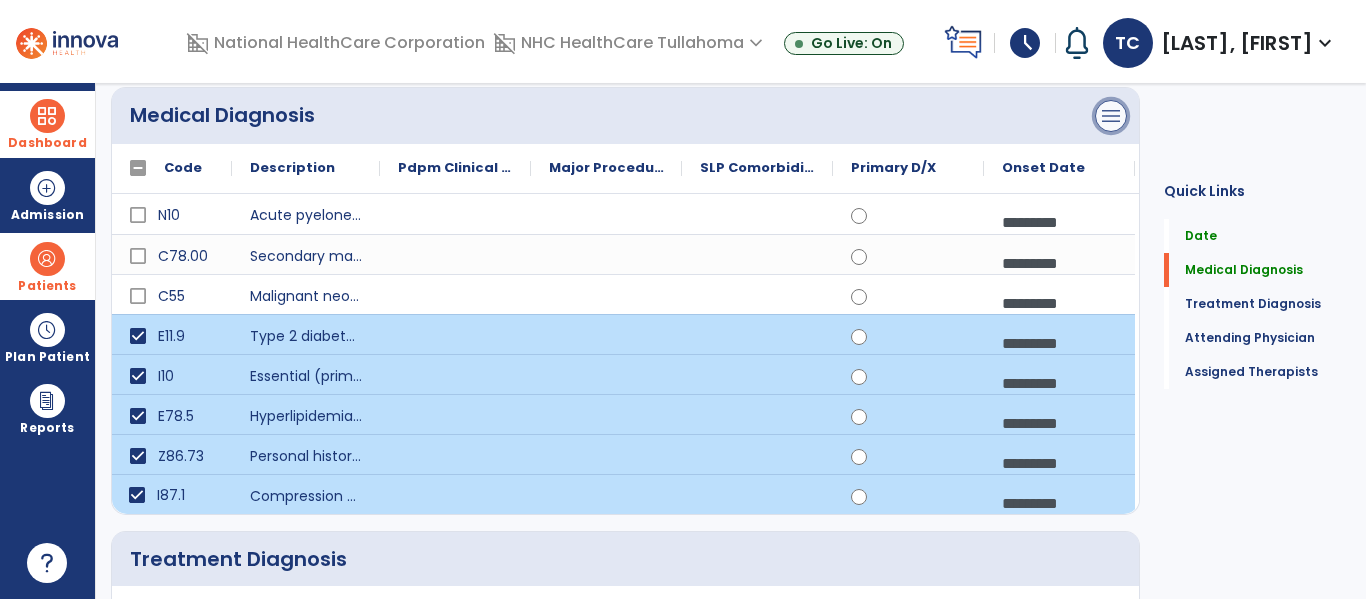click on "menu" at bounding box center (1111, 116) 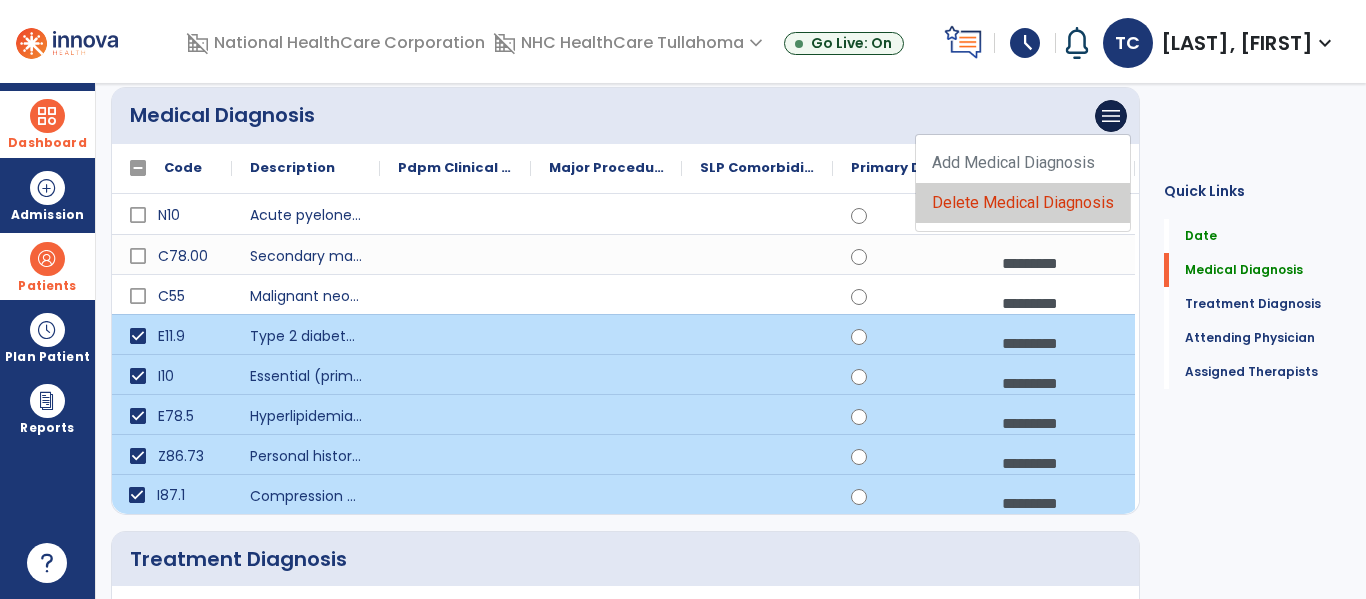 click on "Delete Medical Diagnosis" 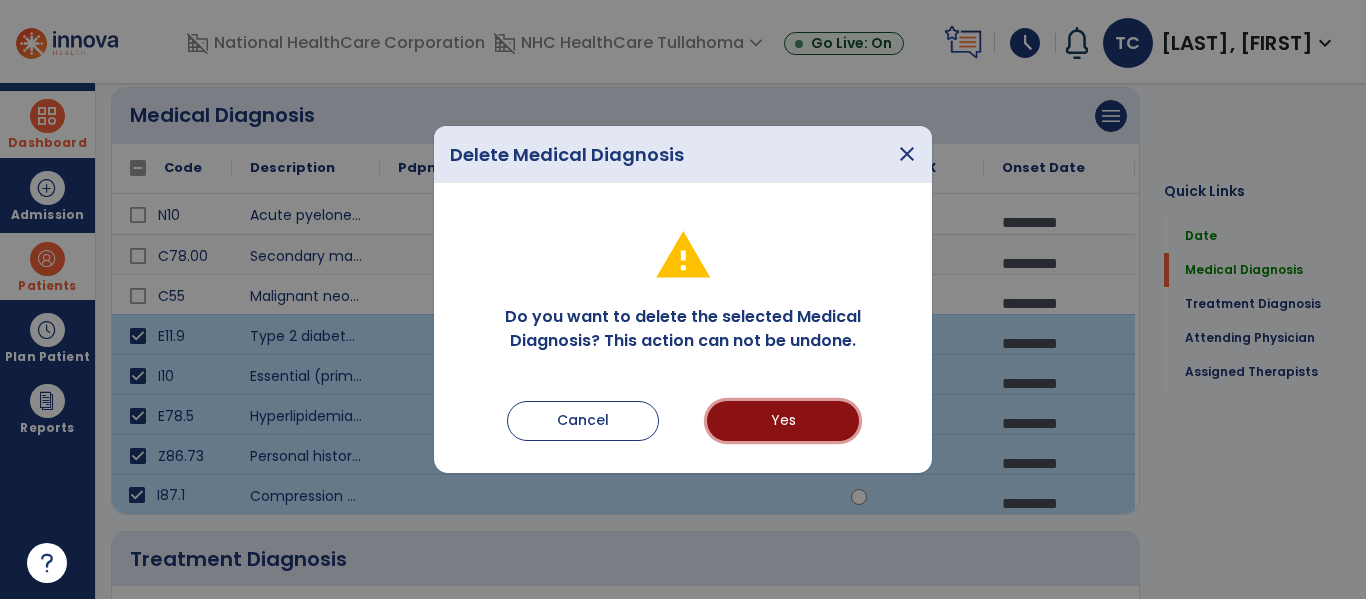 click on "Yes" at bounding box center (783, 421) 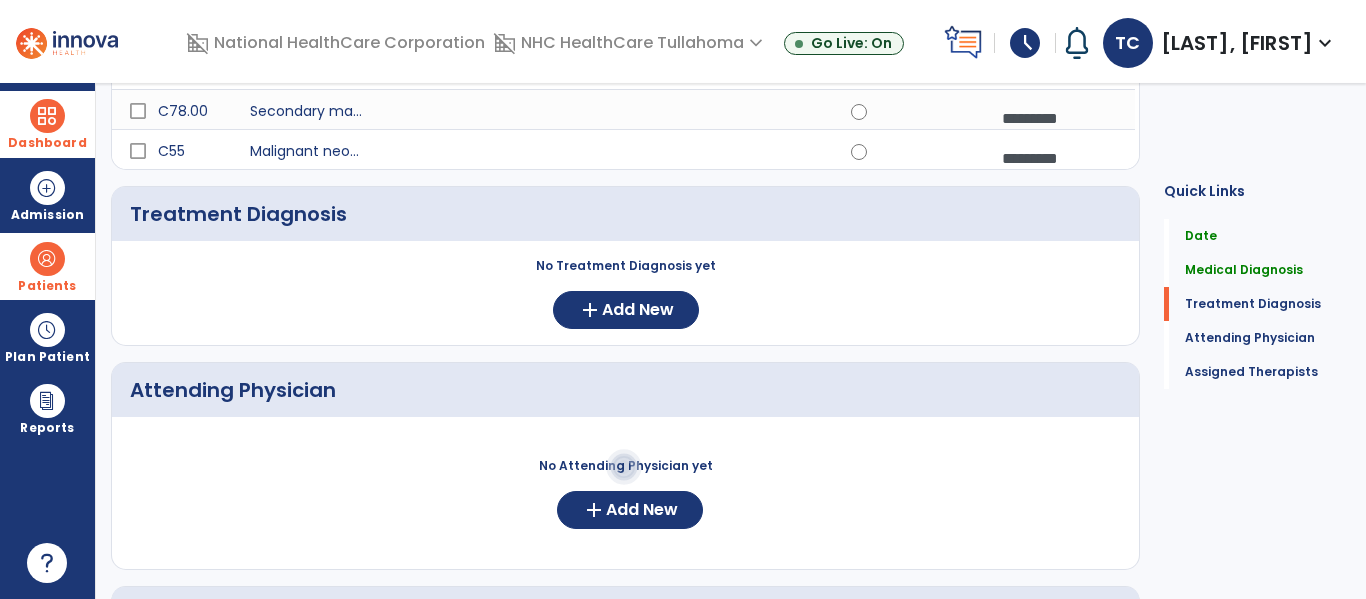 scroll, scrollTop: 332, scrollLeft: 0, axis: vertical 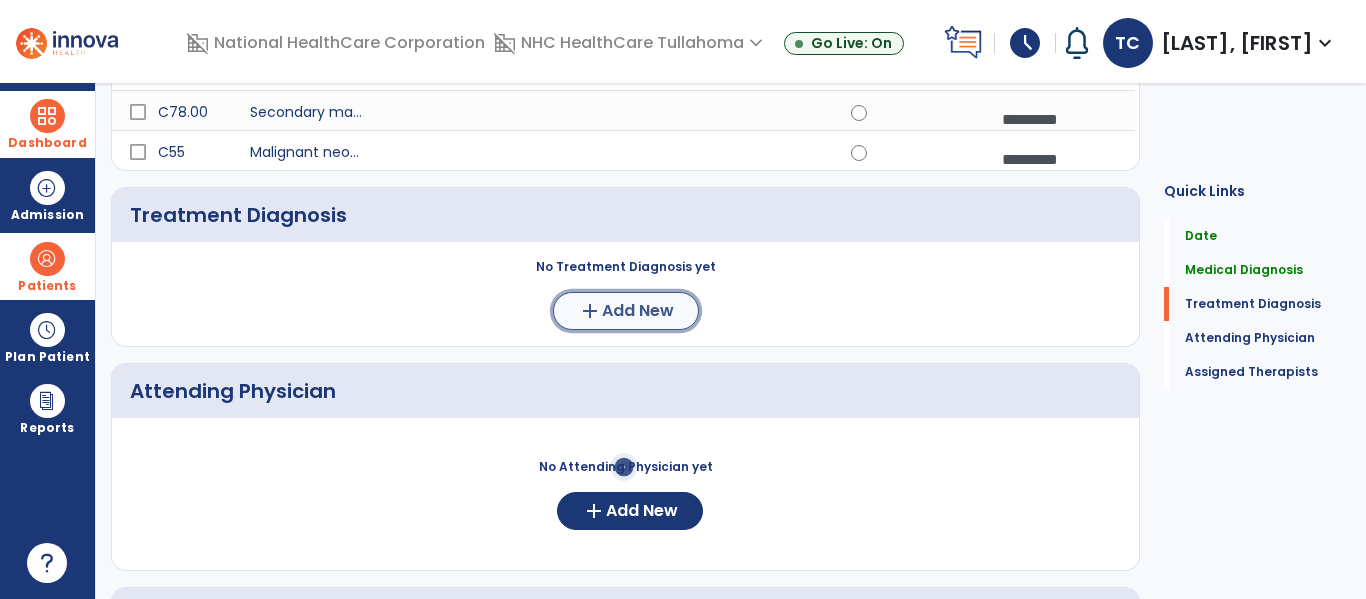 click on "Add New" 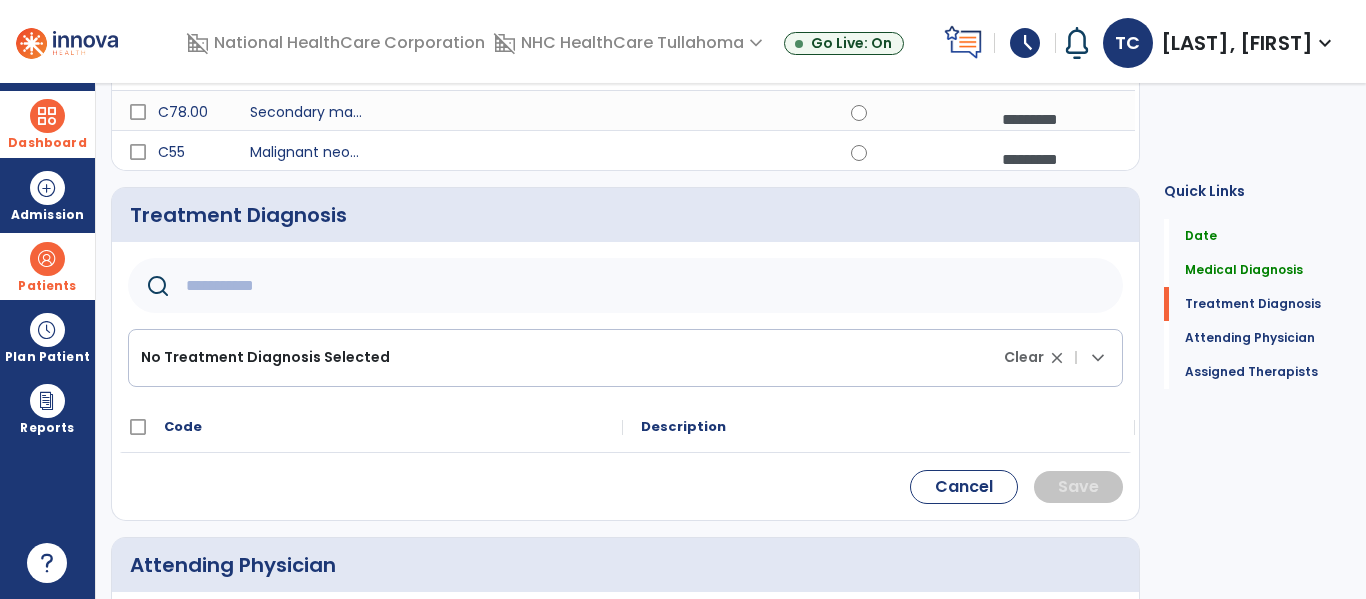 click 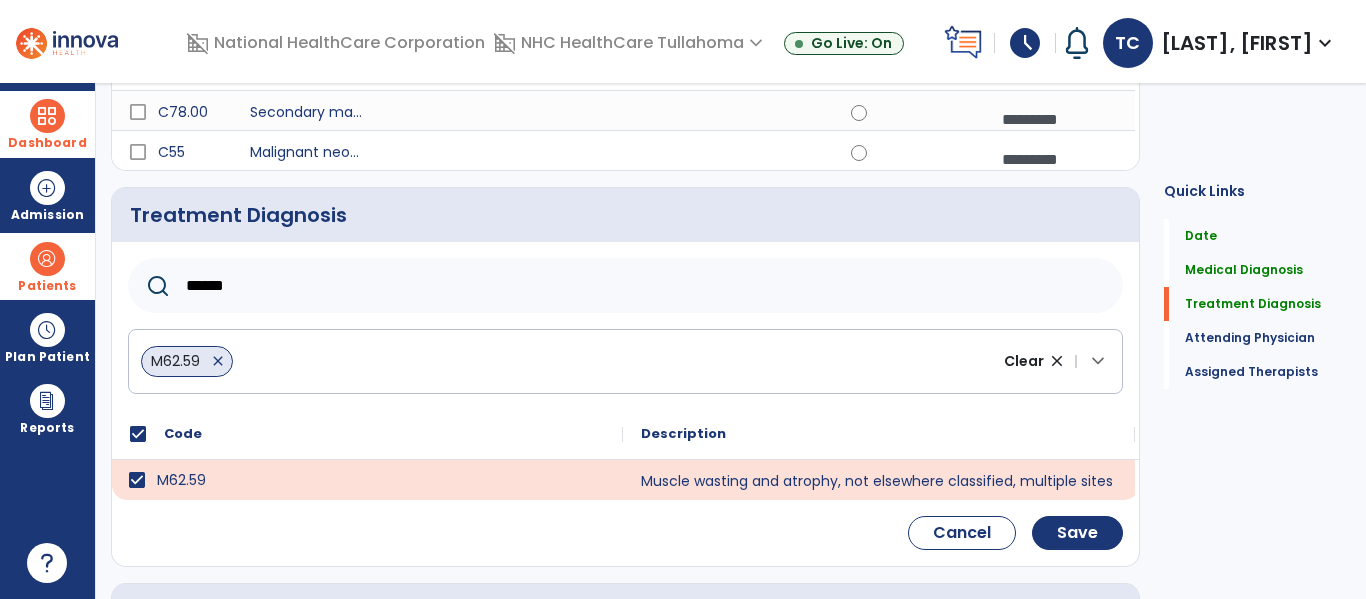 click on "******" 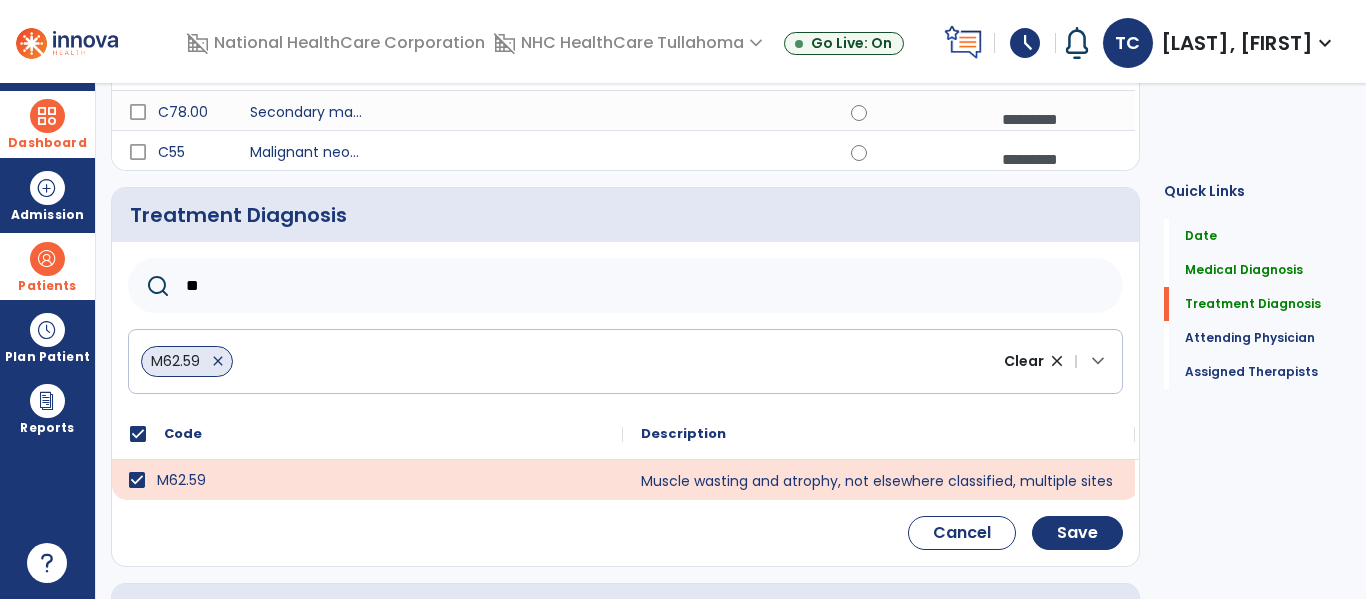 type on "*" 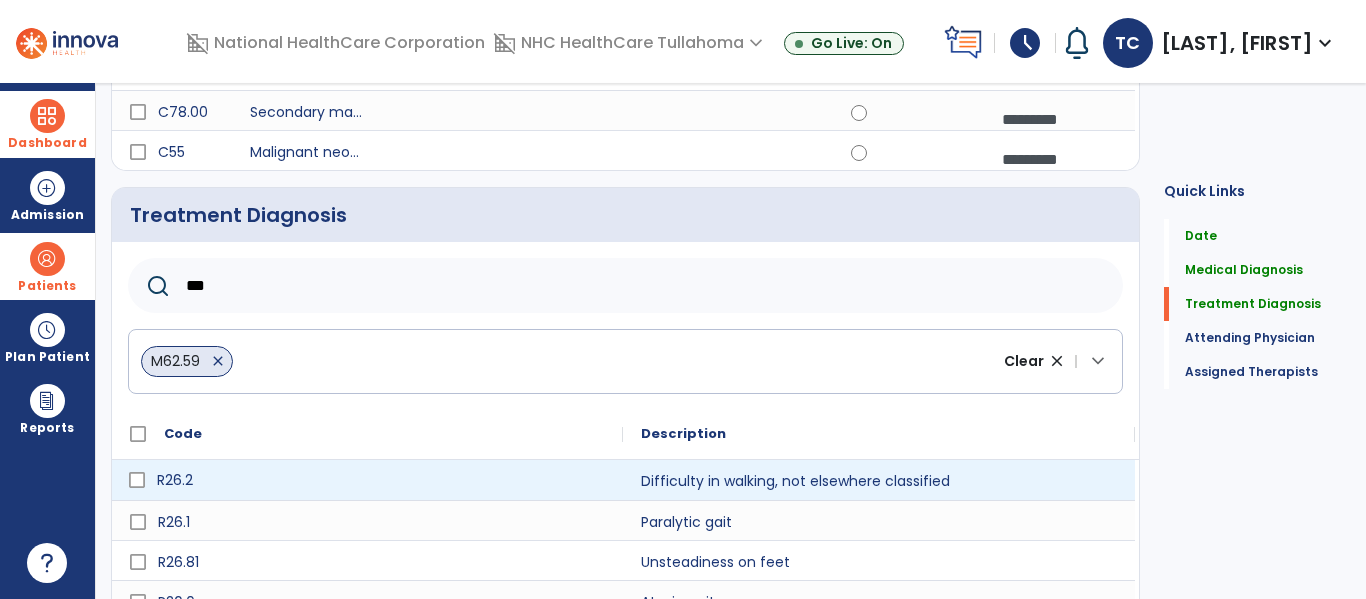 type on "***" 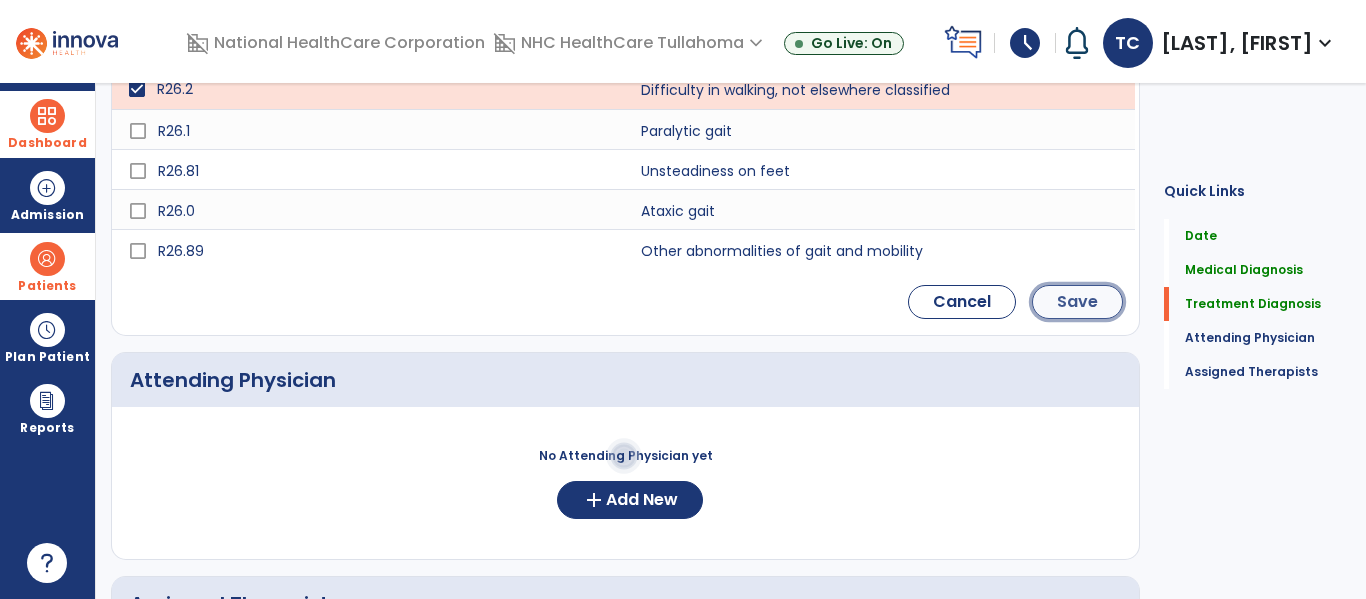 click on "Save" 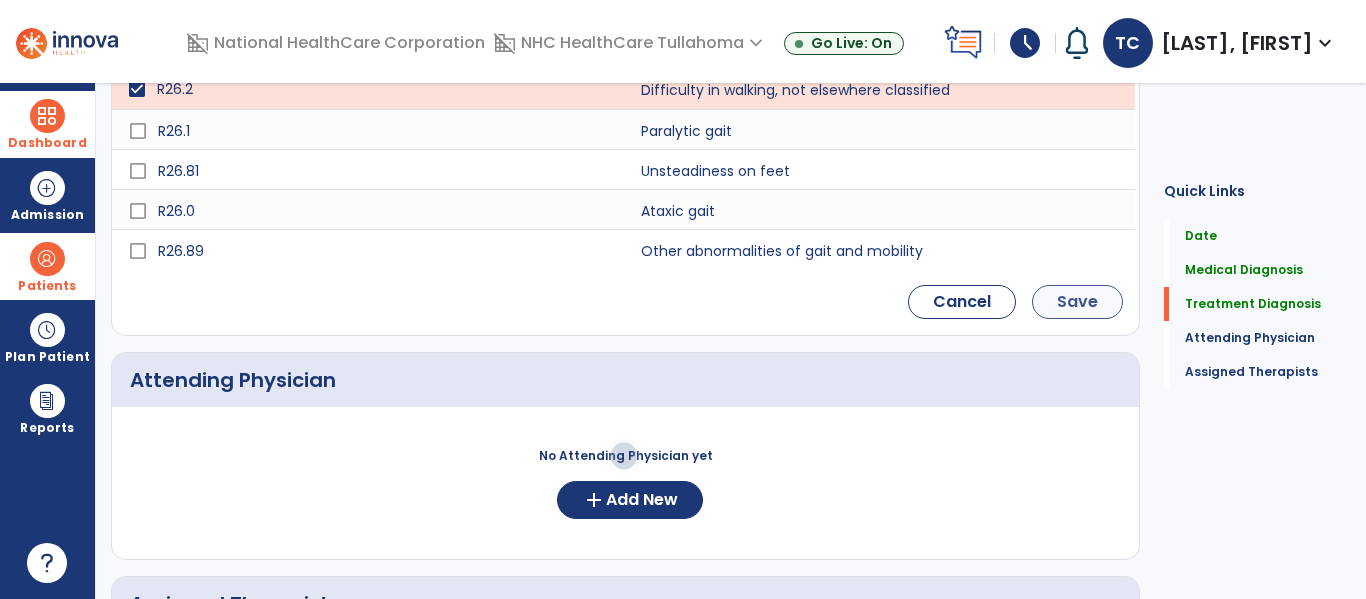 scroll, scrollTop: 557, scrollLeft: 0, axis: vertical 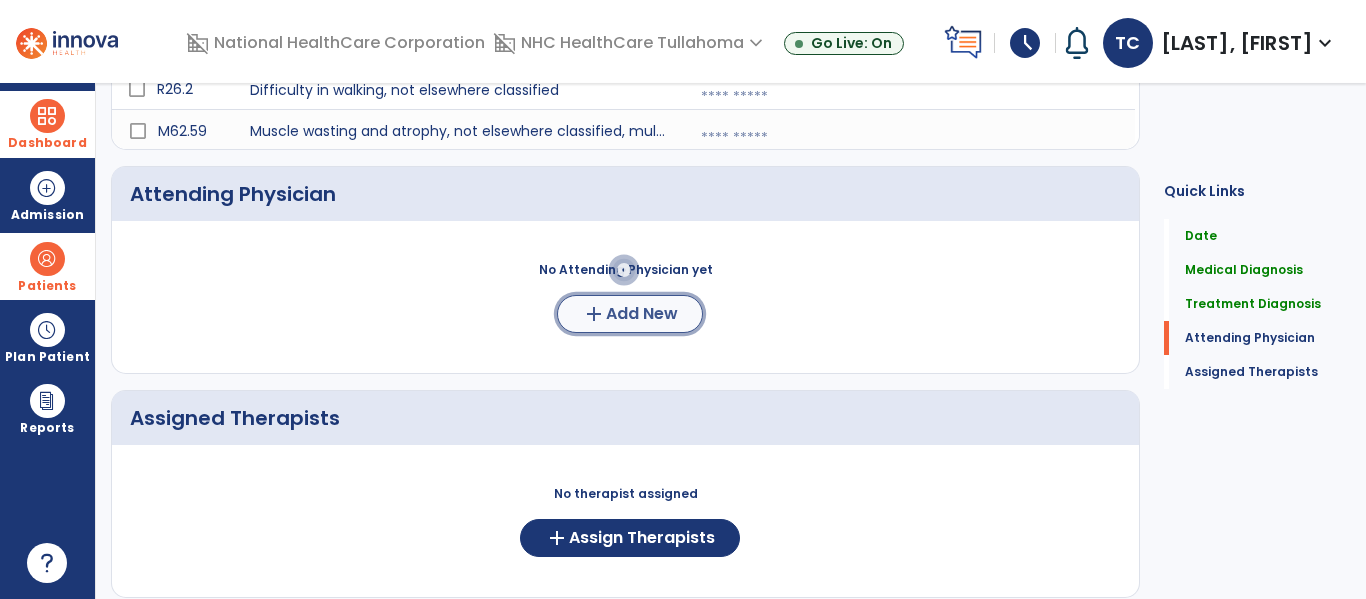 click on "add" 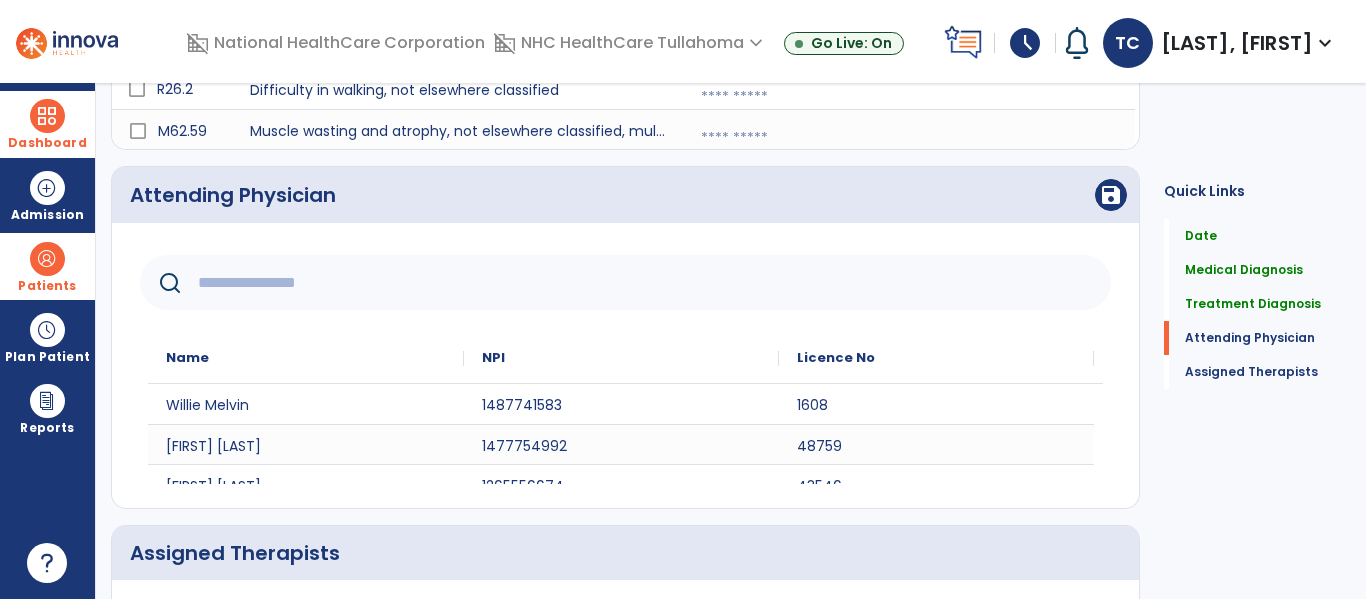 scroll, scrollTop: 784, scrollLeft: 0, axis: vertical 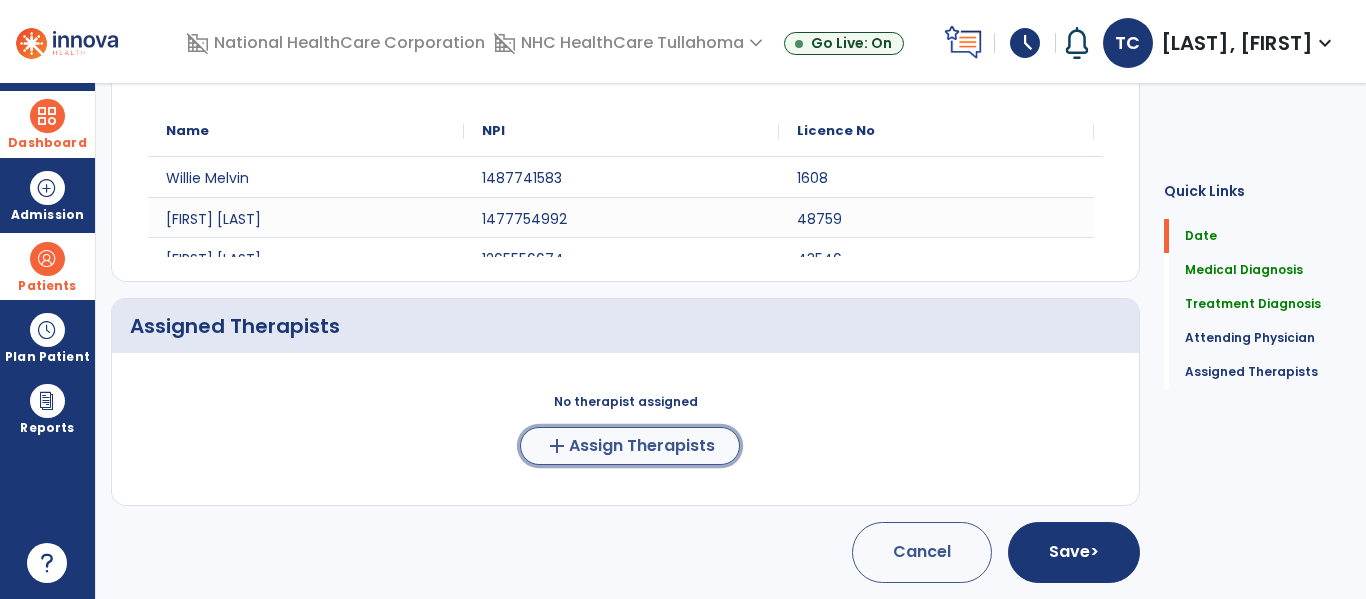 click on "Assign Therapists" 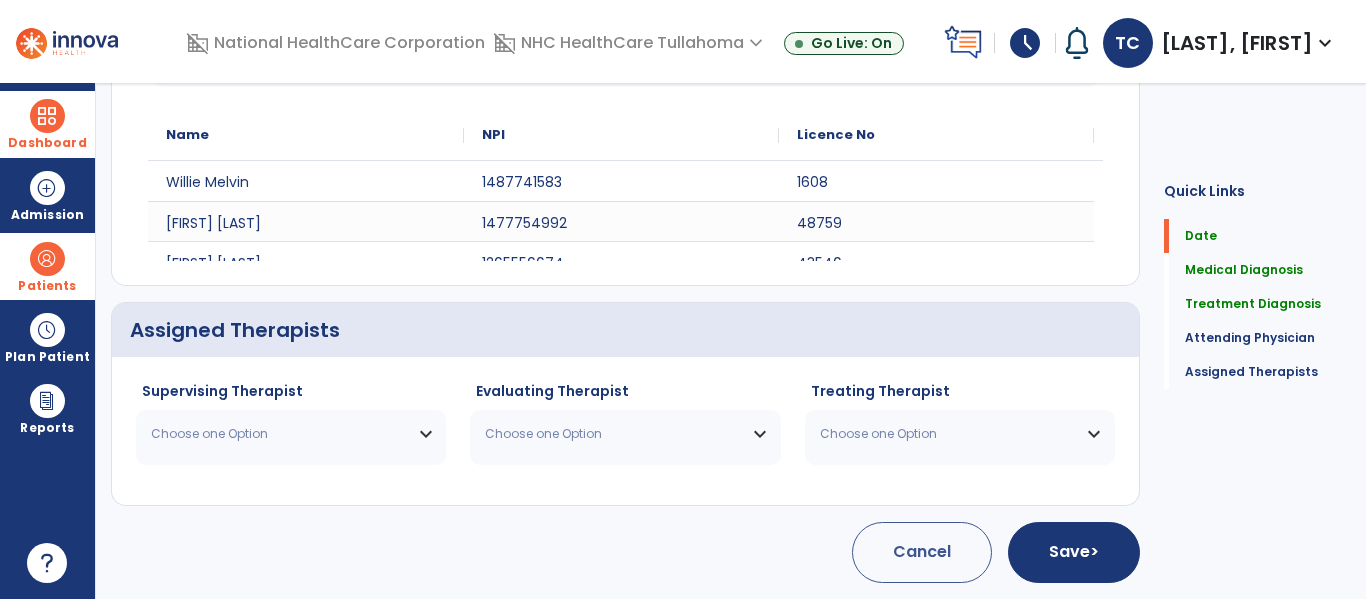 scroll, scrollTop: 780, scrollLeft: 0, axis: vertical 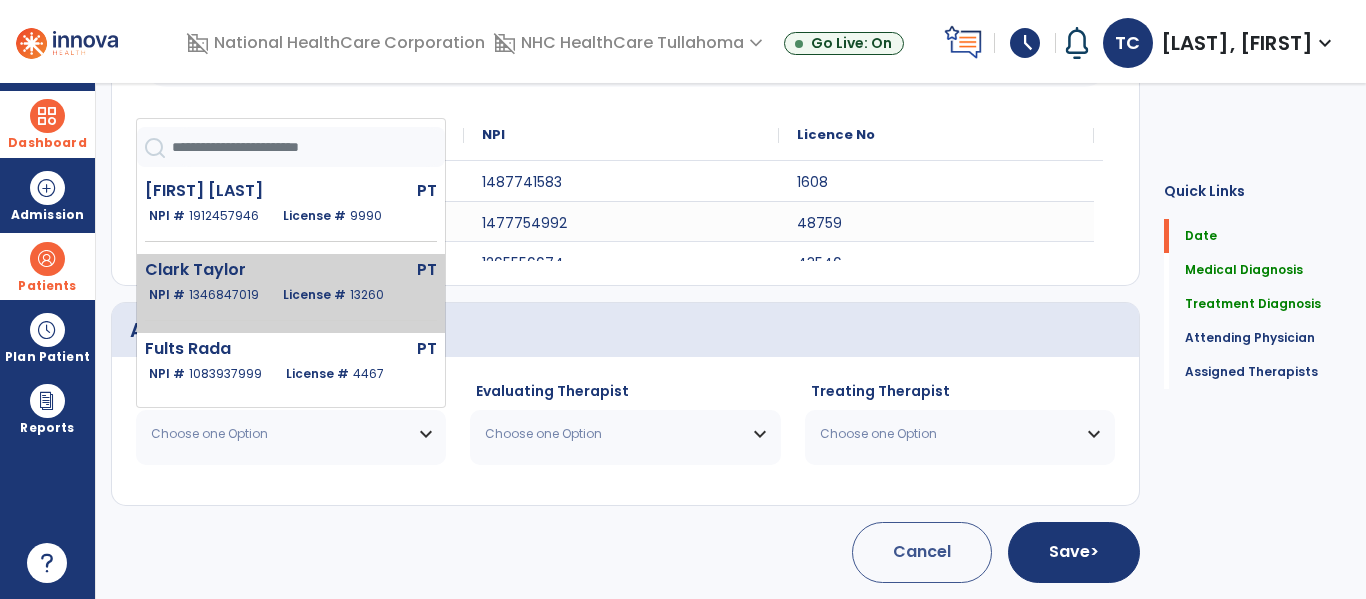 drag, startPoint x: 394, startPoint y: 434, endPoint x: 314, endPoint y: 310, distance: 147.56694 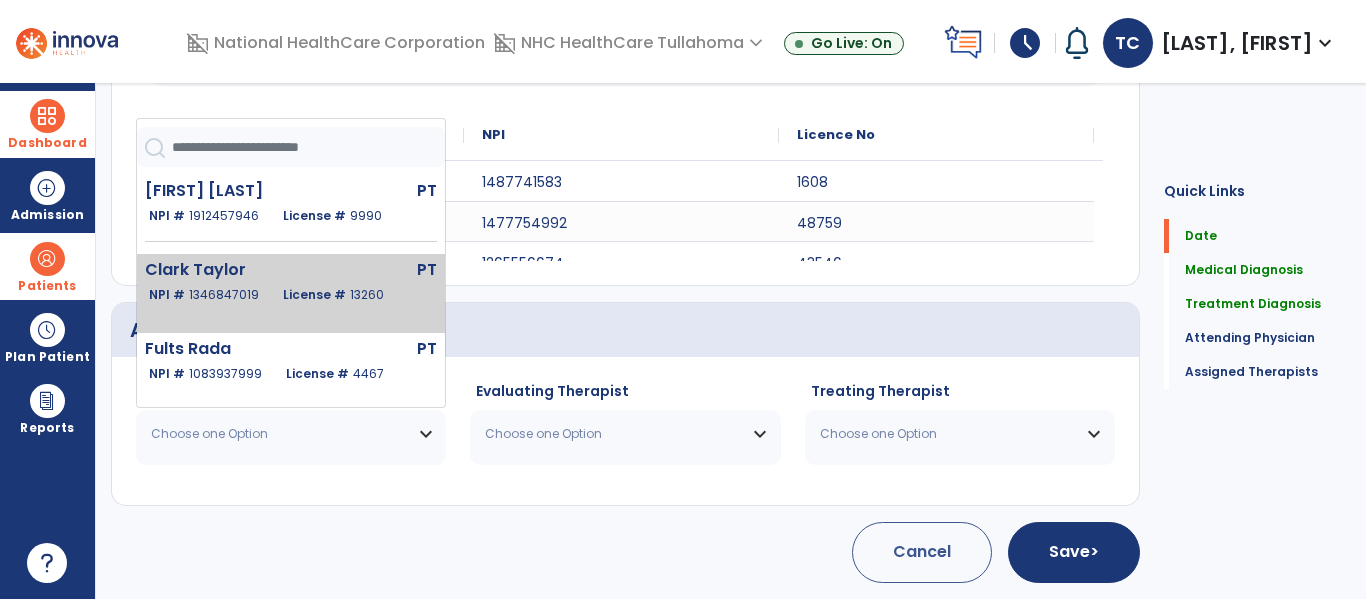 click on "Choose one Option Burch Brittney PT NPI # 1912457946 License # 9990 Clark Taylor PT NPI # 1346847019 License # 13260 Fults Rada PT NPI # 1083937999 License # 4467 Greenwood Olivia PT NPI # 1528846508 License # 14880 Ison Sarah PT NPI # 1700096575 License # 7901 Orellana Ashleigh PT NPI # 1932506979 License # 8721 Parkhurst Kelly PT NPI # 1619510369 License # 5737 Parkinson Christina PT NPI # 1205071362 License # 10628 Wehrle Angela PT NPI # N/A License # 7550 Witt Emily PT NPI # N/A License # 7946 Womack Lori PT NPI # 1093891459 License # CP008012T" 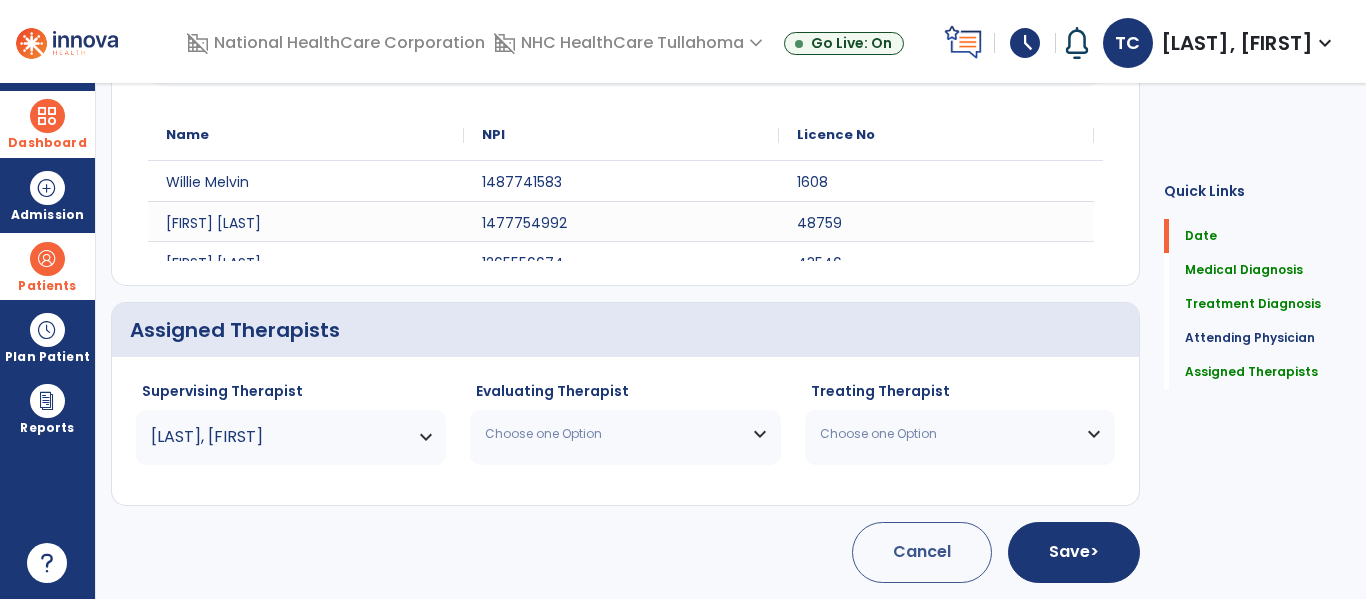 click on "Choose one Option" at bounding box center [625, 434] 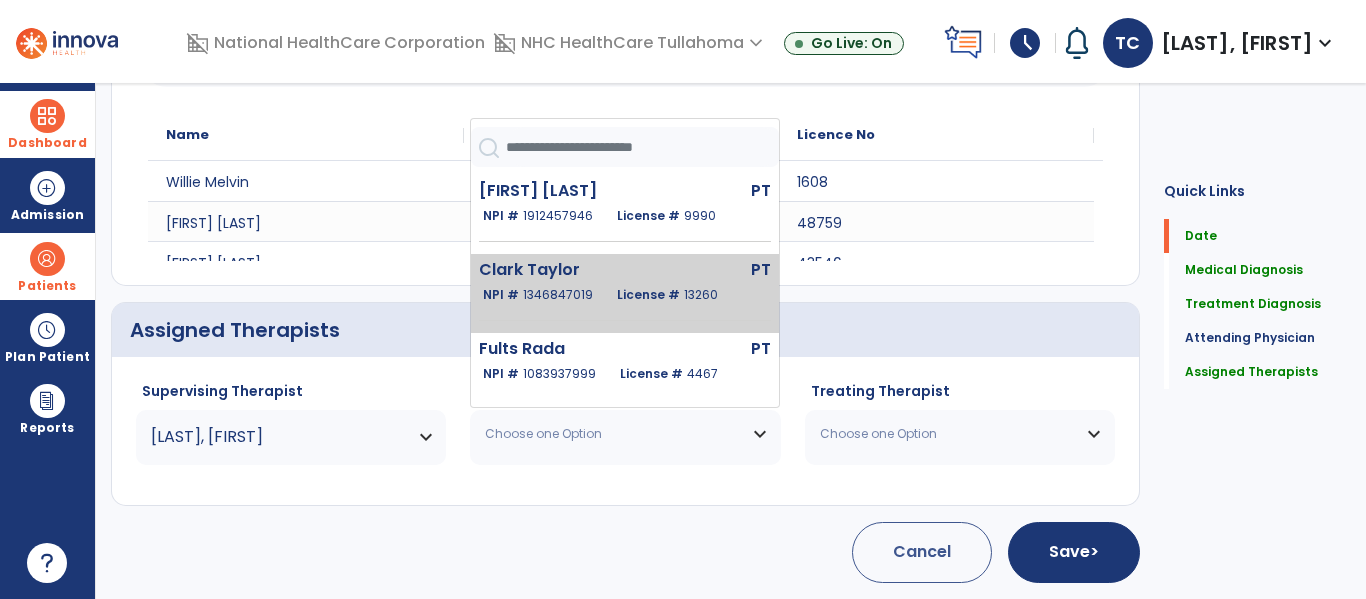 click on "Clark Taylor" 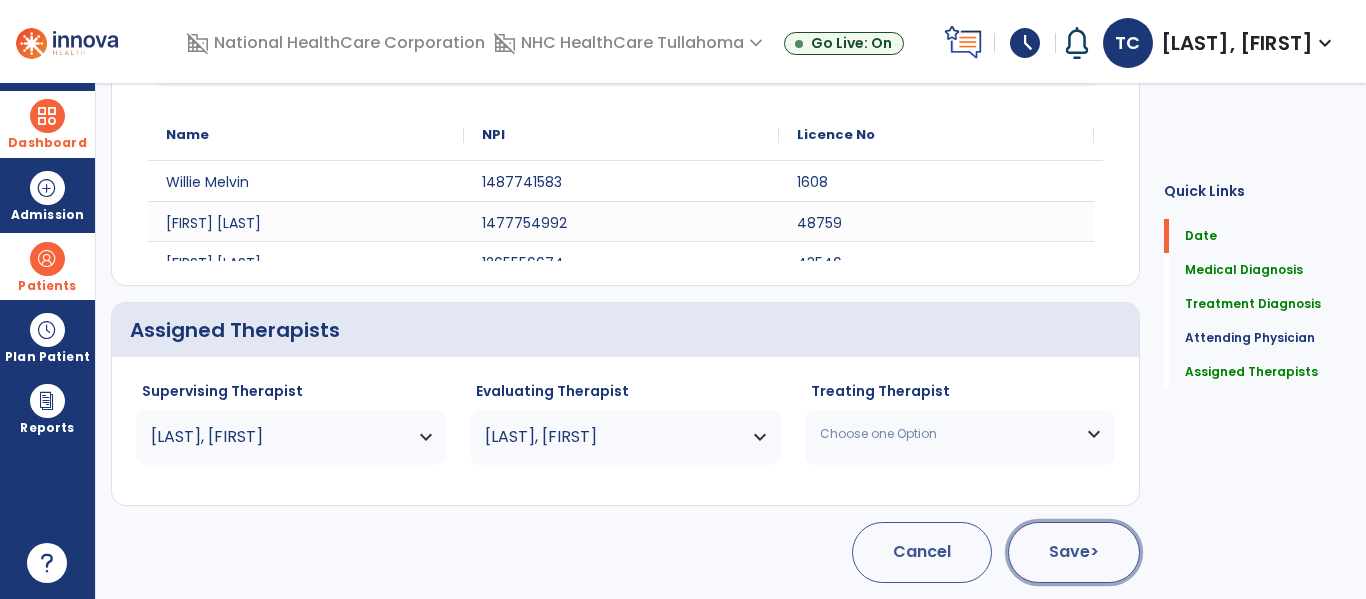 click on "Save  >" 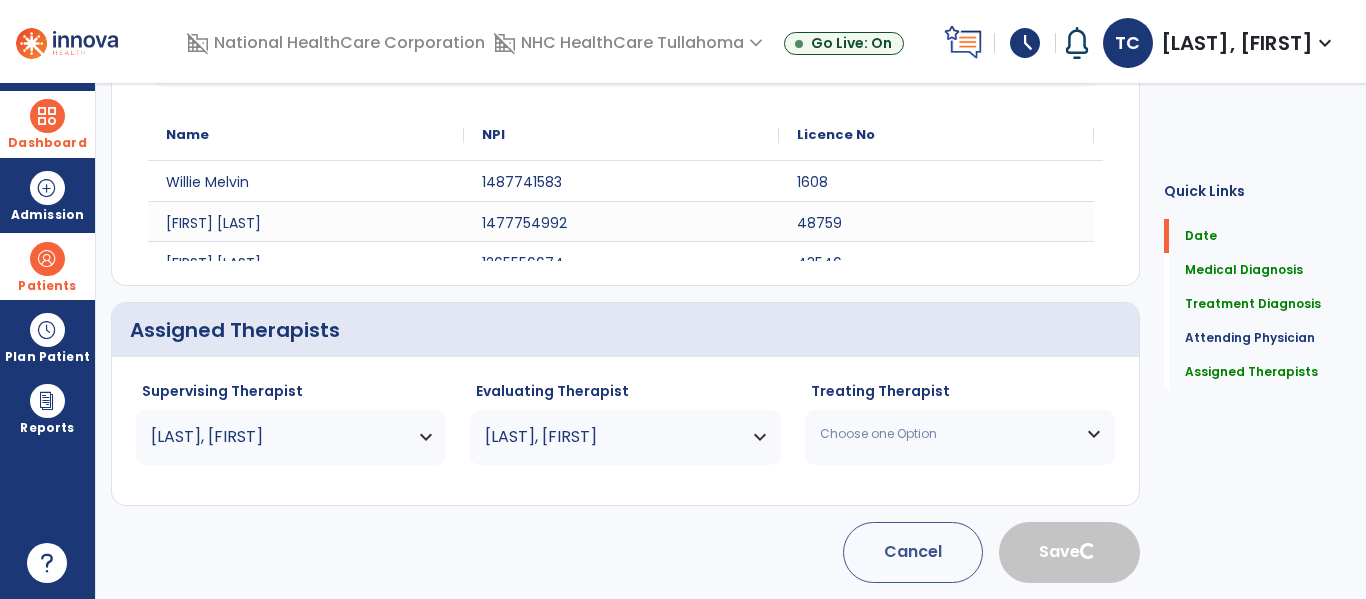 type 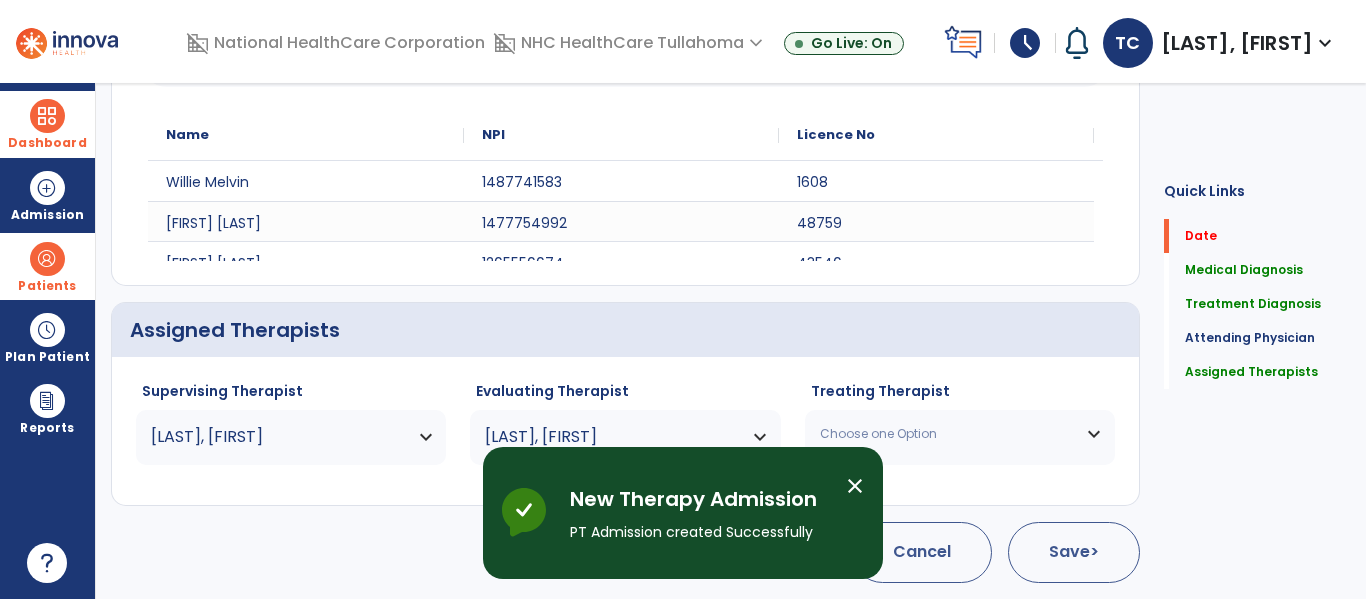scroll, scrollTop: 162, scrollLeft: 0, axis: vertical 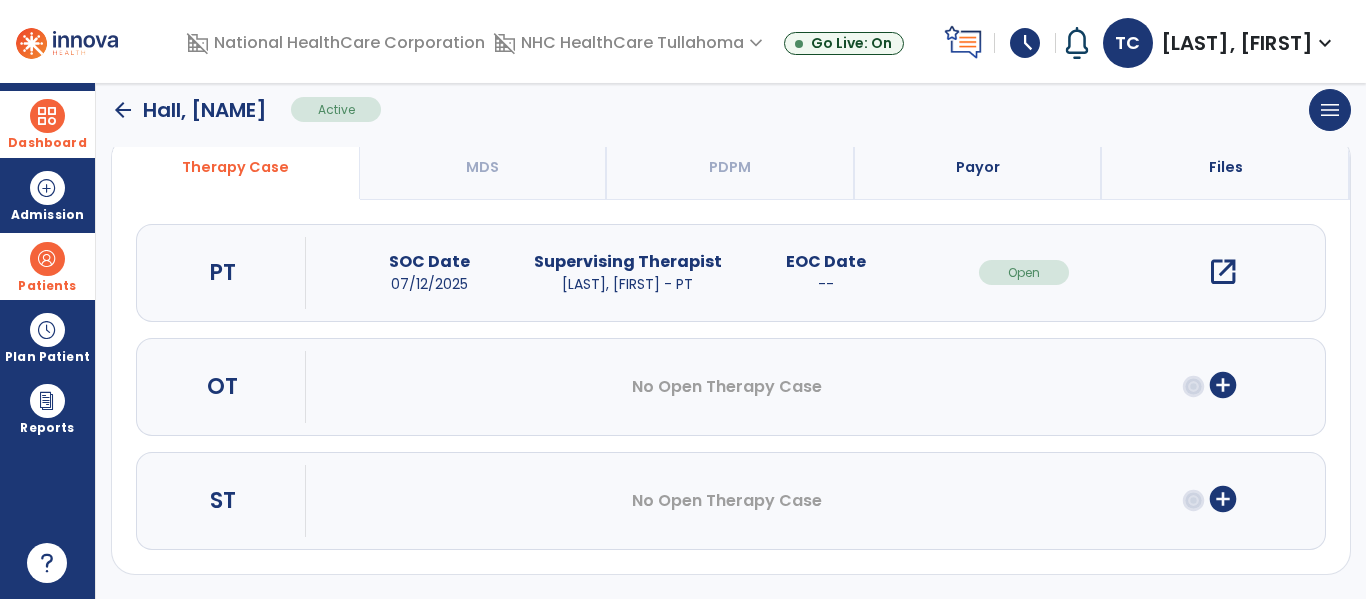 click on "open_in_new" at bounding box center (1223, 272) 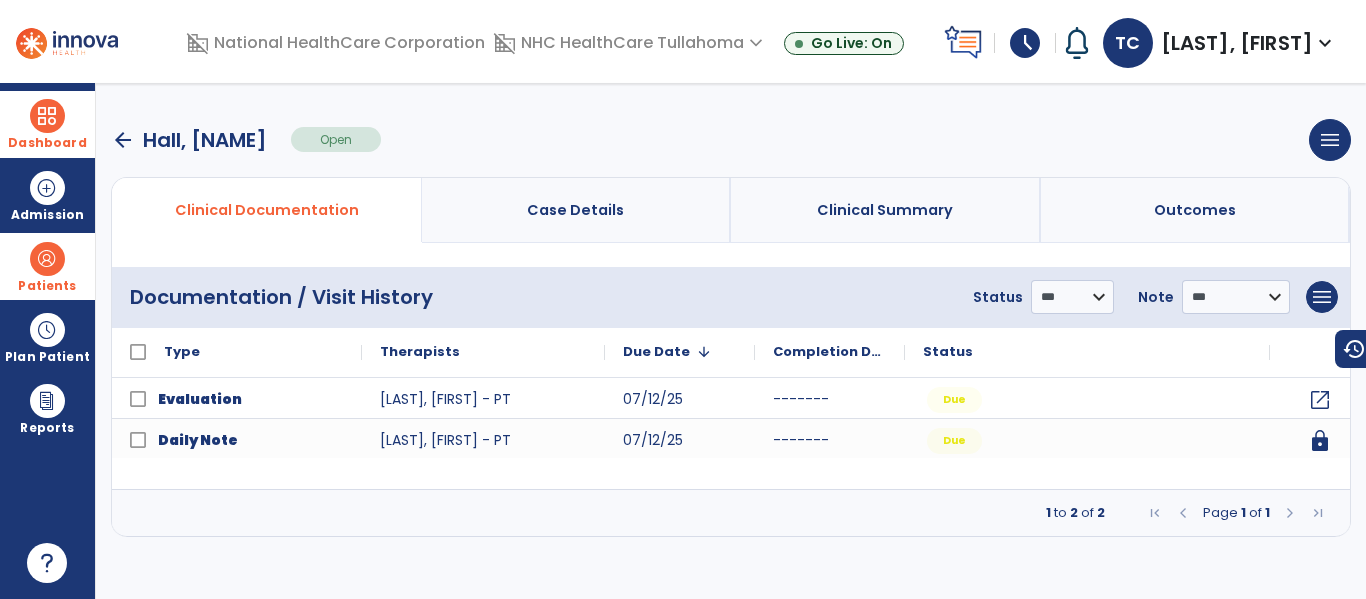 scroll, scrollTop: 0, scrollLeft: 0, axis: both 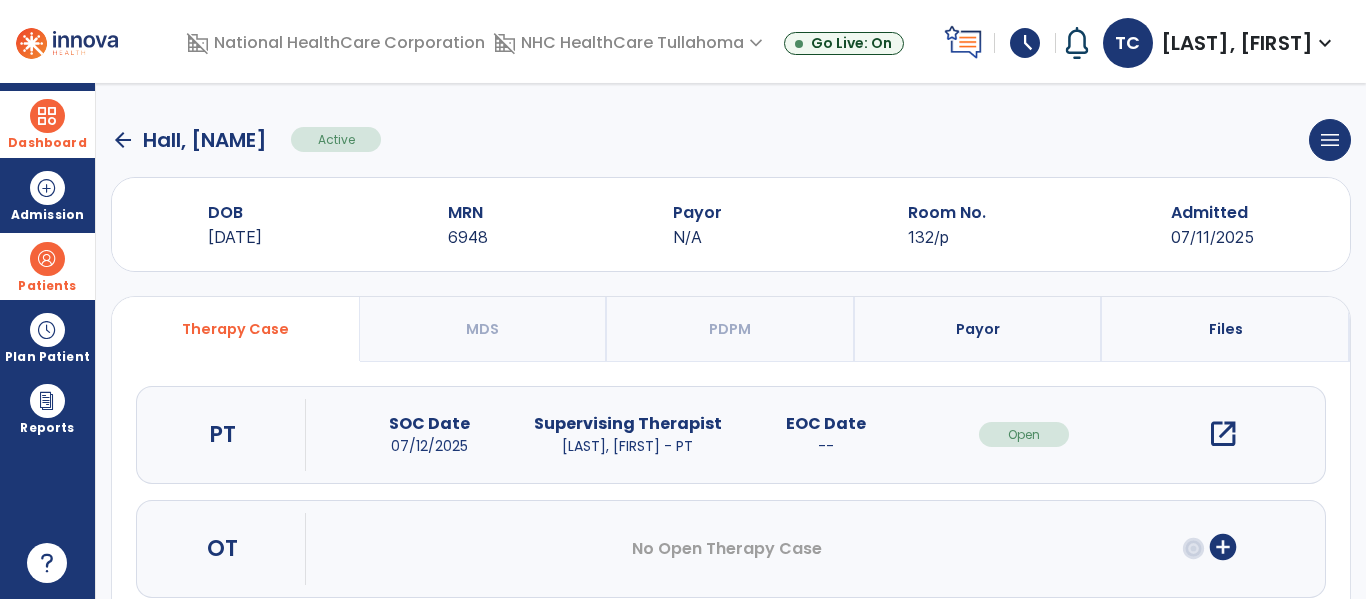 click on "arrow_back" 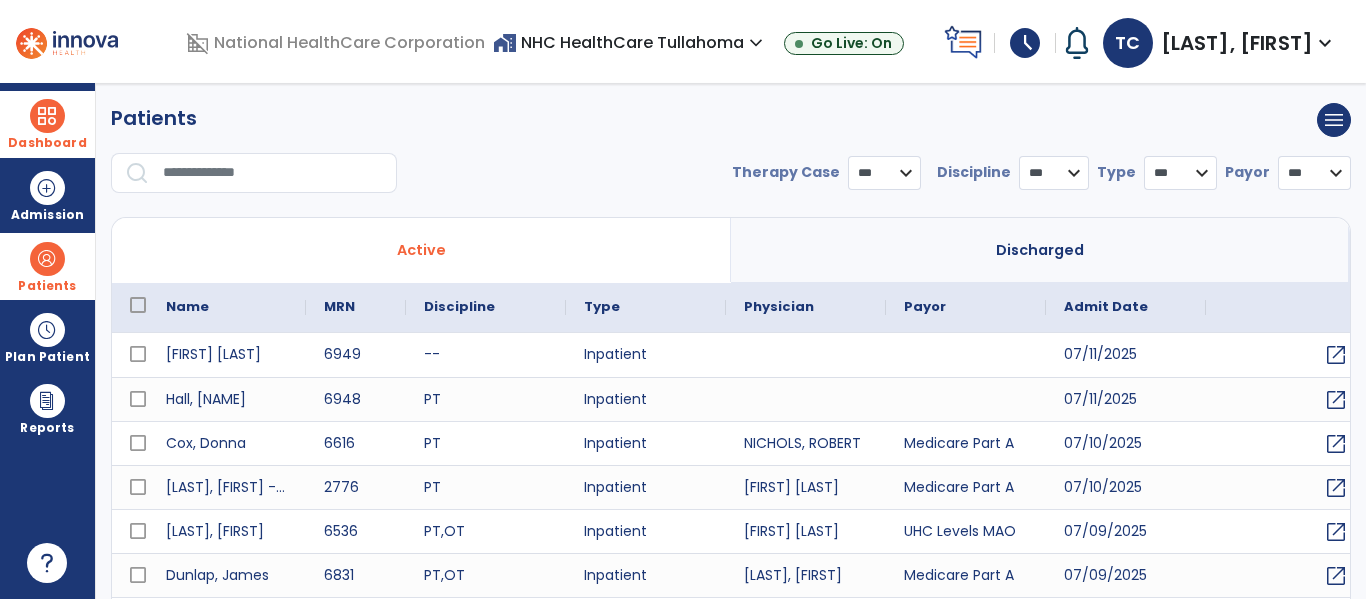 select on "***" 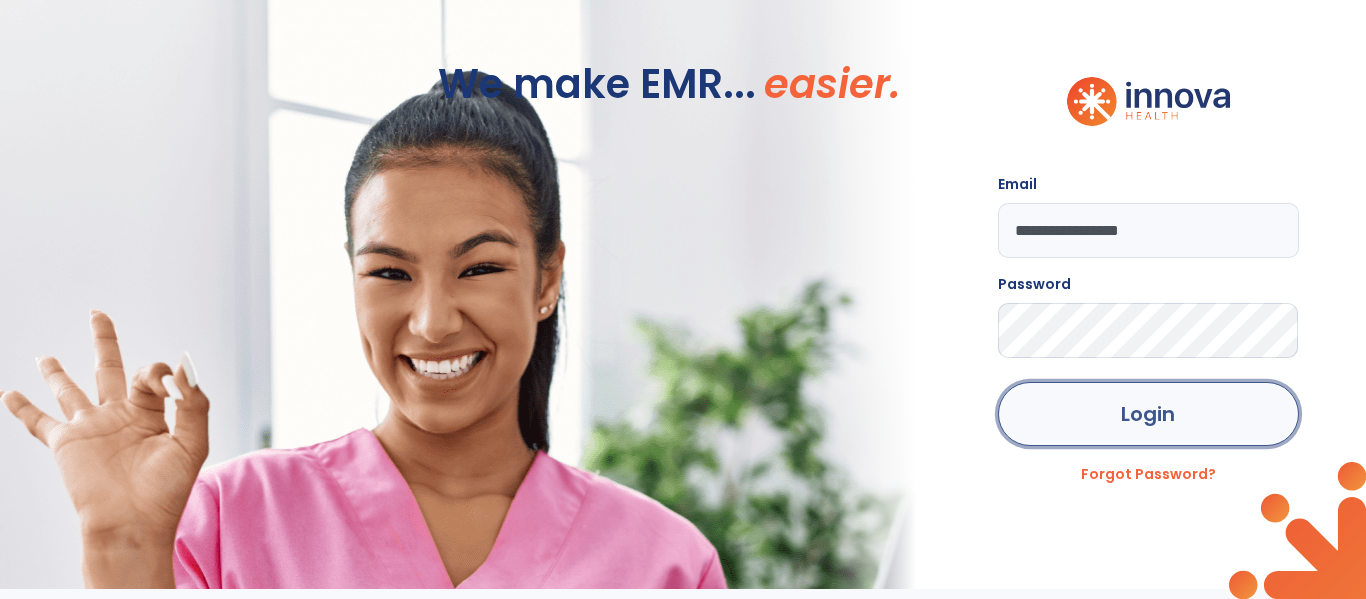 click on "Login" 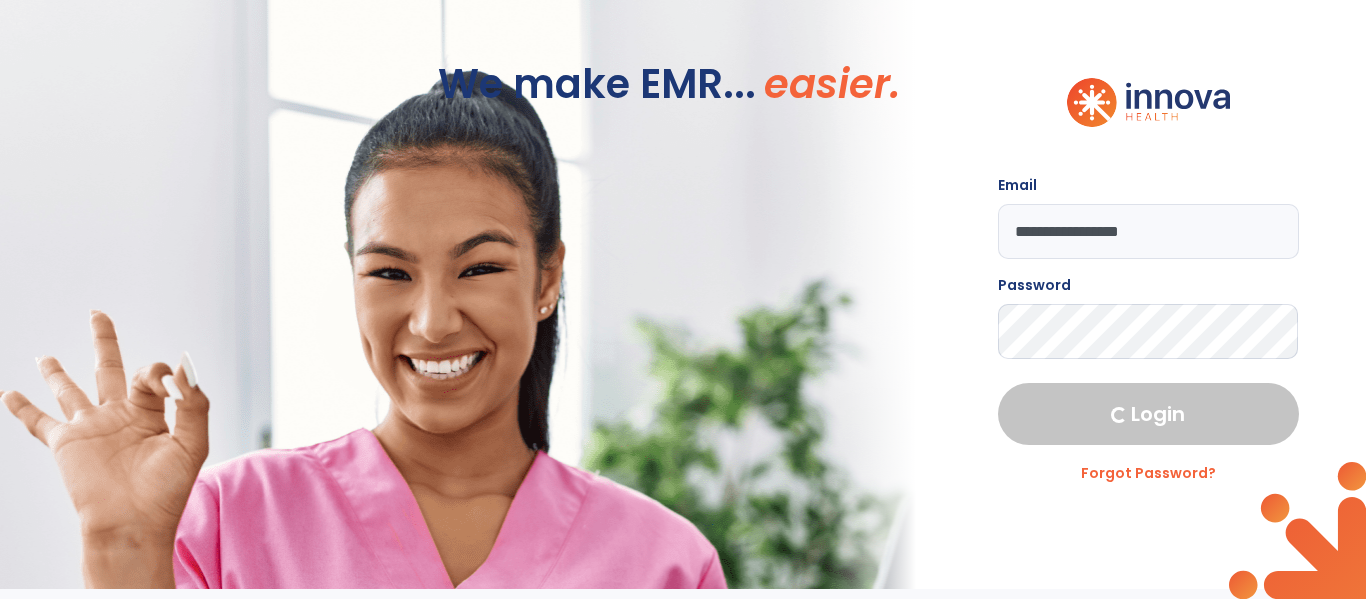 select on "****" 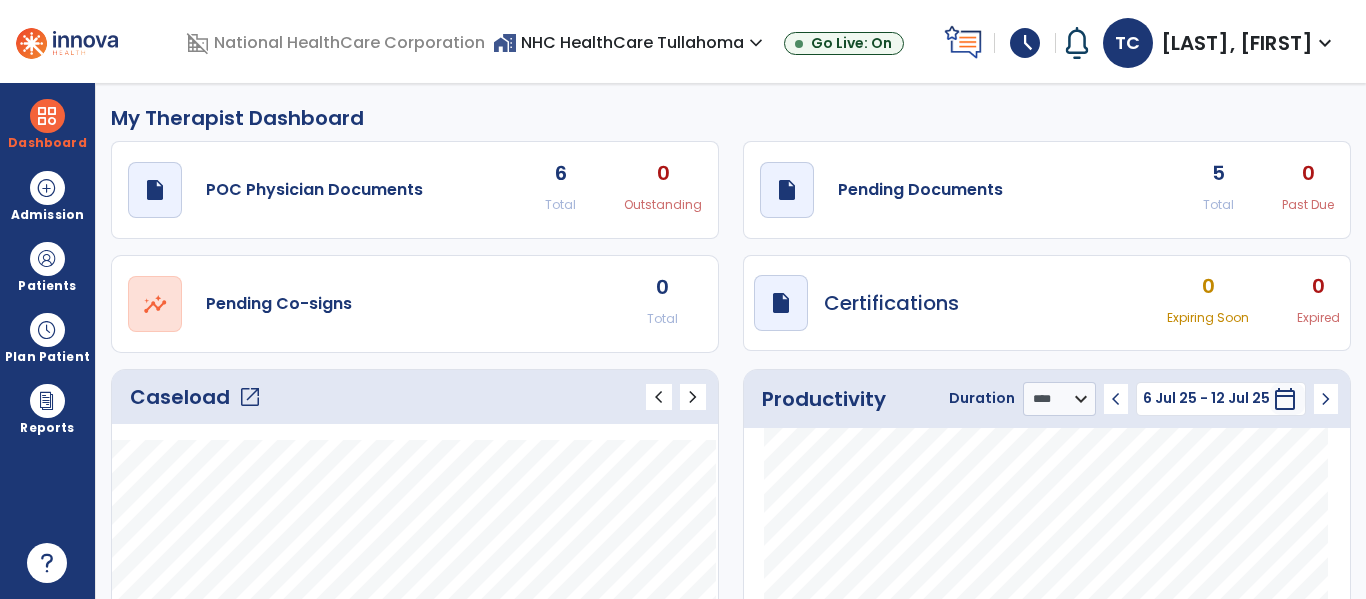 click on "open_in_new" 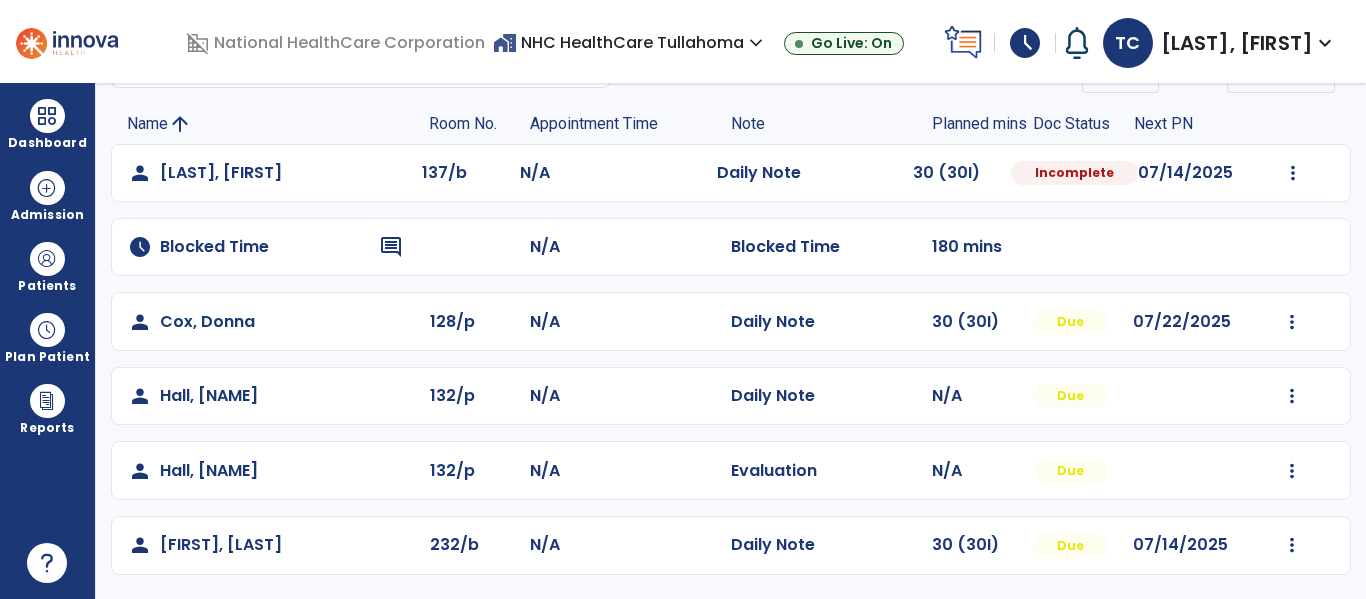scroll, scrollTop: 0, scrollLeft: 0, axis: both 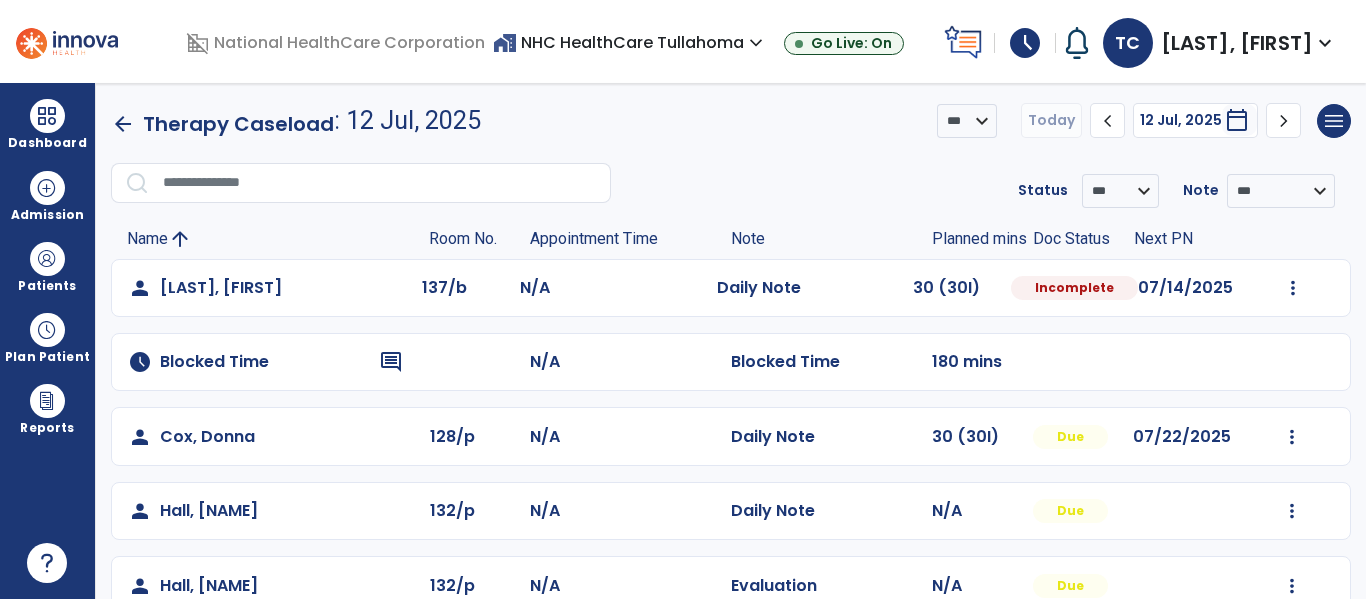 click on "arrow_back" 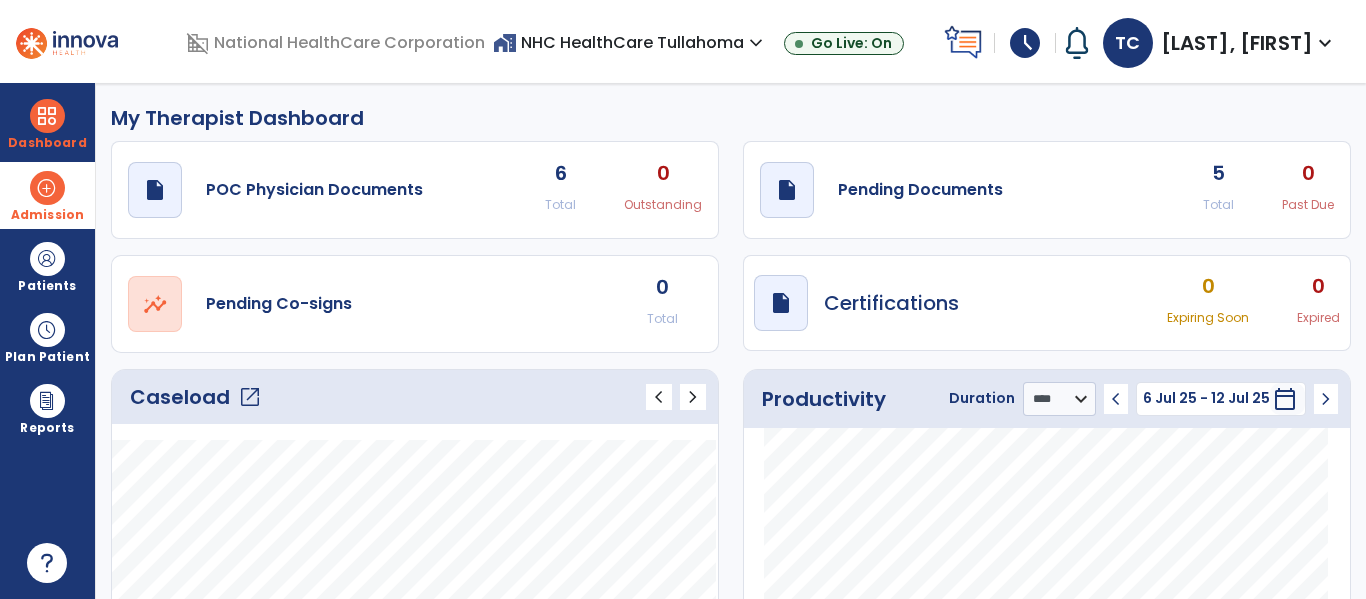 click on "Admission" at bounding box center (47, 215) 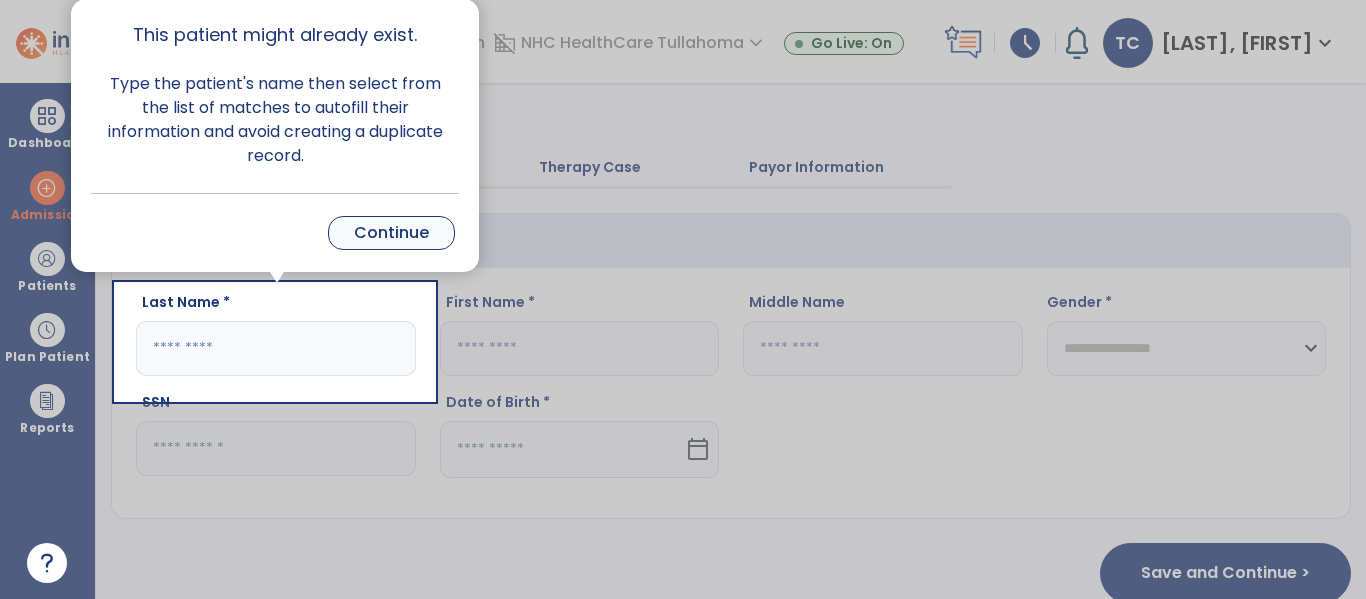 click on "Continue" at bounding box center [391, 233] 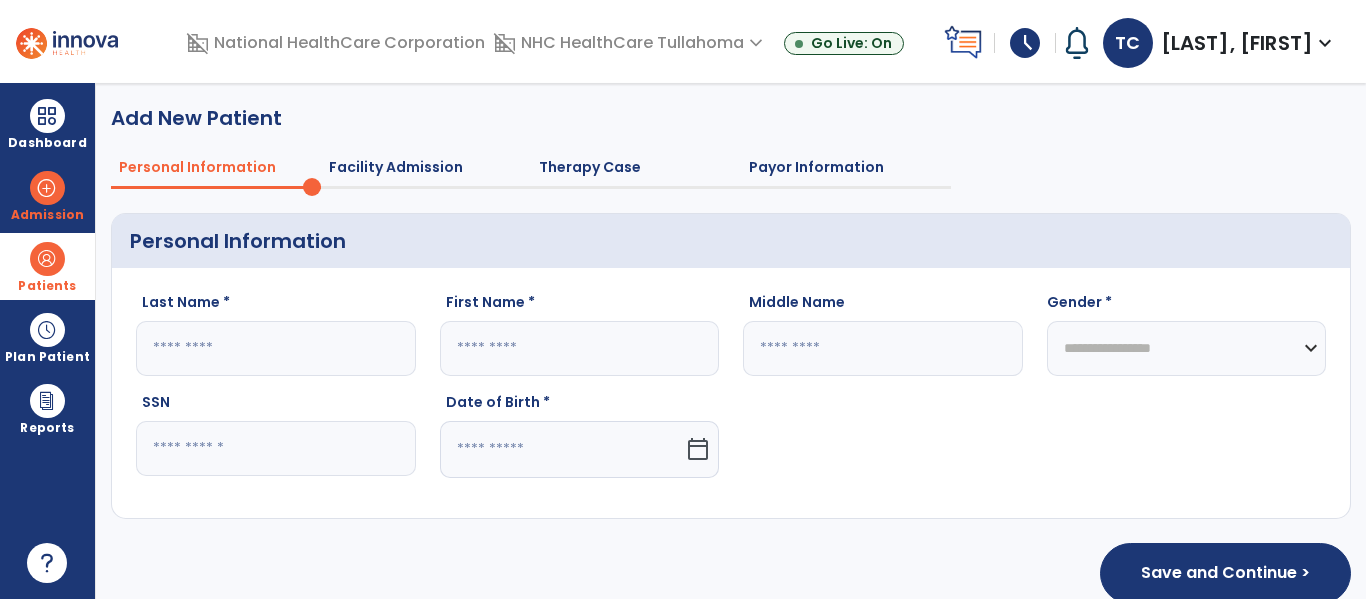 click at bounding box center (47, 259) 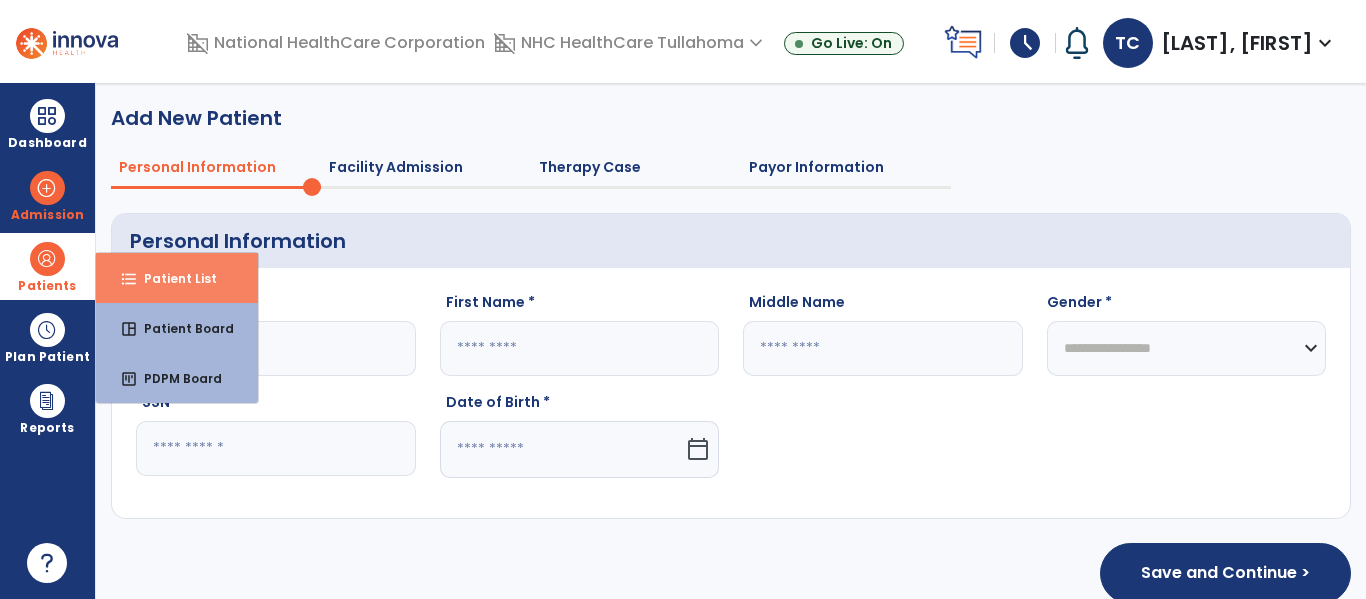 click on "Patient List" at bounding box center [172, 278] 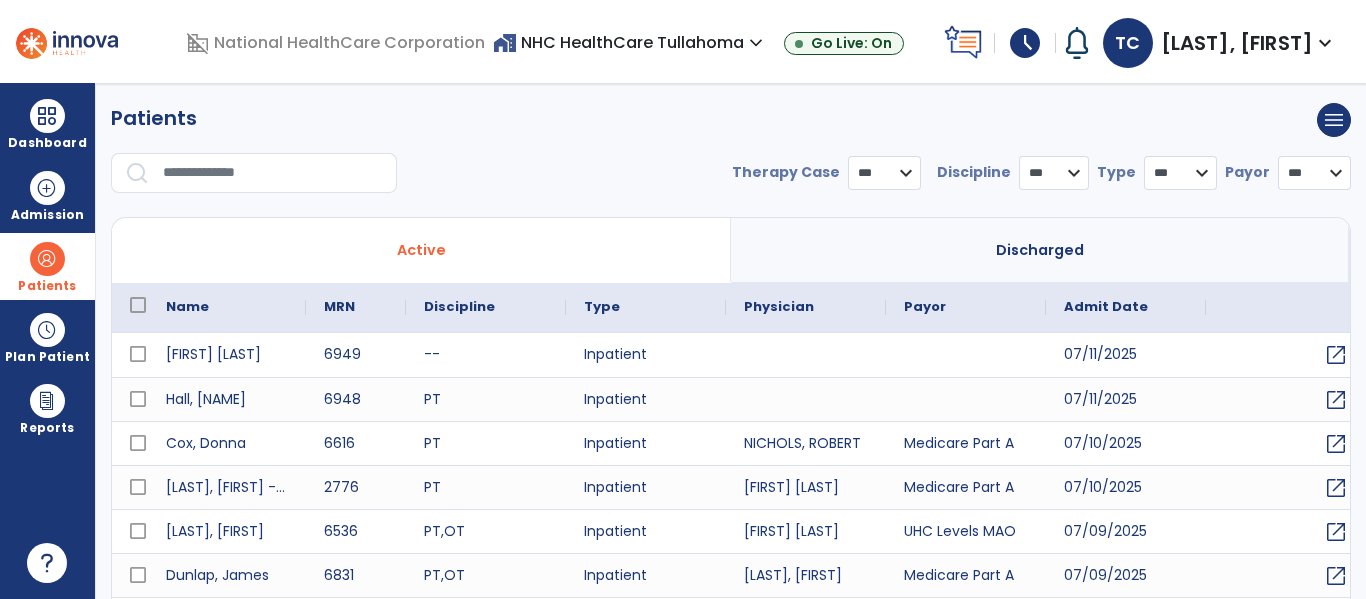 select on "***" 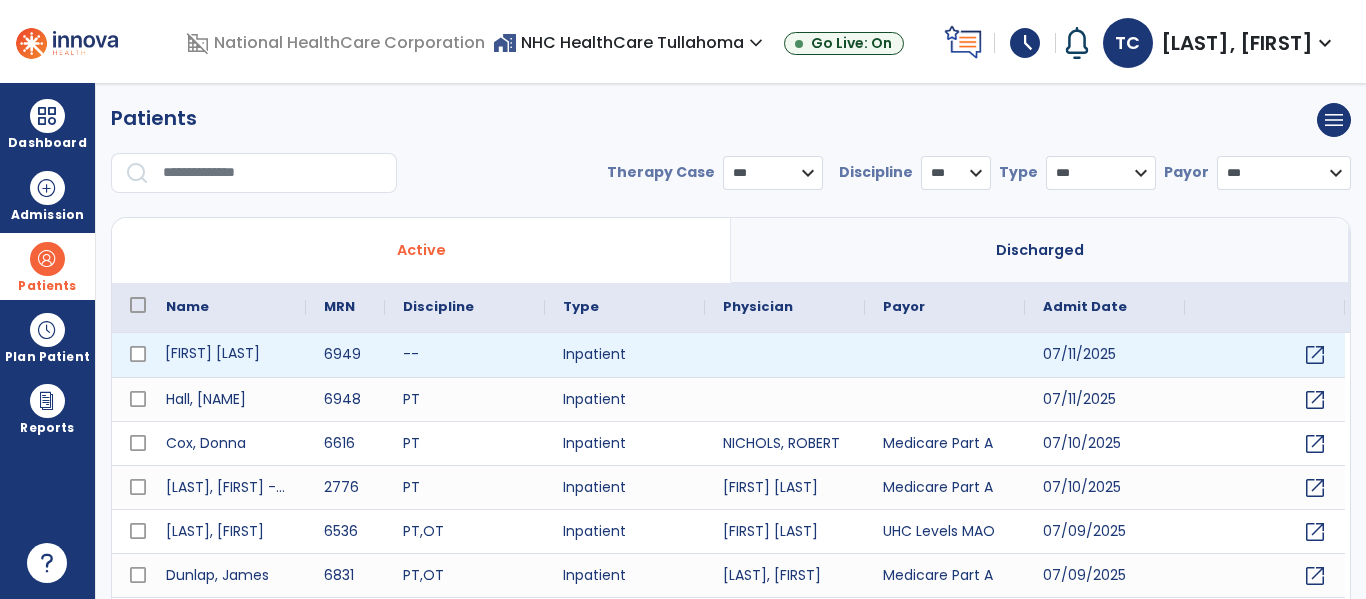 click on "[FIRST] [LAST]" at bounding box center [227, 355] 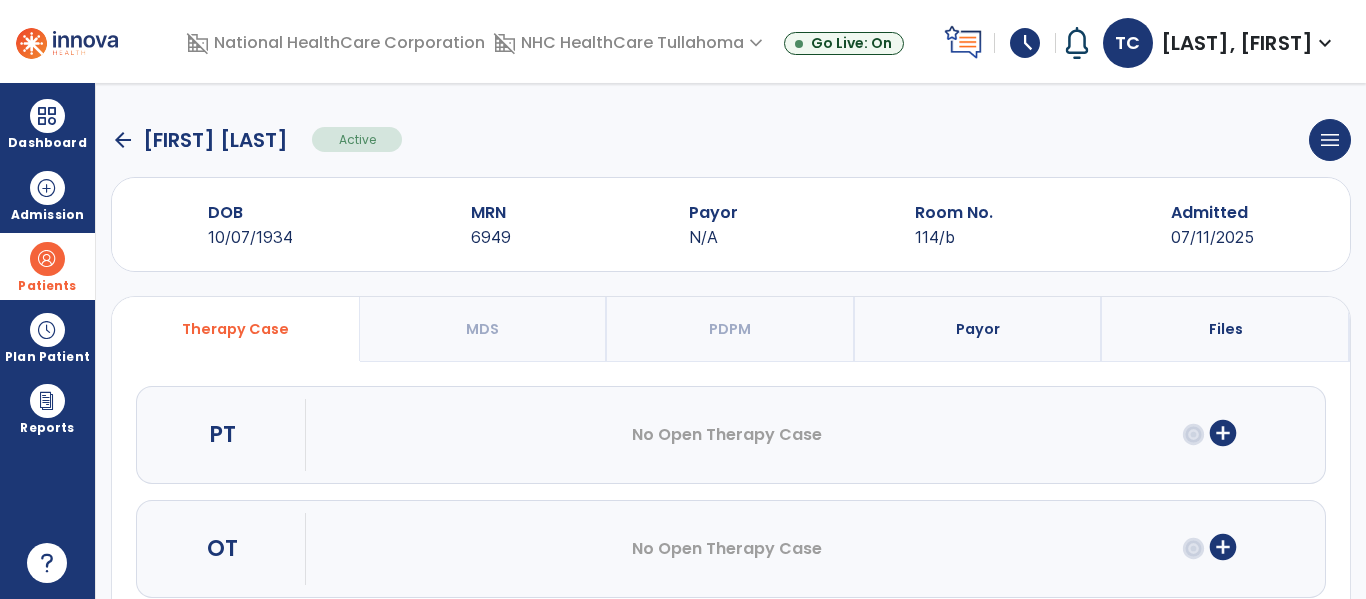 click on "arrow_back" 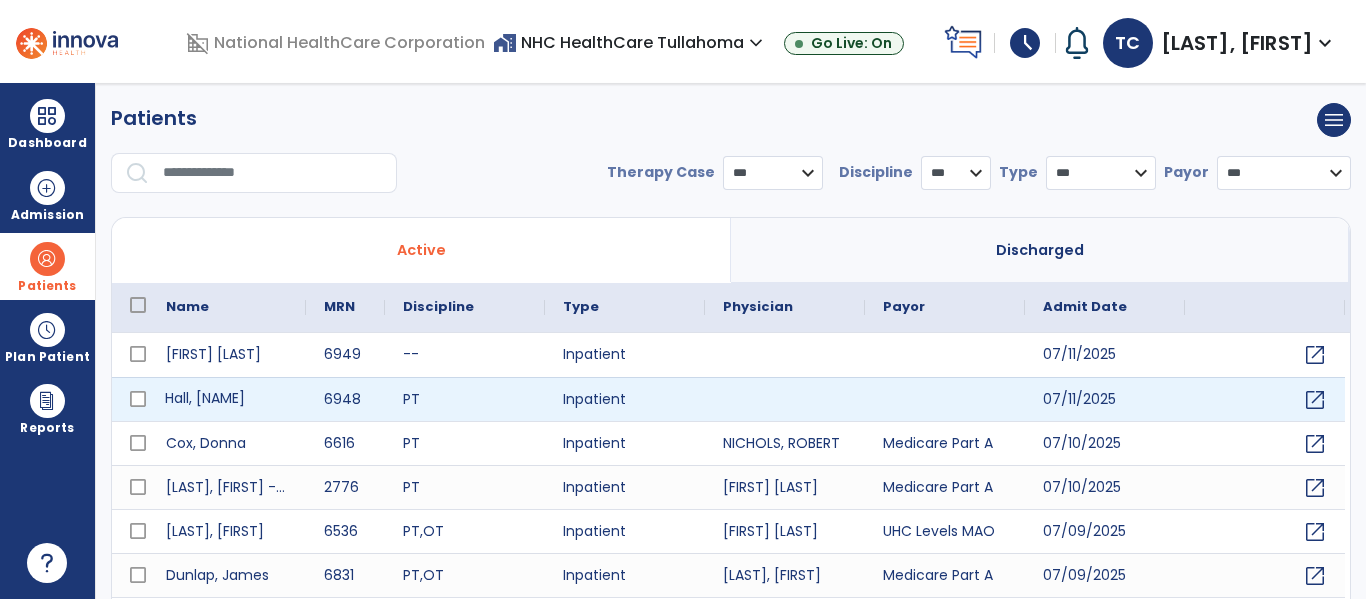 click on "Hall, [NAME]" at bounding box center [227, 399] 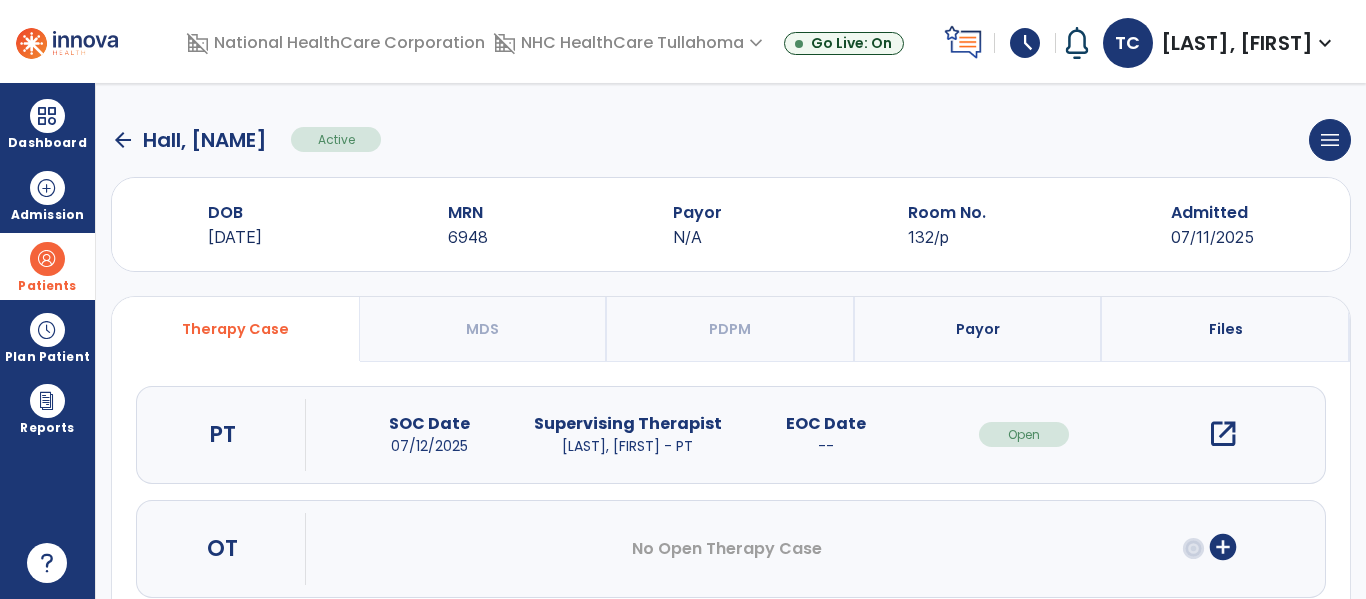 click on "open_in_new" at bounding box center (1223, 434) 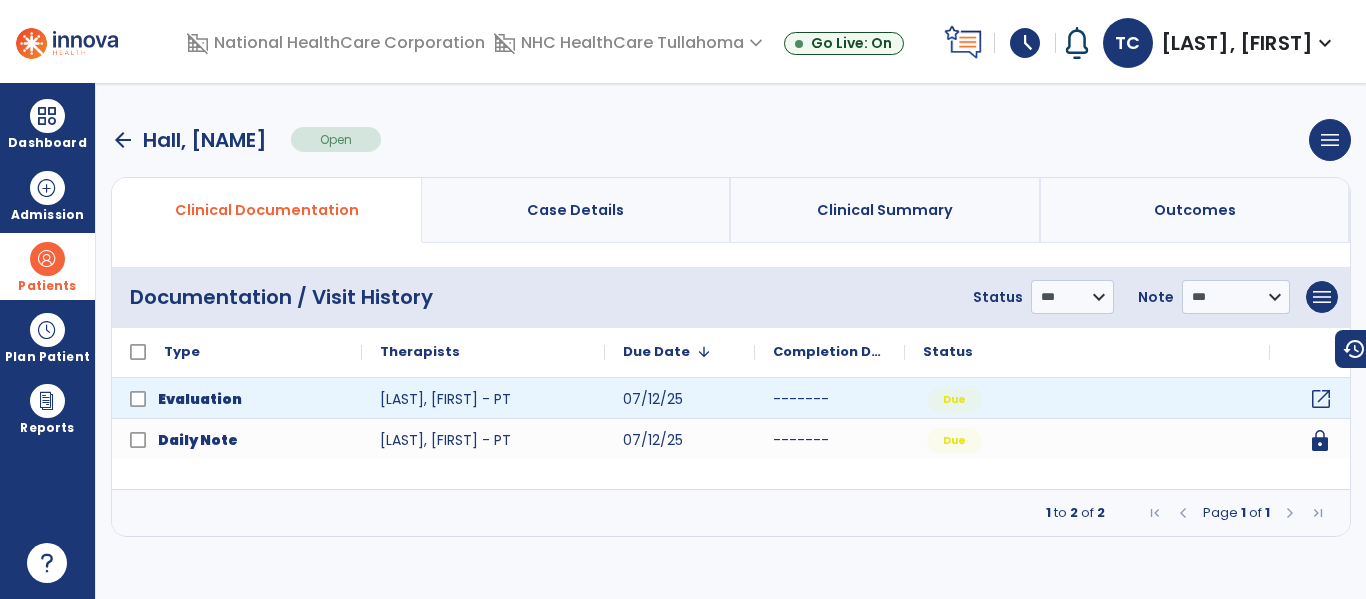 click on "open_in_new" 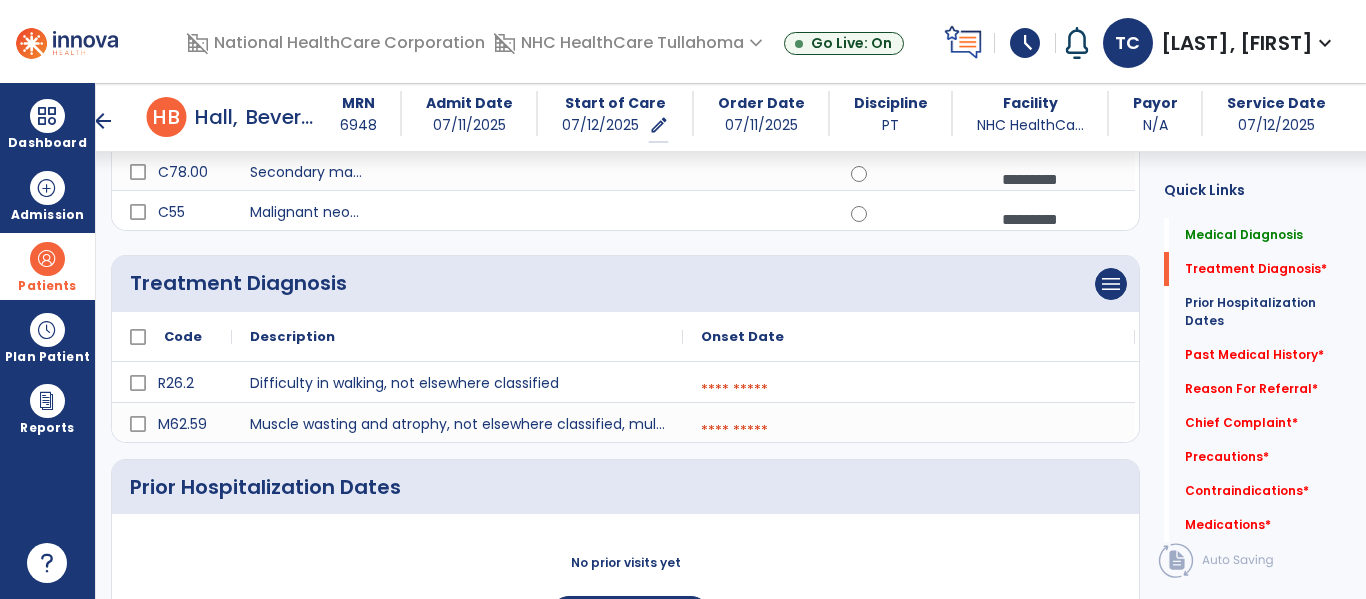scroll, scrollTop: 326, scrollLeft: 0, axis: vertical 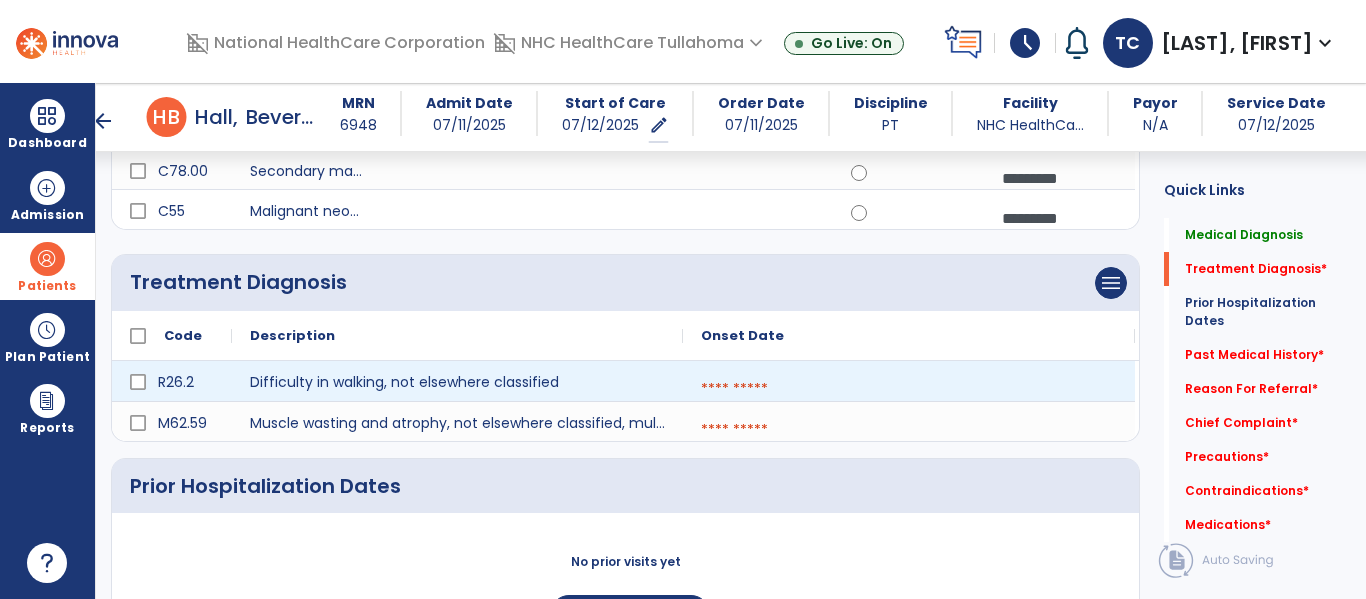 click at bounding box center (909, 389) 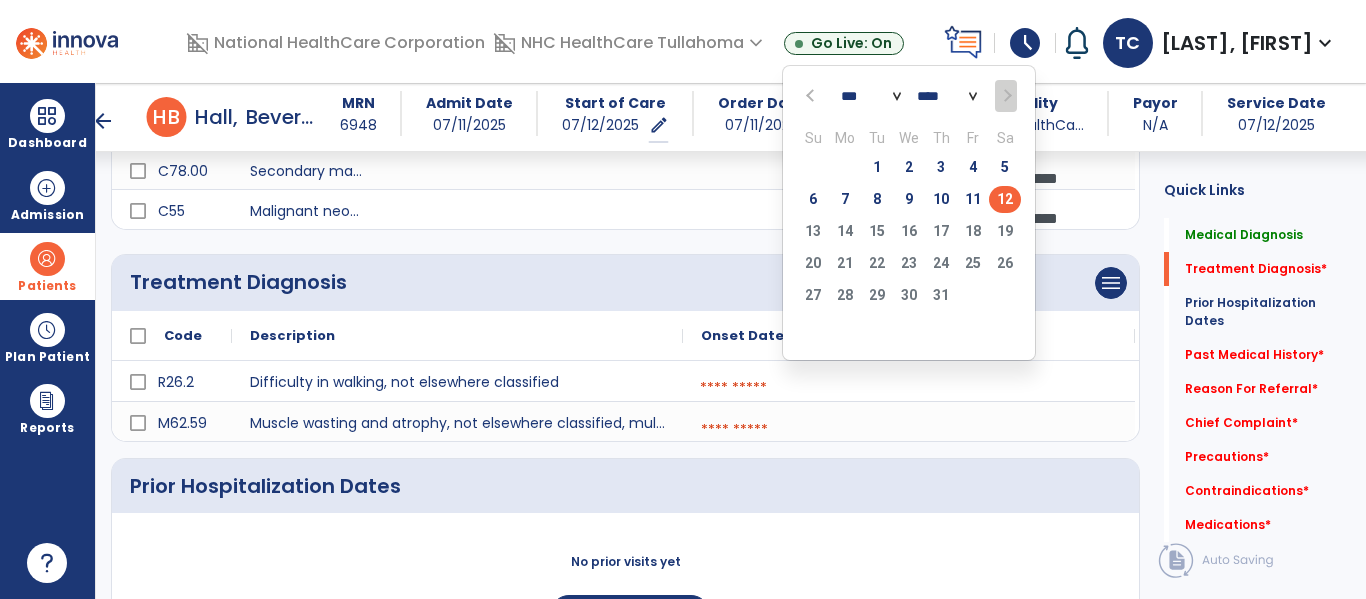 click on "12" 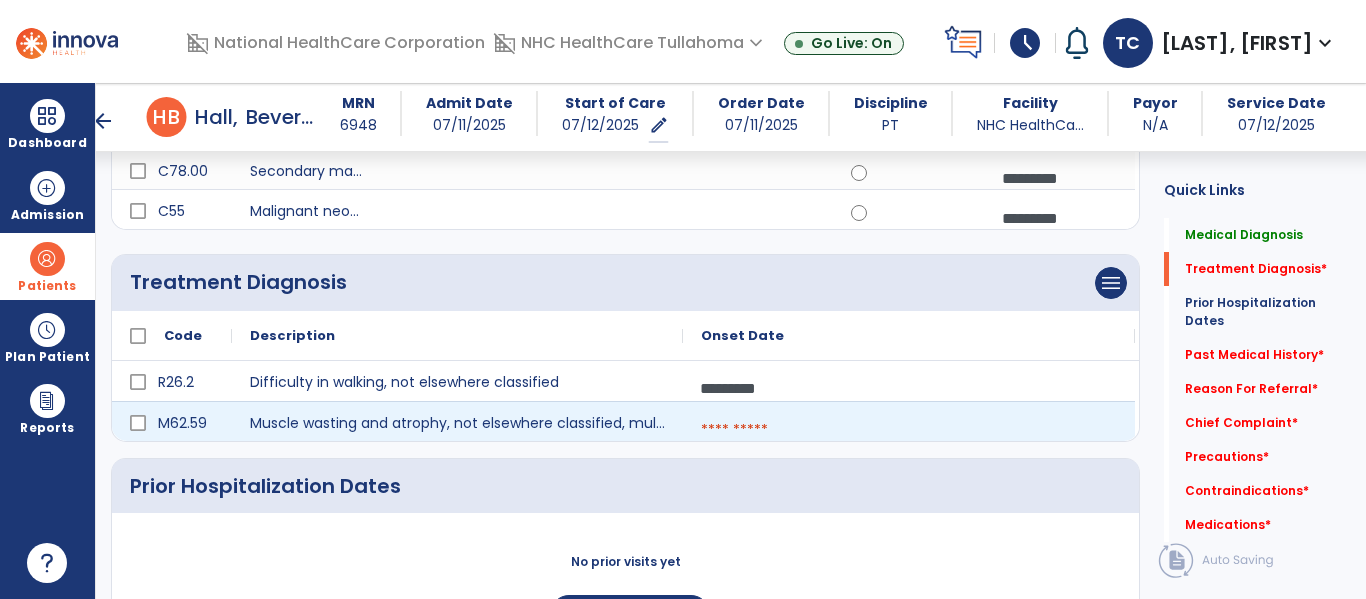 click at bounding box center [909, 430] 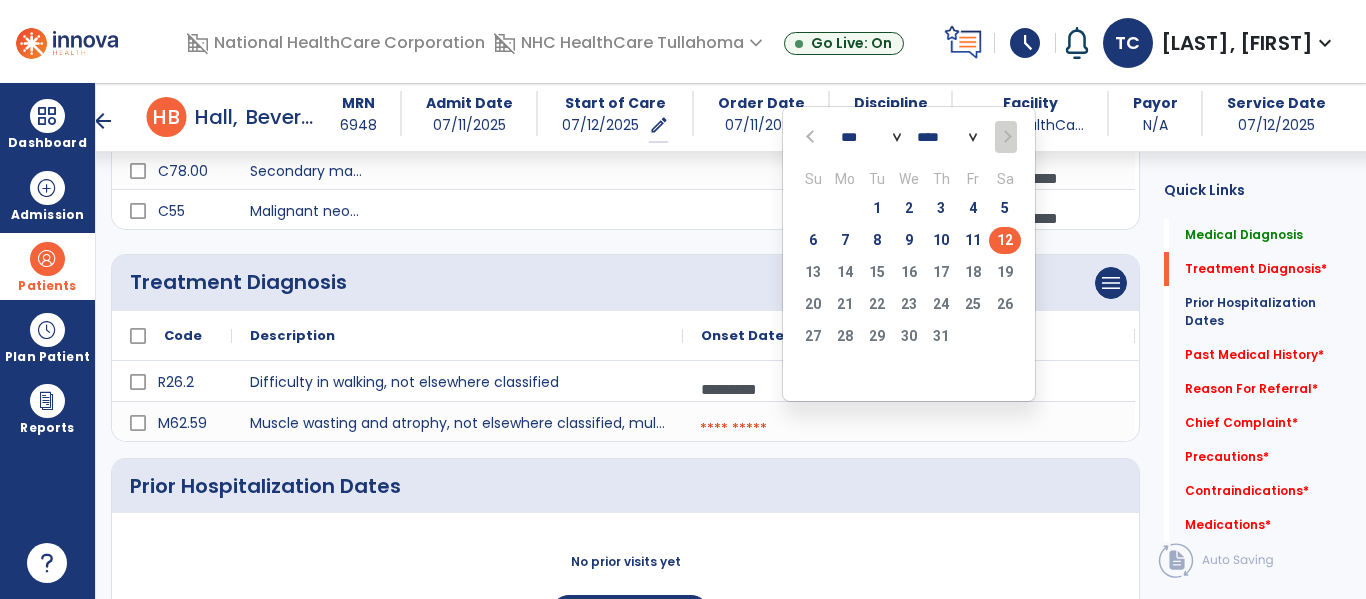 click on "12" 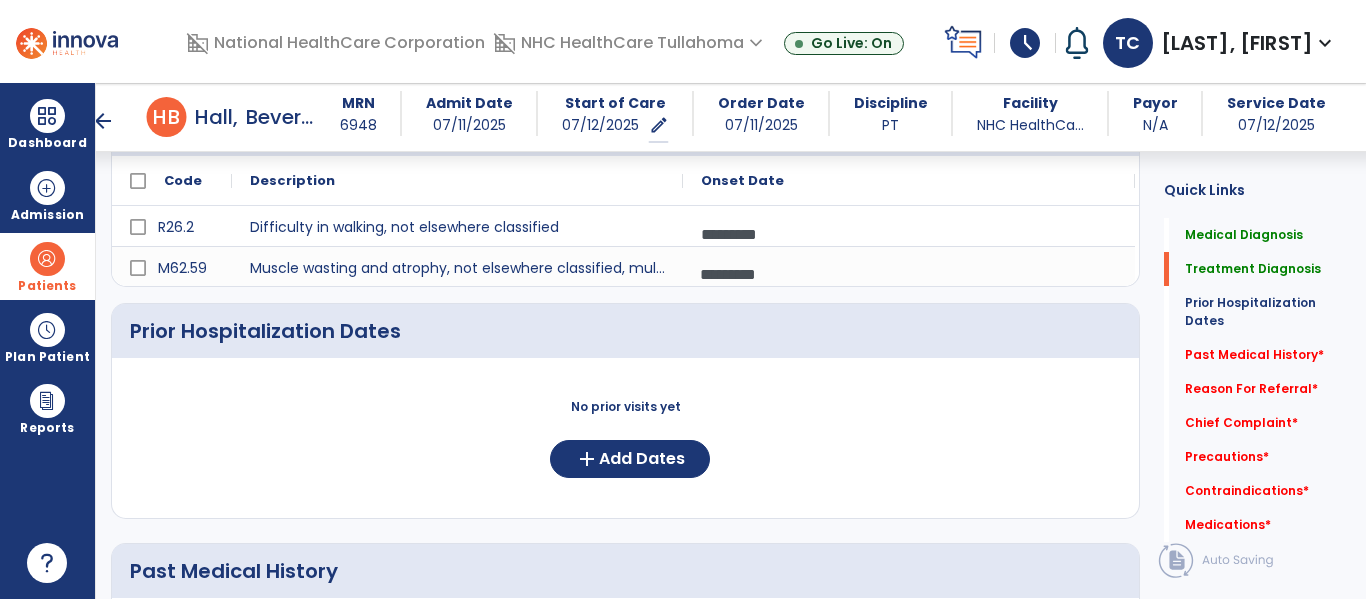 scroll, scrollTop: 482, scrollLeft: 0, axis: vertical 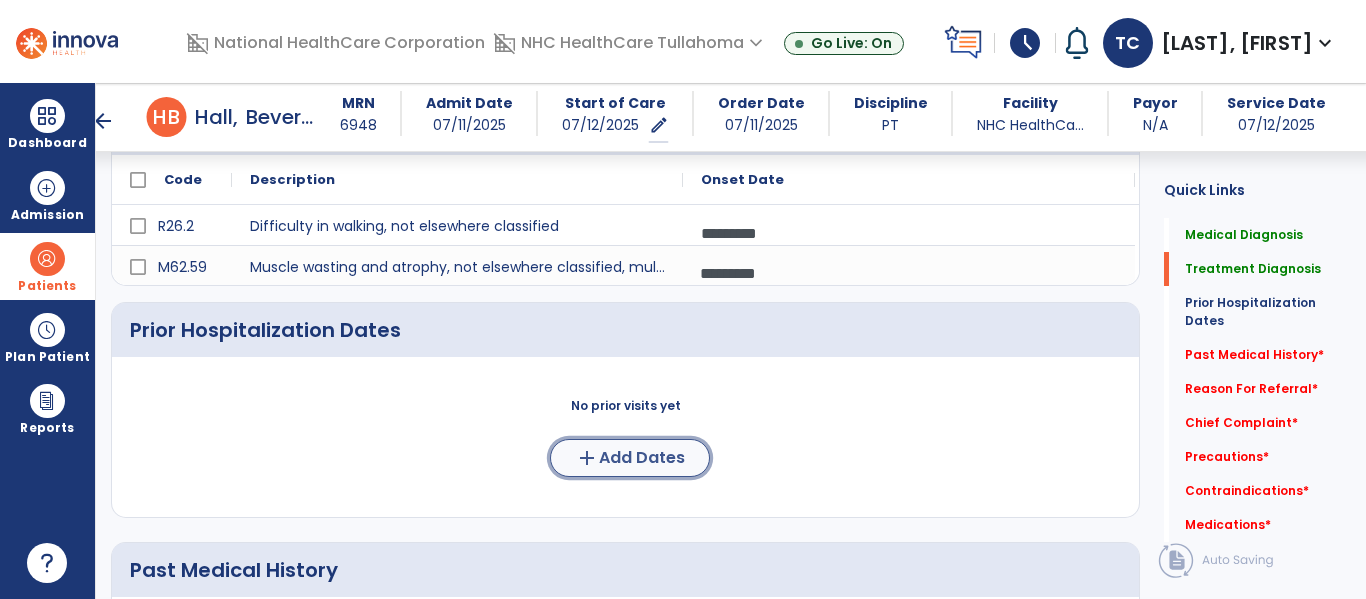 click on "add  Add Dates" 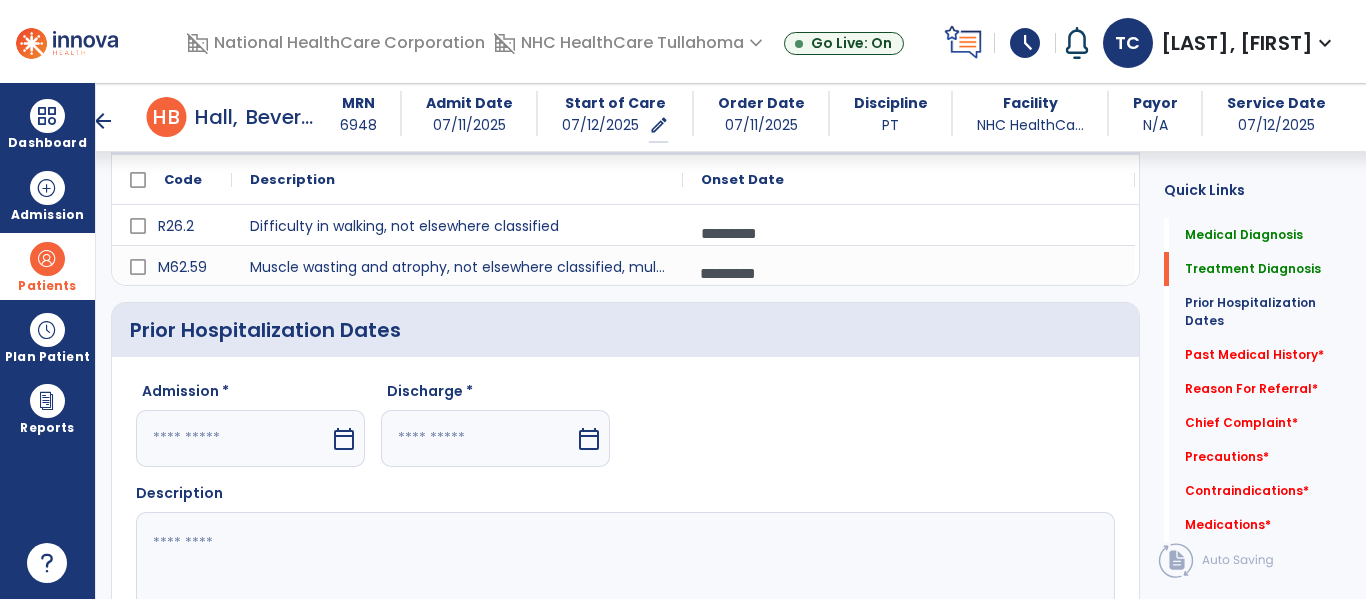 click on "calendar_today" at bounding box center [344, 439] 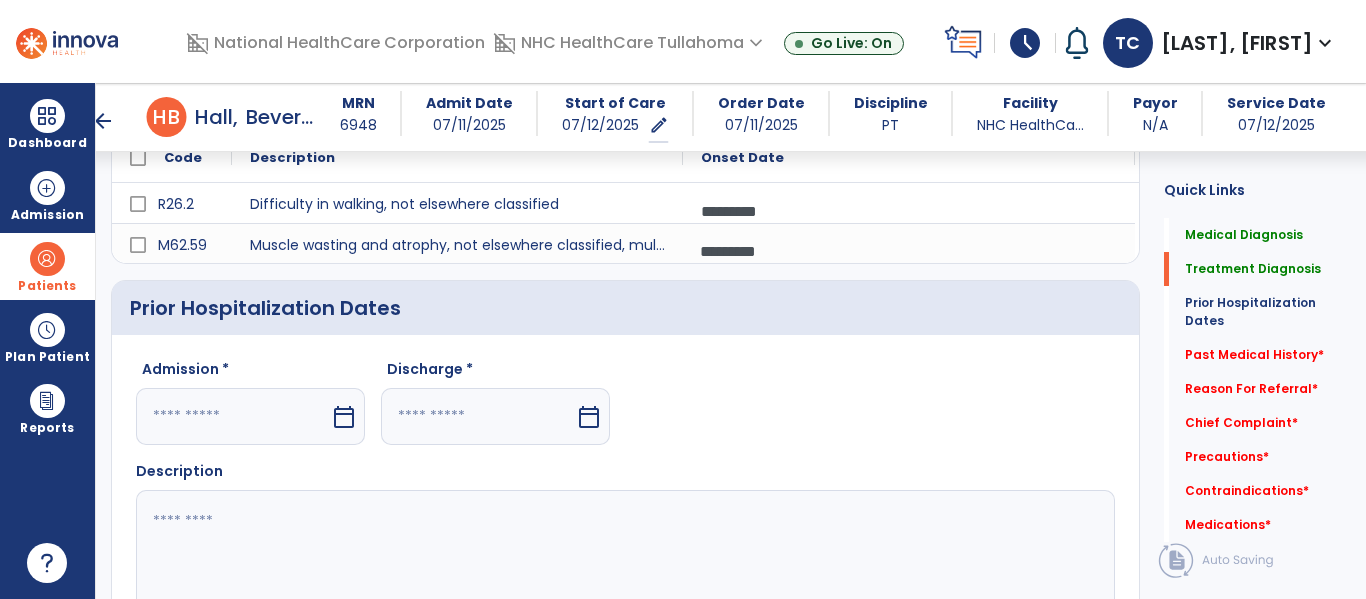 select on "*" 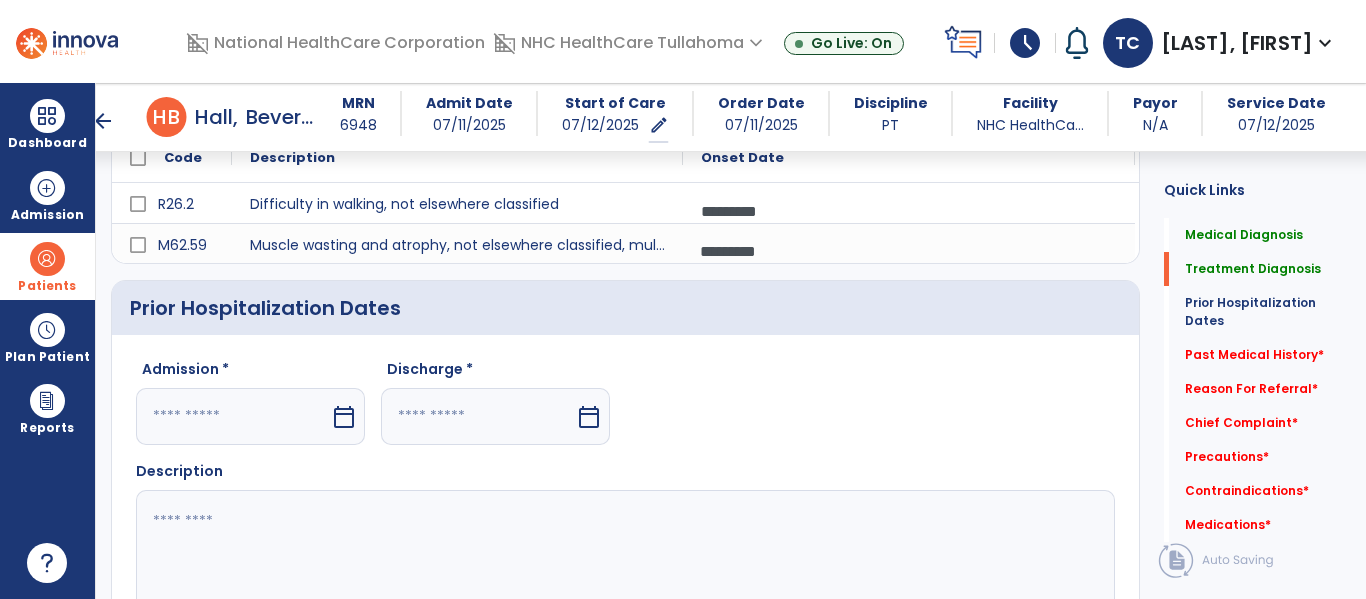 select on "****" 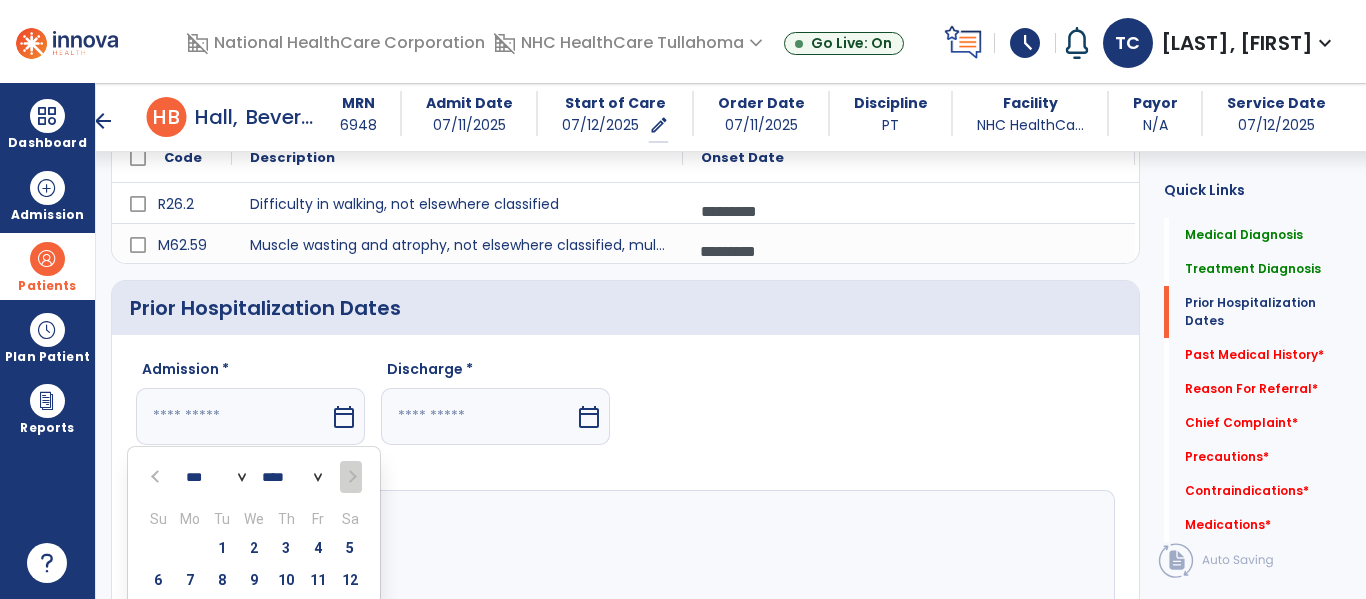 click at bounding box center (157, 477) 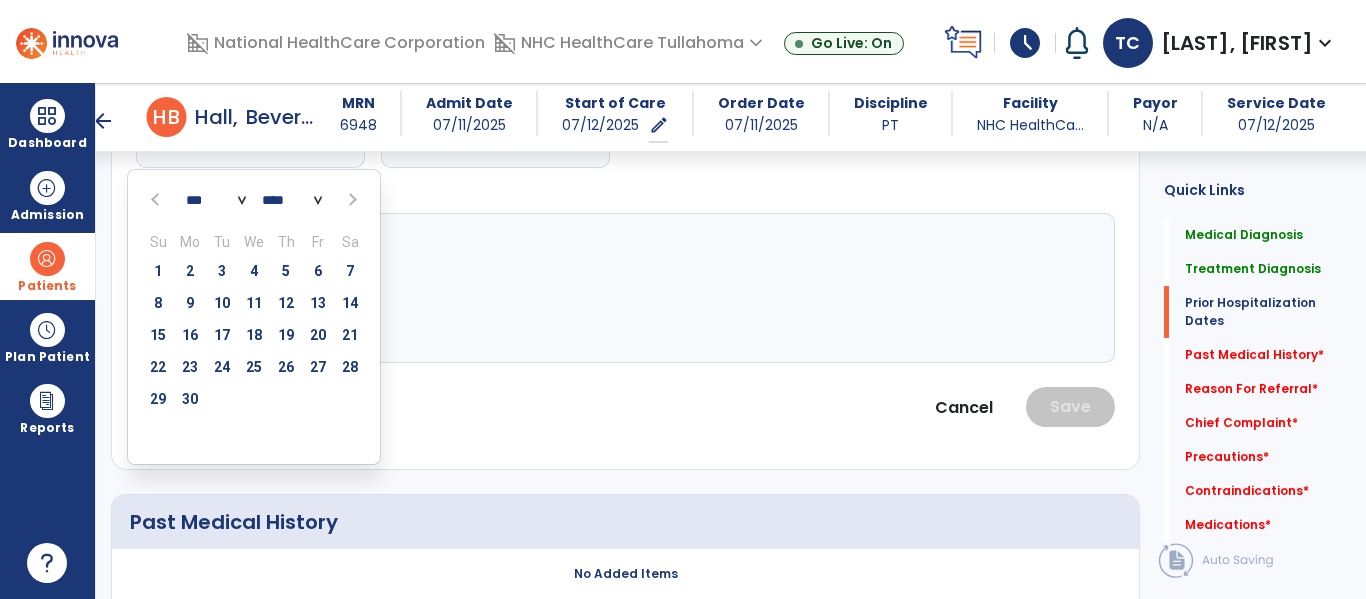 scroll, scrollTop: 788, scrollLeft: 0, axis: vertical 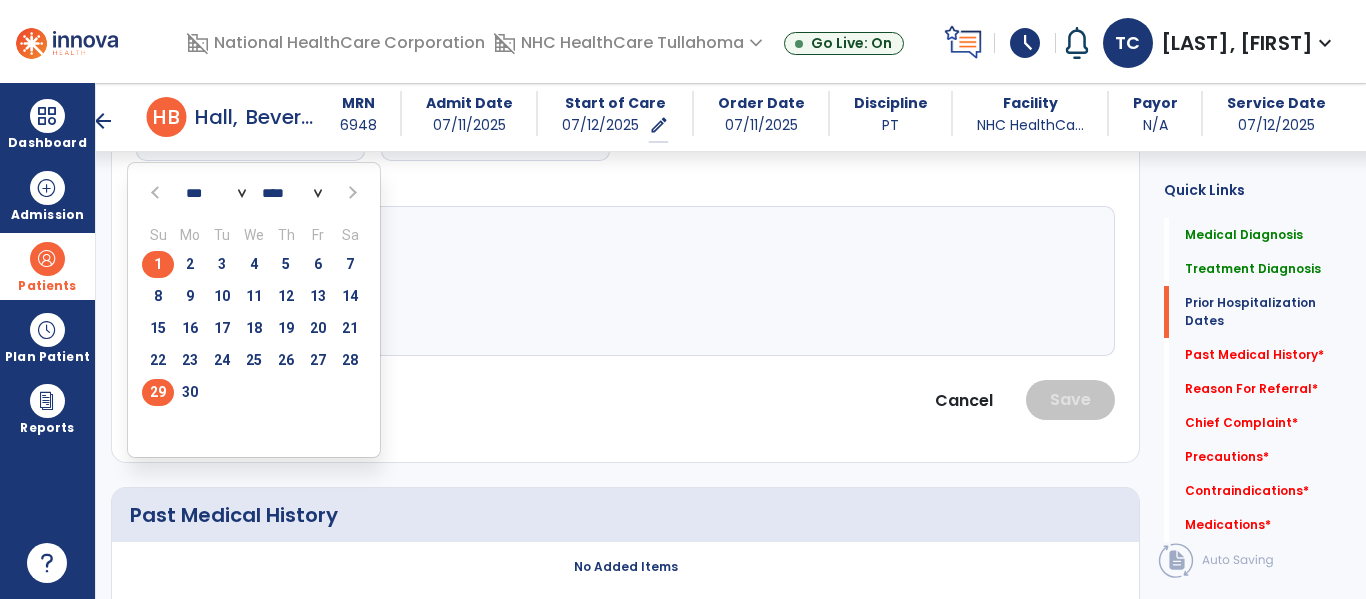 click on "29" at bounding box center [158, 392] 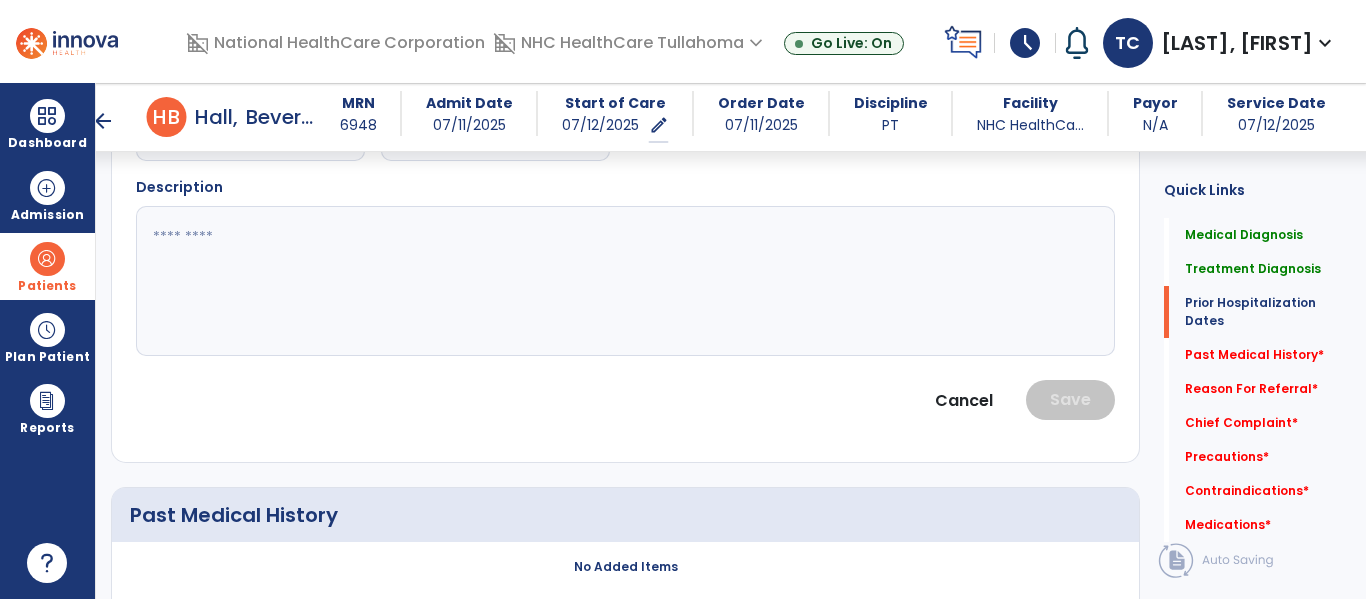 scroll, scrollTop: 585, scrollLeft: 0, axis: vertical 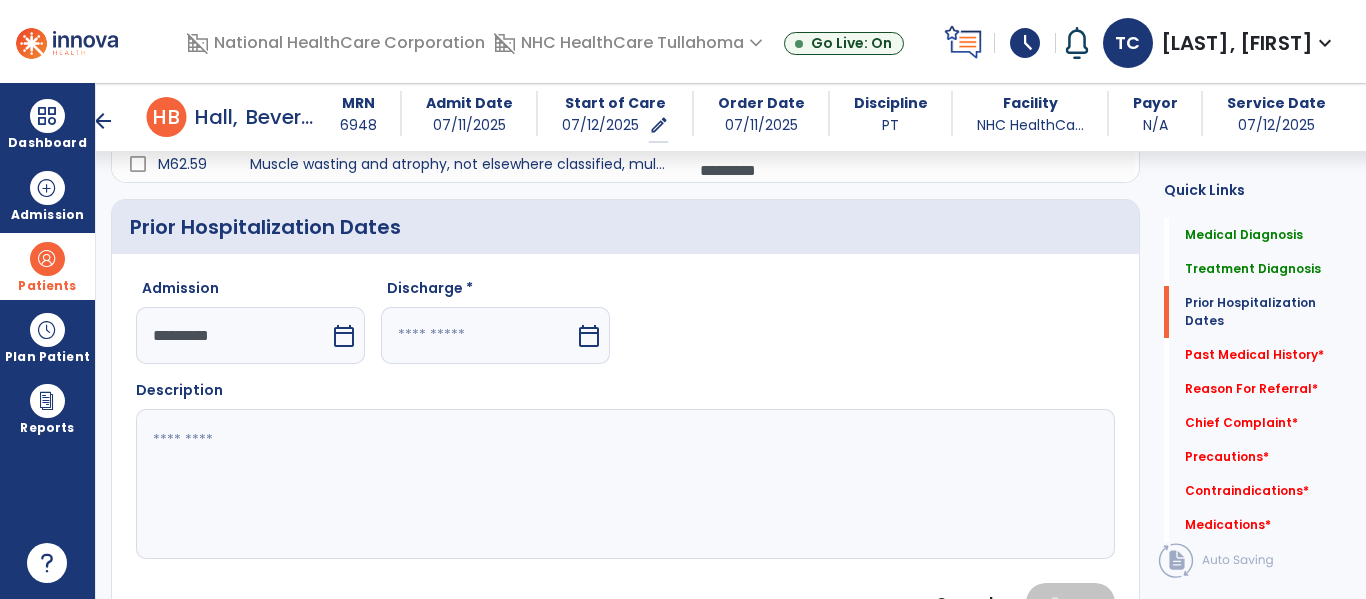 click on "calendar_today" at bounding box center (589, 336) 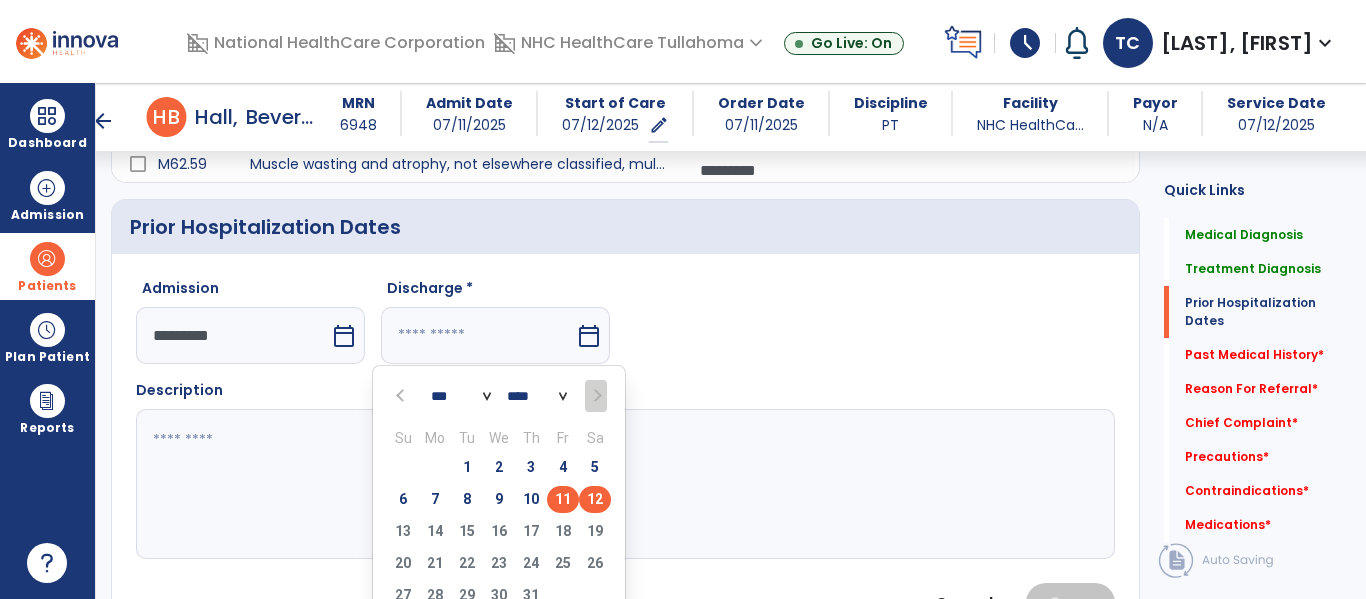 click on "11" at bounding box center [563, 499] 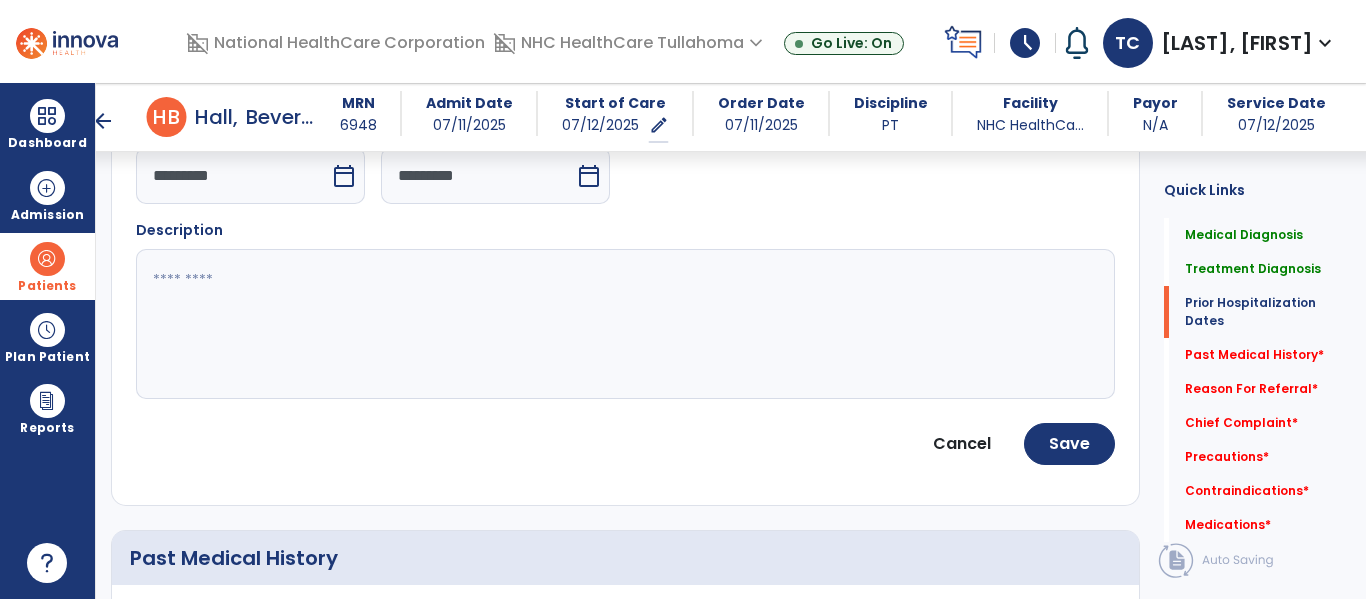 scroll, scrollTop: 743, scrollLeft: 0, axis: vertical 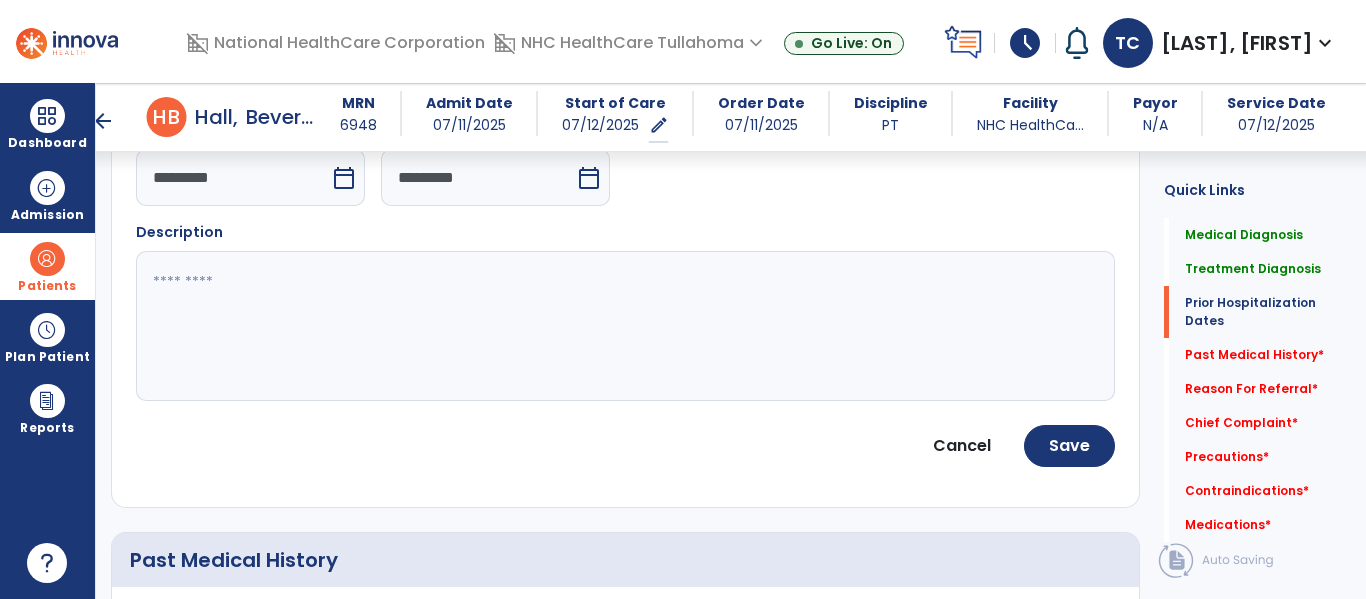 click 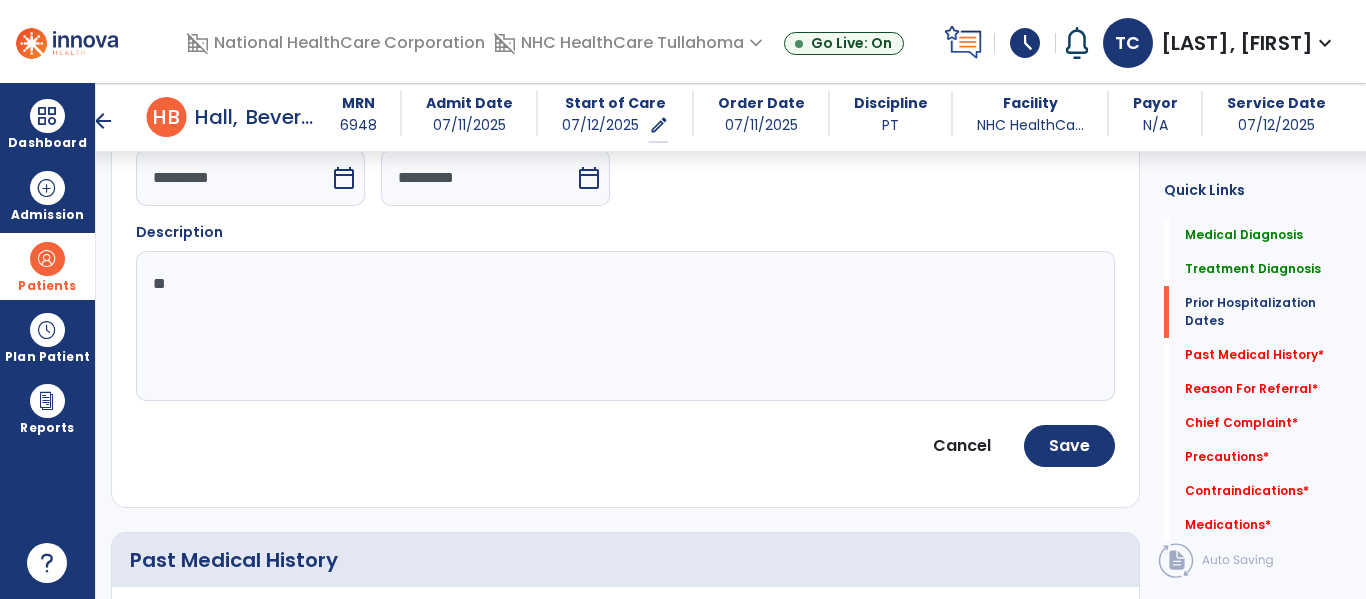 type on "*" 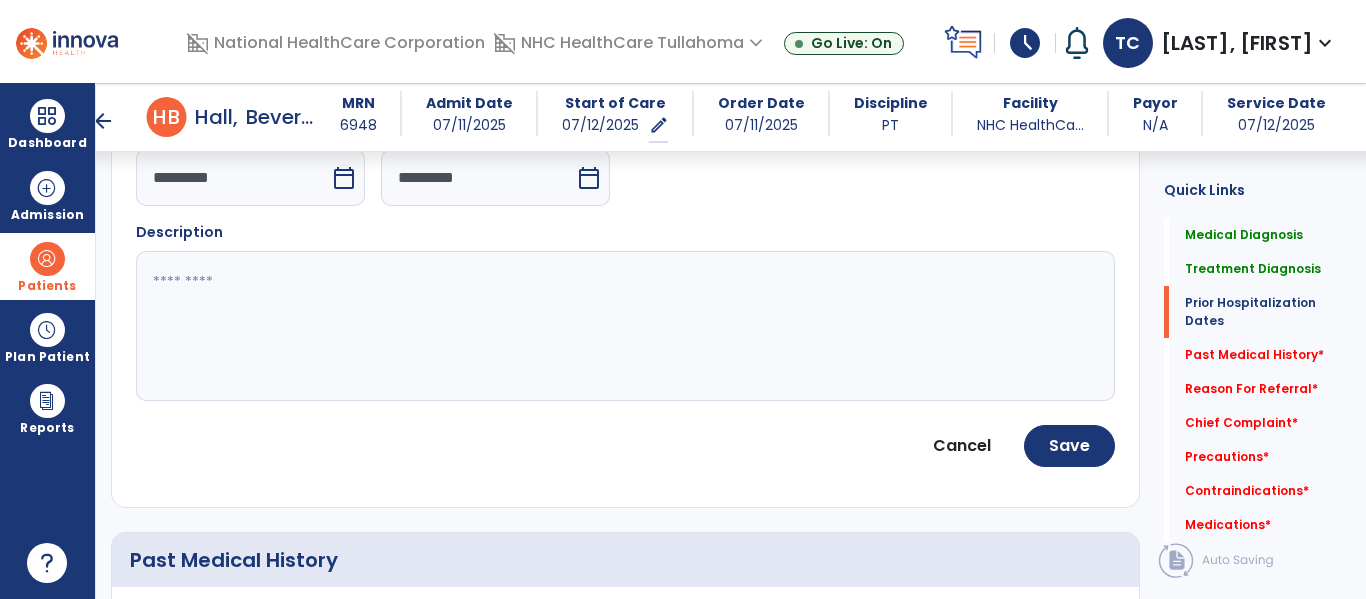 type on "*" 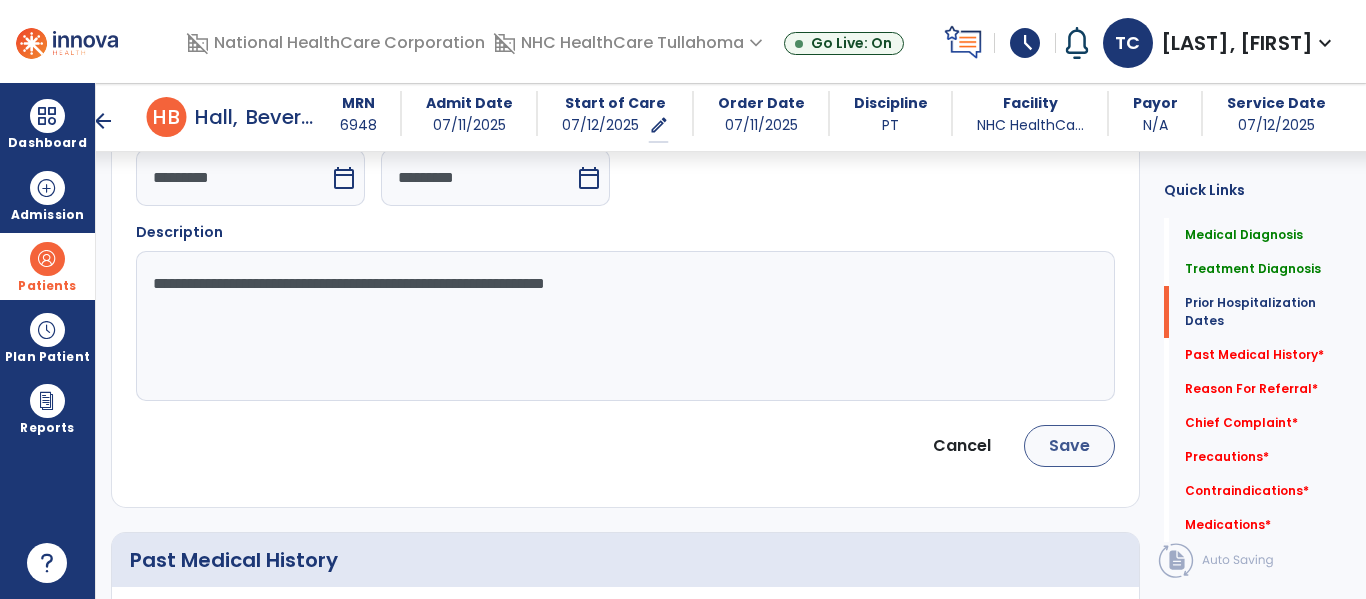 type on "**********" 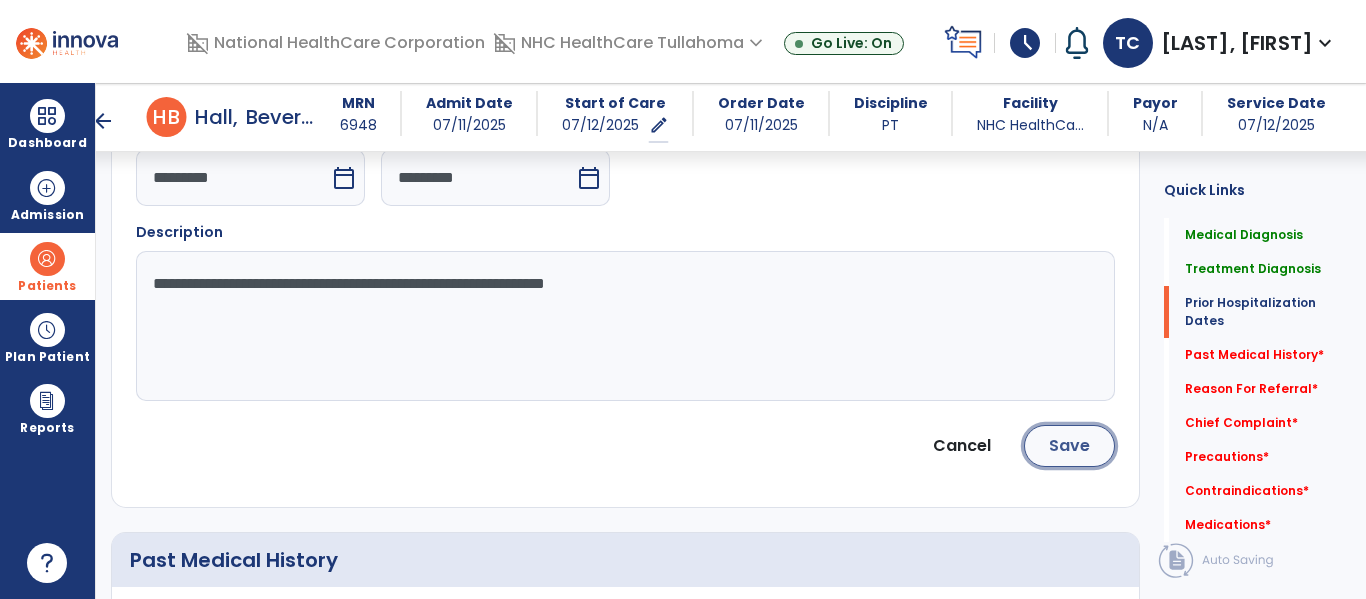 click on "Save" 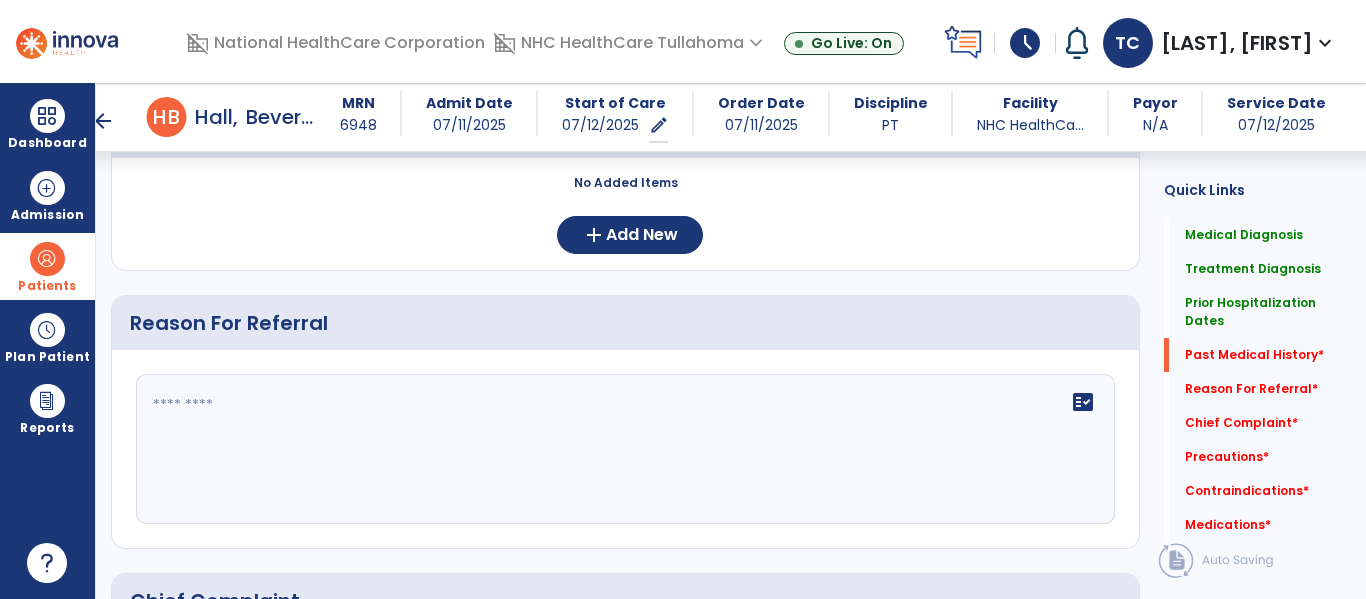 scroll, scrollTop: 903, scrollLeft: 0, axis: vertical 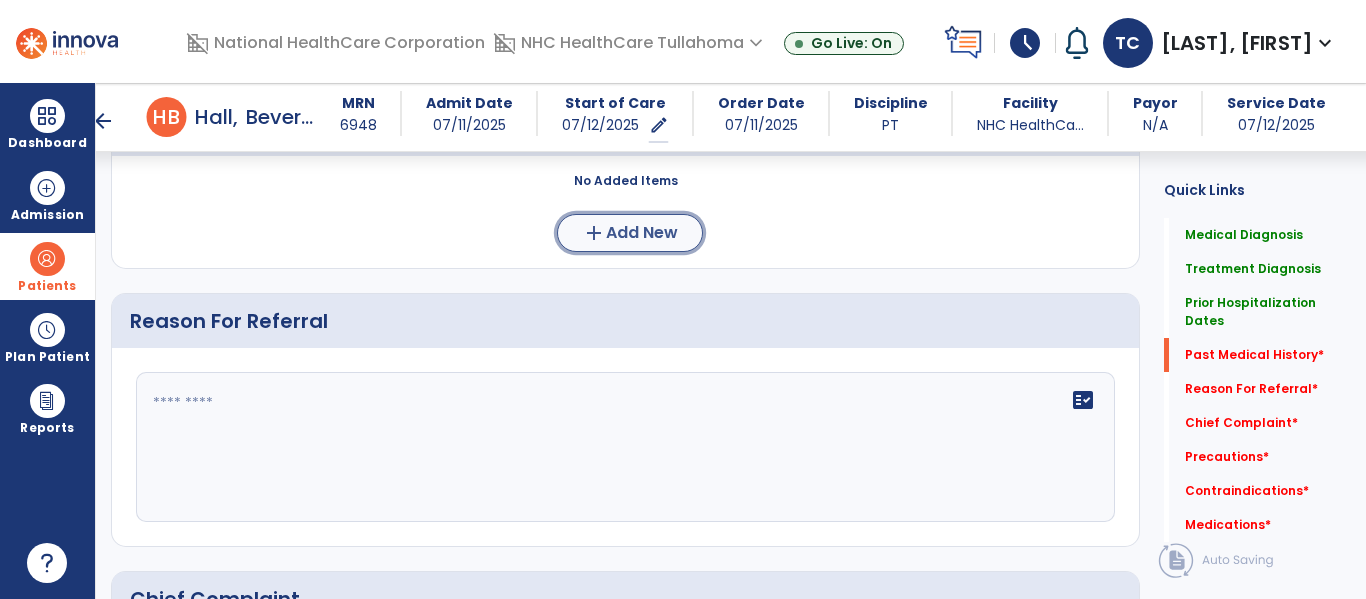 click on "Add New" 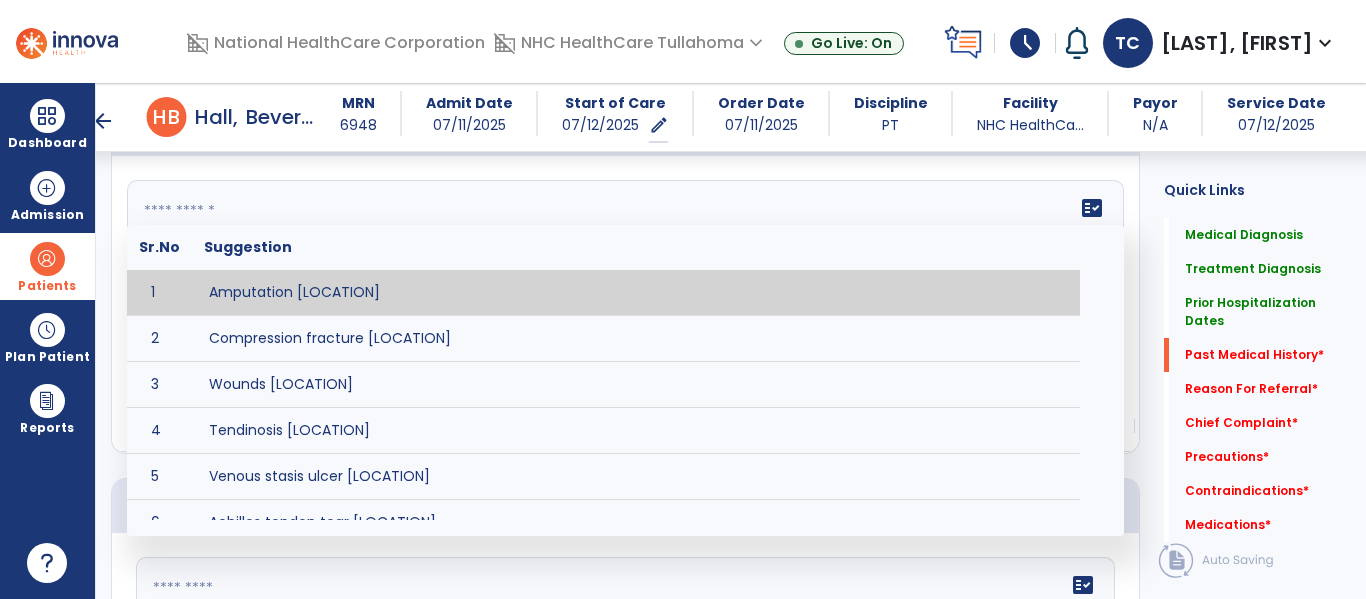 click on "fact_check  Sr.No Suggestion 1 Amputation [LOCATION] 2 Compression fracture [LOCATION] 3 Wounds [LOCATION] 4 Tendinosis [LOCATION] 5 Venous stasis ulcer [LOCATION] 6 Achilles tendon tear [LOCATION] 7 ACL tear surgically repaired [LOCATION] 8 Above knee amputation (AKA) [LOCATION] 9 Below knee amputation (BKE) [LOCATION] 10 Cancer (SITE/TYPE) 11 Surgery (TYPE) 12 AAA (Abdominal Aortic Aneurysm) 13 Achilles tendon tear [LOCATION] 14 Acute Renal Failure 15 AIDS (Acquired Immune Deficiency Syndrome) 16 Alzheimer's Disease 17 Anemia 18 Angina 19 Anxiety 20 ASHD (Arteriosclerotic Heart Disease) 21 Atrial Fibrillation 22 Bipolar Disorder 23 Bowel Obstruction 24 C-Diff 25 Coronary Artery Bypass Graft (CABG) 26 CAD (Coronary Artery Disease) 27 Carpal tunnel syndrome 28 Chronic bronchitis 29 Chronic renal failure 30 Colostomy 31 COPD (Chronic Obstructive Pulmonary Disease) 32 CRPS (Complex Regional Pain Syndrome) 33 CVA (Cerebrovascular Accident) 34 CVI (Chronic Venous Insufficiency) 35 DDD (Degenerative Disc Disease)" 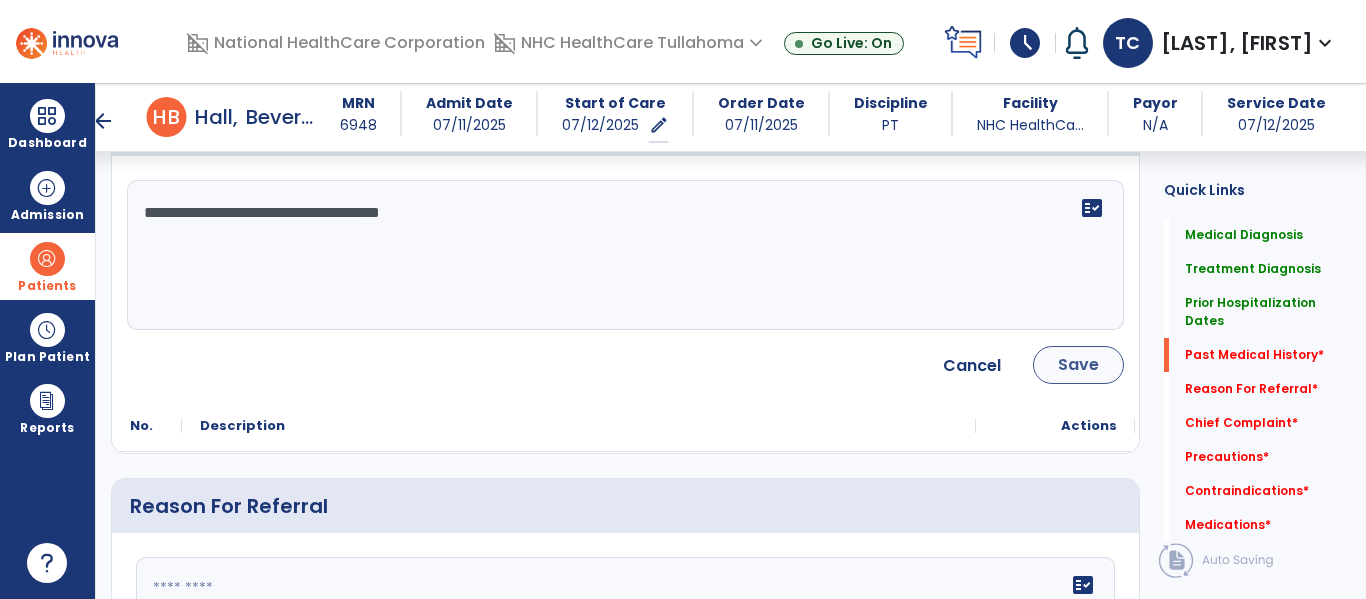 type on "**********" 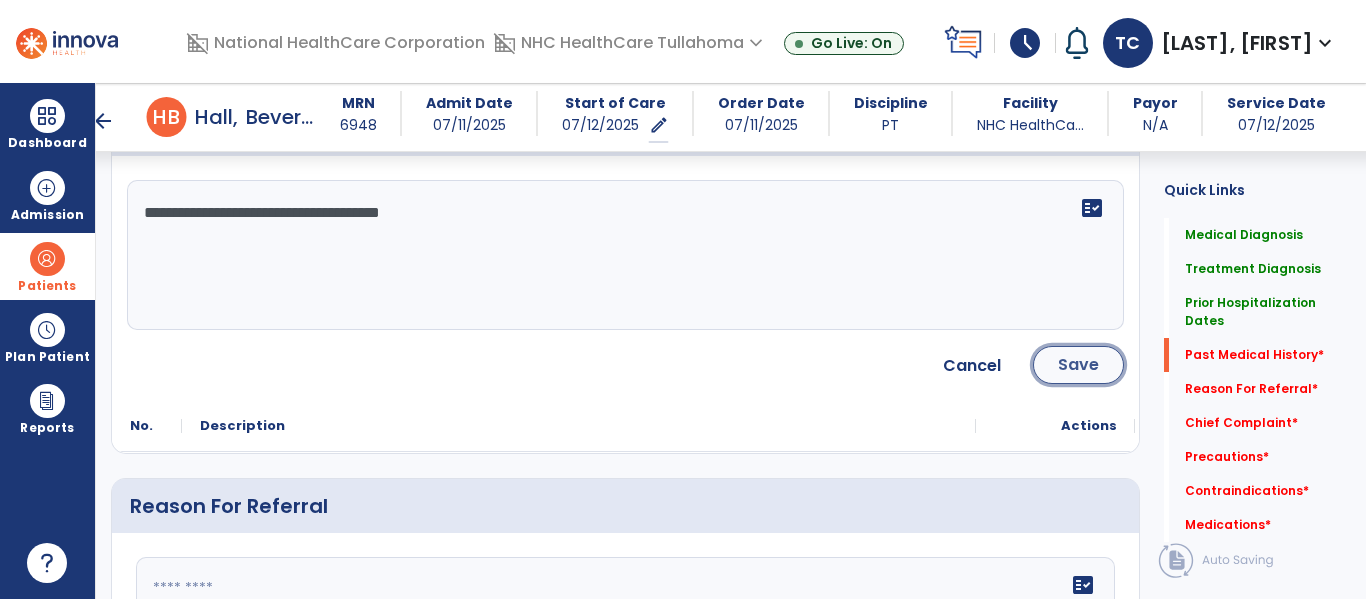 click on "Save" 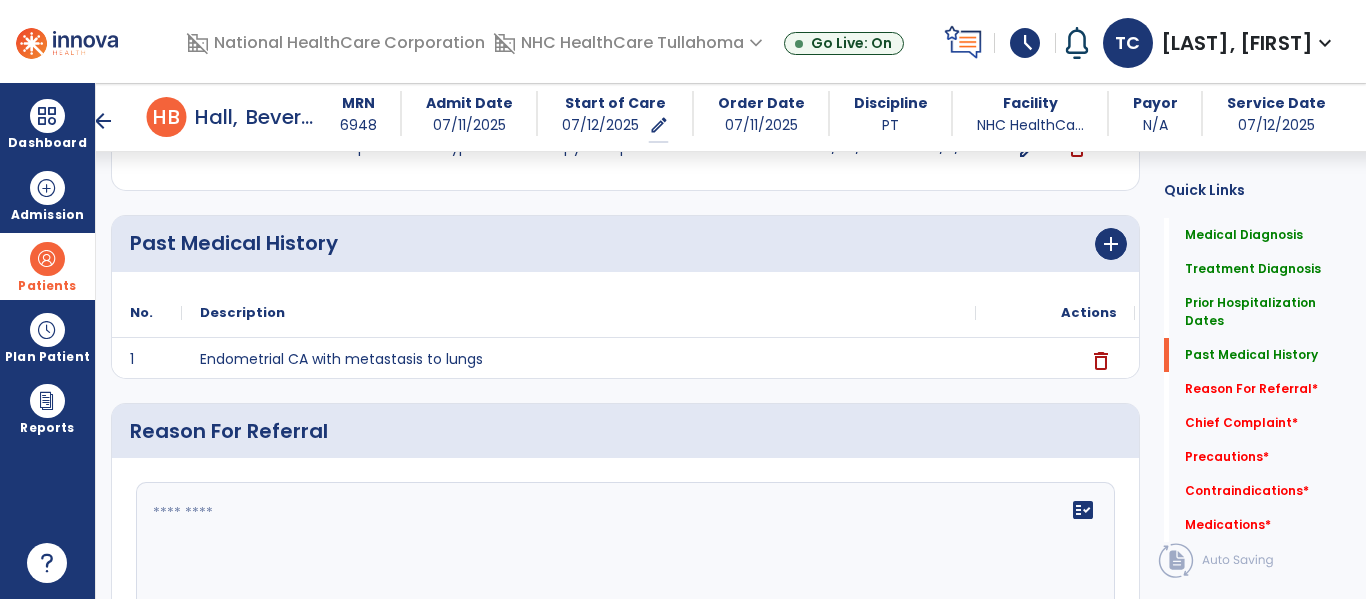 scroll, scrollTop: 788, scrollLeft: 0, axis: vertical 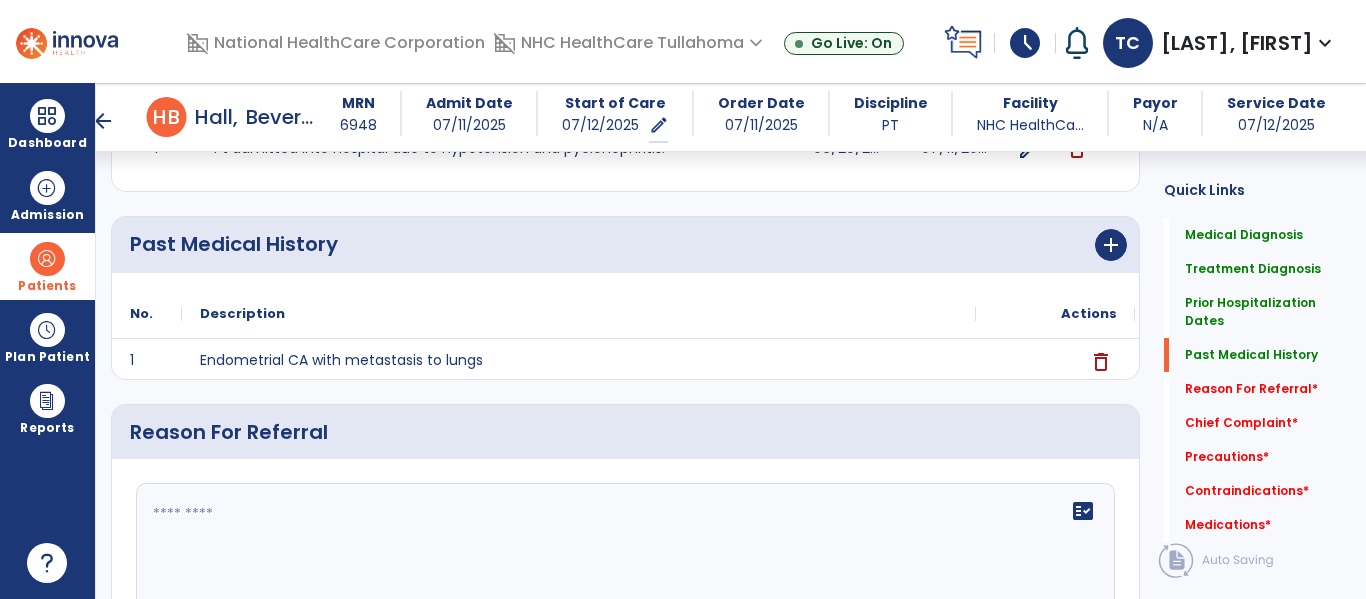 click on "Past Medical History      add" 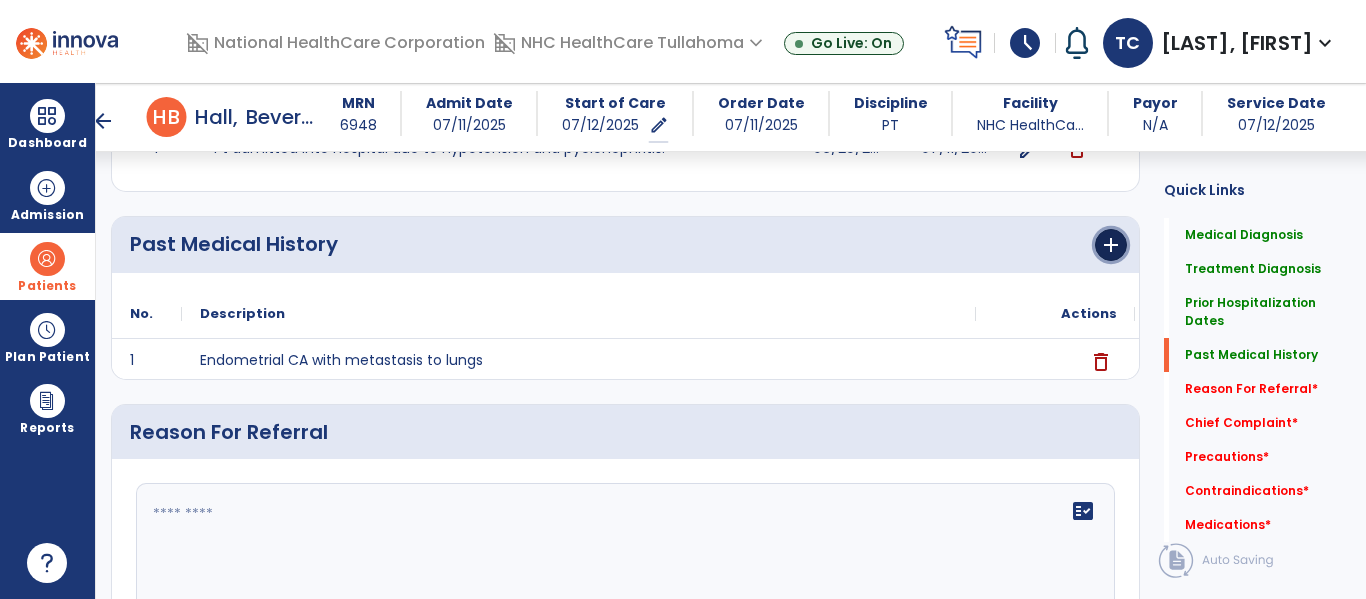 click on "add" 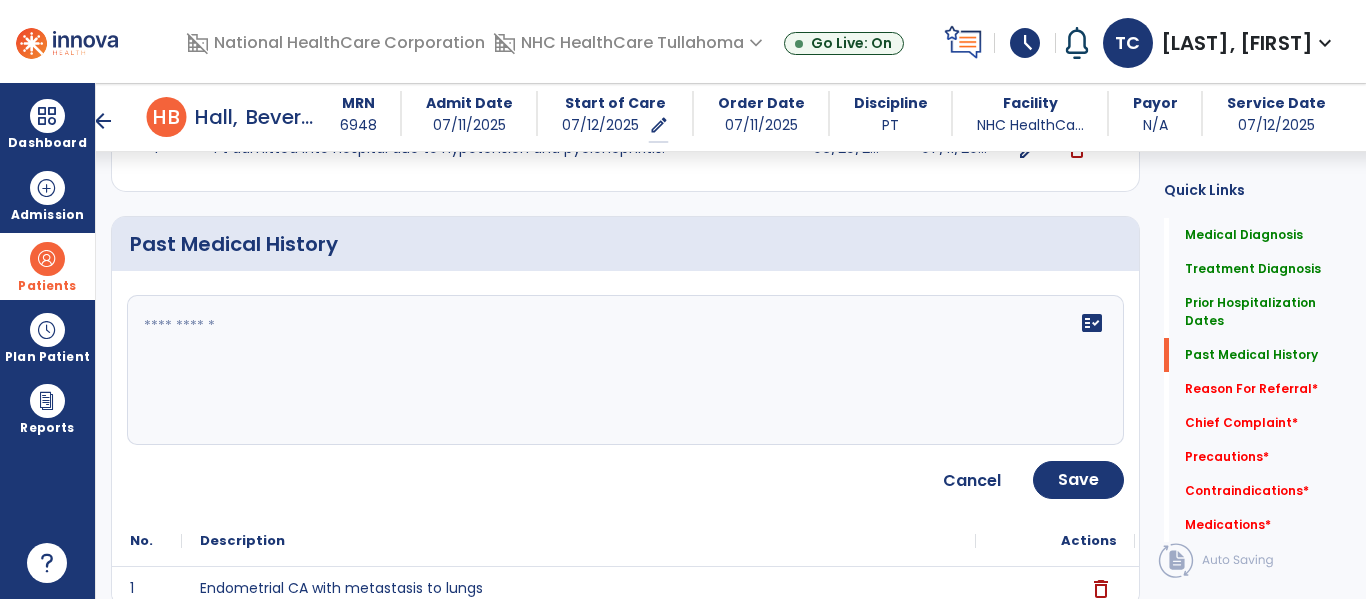 click on "fact_check" 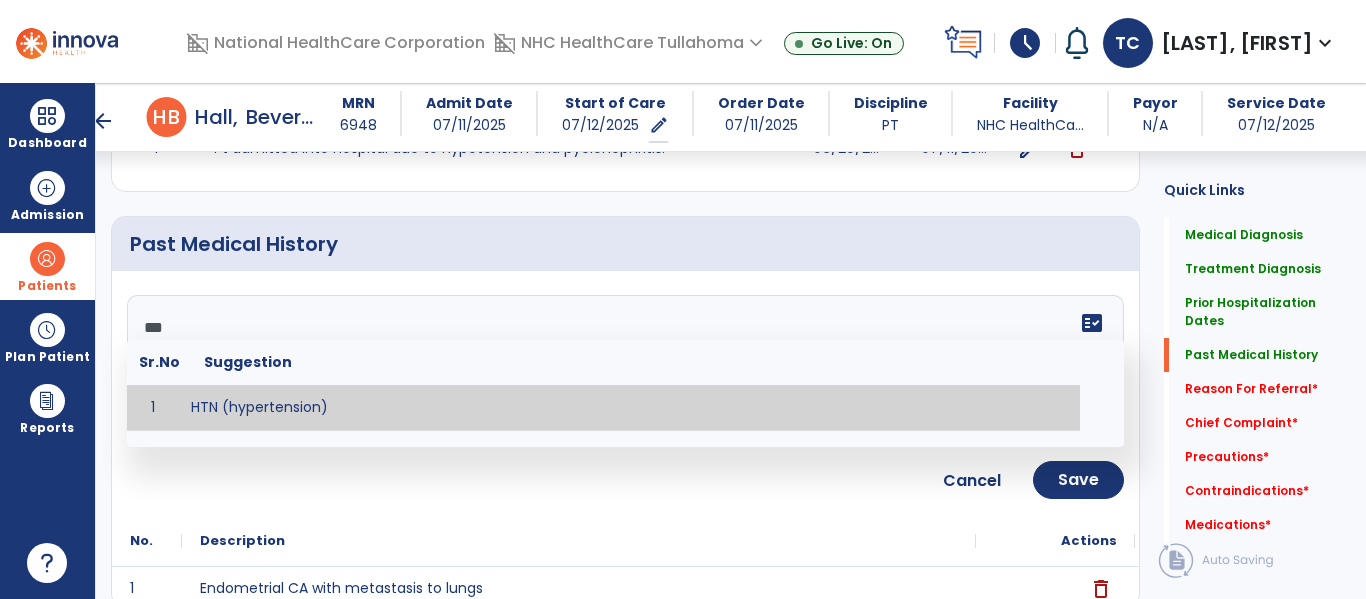scroll, scrollTop: 0, scrollLeft: 0, axis: both 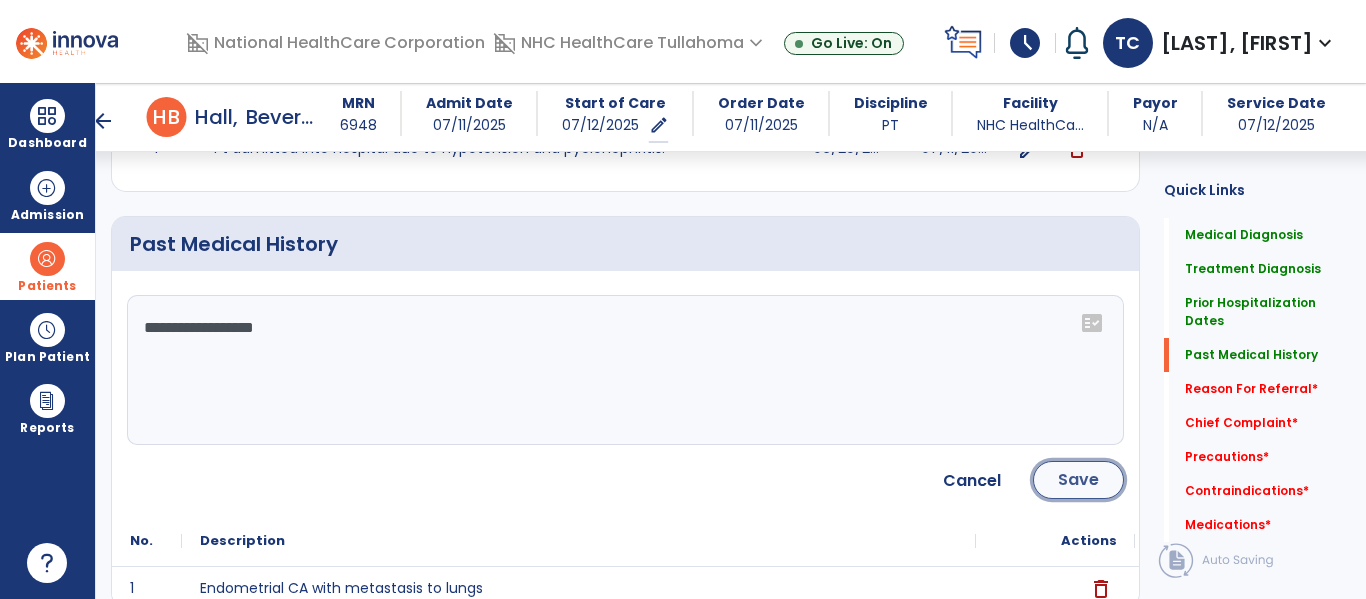 click on "Save" 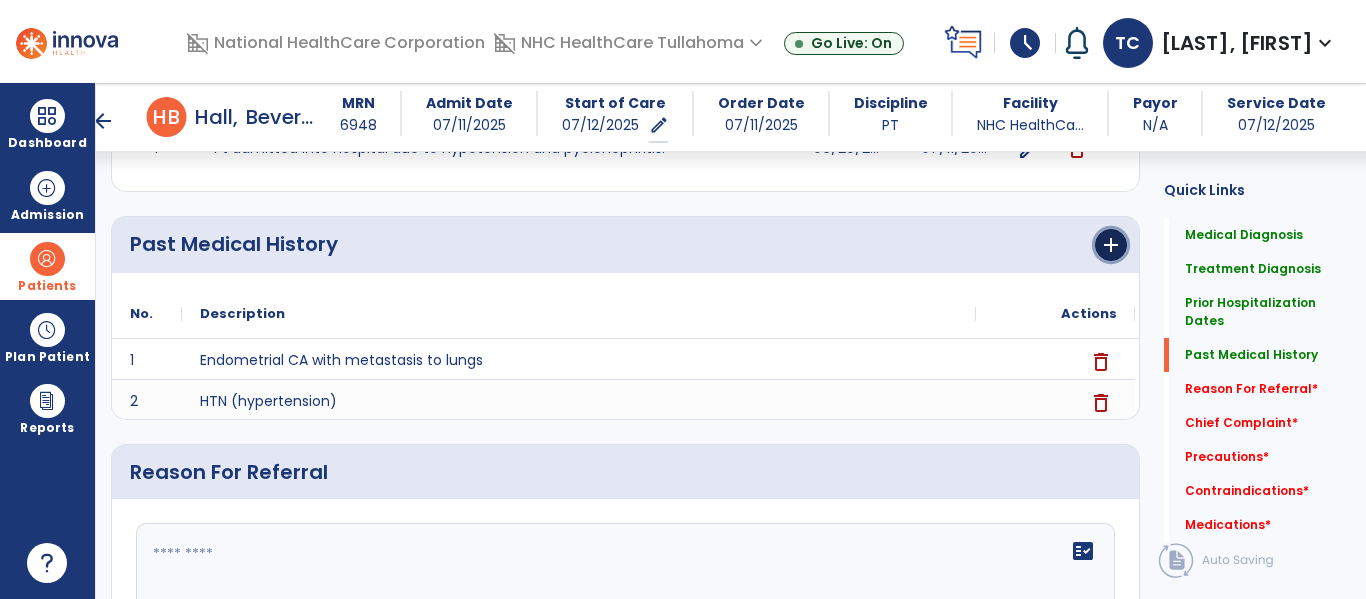 click on "add" 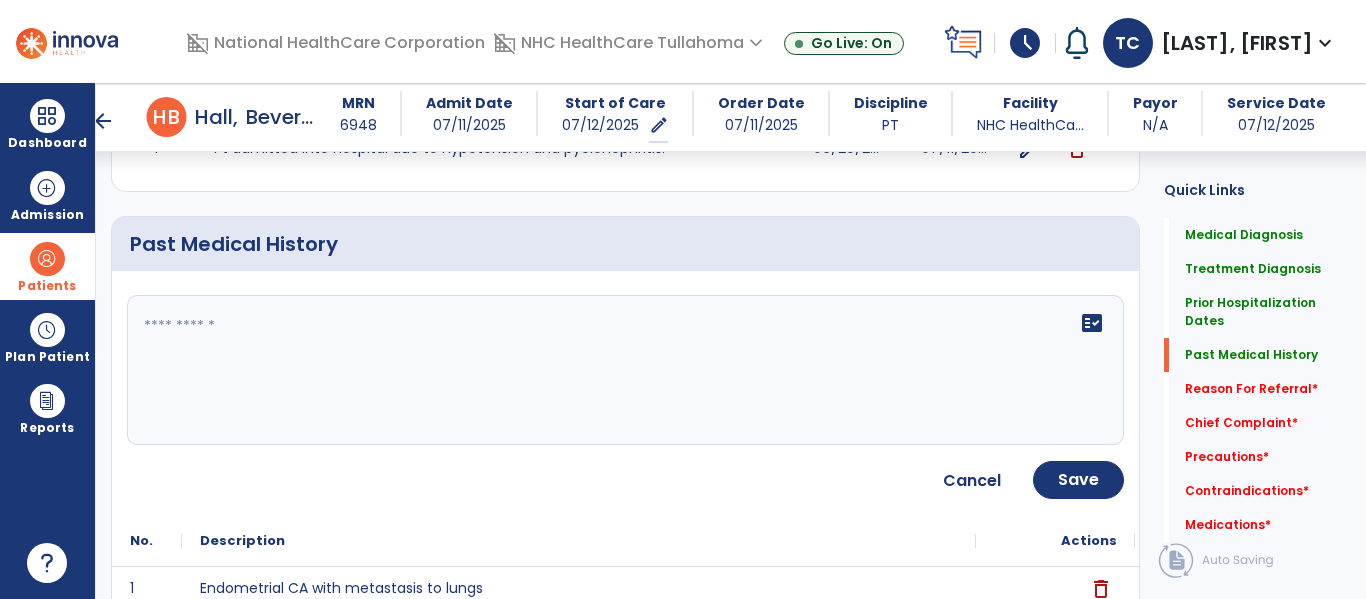 click 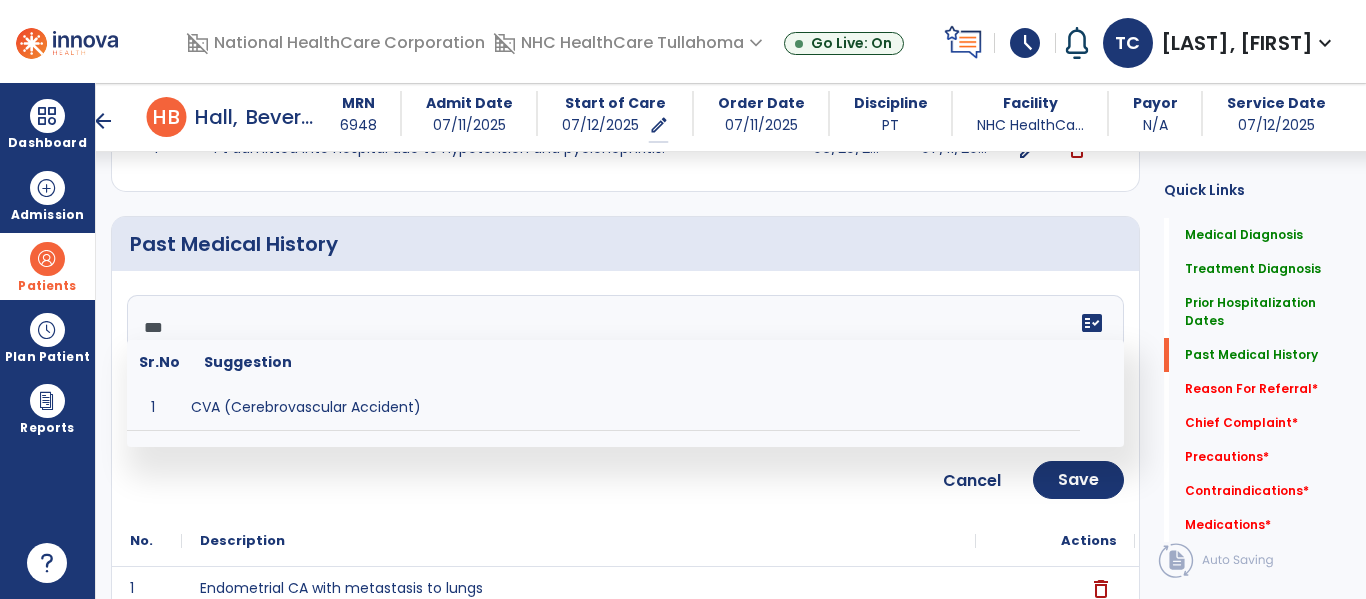 type on "****" 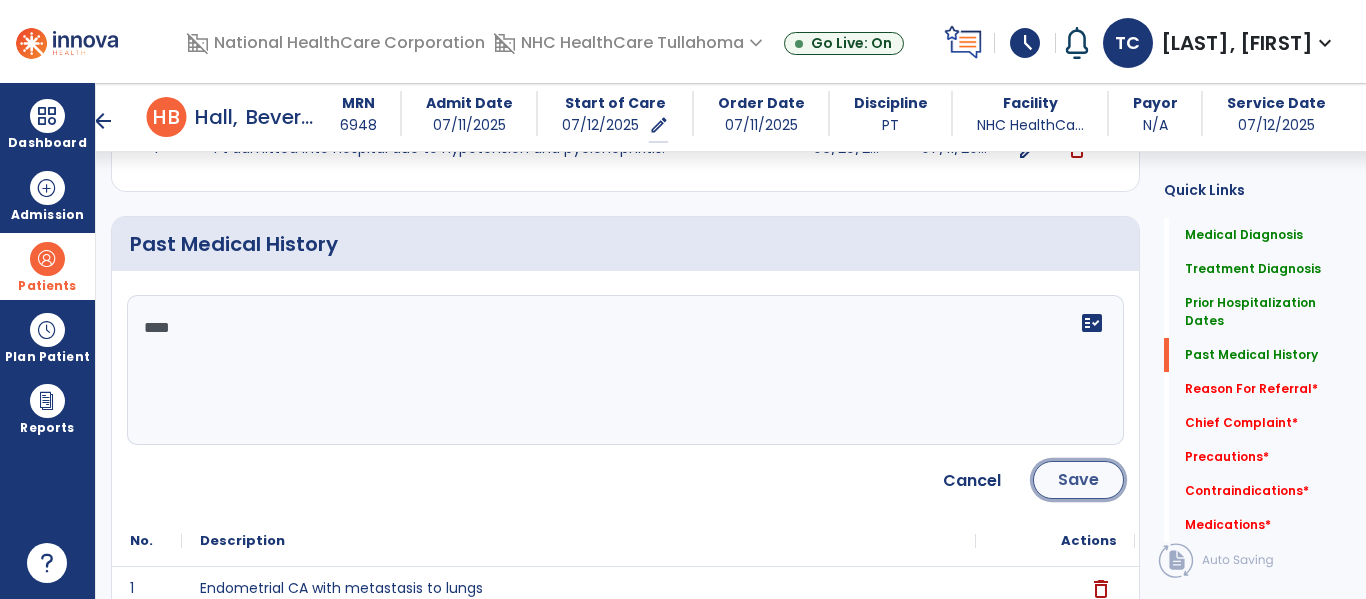 click on "Save" 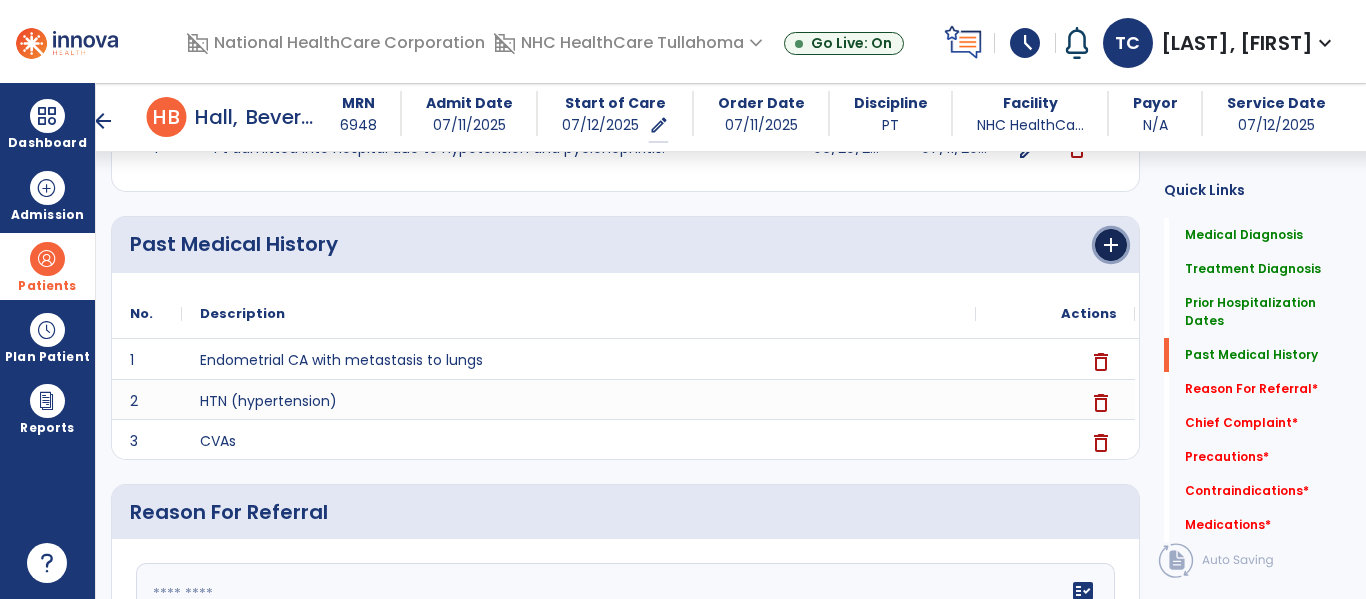 click on "add" 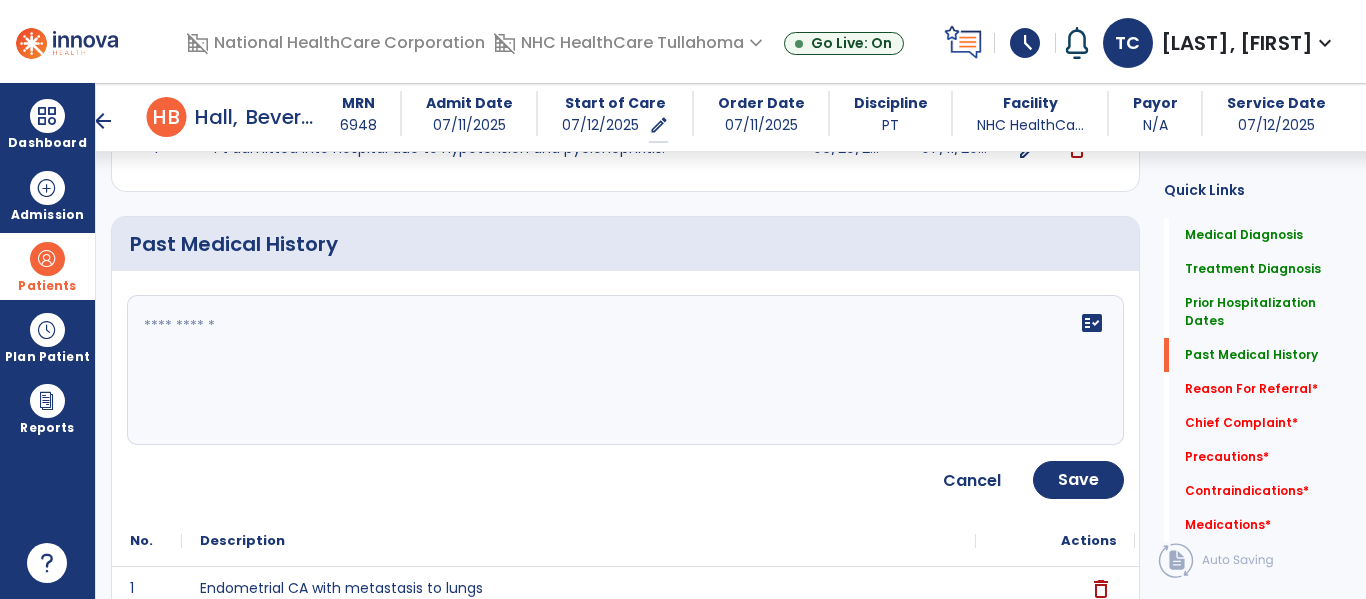 click on "fact_check" 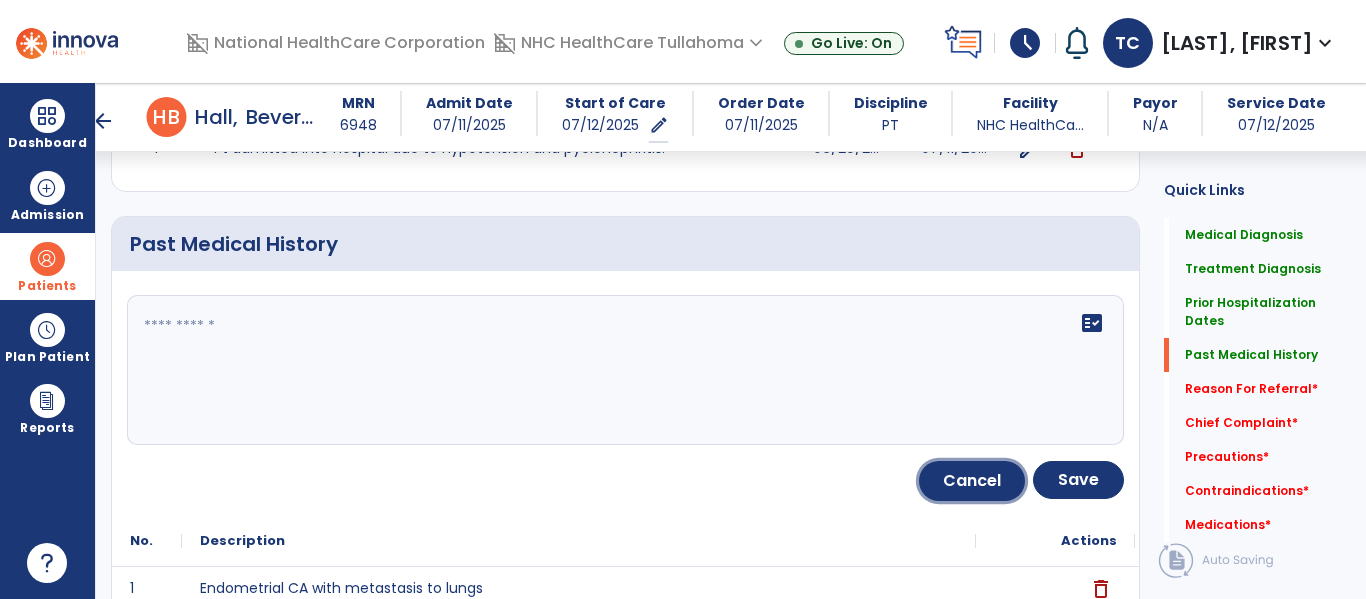 click on "Cancel" 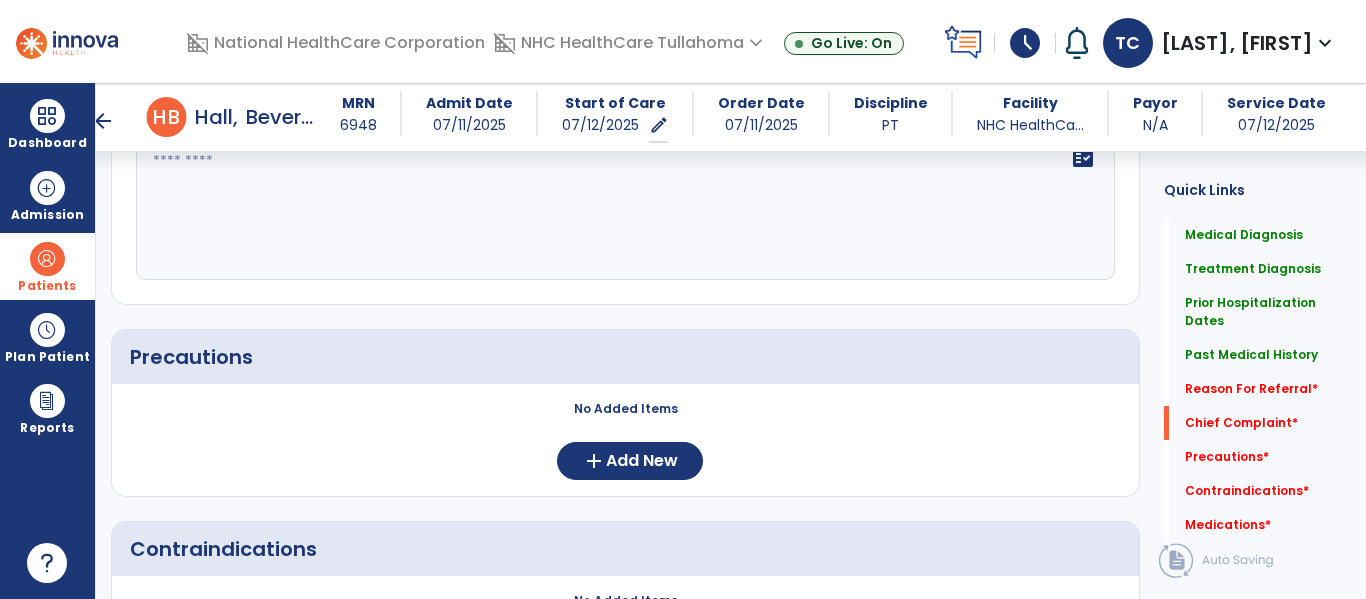 scroll, scrollTop: 1501, scrollLeft: 0, axis: vertical 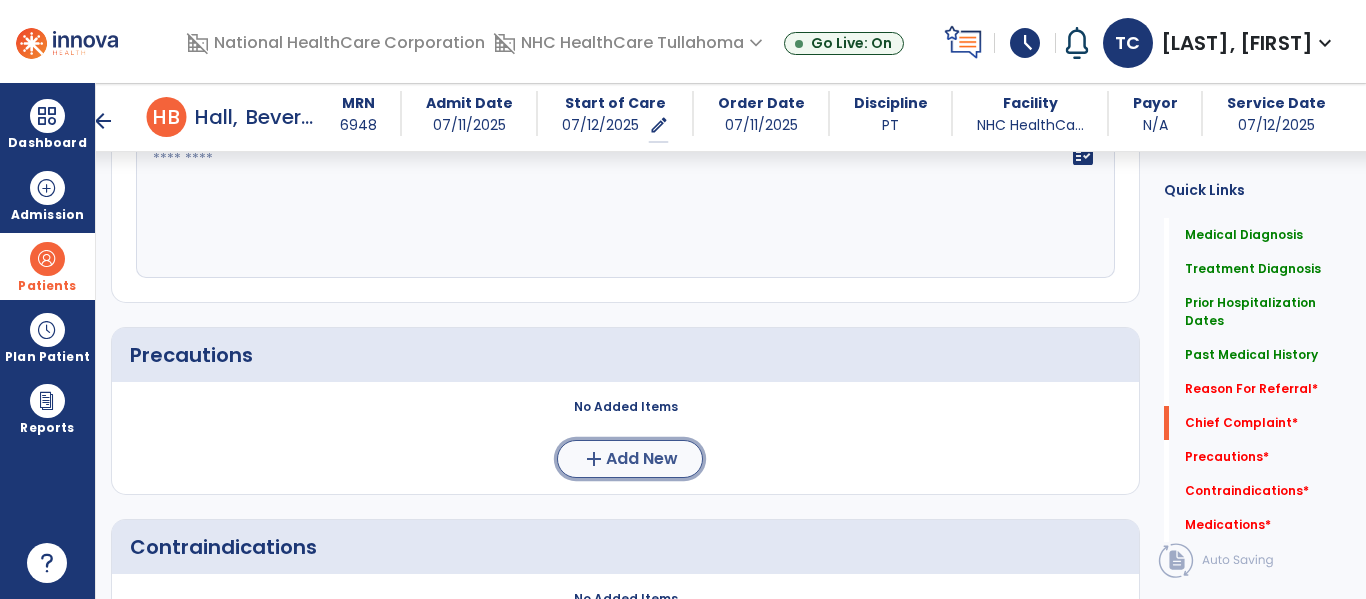 click on "Add New" 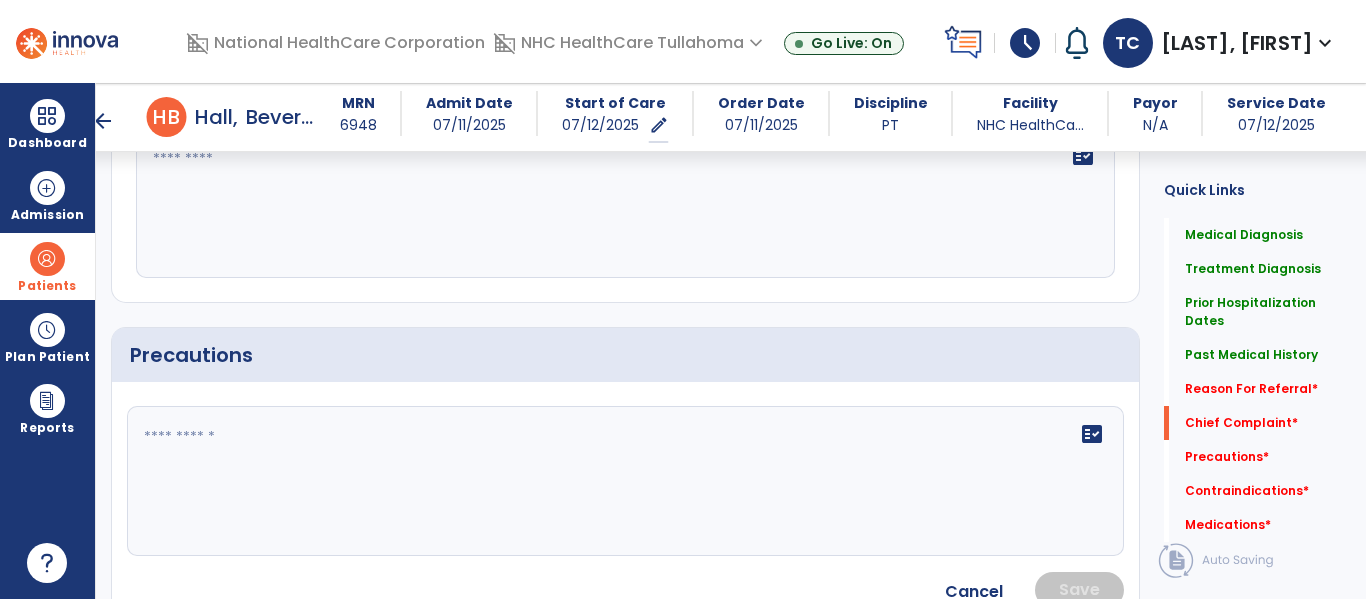 click 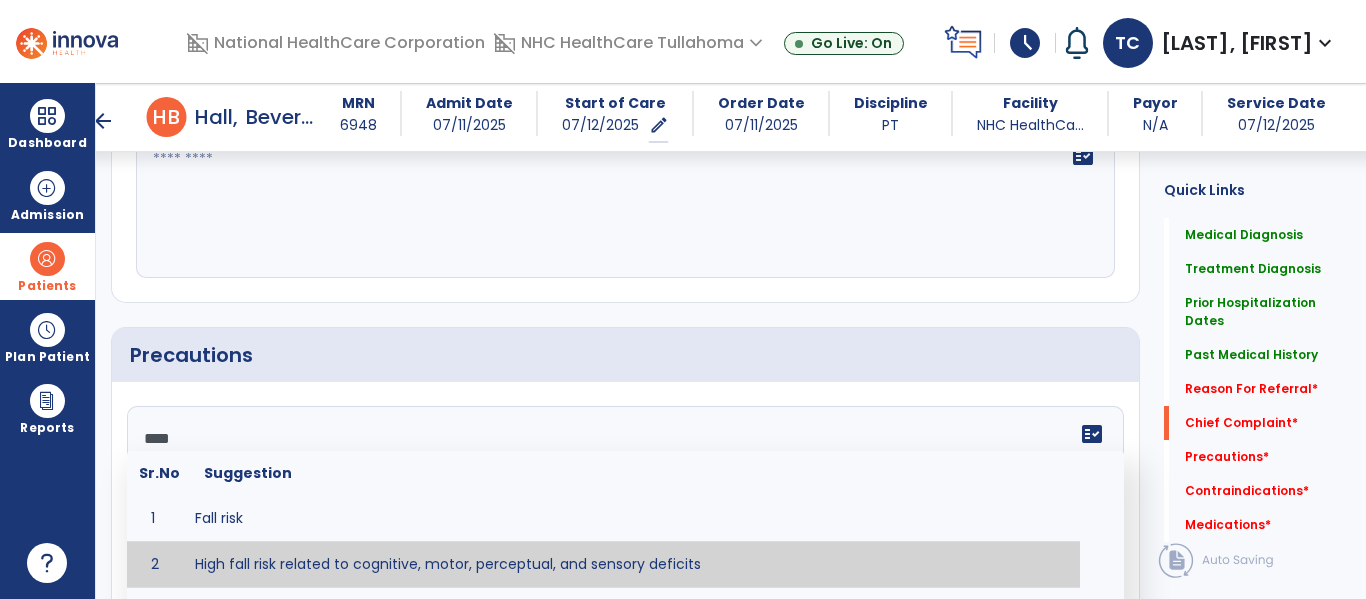 type on "**********" 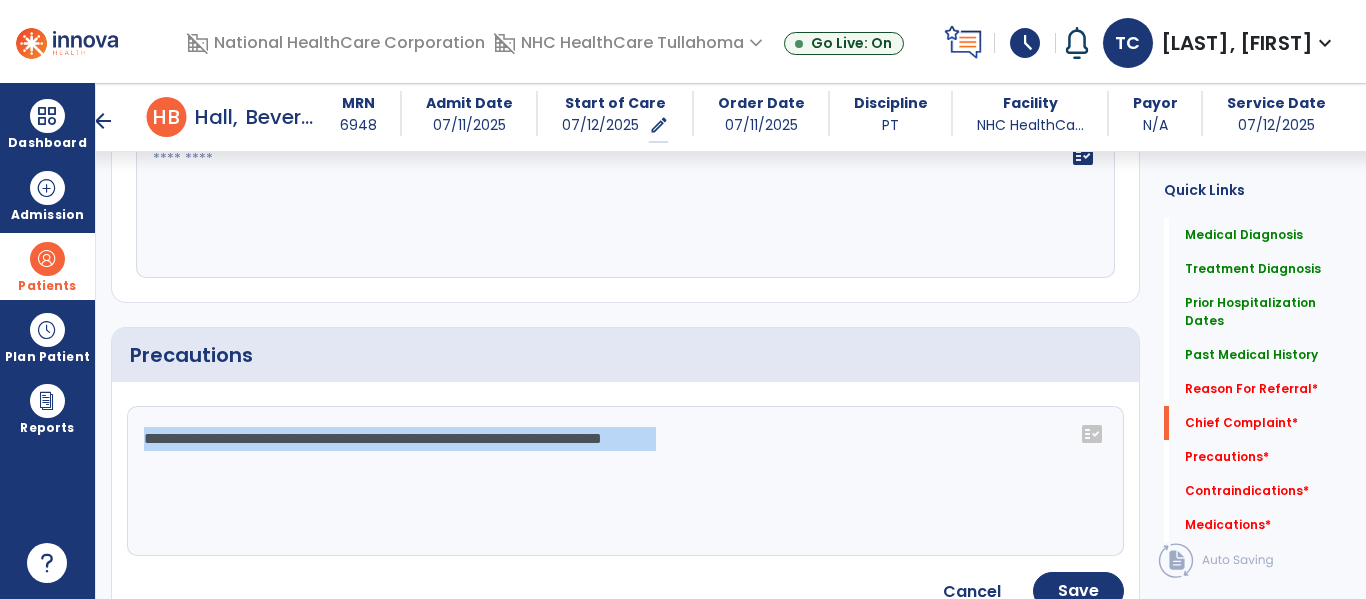 drag, startPoint x: 378, startPoint y: 561, endPoint x: 471, endPoint y: 446, distance: 147.89862 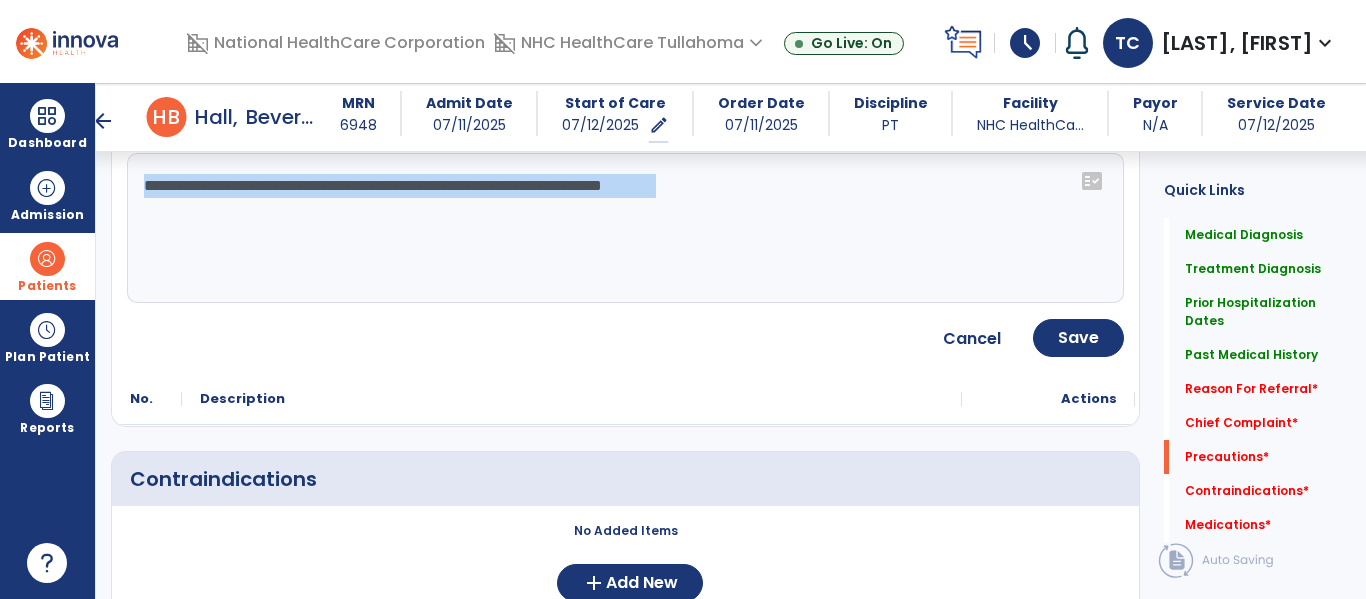 scroll, scrollTop: 1757, scrollLeft: 0, axis: vertical 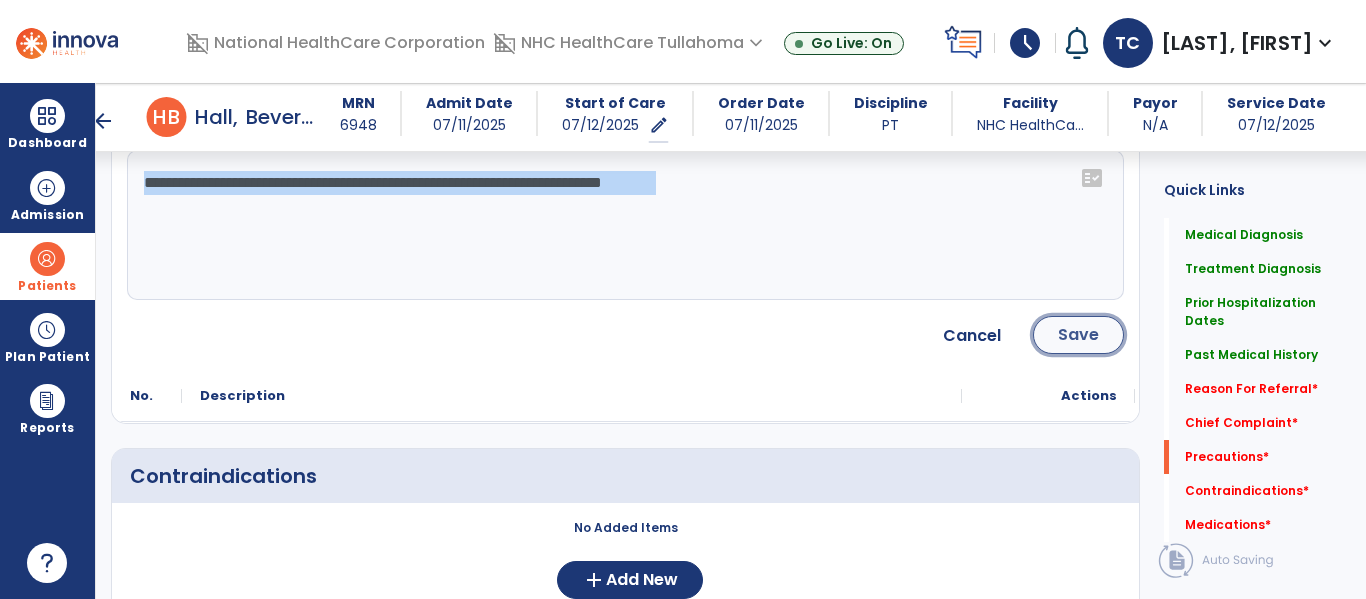click on "Save" 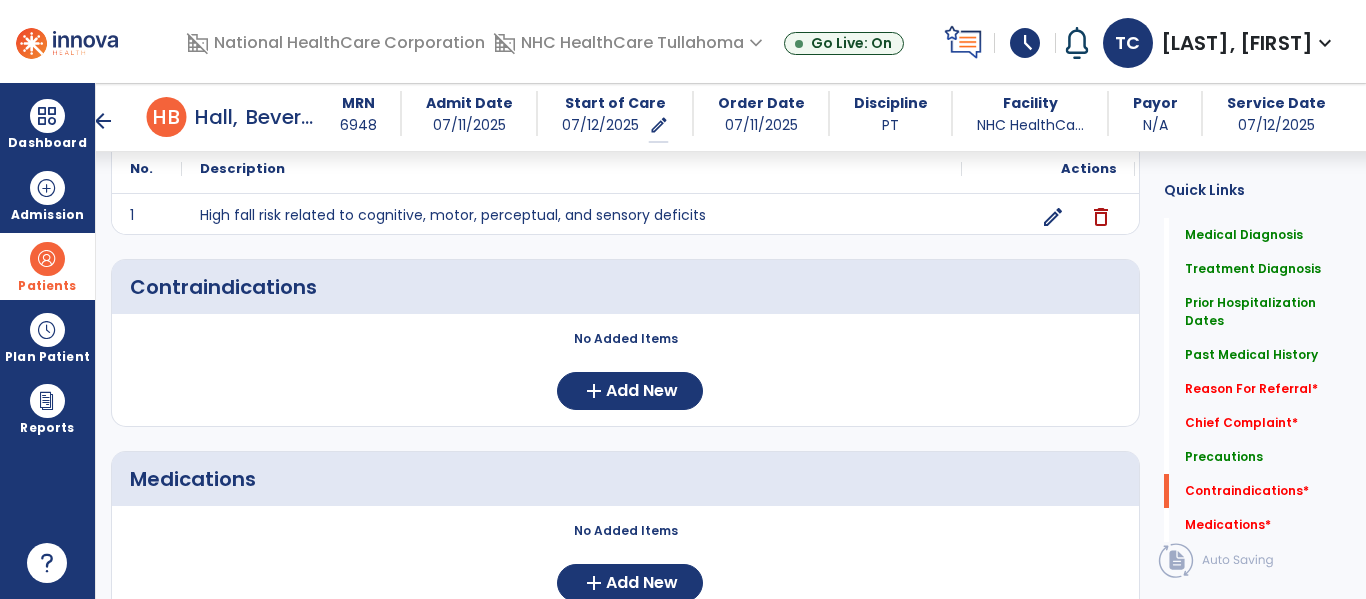 scroll, scrollTop: 1845, scrollLeft: 0, axis: vertical 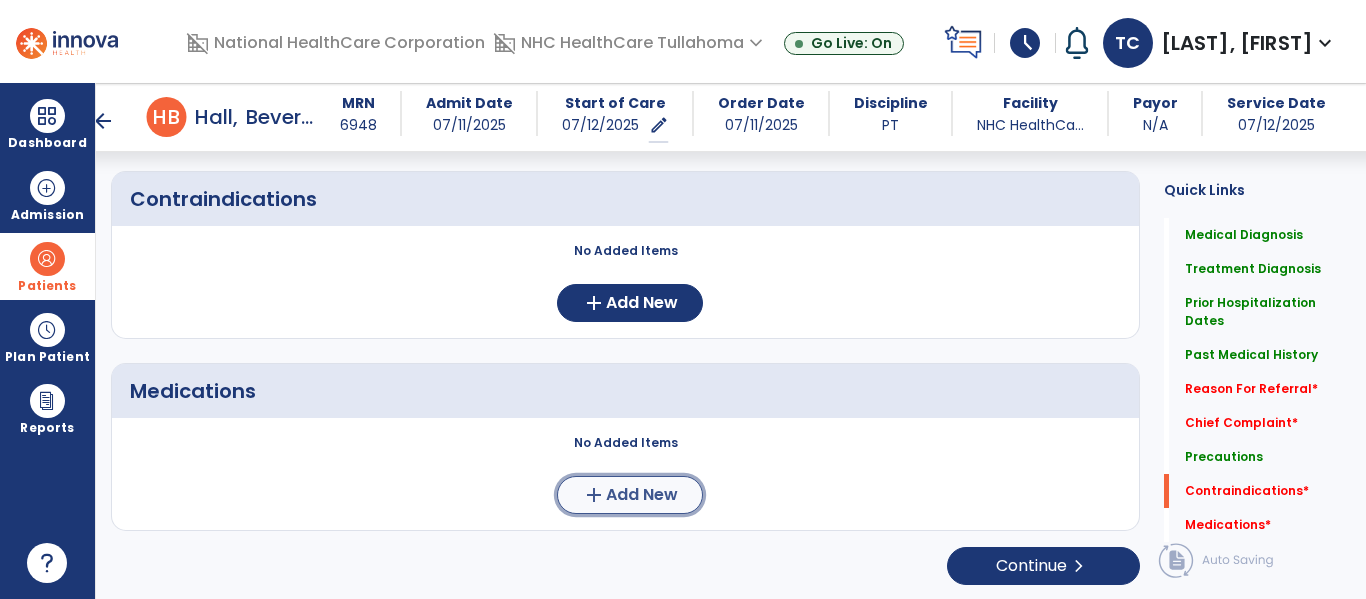 click on "add  Add New" 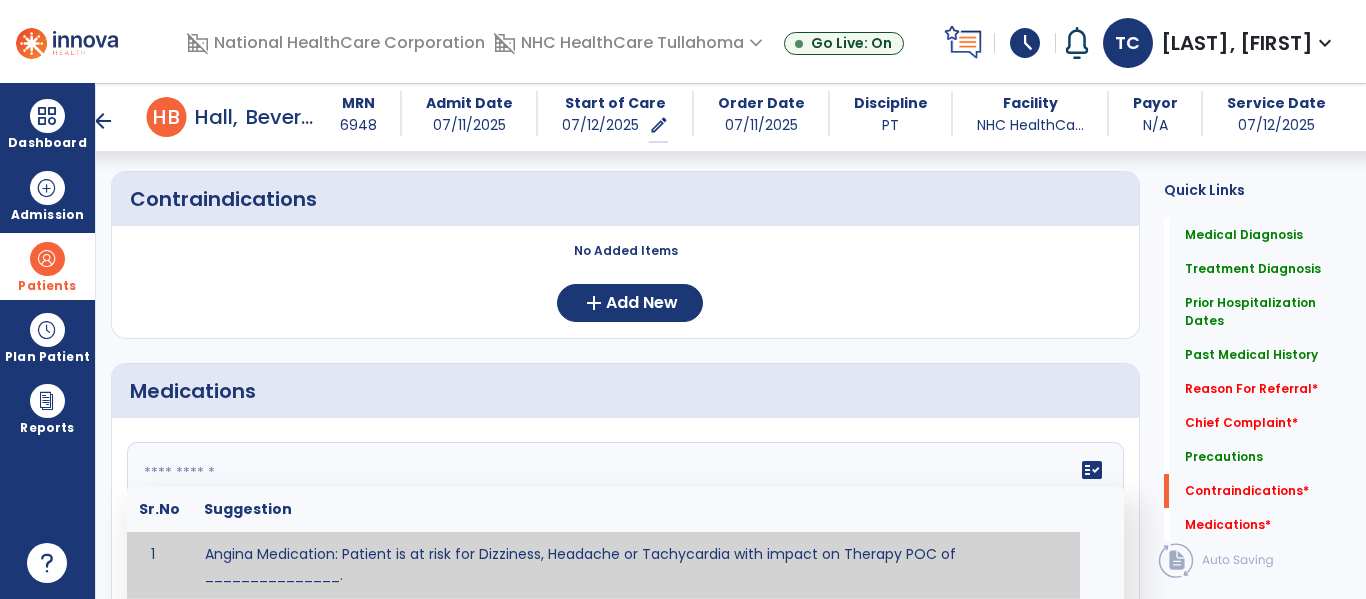click on "fact_check  Sr.No Suggestion 1 Angina Medication: Patient is at risk for Dizziness, Headache or Tachycardia with impact on Therapy POC of _______________. 2 Anti-Anxiety Medication: at risk for Abnormal thinking, Anxiety, Arrhythmias, Clumsiness, Dizziness, Drowsiness, Dry mouth, GI disturbances, Headache, Increased appetite, Loss of appetite, Orthostatic hypotension, Sedation, Seizures, Tachycardia, Unsteadiness, Weakness or Weight gain with impact on Therapy POC of _____________. 3 Anti-Arrhythmic Agents: at risk for Arrhythmias, Confusion, EKG changes, Hallucinations, Hepatotoxicity, Increased blood pressure, Increased heart rate, Lethargy or Toxicity with impact on Therapy POC of 4 Anti-Coagulant medications: with potential risk for hemorrhage (including rectal bleeding and coughing up blood), and heparin-induced thrombocytopenia(HIT syndrome). Potential impact on therapy progress includes _________. 5 6 7 8 Aspirin for ______________. 9 10 11 12 13 14 15 16 17 18 19 20 21 22 23 24" 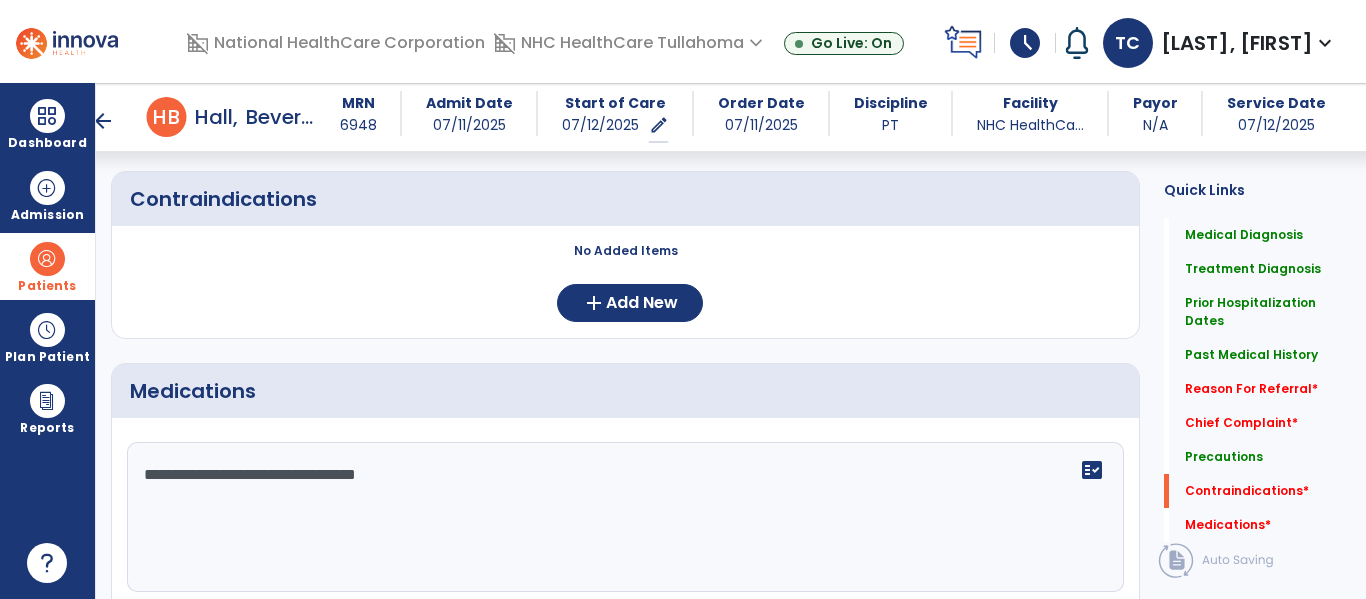 type on "**********" 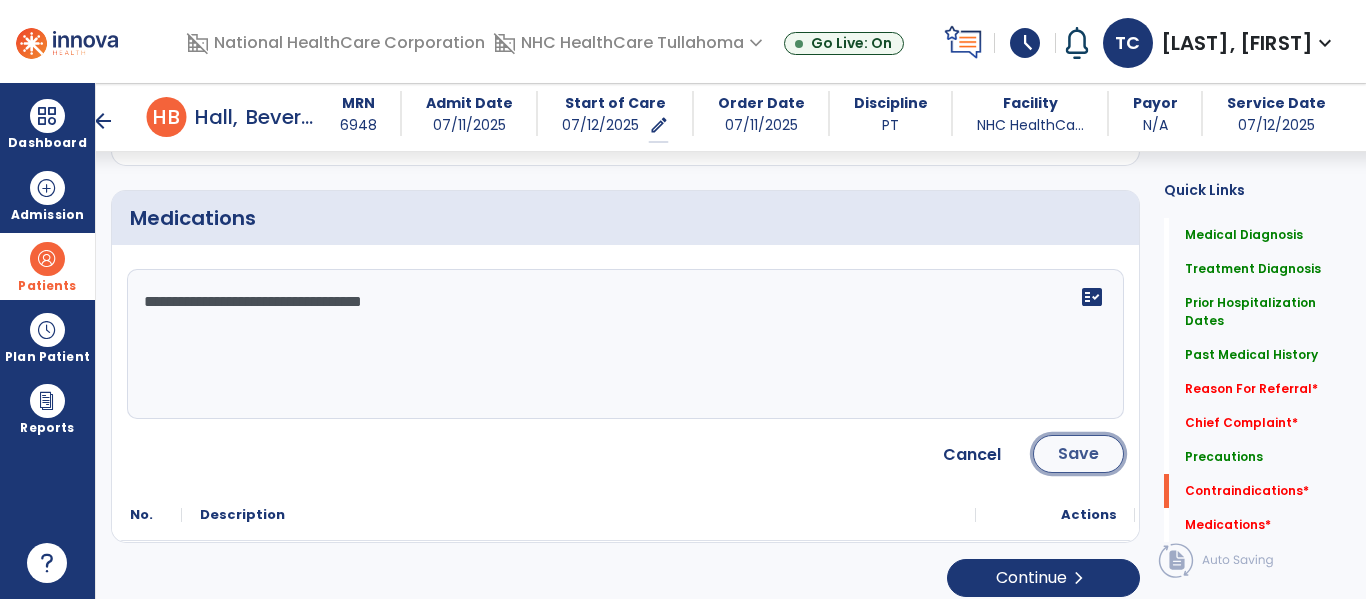 click on "Save" 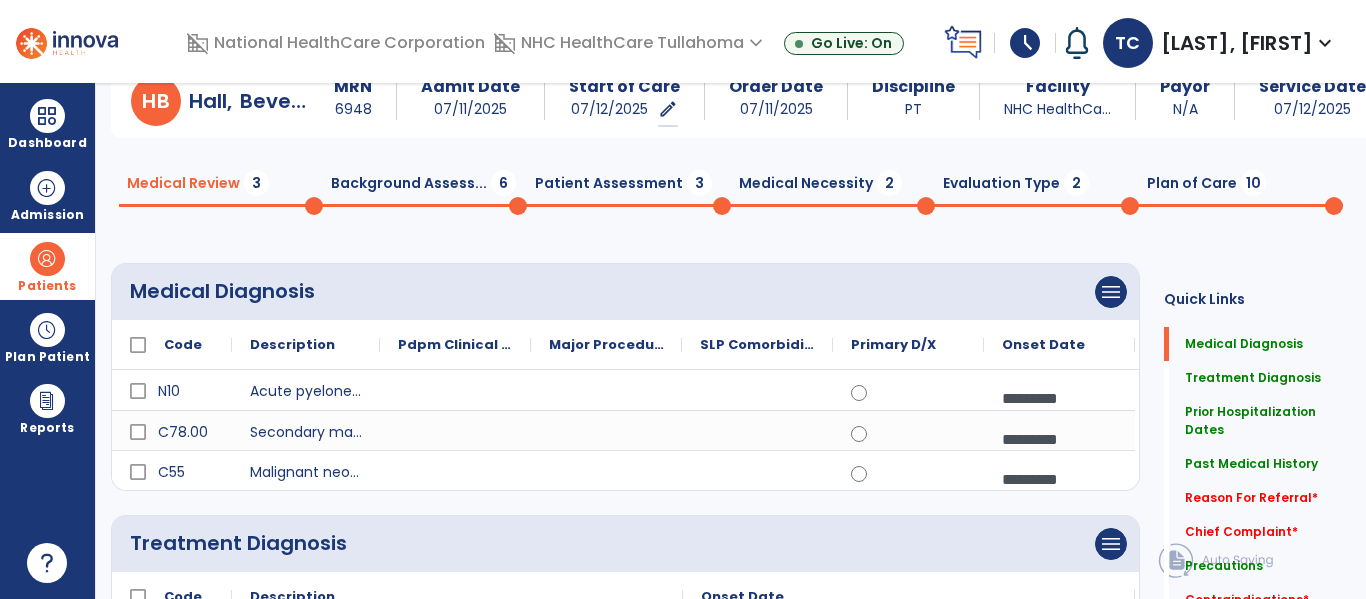scroll, scrollTop: 0, scrollLeft: 0, axis: both 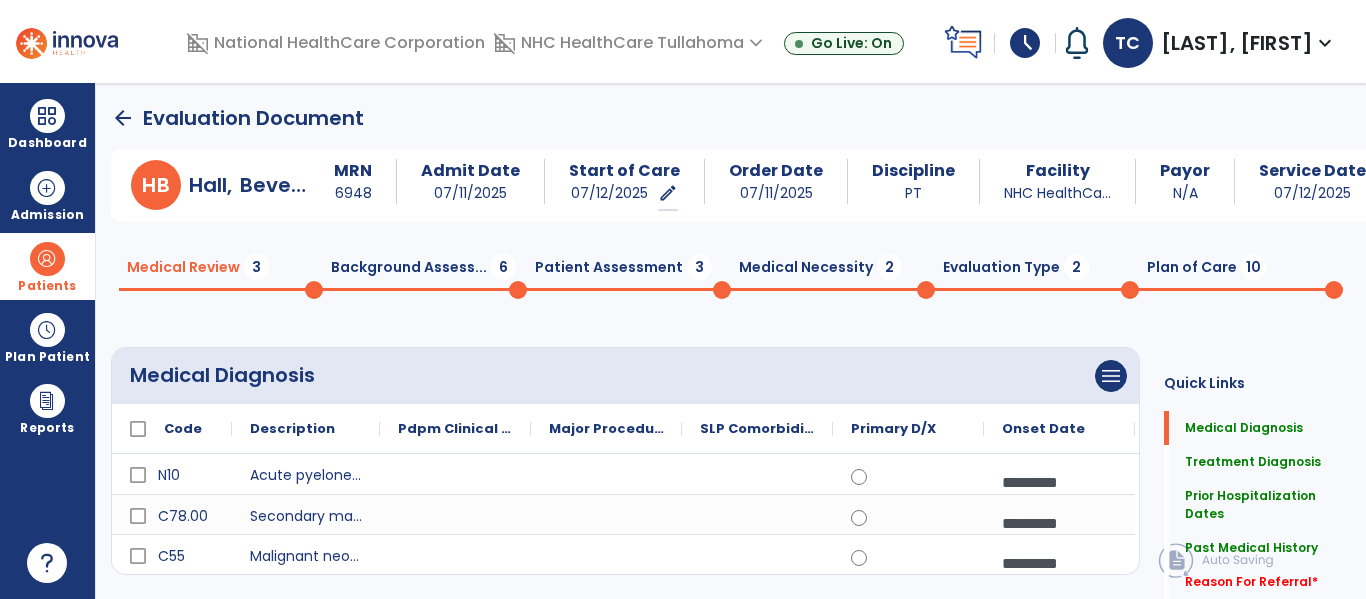click on "Background Assess...  6" 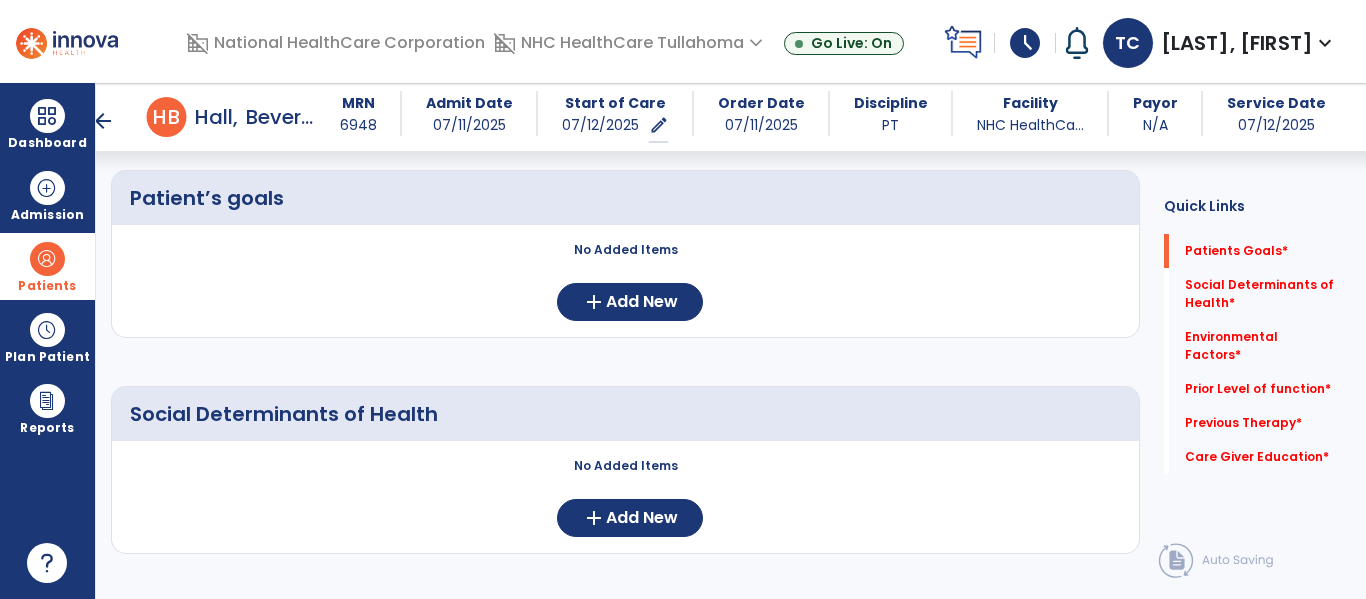 scroll, scrollTop: 0, scrollLeft: 0, axis: both 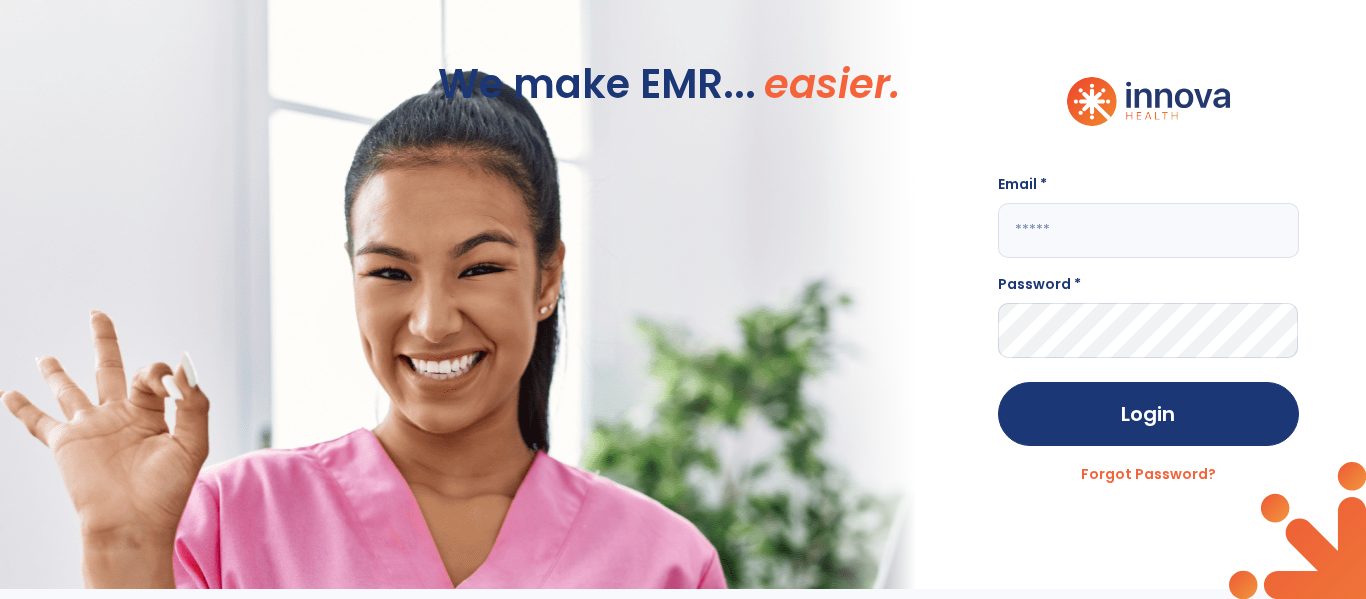 type on "**********" 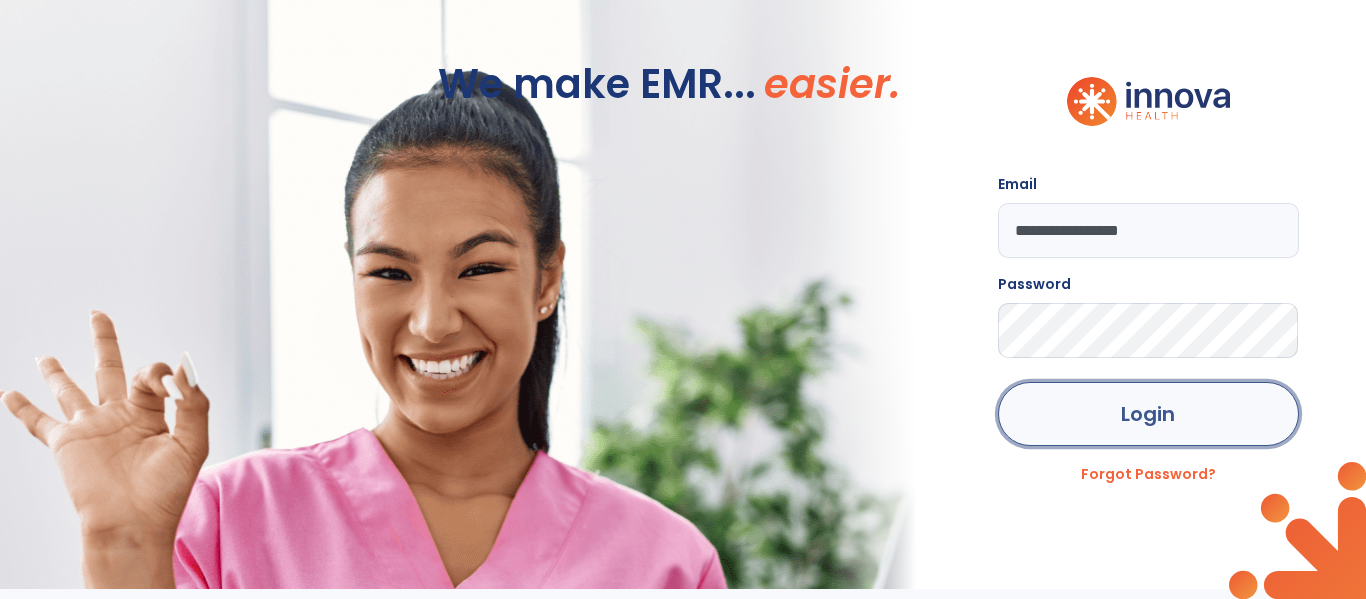 click on "Login" 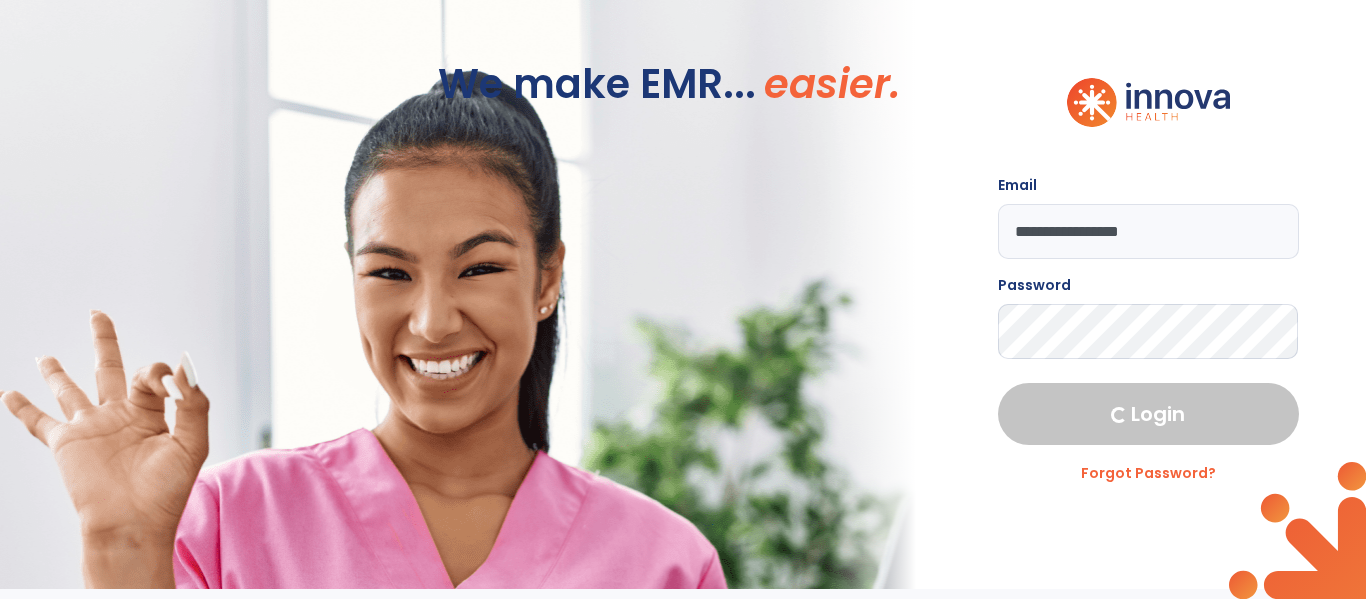 select on "****" 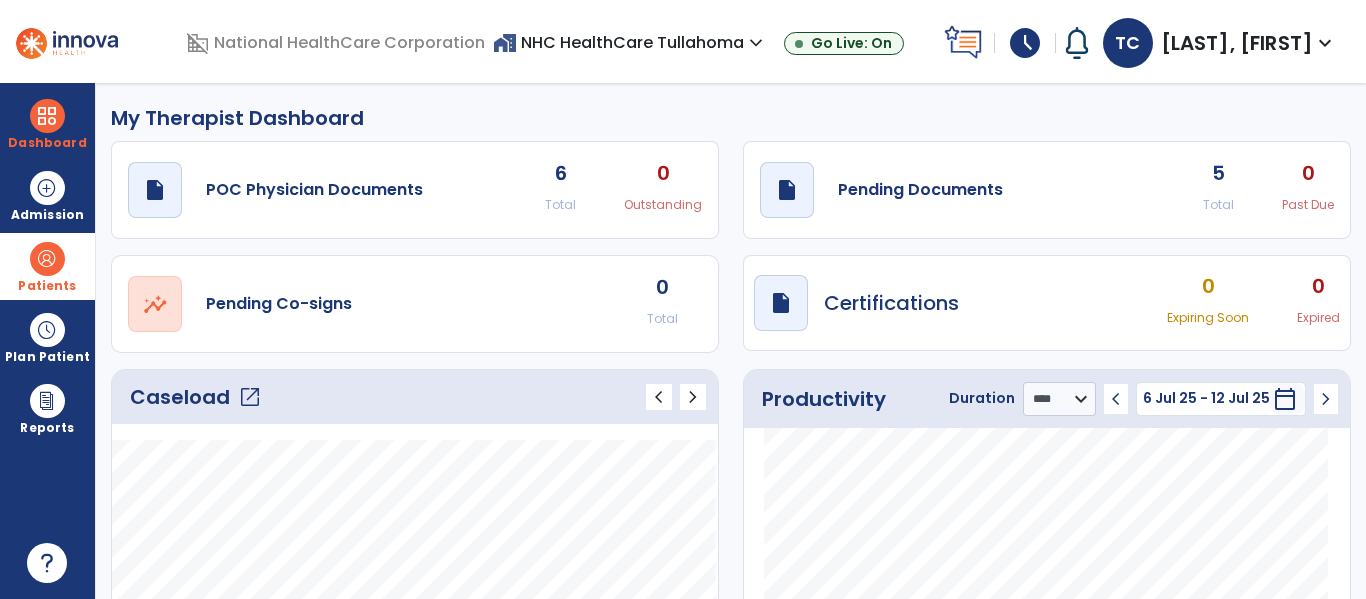 click at bounding box center (47, 259) 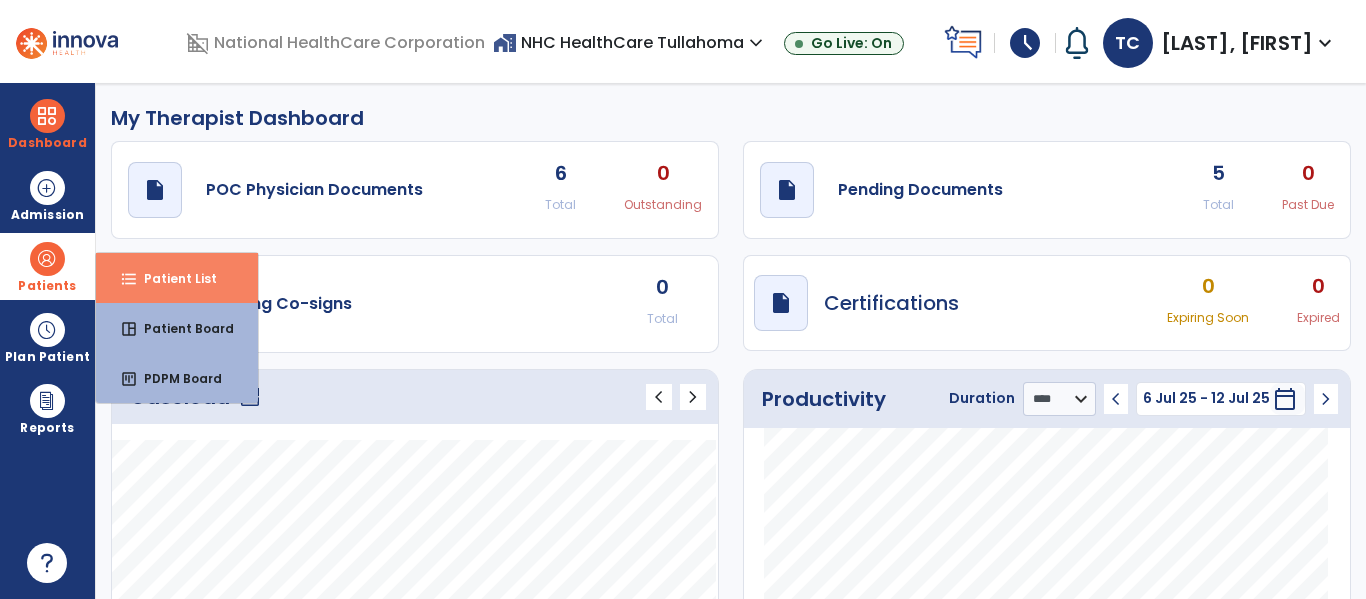click on "format_list_bulleted  Patient List" at bounding box center [177, 278] 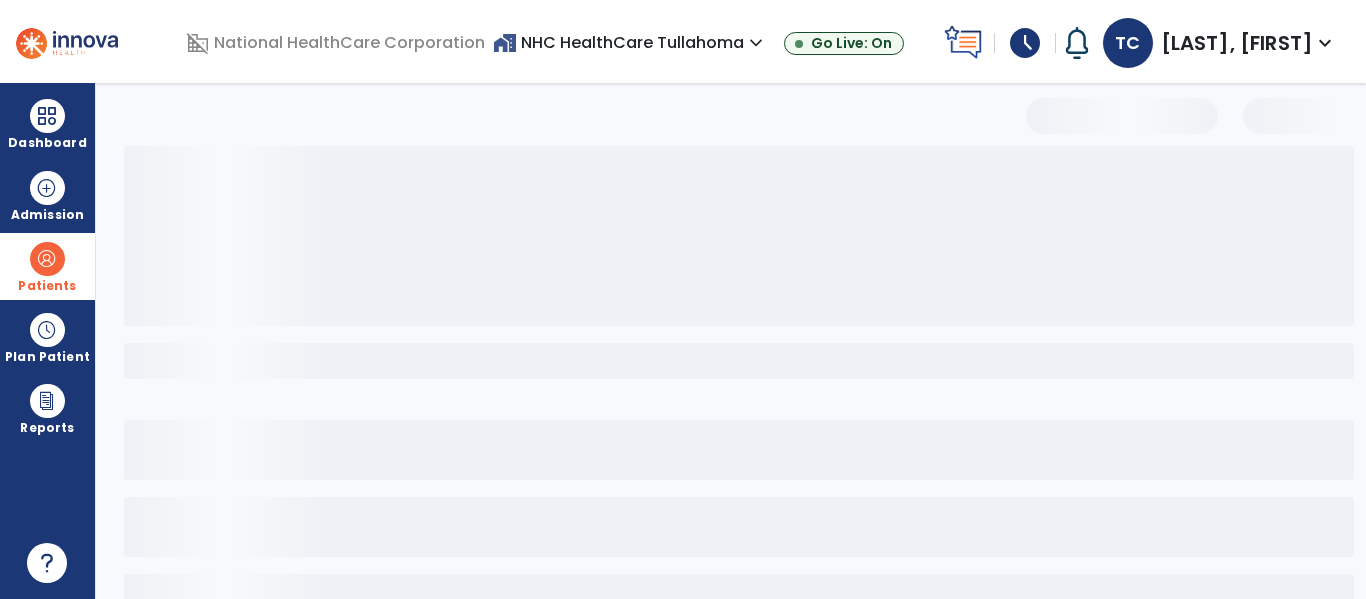 select on "***" 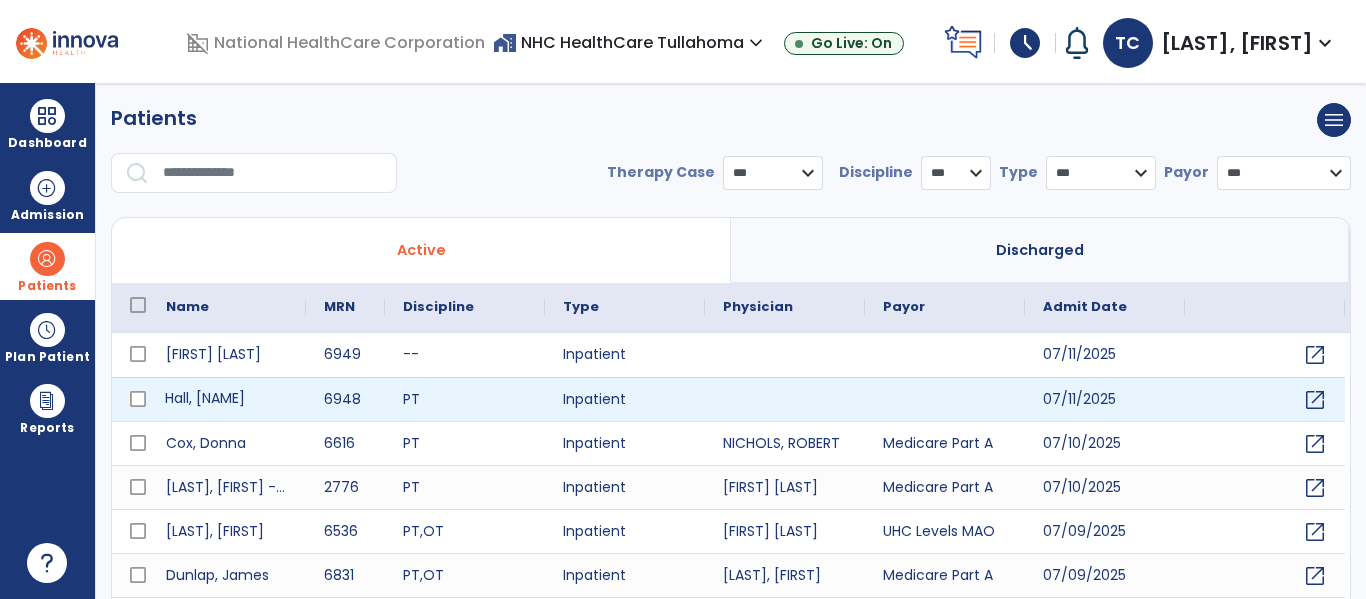 click on "Hall, [NAME]" at bounding box center (227, 399) 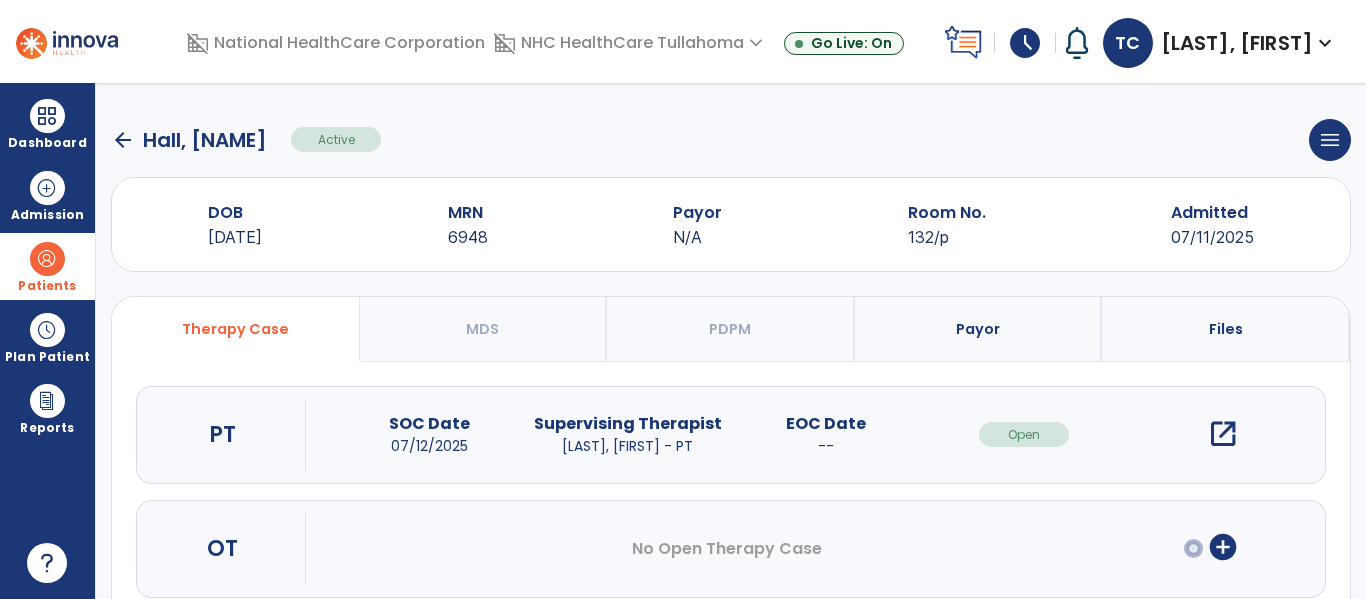 scroll, scrollTop: 87, scrollLeft: 0, axis: vertical 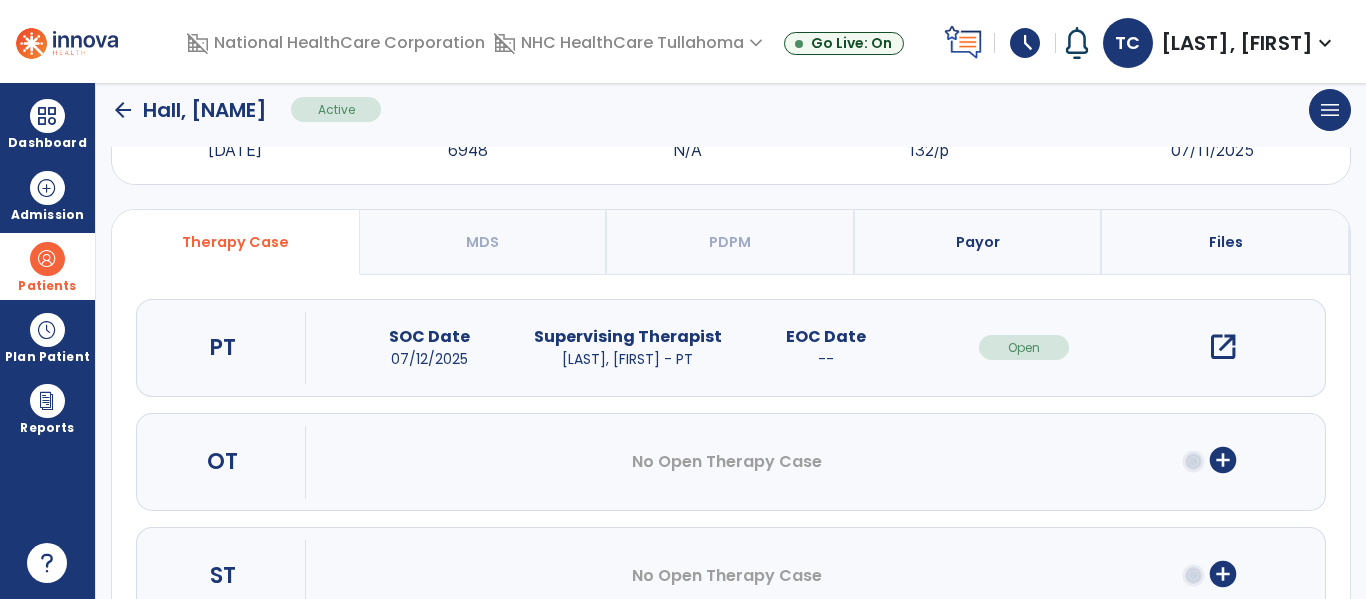 click on "open_in_new" at bounding box center [1223, 347] 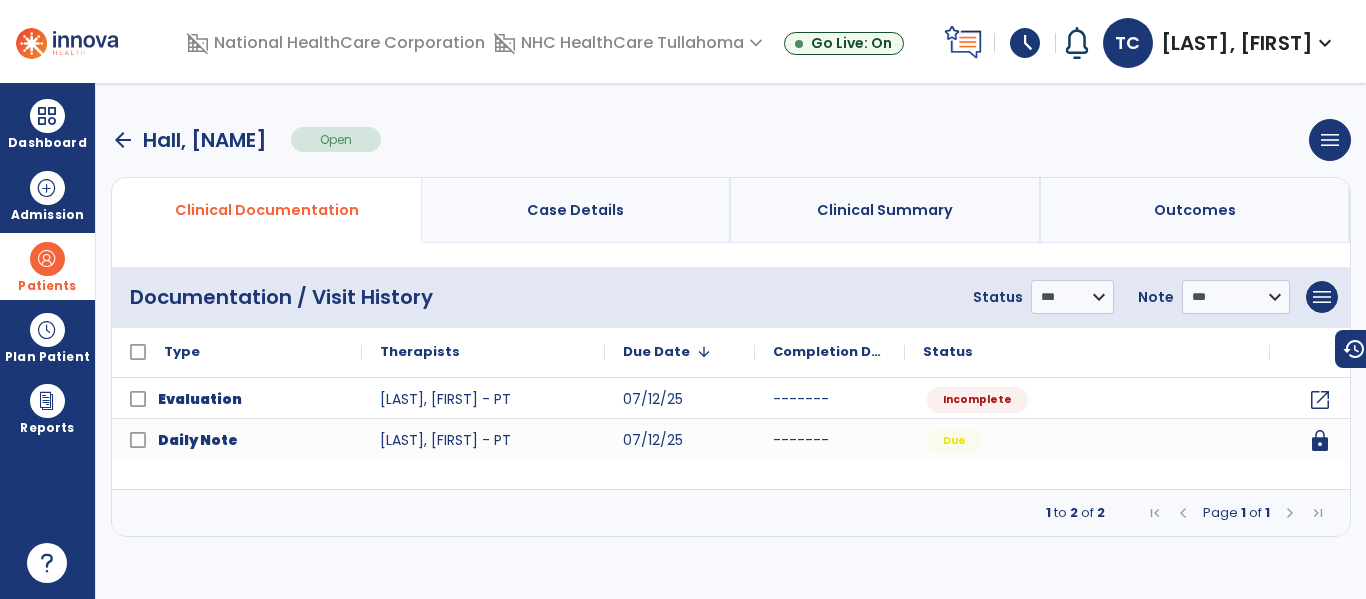 scroll, scrollTop: 0, scrollLeft: 0, axis: both 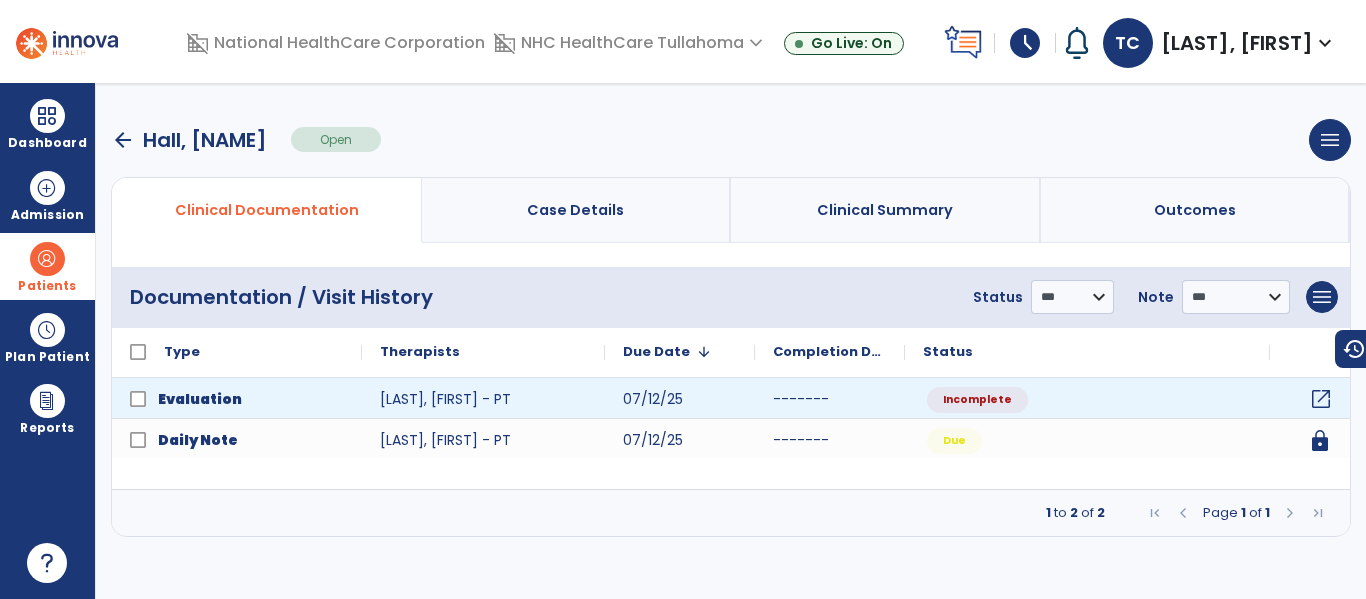 click on "open_in_new" 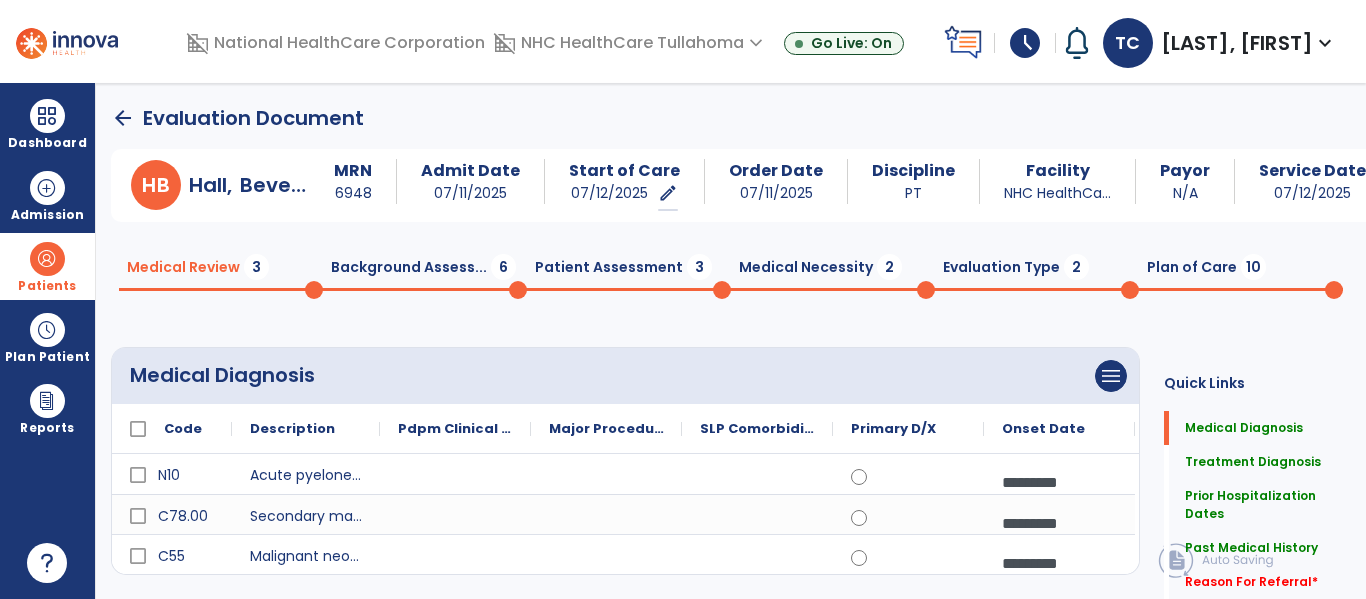 click on "Background Assess...  6" 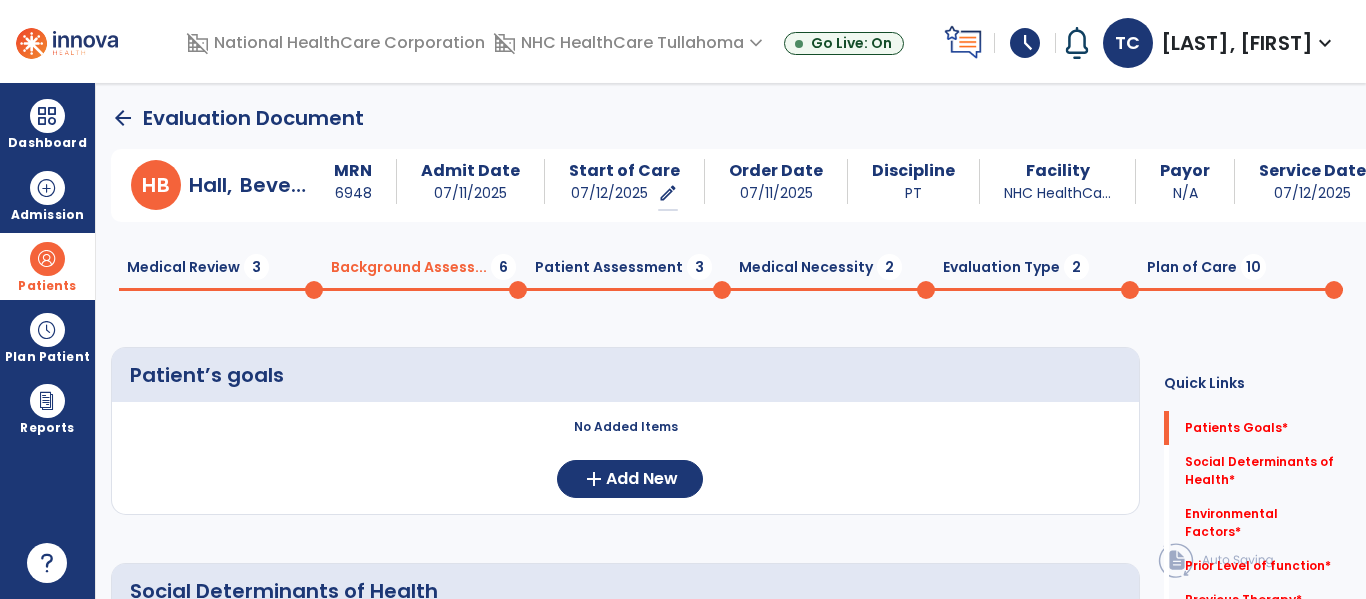 scroll, scrollTop: 171, scrollLeft: 0, axis: vertical 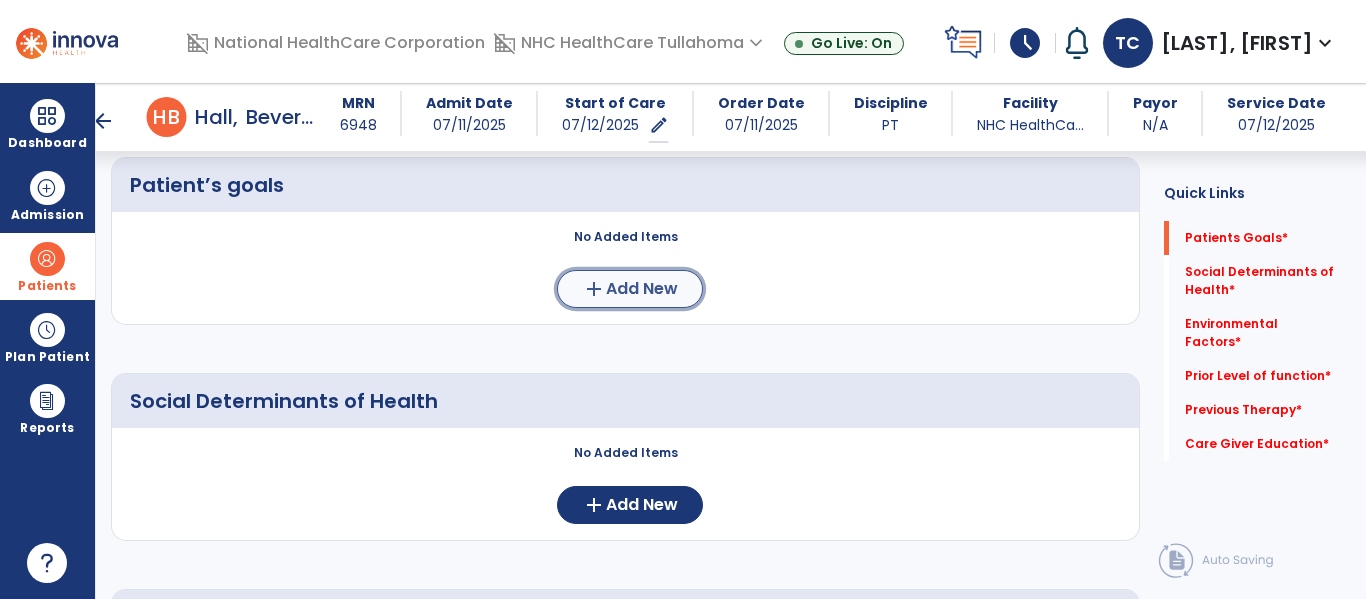 click on "Add New" 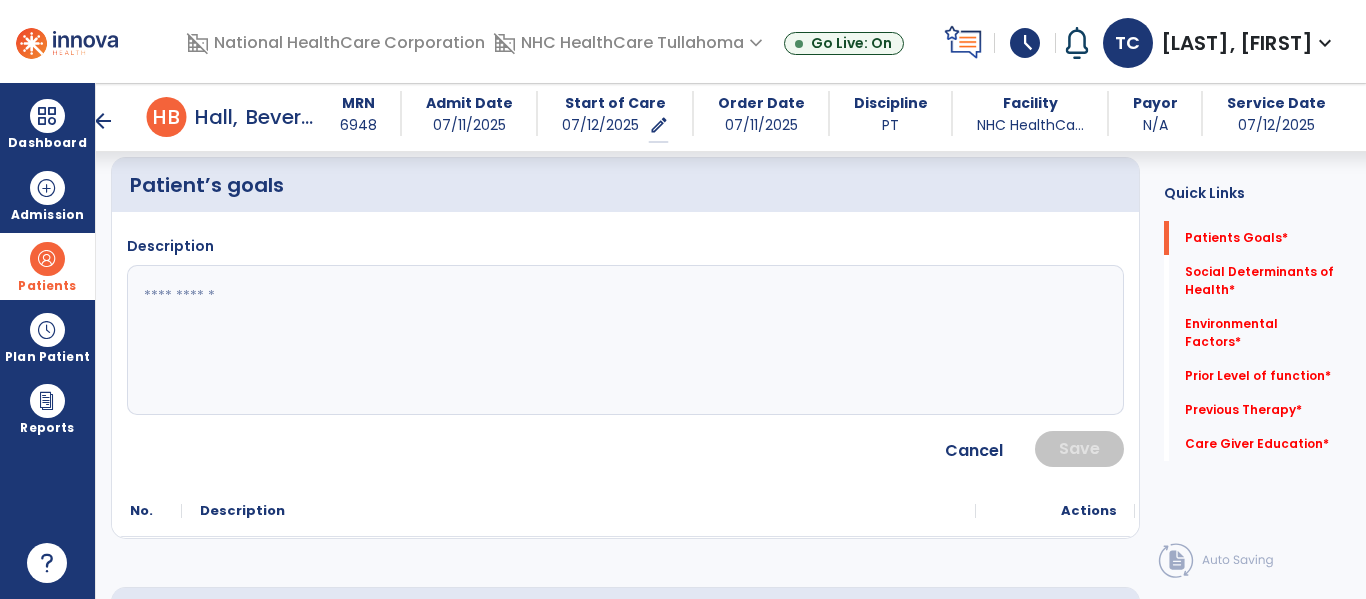 click 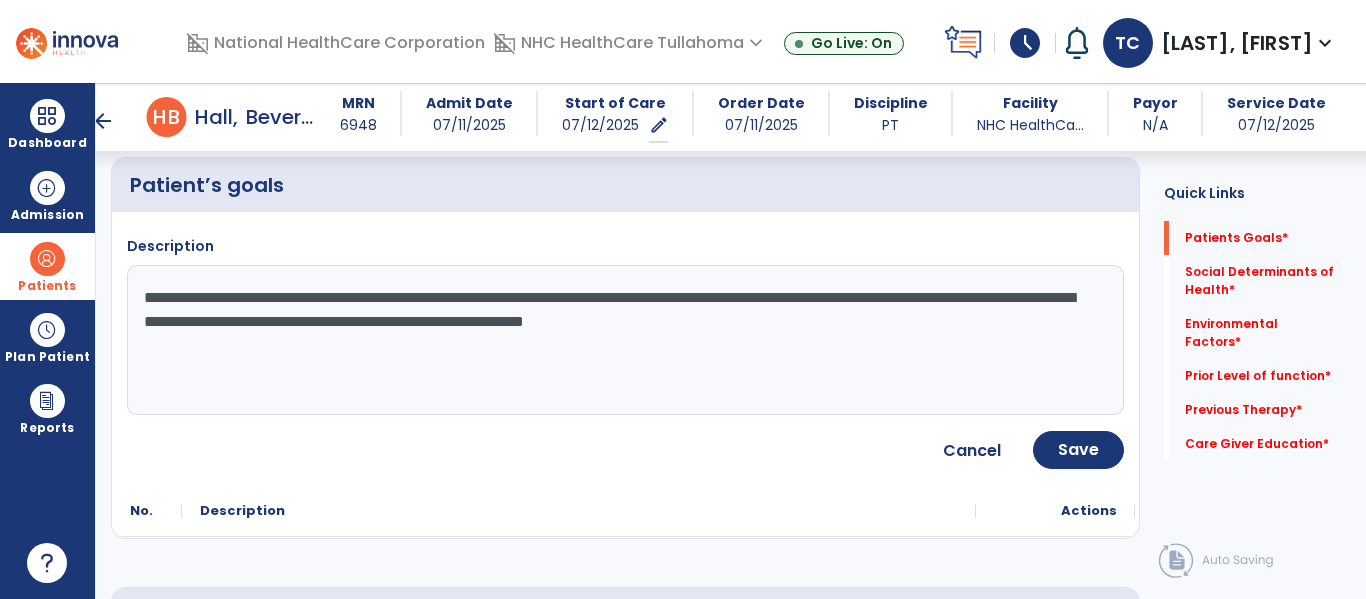 click on "**********" 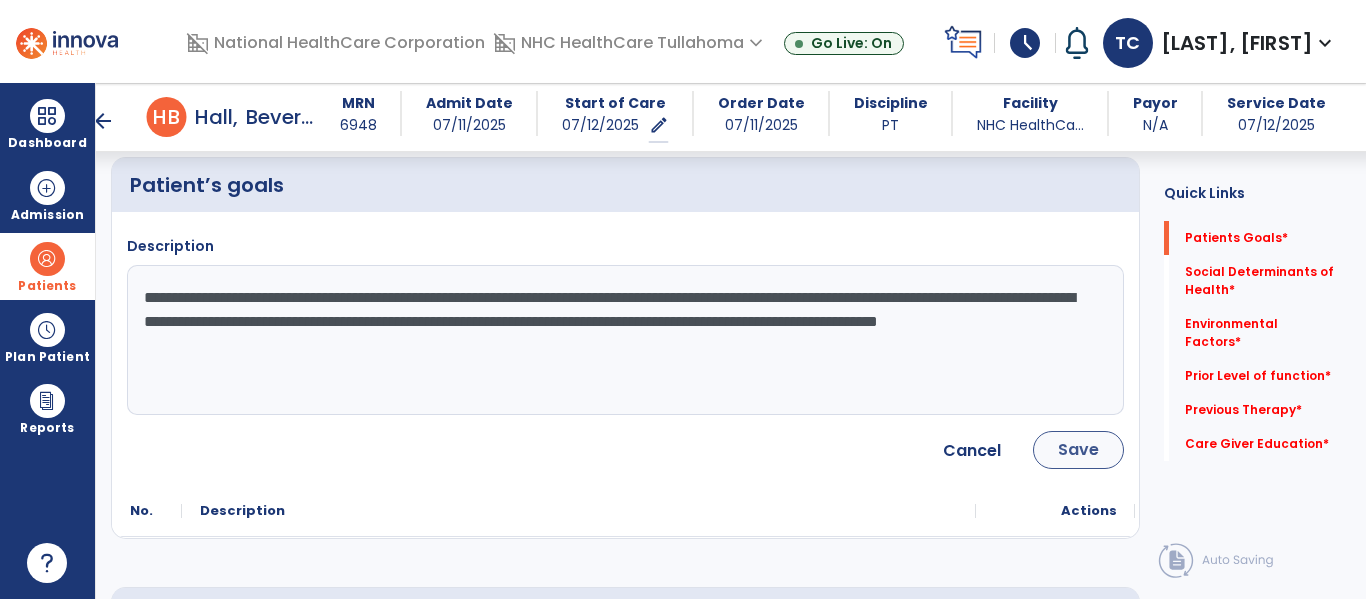 type on "**********" 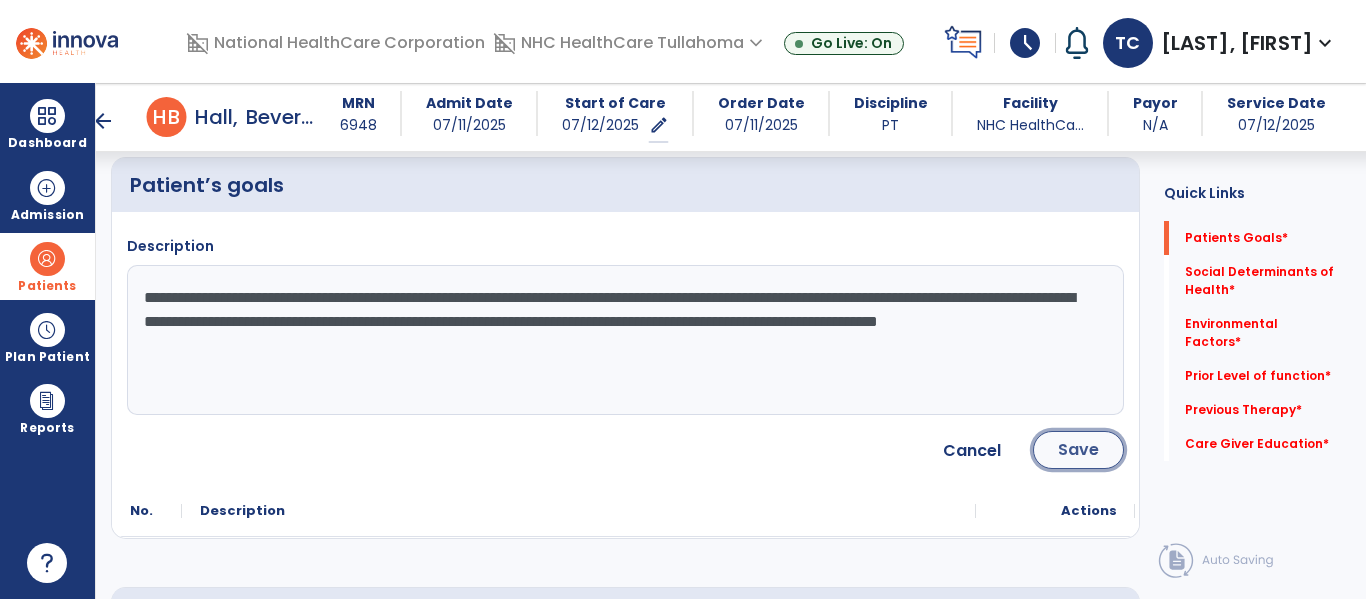 click on "Save" 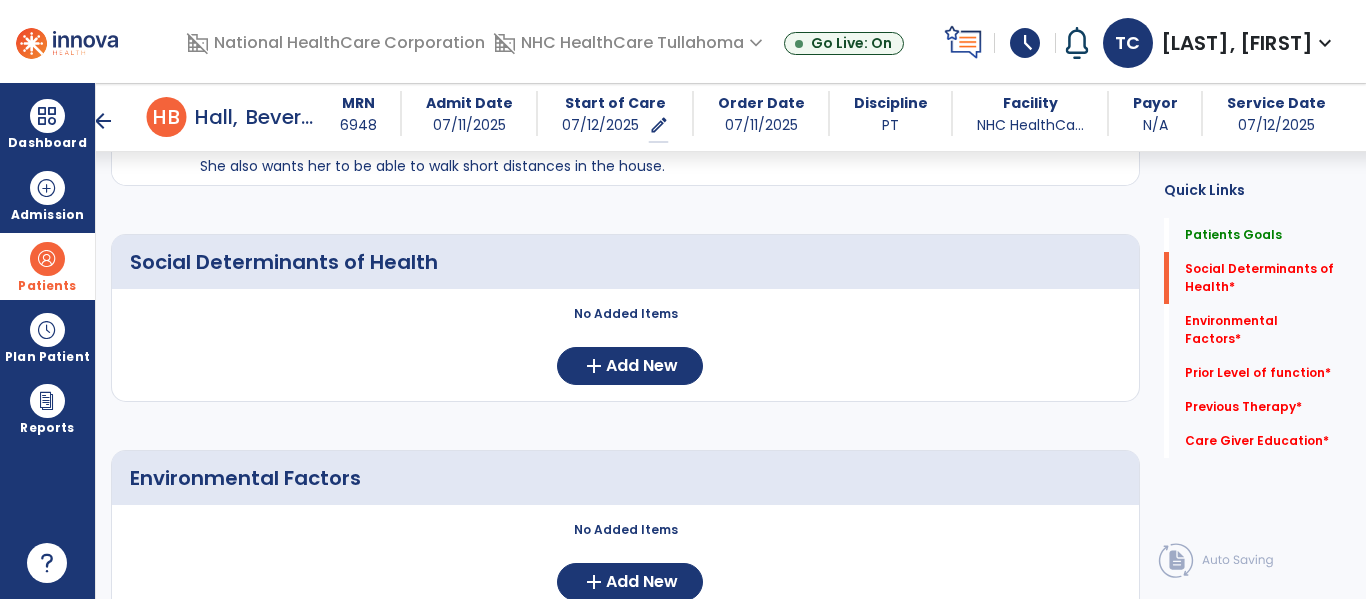 scroll, scrollTop: 384, scrollLeft: 0, axis: vertical 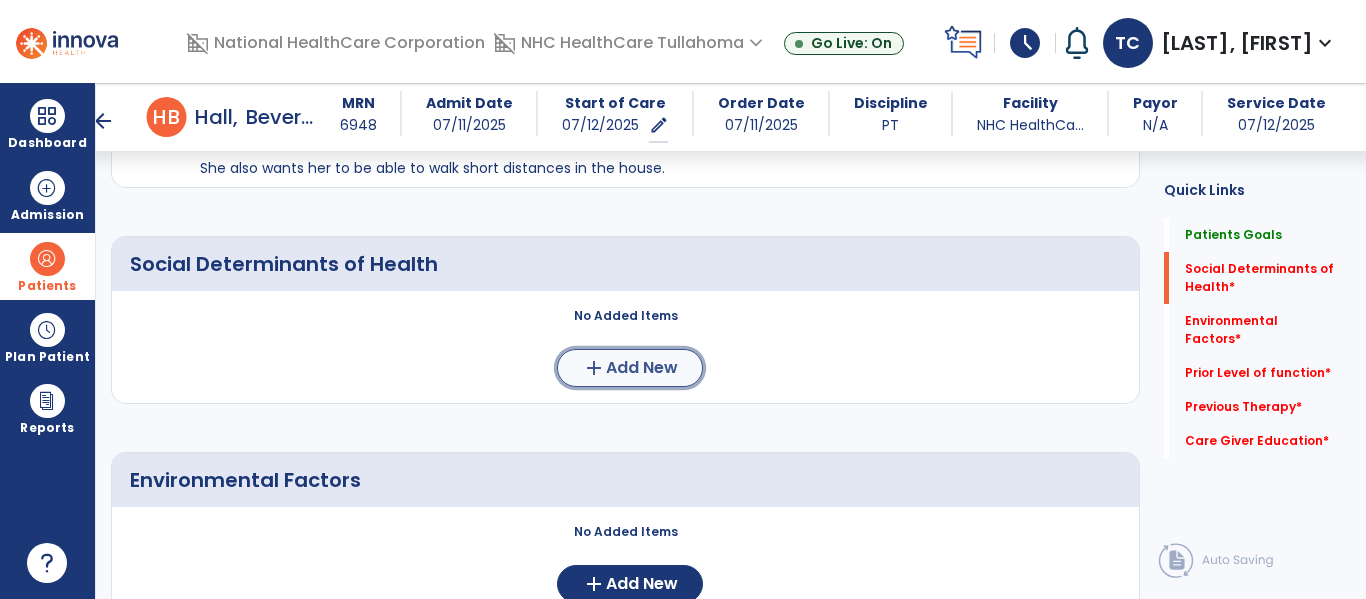 click on "Add New" 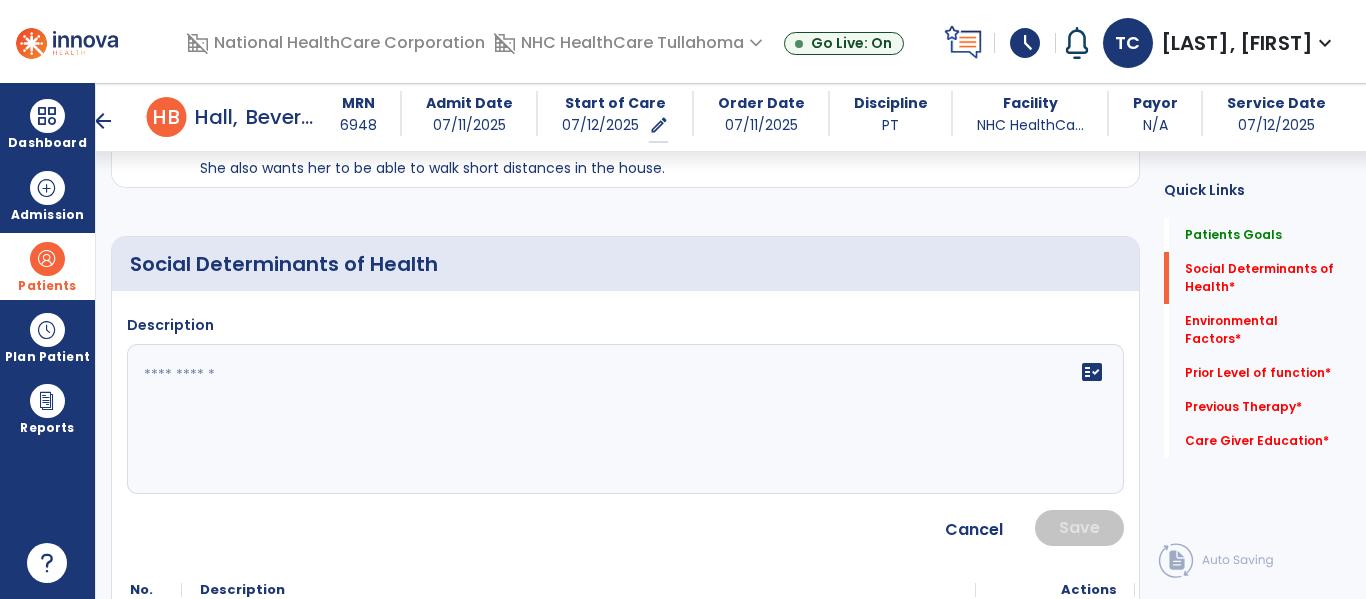 click on "fact_check" 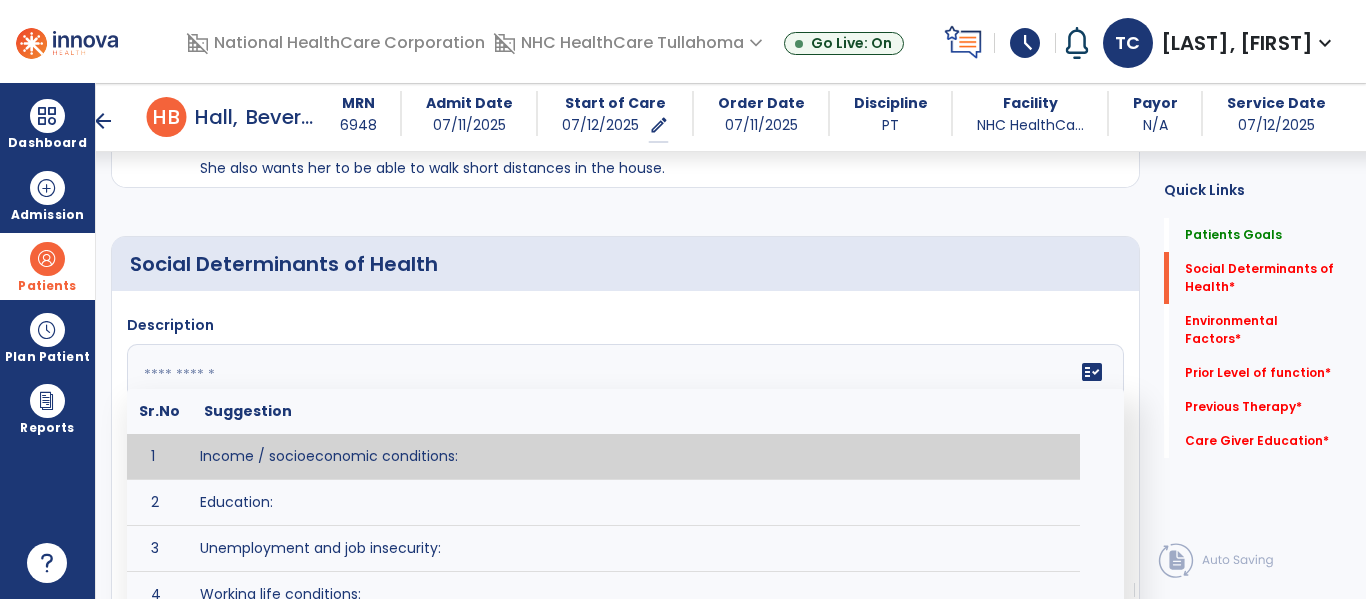 scroll, scrollTop: 509, scrollLeft: 0, axis: vertical 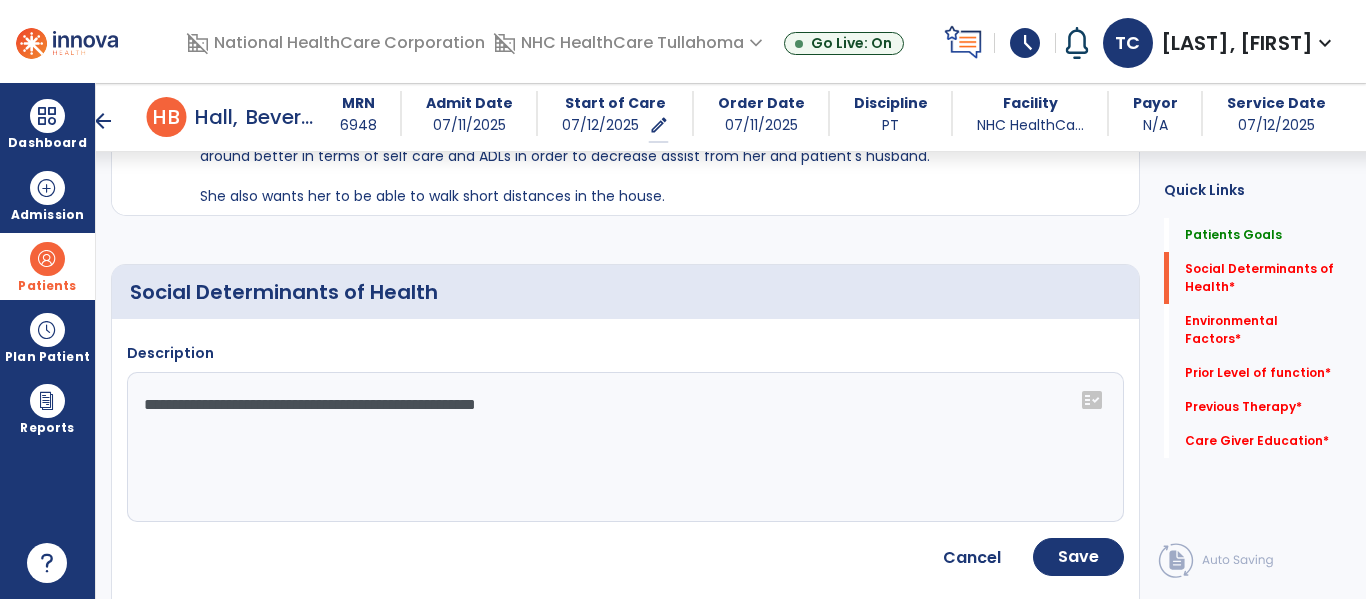 click on "**********" 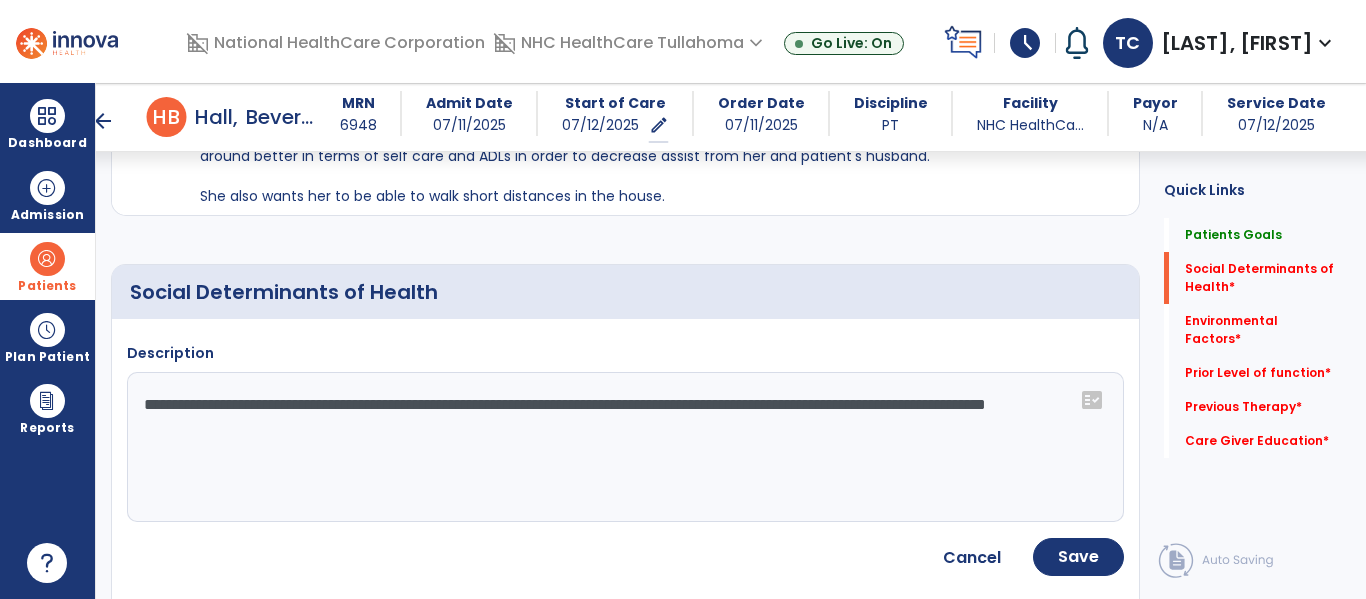 scroll, scrollTop: 384, scrollLeft: 0, axis: vertical 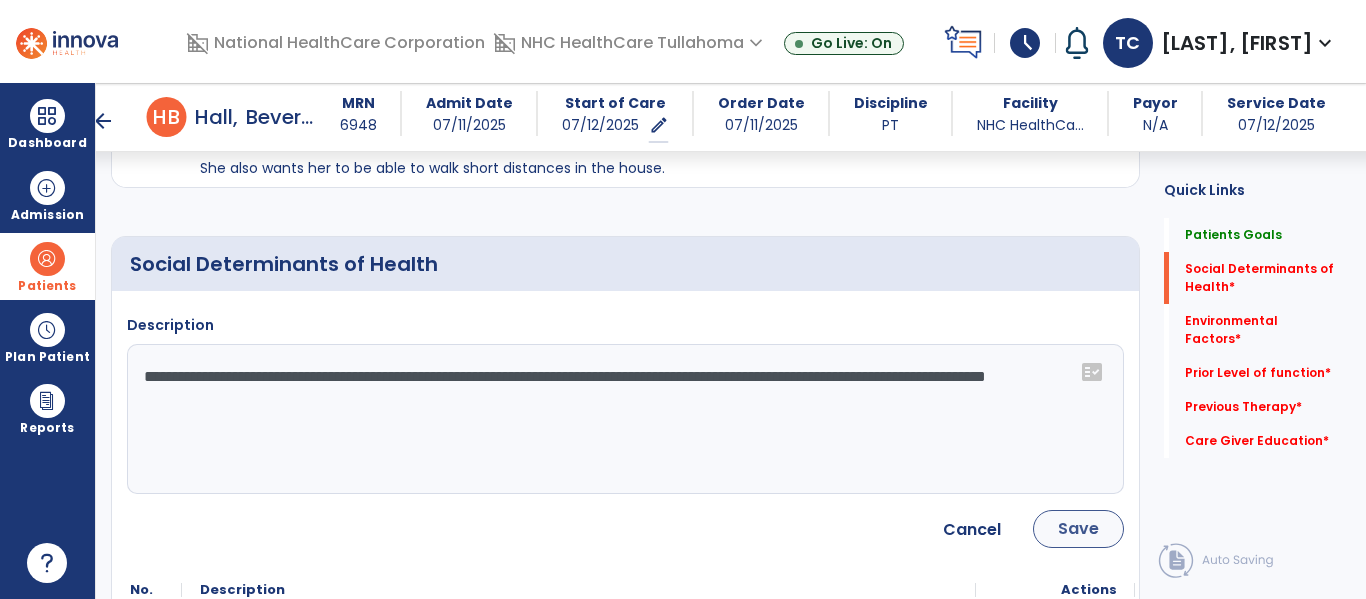 type on "**********" 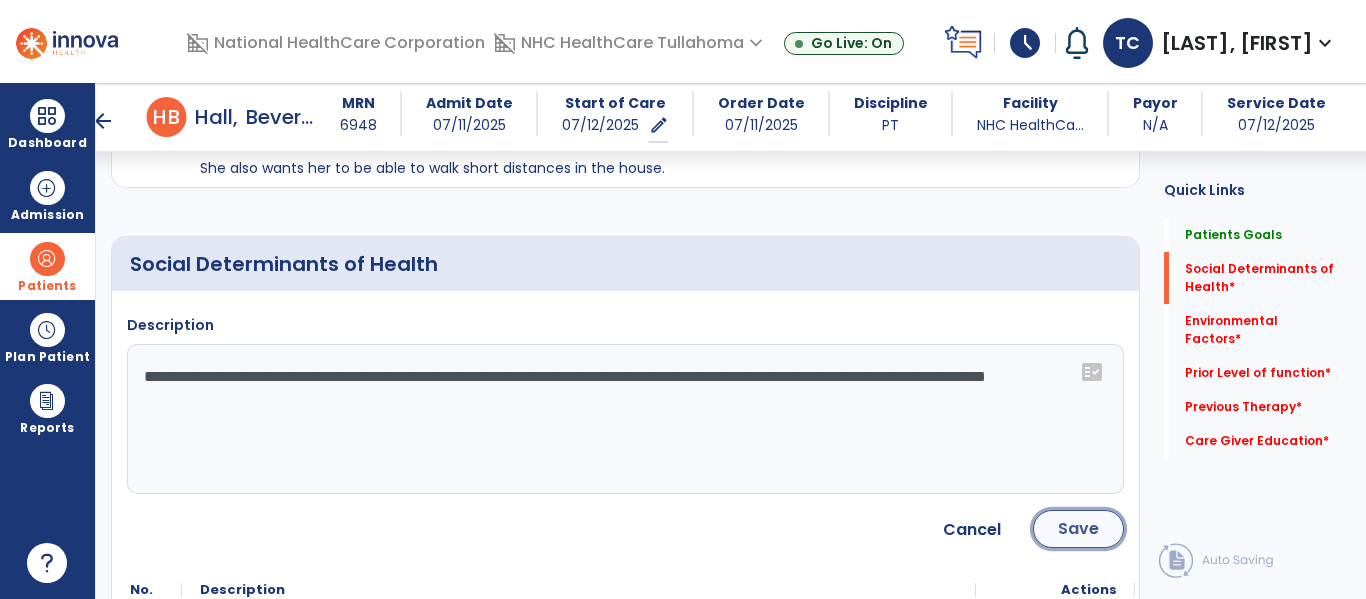 click on "Save" 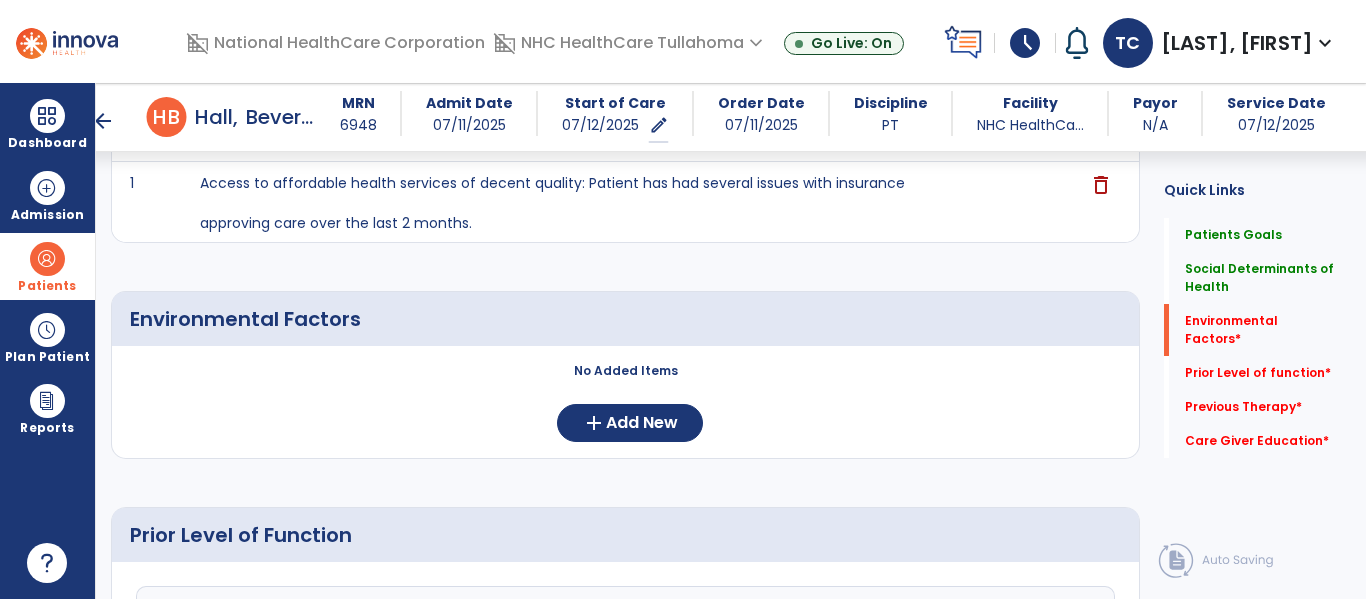 scroll, scrollTop: 580, scrollLeft: 0, axis: vertical 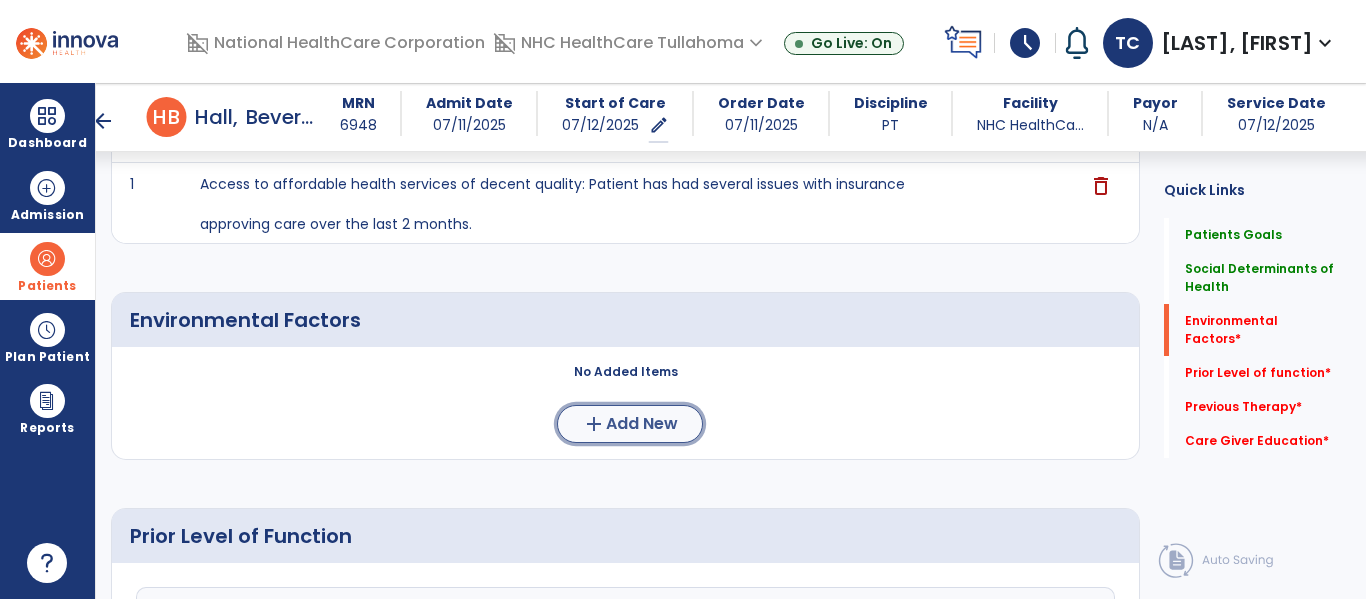 click on "Add New" 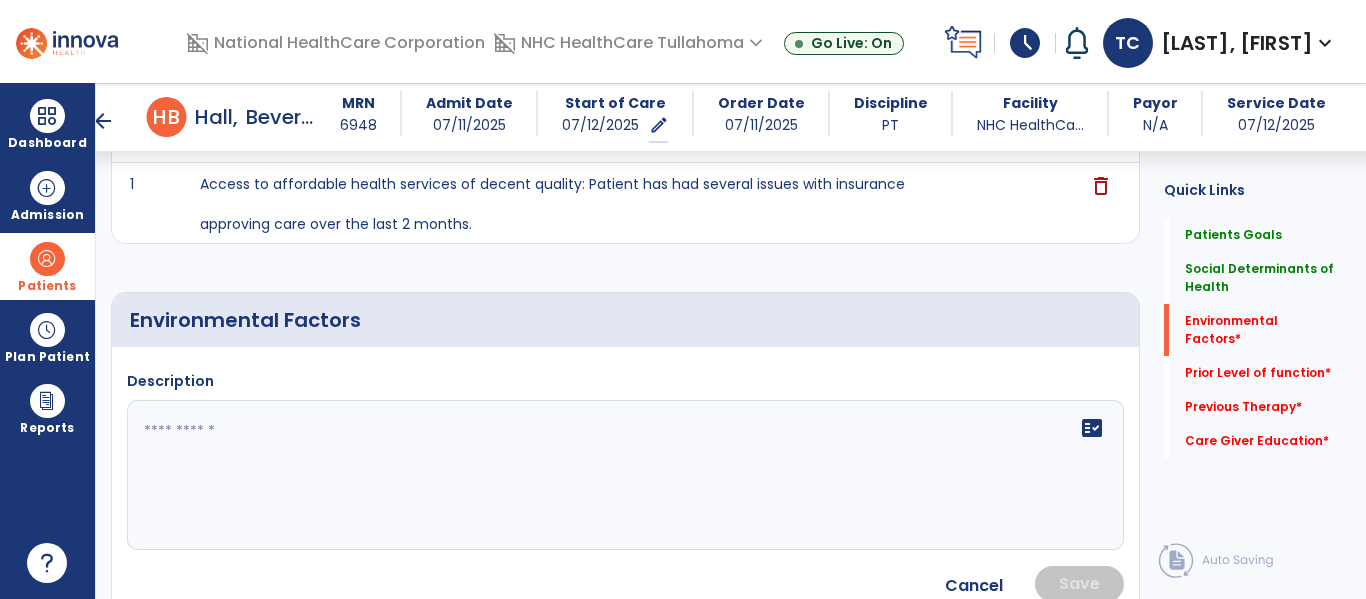 click 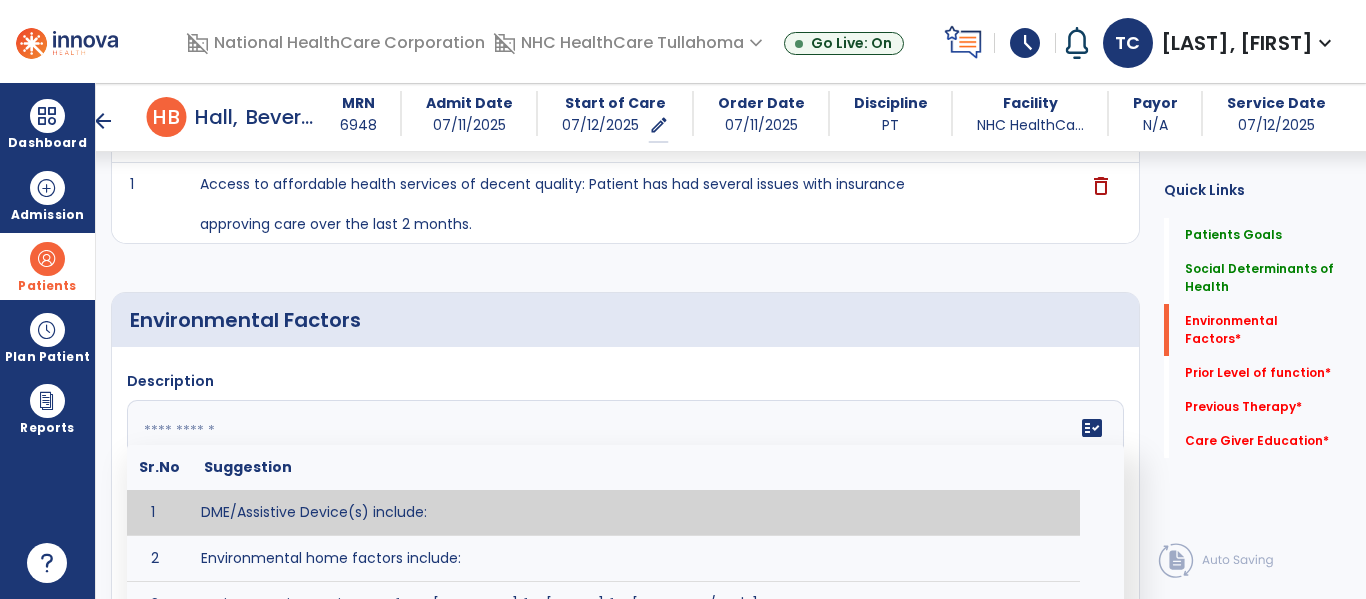 scroll, scrollTop: 821, scrollLeft: 0, axis: vertical 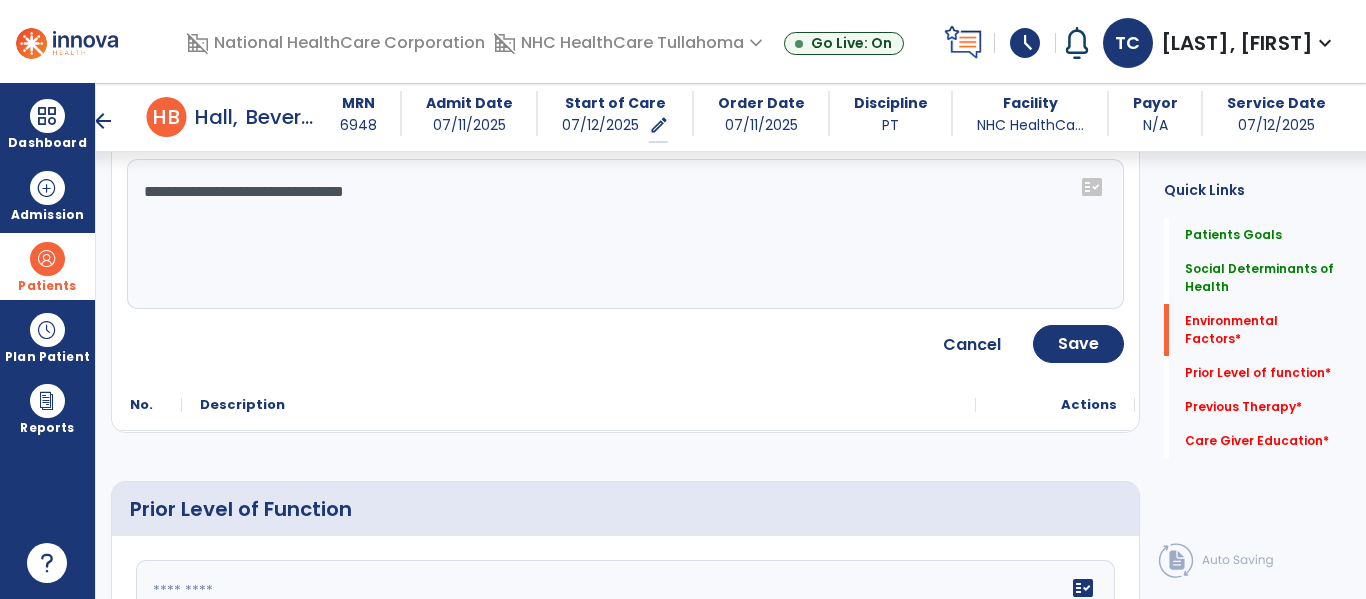 click on "**********" 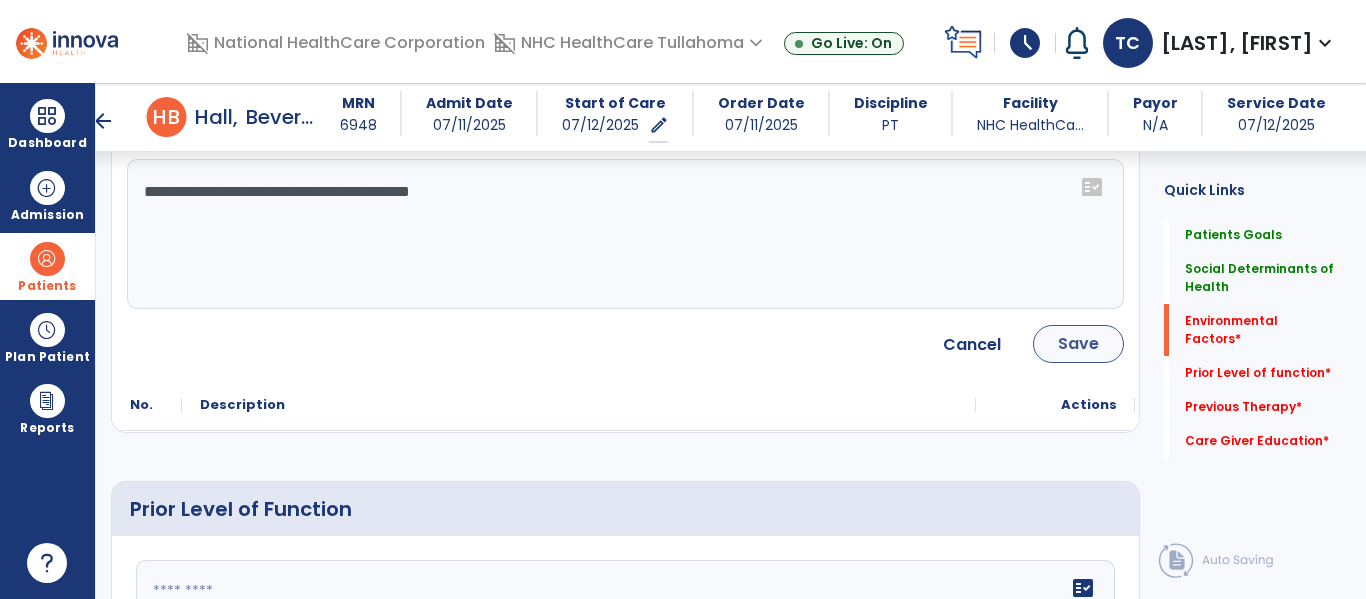 type on "**********" 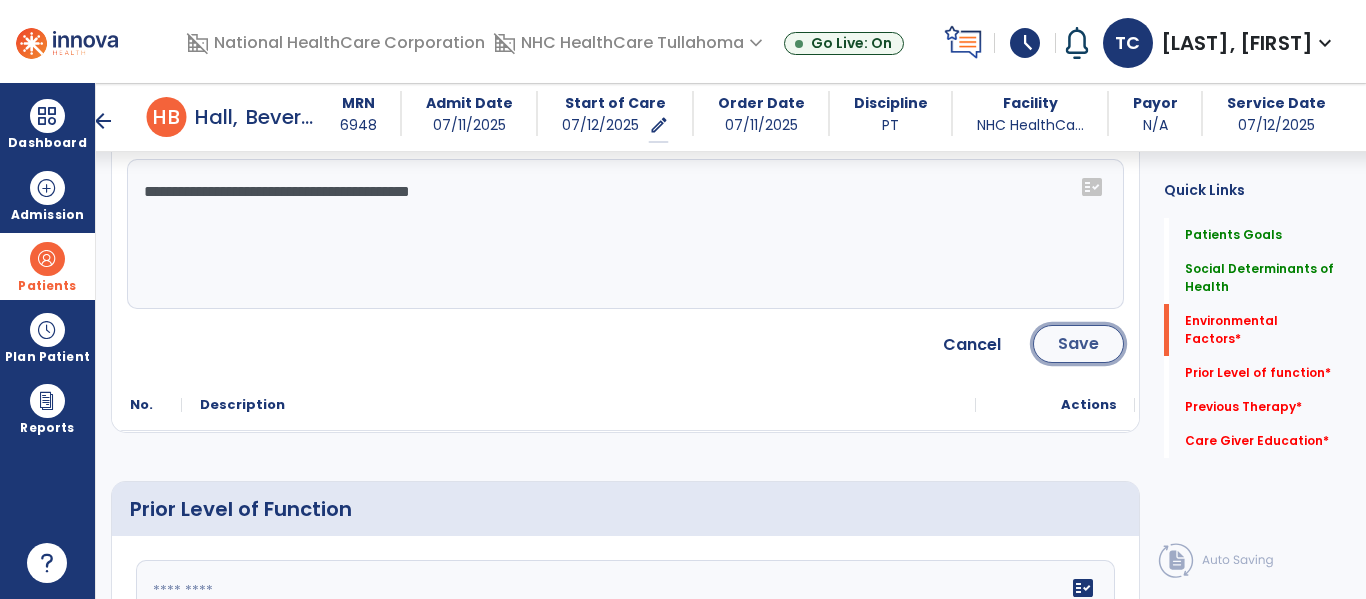 click on "Save" 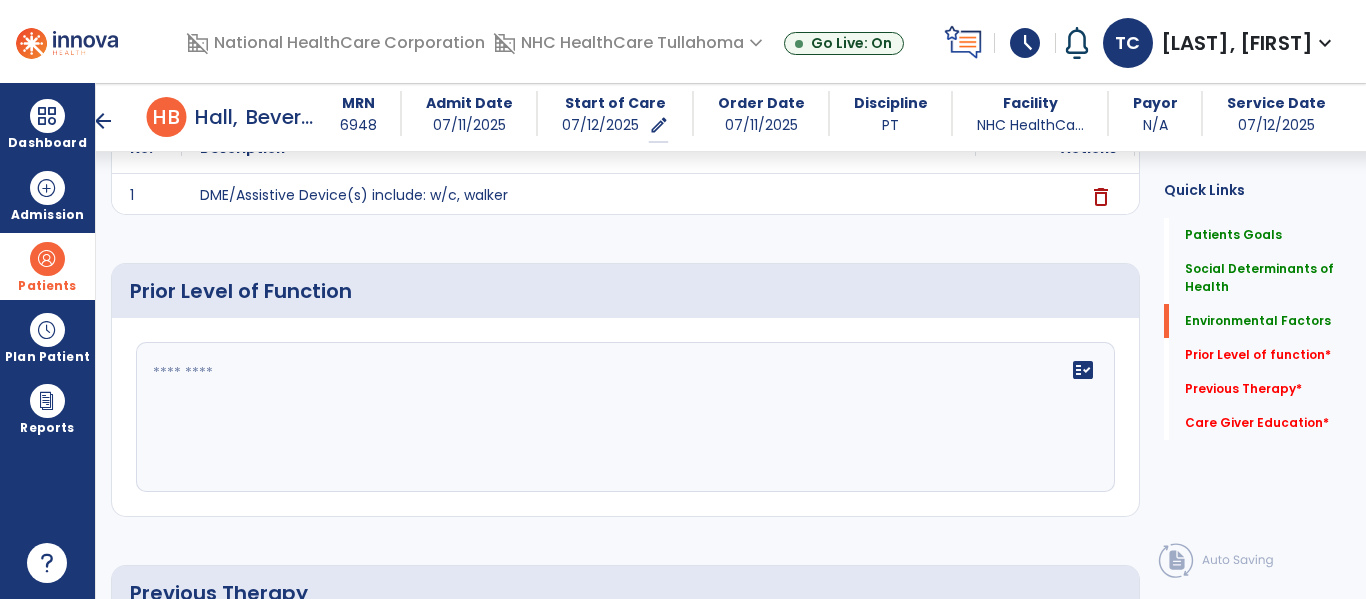 scroll, scrollTop: 906, scrollLeft: 0, axis: vertical 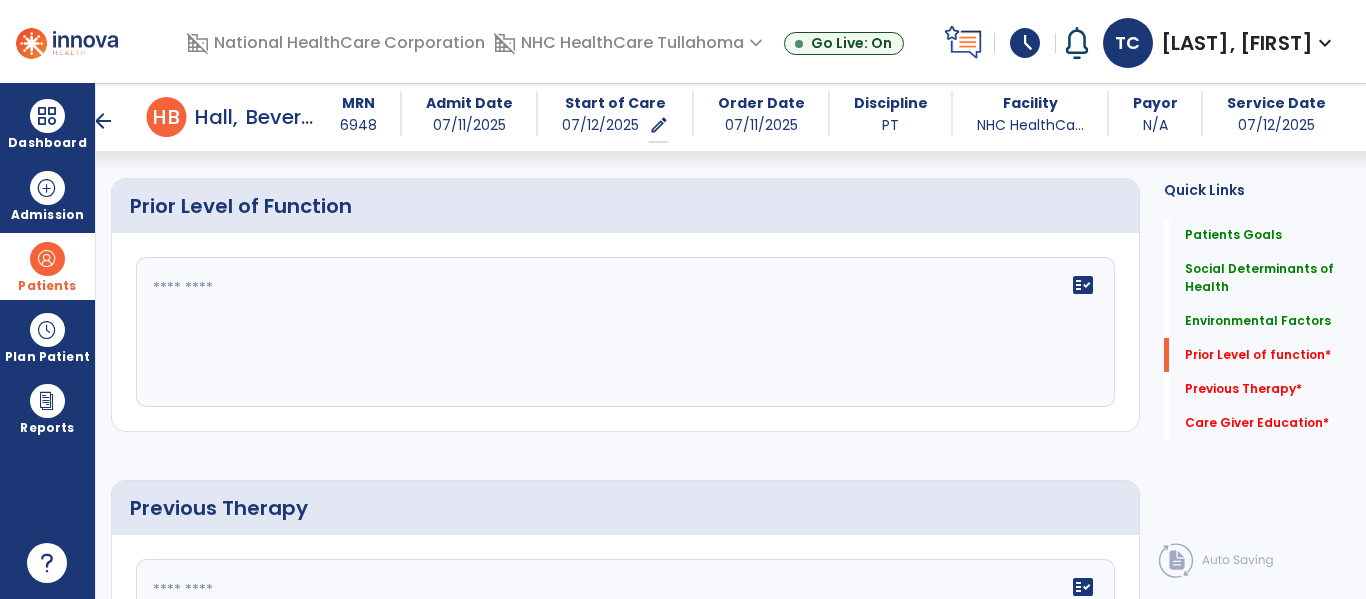 click on "fact_check" 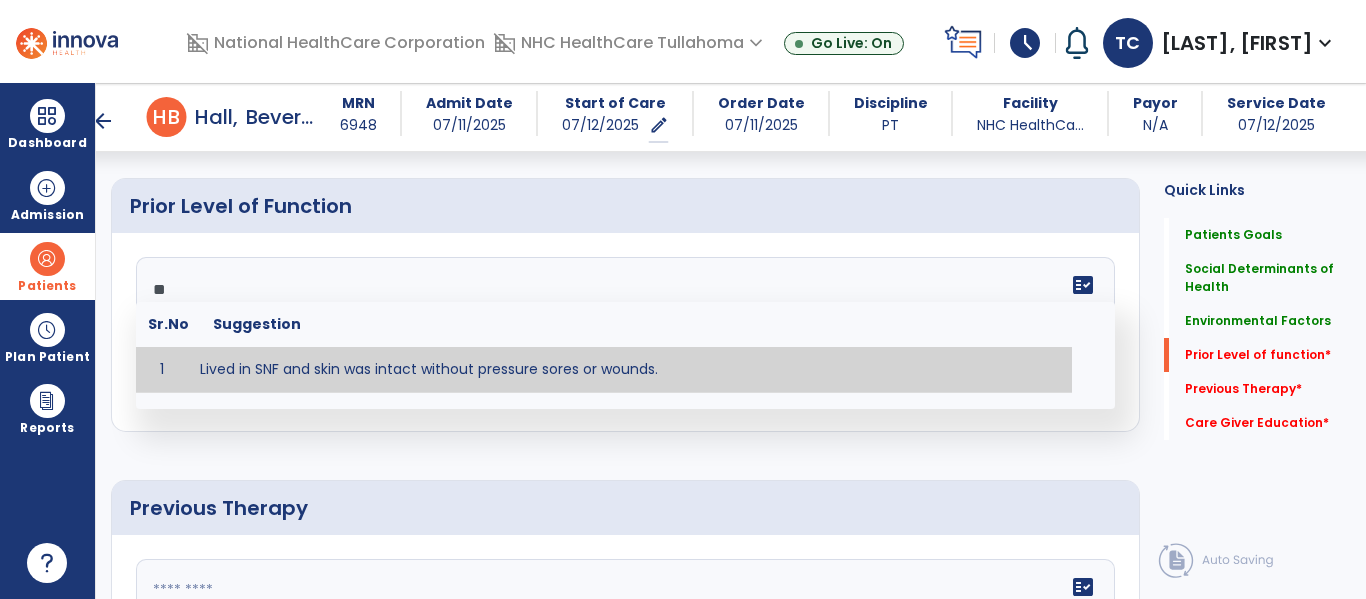 type on "*" 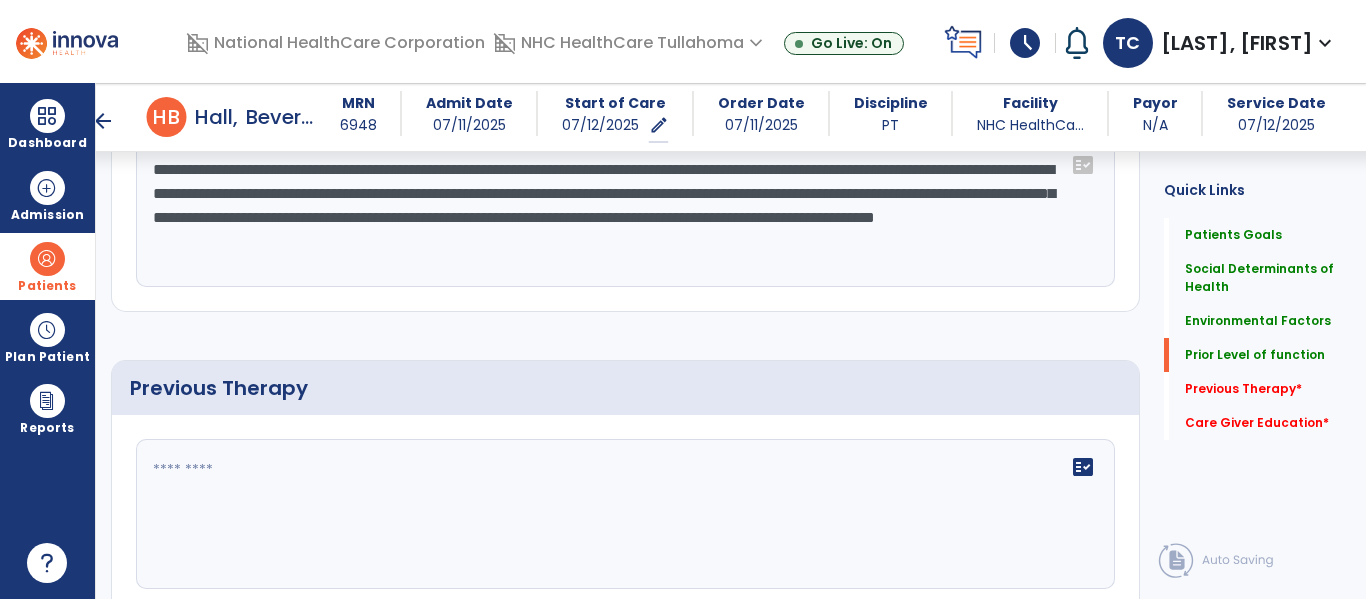 scroll, scrollTop: 906, scrollLeft: 0, axis: vertical 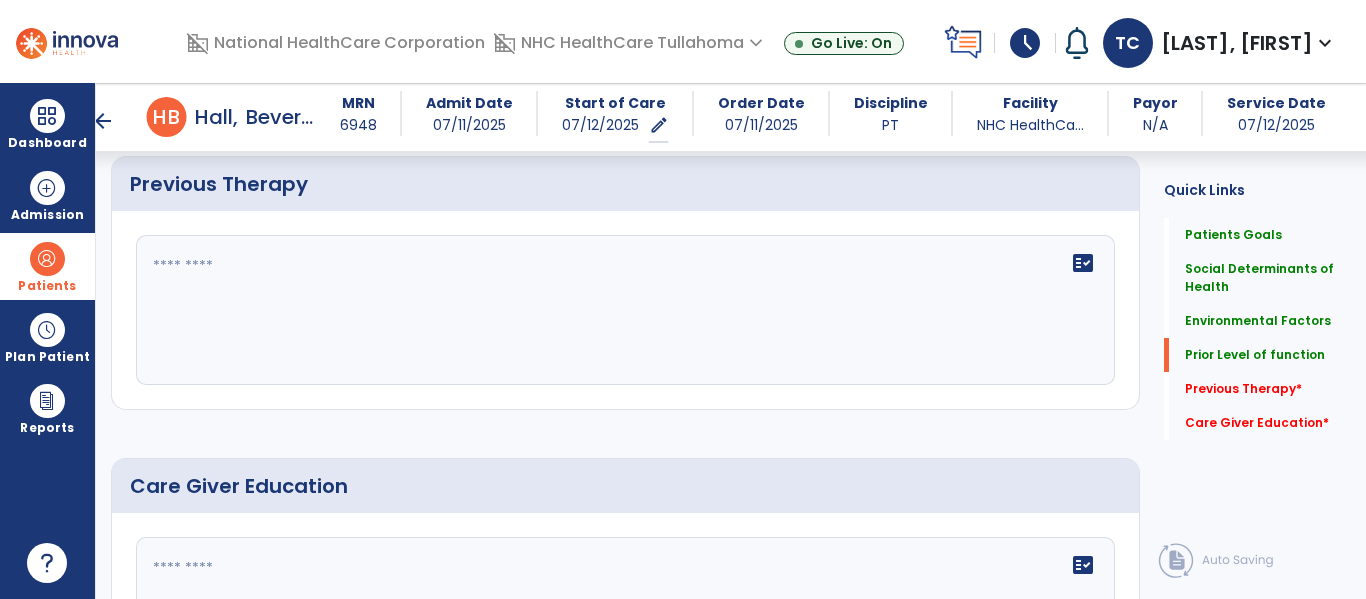 type on "**********" 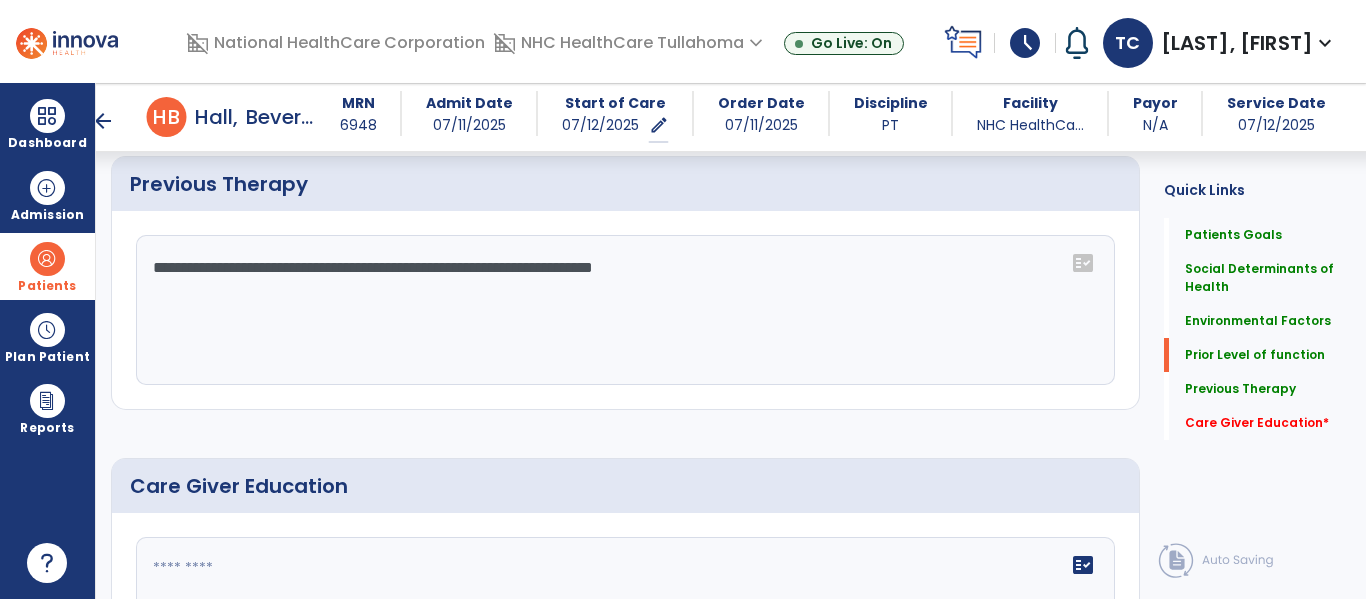 scroll, scrollTop: 1110, scrollLeft: 0, axis: vertical 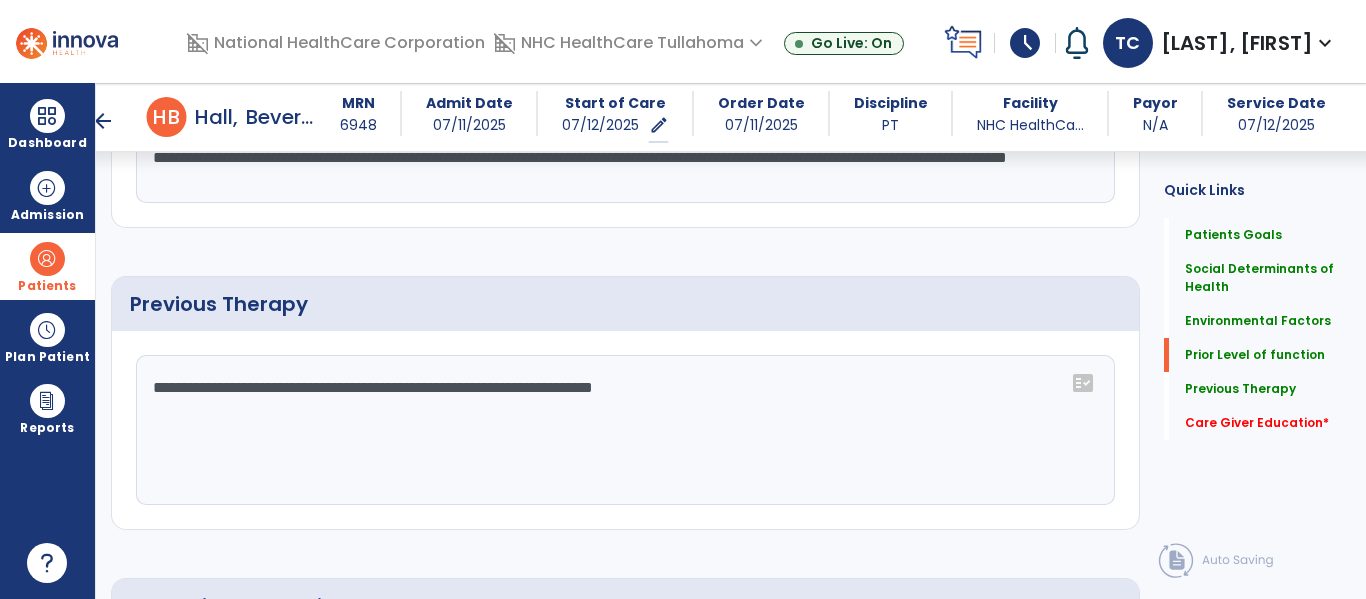 click on "**********" 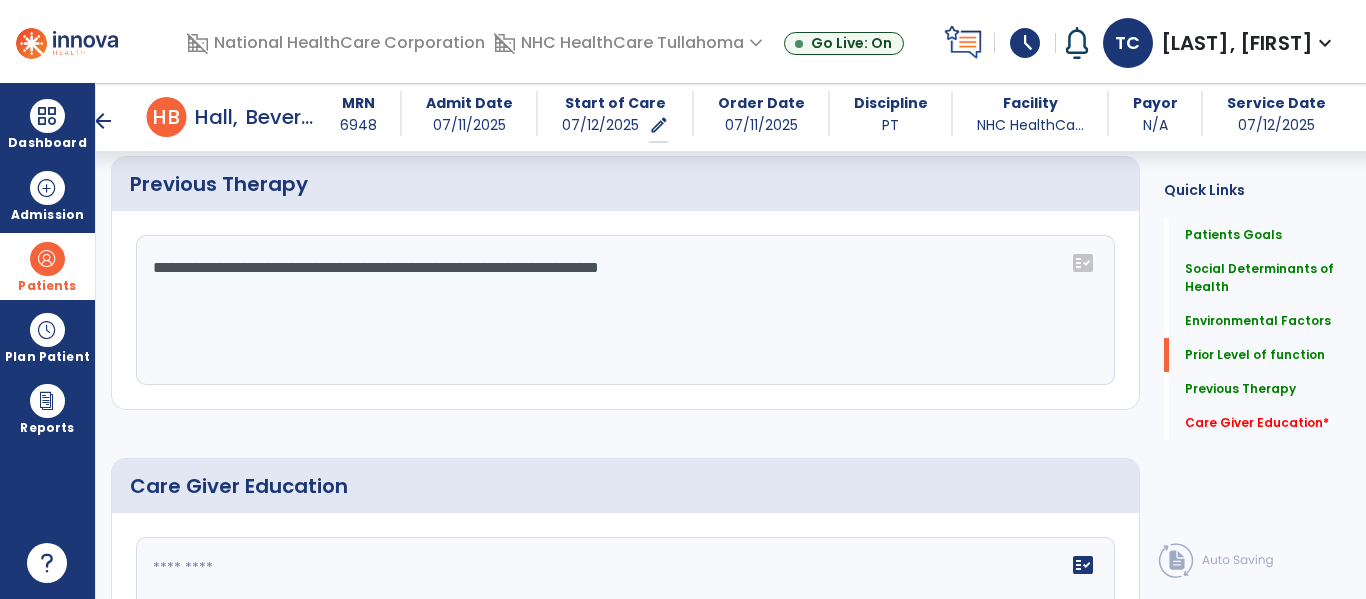 scroll, scrollTop: 1110, scrollLeft: 0, axis: vertical 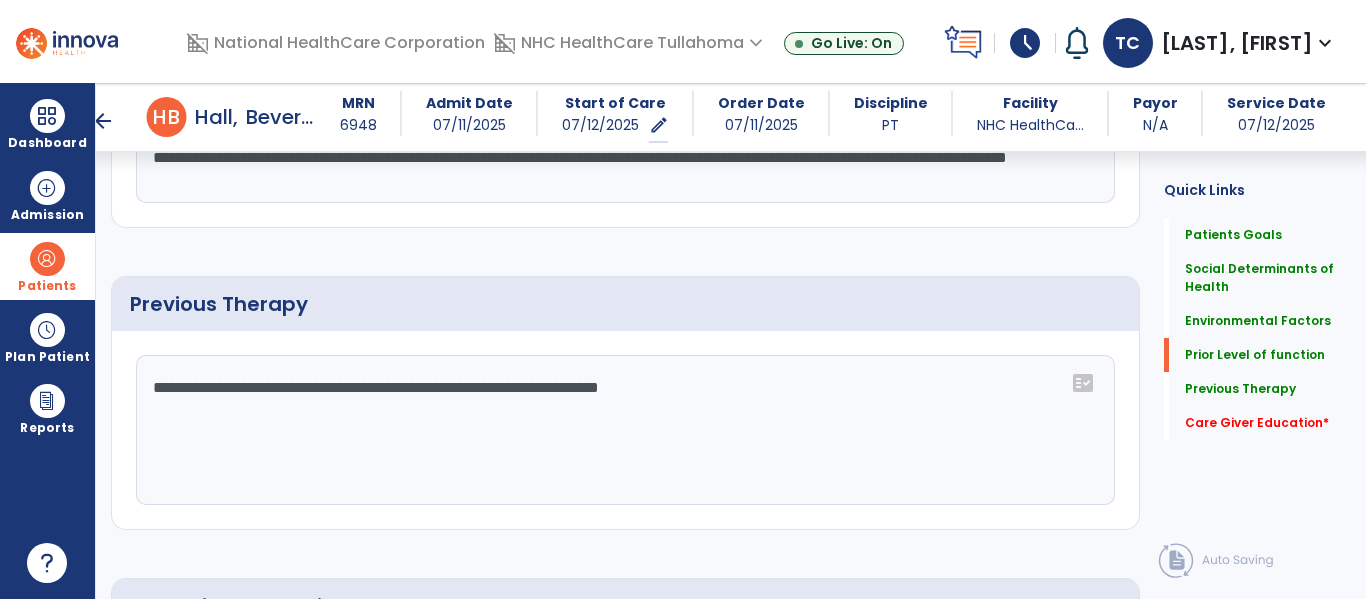 paste on "**********" 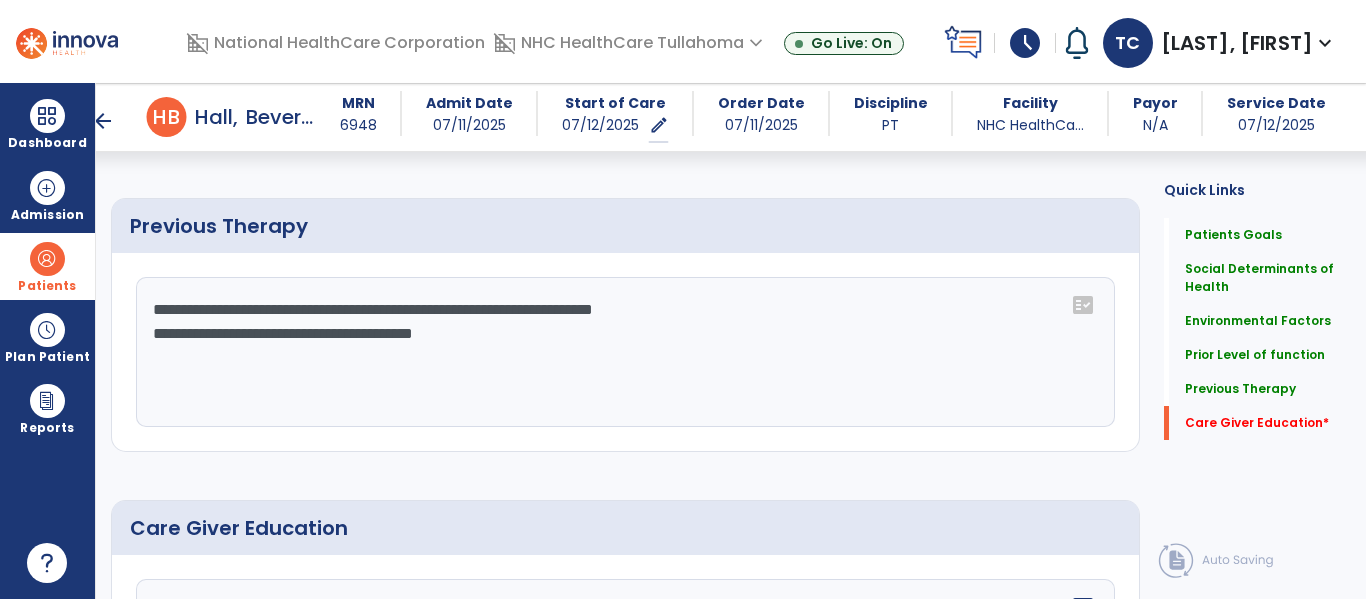 scroll, scrollTop: 1412, scrollLeft: 0, axis: vertical 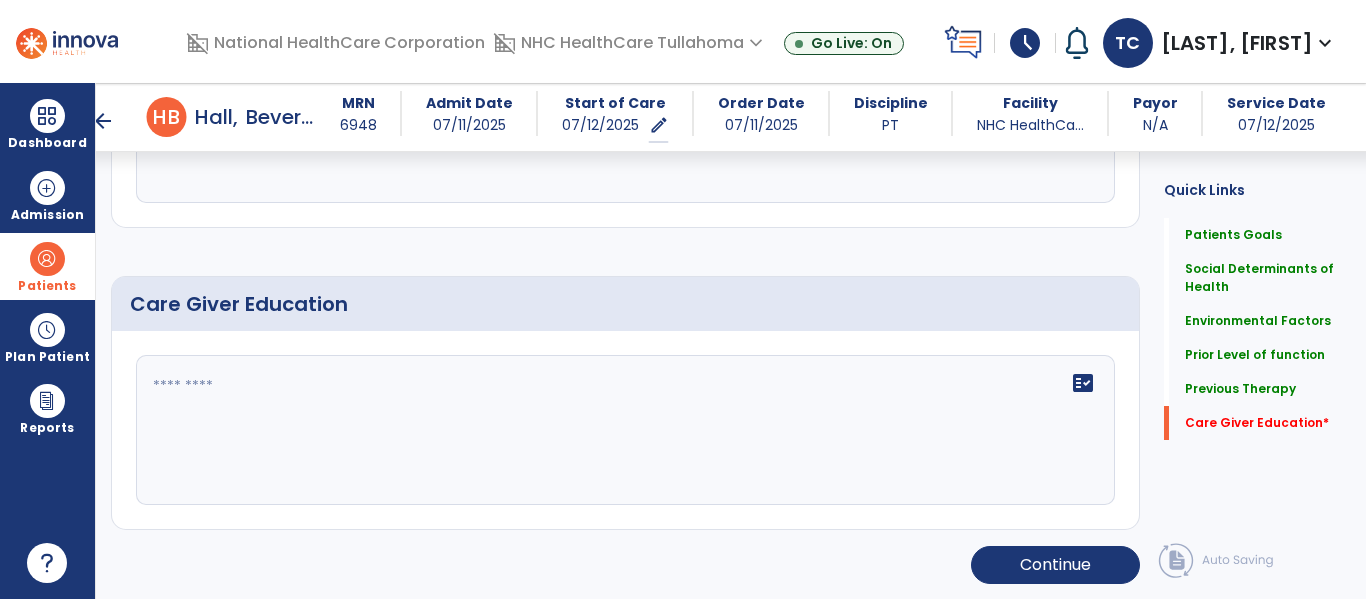 type on "**********" 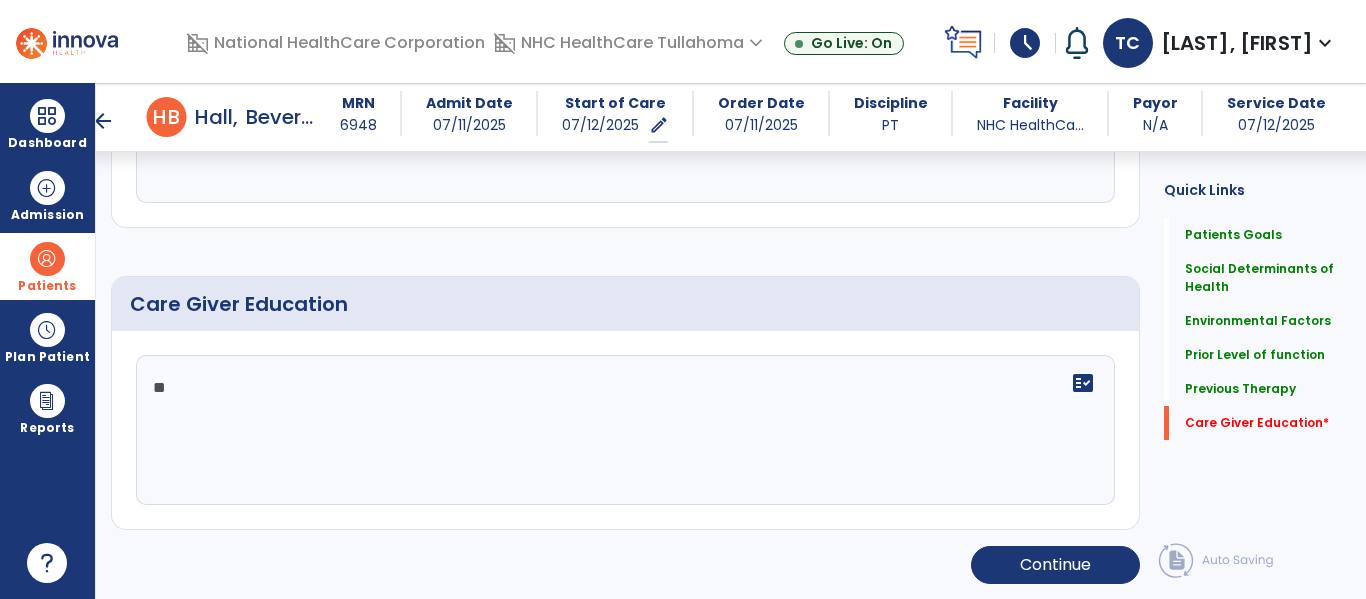 type on "*" 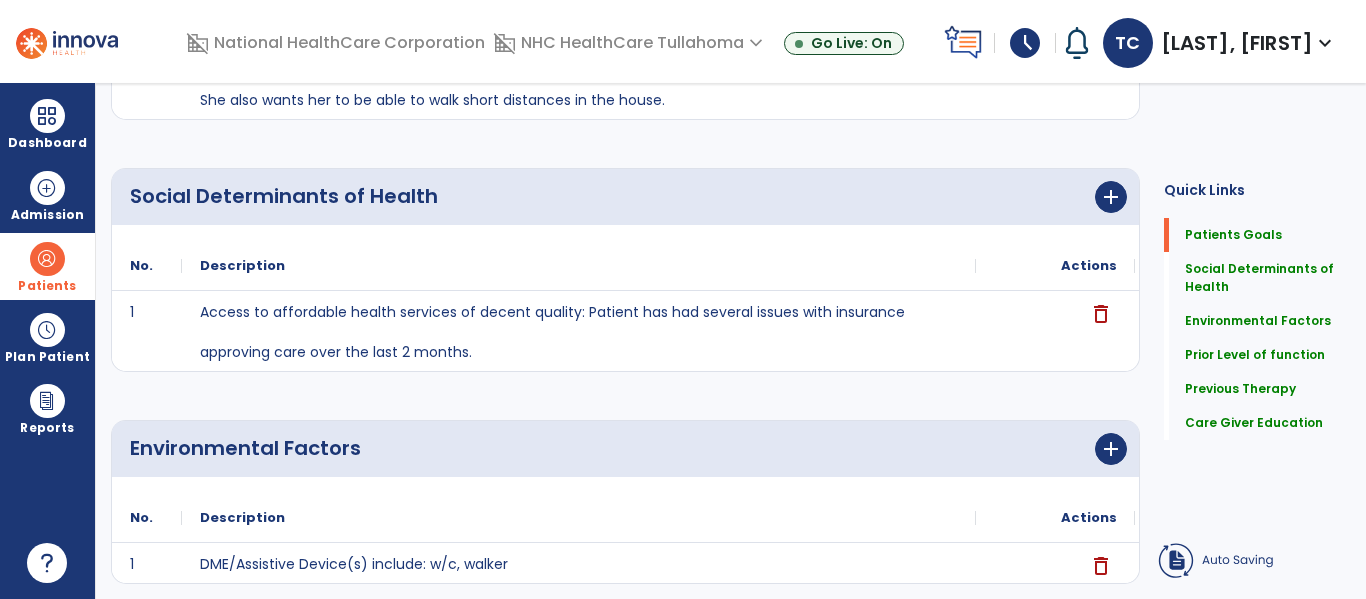 scroll, scrollTop: 0, scrollLeft: 0, axis: both 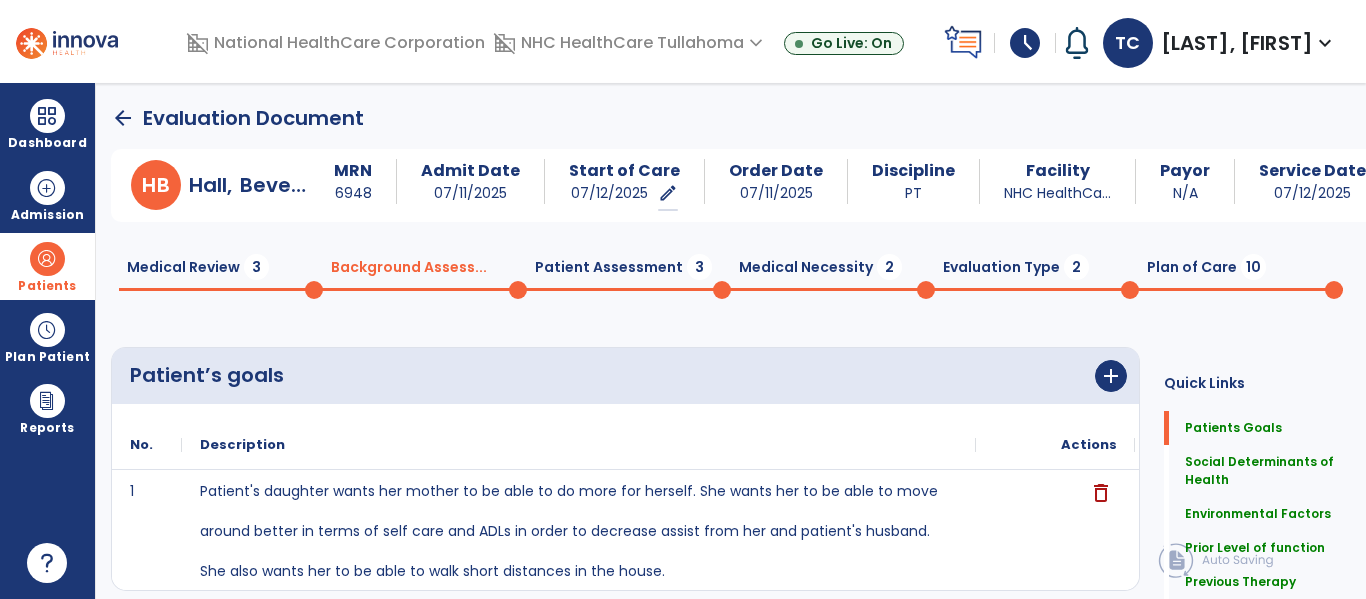 type on "**********" 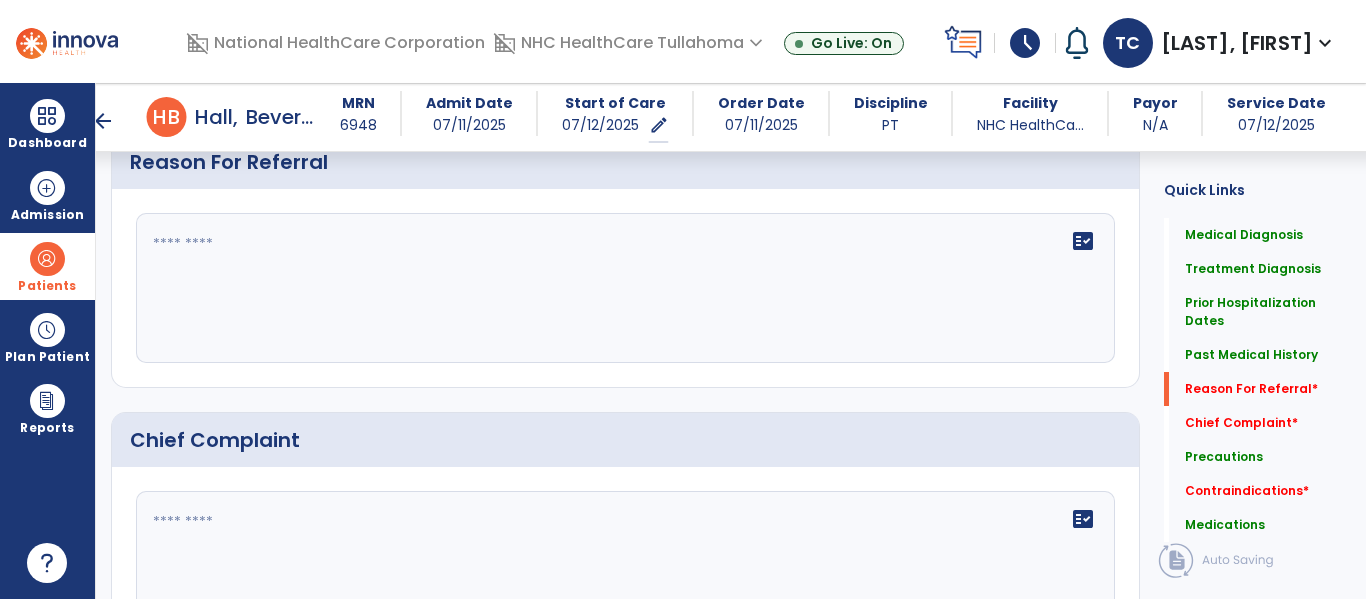 scroll, scrollTop: 1139, scrollLeft: 0, axis: vertical 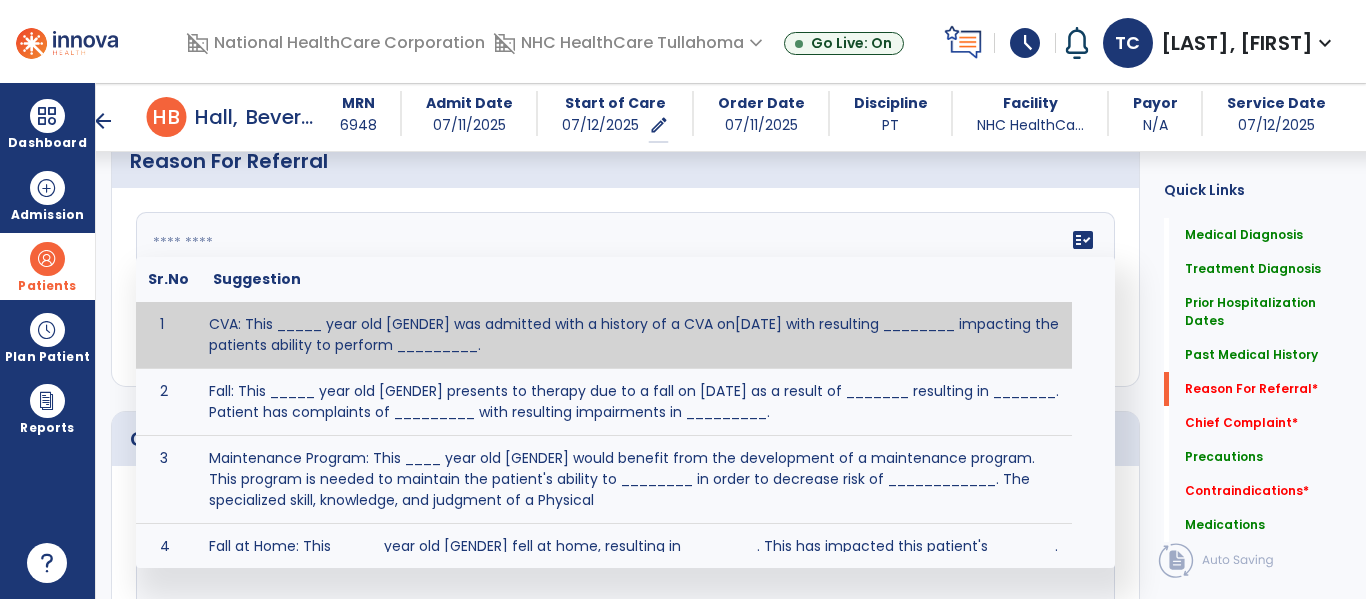 click on "fact_check  Sr.No Suggestion 1 CVA: This _____ year old [GENDER] was admitted with a history of a CVA on[DATE] with resulting ________ impacting the patients ability to perform _________. 2 Fall: This _____ year old [GENDER] presents to therapy due to a fall on [DATE] as a result of _______ resulting in _______.  Patient has complaints of _________ with resulting impairments in _________. 3 Maintenance Program: This ____ year old [GENDER] would benefit from the development of a maintenance program.  This program is needed to maintain the patient's ability to ________ in order to decrease risk of ____________.  The specialized skill, knowledge, and judgment of a Physical  4 Fall at Home: This _____ year old [GENDER] fell at home, resulting  in ________.  This has impacted this patient's _______.  As a result of these noted limitations in functional activities, this patient is unable to safely return to home.  This patient requires skilled therapy in order to improve safety and function. 5 6 7 8 9 10" 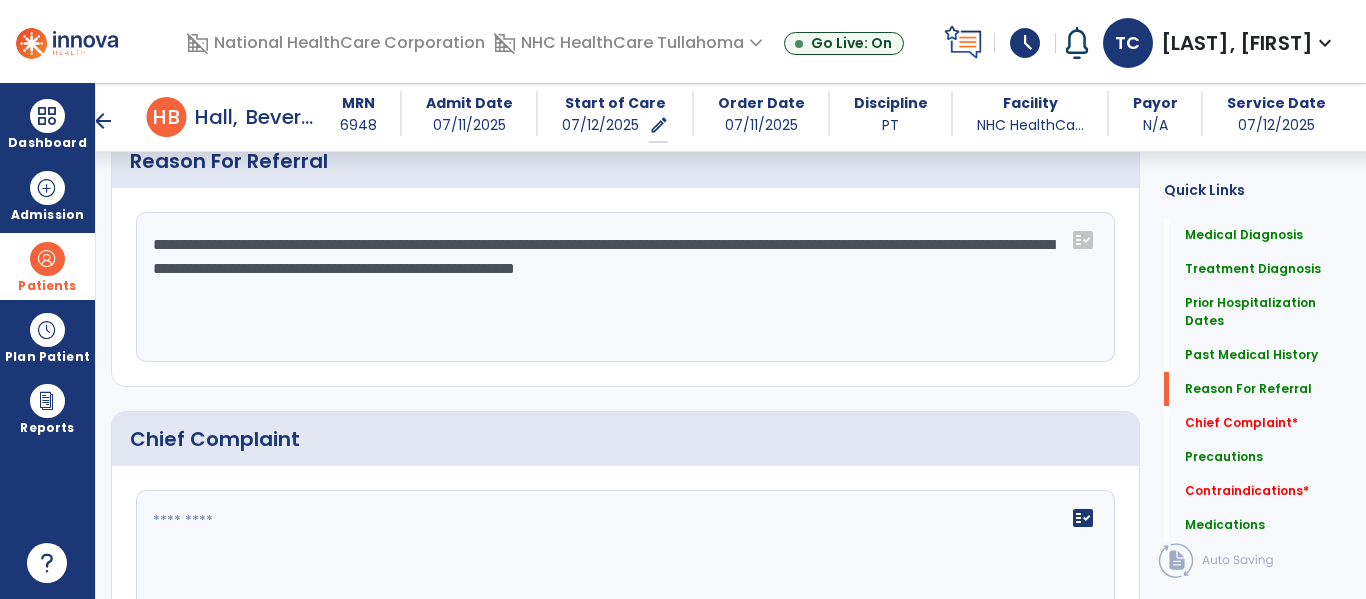 click on "**********" 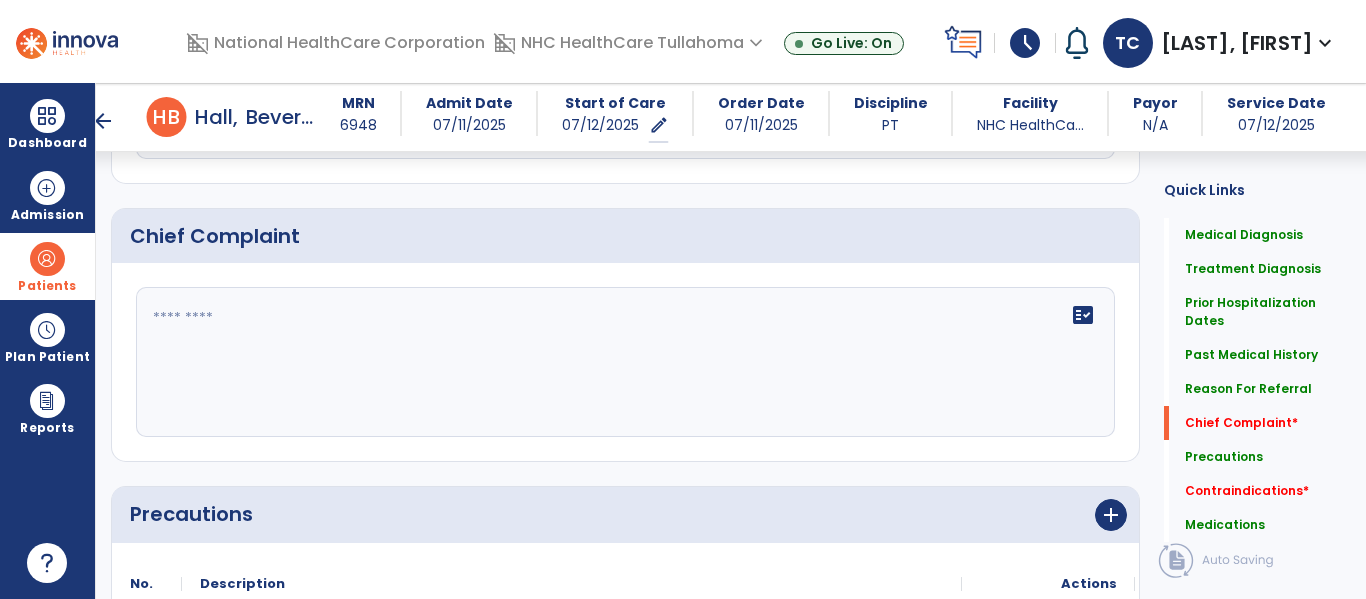 scroll, scrollTop: 1344, scrollLeft: 0, axis: vertical 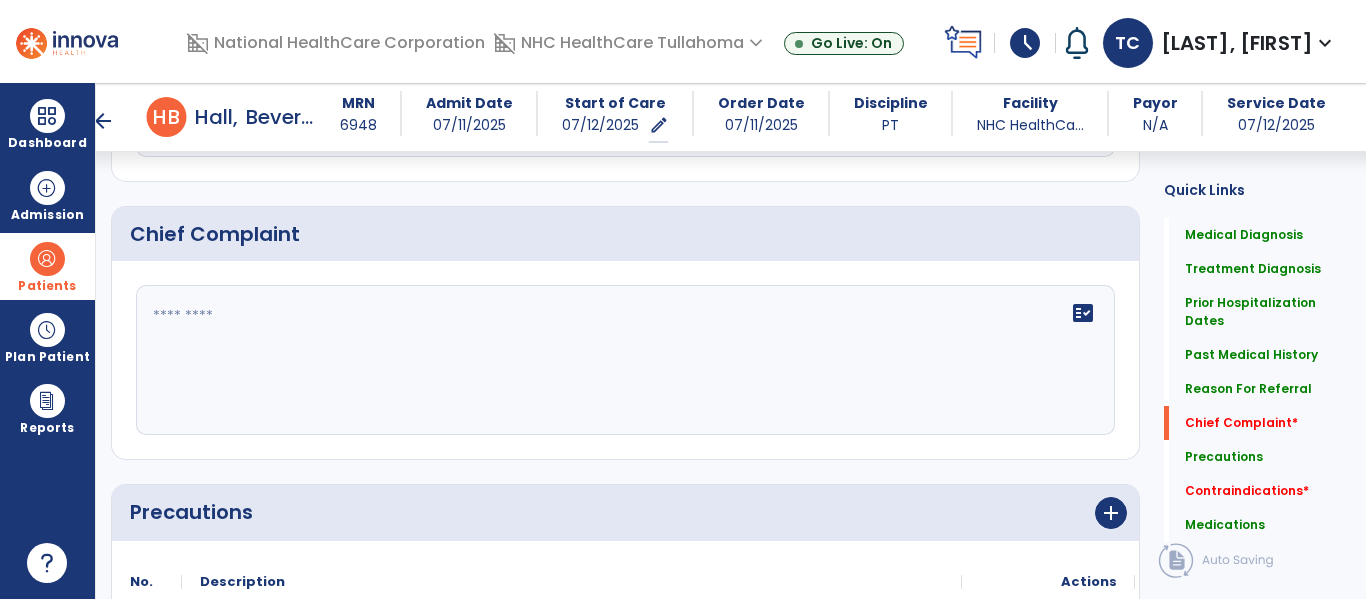 type on "**********" 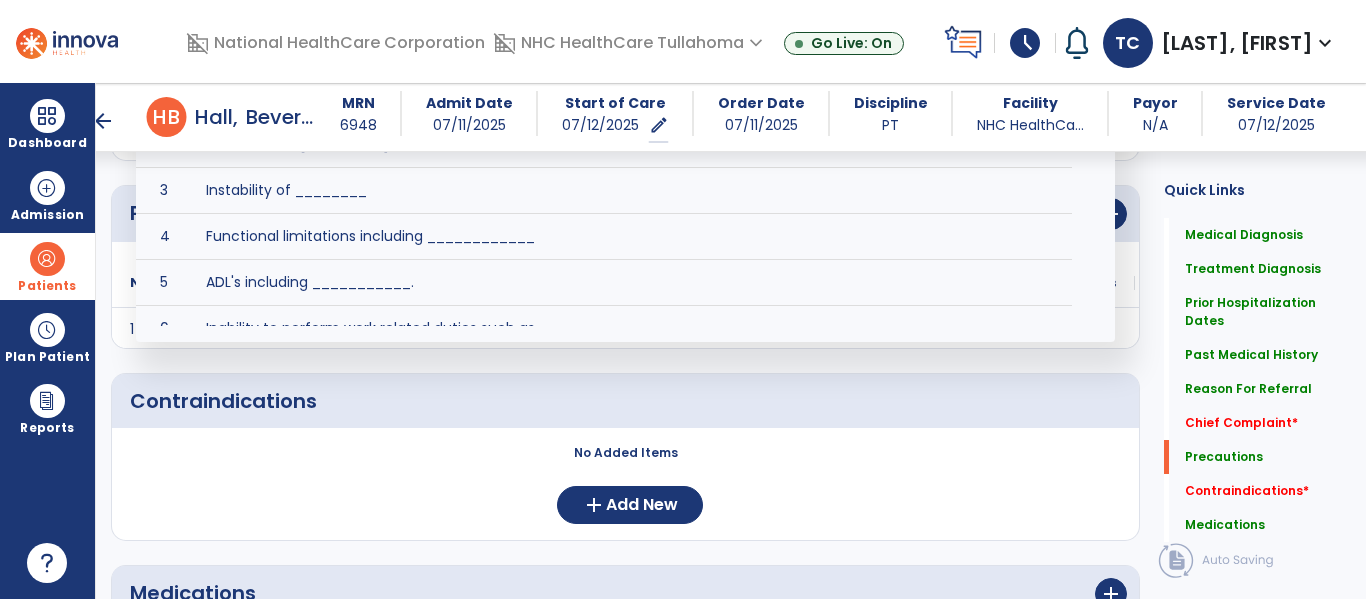 scroll, scrollTop: 1644, scrollLeft: 0, axis: vertical 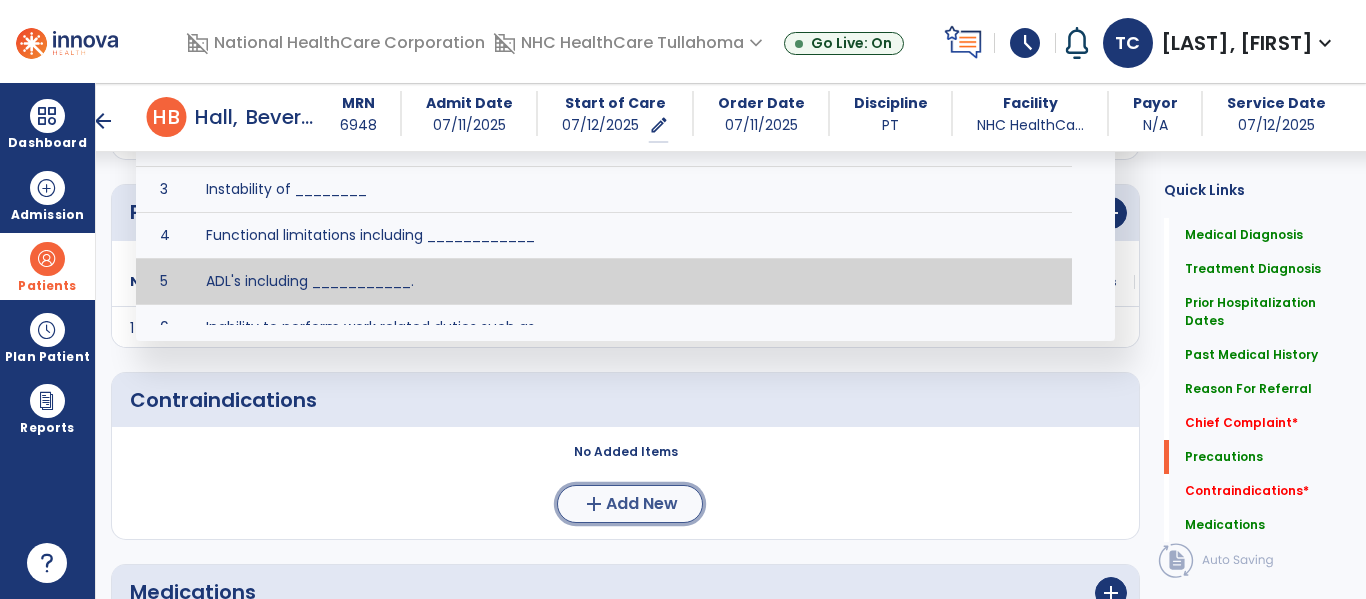 click on "Add New" 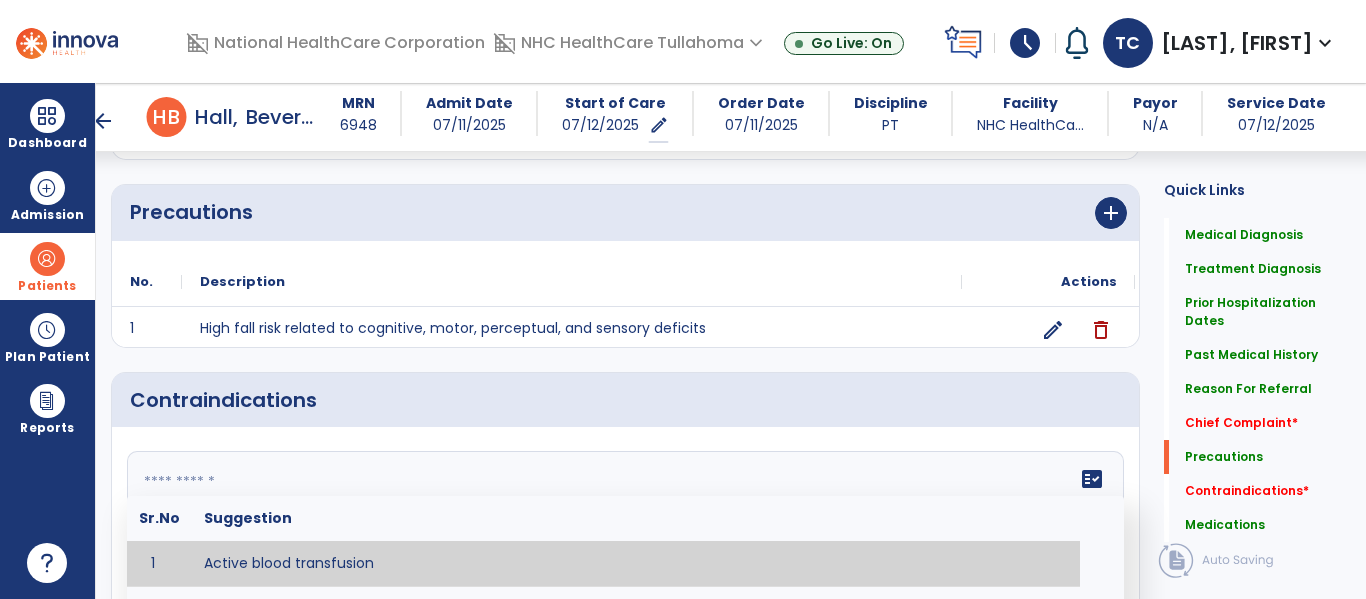 click 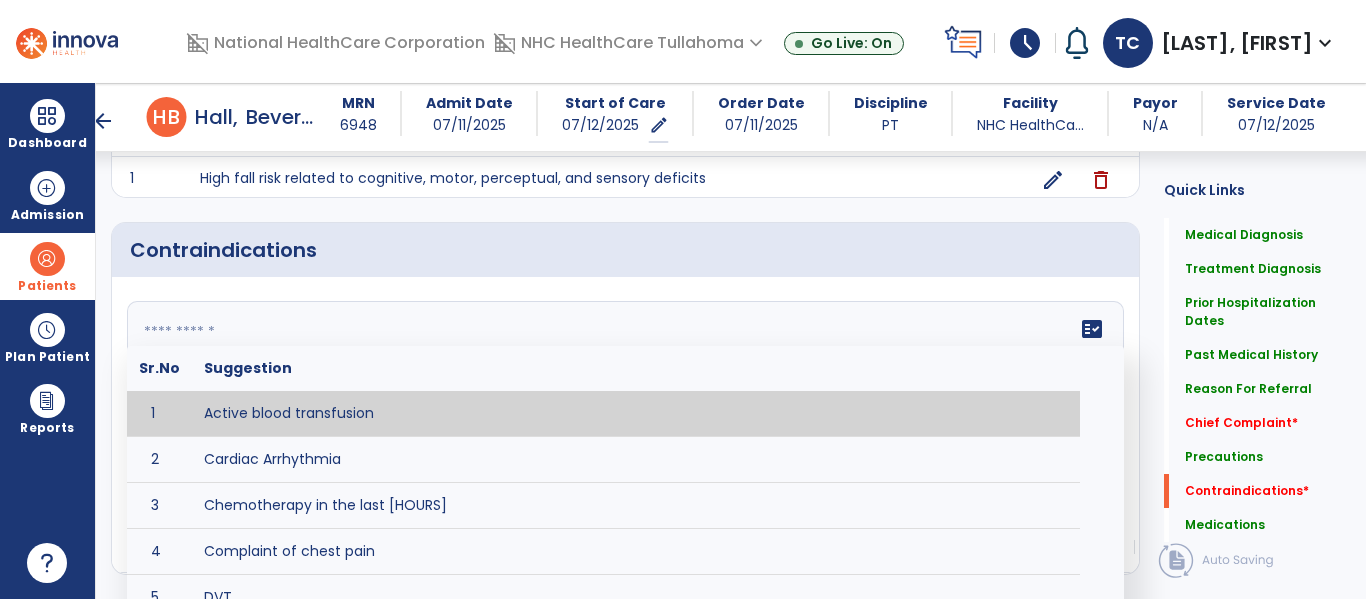 scroll, scrollTop: 1805, scrollLeft: 0, axis: vertical 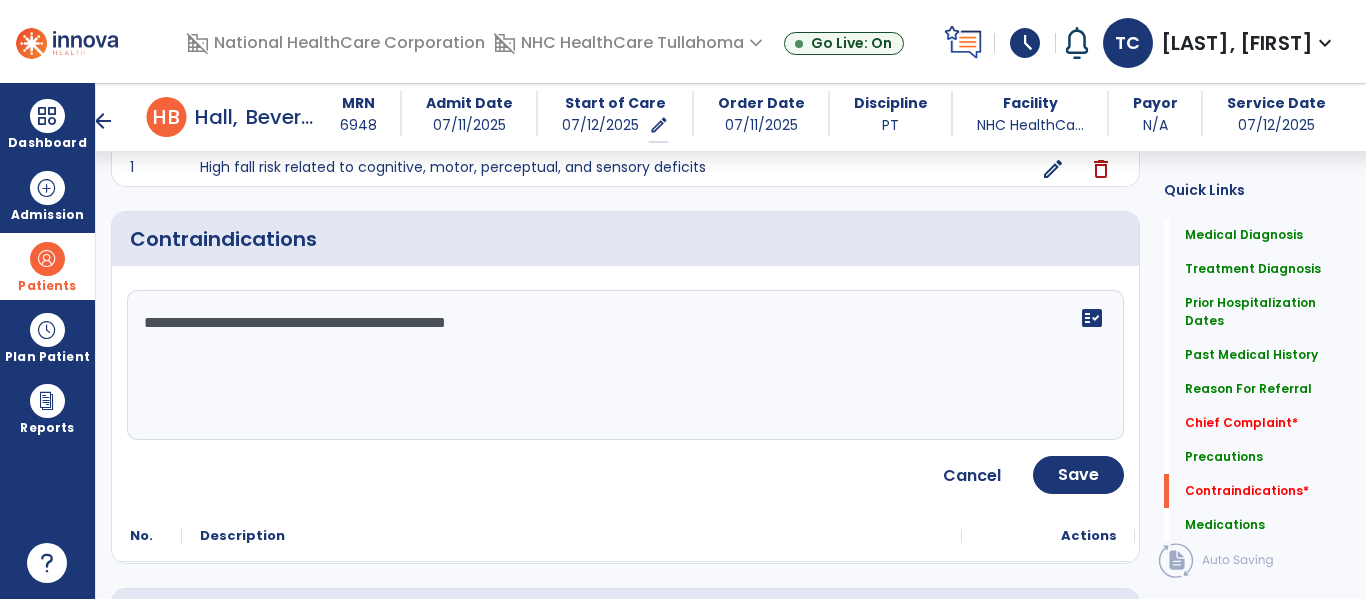 click on "**********" 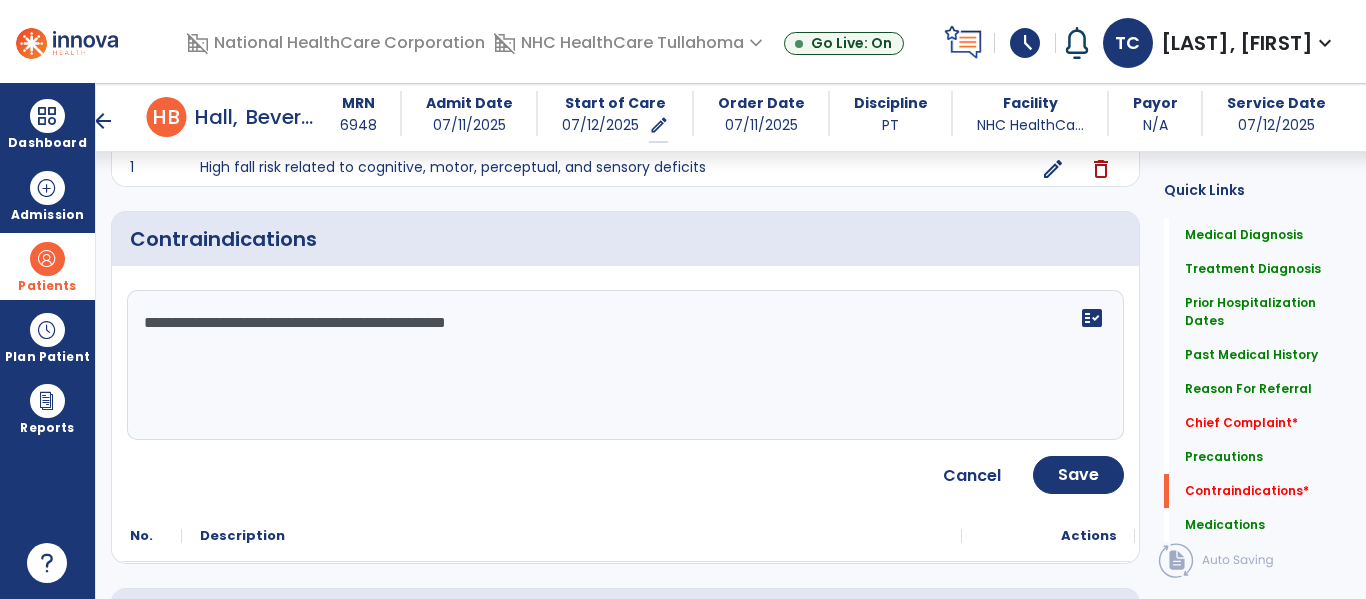drag, startPoint x: 336, startPoint y: 320, endPoint x: 708, endPoint y: 375, distance: 376.04388 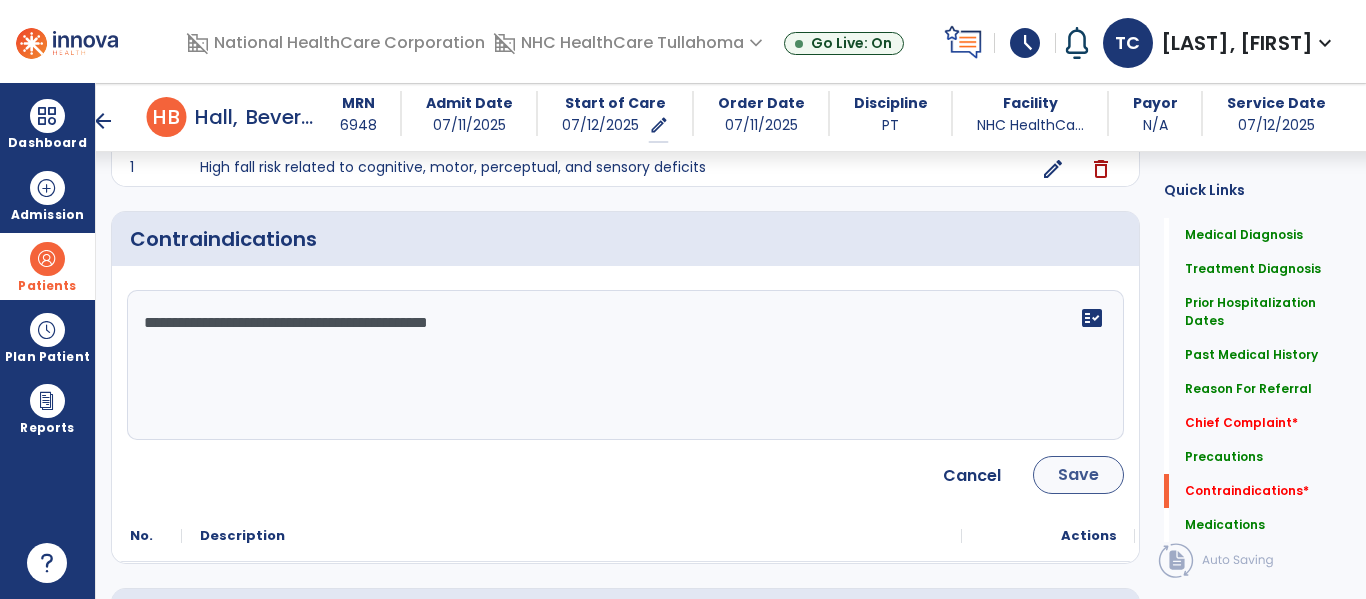 type on "**********" 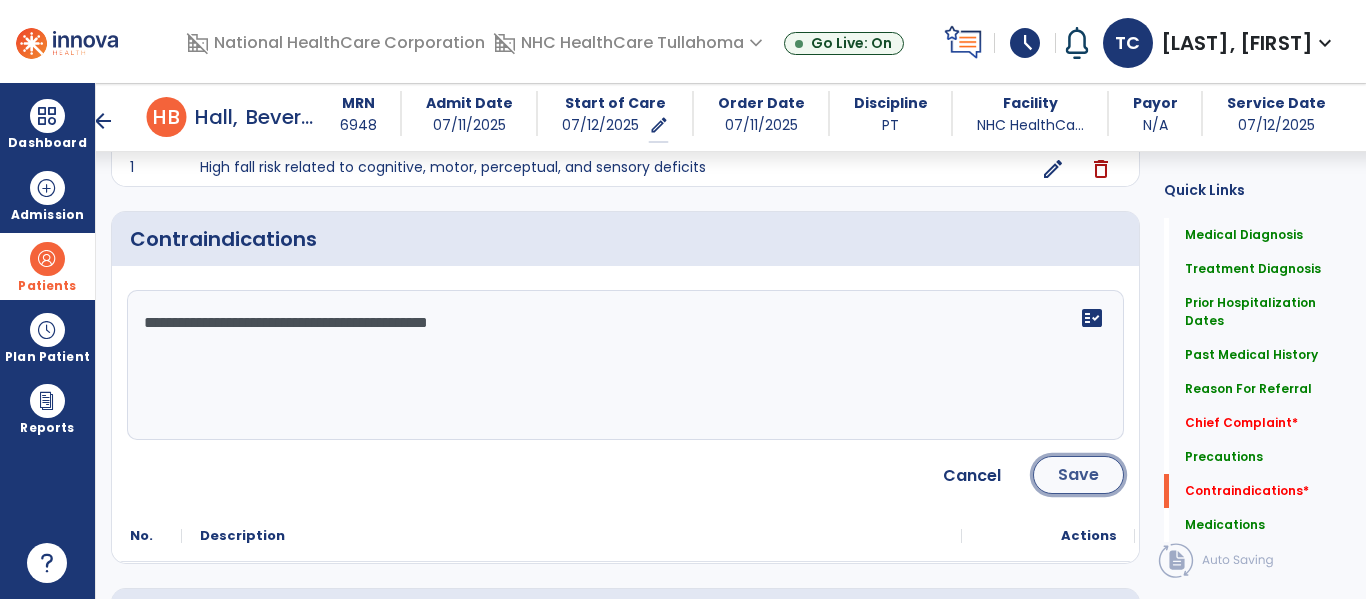 click on "Save" 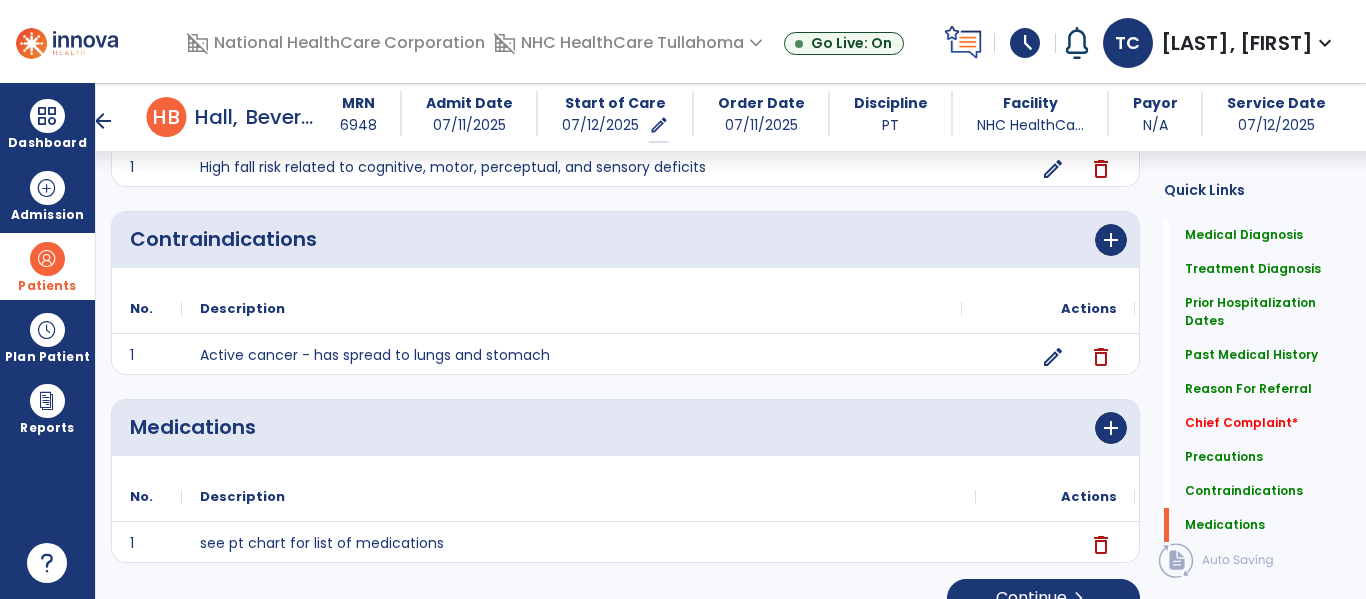 scroll, scrollTop: 1839, scrollLeft: 0, axis: vertical 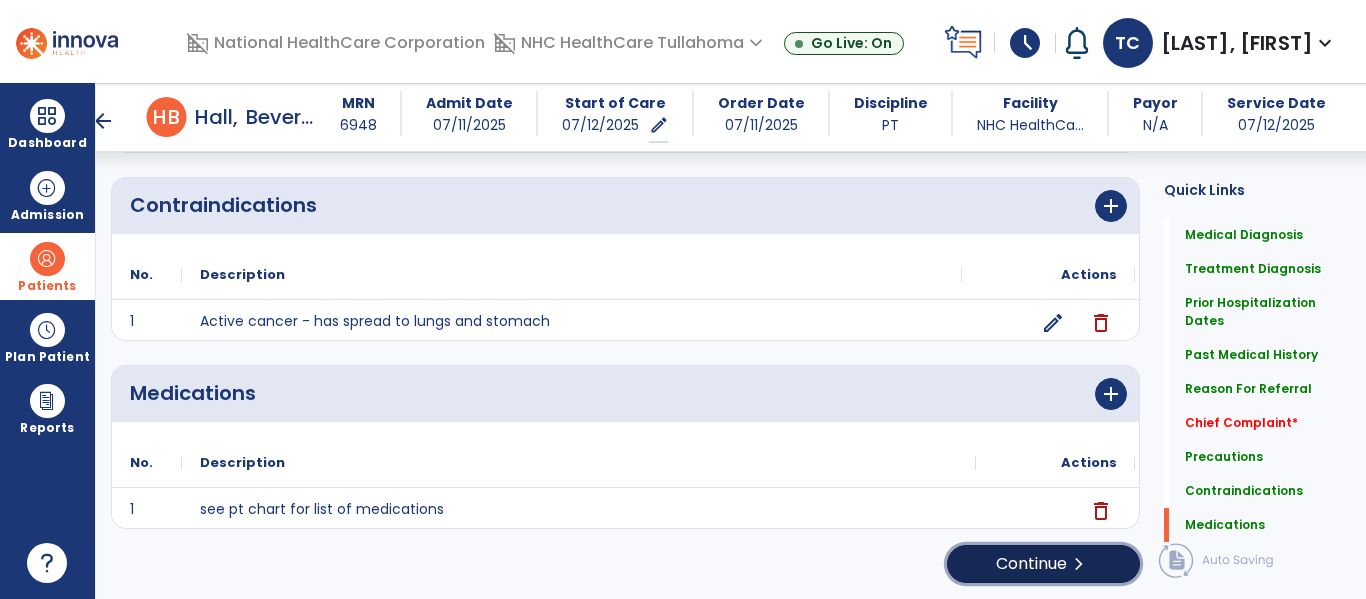 click on "Continue  chevron_right" 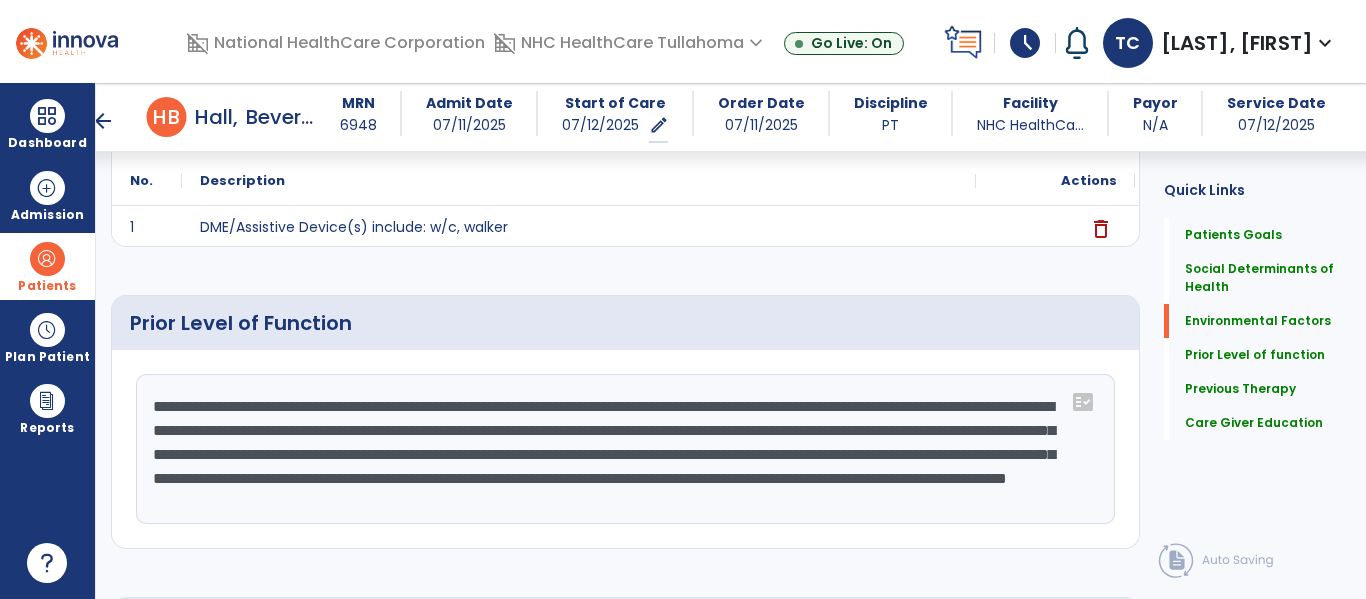 scroll, scrollTop: 828, scrollLeft: 0, axis: vertical 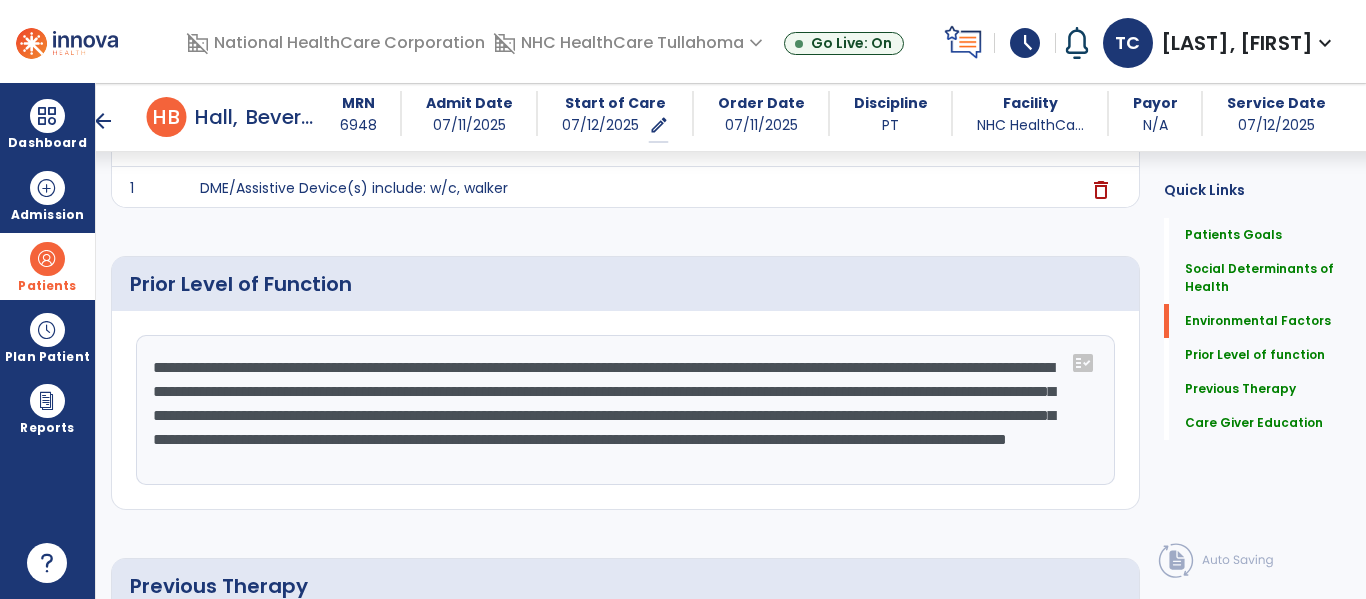 click on "**********" 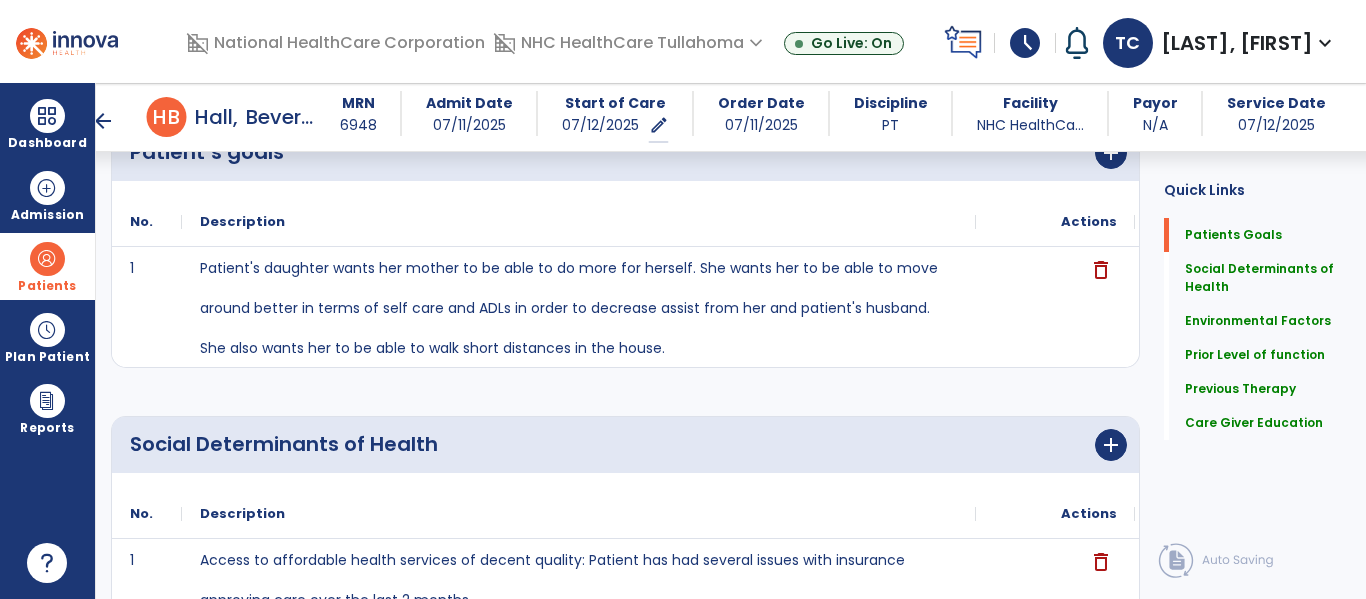 scroll, scrollTop: 0, scrollLeft: 0, axis: both 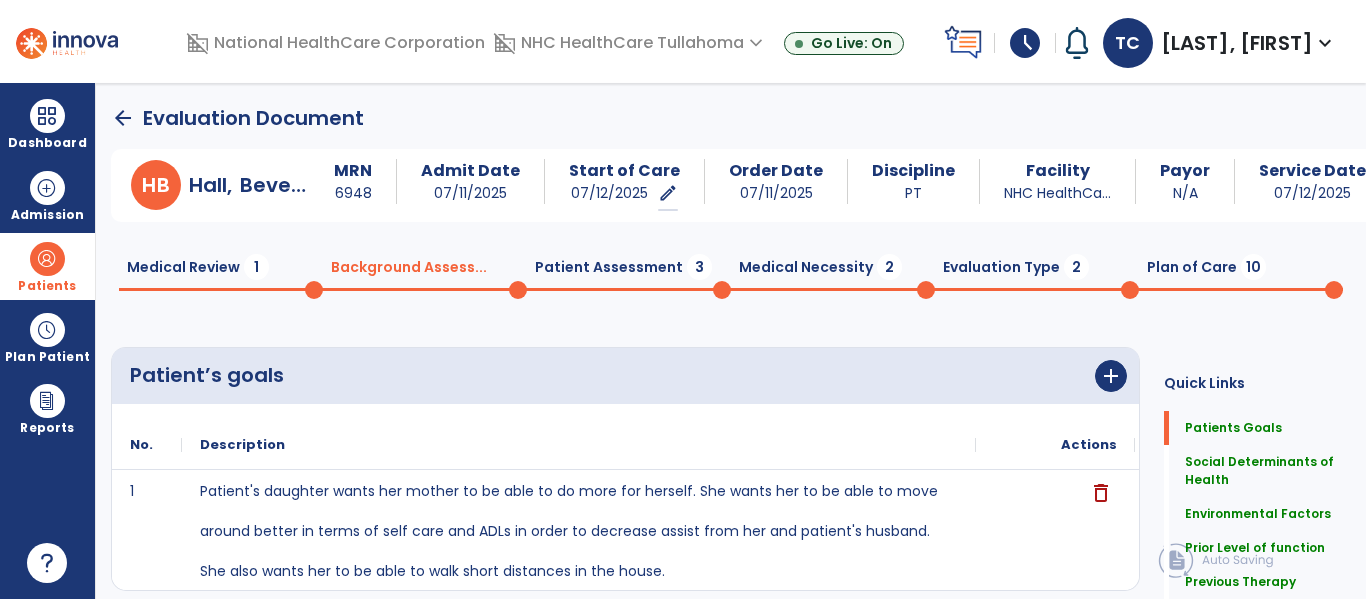 click on "Patient Assessment  3" 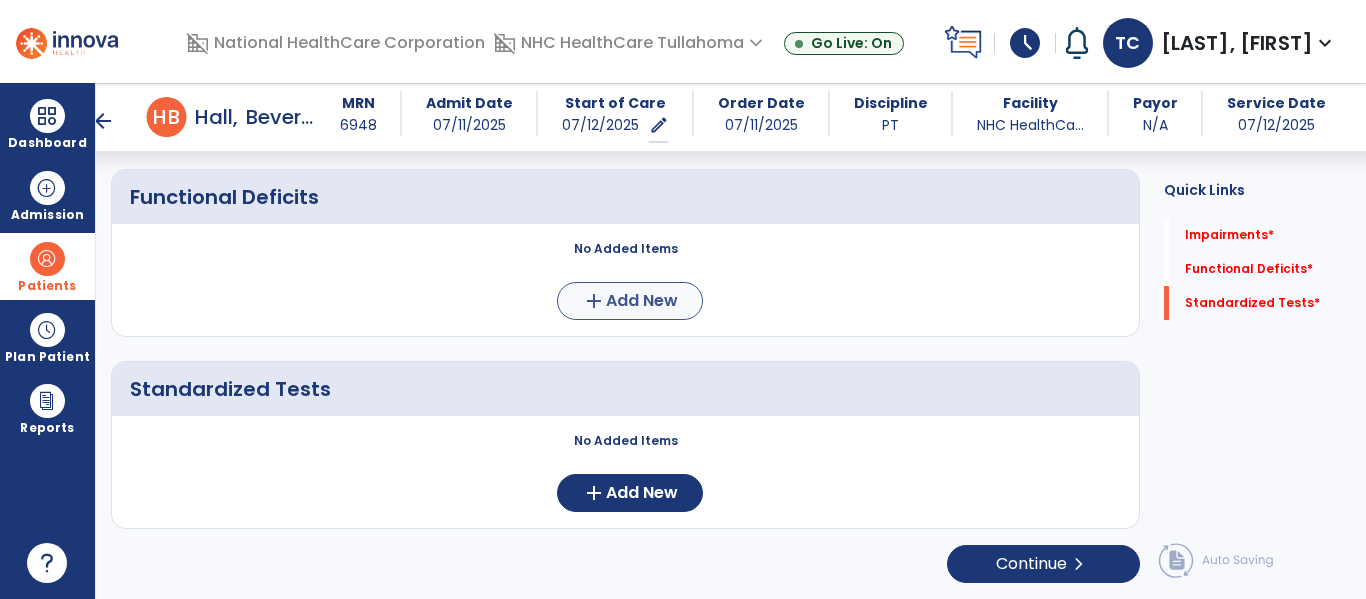 scroll, scrollTop: 0, scrollLeft: 0, axis: both 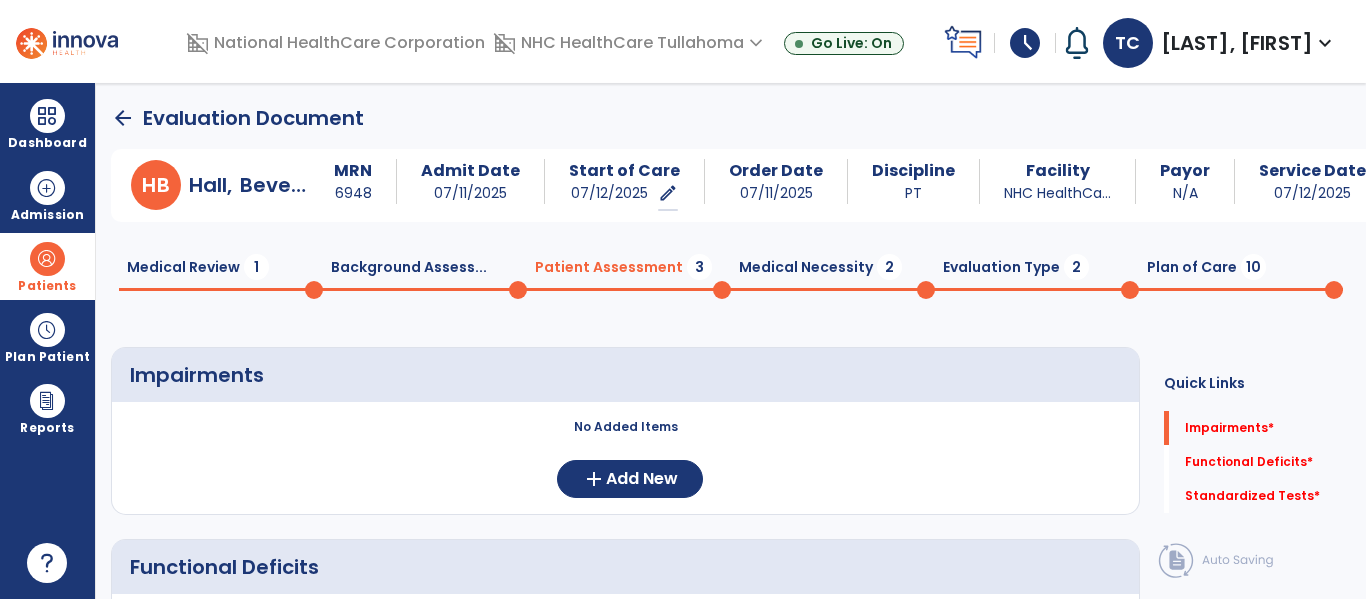 click on "Evaluation Type  2" 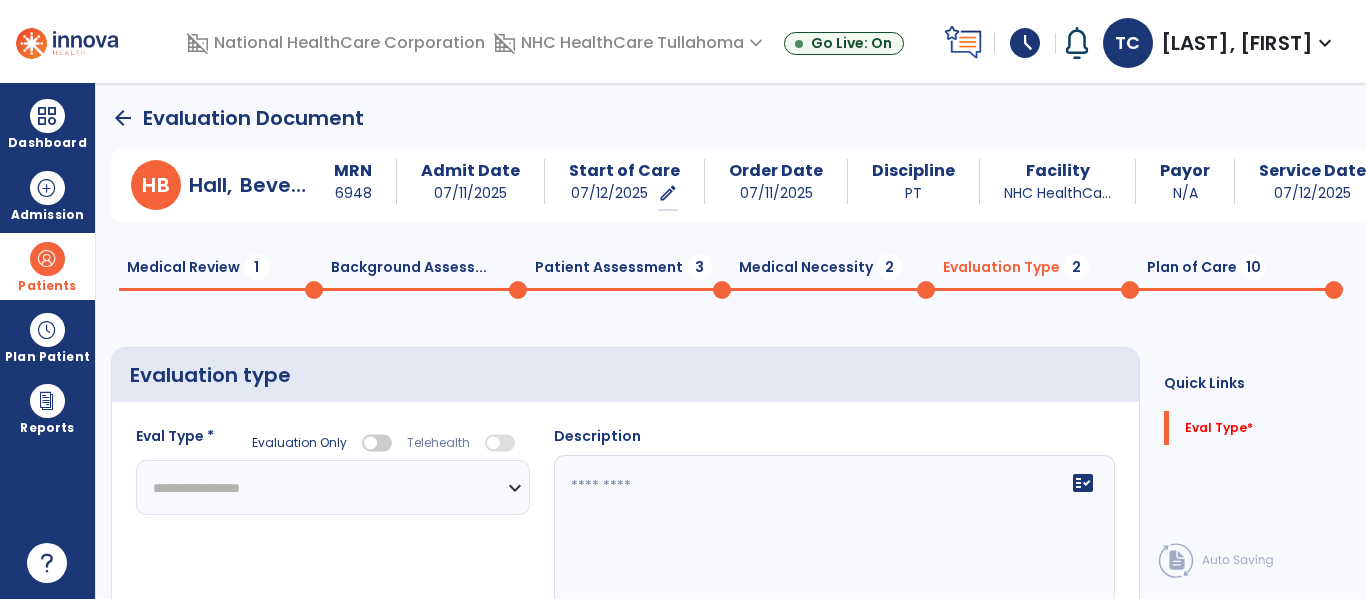 click on "**********" 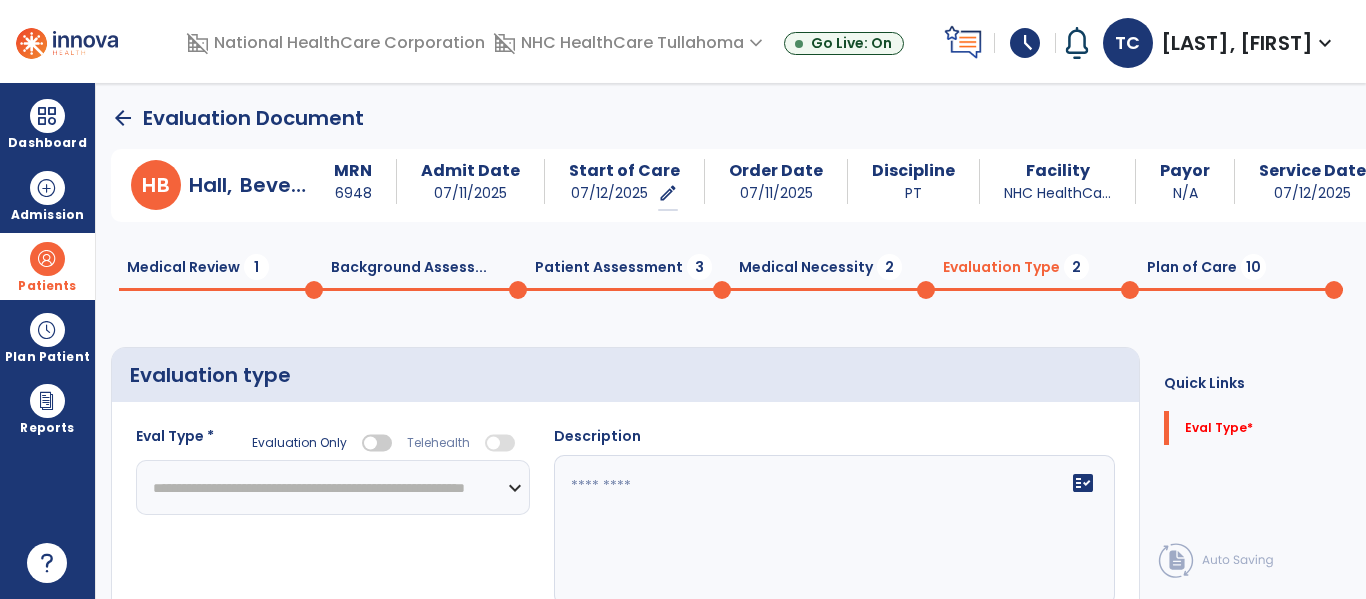 click on "**********" 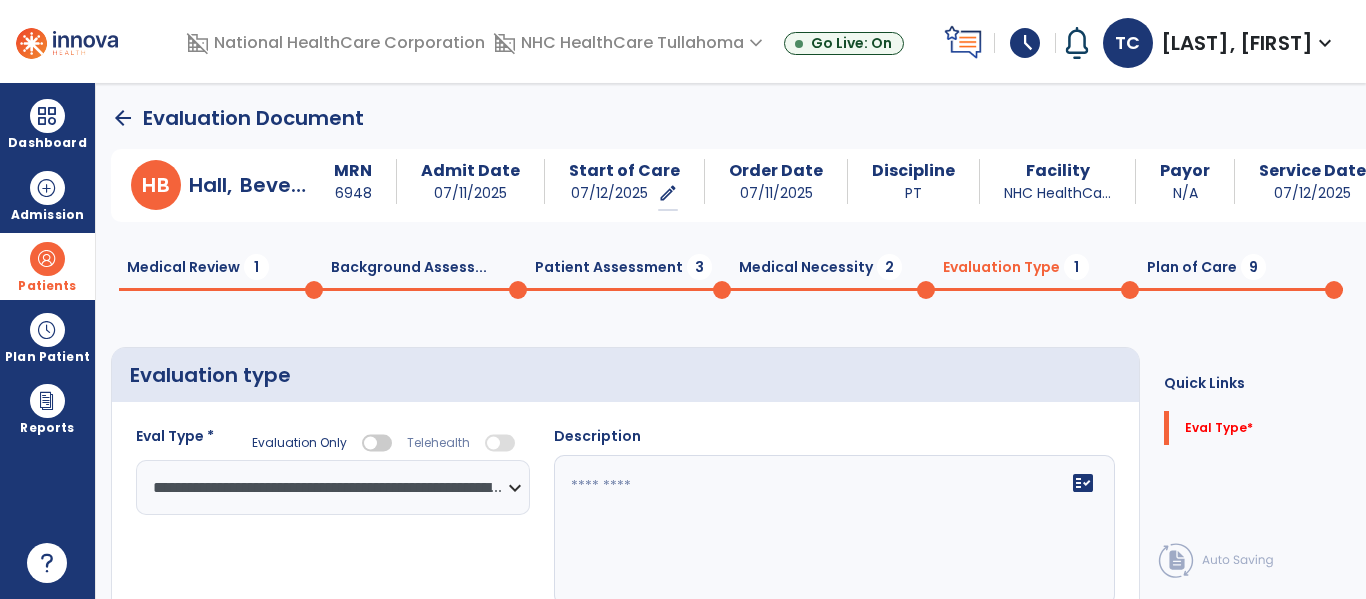 click on "Plan of Care  9" 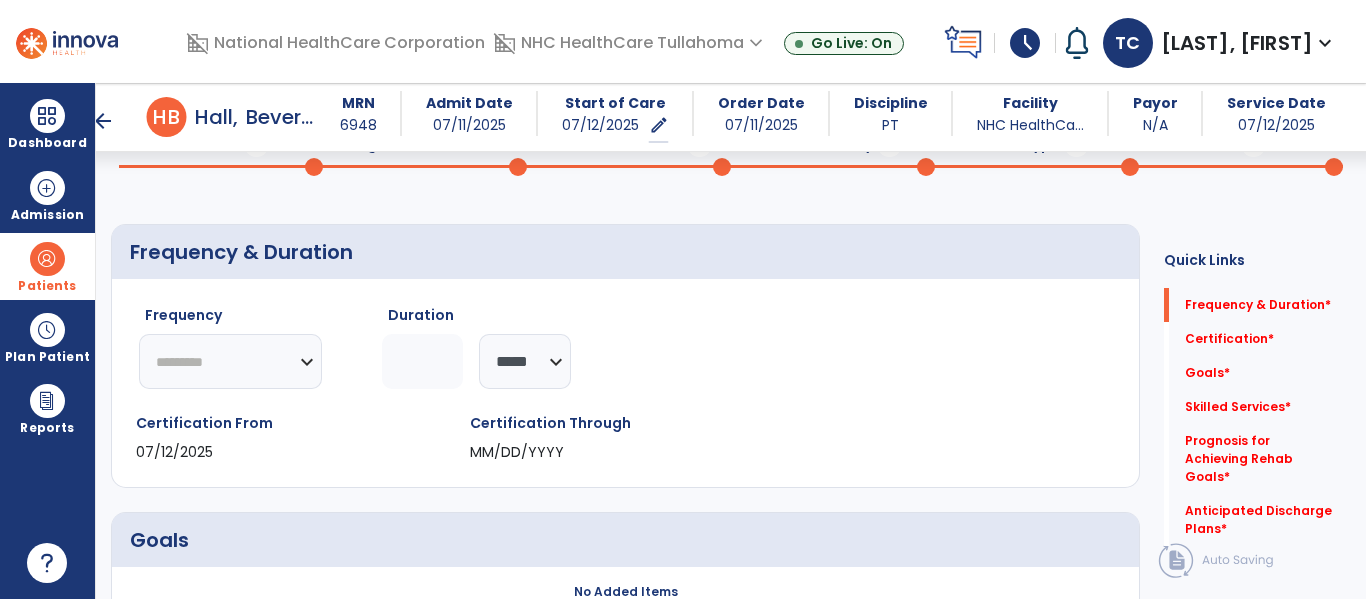 scroll, scrollTop: 105, scrollLeft: 0, axis: vertical 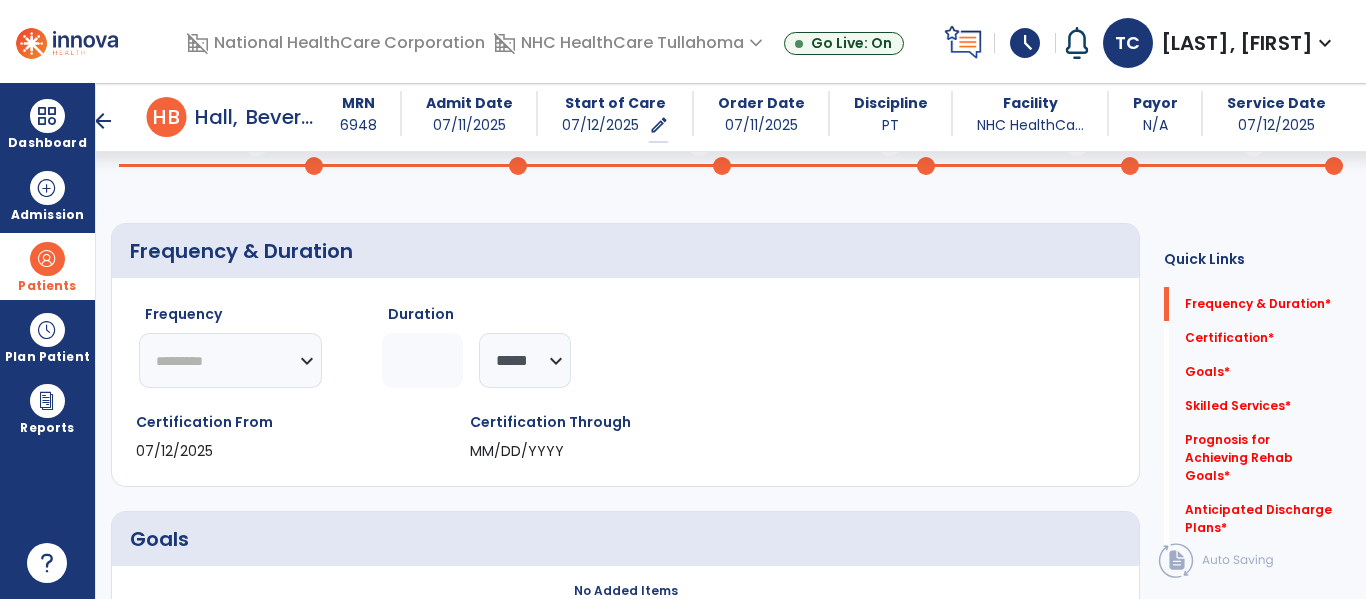 click on "********* ** ** ** ** ** ** **" 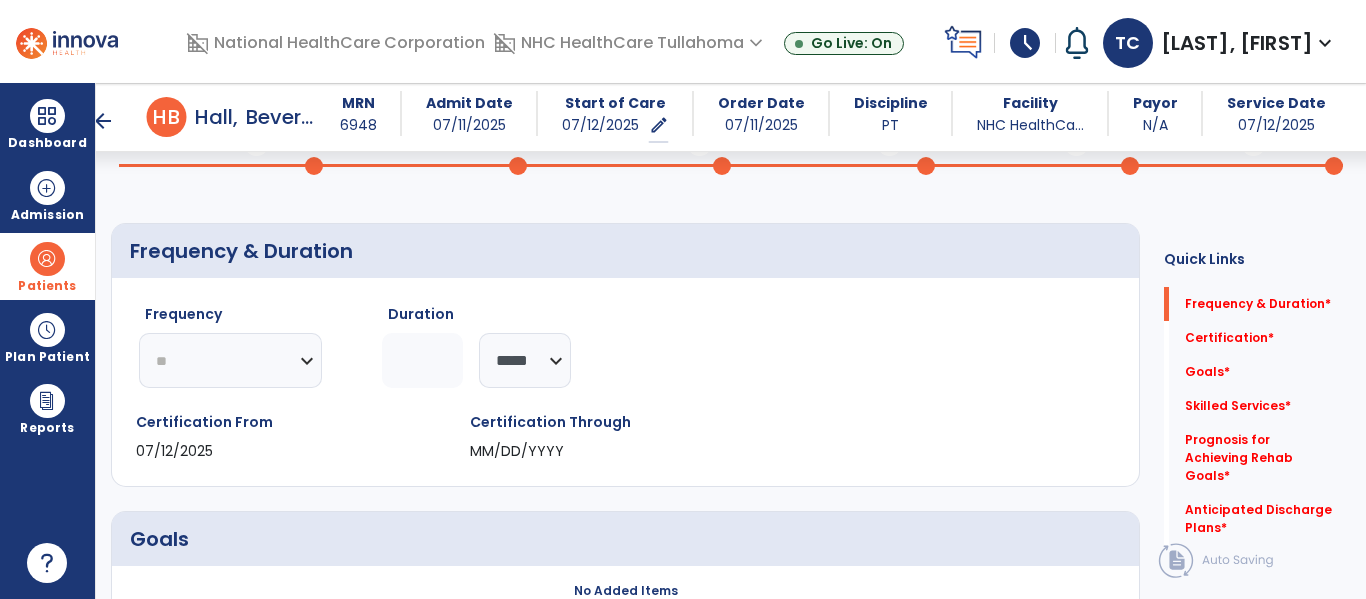 click on "********* ** ** ** ** ** ** **" 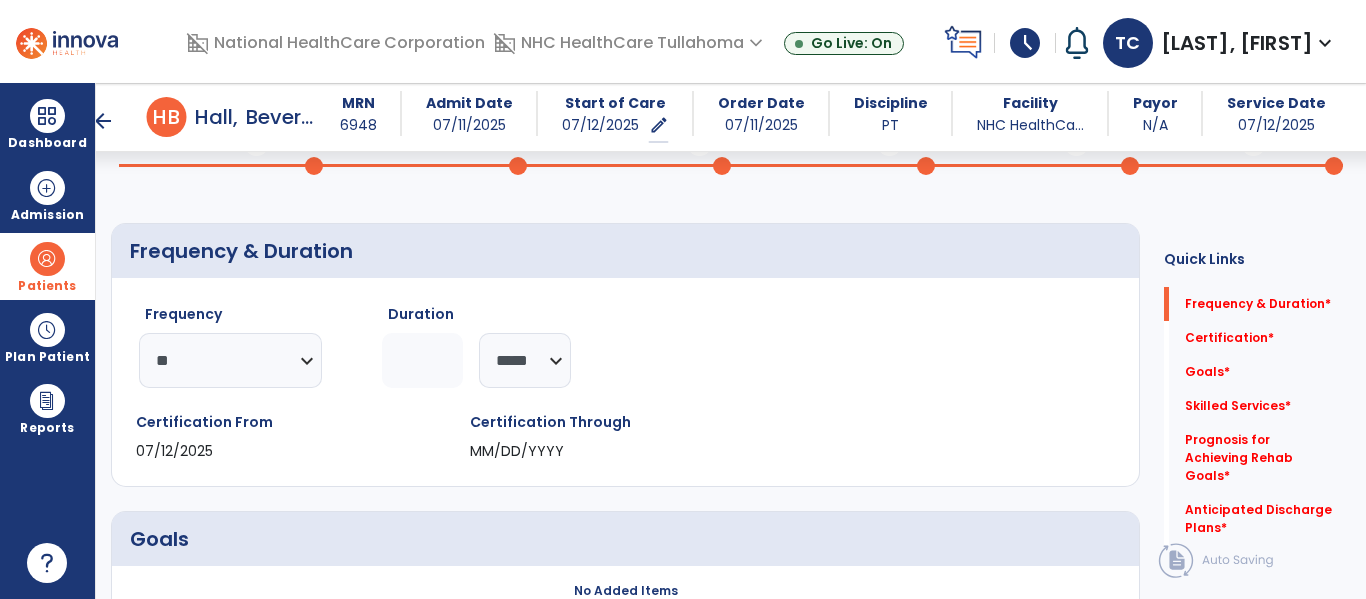click 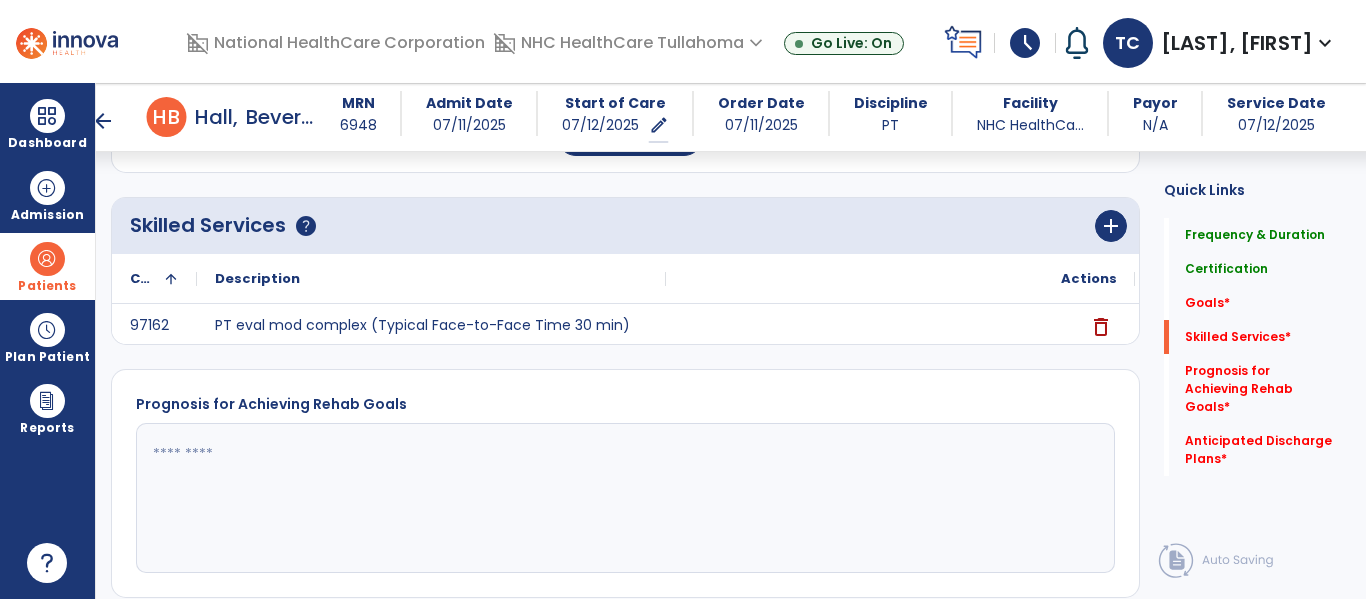 scroll, scrollTop: 612, scrollLeft: 0, axis: vertical 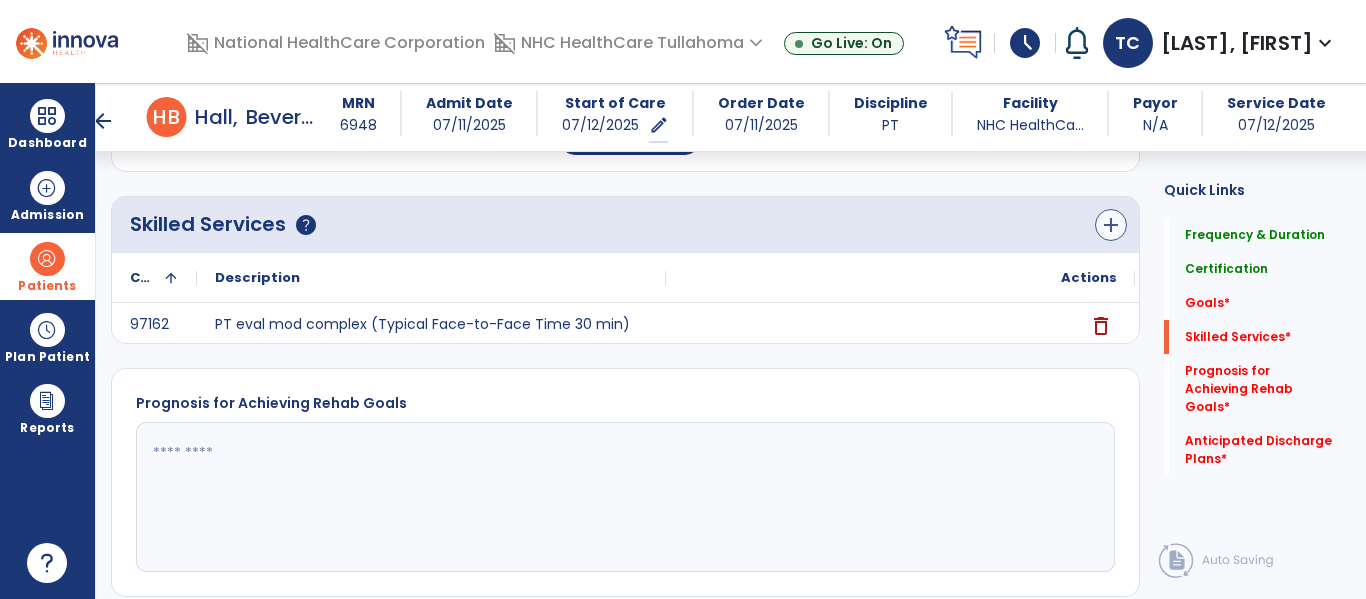 type on "**" 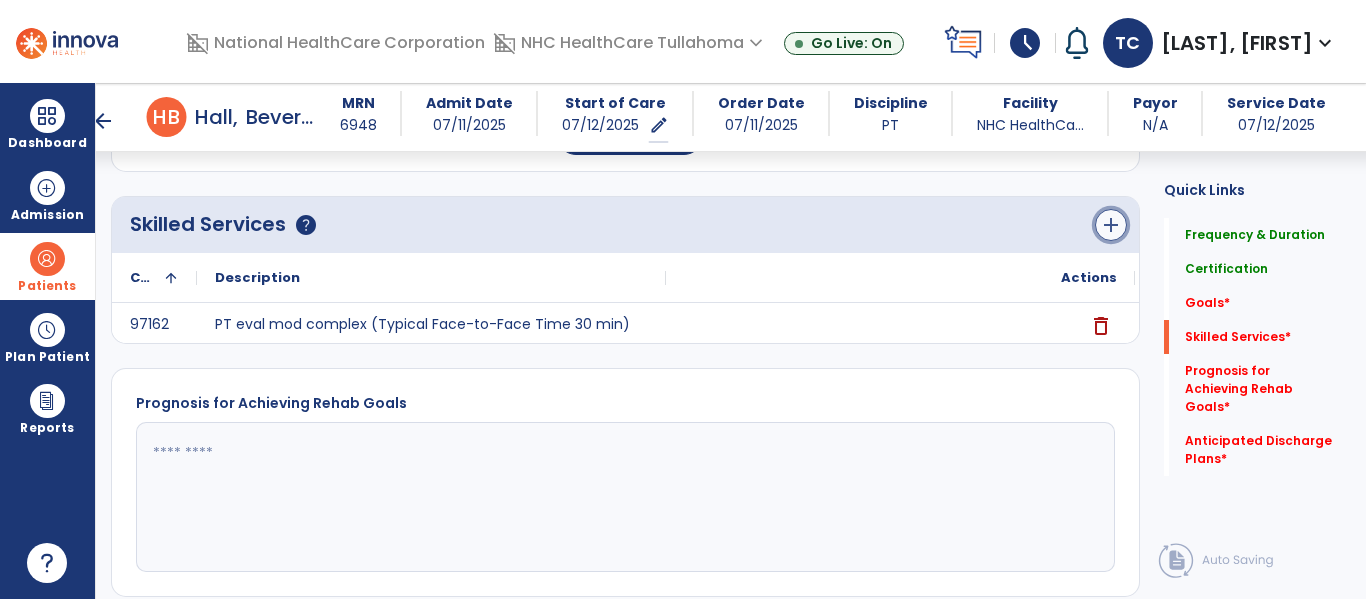 click on "add" 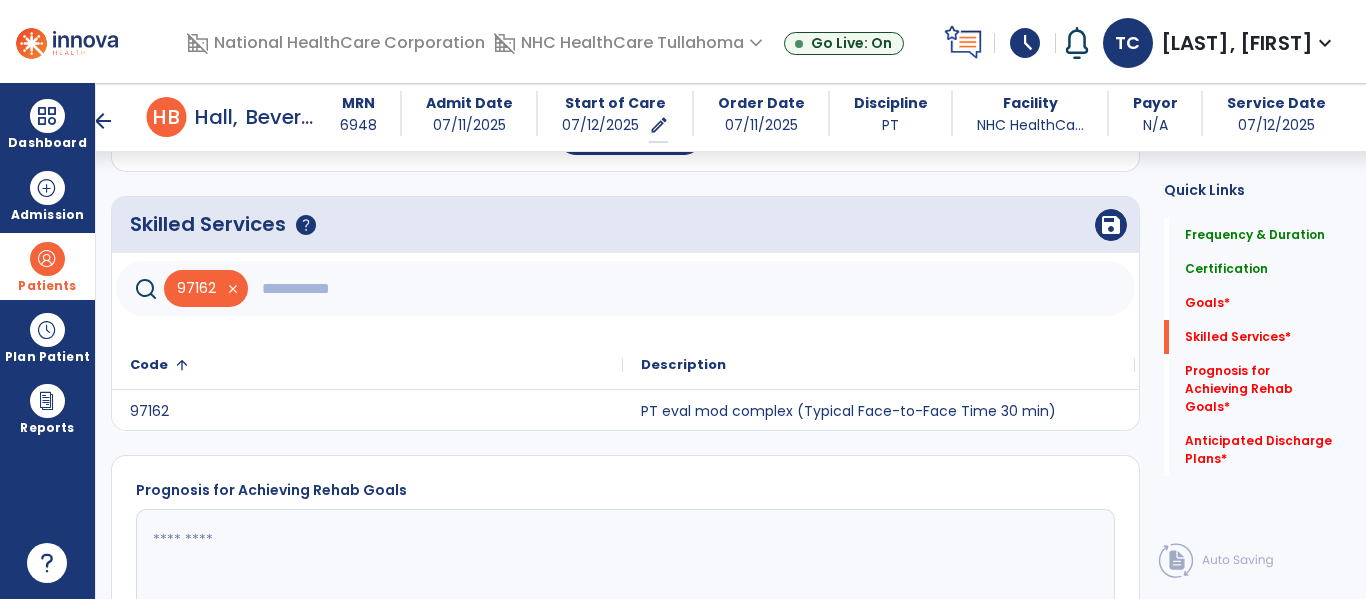 click 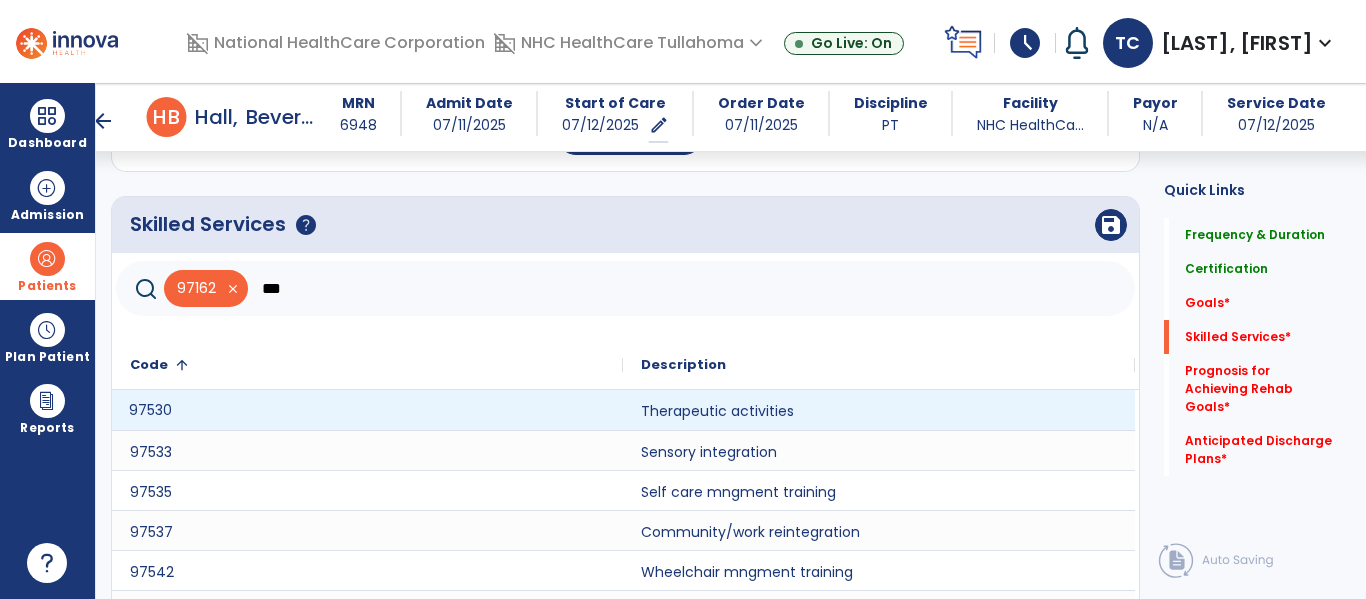 click on "97530" 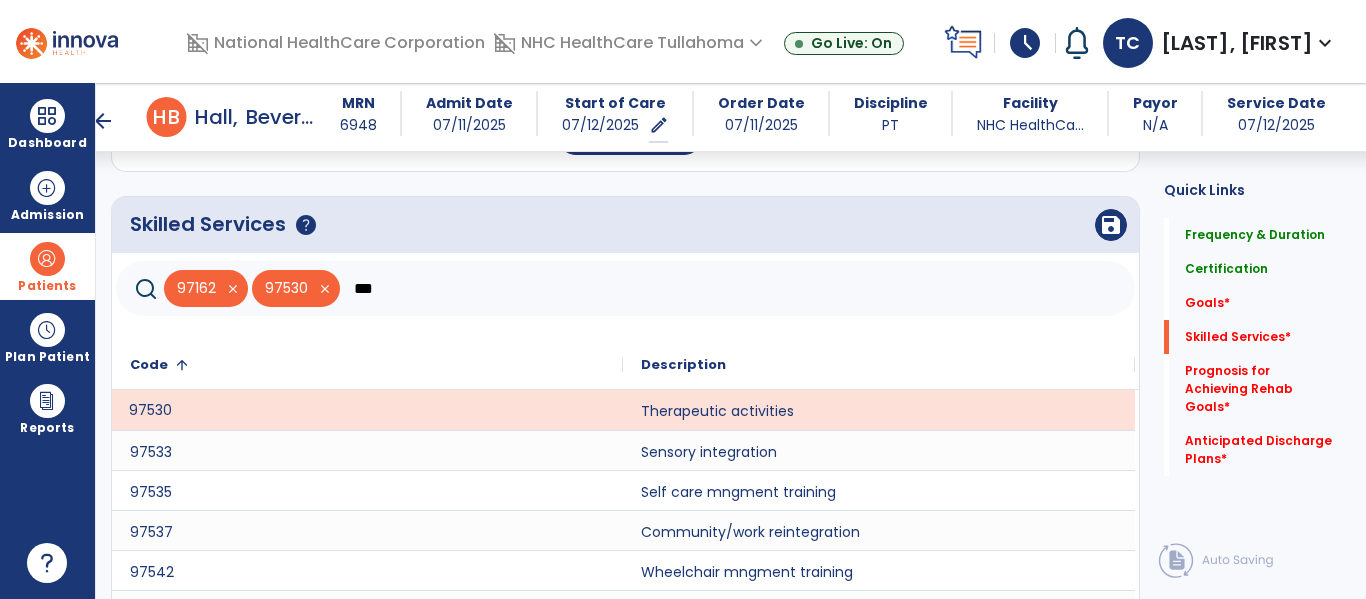 click on "***" 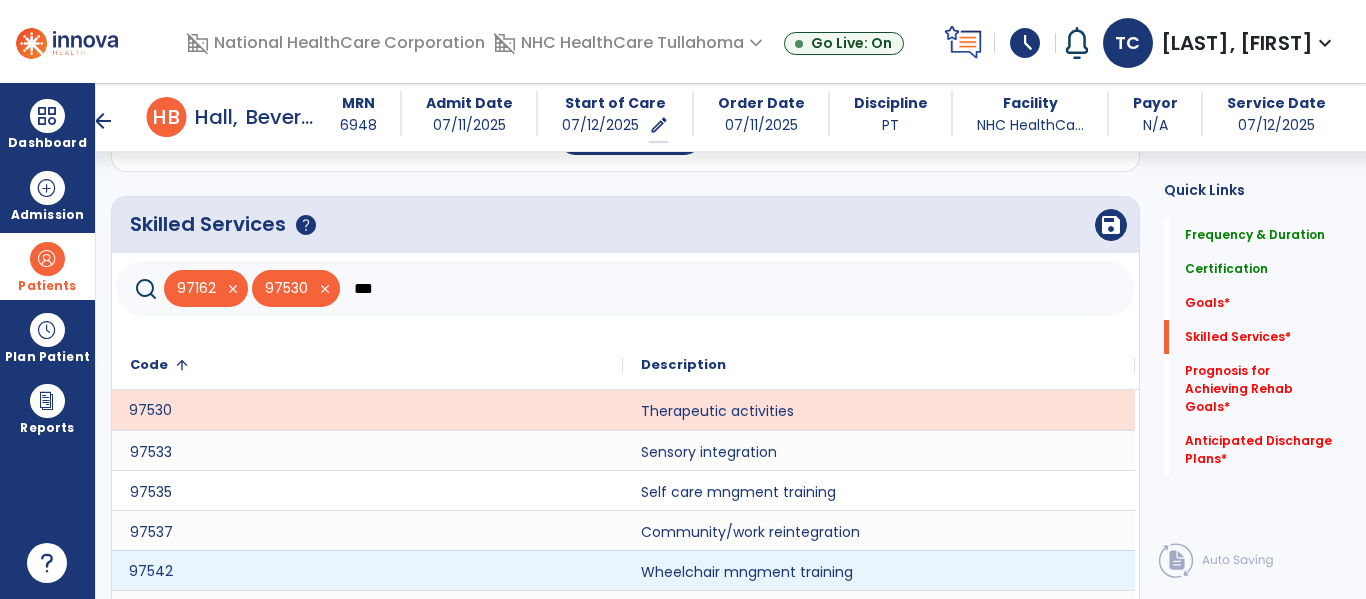 click on "97542" 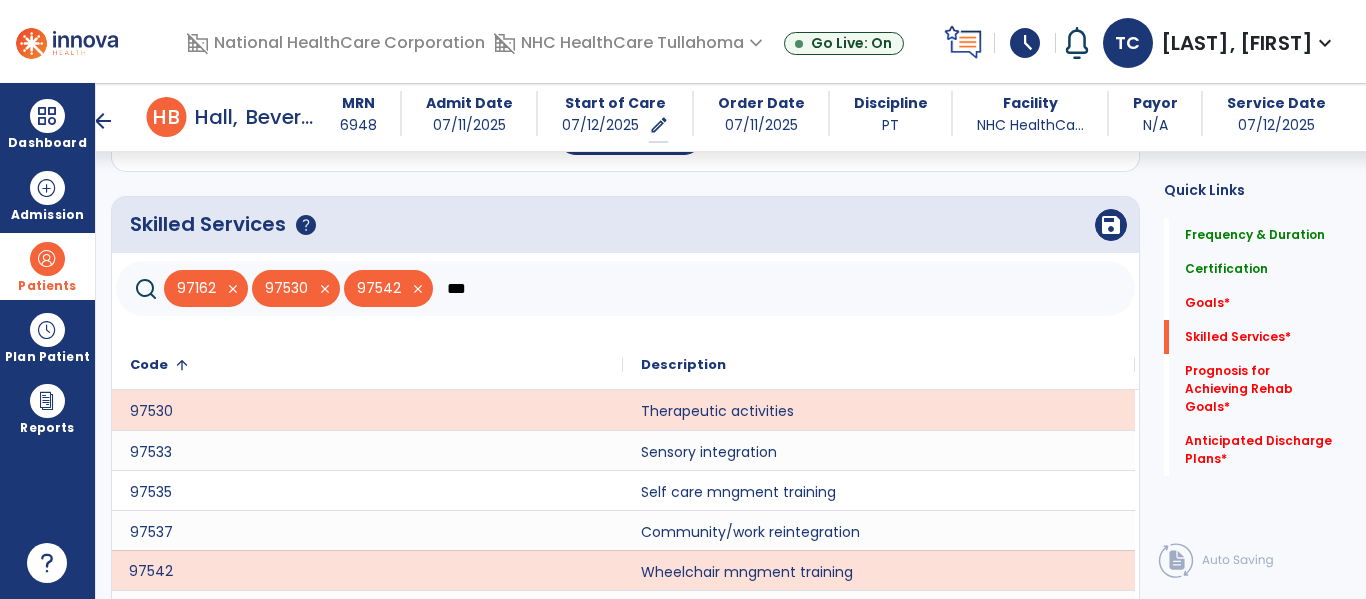 click on "***" 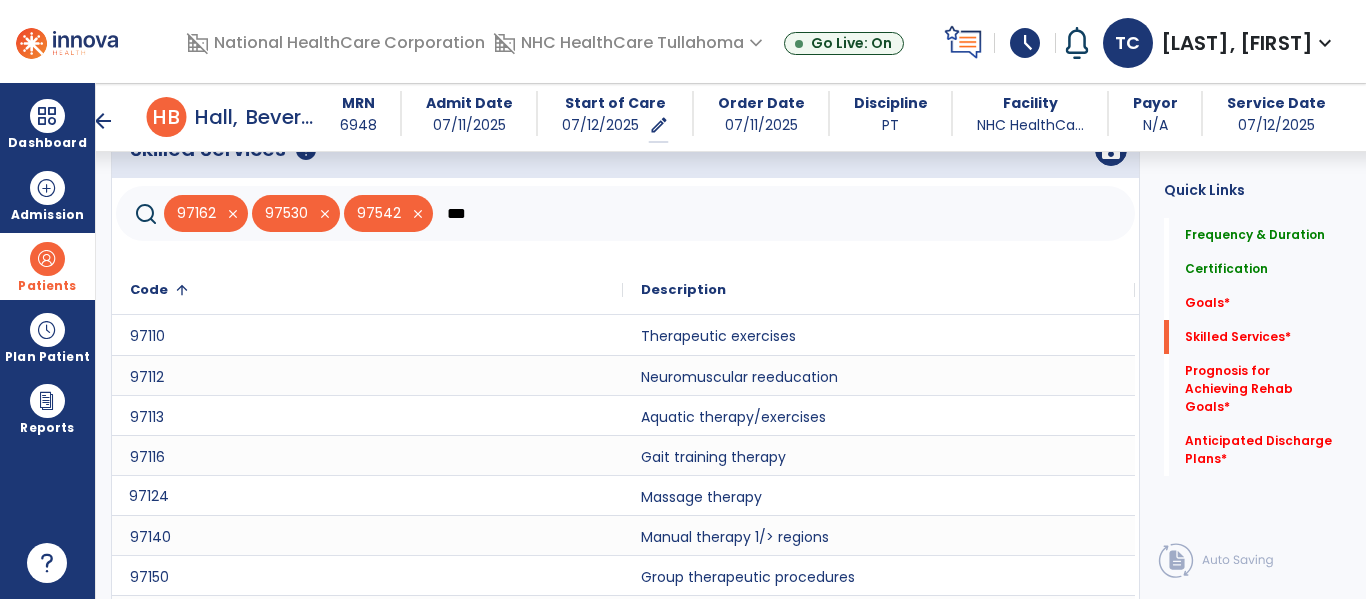 scroll, scrollTop: 850, scrollLeft: 0, axis: vertical 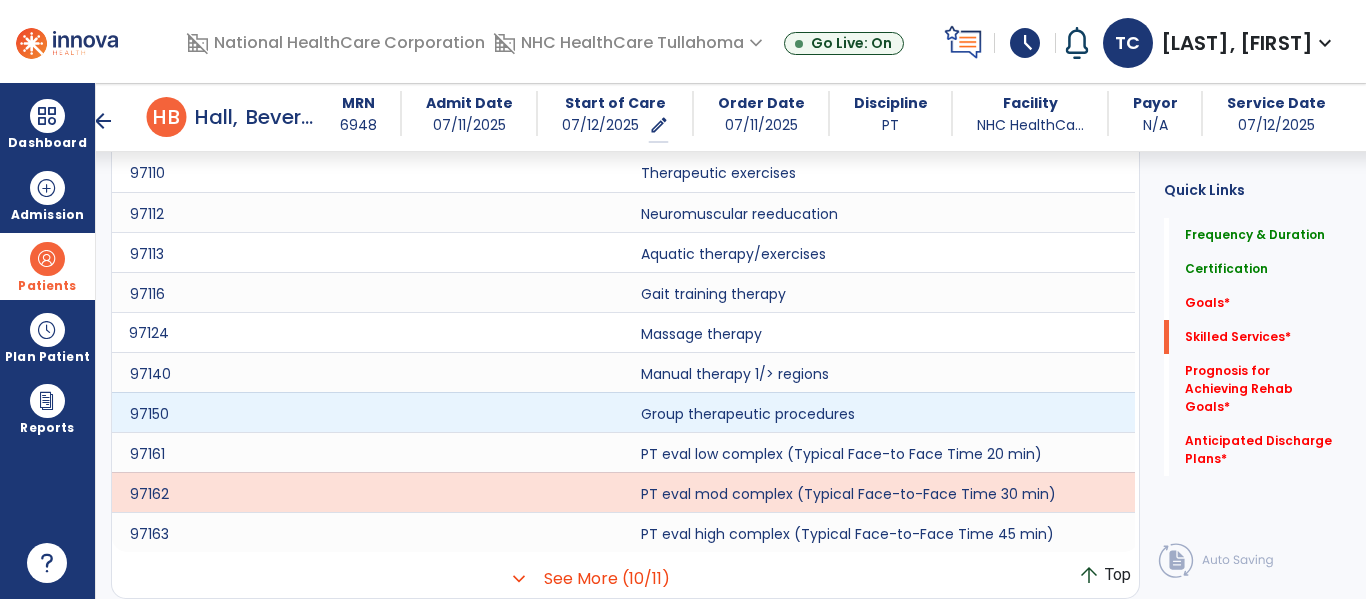 type on "***" 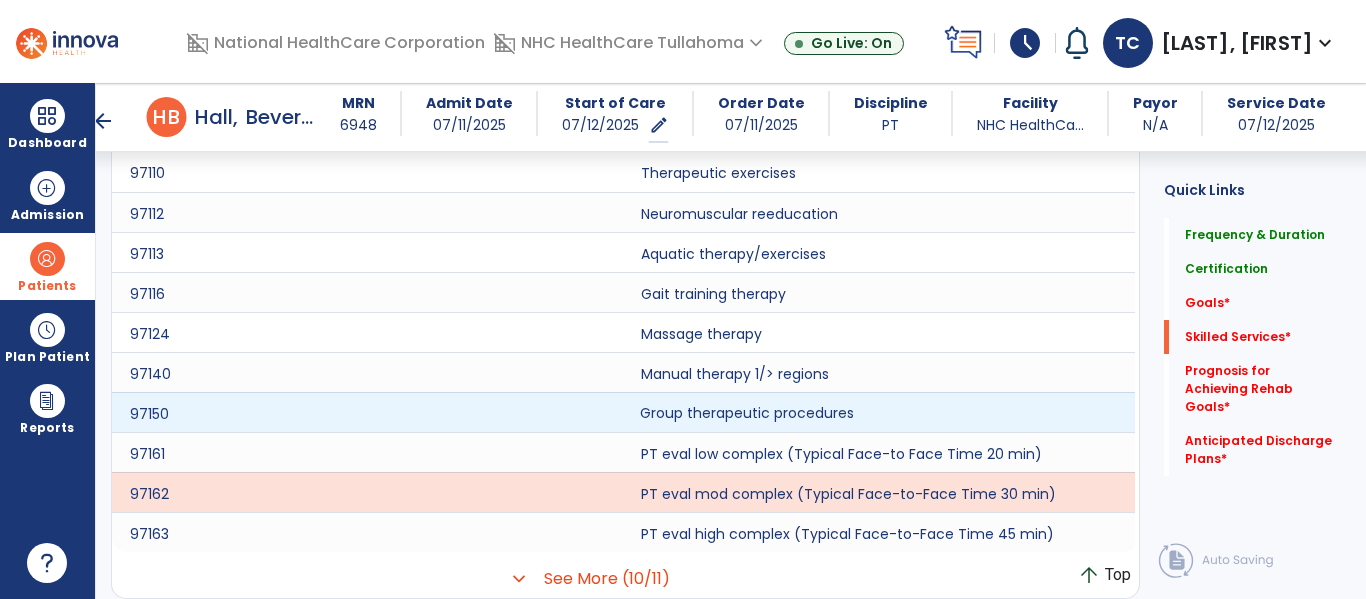 click on "Group therapeutic procedures" 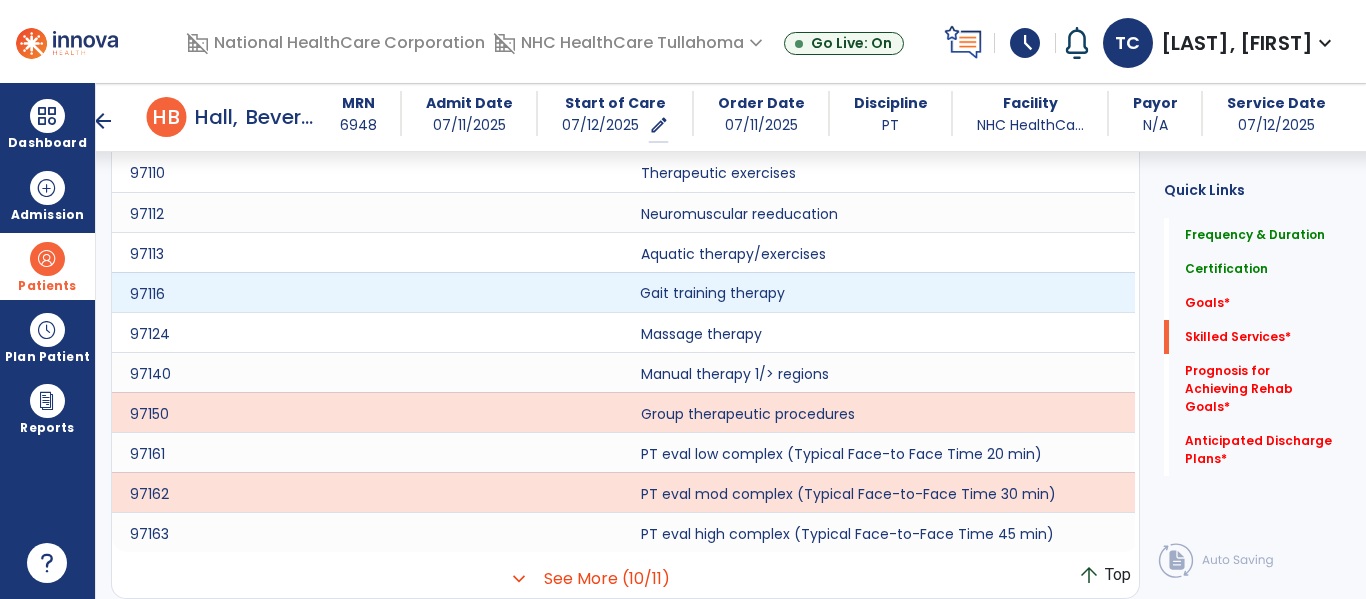click on "Gait training therapy" 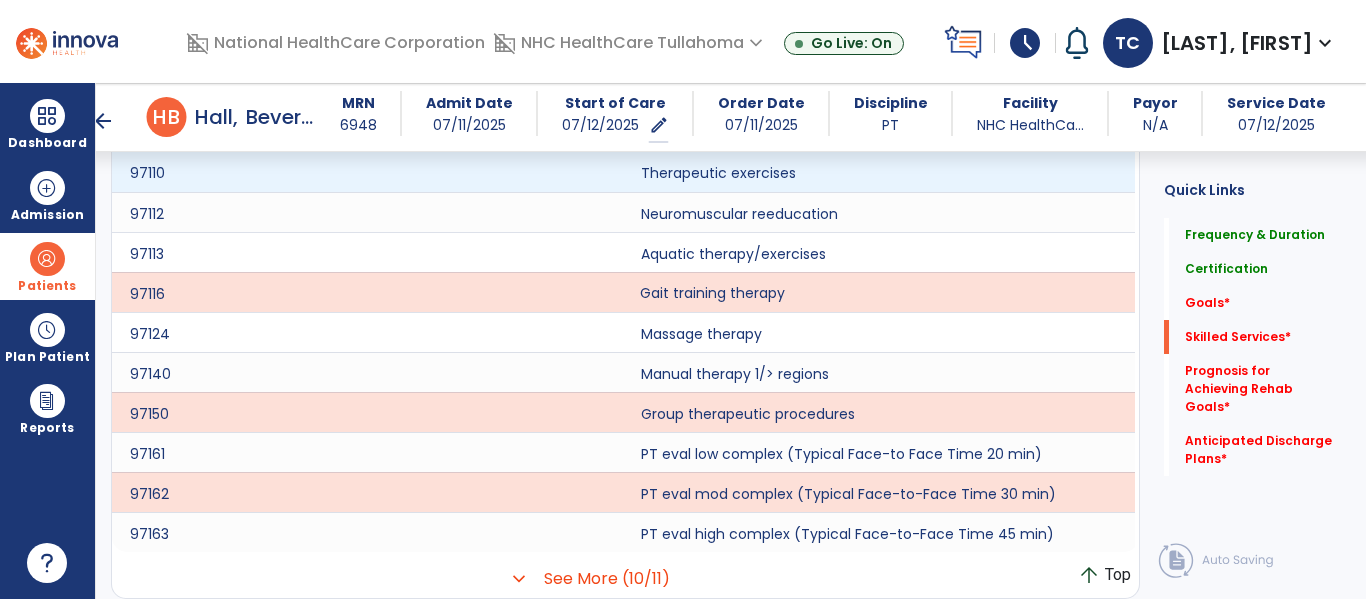 scroll, scrollTop: 723, scrollLeft: 0, axis: vertical 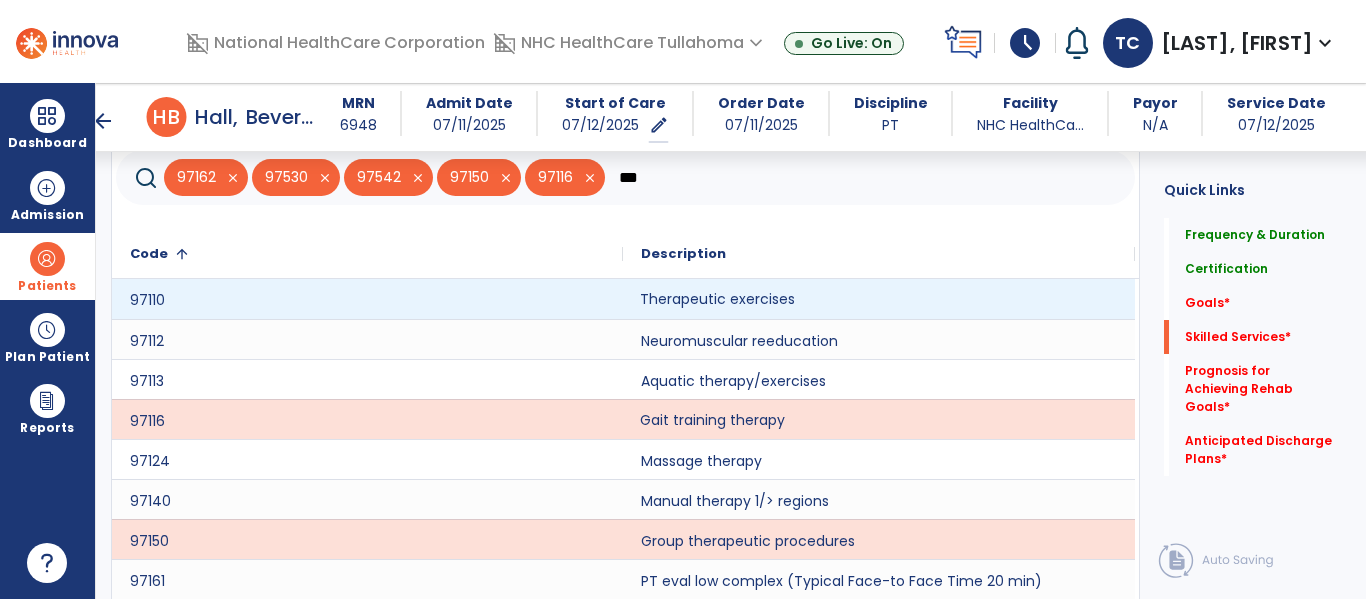 click on "Therapeutic exercises" 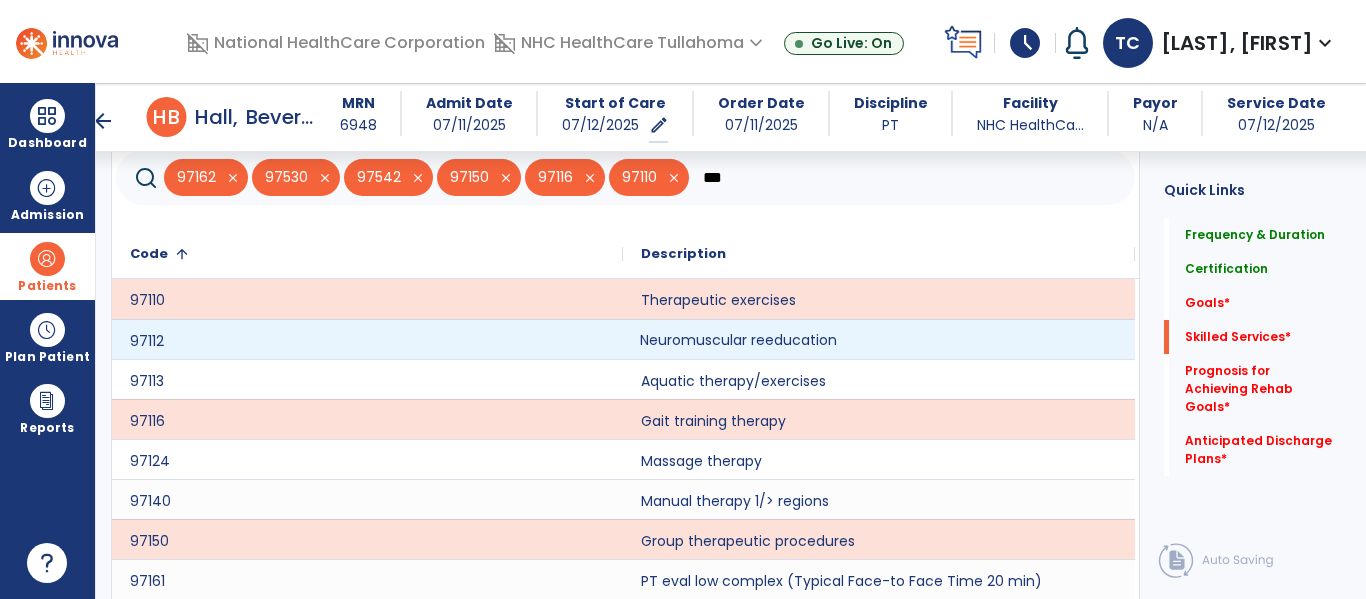 click on "Neuromuscular reeducation" 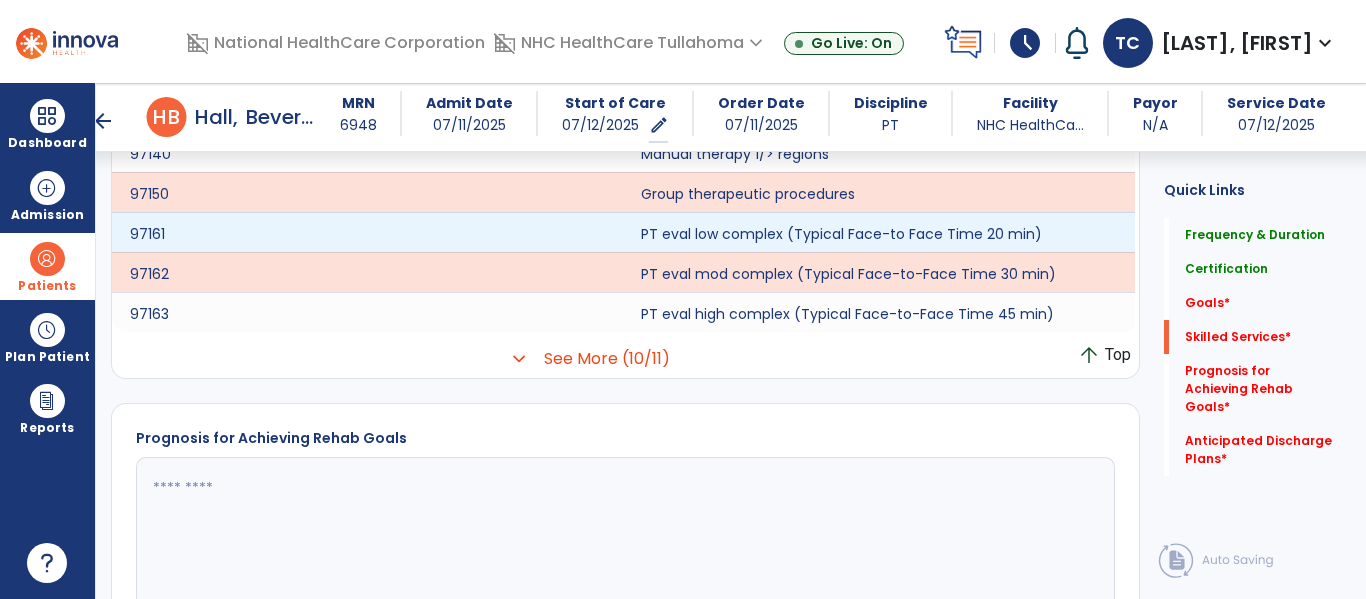scroll, scrollTop: 663, scrollLeft: 0, axis: vertical 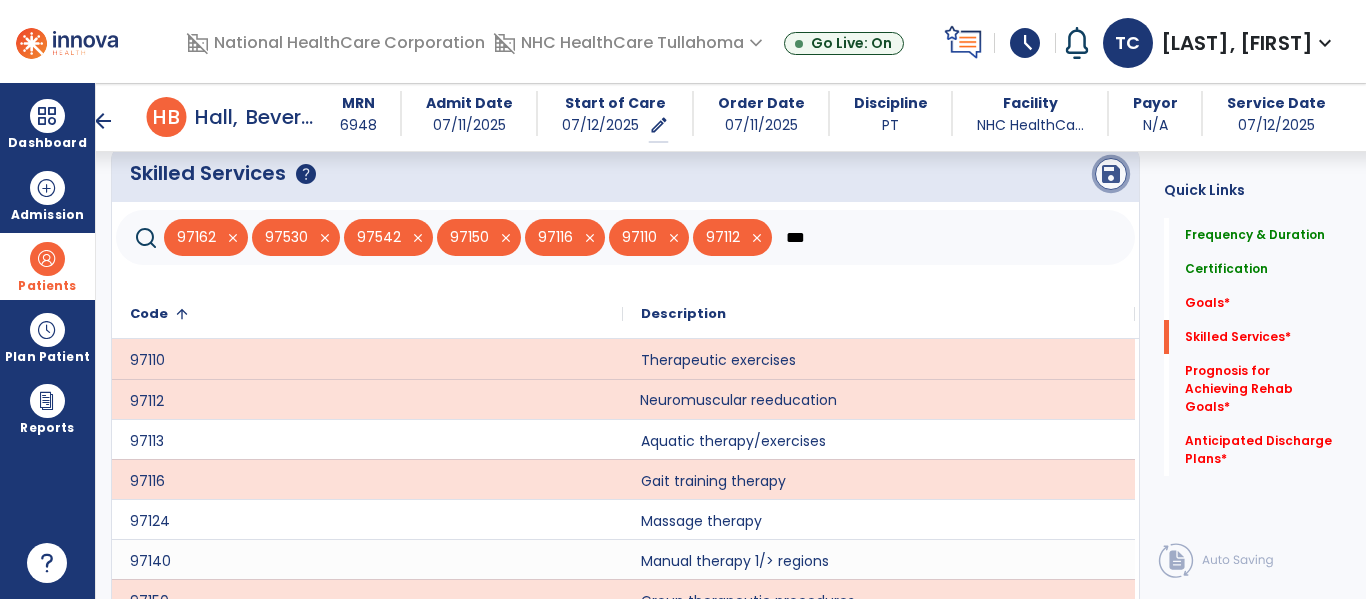 click on "save" 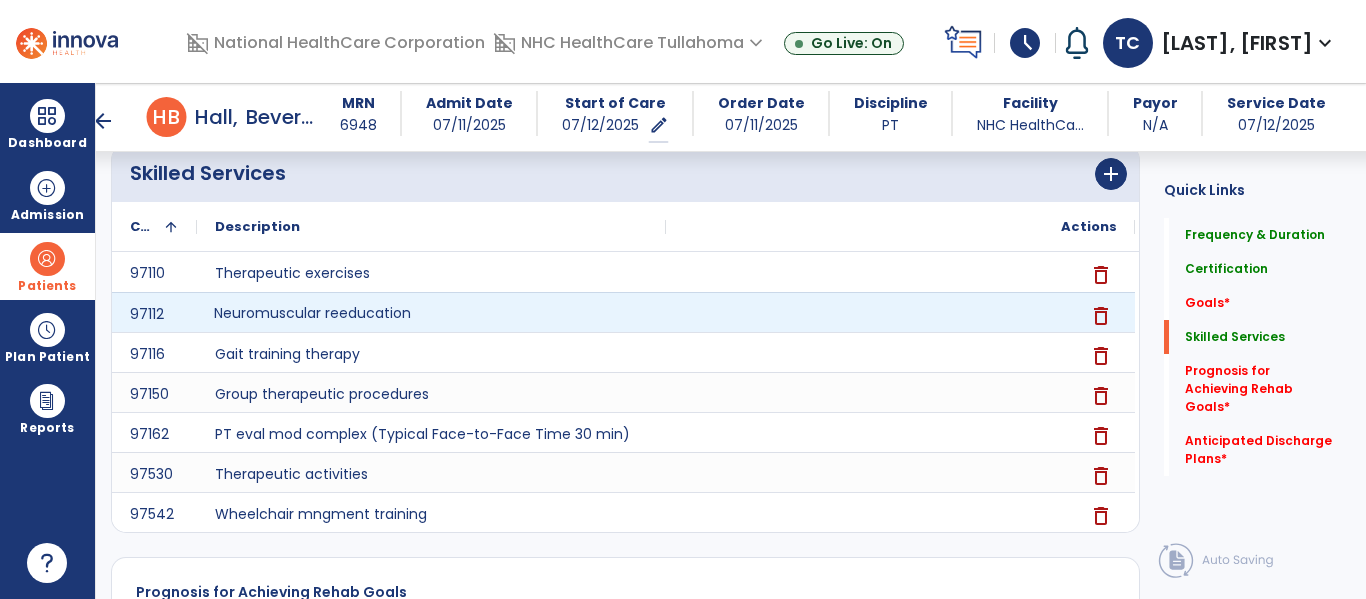 click on "Neuromuscular reeducation" 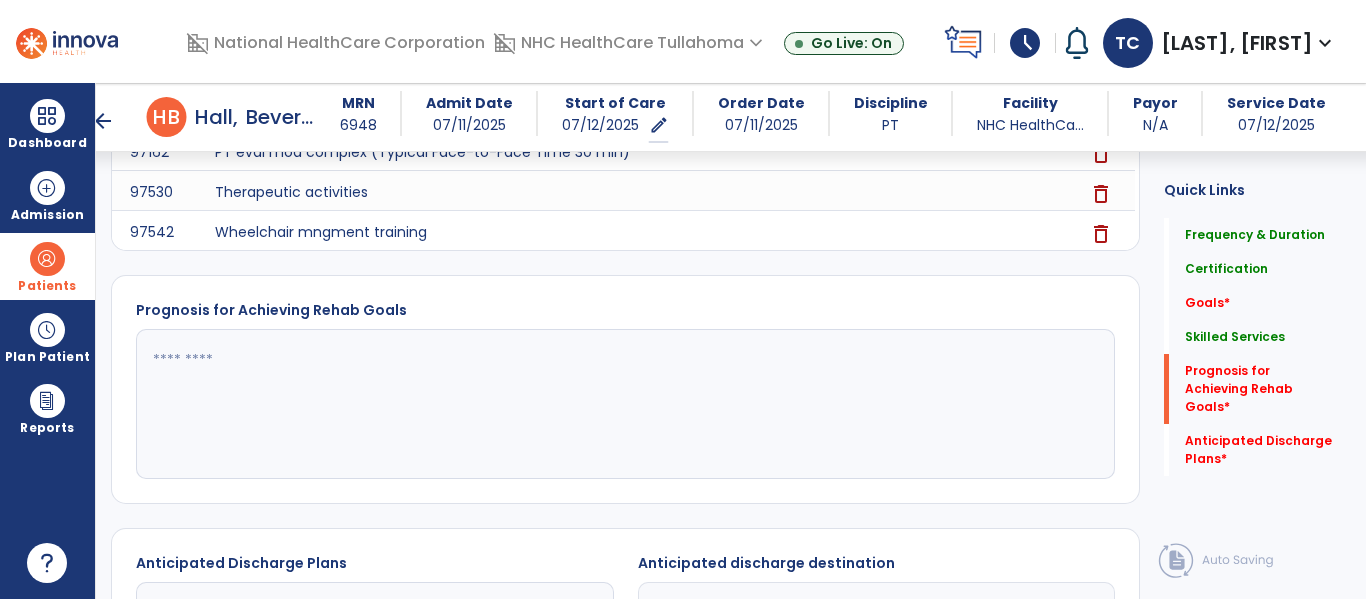 scroll, scrollTop: 945, scrollLeft: 0, axis: vertical 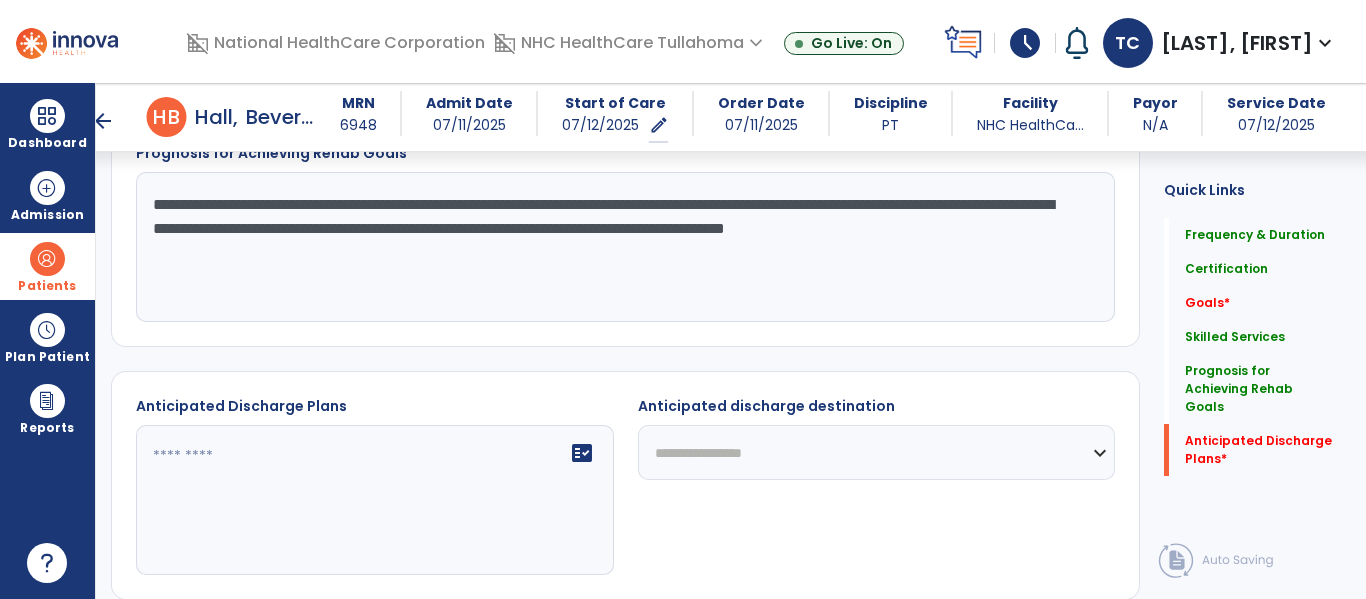 type on "**********" 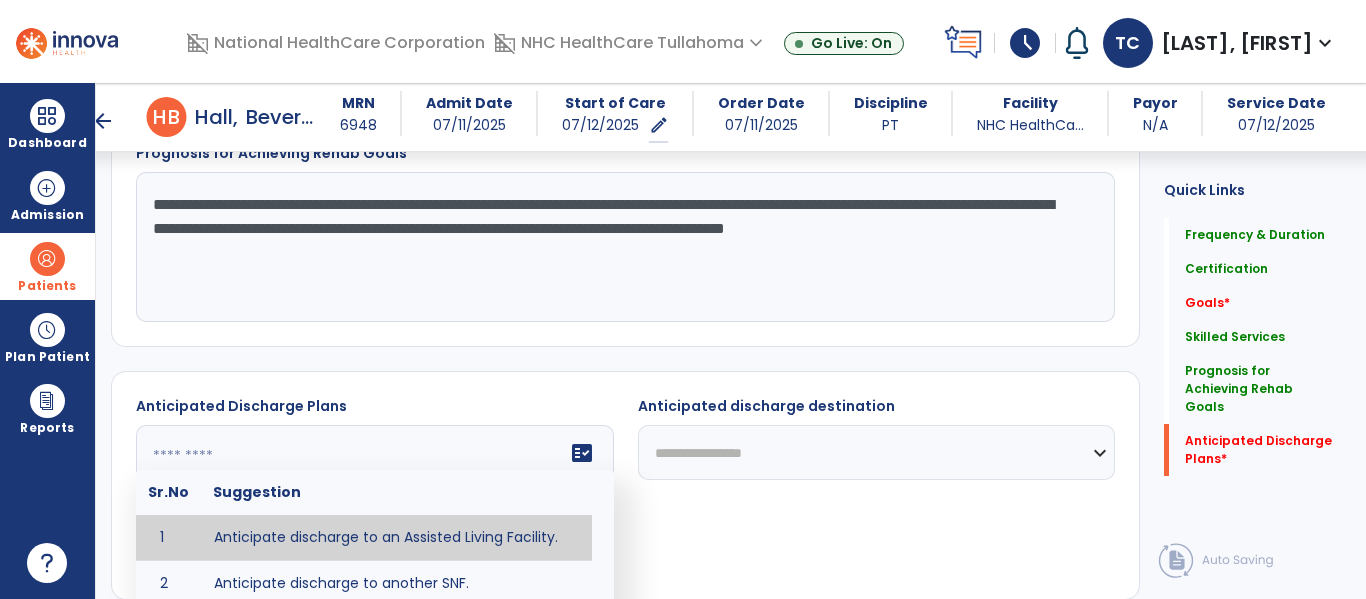 click on "fact_check  Sr.No Suggestion 1 Anticipate discharge to an Assisted Living Facility. 2 Anticipate discharge to another SNF. 3 Anticipate discharge to home. 4 Anticipate discharge to hospice care. 5 Anticipate discharge to this SNF. 6 Anticipate patient will need [FULL/PART TIME] caregiver assistance. 7 Anticipate patient will need [ASSISTANCE LEVEL] assistance from [CAREGIVER]. 8 Anticipate patient will need 24-hour caregiver assistance. 9 Anticipate patient will need no caregiver assistance. 10 Discharge home and independent with caregiver. 11 Discharge home and independent without caregiver. 12 Discharge home and return to community activities. 13 Discharge home and return to vocational activities. 14 Discharge to home with patient continuing therapy services with out patient therapy. 15 Discharge to home with patient continuing therapy with Home Health. 16 Discharge to home with patient planning to live alone. 17 DME - the following DME for this patient is recommended by Physical Therapy: 18 19 20 21 22 23" 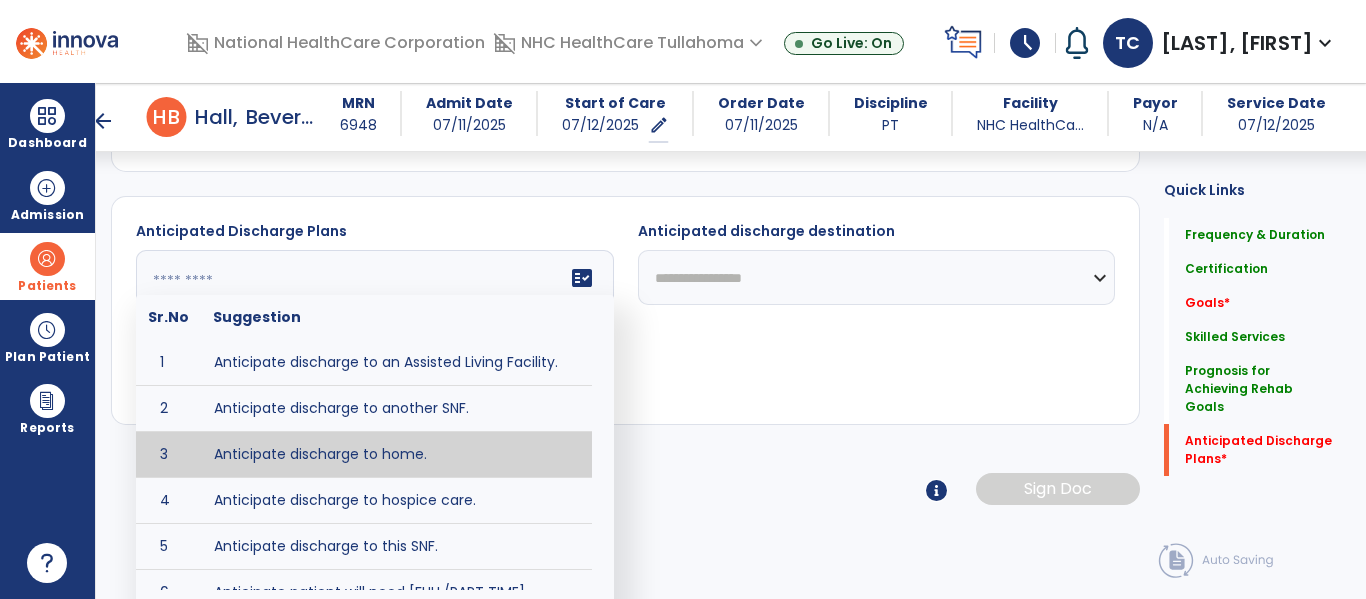 type on "**********" 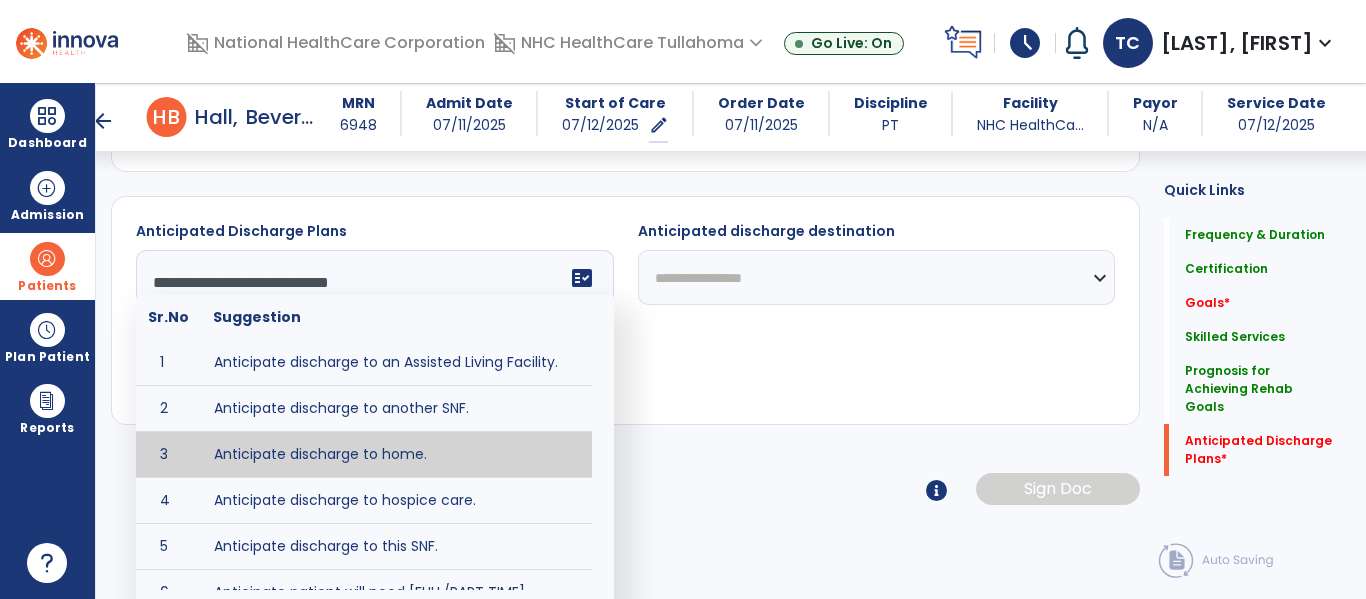 scroll, scrollTop: 1201, scrollLeft: 0, axis: vertical 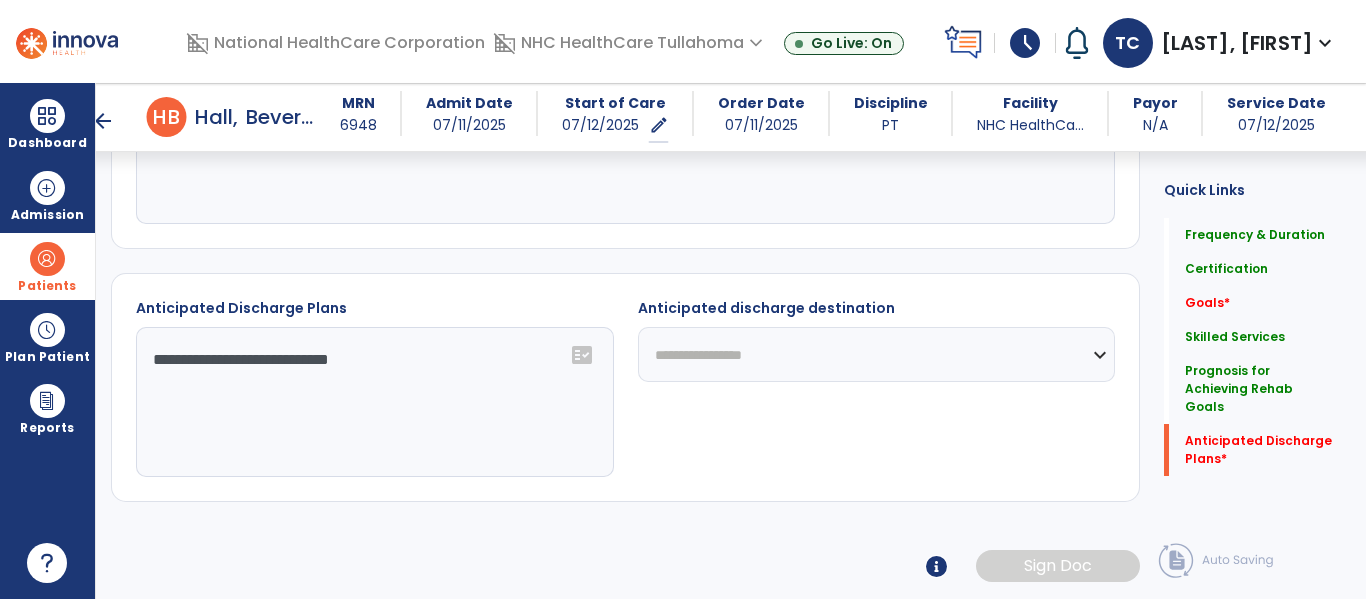 click on "**********" 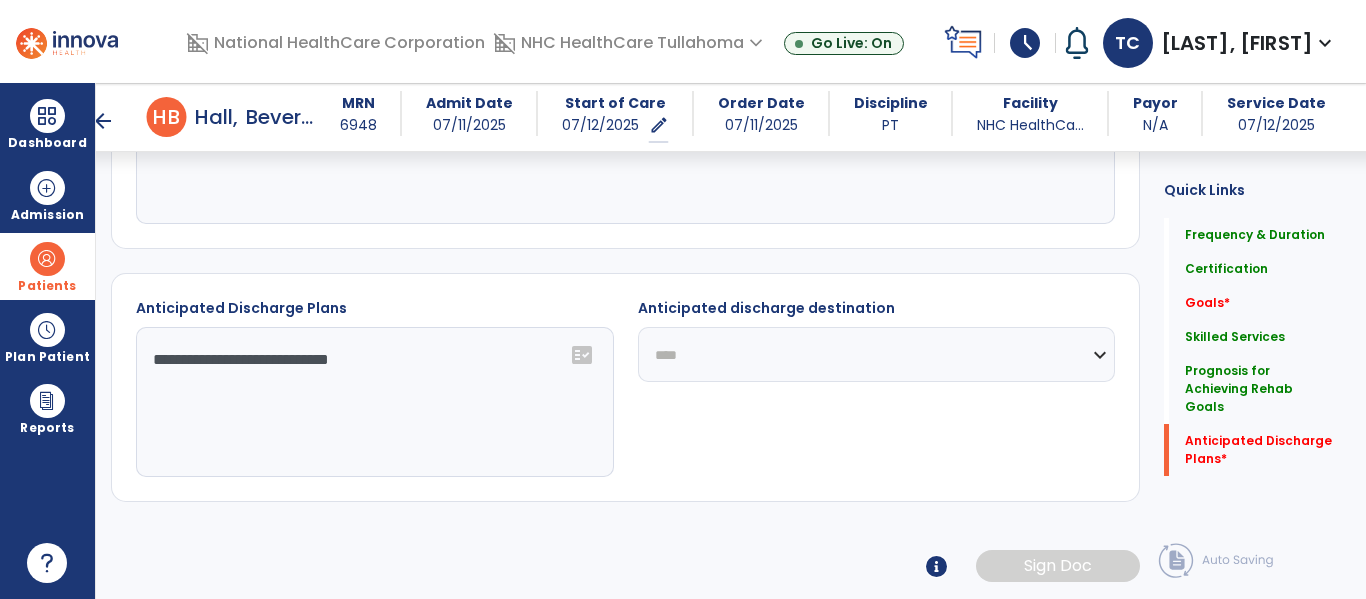 click on "**********" 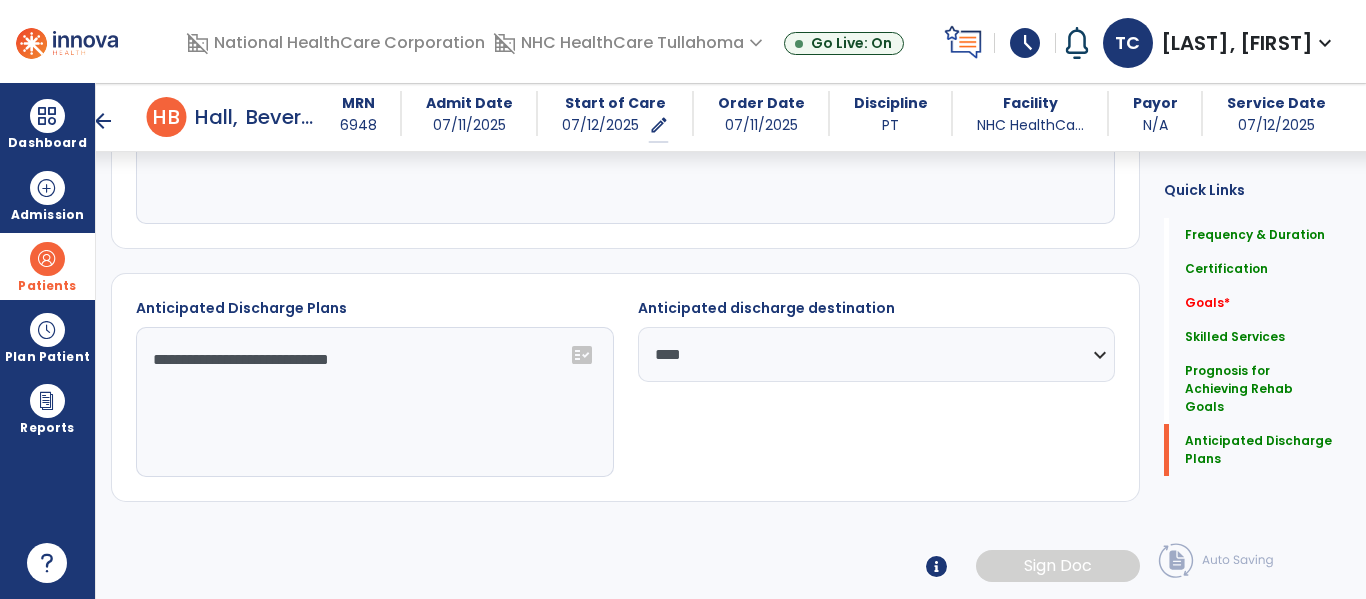 click on "**********" 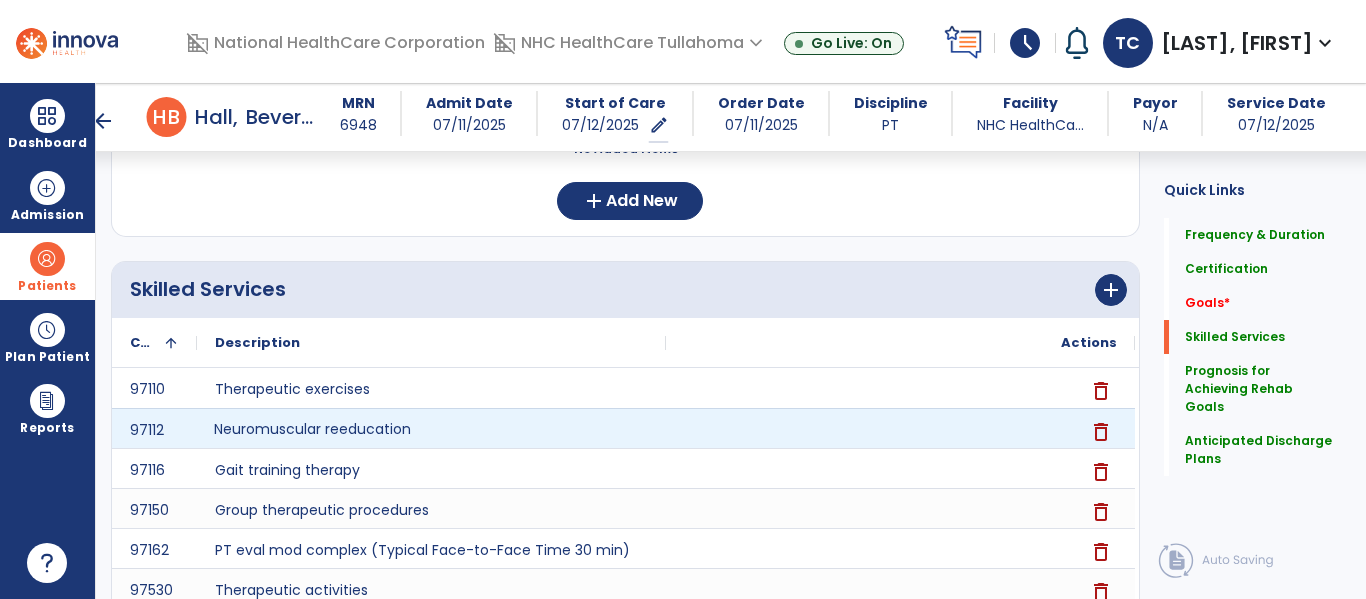 scroll, scrollTop: 0, scrollLeft: 0, axis: both 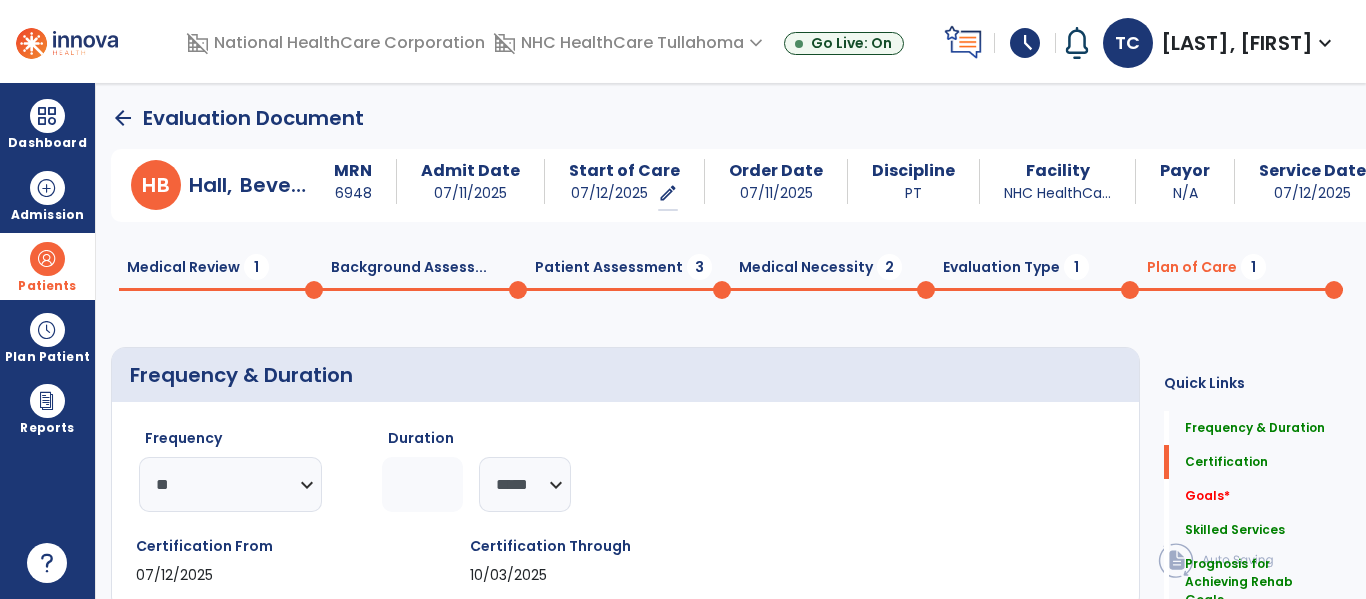 type on "**********" 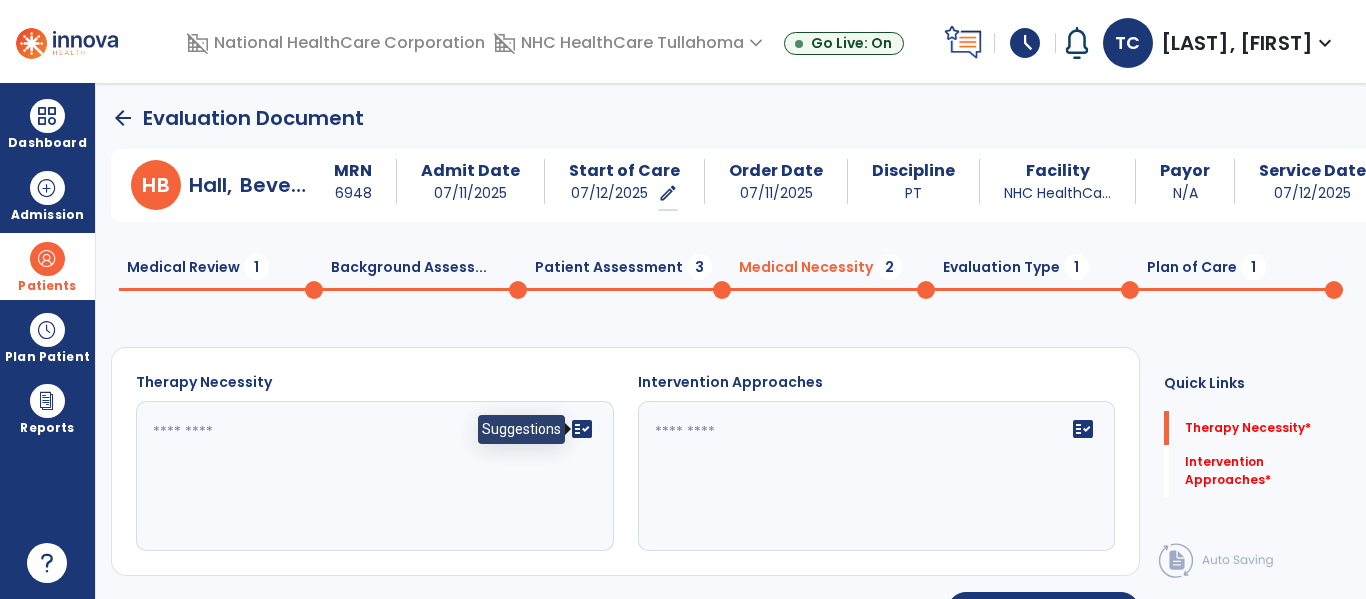 click on "fact_check" 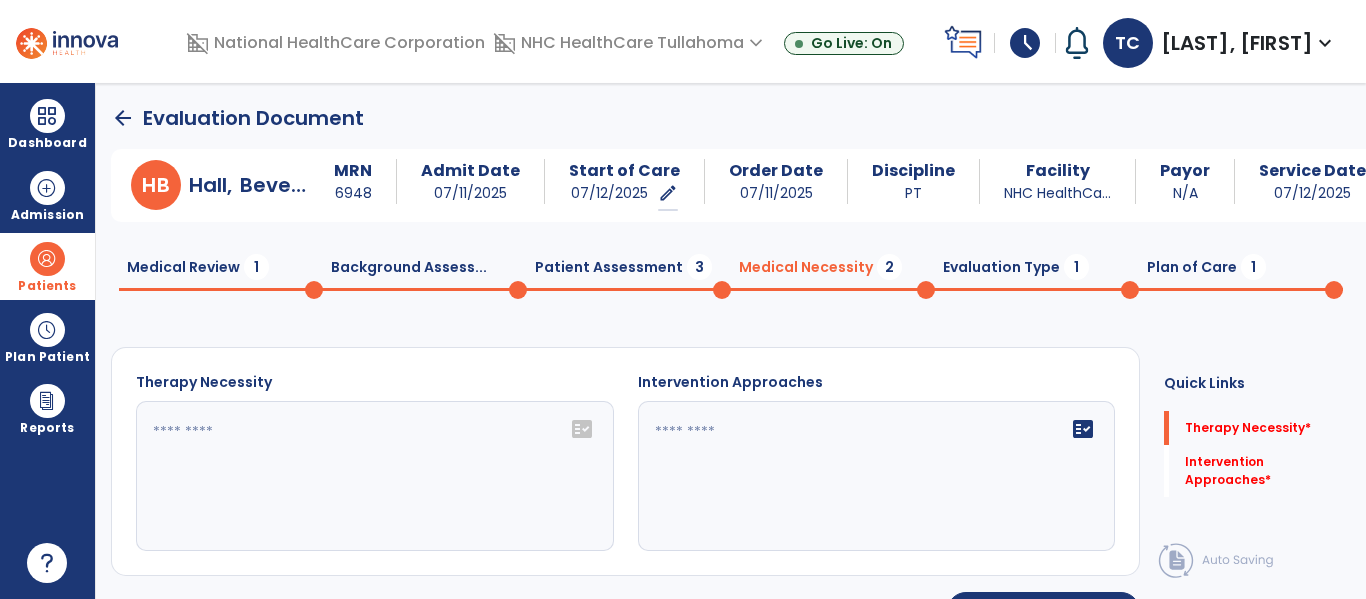 click on "fact_check" 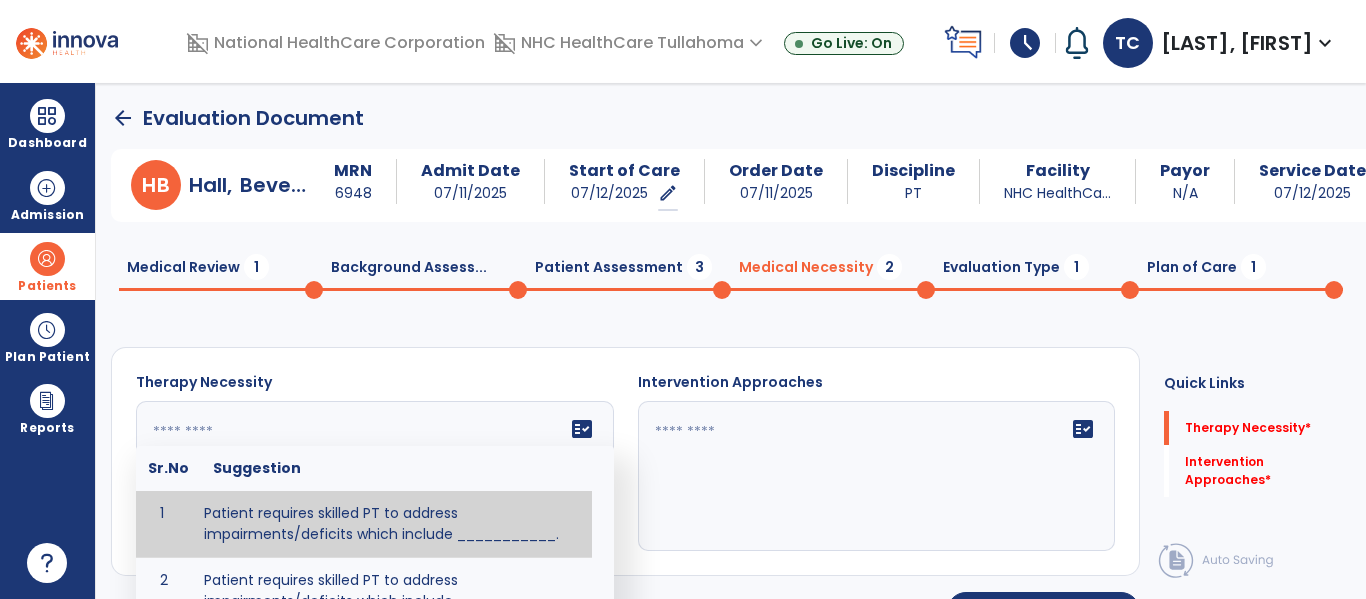 scroll, scrollTop: 65, scrollLeft: 0, axis: vertical 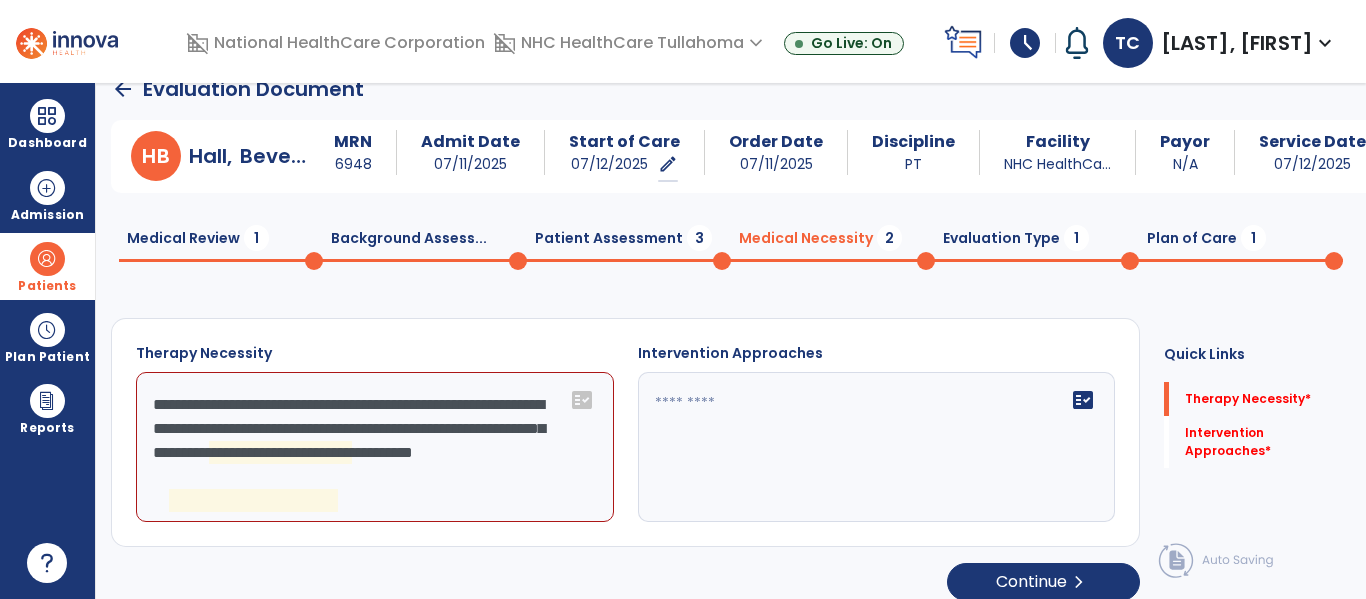 click on "**********" 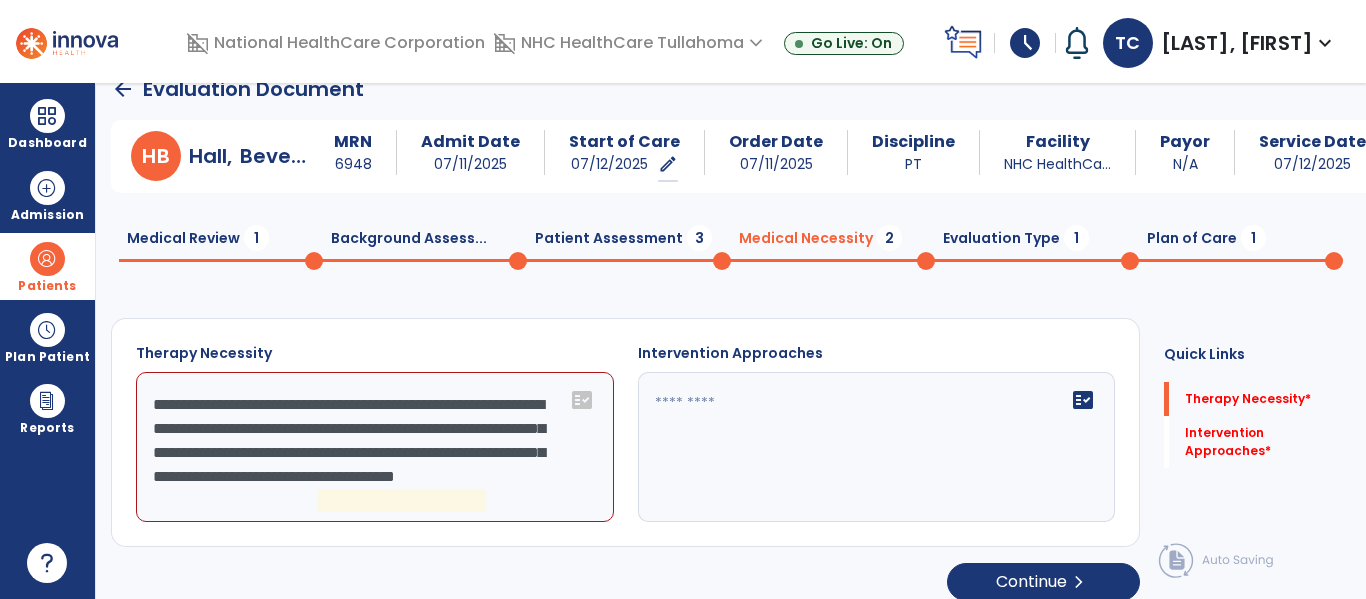 click on "**********" 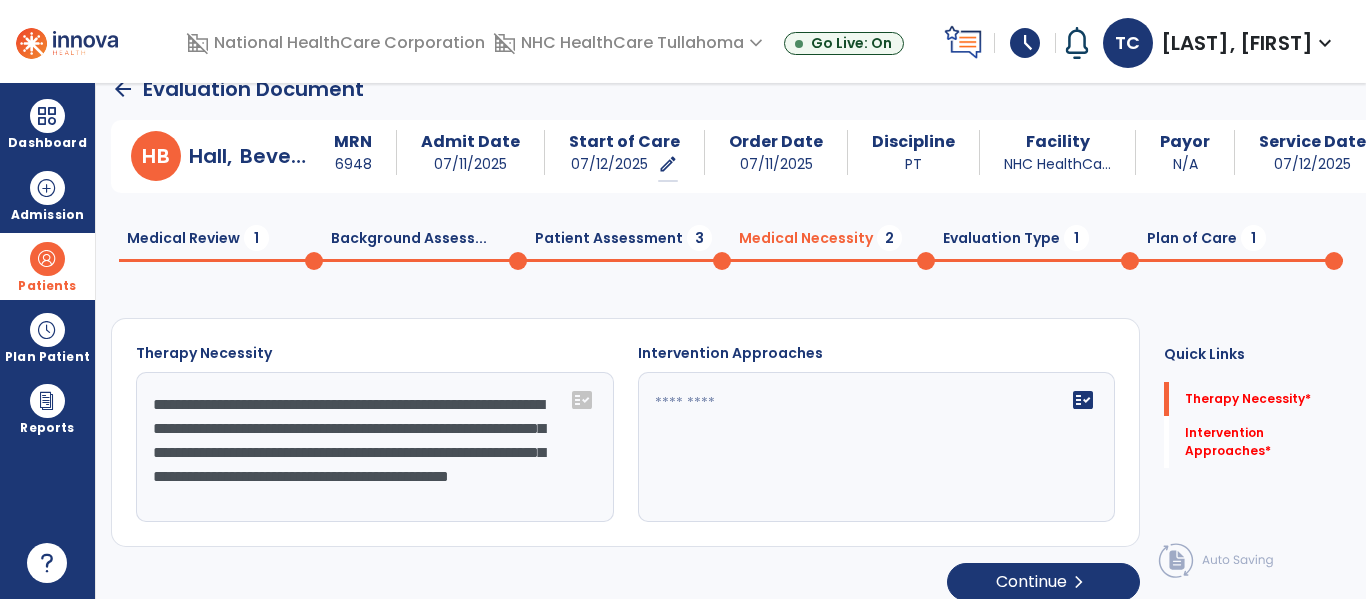 scroll, scrollTop: 16, scrollLeft: 0, axis: vertical 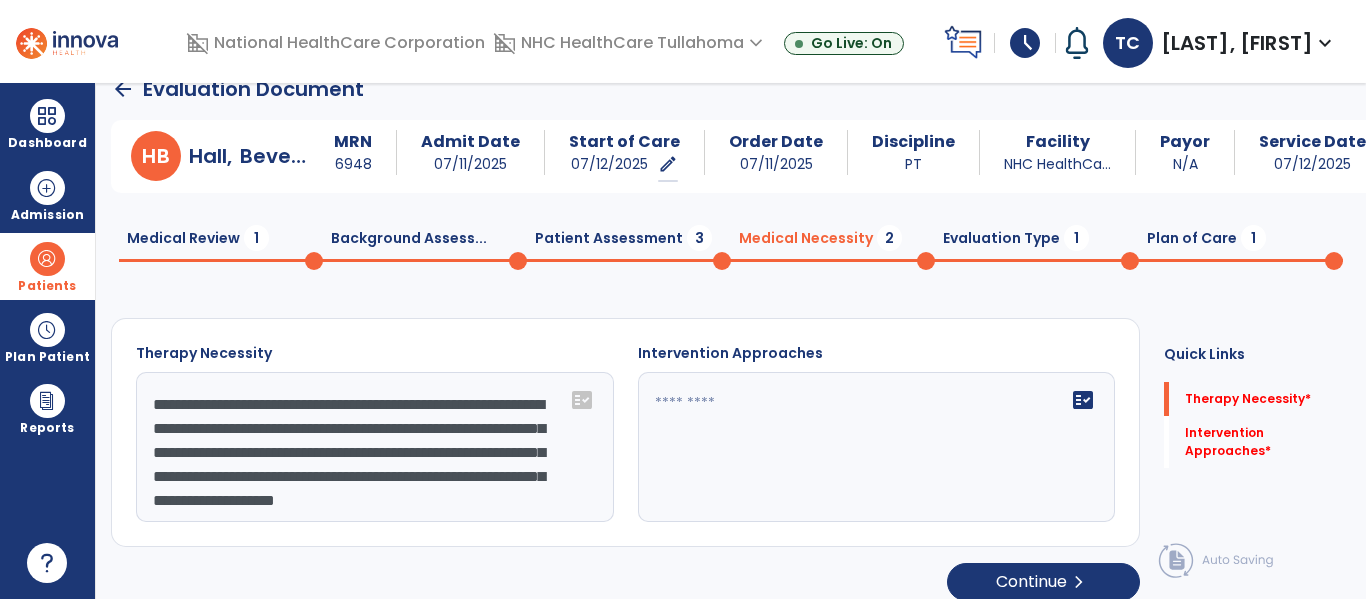 type on "**********" 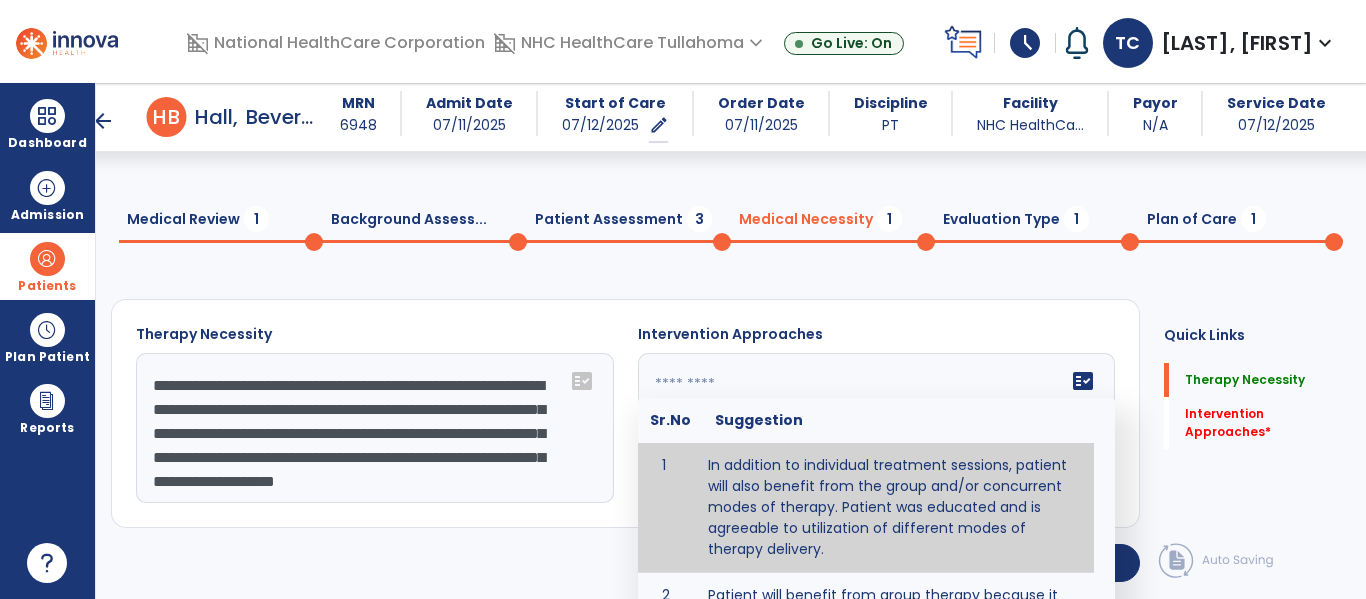 scroll, scrollTop: 123, scrollLeft: 0, axis: vertical 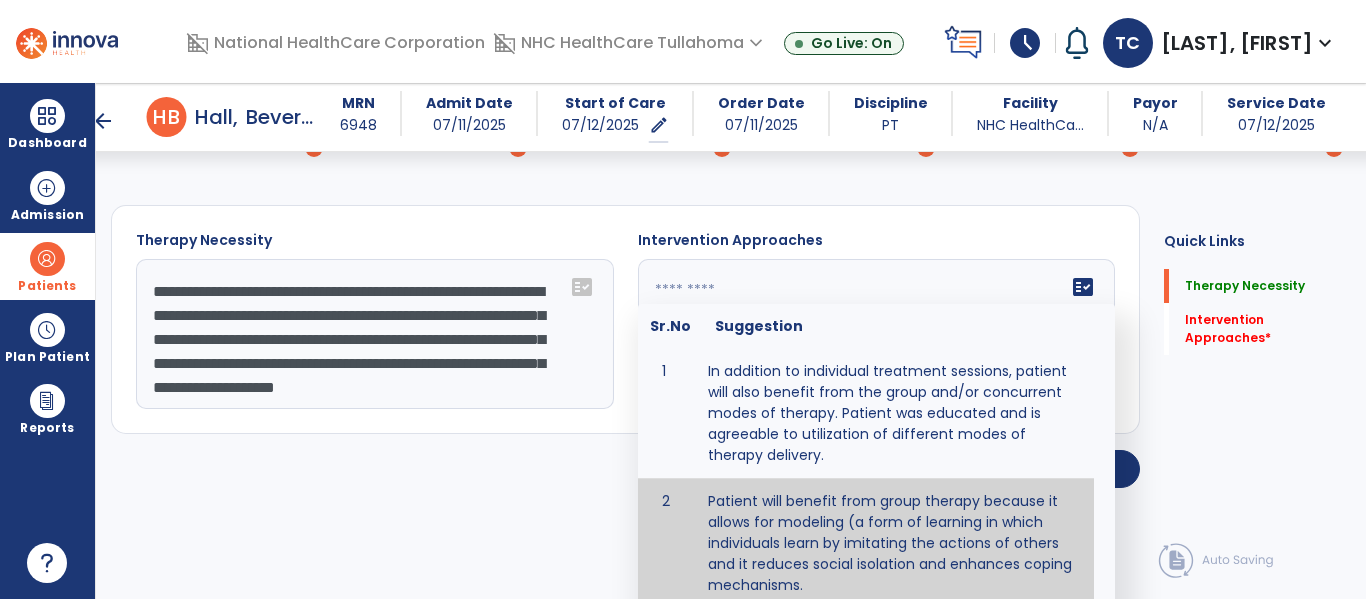 type on "**********" 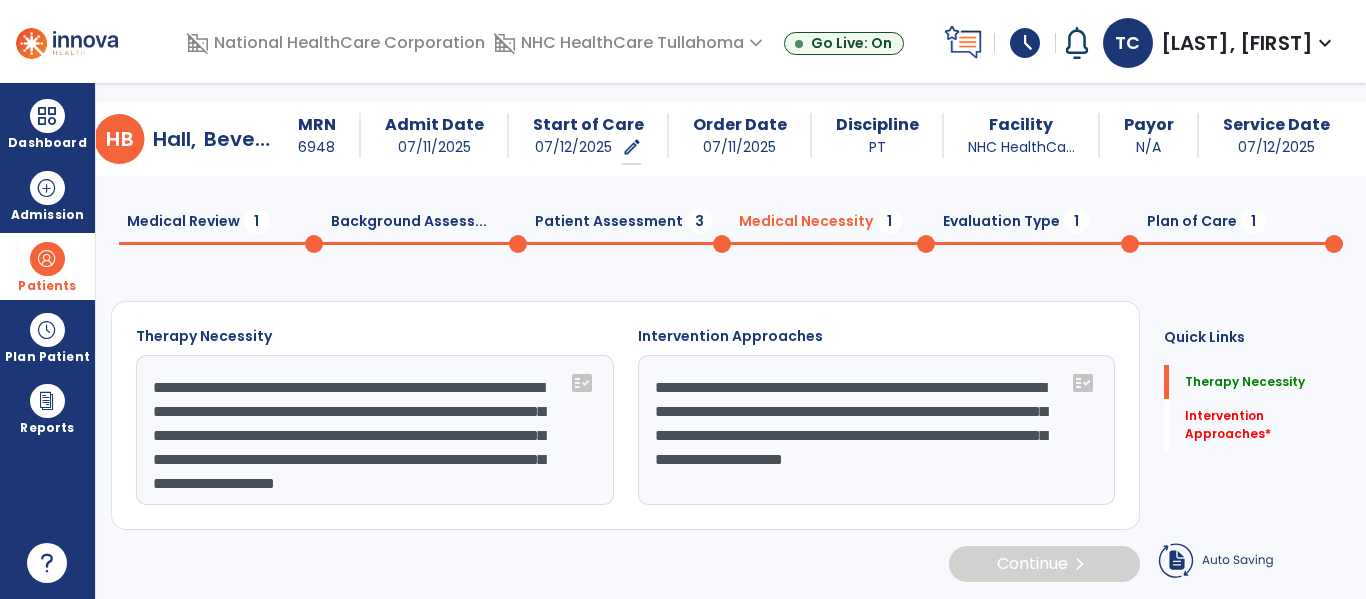 scroll, scrollTop: 27, scrollLeft: 0, axis: vertical 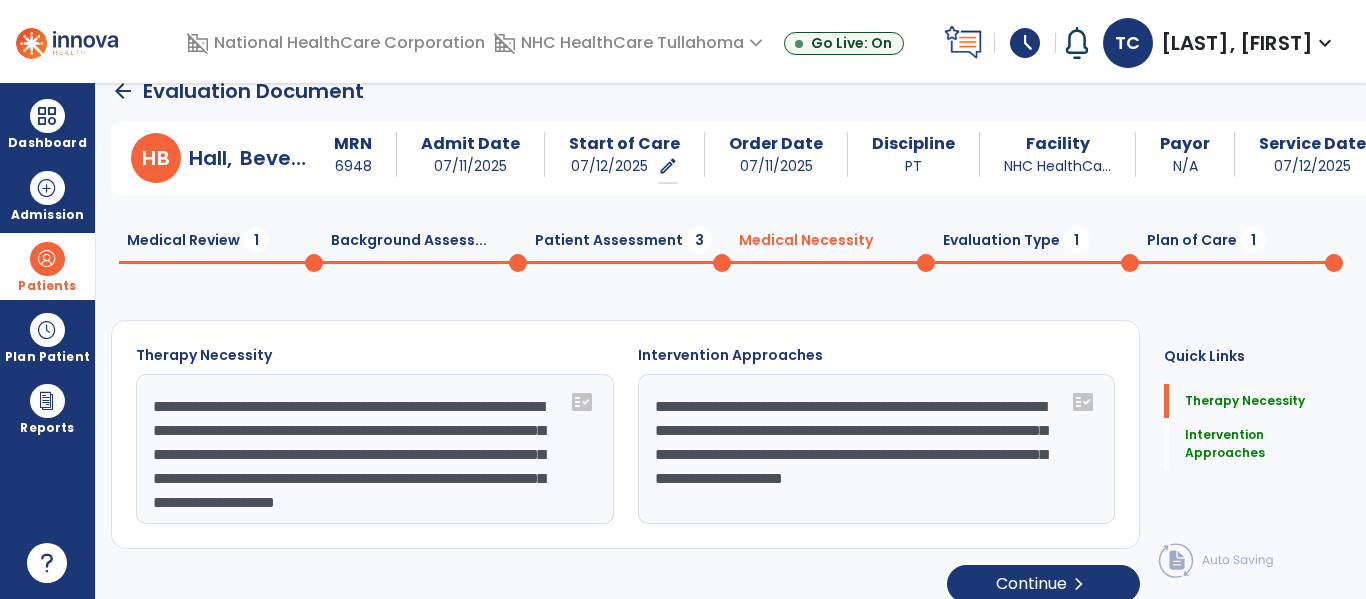 click on "Patient Assessment  3" 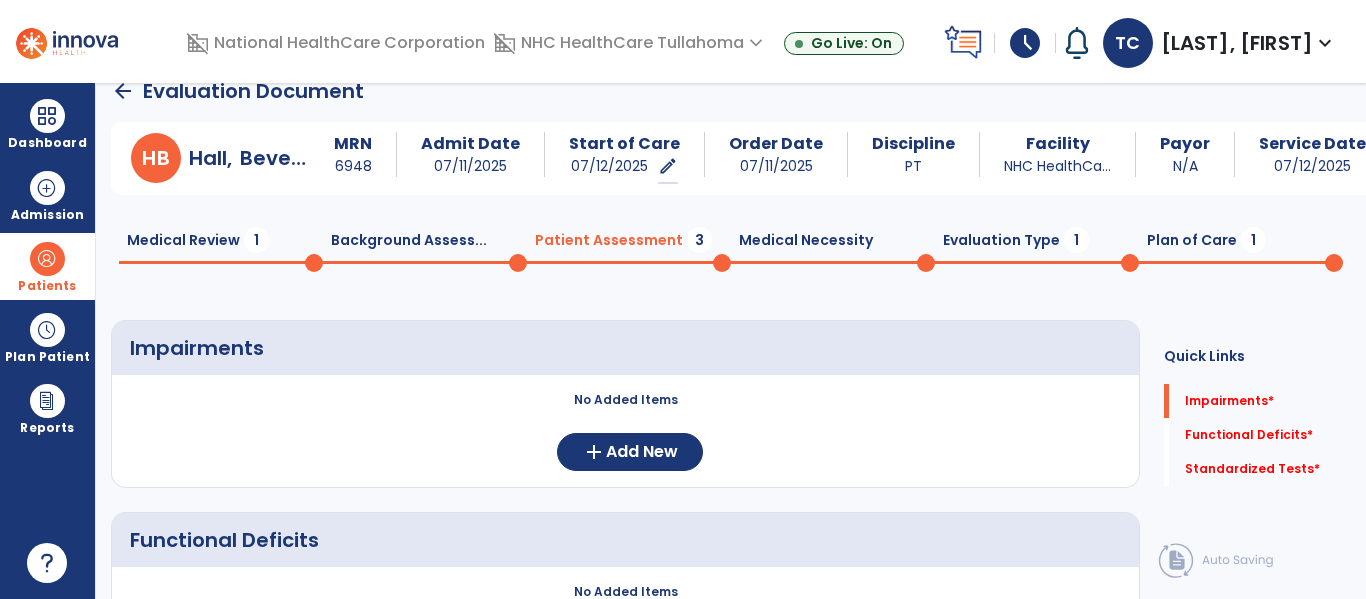click on "Evaluation Type  1" 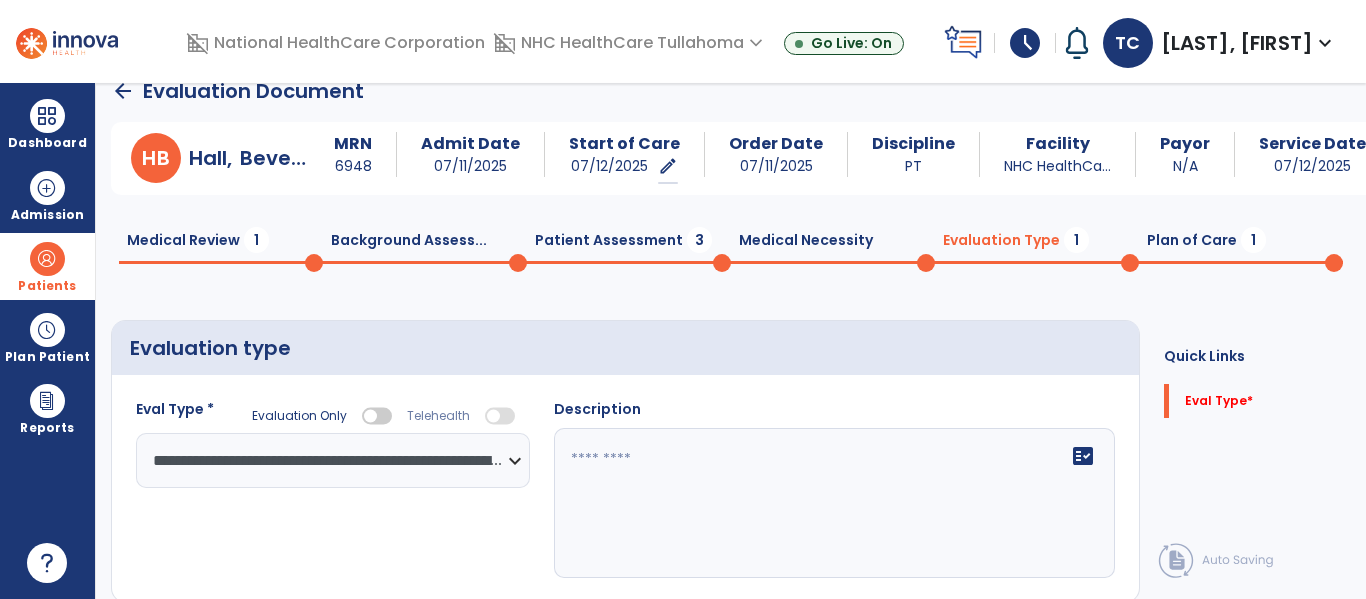 click 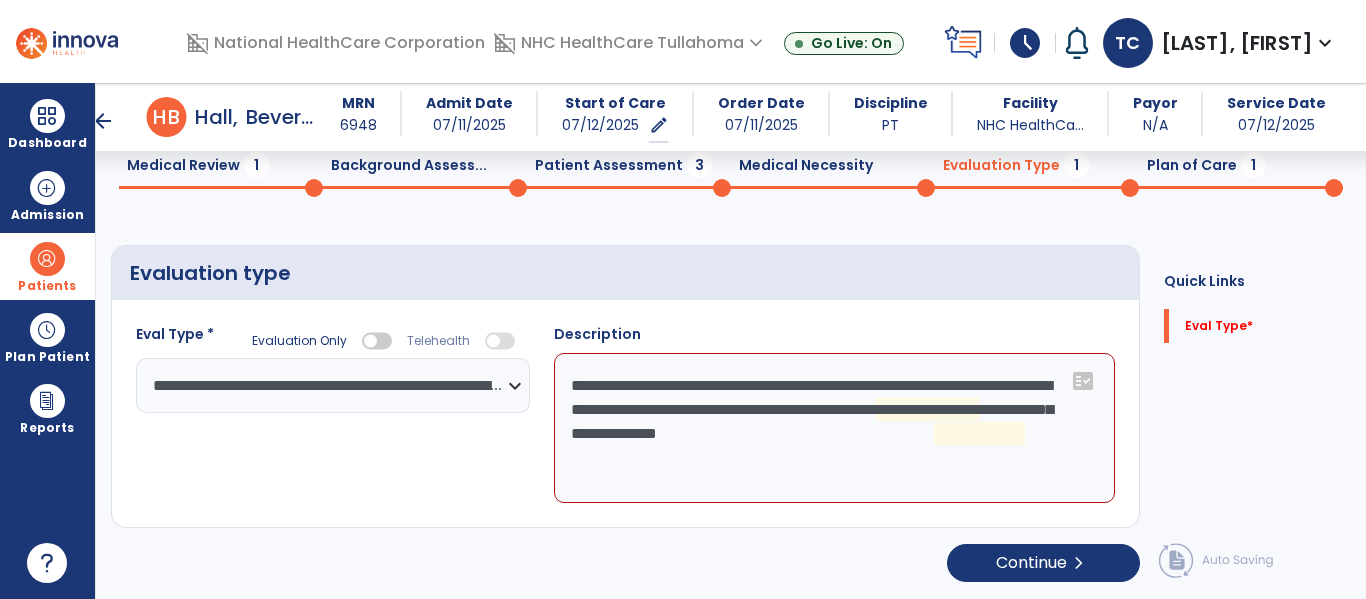 scroll, scrollTop: 83, scrollLeft: 0, axis: vertical 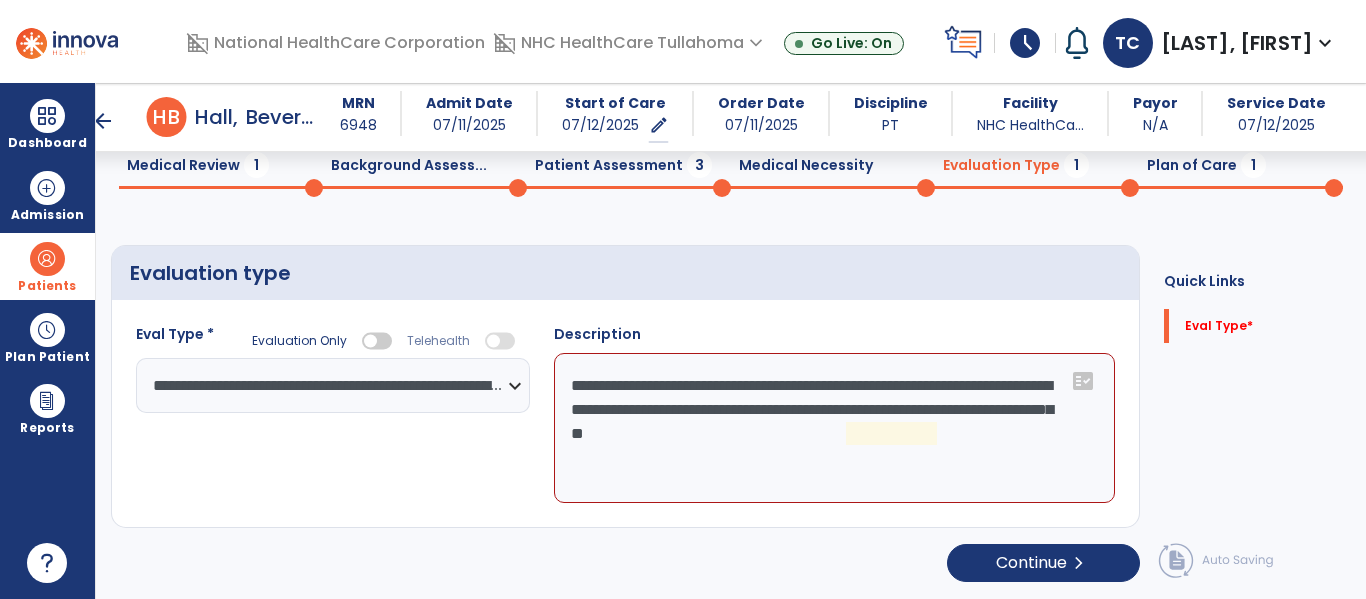 click on "**********" 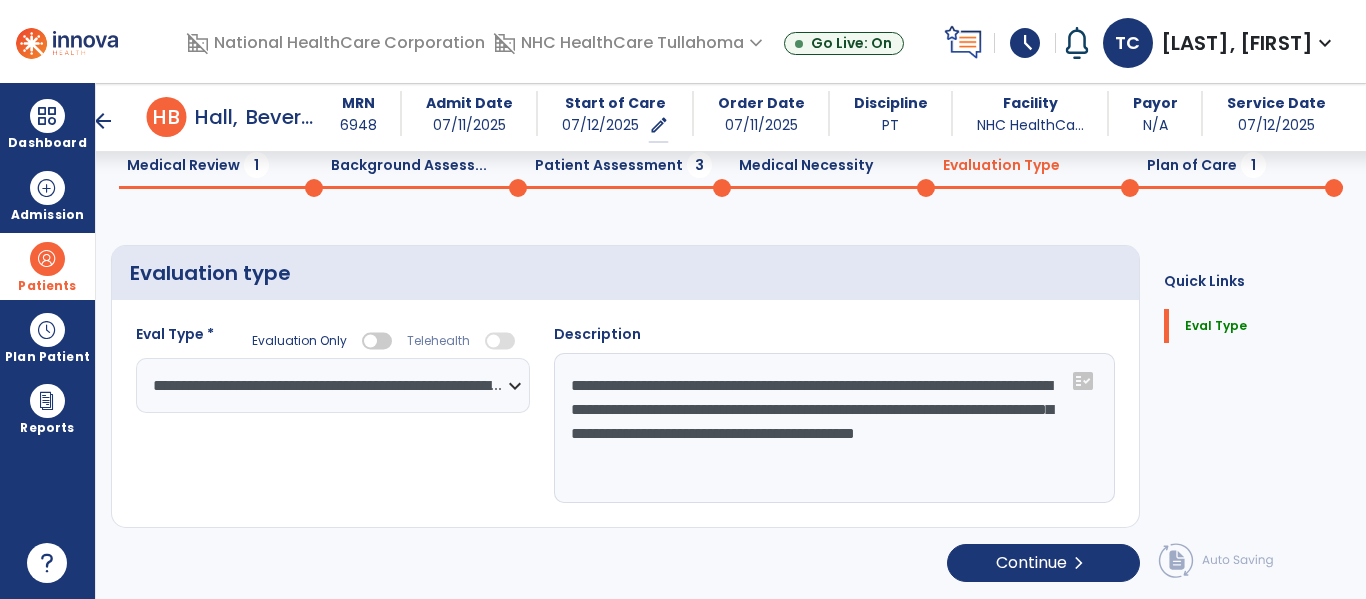 scroll, scrollTop: 0, scrollLeft: 0, axis: both 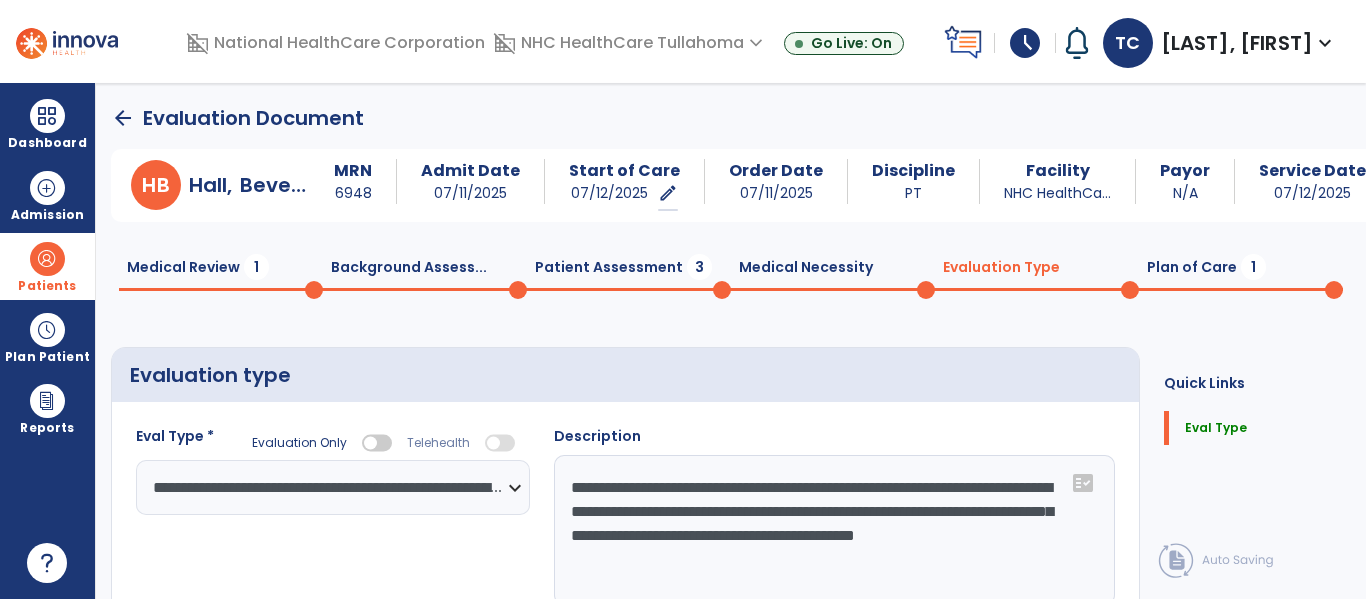 type on "**********" 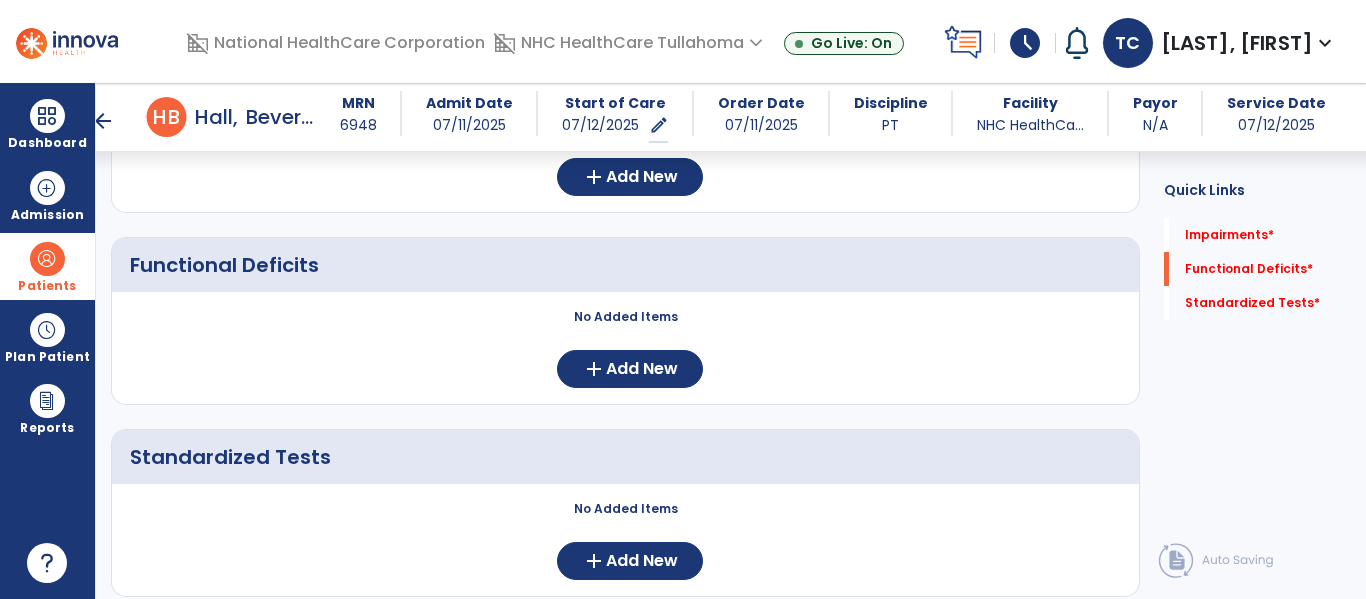 scroll, scrollTop: 284, scrollLeft: 0, axis: vertical 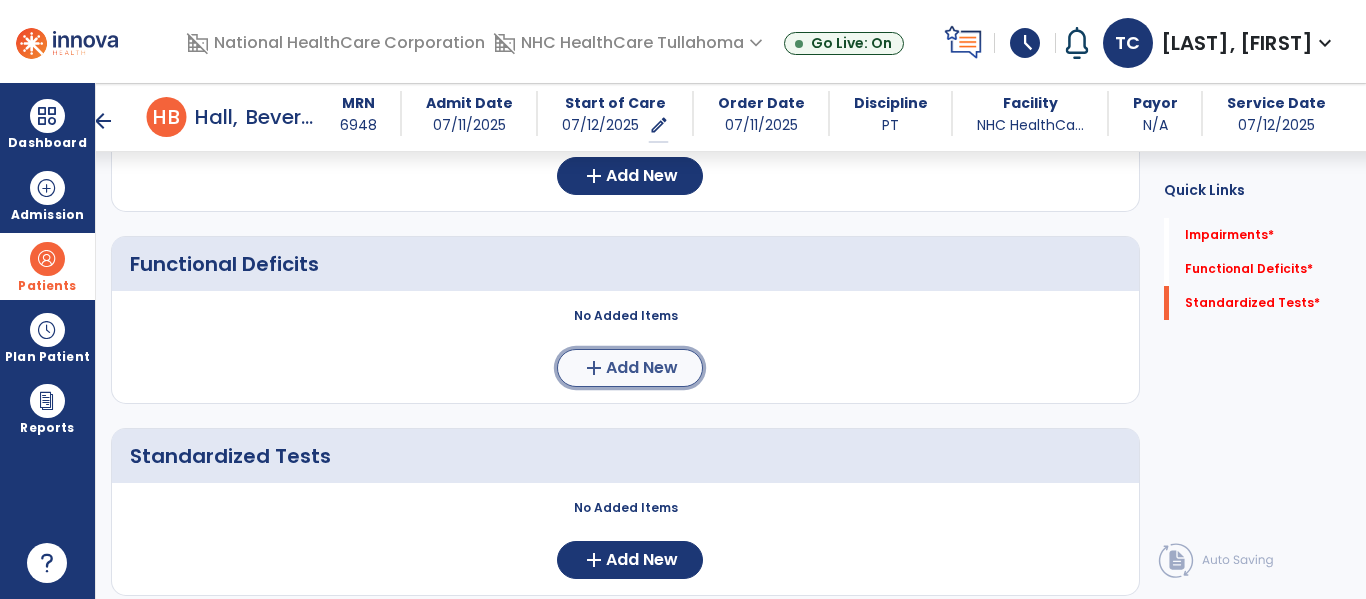 click on "Add New" 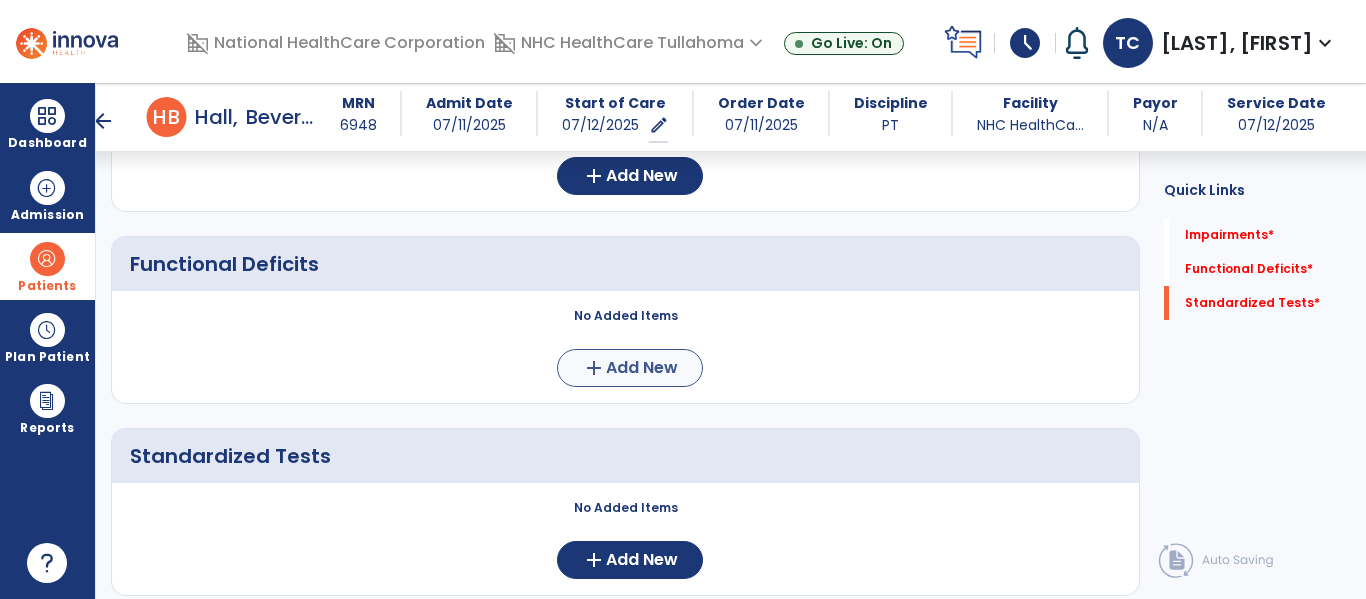 scroll, scrollTop: 0, scrollLeft: 0, axis: both 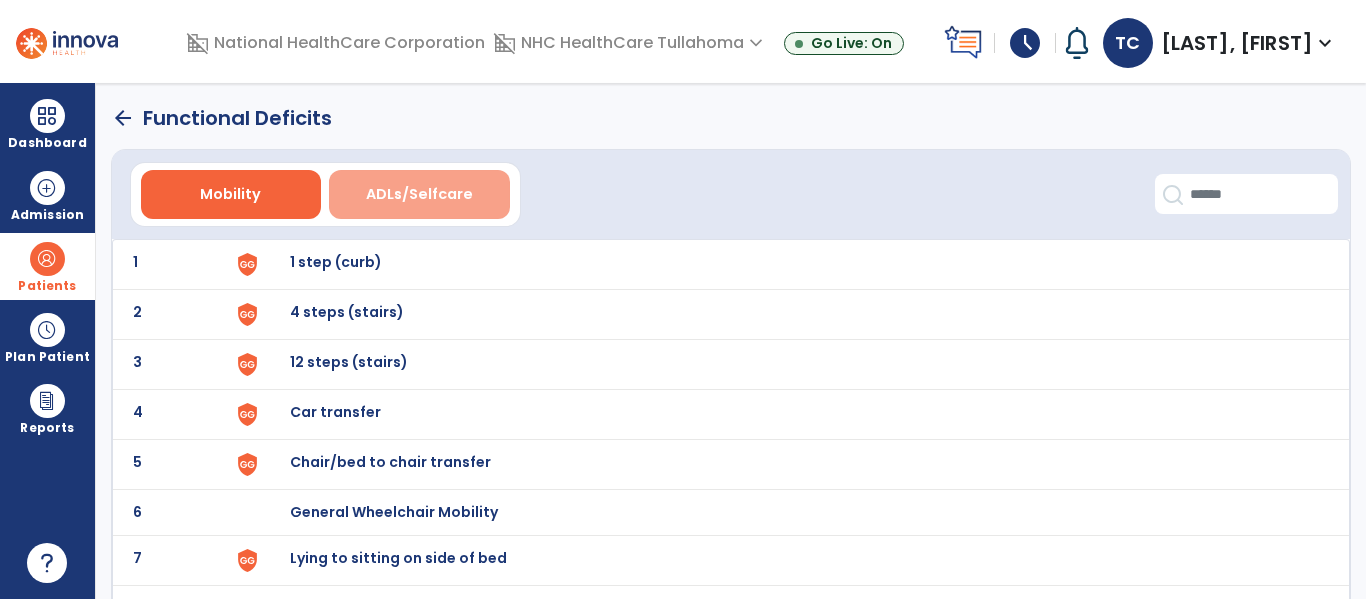 click on "ADLs/Selfcare" at bounding box center [419, 194] 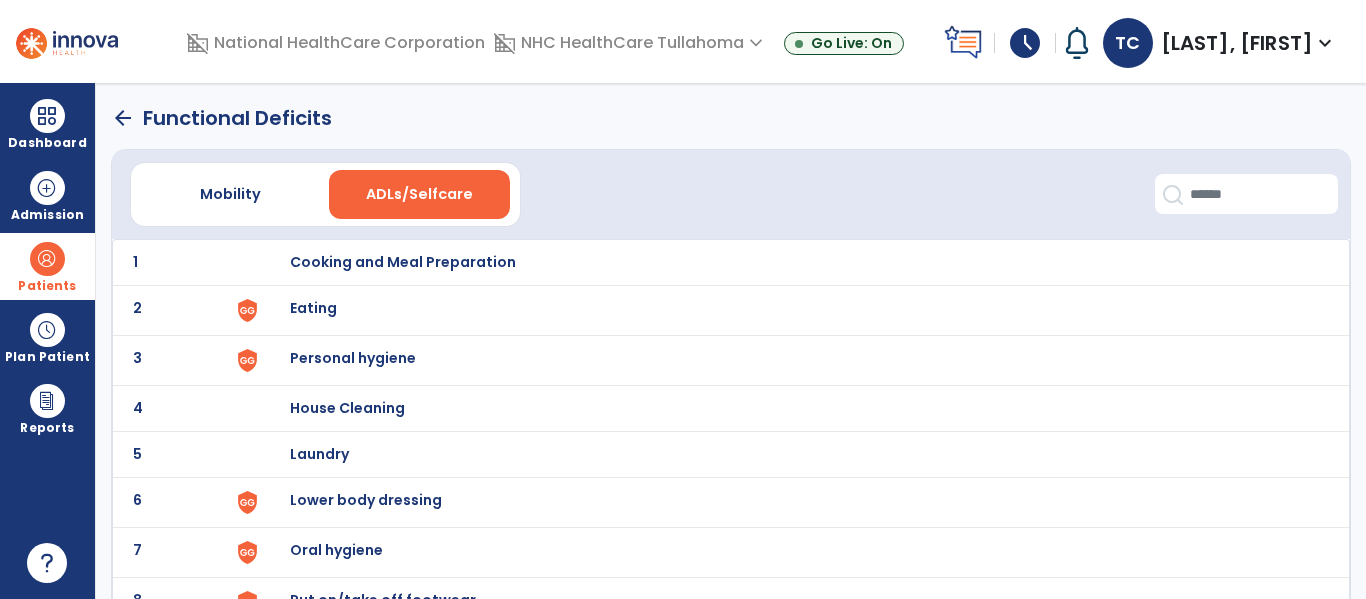 click on "Eating" at bounding box center (789, 262) 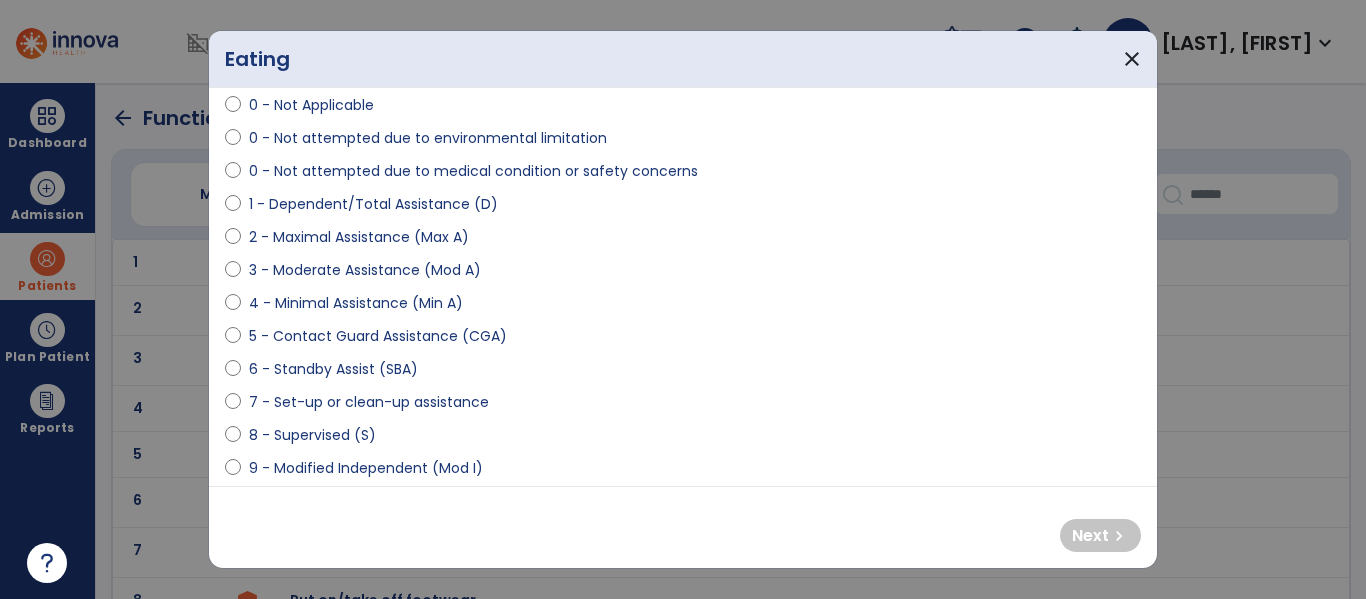 scroll, scrollTop: 135, scrollLeft: 0, axis: vertical 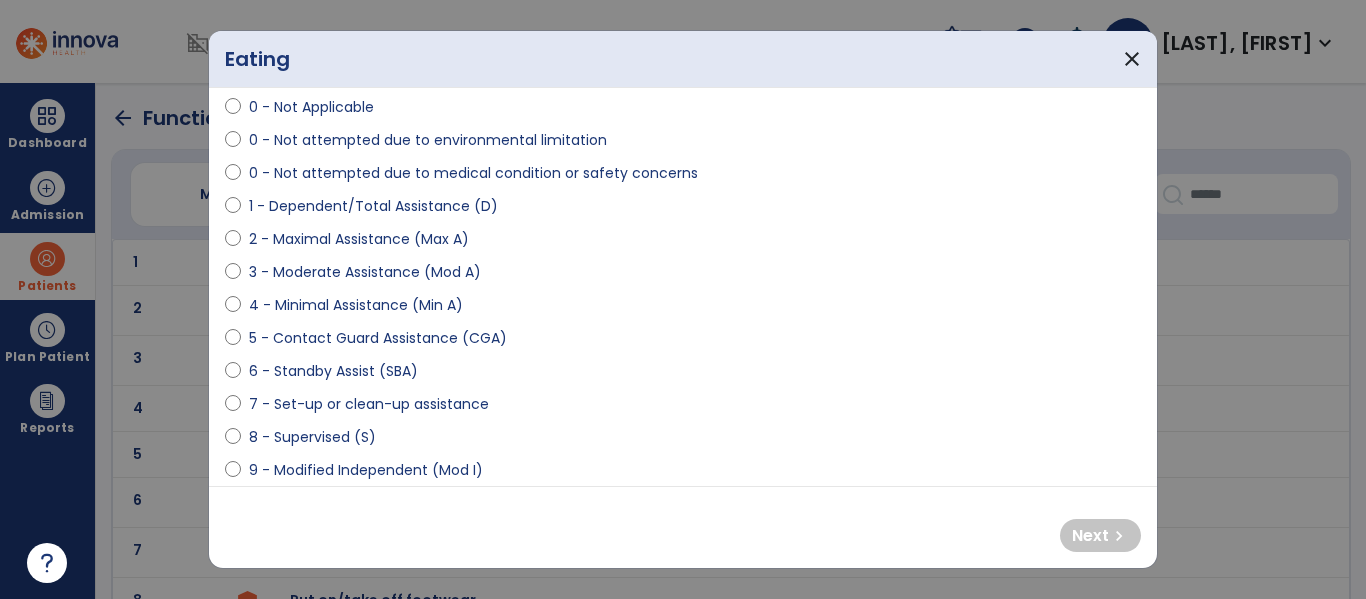 click on "2 - Maximal Assistance (Max A)" at bounding box center (359, 239) 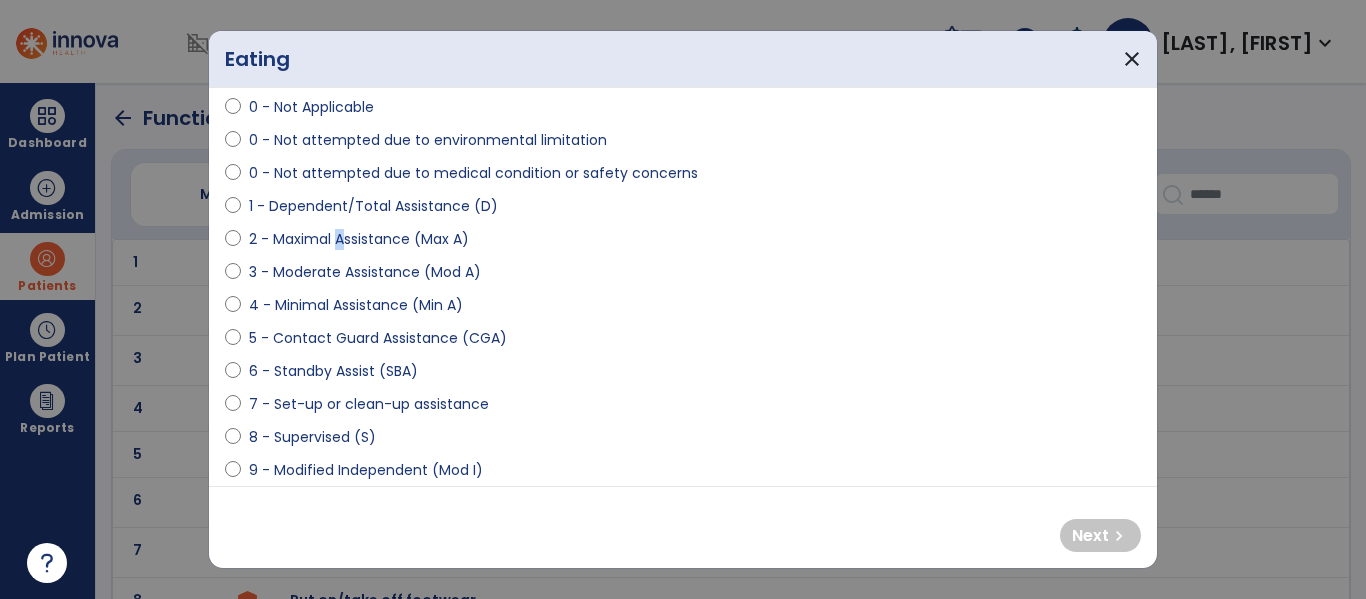 click on "2 - Maximal Assistance (Max A)" at bounding box center [359, 239] 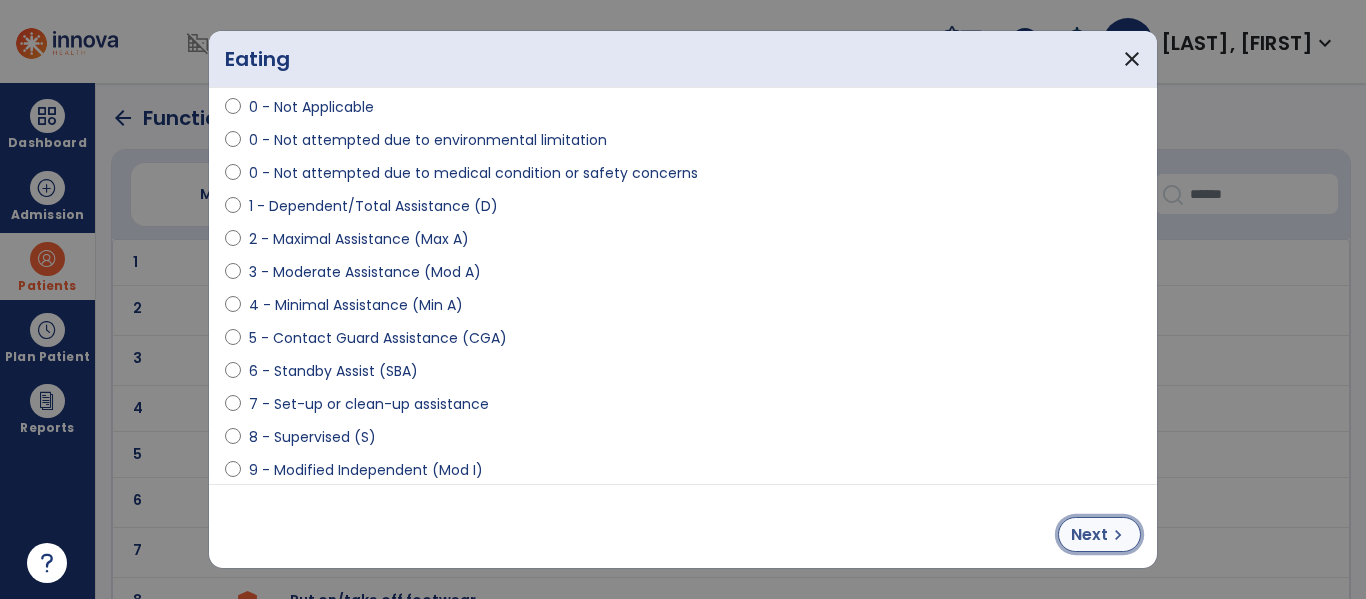 click on "Next  chevron_right" at bounding box center (1099, 534) 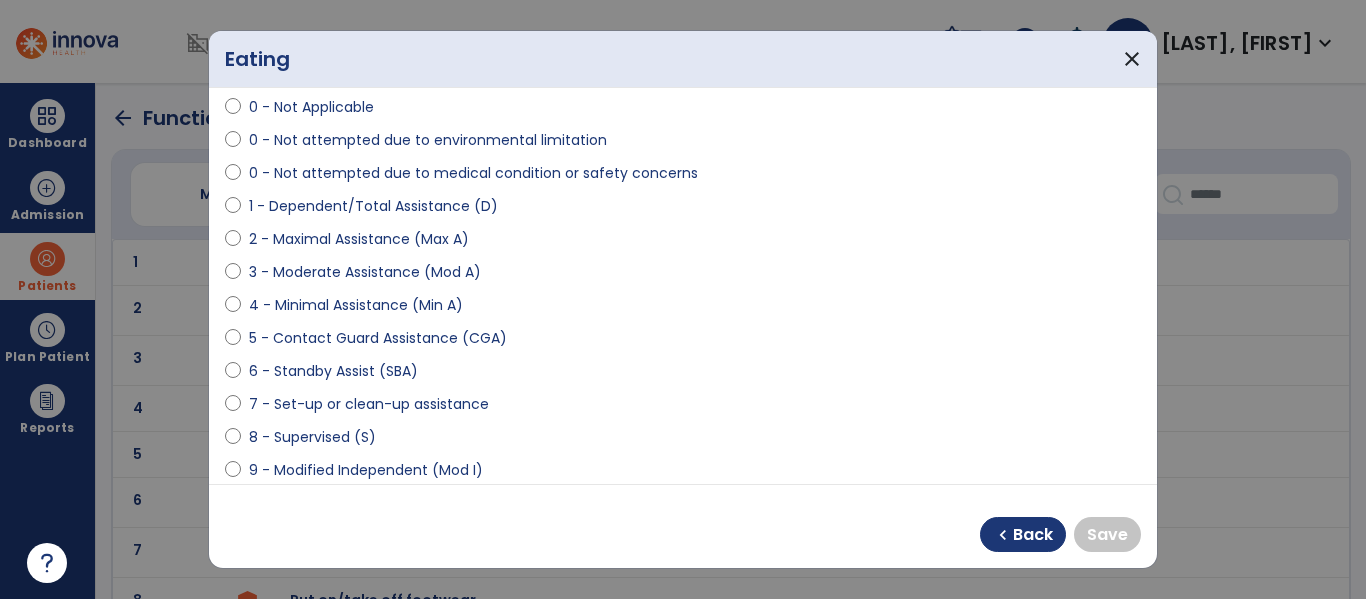 click on "3 - Moderate Assistance (Mod A)" at bounding box center (365, 272) 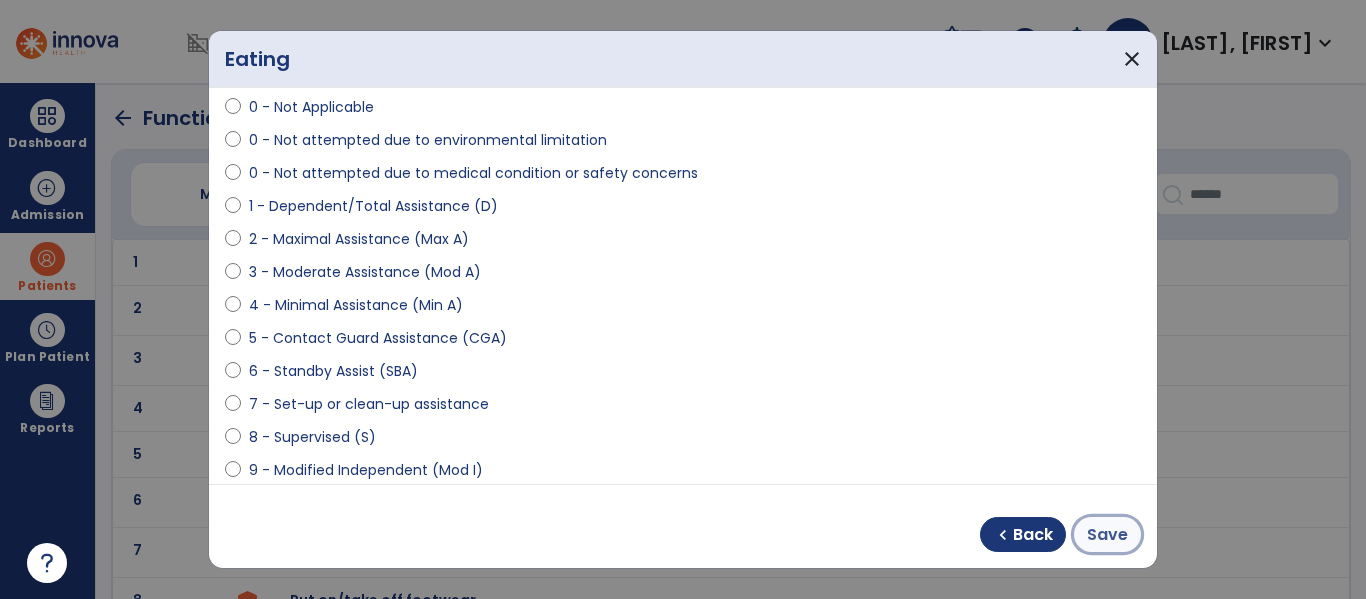 click on "Save" at bounding box center [1107, 535] 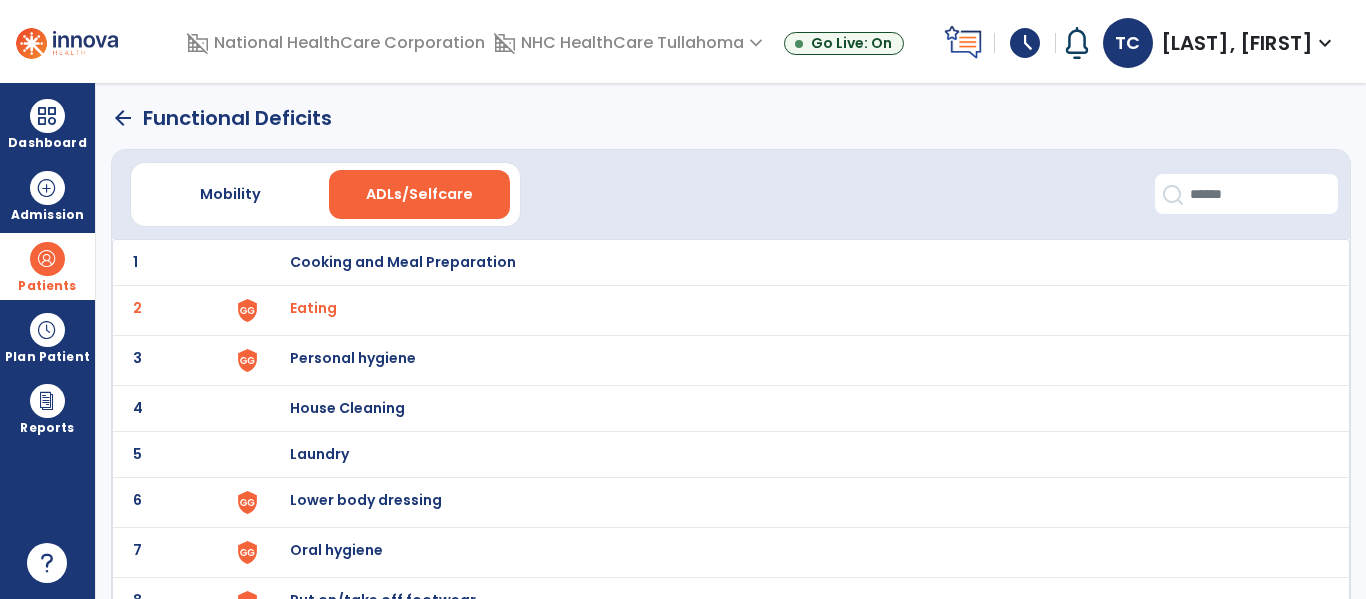 scroll, scrollTop: 135, scrollLeft: 0, axis: vertical 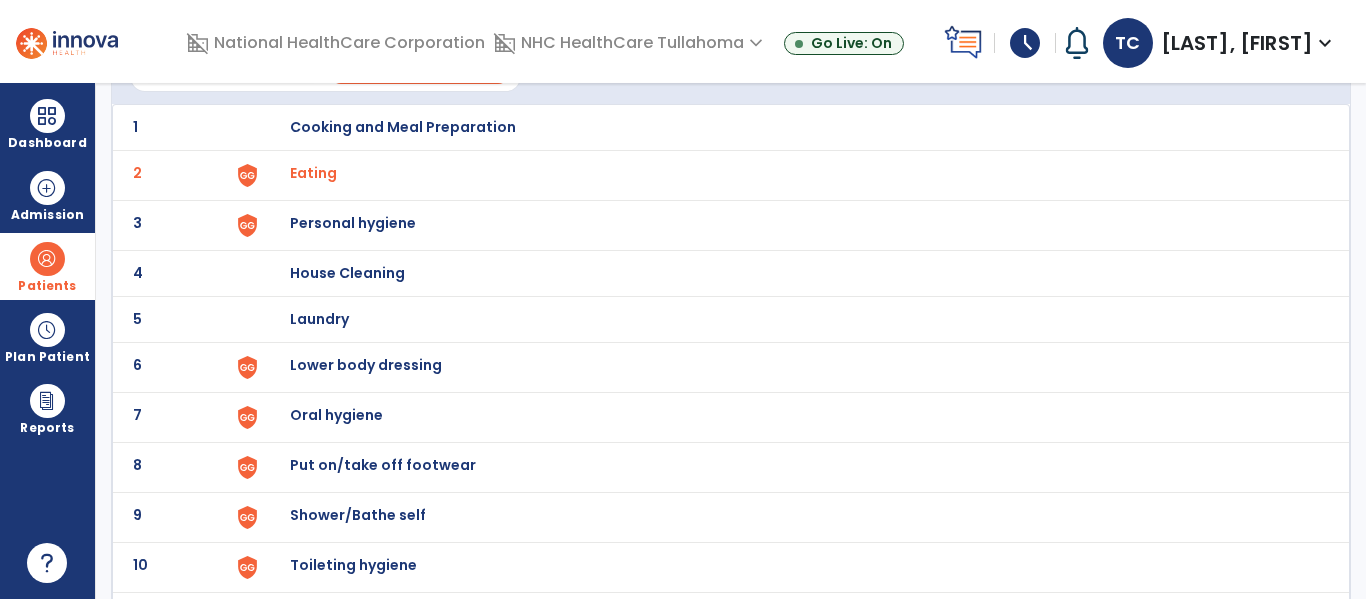 click on "6 Lower body dressing" 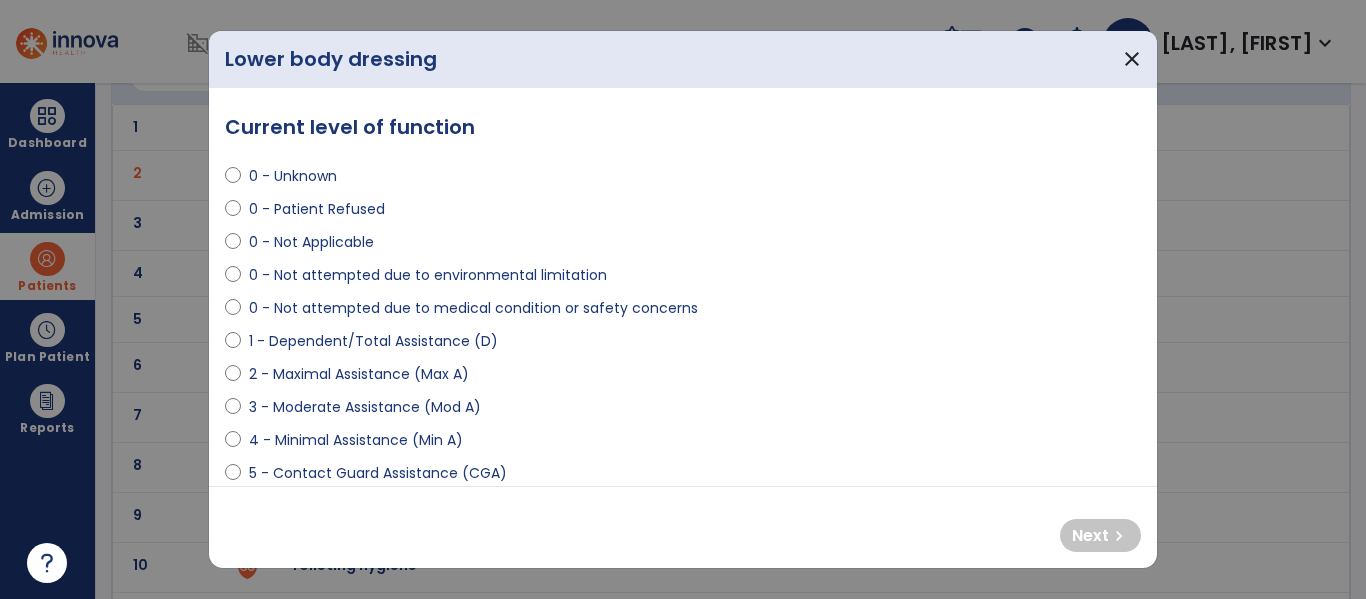 click on "2 - Maximal Assistance (Max A)" at bounding box center [359, 374] 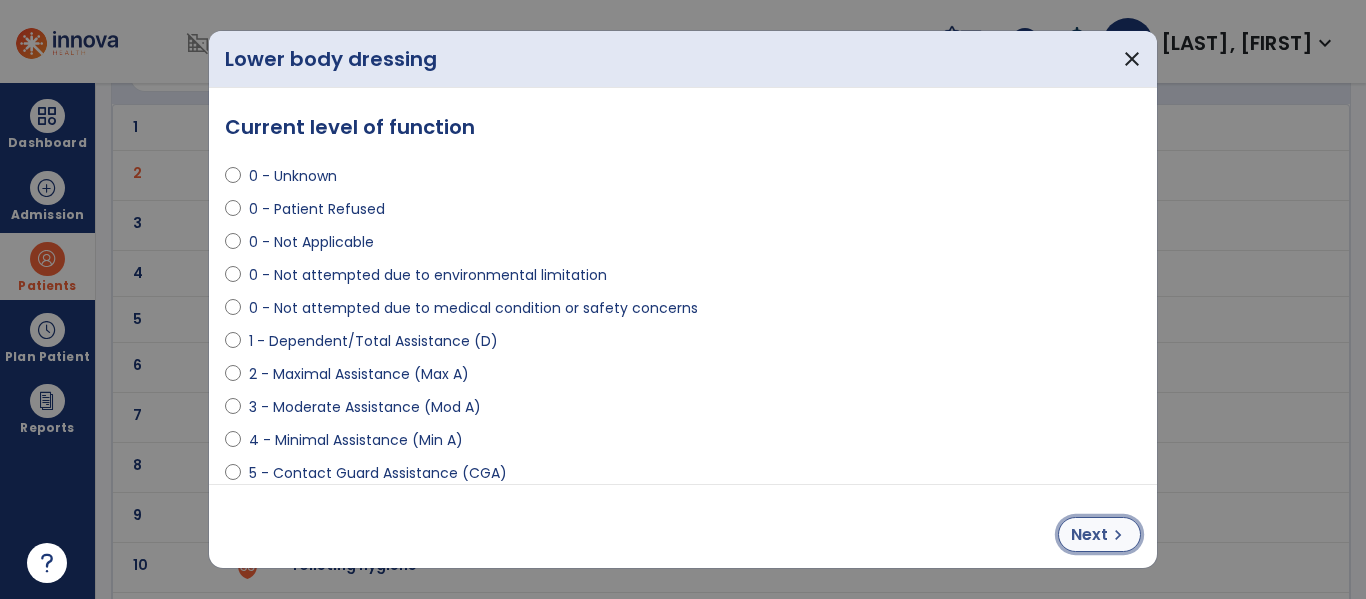 click on "Next" at bounding box center [1089, 535] 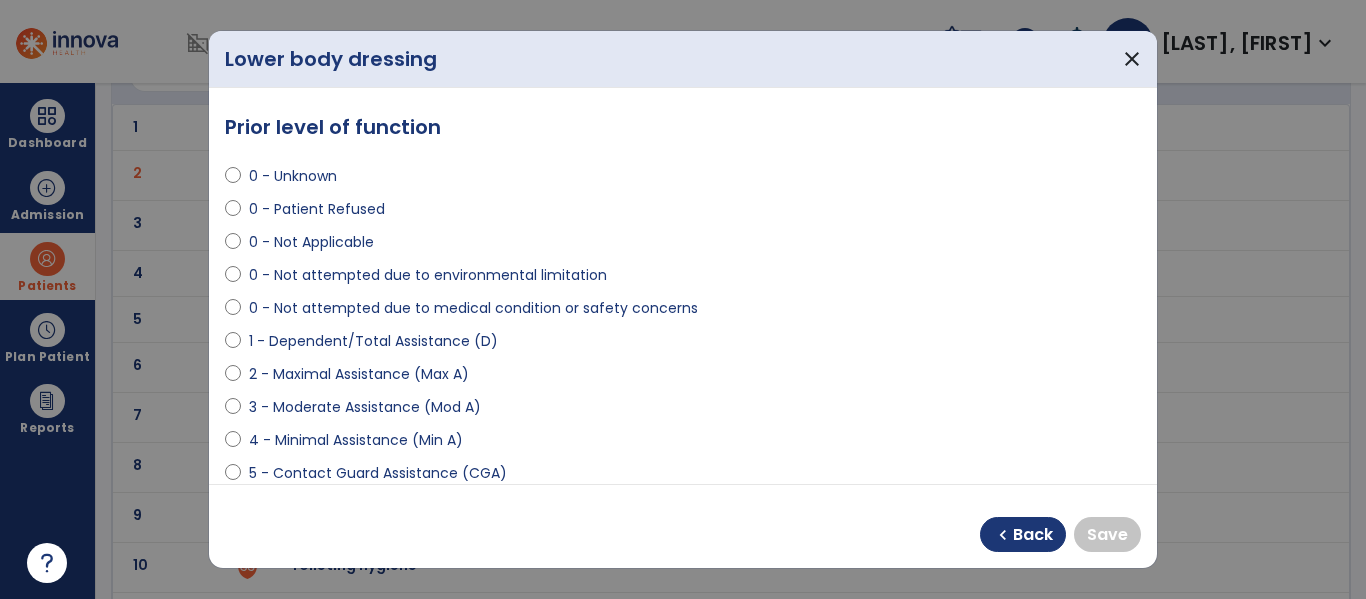 click on "3 - Moderate Assistance (Mod A)" at bounding box center (365, 407) 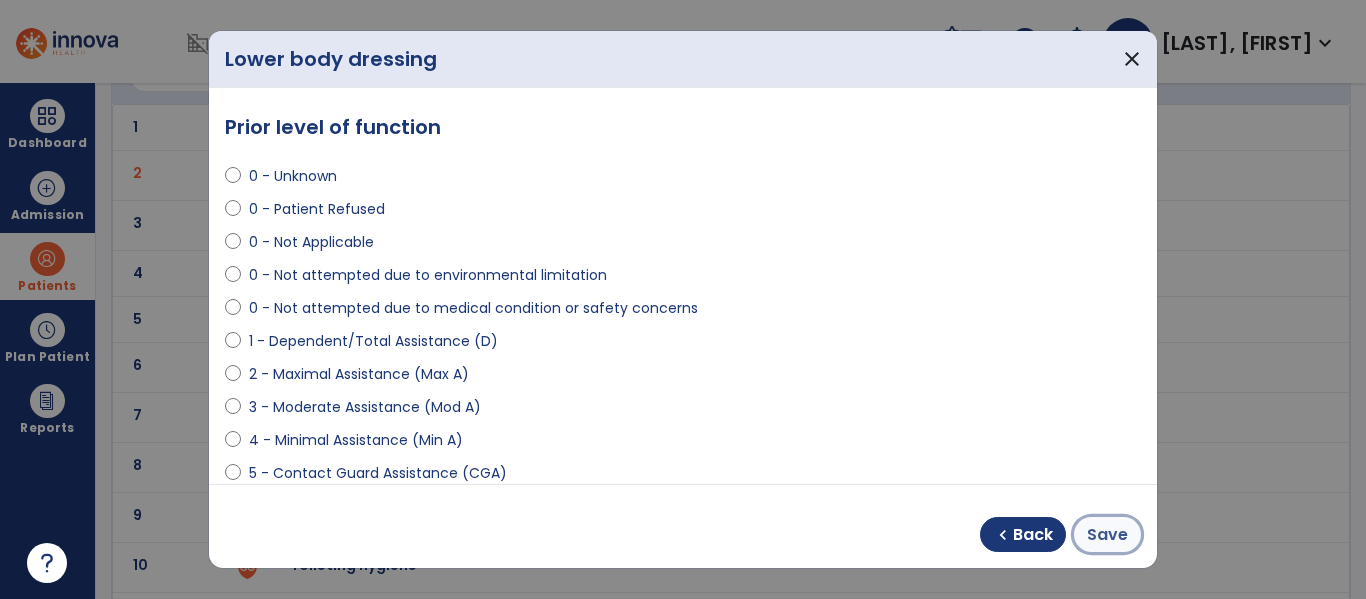 click on "Save" at bounding box center [1107, 535] 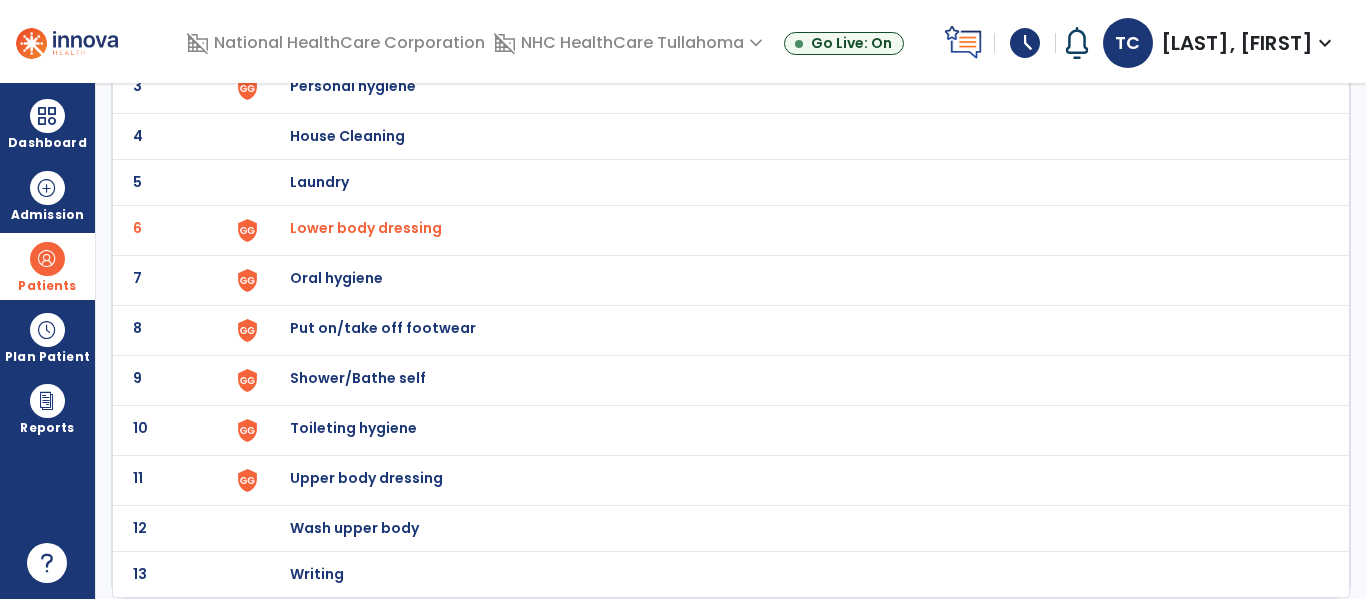 scroll, scrollTop: 0, scrollLeft: 0, axis: both 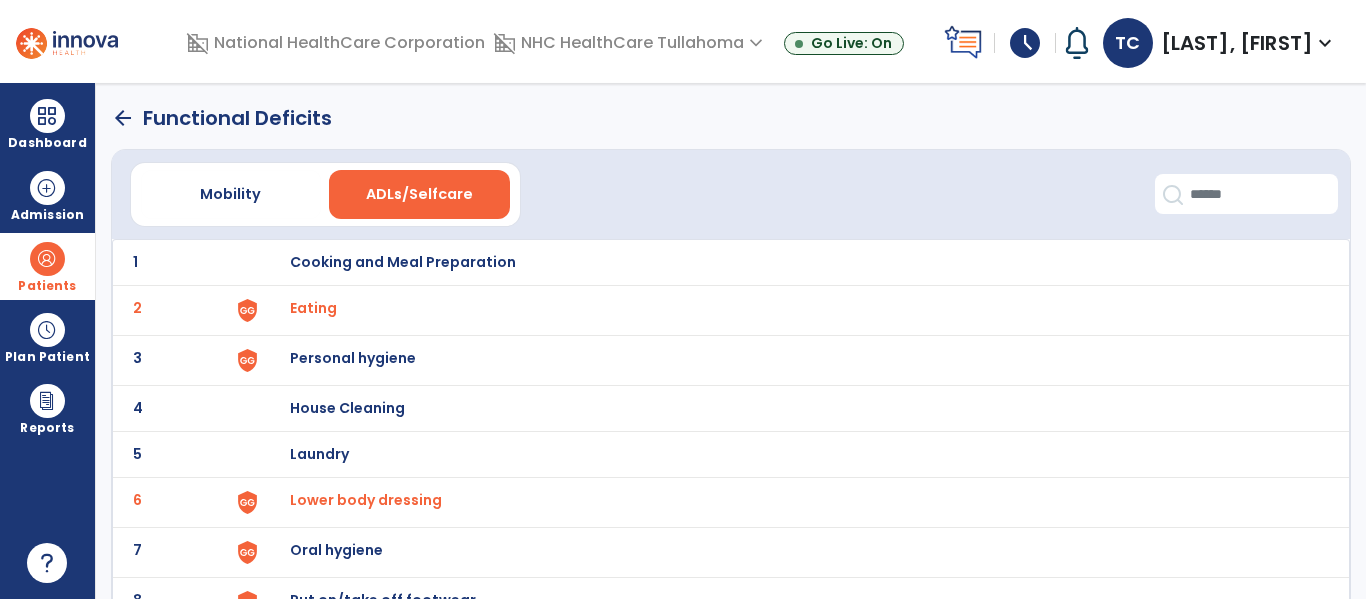 click on "Mobility   ADLs/Selfcare" 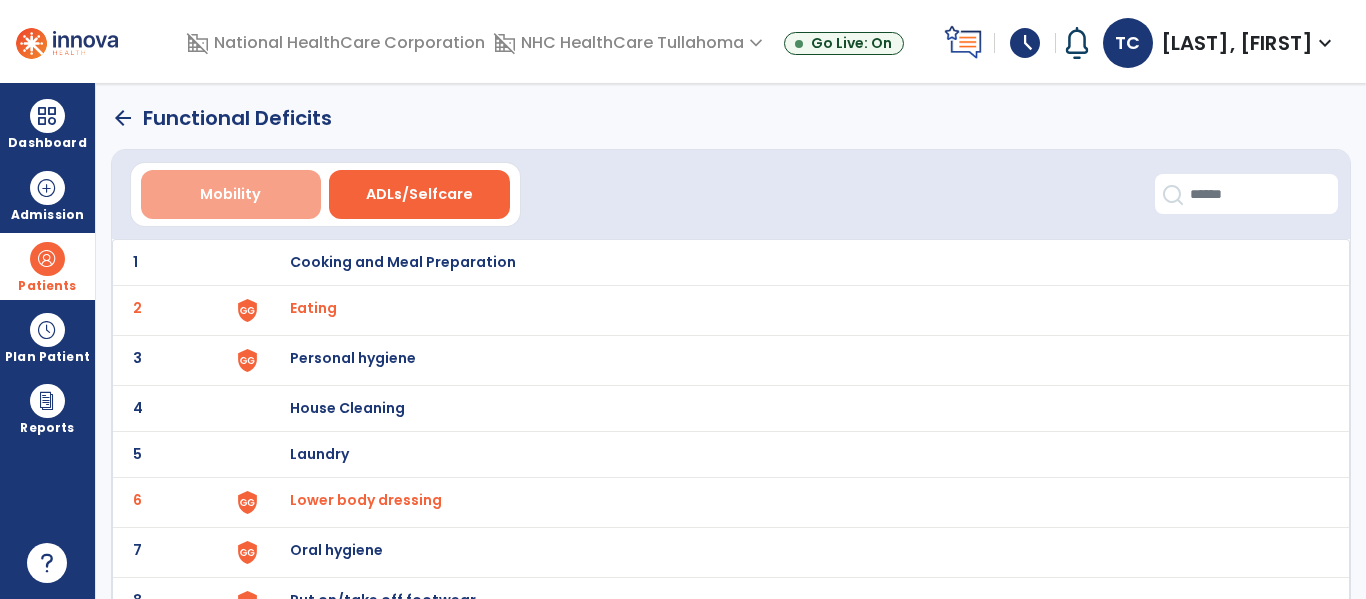 click on "Mobility" at bounding box center (230, 194) 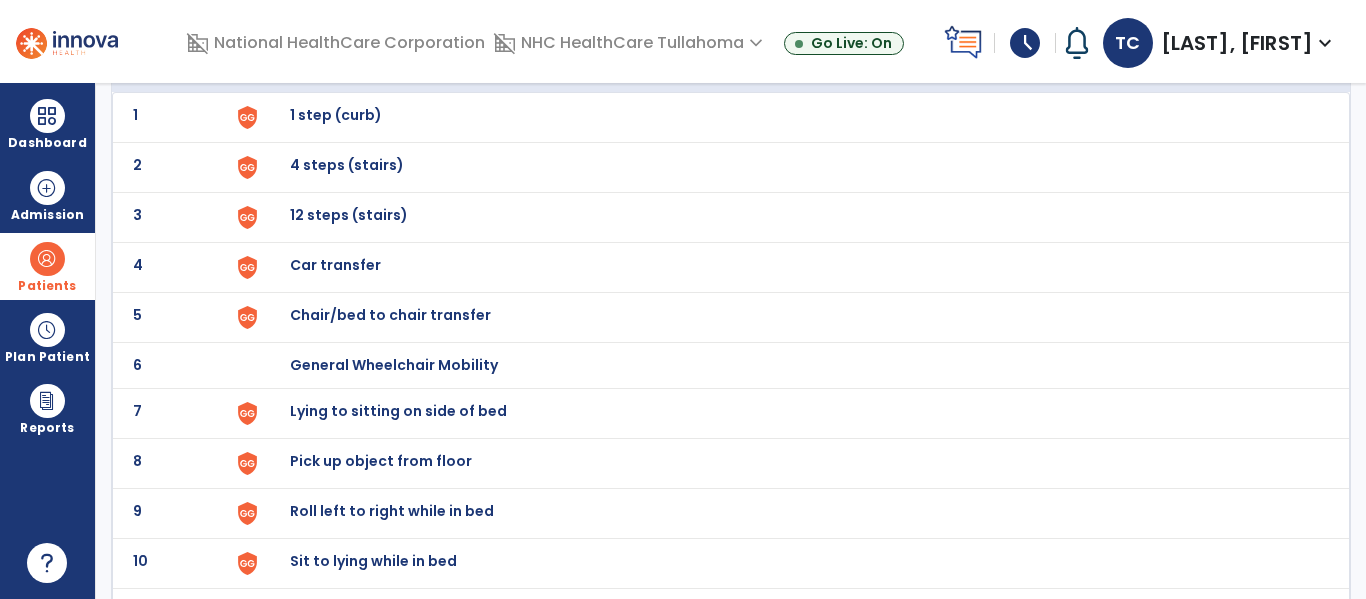 scroll, scrollTop: 148, scrollLeft: 0, axis: vertical 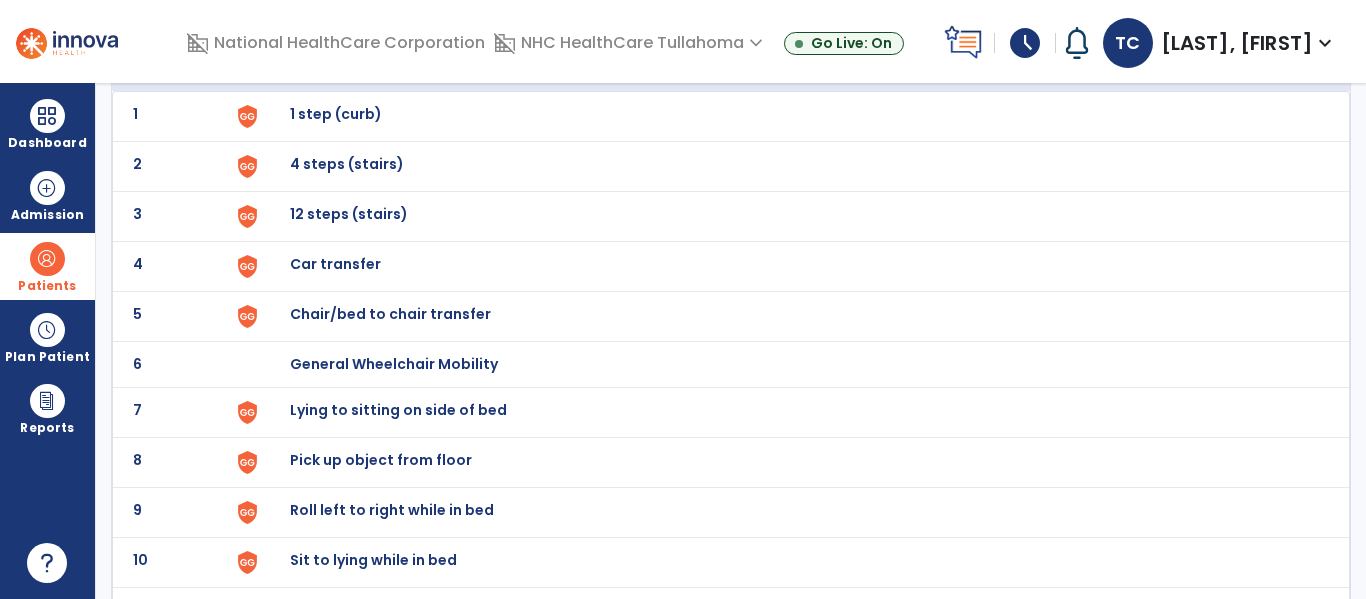 click on "Chair/bed to chair transfer" at bounding box center [336, 114] 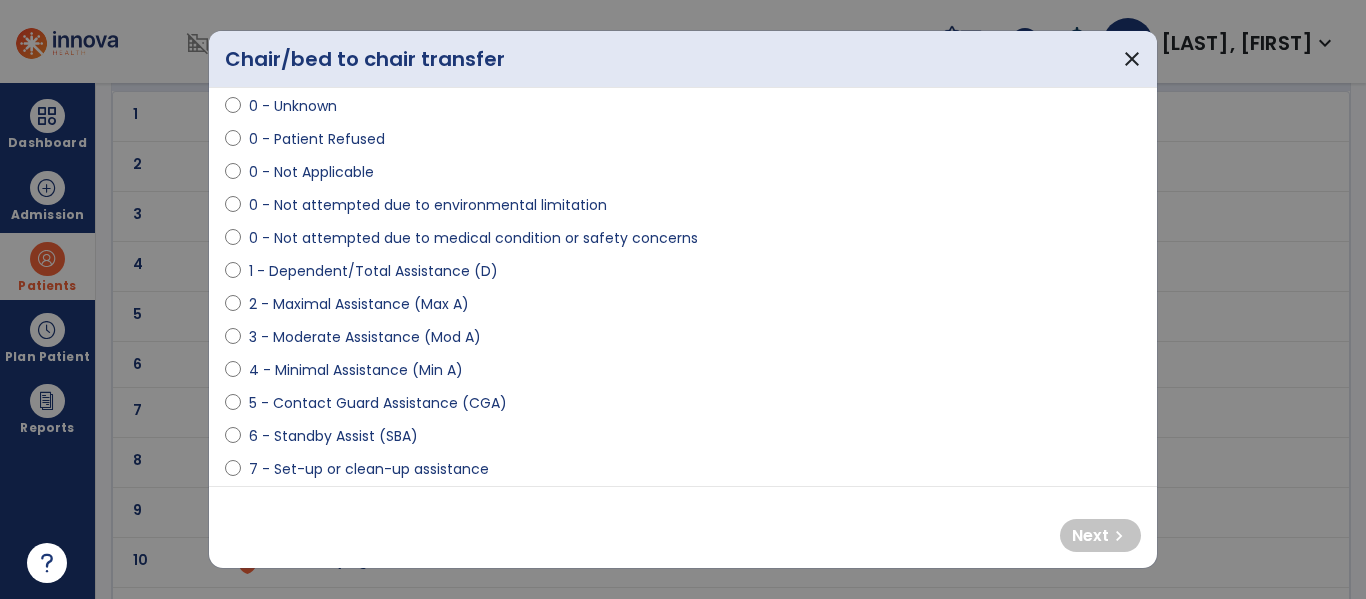 scroll, scrollTop: 70, scrollLeft: 0, axis: vertical 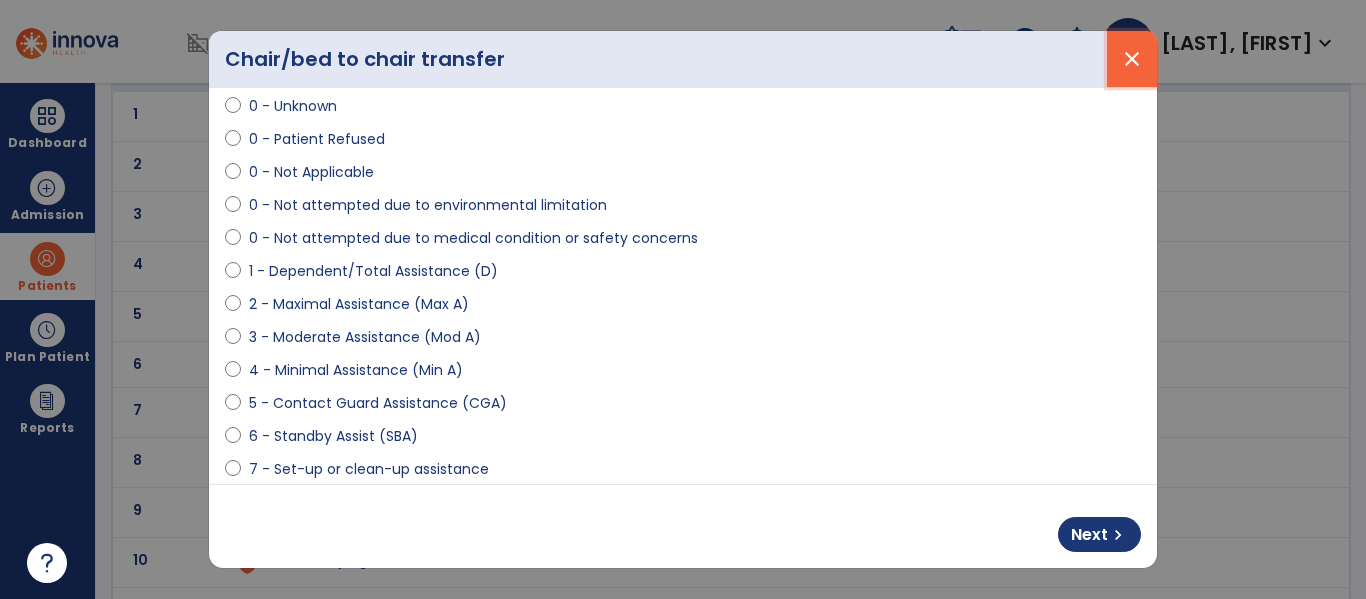 click on "close" at bounding box center [1132, 59] 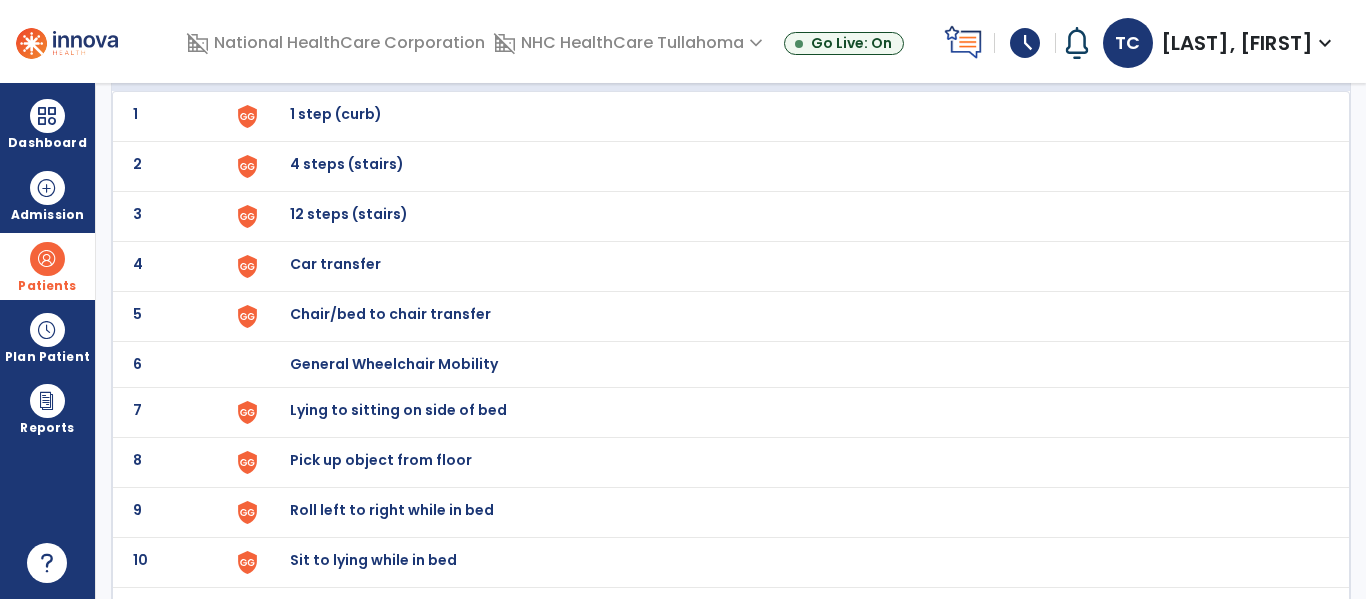 scroll, scrollTop: 0, scrollLeft: 0, axis: both 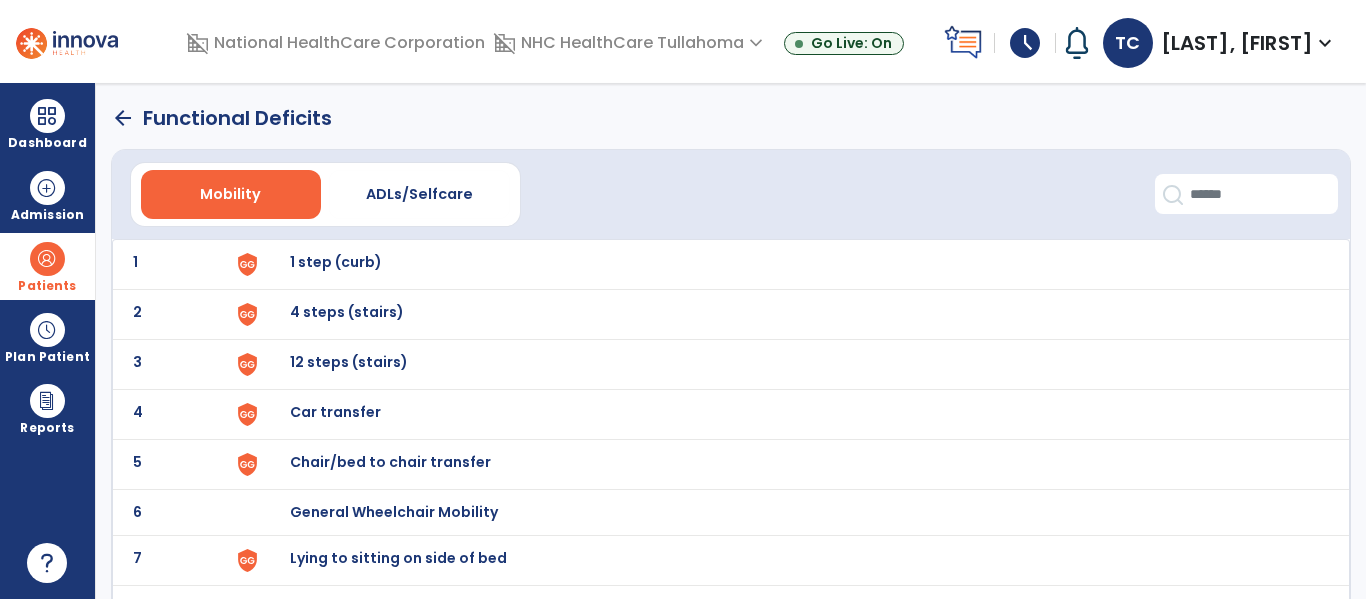 click on "arrow_back" 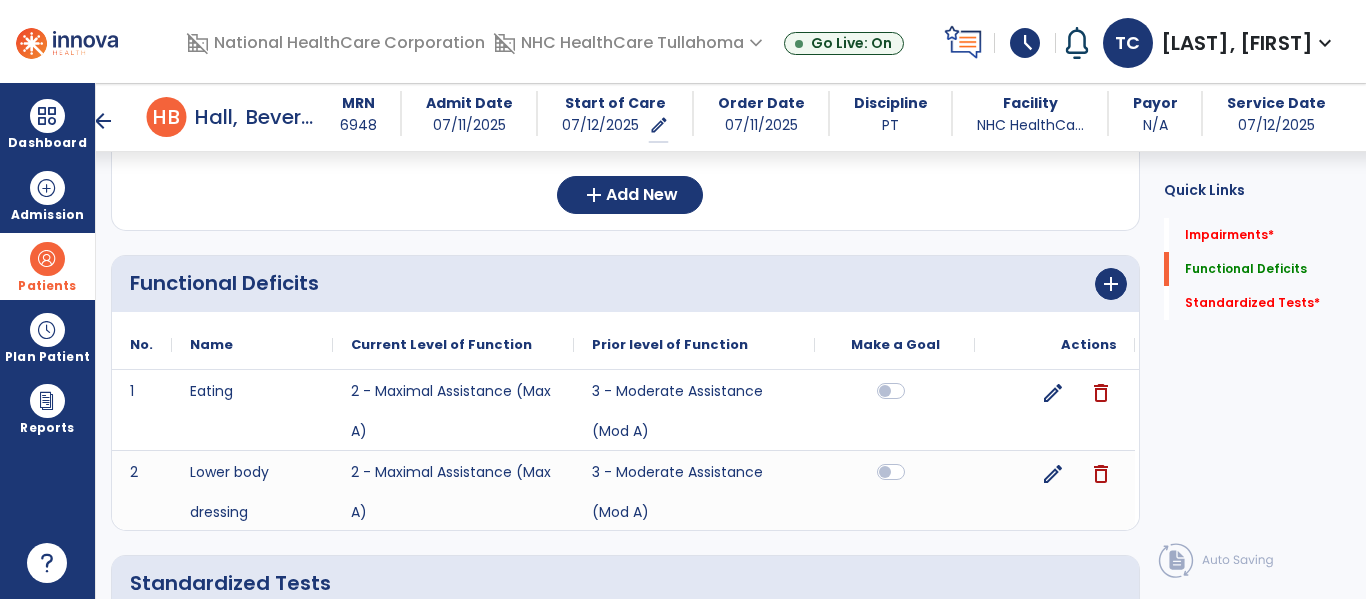 scroll, scrollTop: 266, scrollLeft: 0, axis: vertical 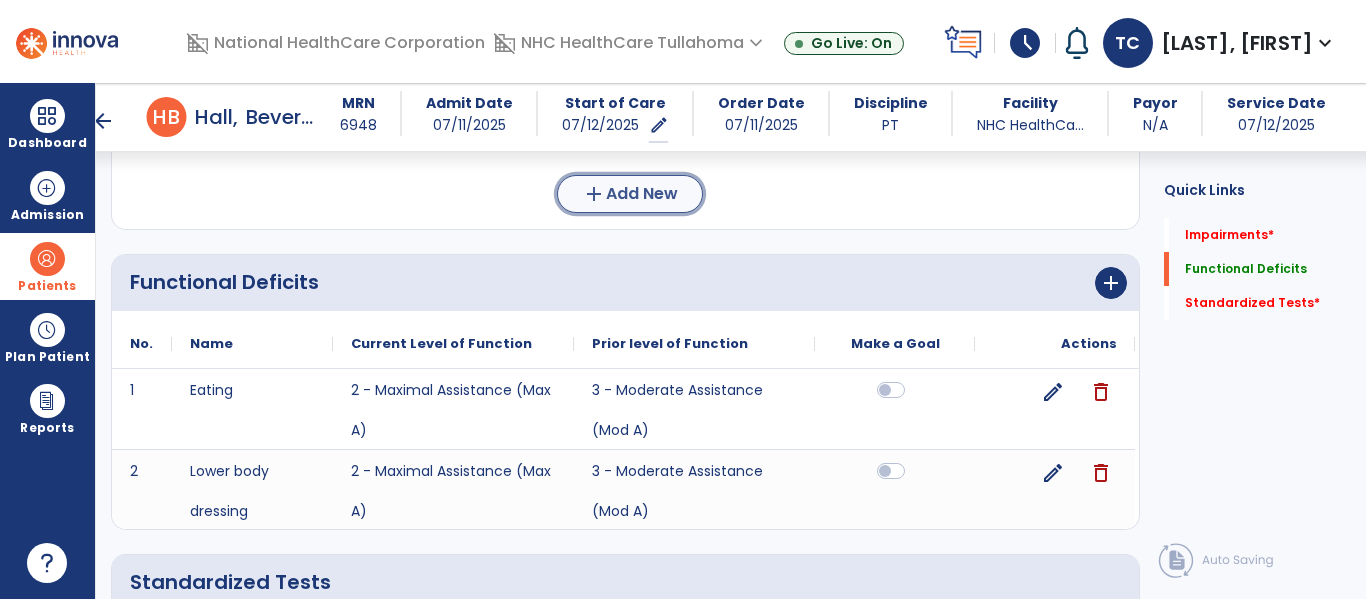 click on "add" 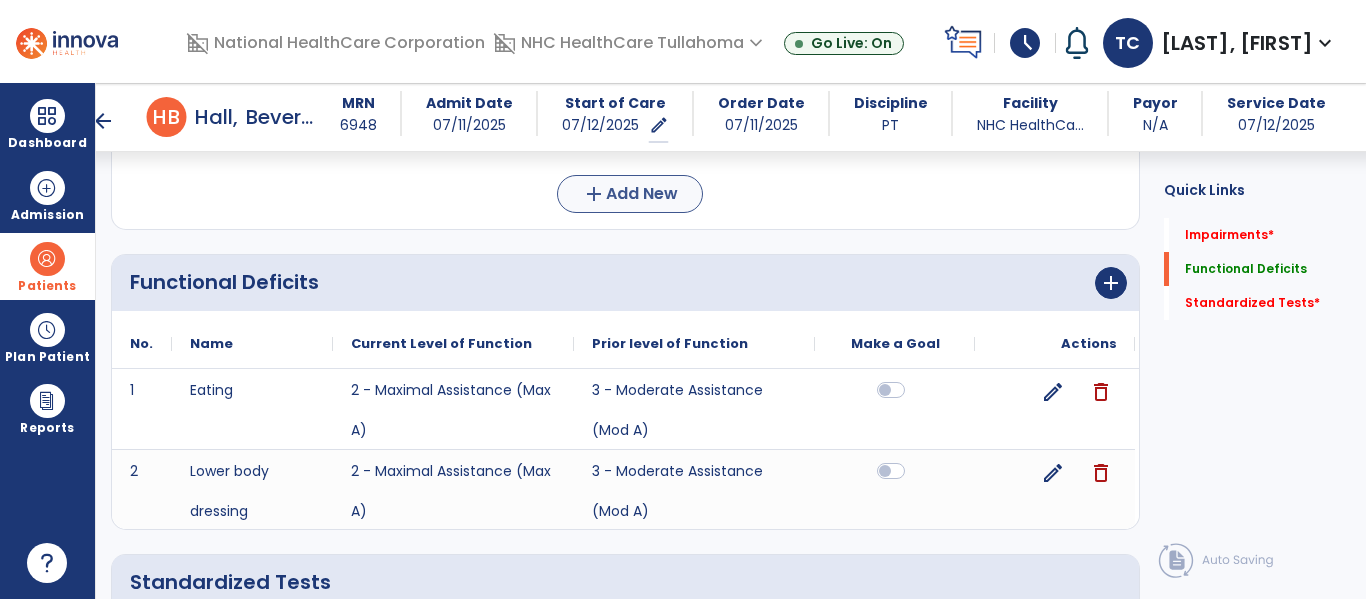 scroll, scrollTop: 0, scrollLeft: 0, axis: both 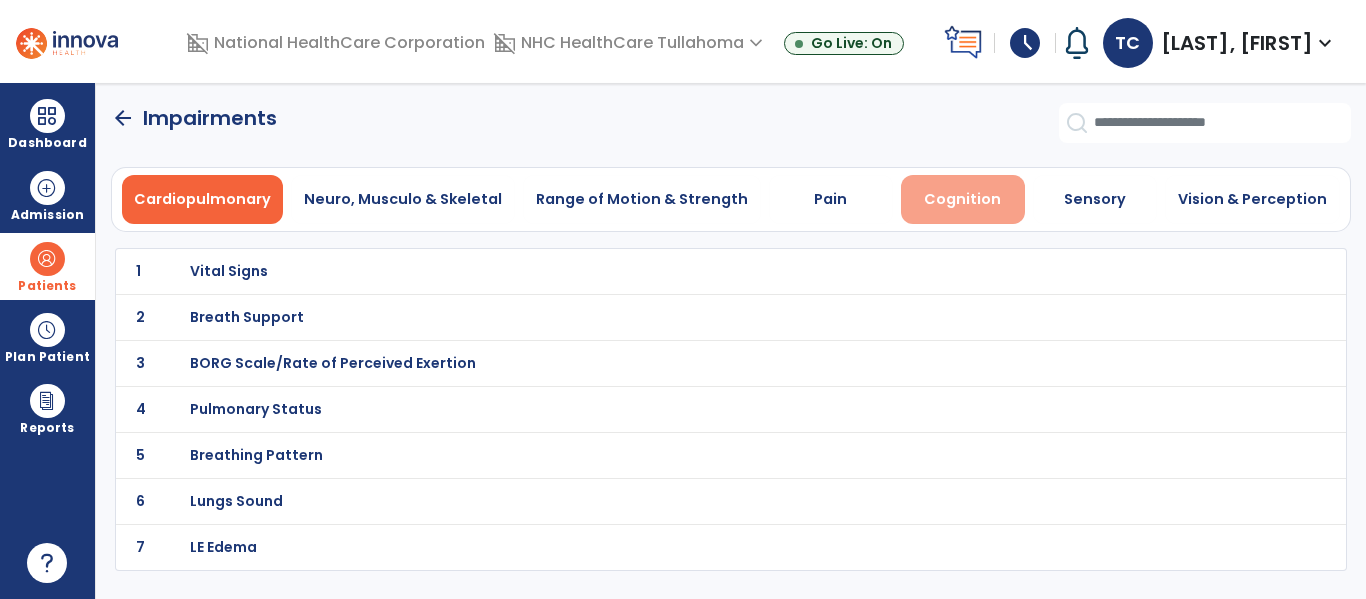 click on "Cognition" at bounding box center (963, 199) 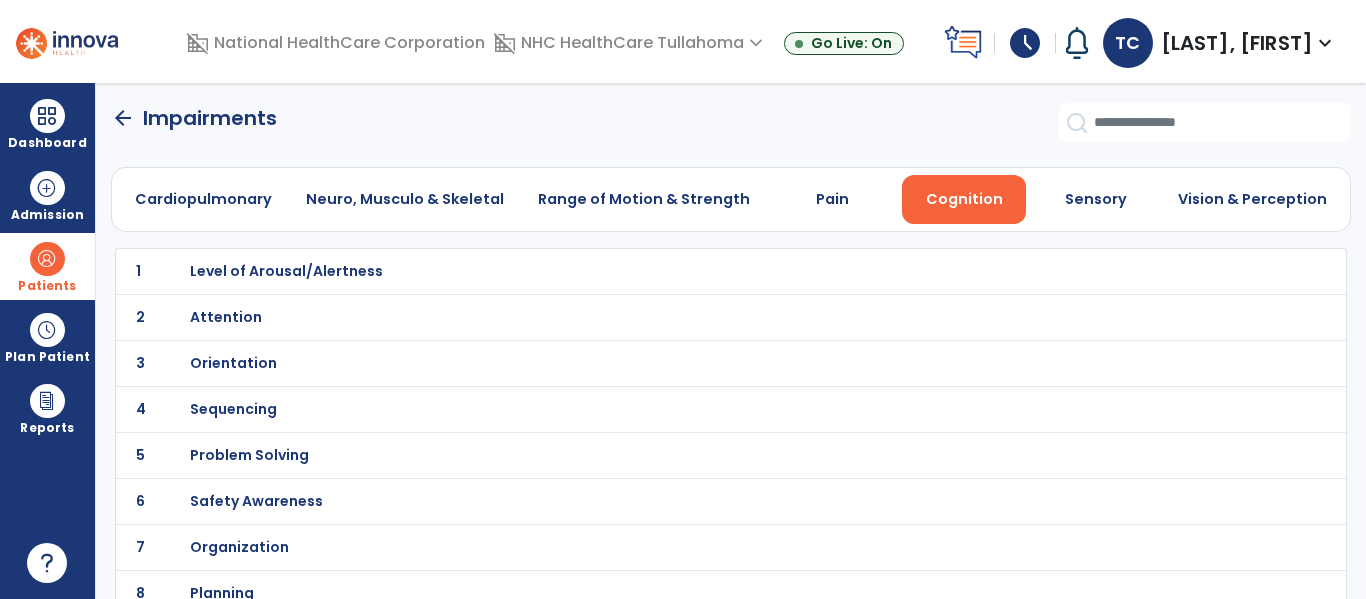 click on "Level of Arousal/Alertness" at bounding box center (286, 271) 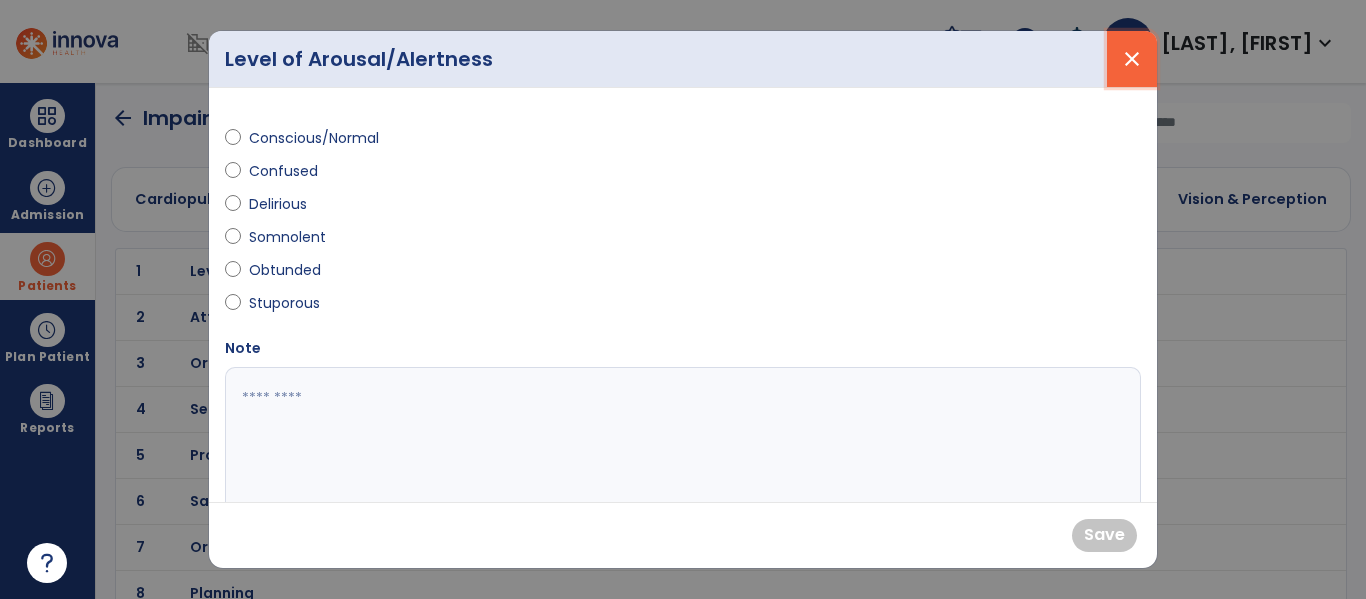 click on "close" at bounding box center (1132, 59) 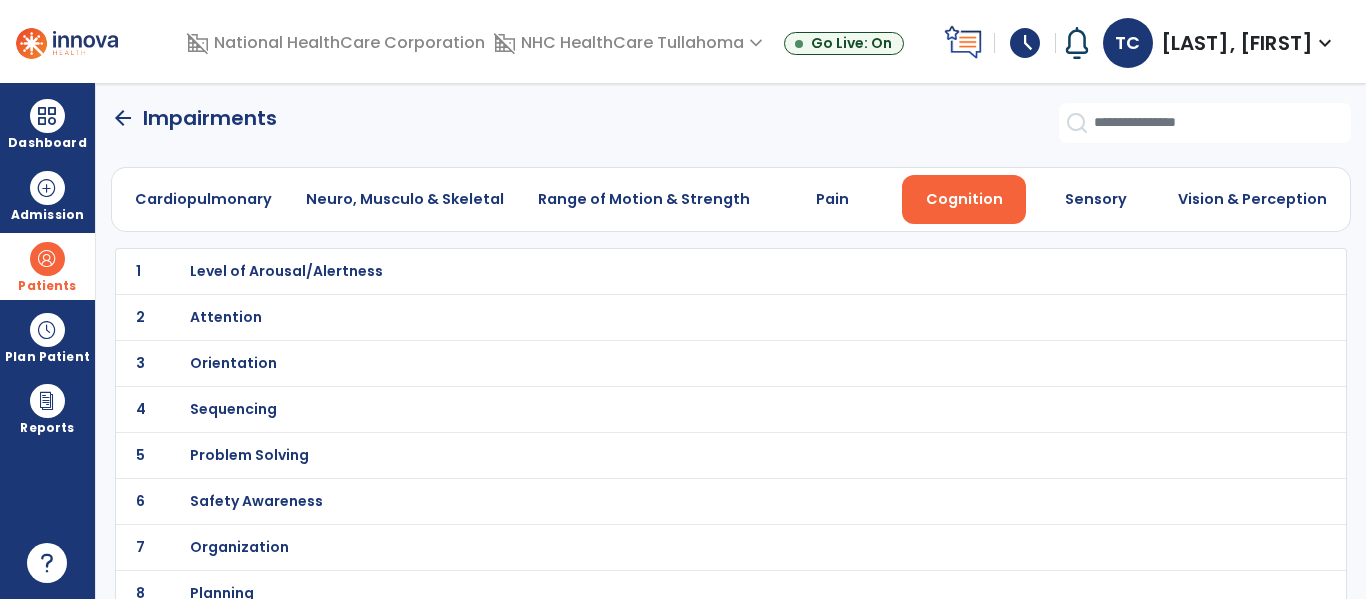 click on "Orientation" at bounding box center (286, 271) 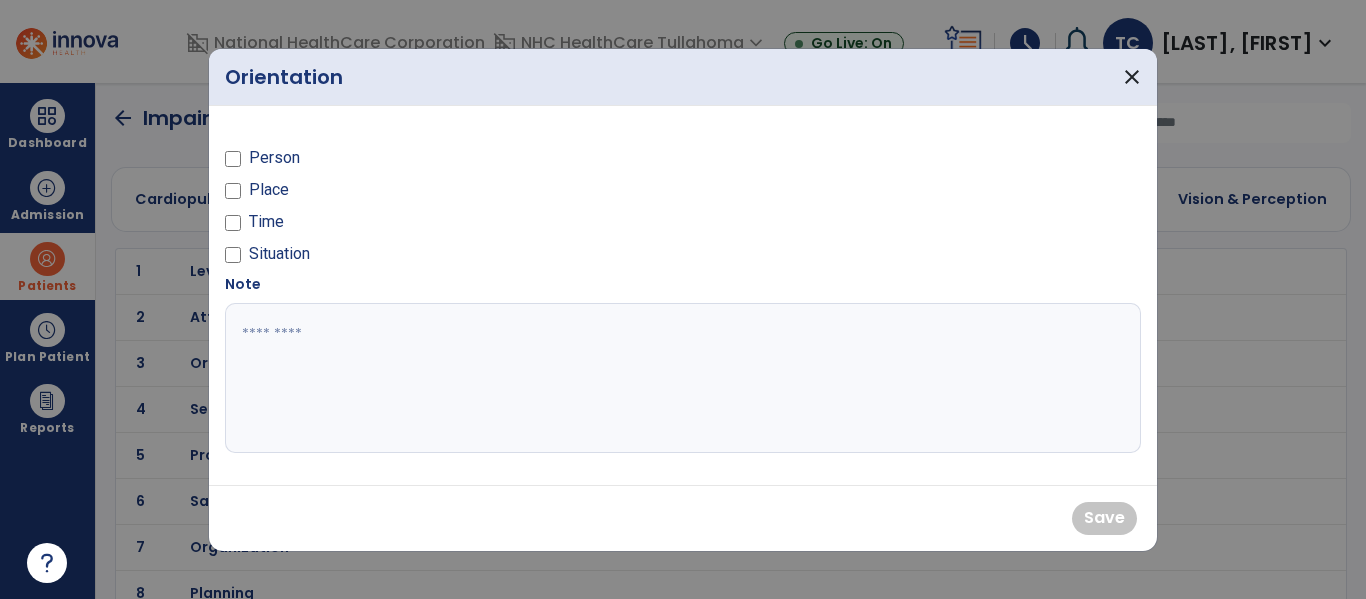 click on "Person      Place      Time      Situation" at bounding box center [448, 198] 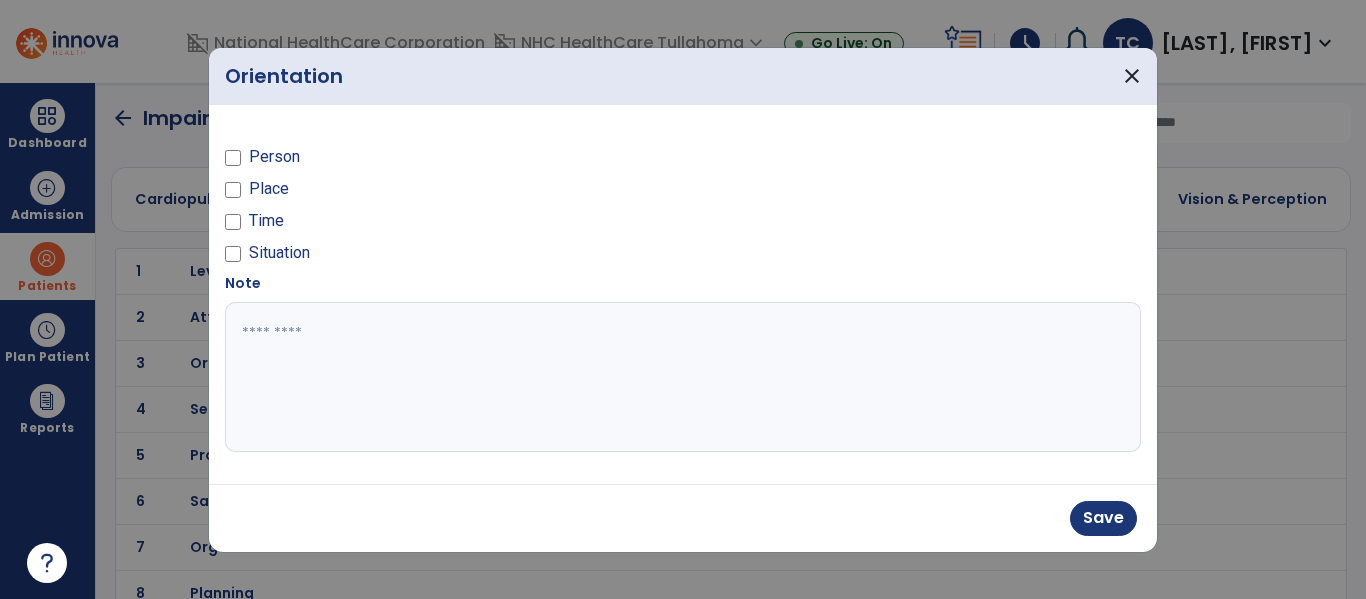 click on "Save" at bounding box center [683, 518] 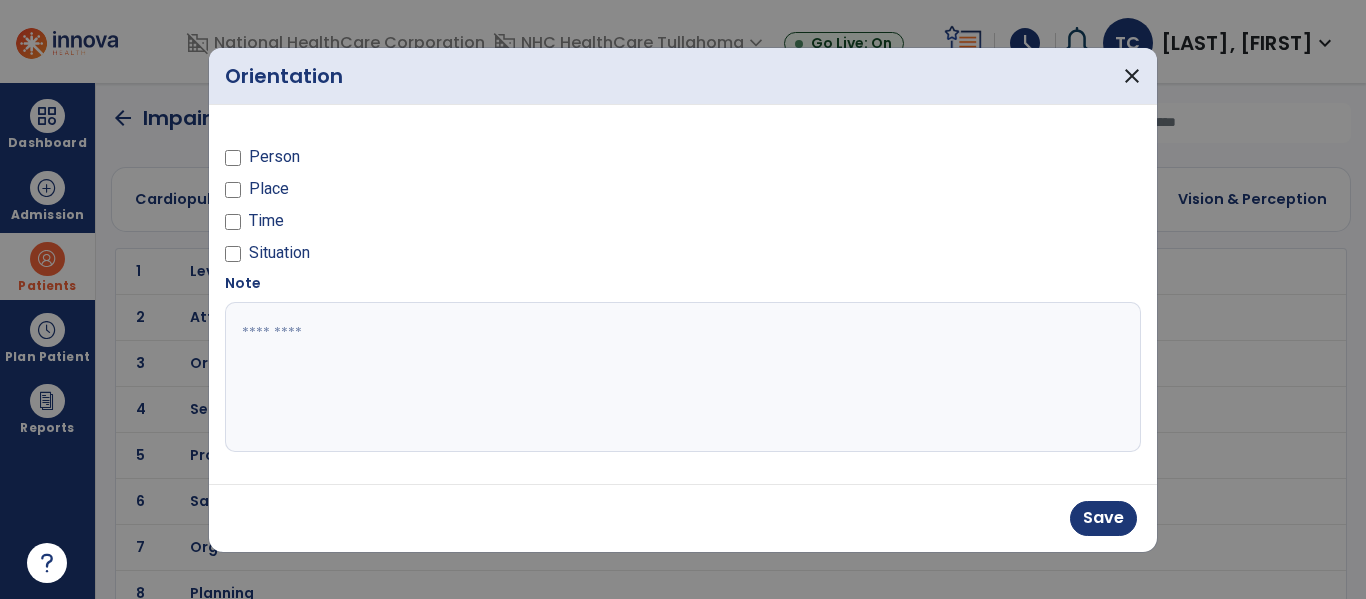 drag, startPoint x: 1089, startPoint y: 499, endPoint x: 299, endPoint y: 395, distance: 796.81616 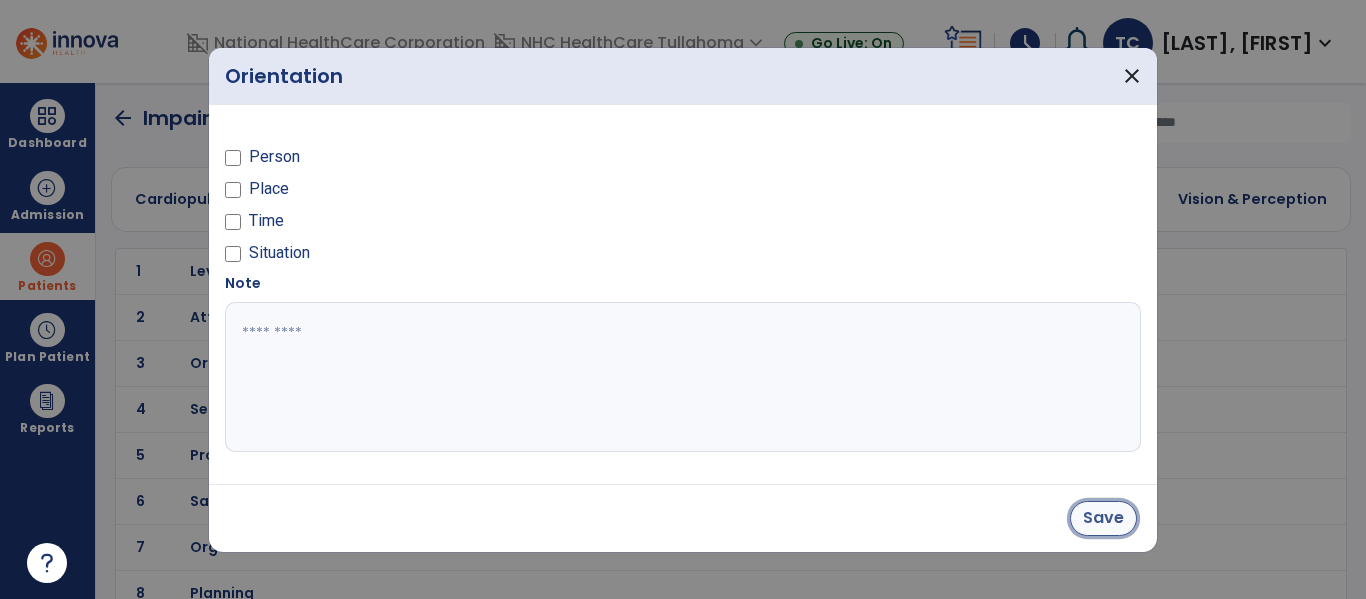 click on "Save" at bounding box center [1103, 518] 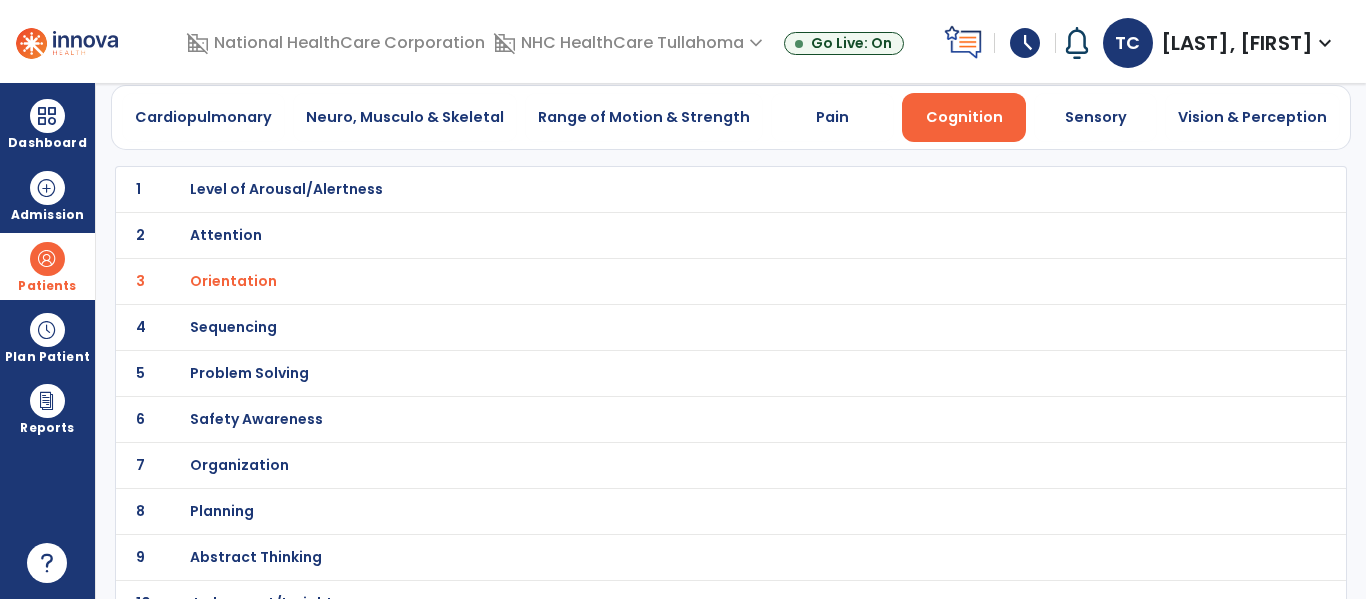 scroll, scrollTop: 82, scrollLeft: 0, axis: vertical 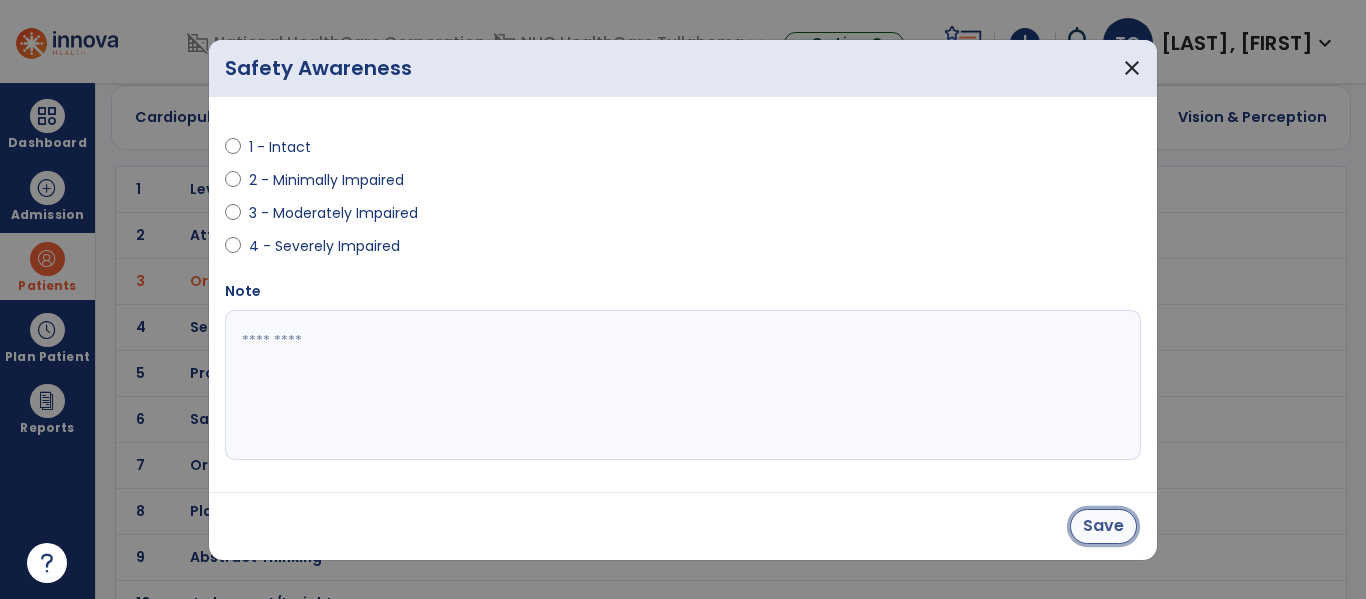 click on "Save" at bounding box center (1103, 526) 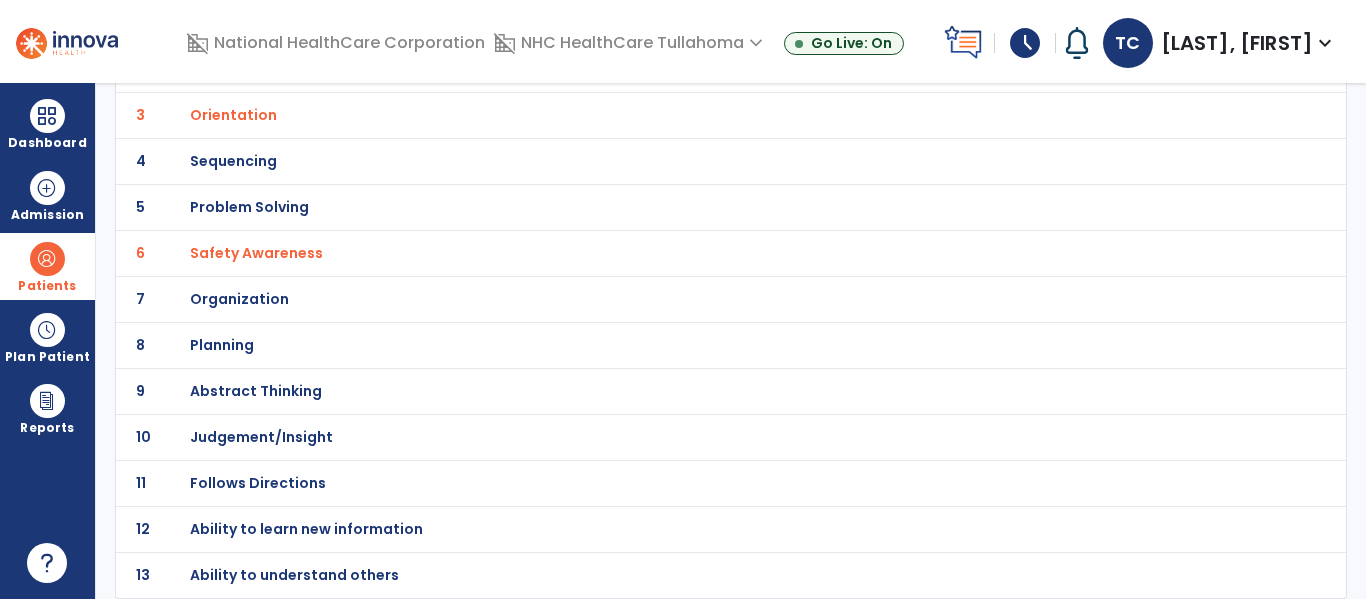 scroll, scrollTop: 0, scrollLeft: 0, axis: both 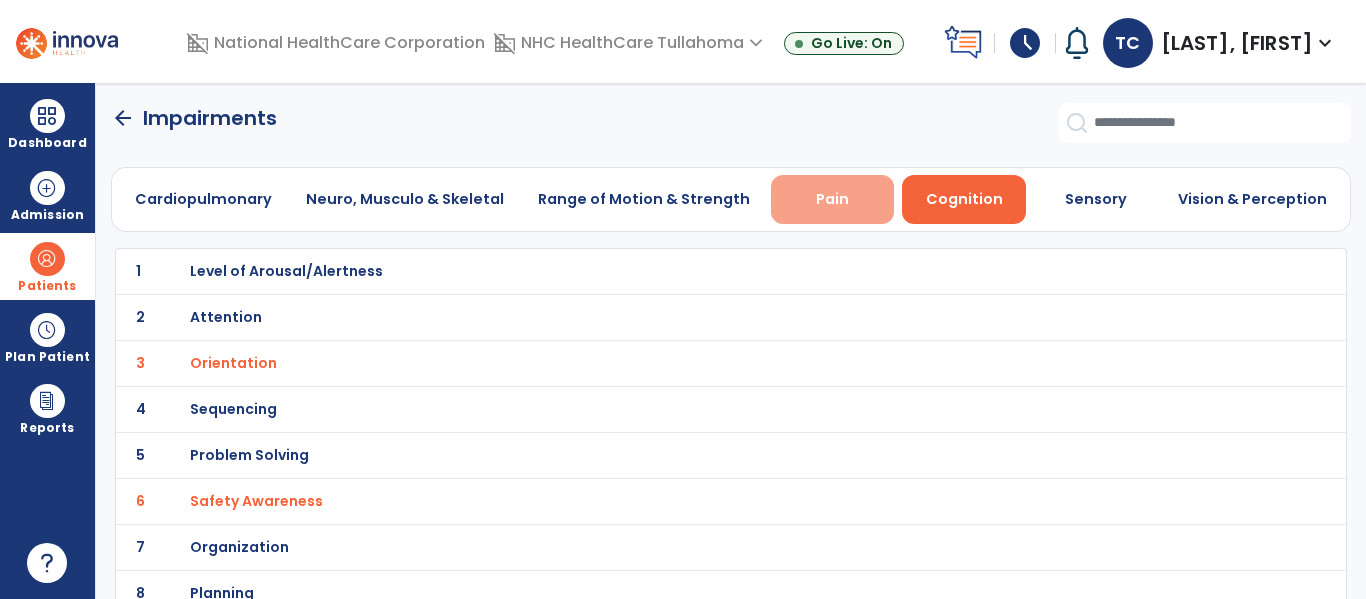 click on "Pain" at bounding box center (833, 199) 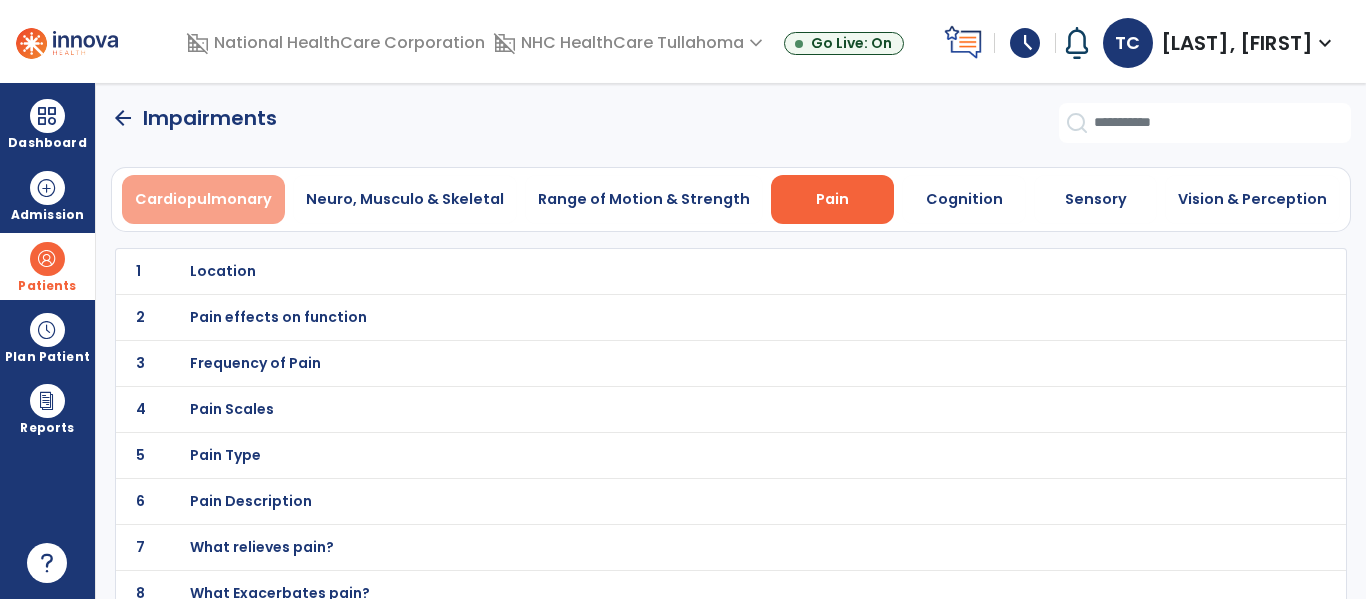 click on "Cardiopulmonary" at bounding box center (203, 199) 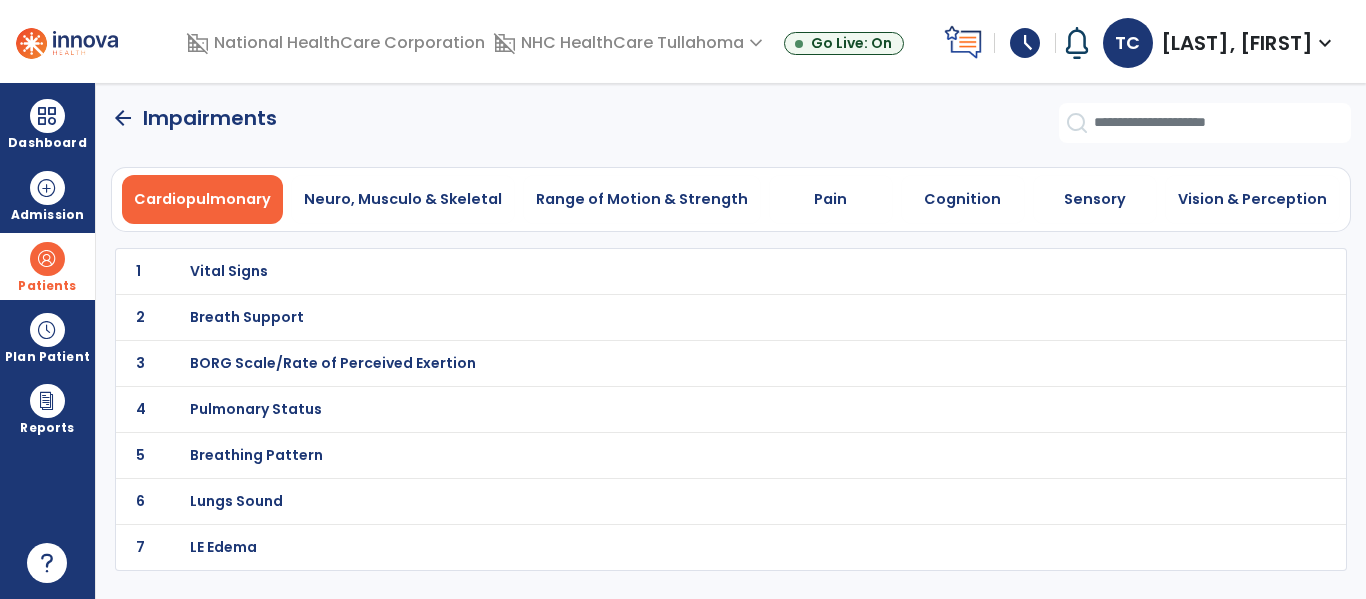 click on "arrow_back" 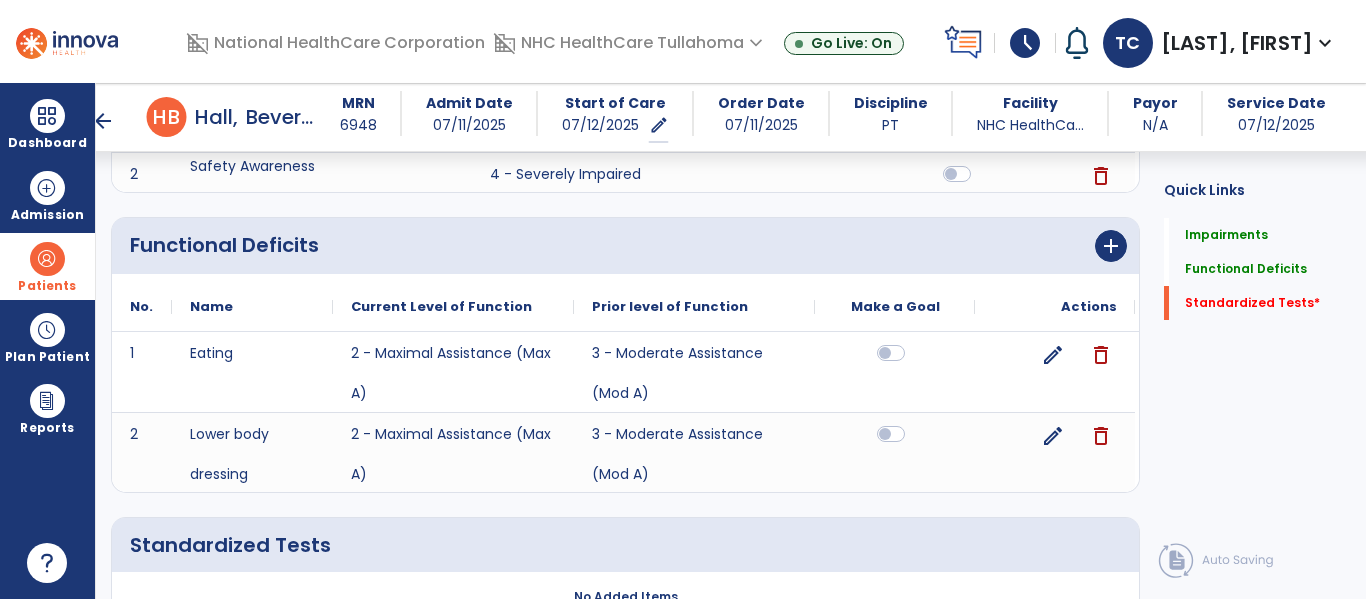 scroll, scrollTop: 487, scrollLeft: 0, axis: vertical 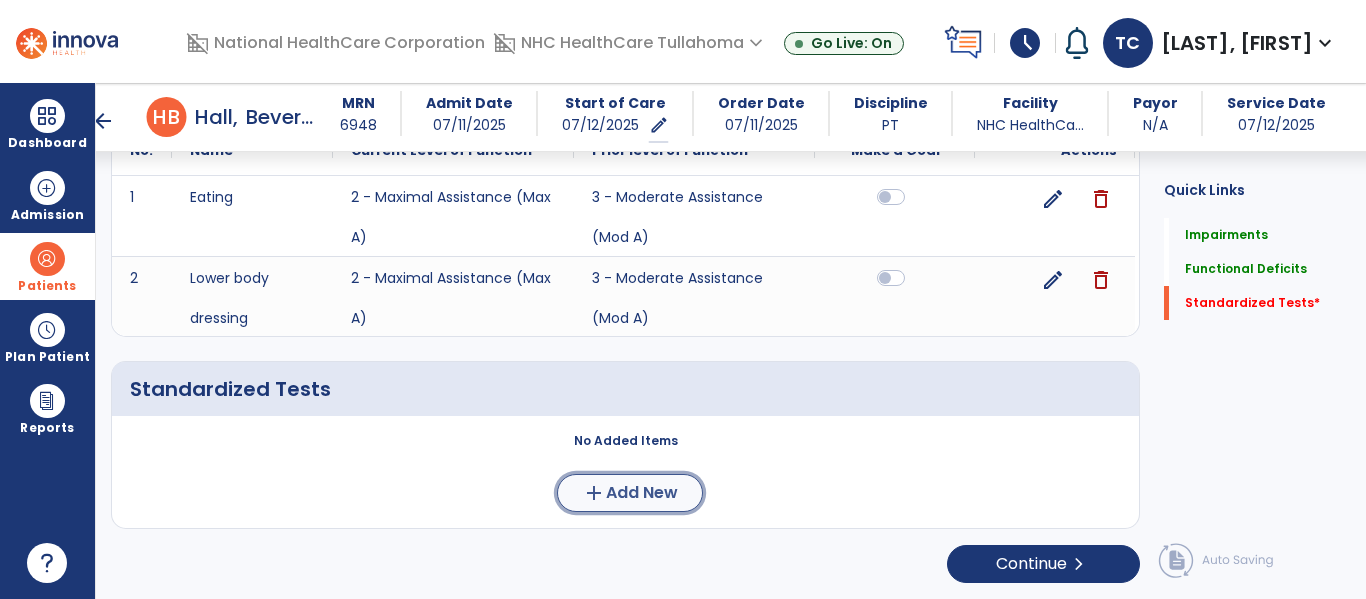 click on "add  Add New" 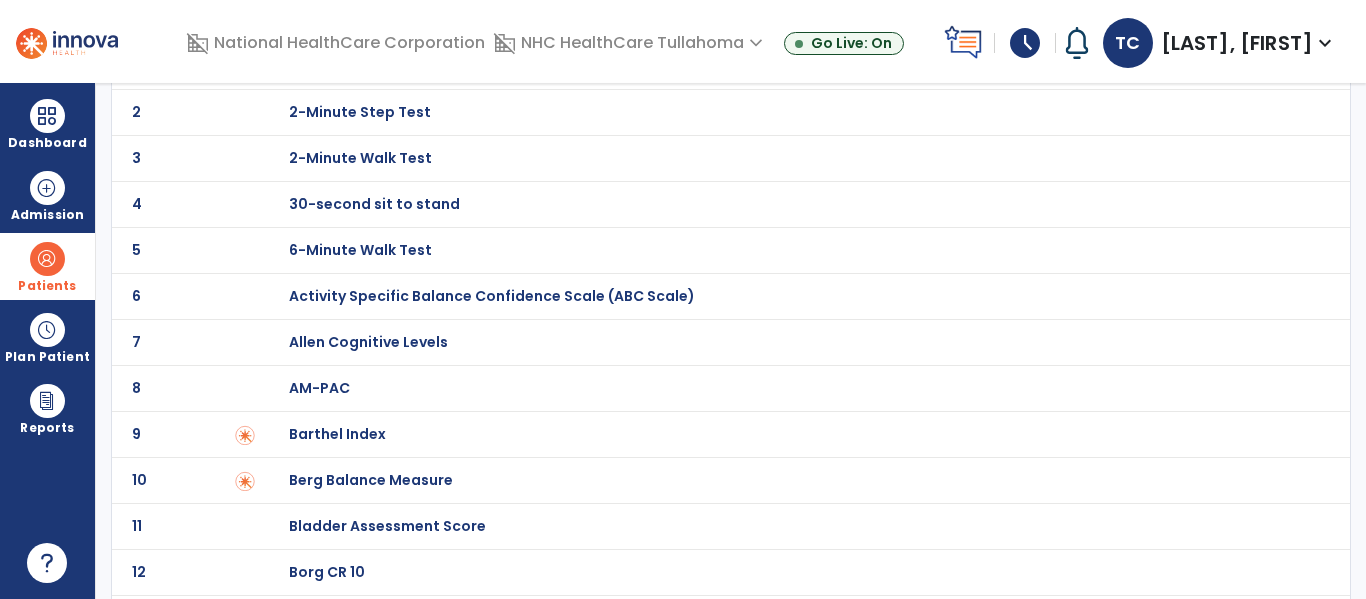 scroll, scrollTop: 135, scrollLeft: 0, axis: vertical 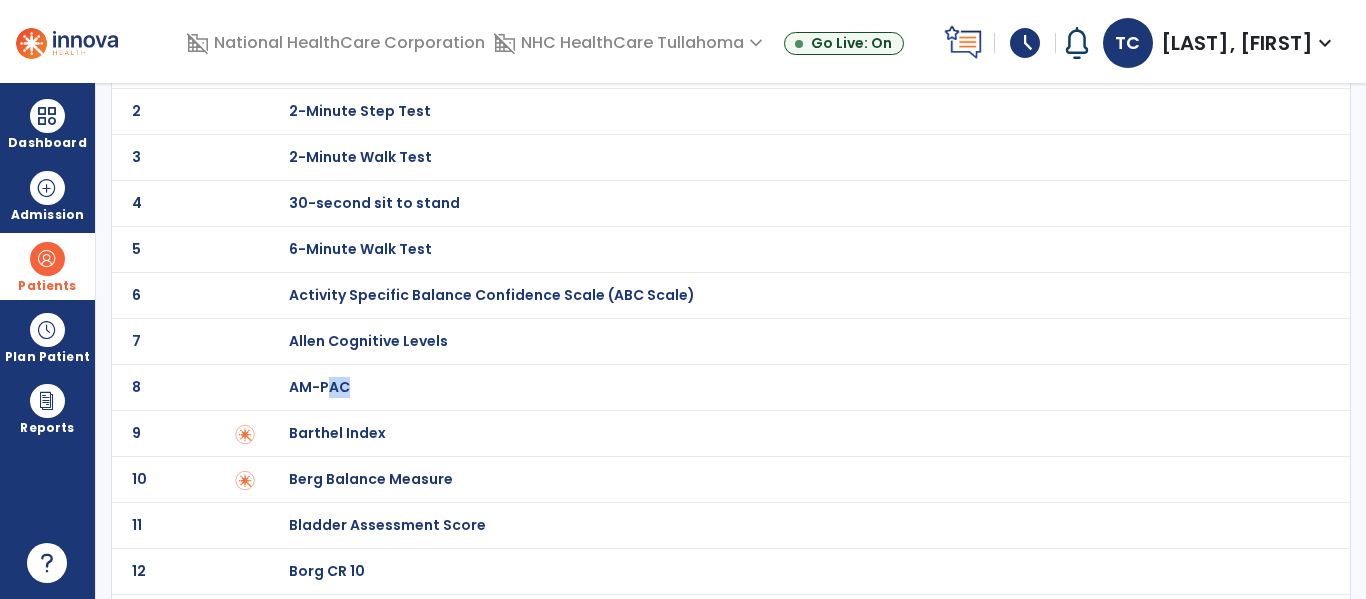 drag, startPoint x: 483, startPoint y: 399, endPoint x: 330, endPoint y: 384, distance: 153.73354 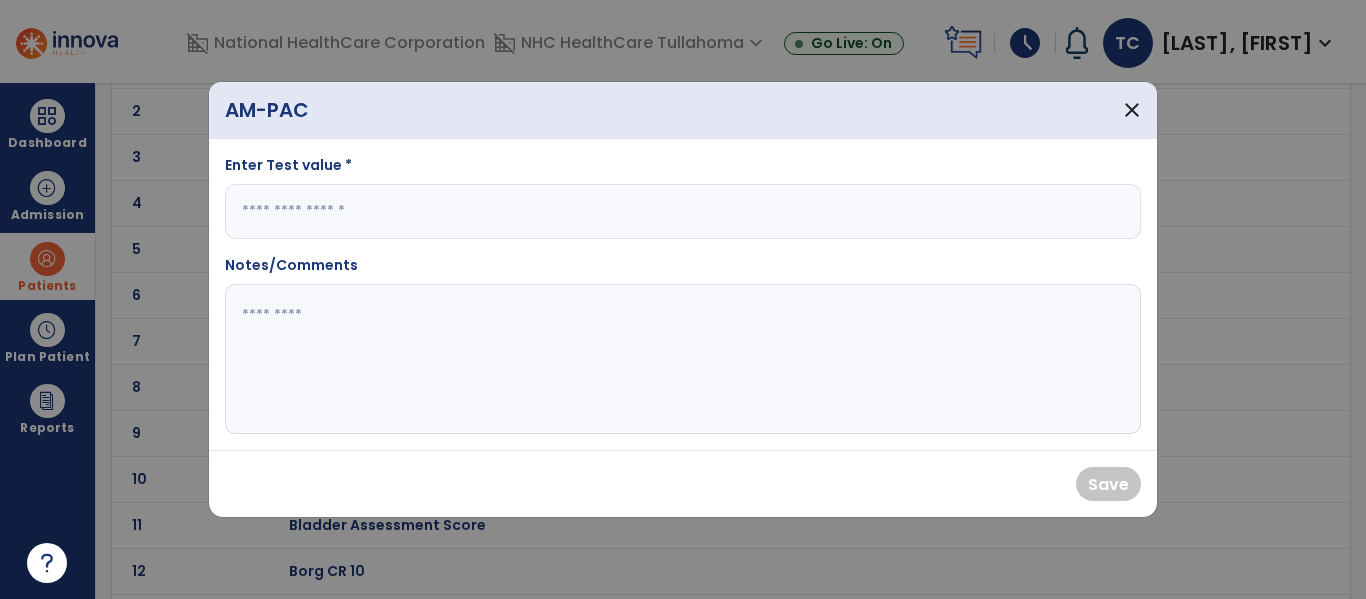 click 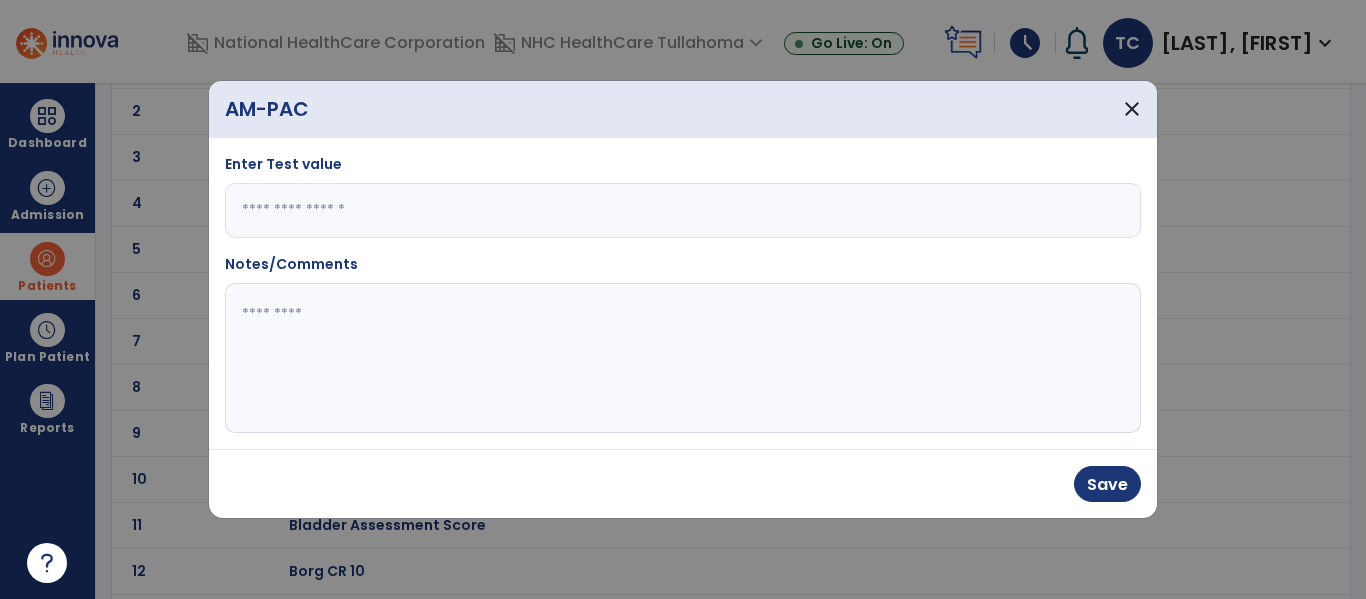 type on "**" 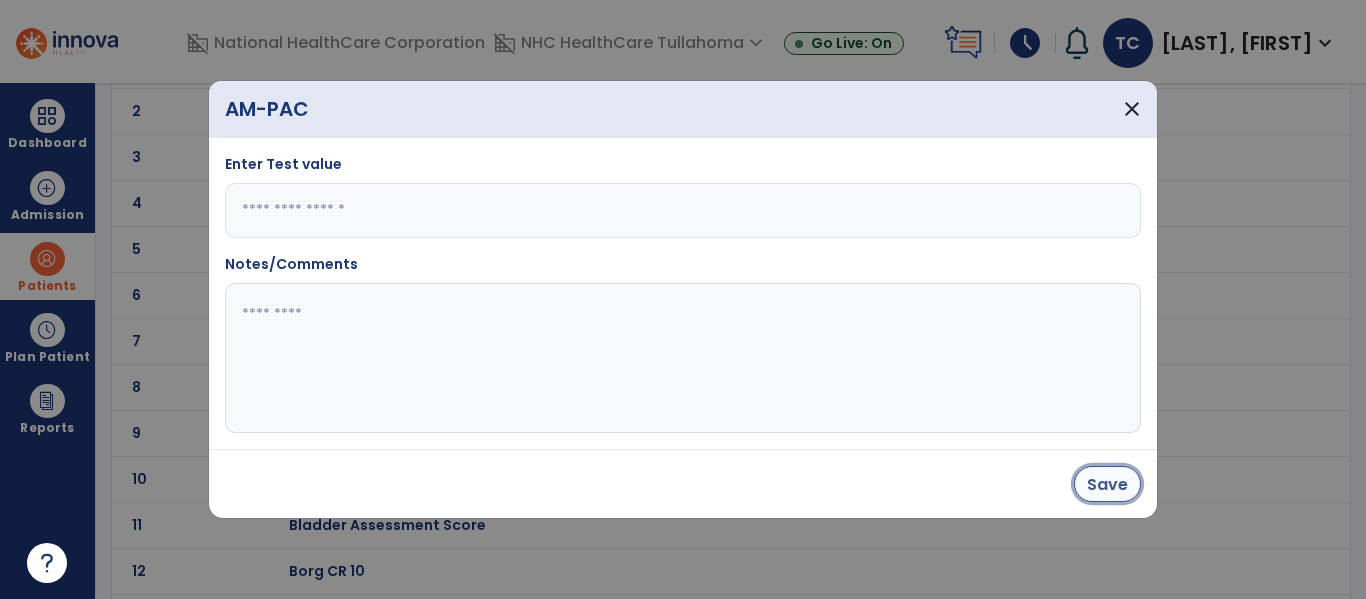 click on "Save" at bounding box center [1107, 484] 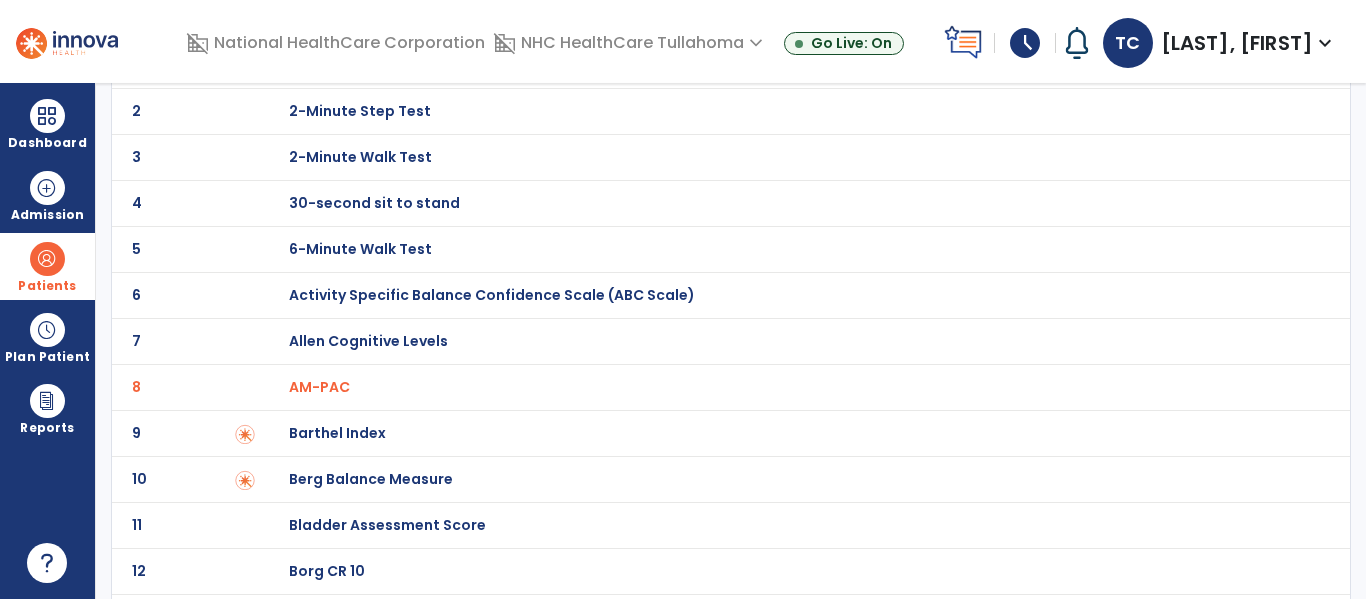 drag, startPoint x: 218, startPoint y: 331, endPoint x: 165, endPoint y: 261, distance: 87.80091 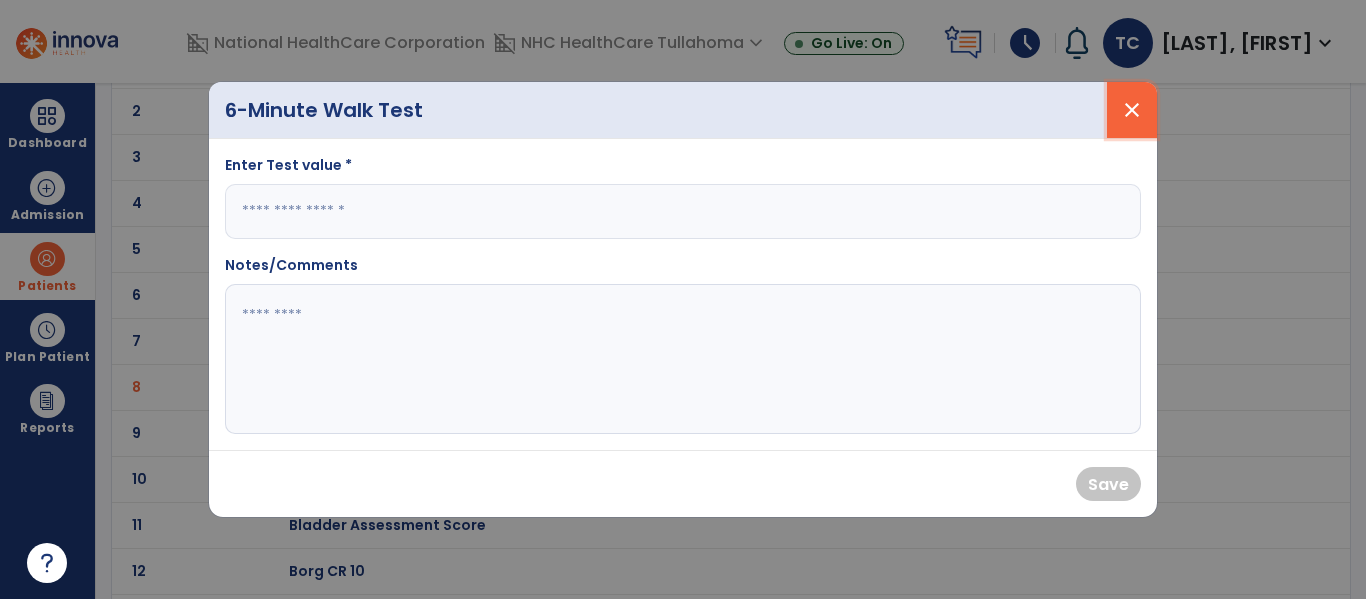click on "close" at bounding box center [1132, 110] 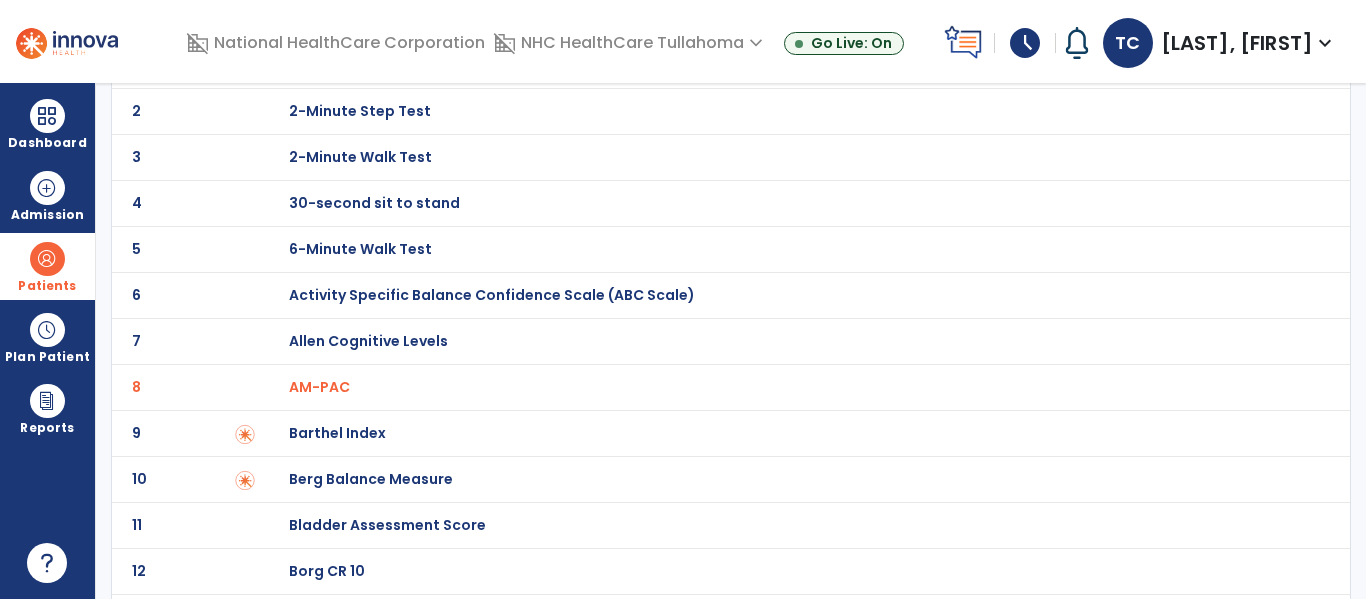 scroll, scrollTop: 0, scrollLeft: 0, axis: both 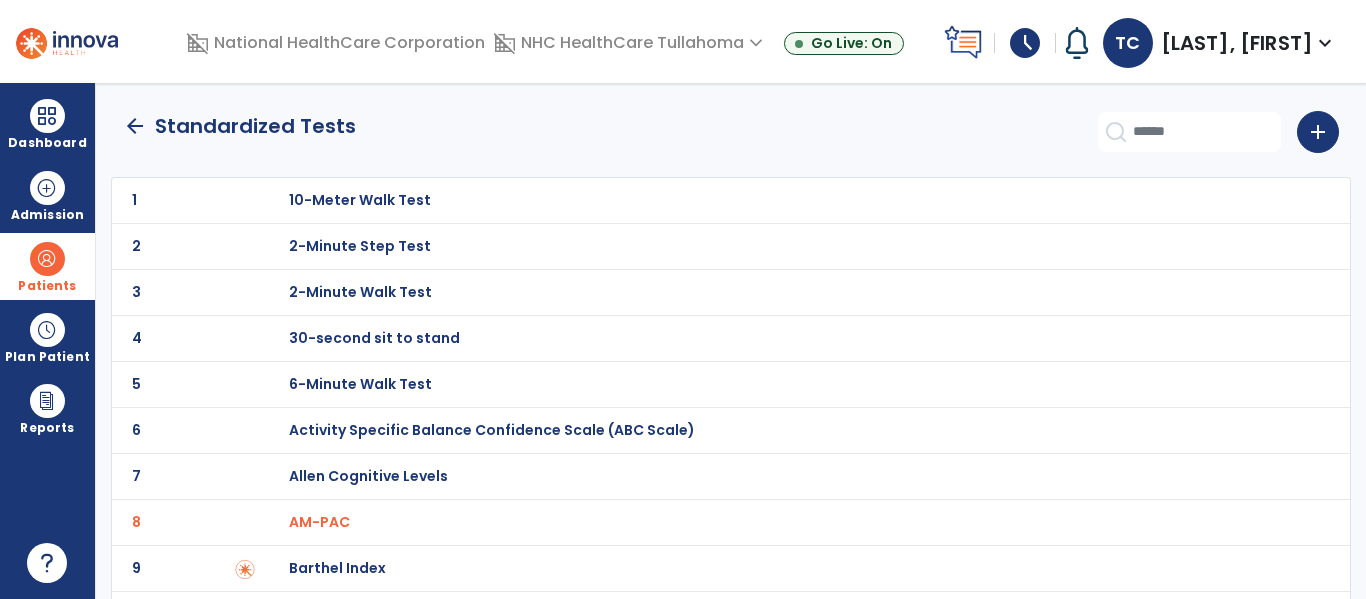 click on "arrow_back" 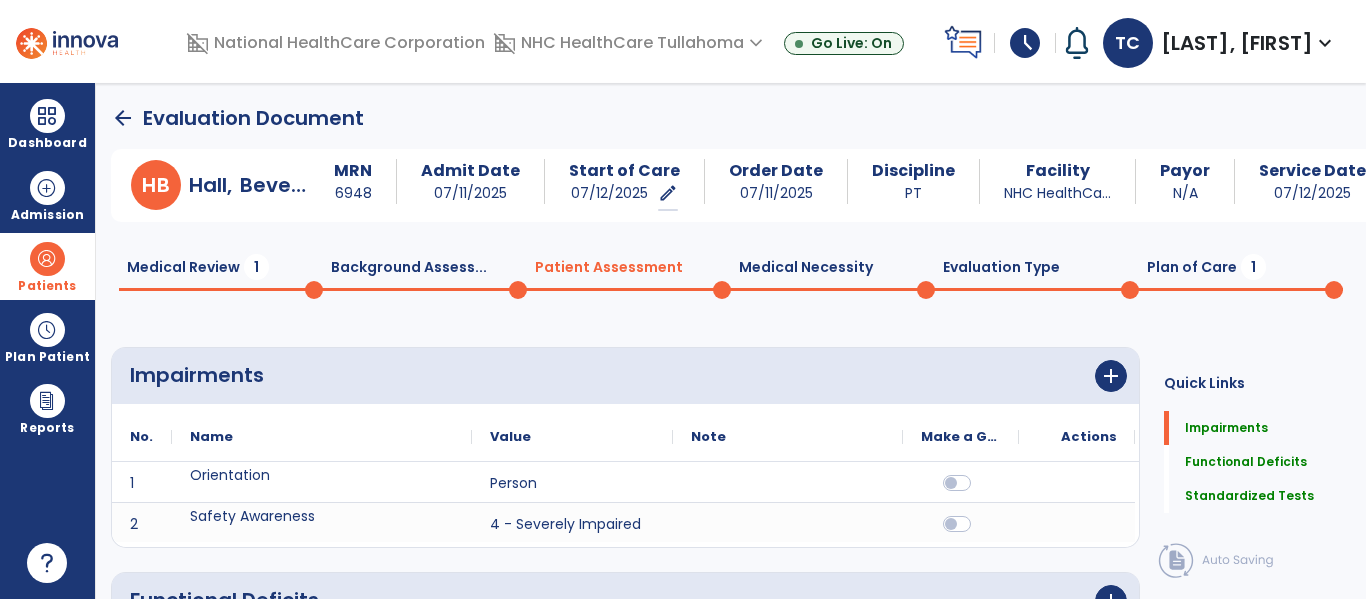 scroll, scrollTop: 20, scrollLeft: 0, axis: vertical 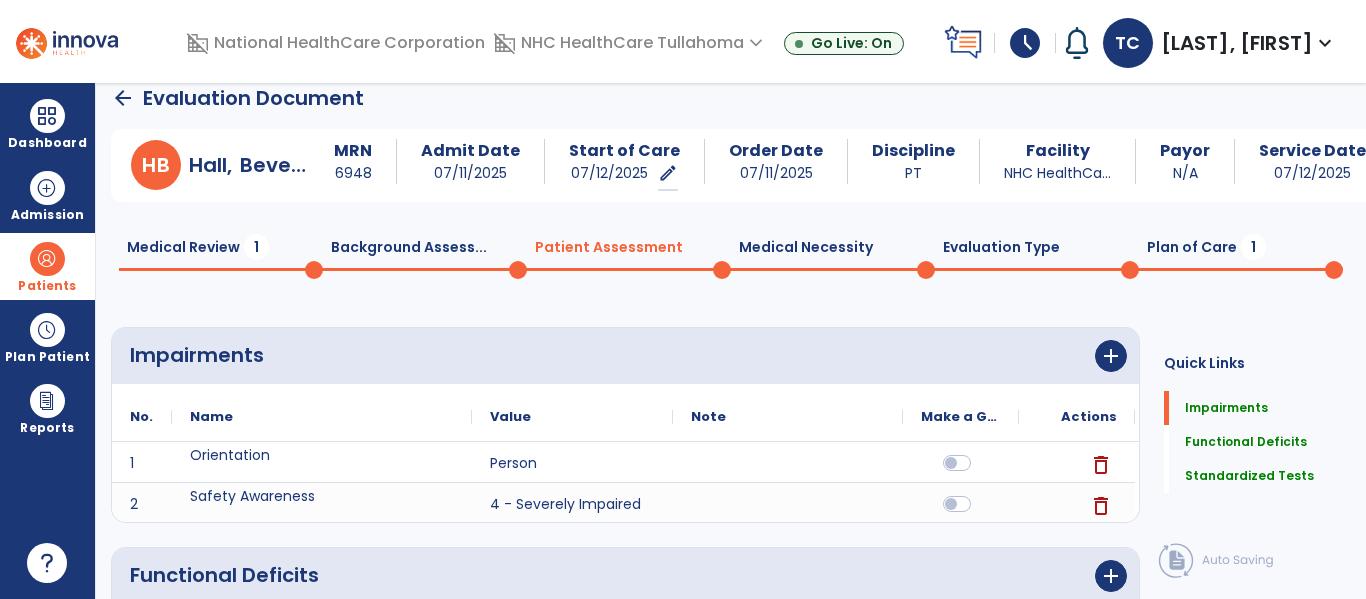 click on "Plan of Care  1" 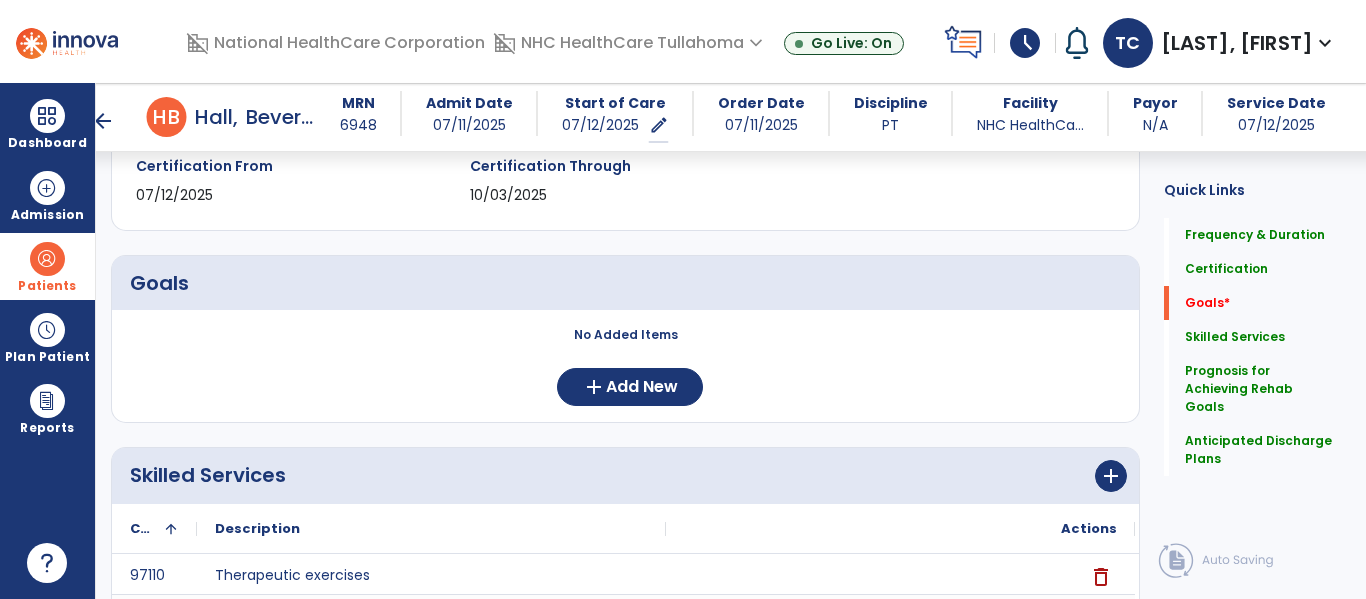 scroll, scrollTop: 362, scrollLeft: 0, axis: vertical 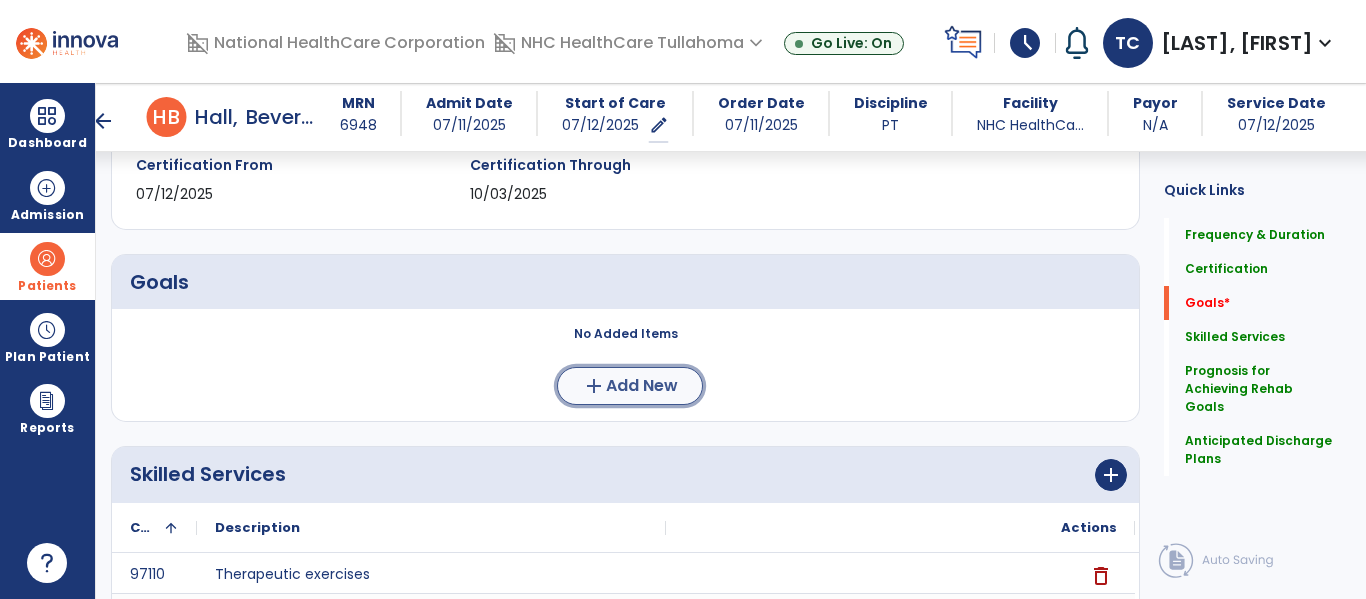 click on "Add New" at bounding box center (642, 386) 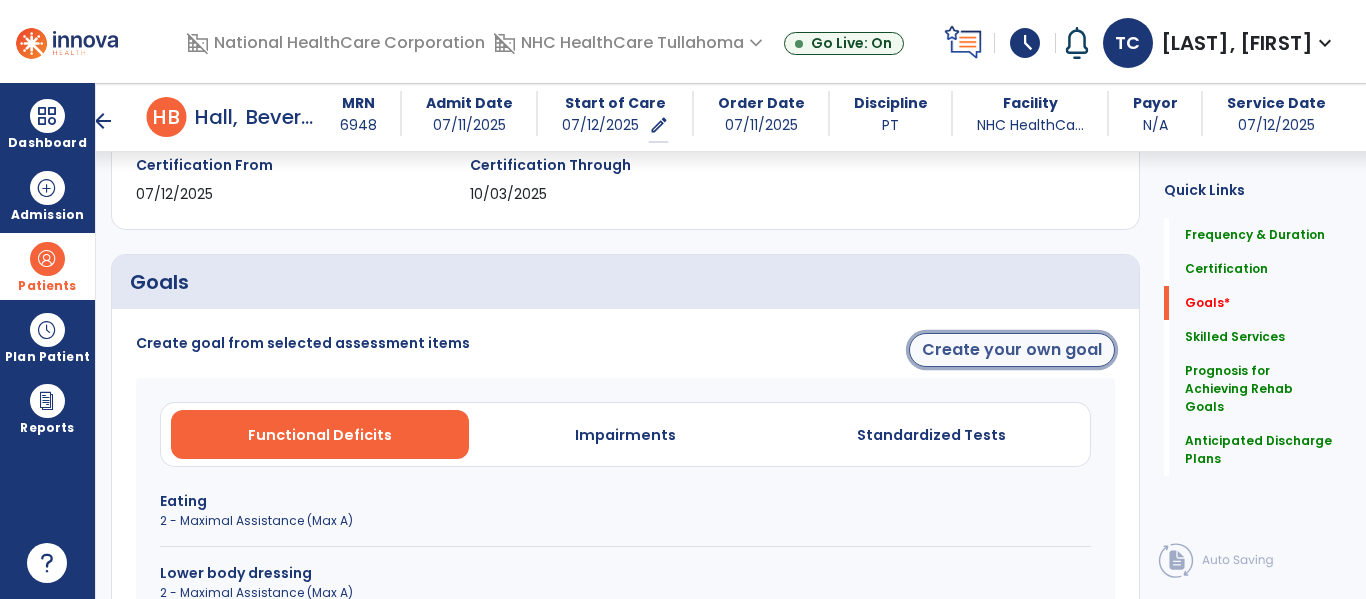 click on "Create your own goal" at bounding box center [1012, 350] 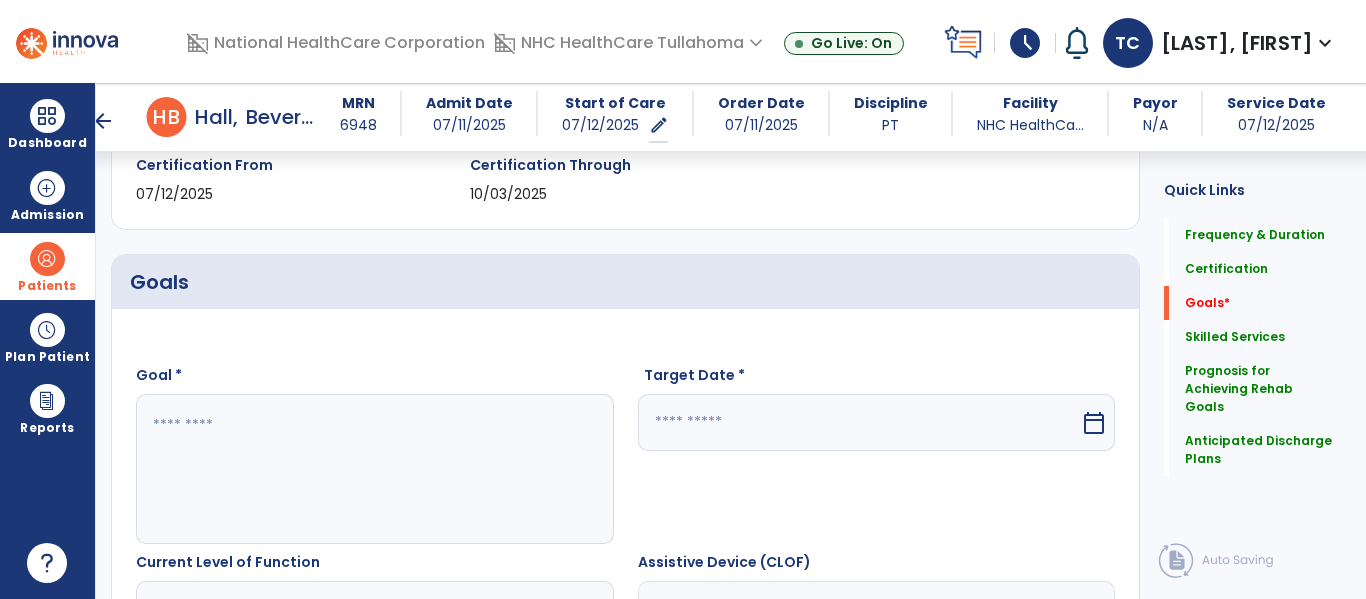click at bounding box center (374, 469) 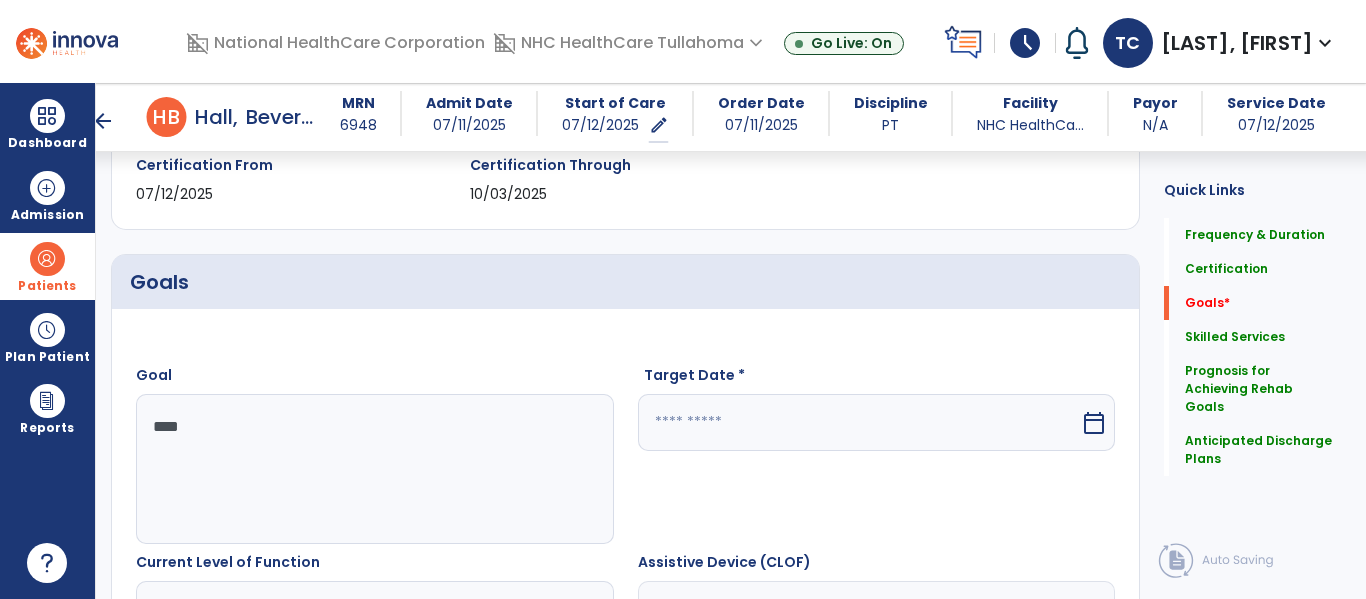 type on "****" 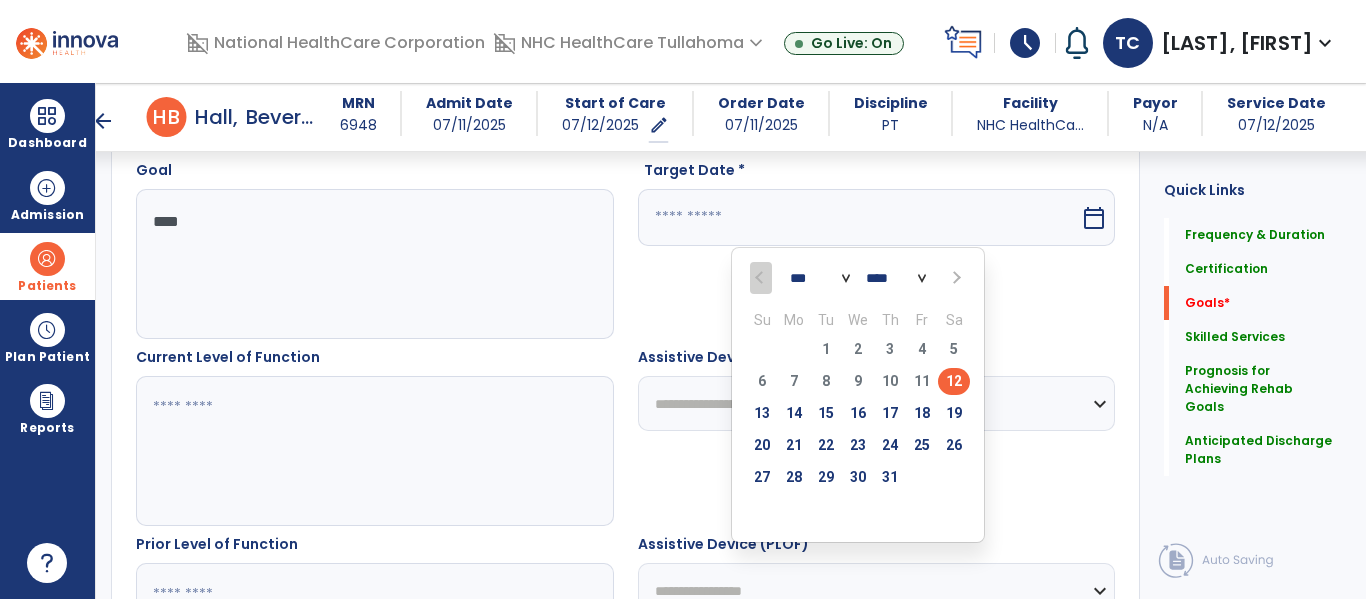 scroll, scrollTop: 574, scrollLeft: 0, axis: vertical 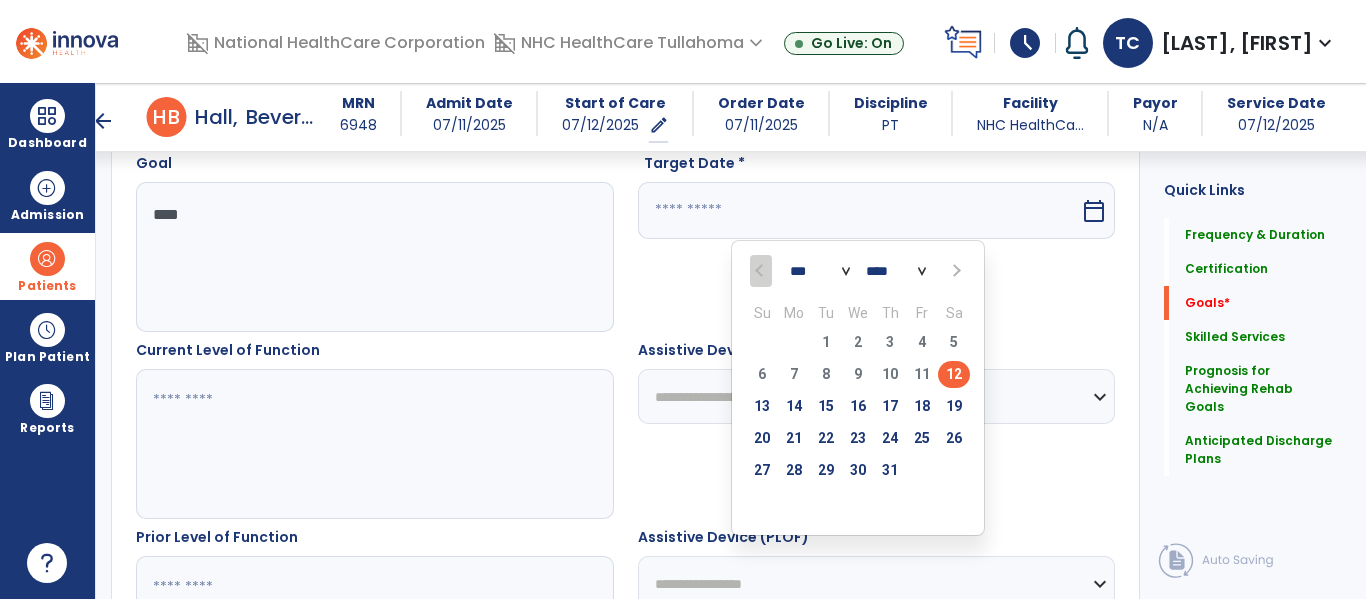 click at bounding box center [955, 271] 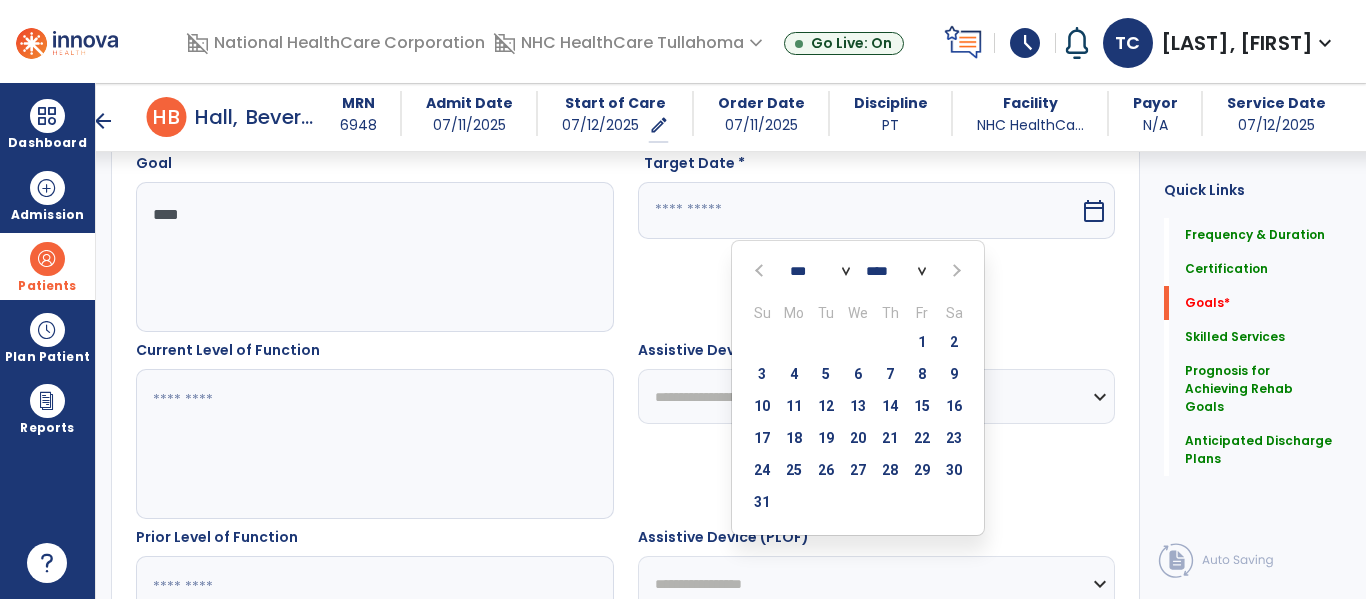 click at bounding box center (955, 271) 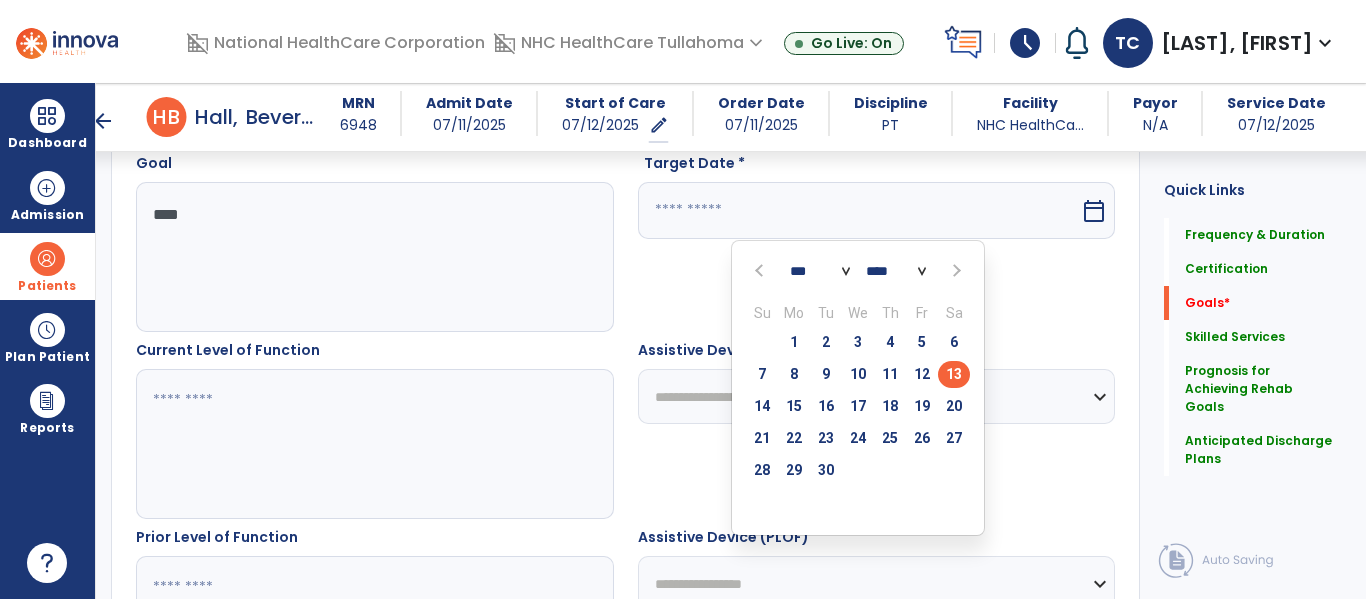 click on "13" at bounding box center [954, 374] 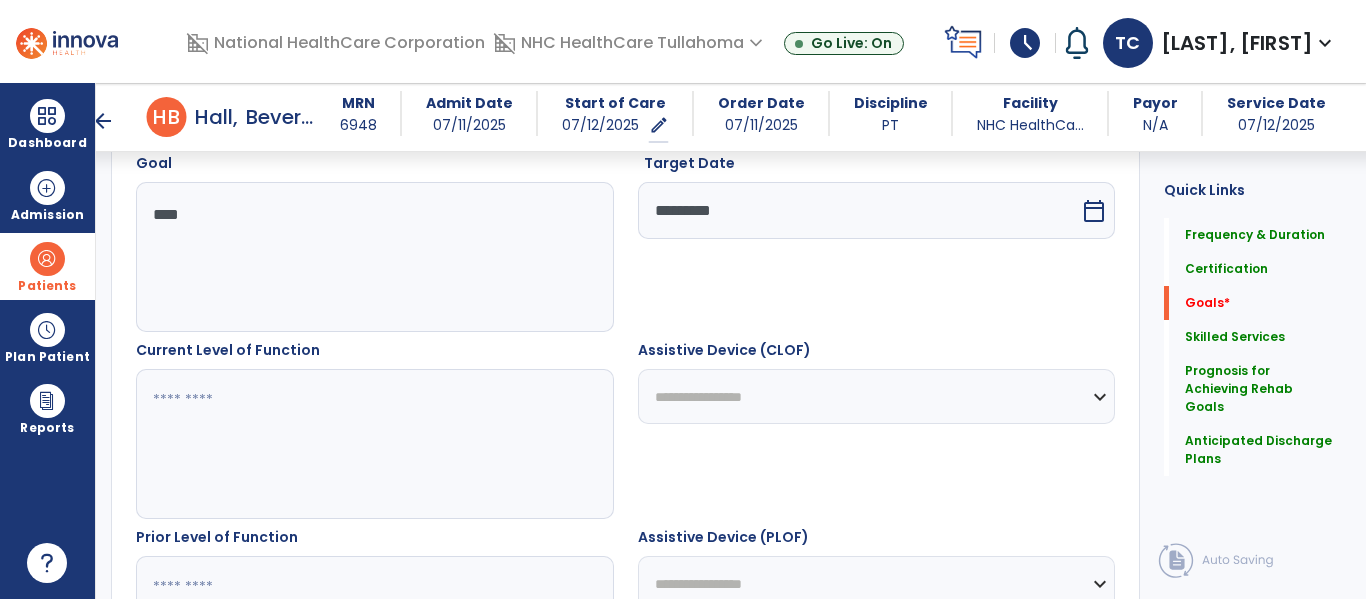 click at bounding box center (374, 444) 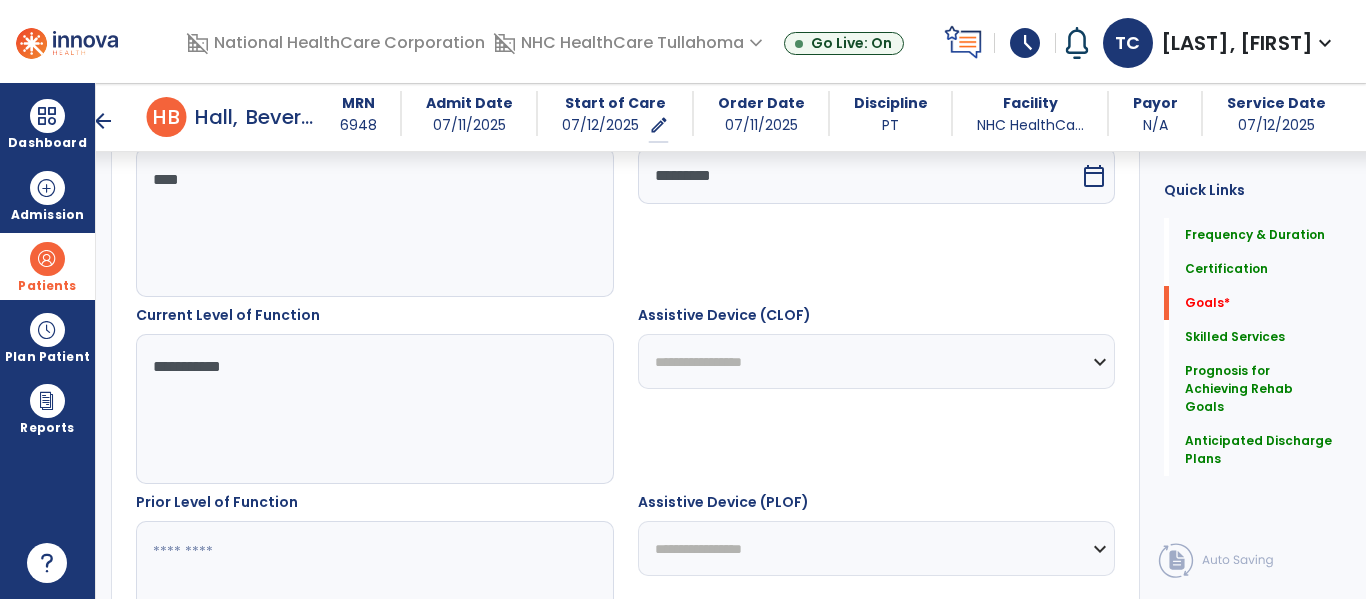 scroll, scrollTop: 690, scrollLeft: 0, axis: vertical 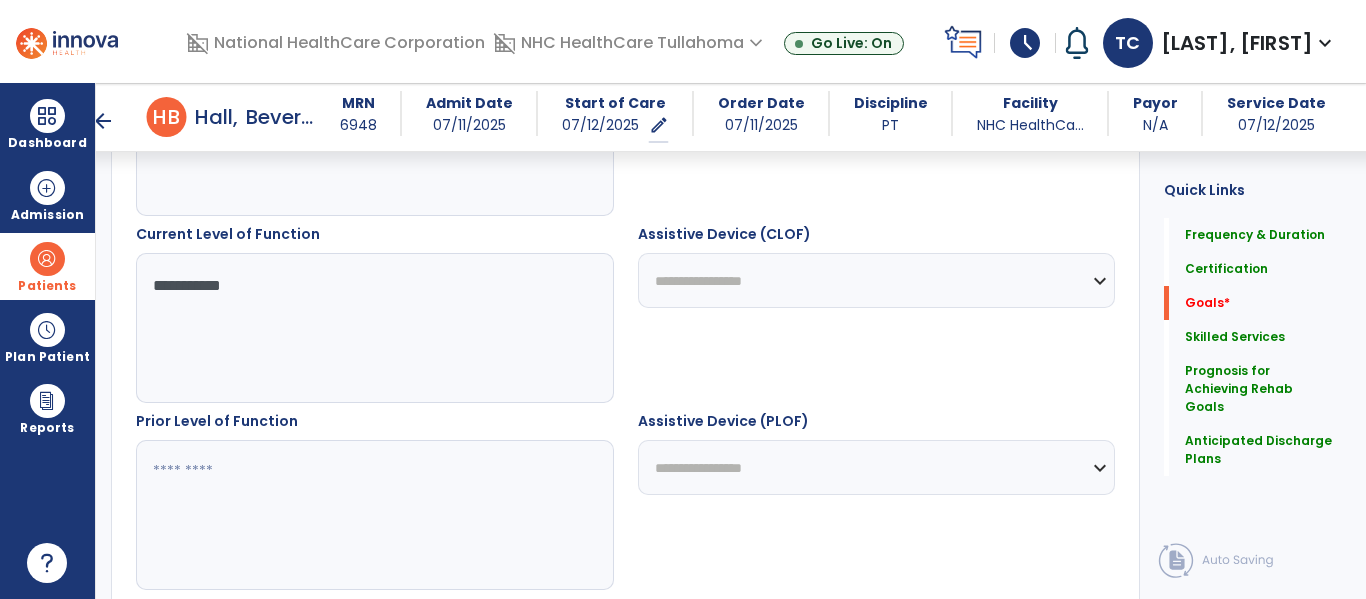 type on "**********" 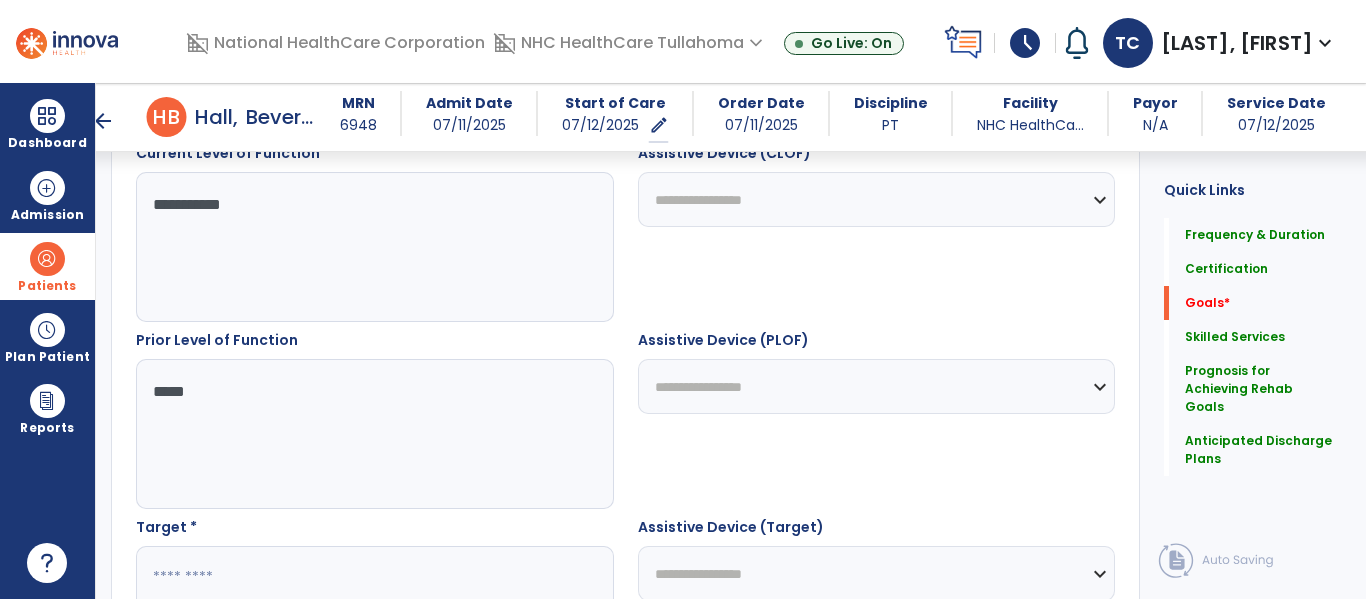 scroll, scrollTop: 781, scrollLeft: 0, axis: vertical 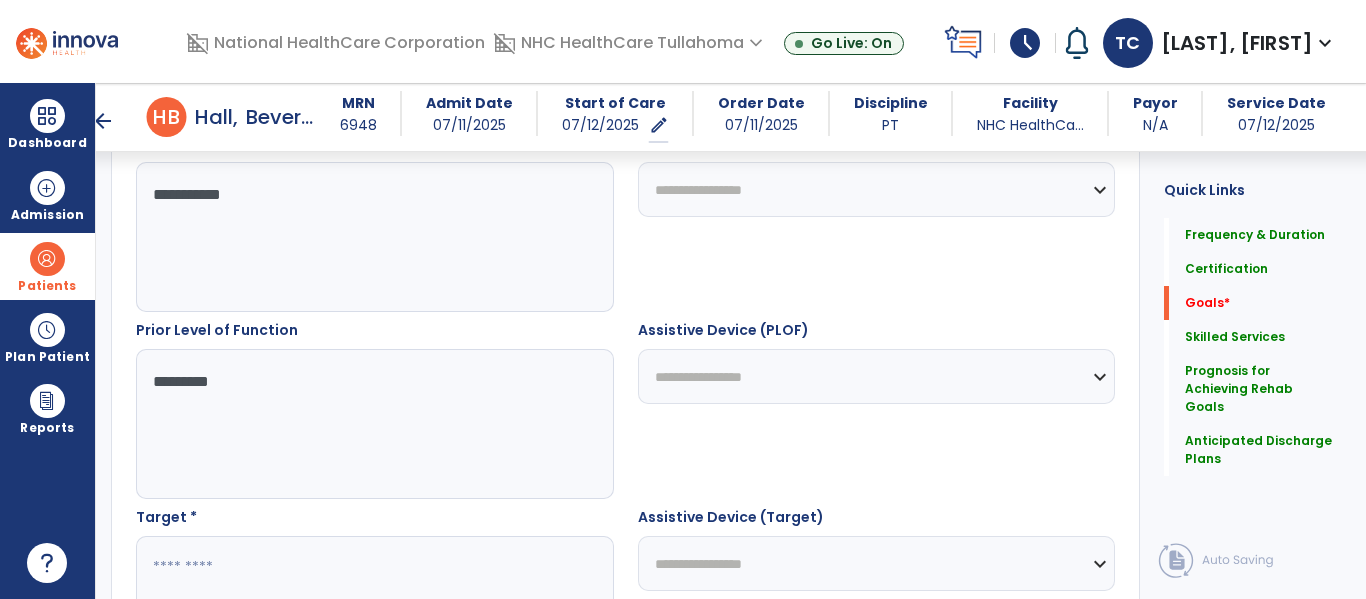 type on "*********" 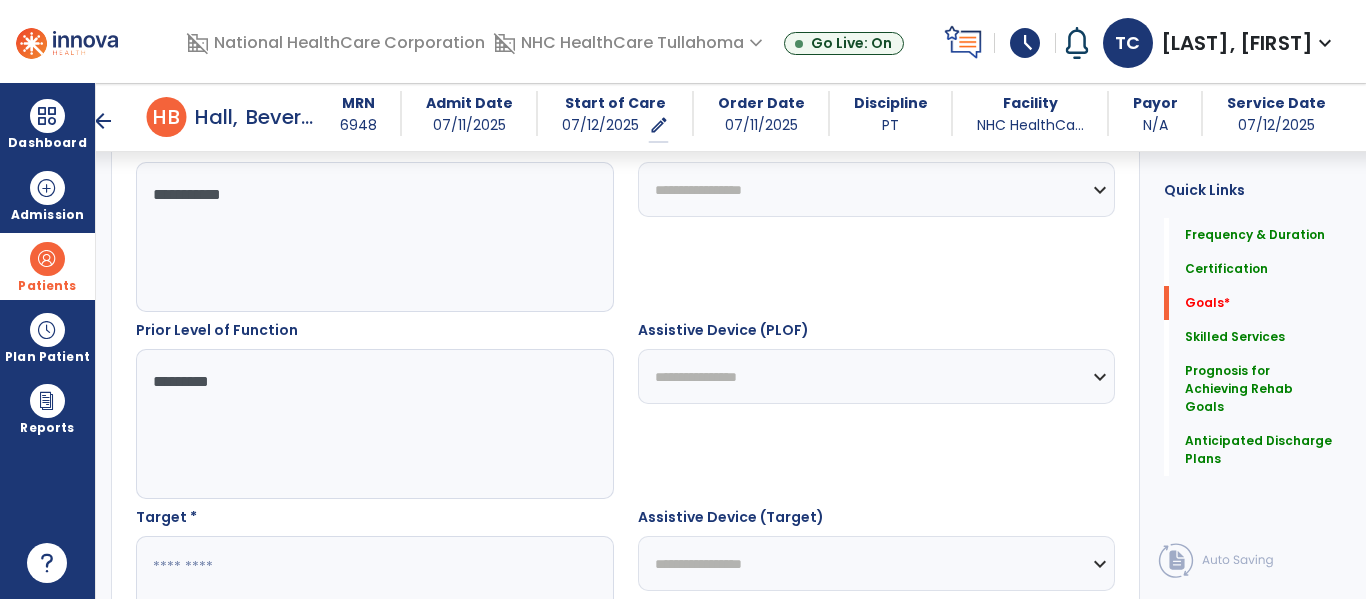 click on "**********" at bounding box center [877, 376] 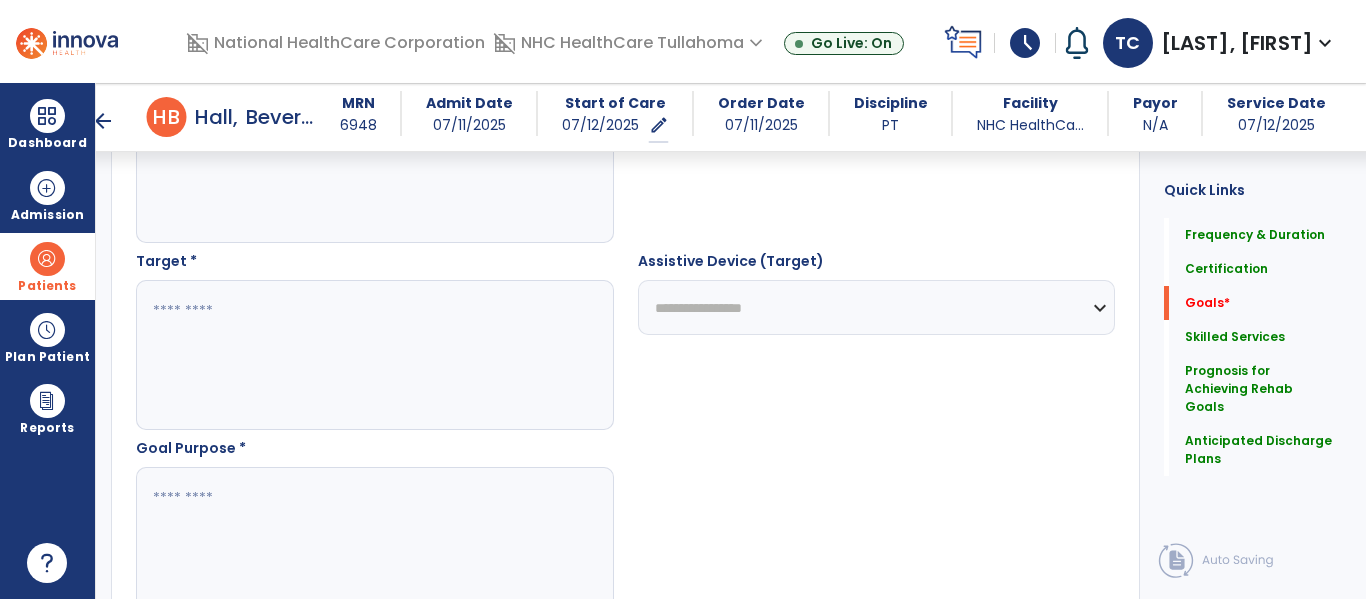 scroll, scrollTop: 1038, scrollLeft: 0, axis: vertical 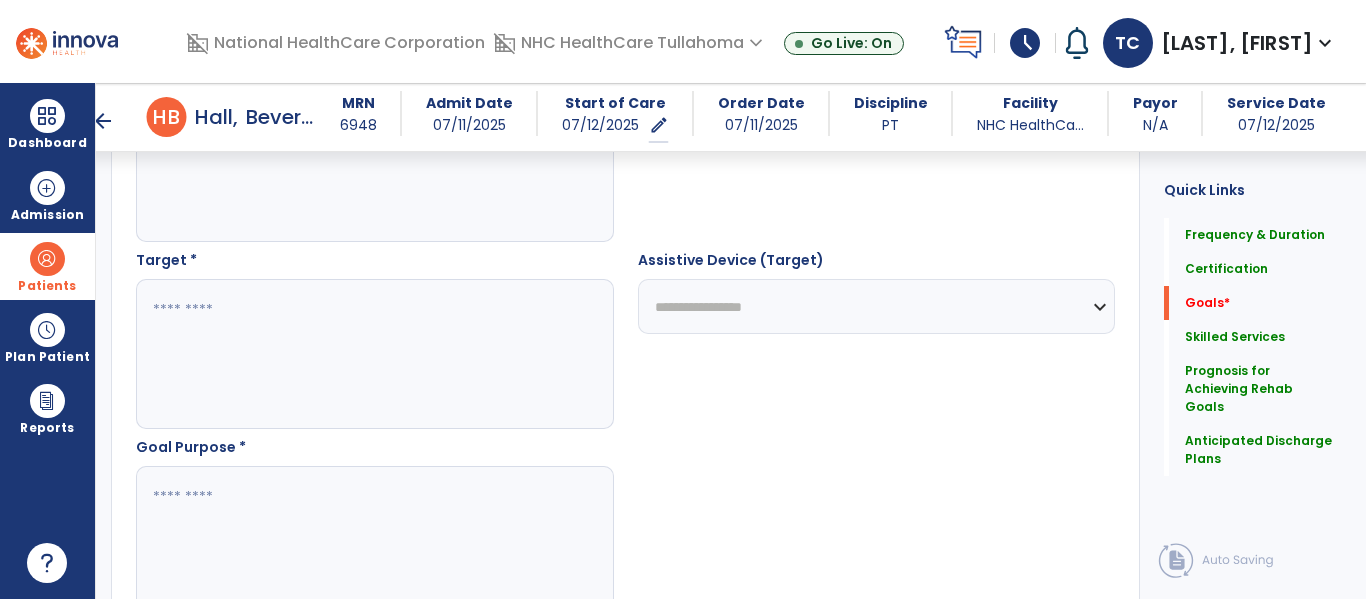 click at bounding box center [374, 354] 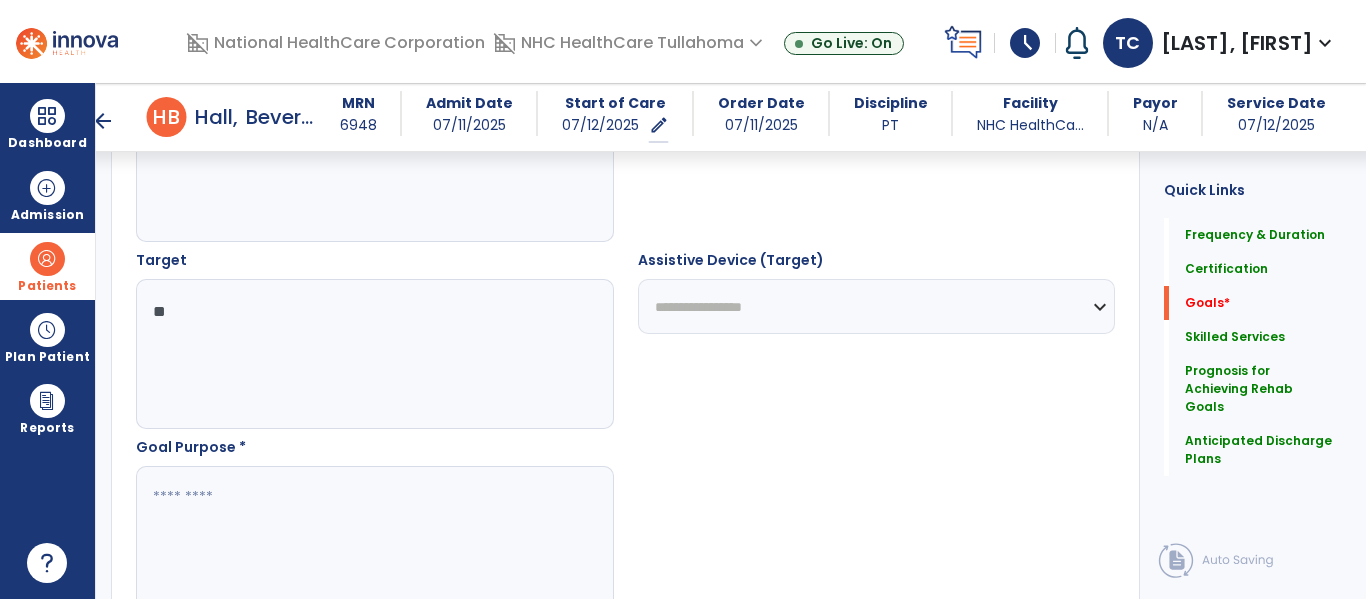 type on "*" 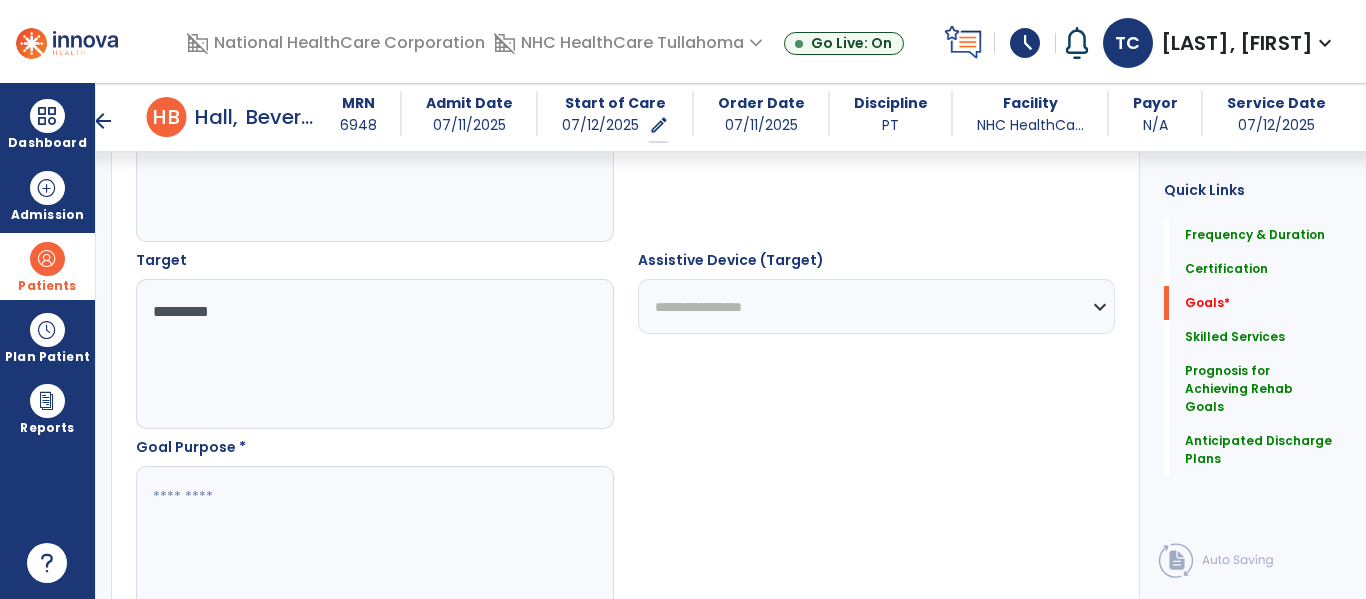 scroll, scrollTop: 1140, scrollLeft: 0, axis: vertical 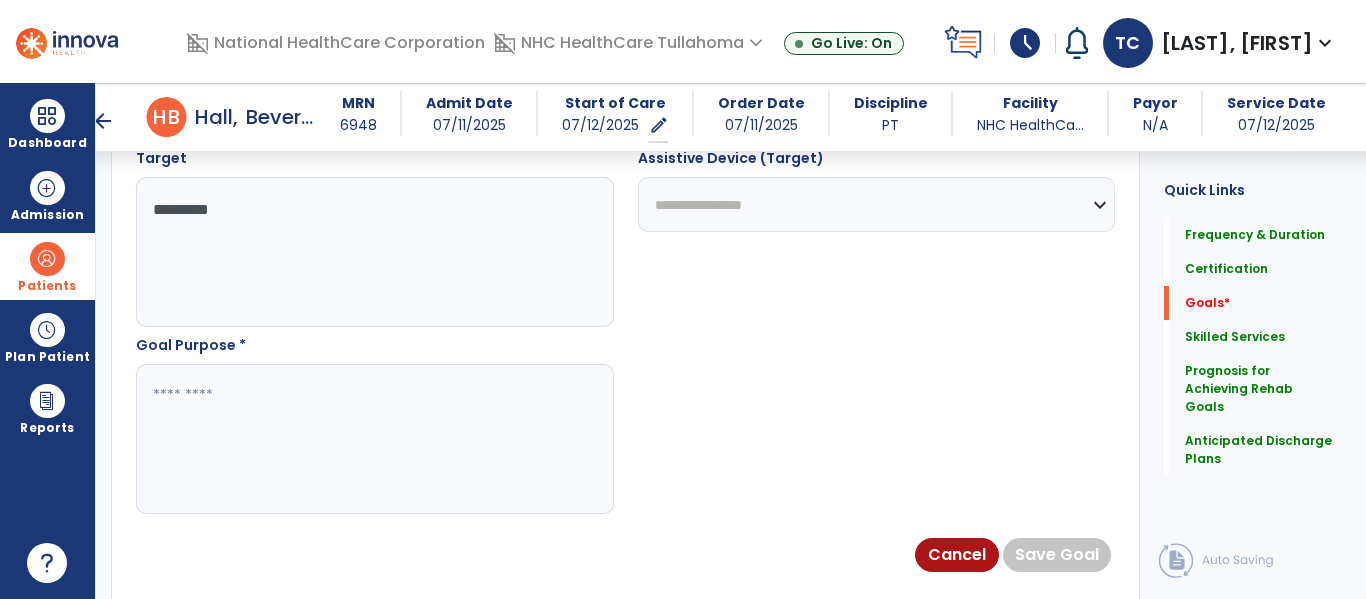 type on "*********" 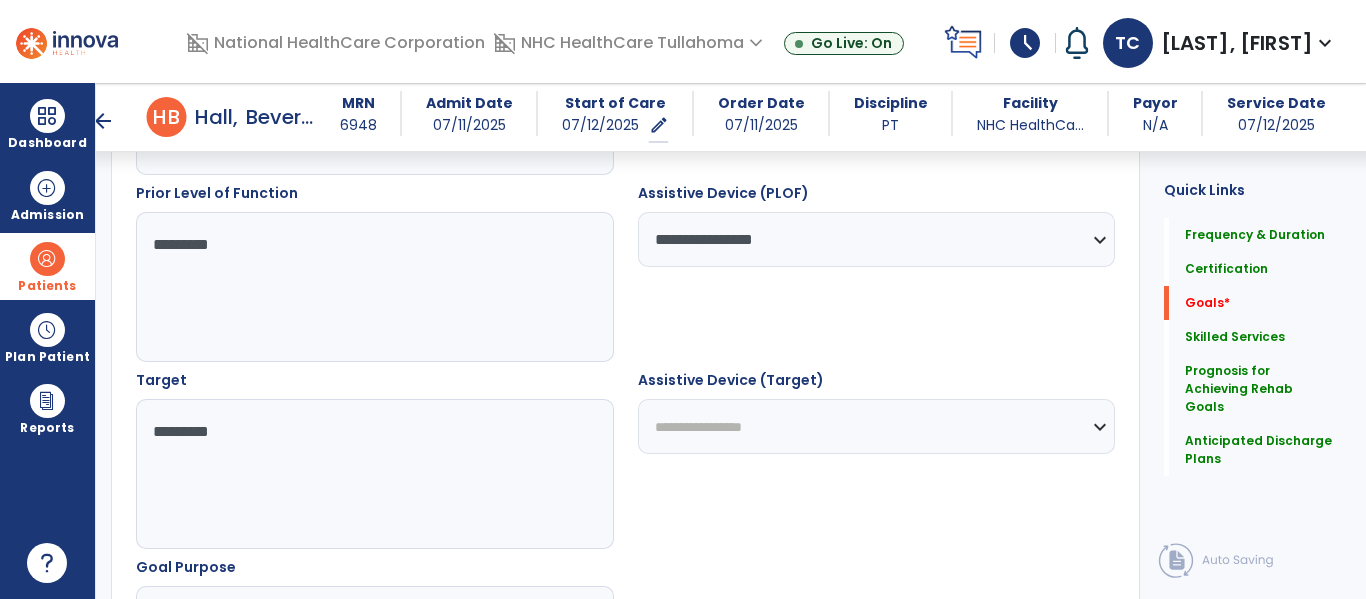 scroll, scrollTop: 917, scrollLeft: 0, axis: vertical 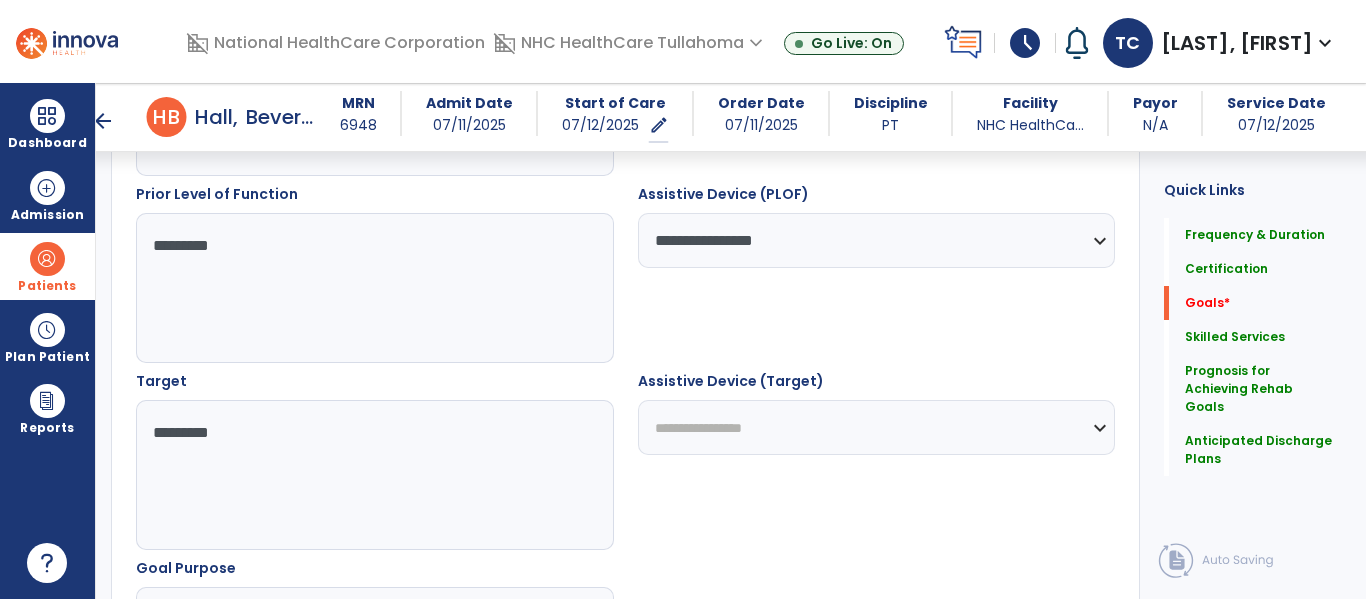 type on "**********" 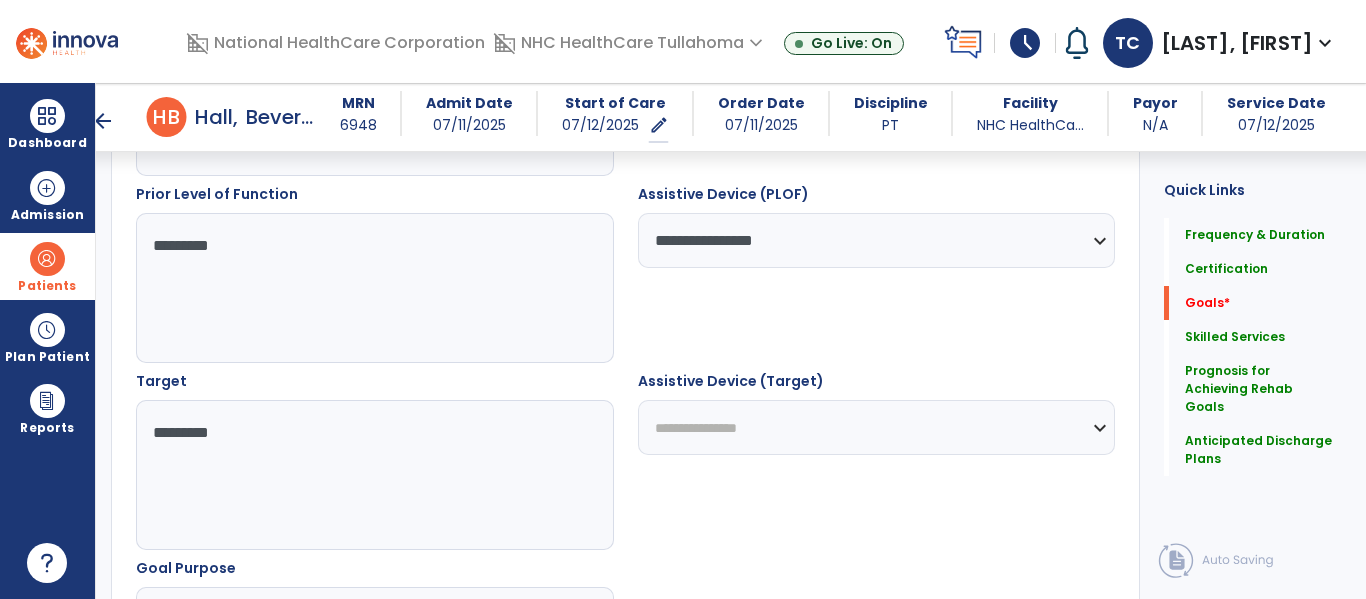 click on "**********" at bounding box center (877, 427) 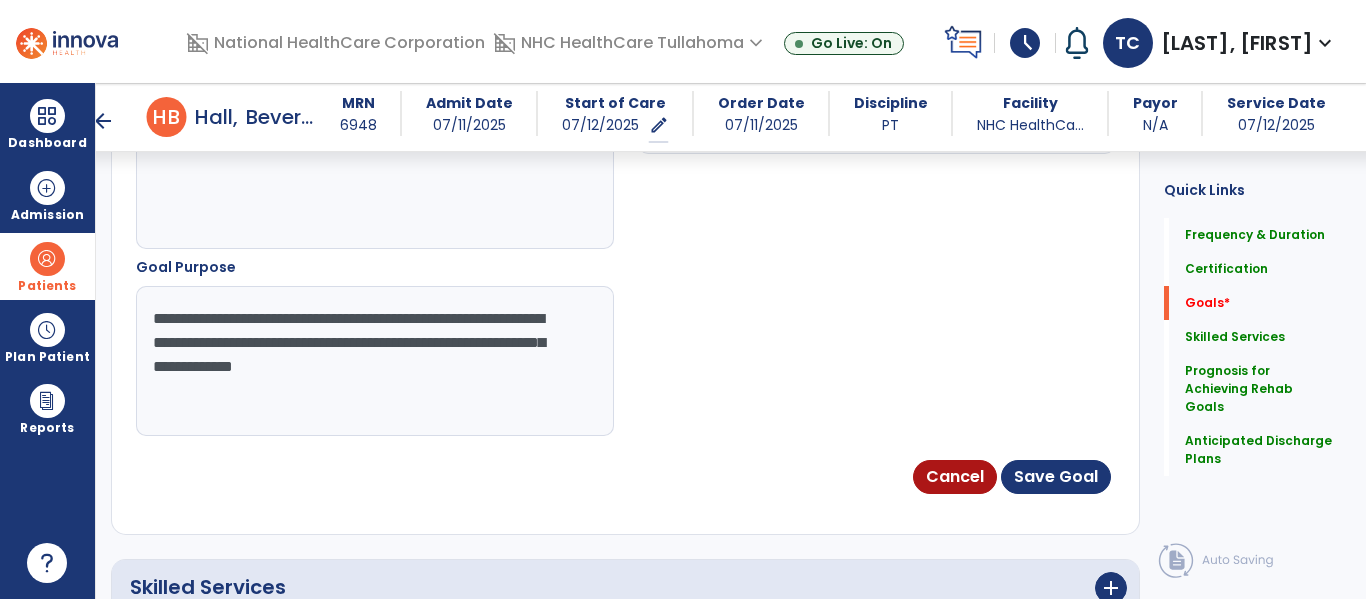 scroll, scrollTop: 1228, scrollLeft: 0, axis: vertical 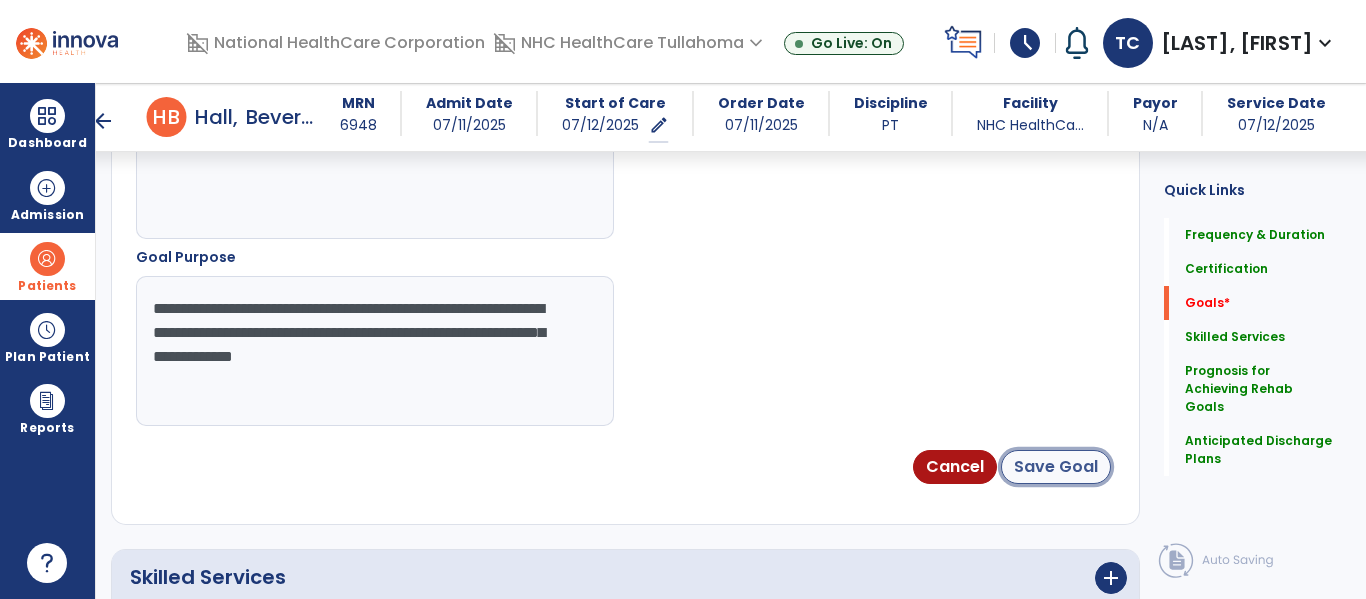 click on "Save Goal" at bounding box center [1056, 467] 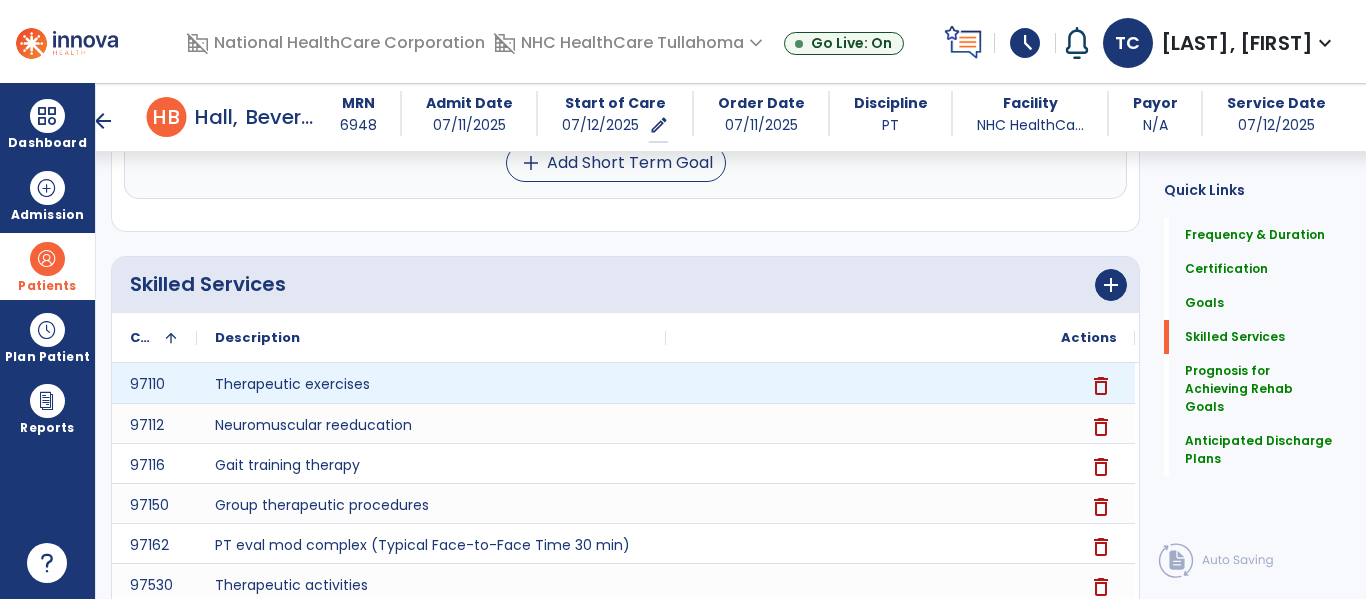 scroll, scrollTop: 497, scrollLeft: 0, axis: vertical 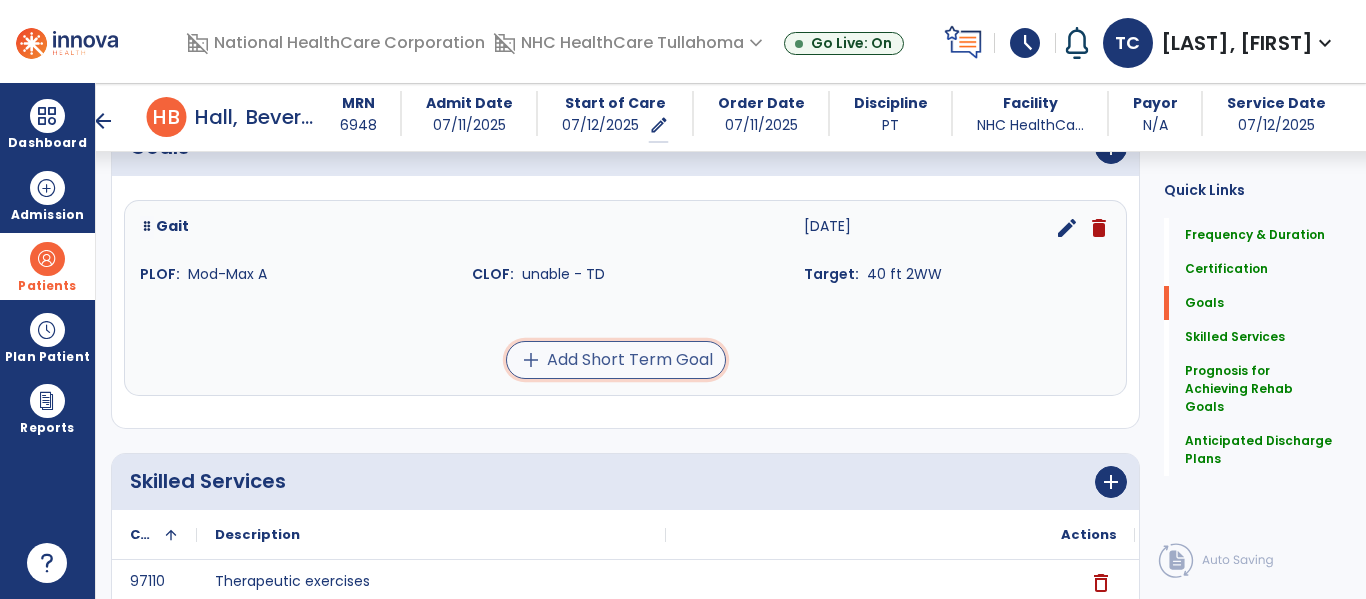 click on "add  Add Short Term Goal" at bounding box center [616, 360] 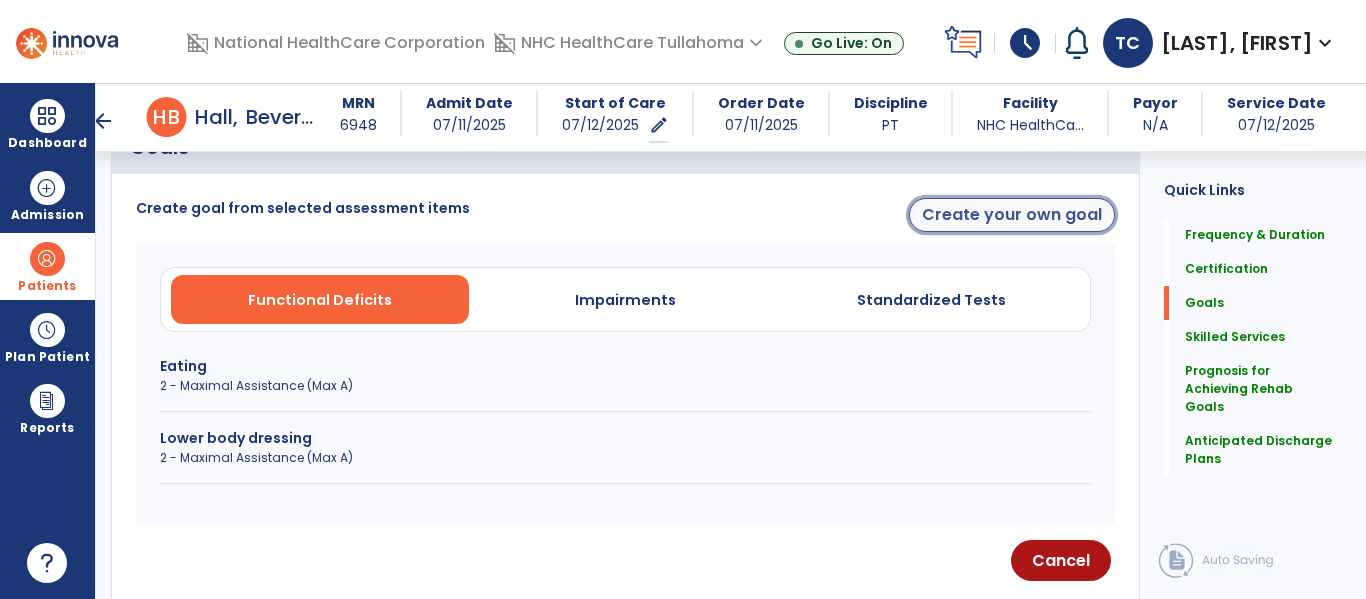 click on "Create your own goal" at bounding box center (1012, 215) 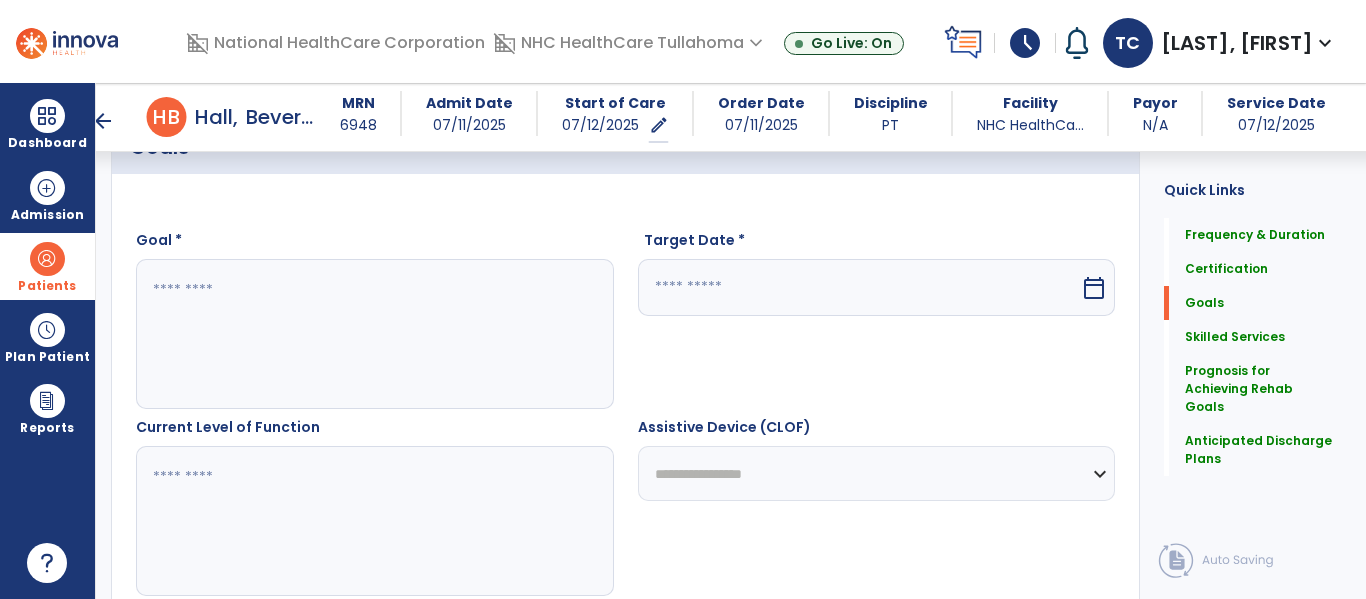 click at bounding box center (374, 334) 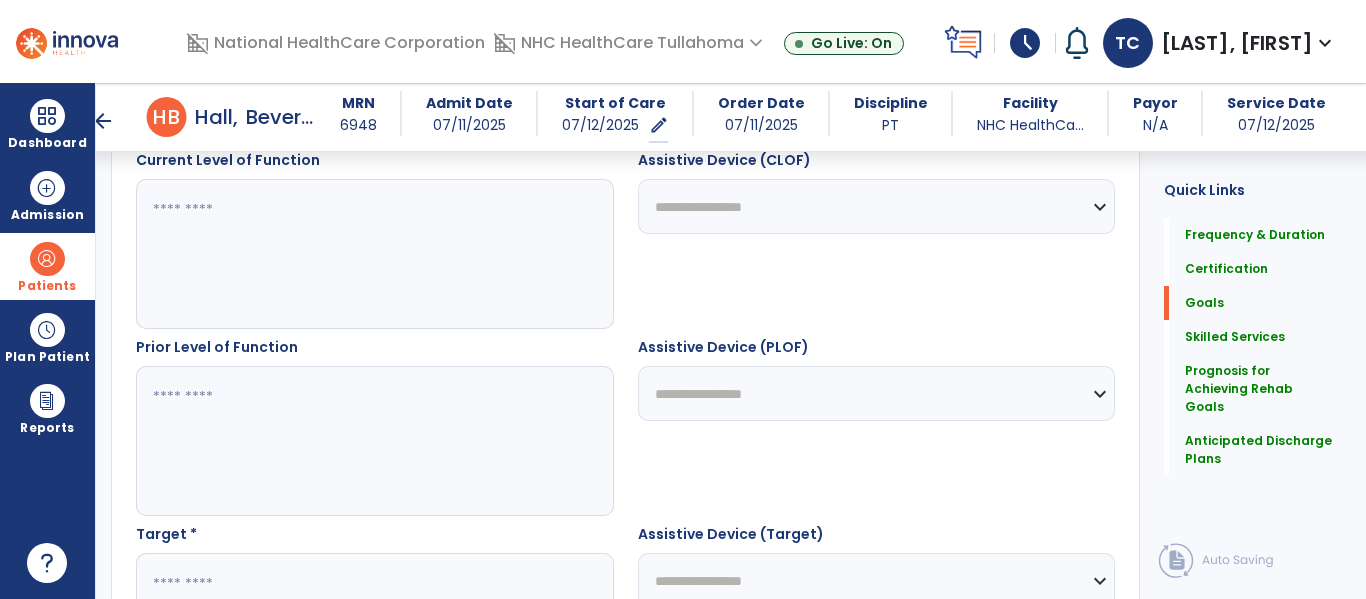 scroll, scrollTop: 766, scrollLeft: 0, axis: vertical 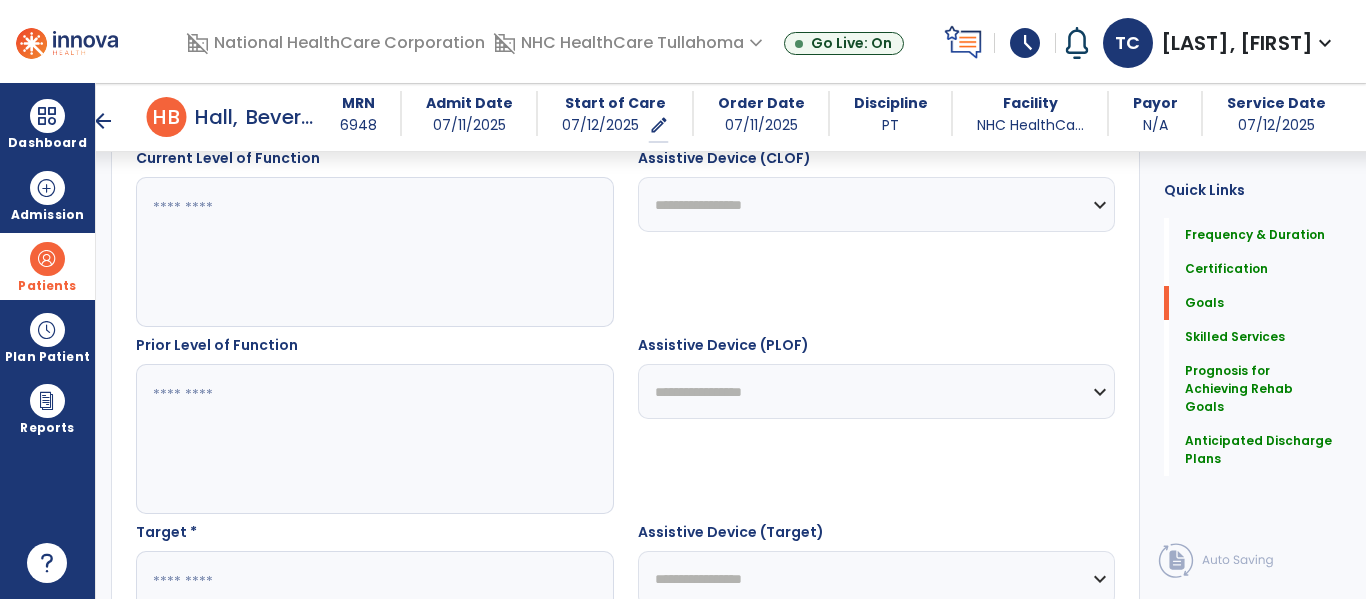 type on "****" 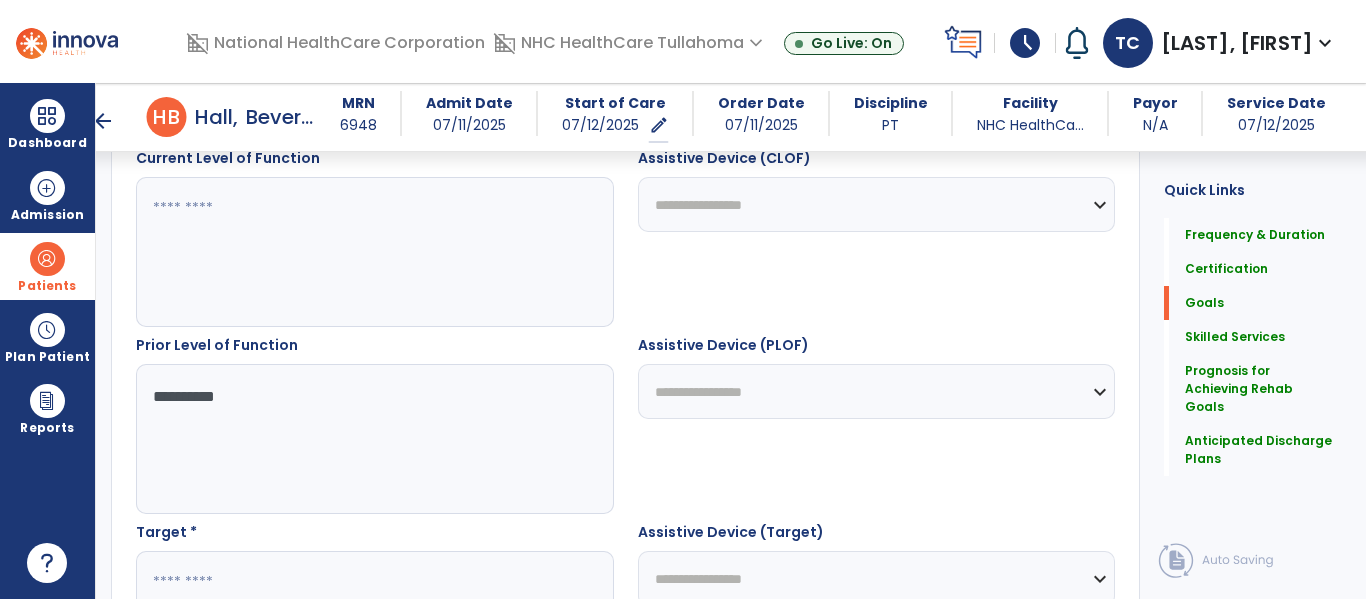 scroll, scrollTop: 811, scrollLeft: 0, axis: vertical 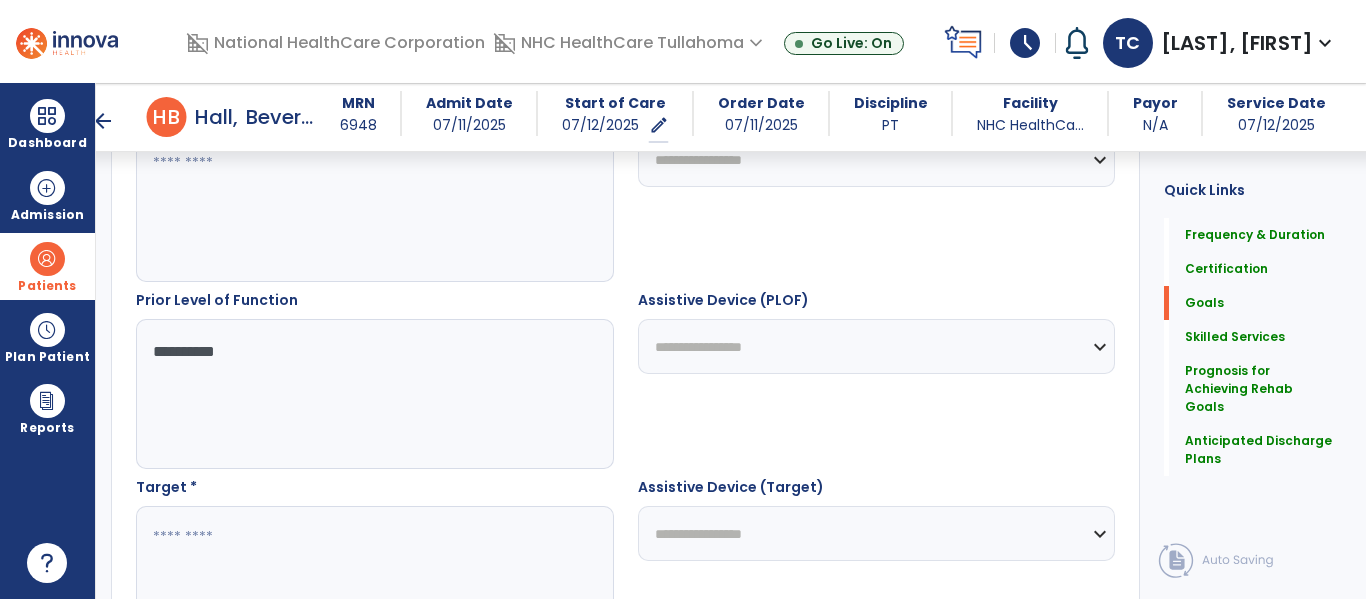 type on "**********" 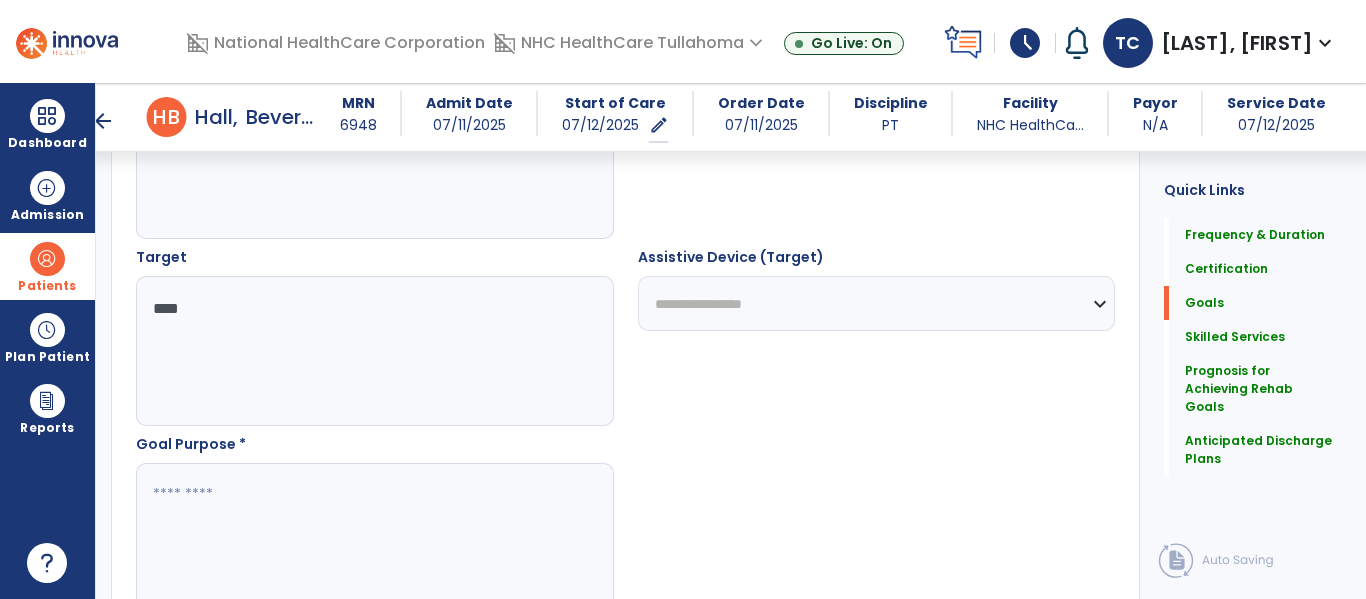 scroll, scrollTop: 1043, scrollLeft: 0, axis: vertical 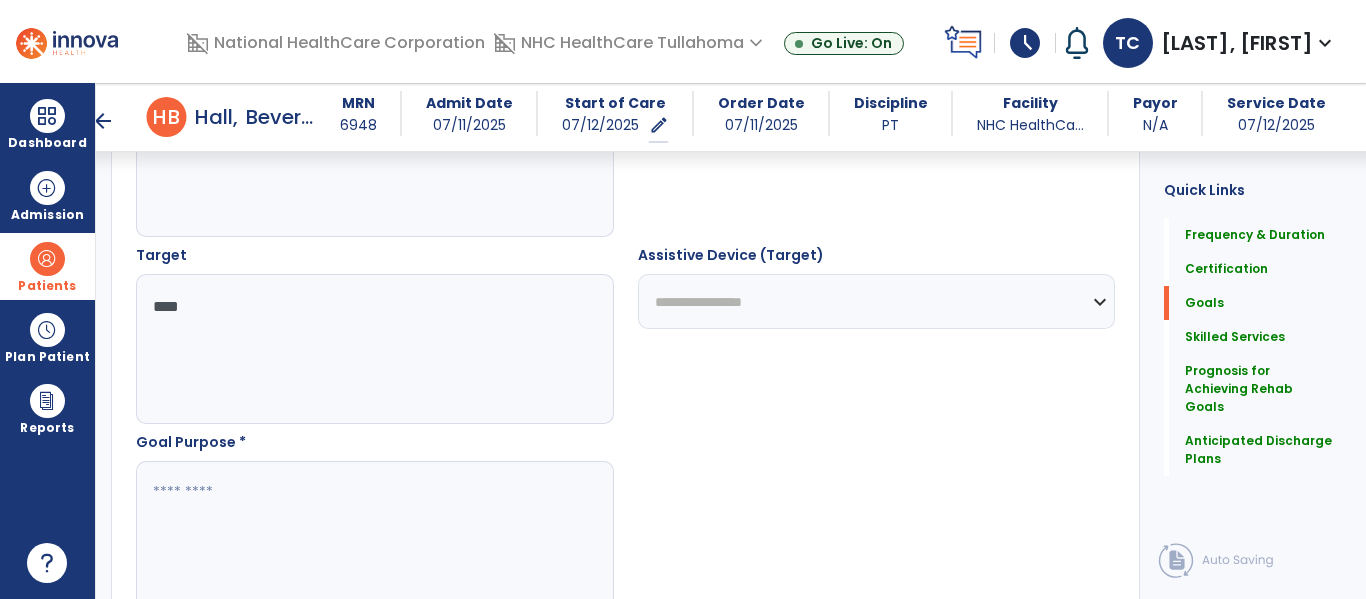 type on "****" 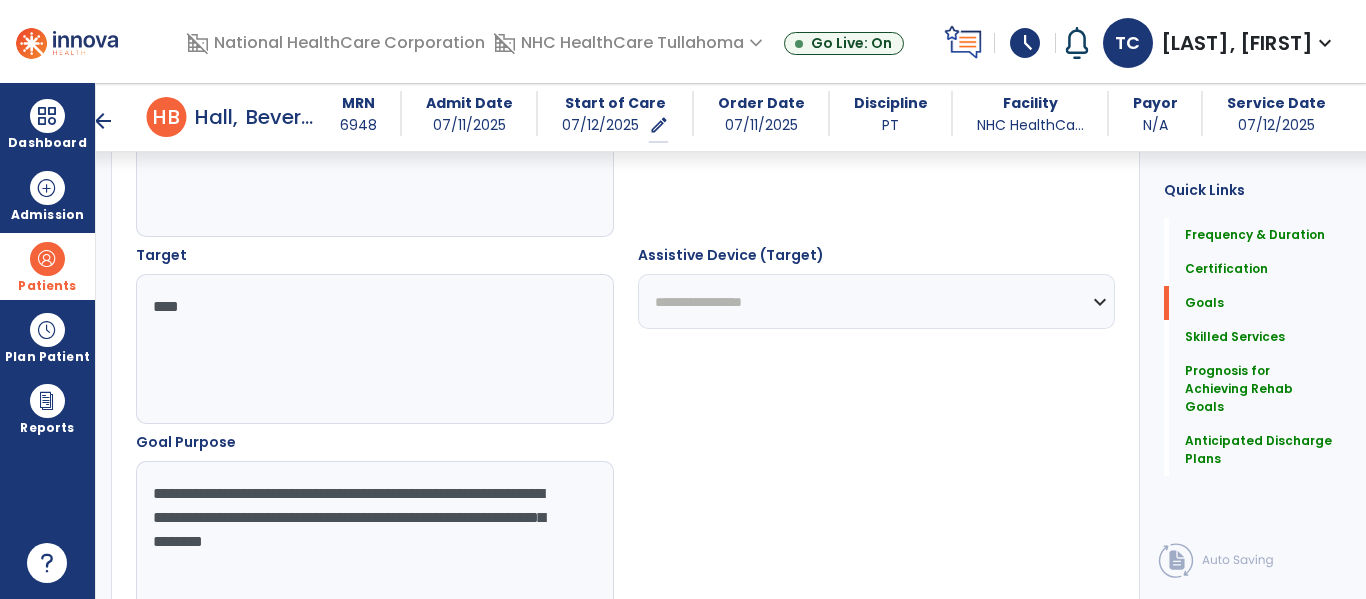 click on "**********" at bounding box center [374, 536] 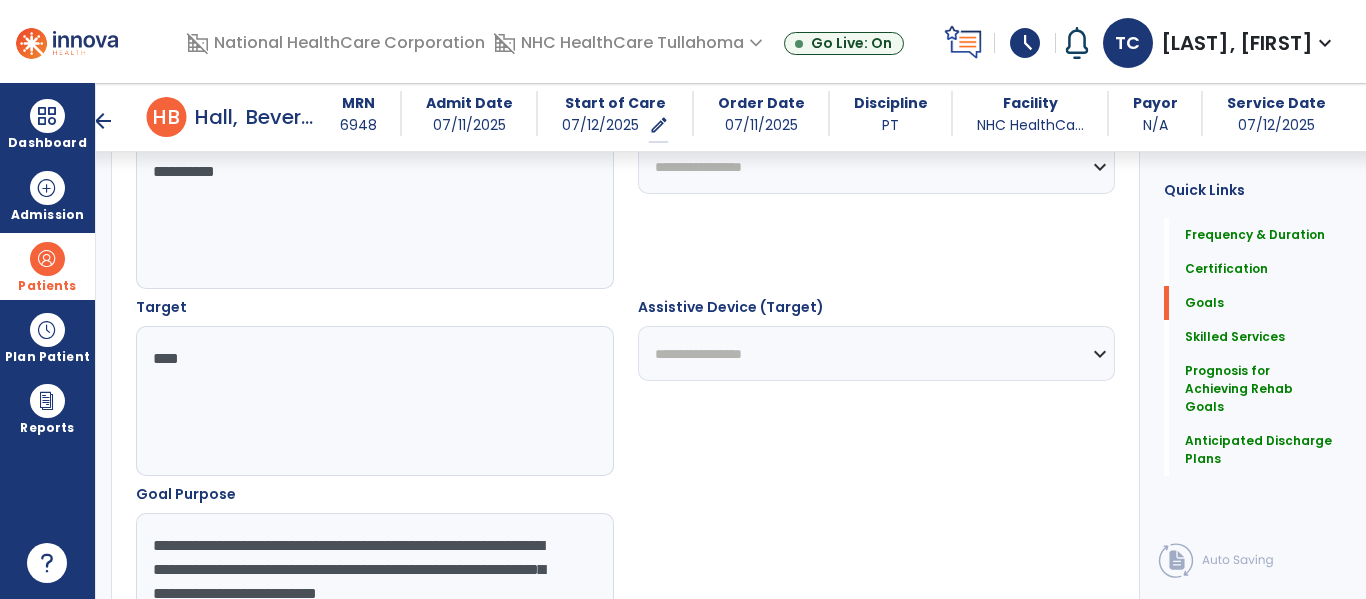 scroll, scrollTop: 987, scrollLeft: 0, axis: vertical 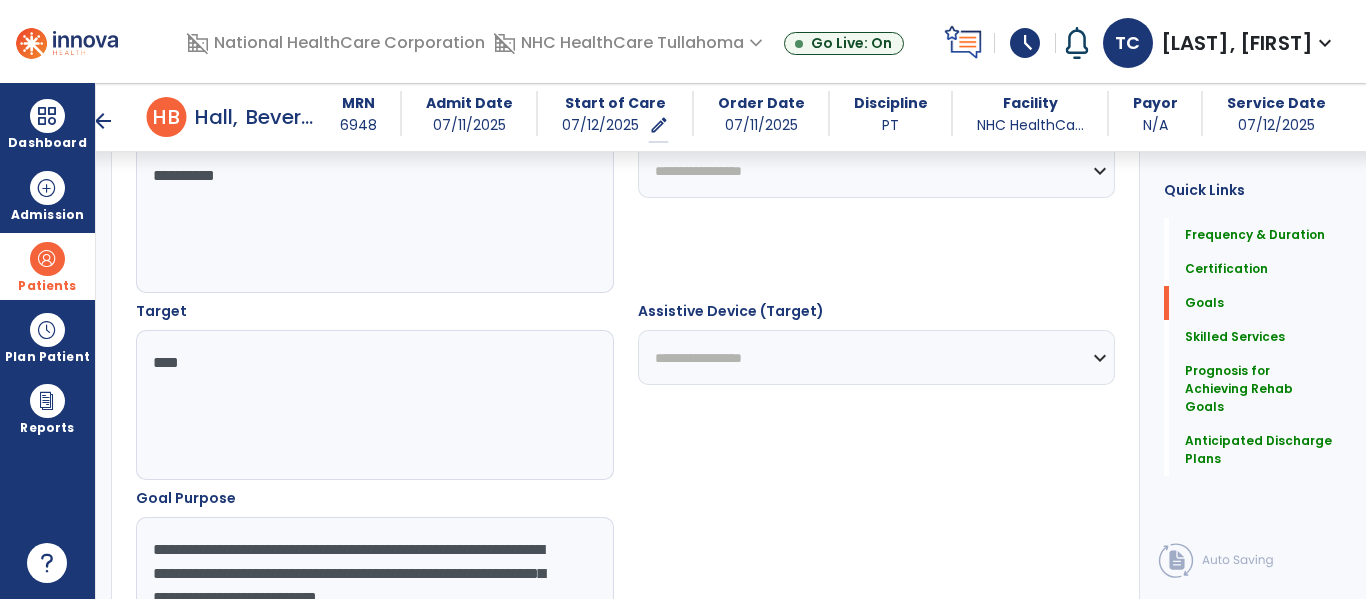 type on "**********" 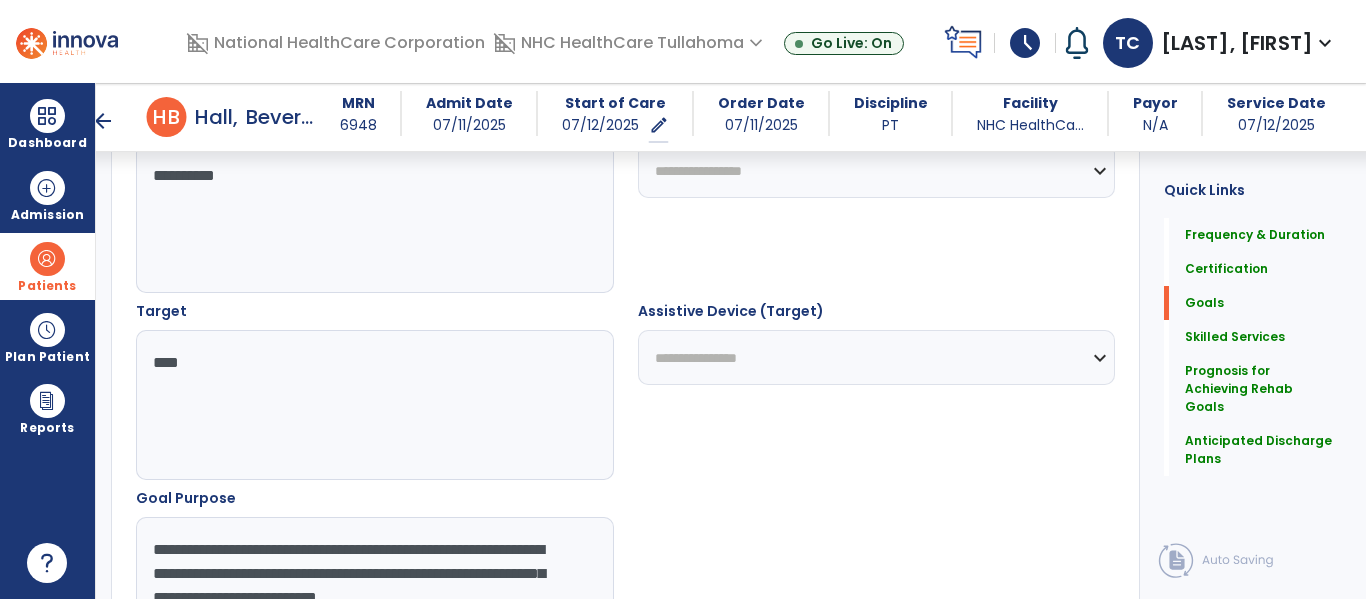 click on "**********" at bounding box center (877, 357) 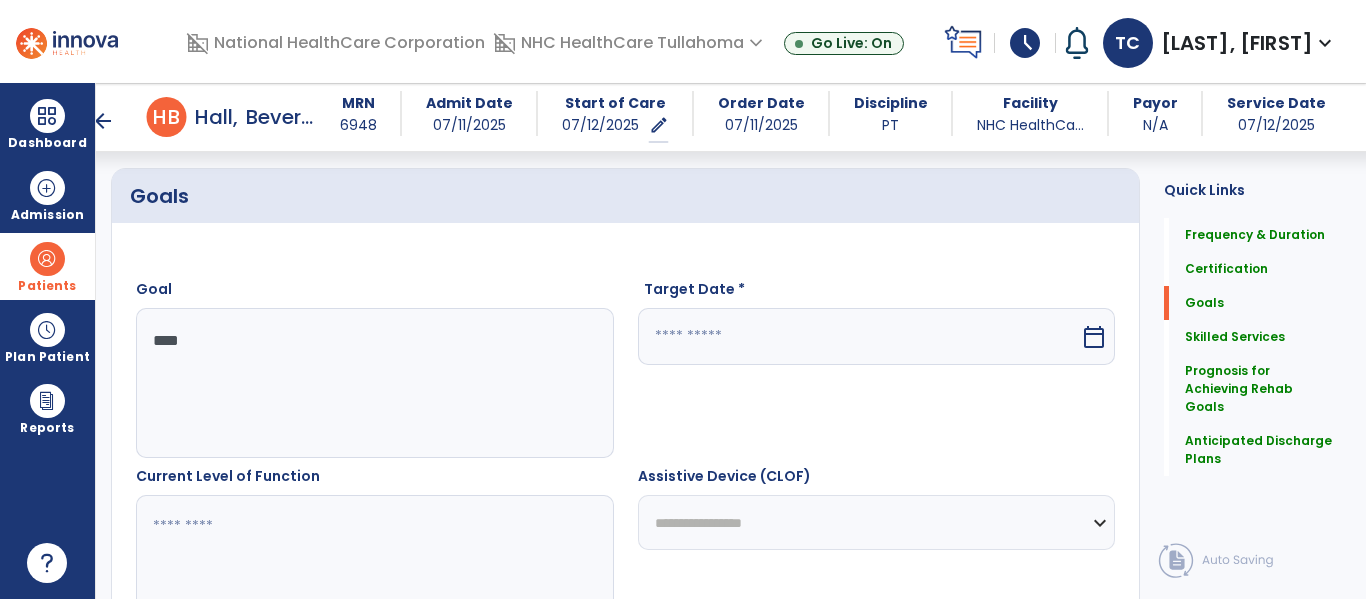 scroll, scrollTop: 449, scrollLeft: 0, axis: vertical 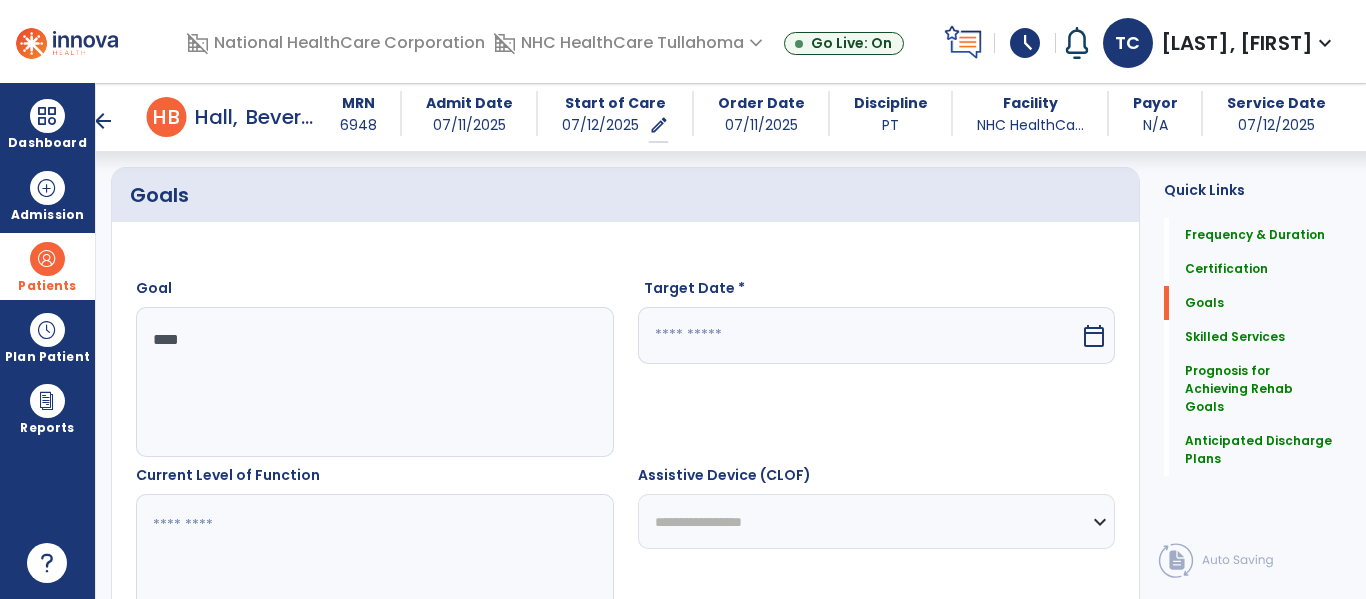 click on "calendar_today" at bounding box center [1094, 336] 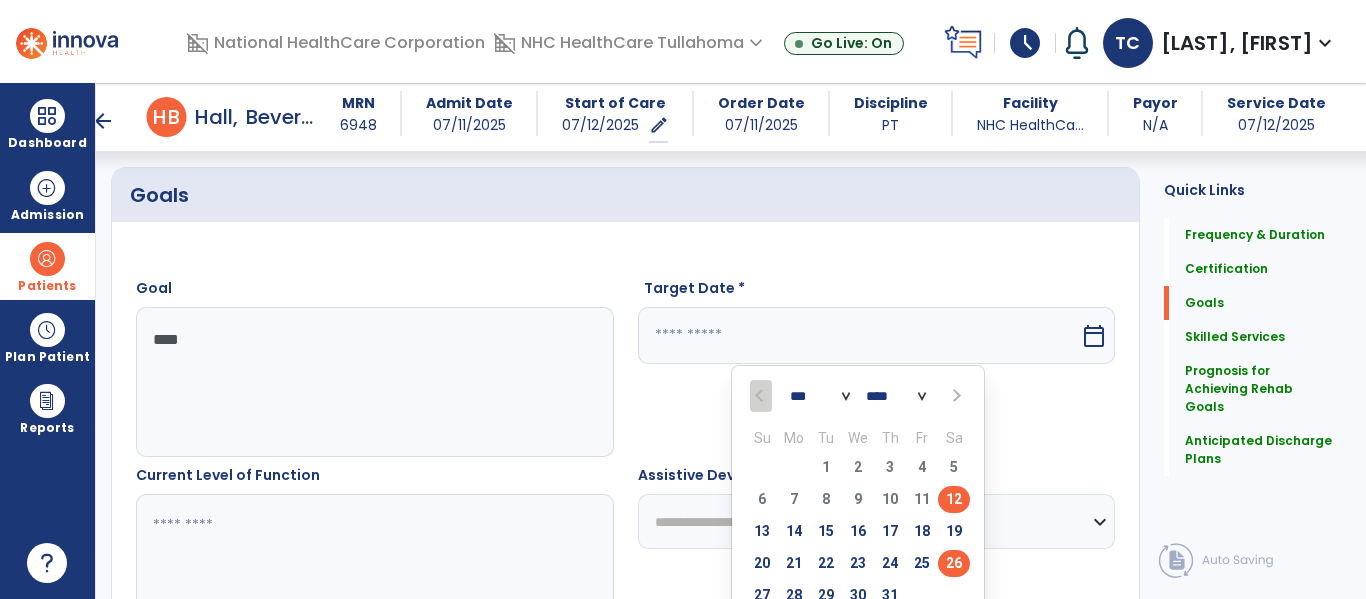 click on "26" at bounding box center [954, 563] 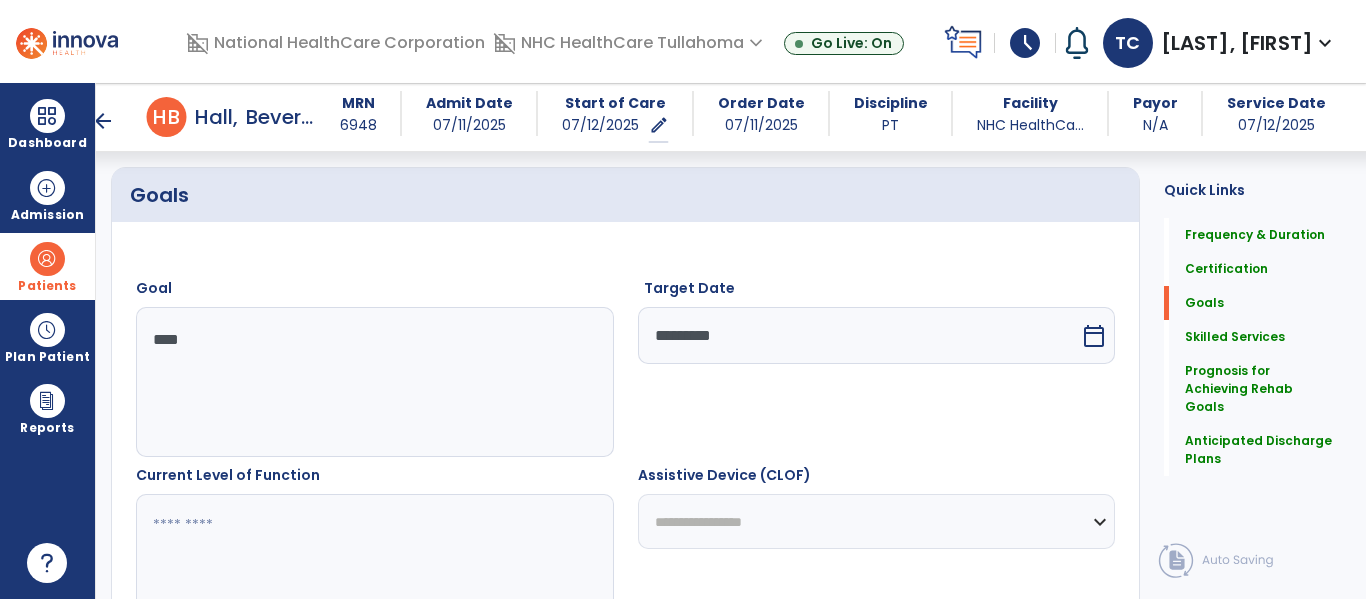 click at bounding box center [374, 569] 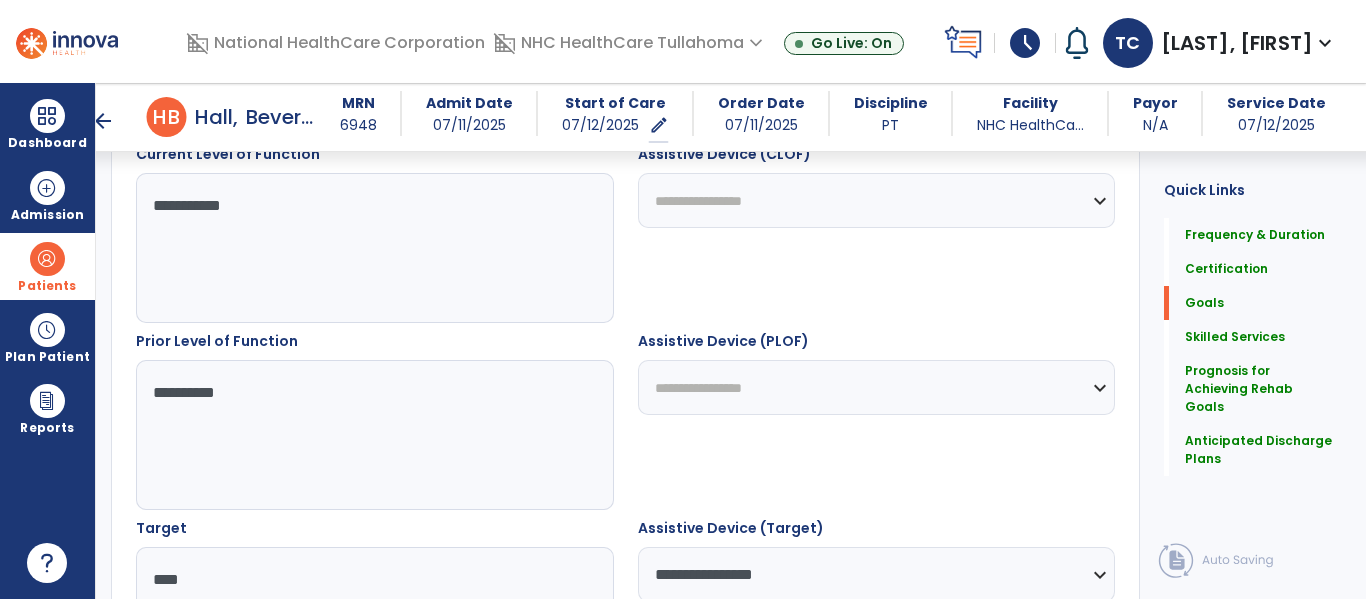 scroll, scrollTop: 785, scrollLeft: 0, axis: vertical 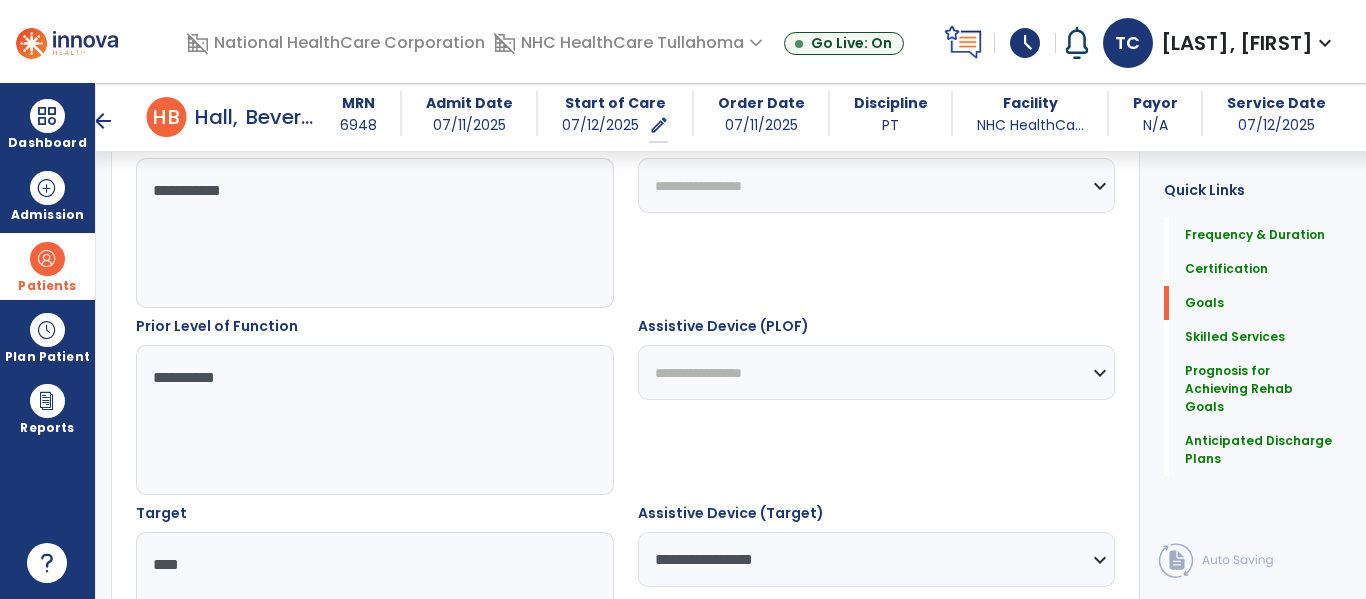 type on "**********" 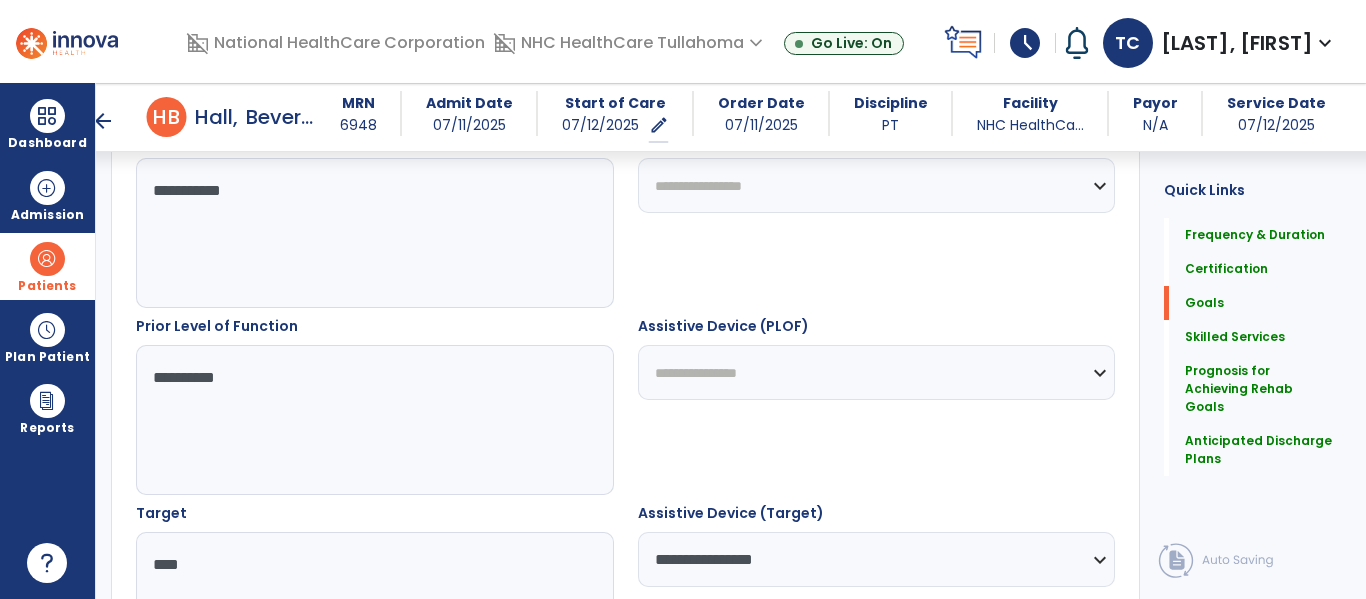 click on "**********" at bounding box center (877, 372) 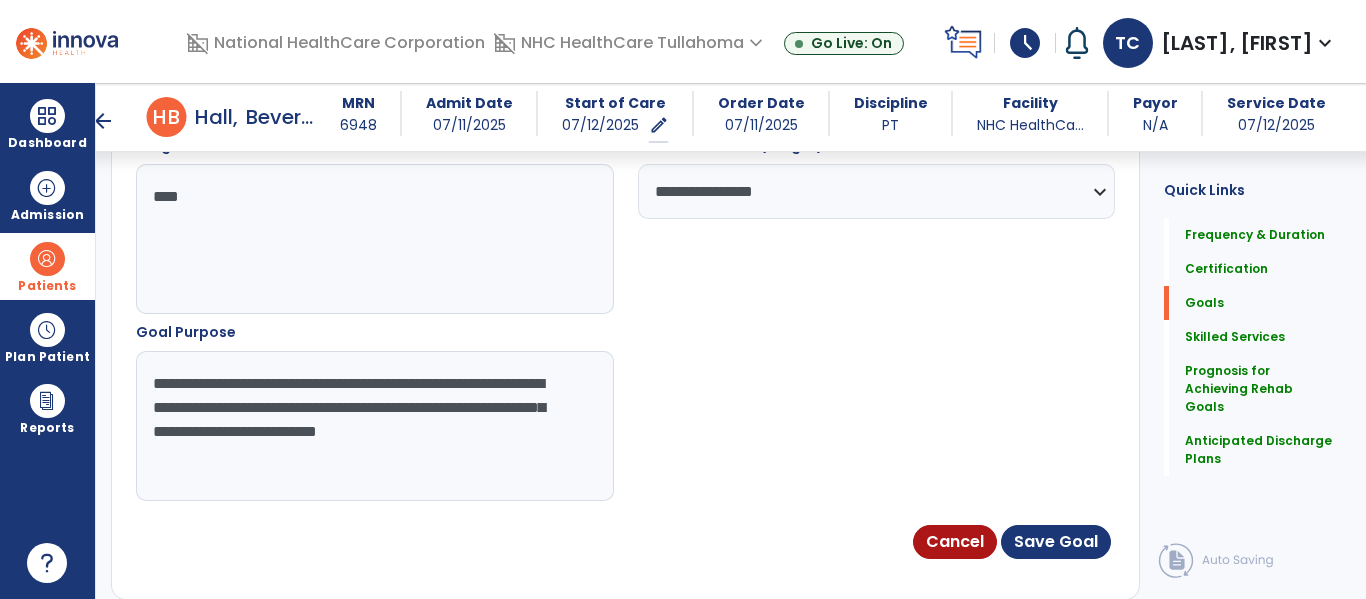 scroll, scrollTop: 1189, scrollLeft: 0, axis: vertical 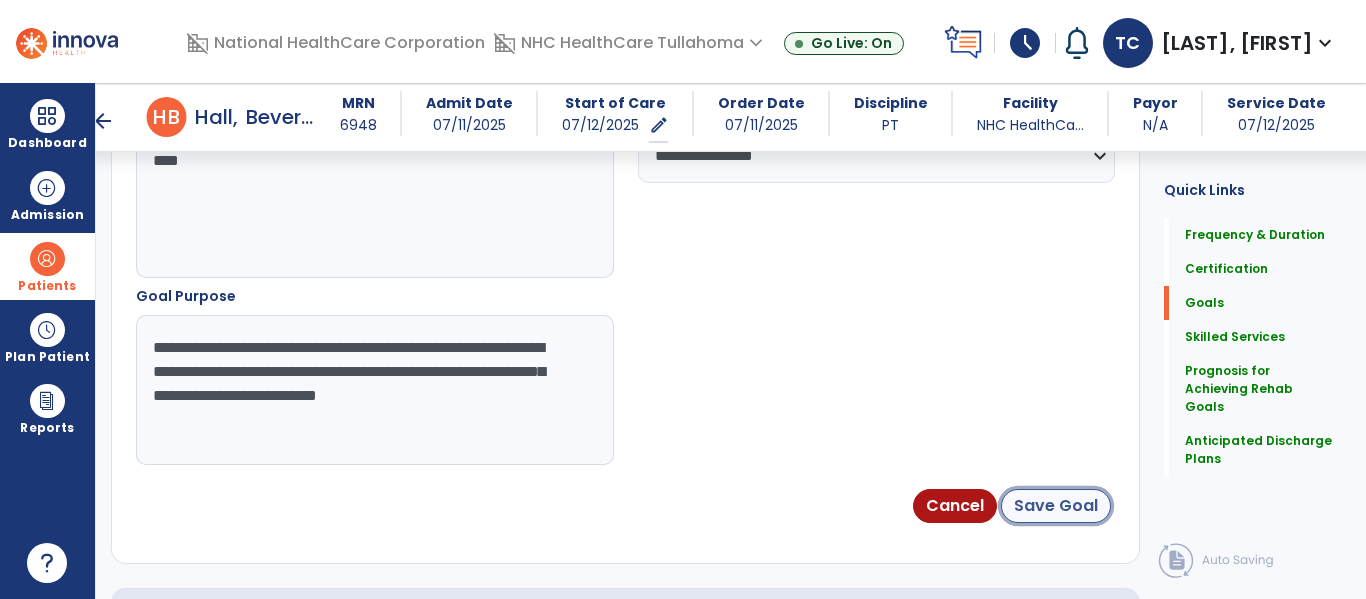 click on "Save Goal" at bounding box center [1056, 506] 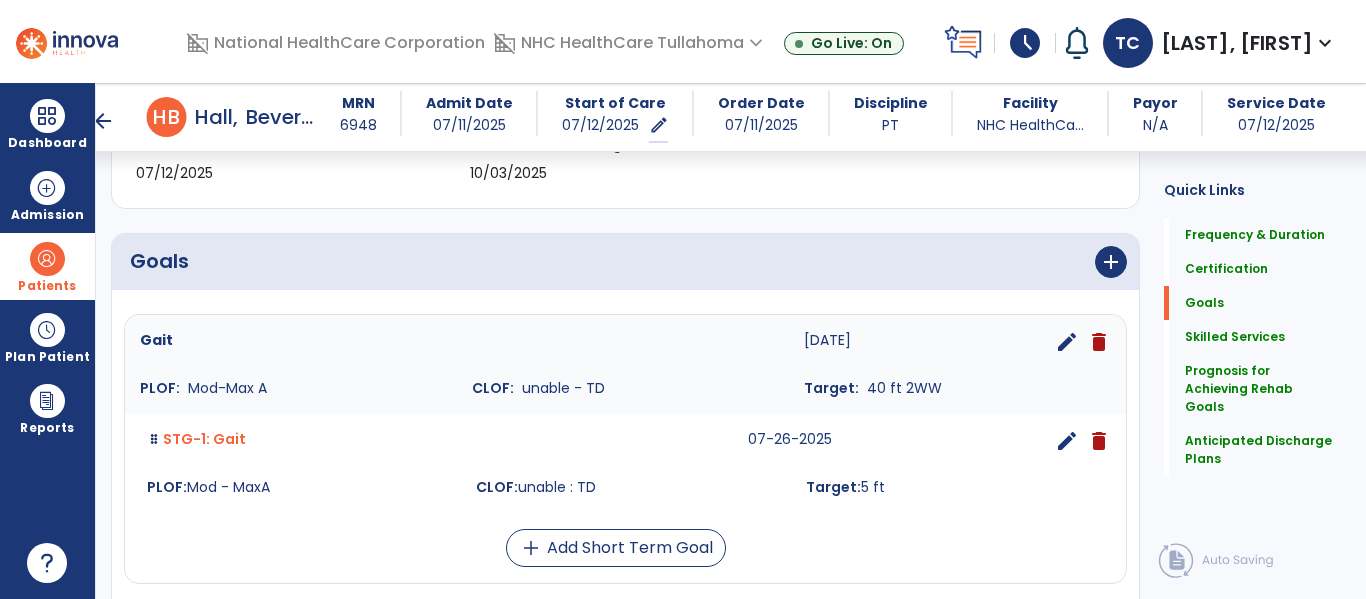 scroll, scrollTop: 384, scrollLeft: 0, axis: vertical 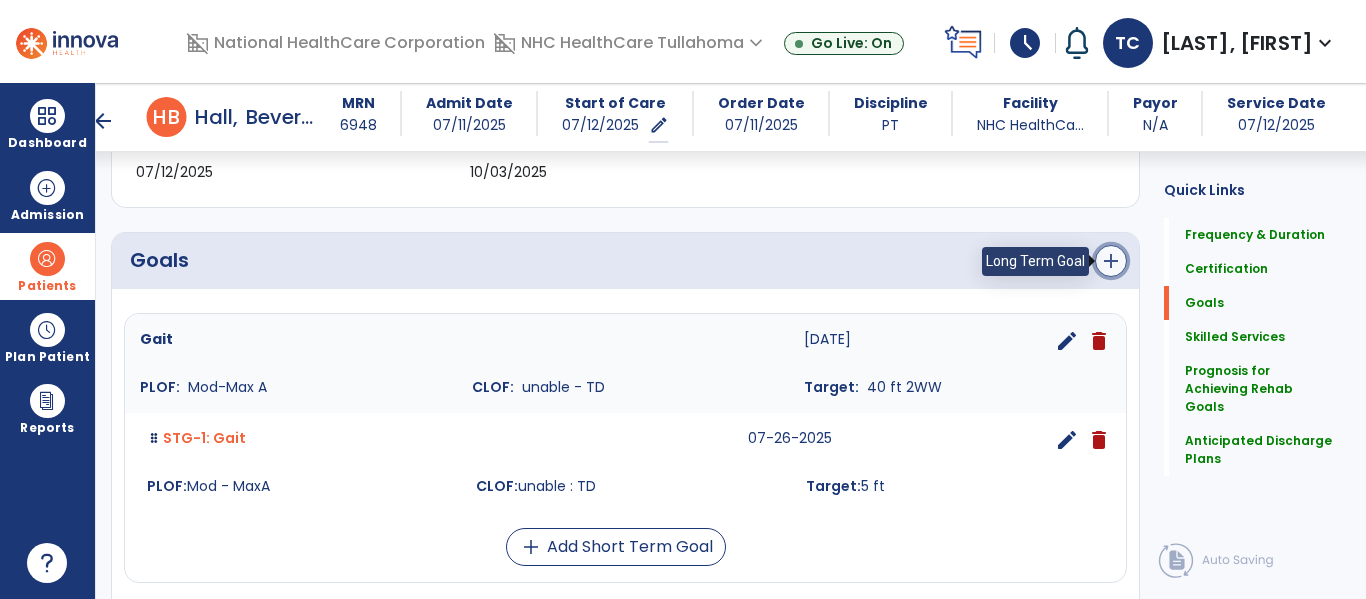 click on "add" at bounding box center [1111, 261] 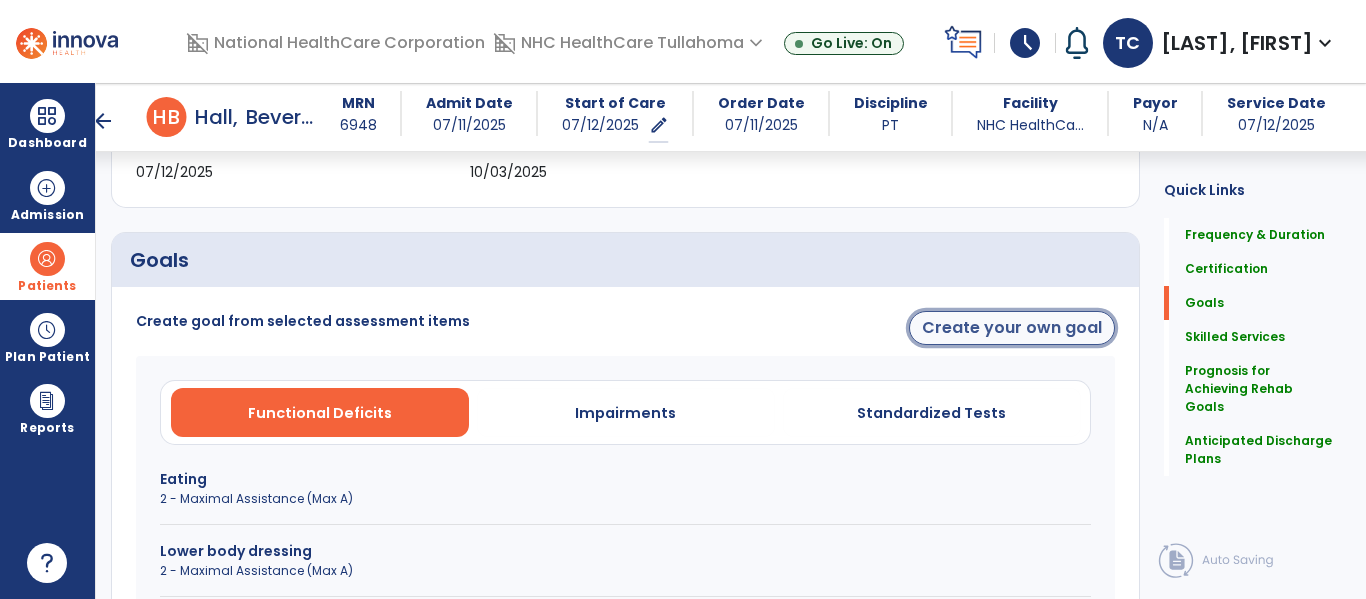 click on "Create your own goal" at bounding box center [1012, 328] 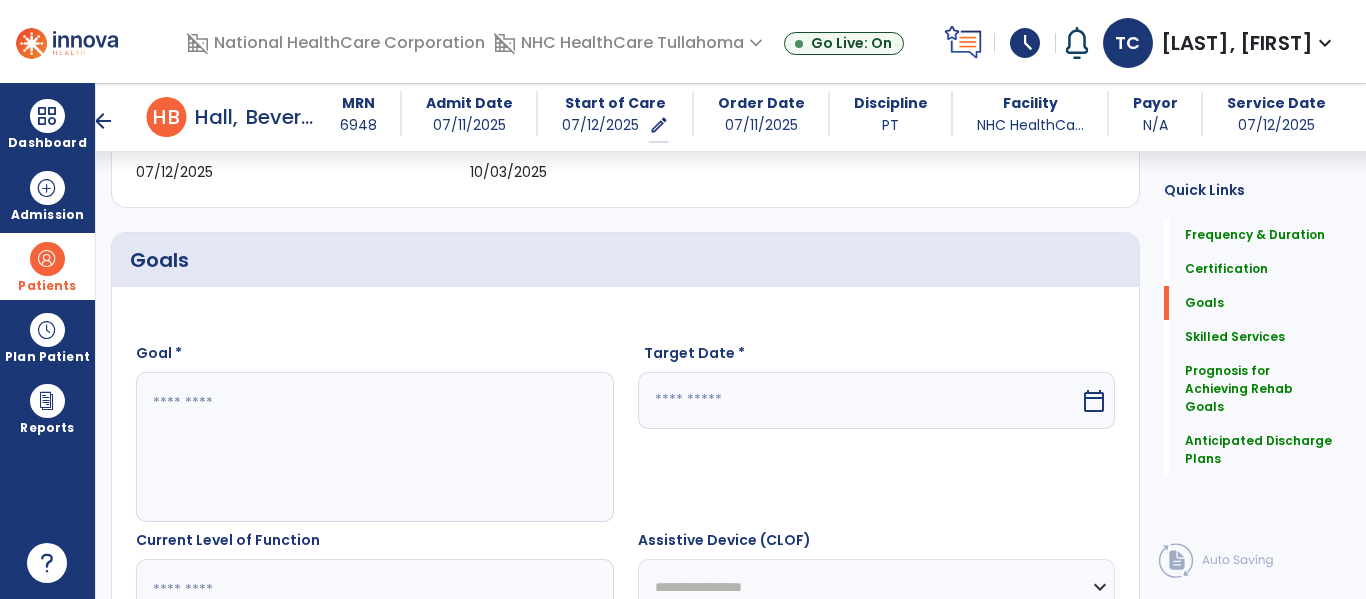 click on "Target Date *" at bounding box center [877, 357] 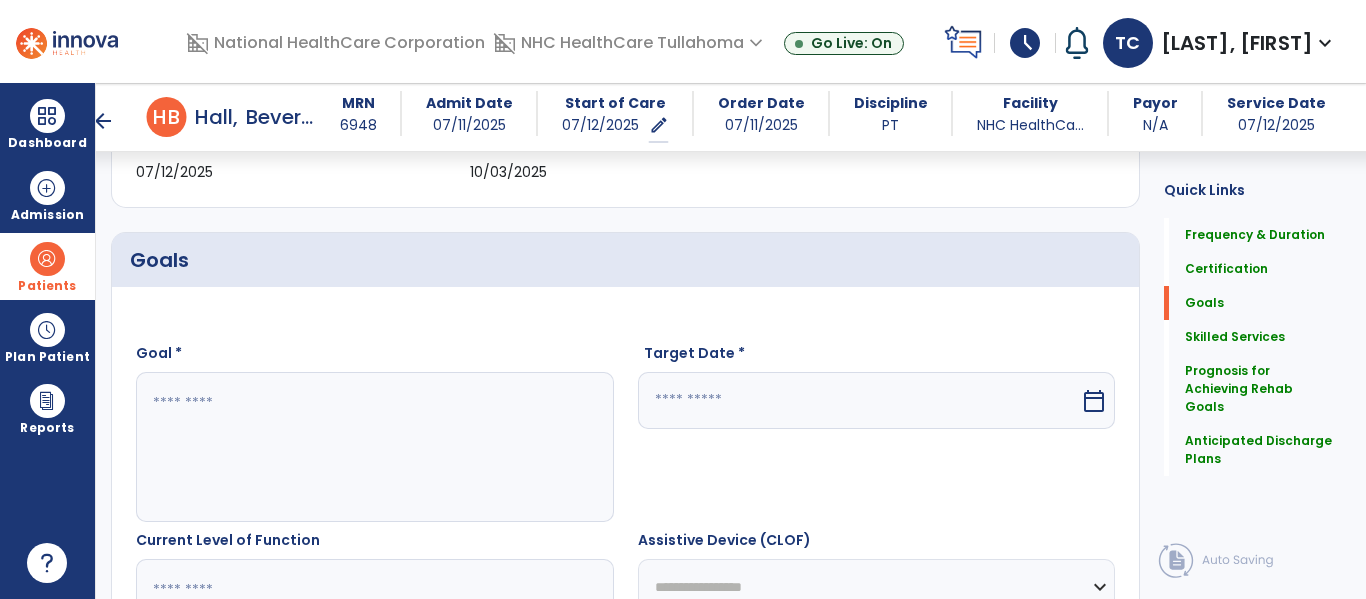 click at bounding box center (859, 400) 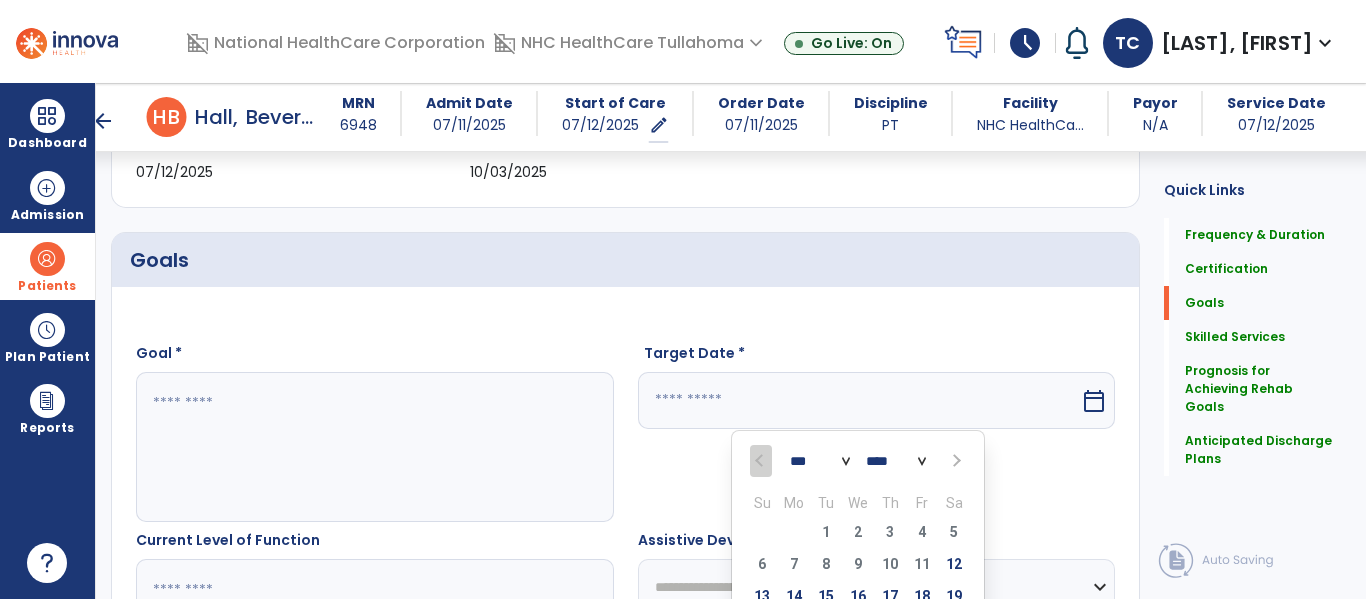 drag, startPoint x: 670, startPoint y: 384, endPoint x: 516, endPoint y: 420, distance: 158.15182 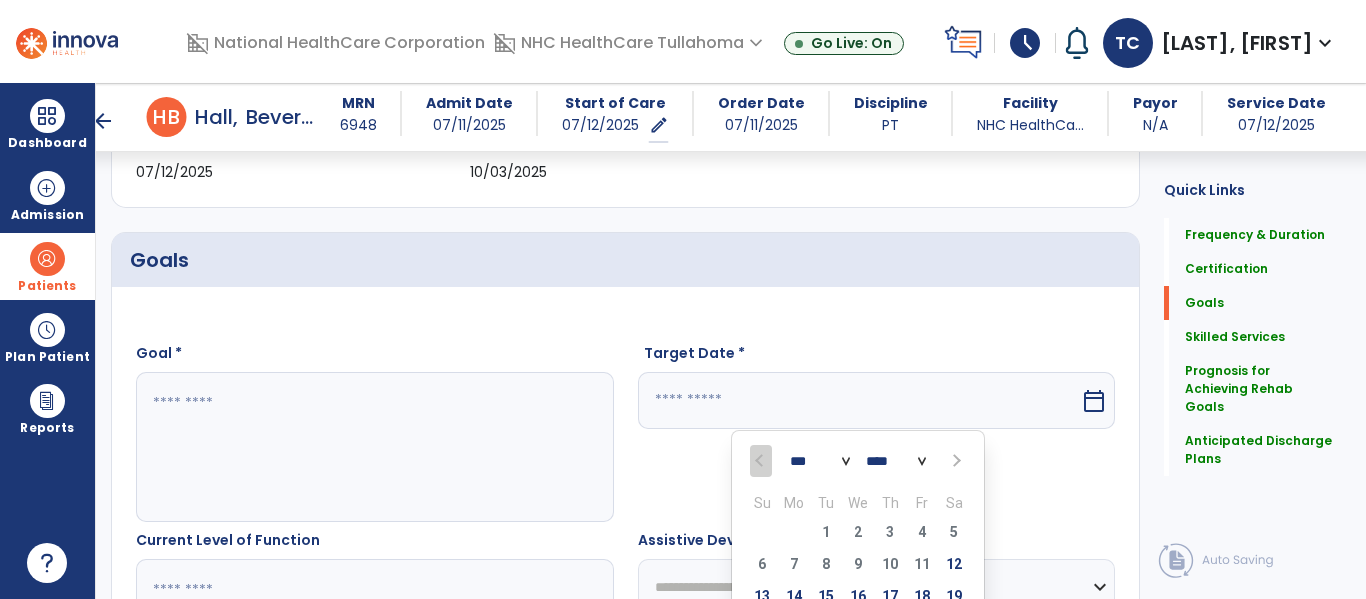 click at bounding box center (374, 447) 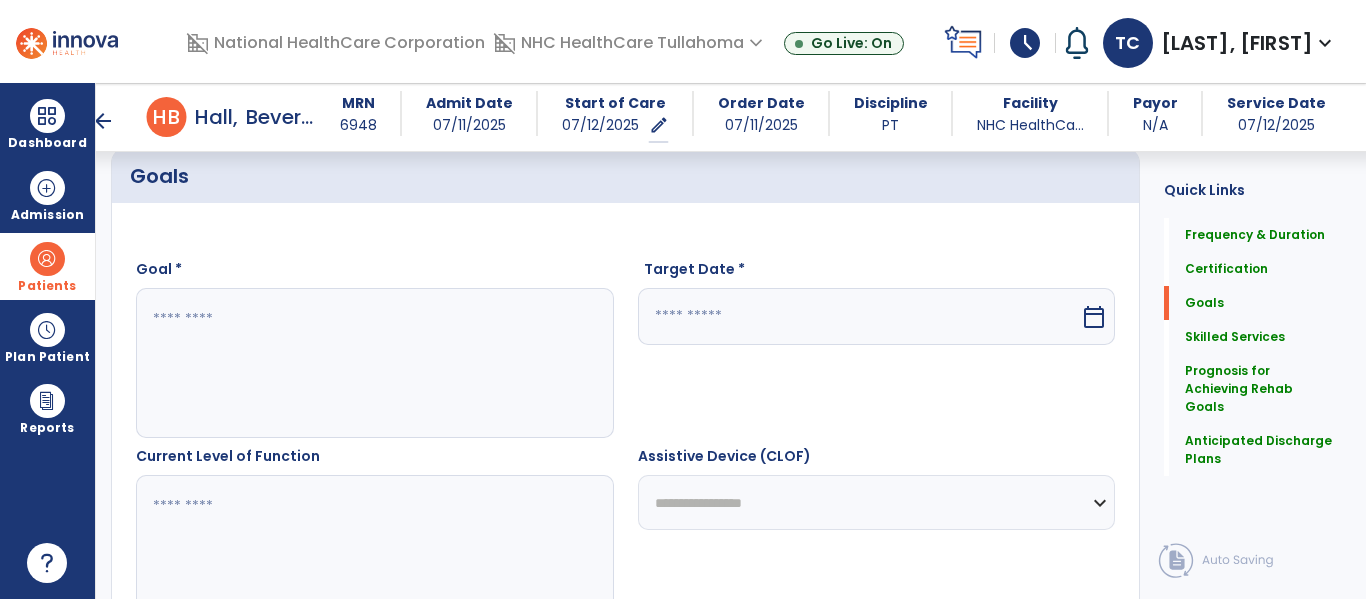 scroll, scrollTop: 467, scrollLeft: 0, axis: vertical 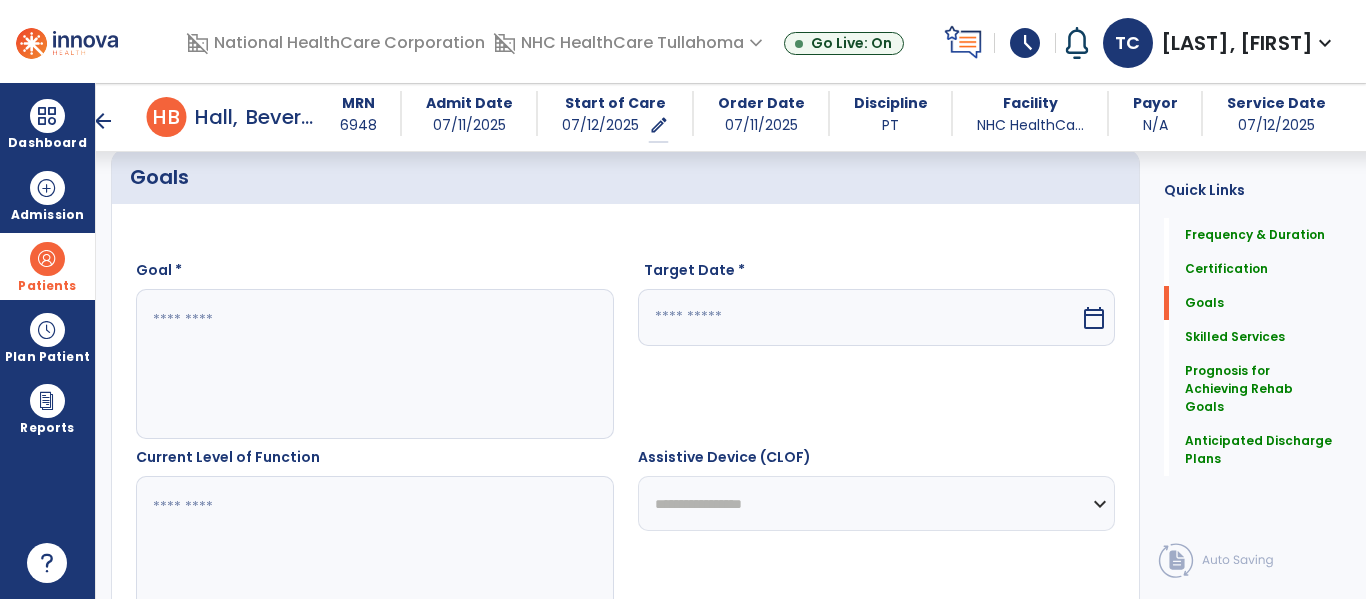click at bounding box center [374, 364] 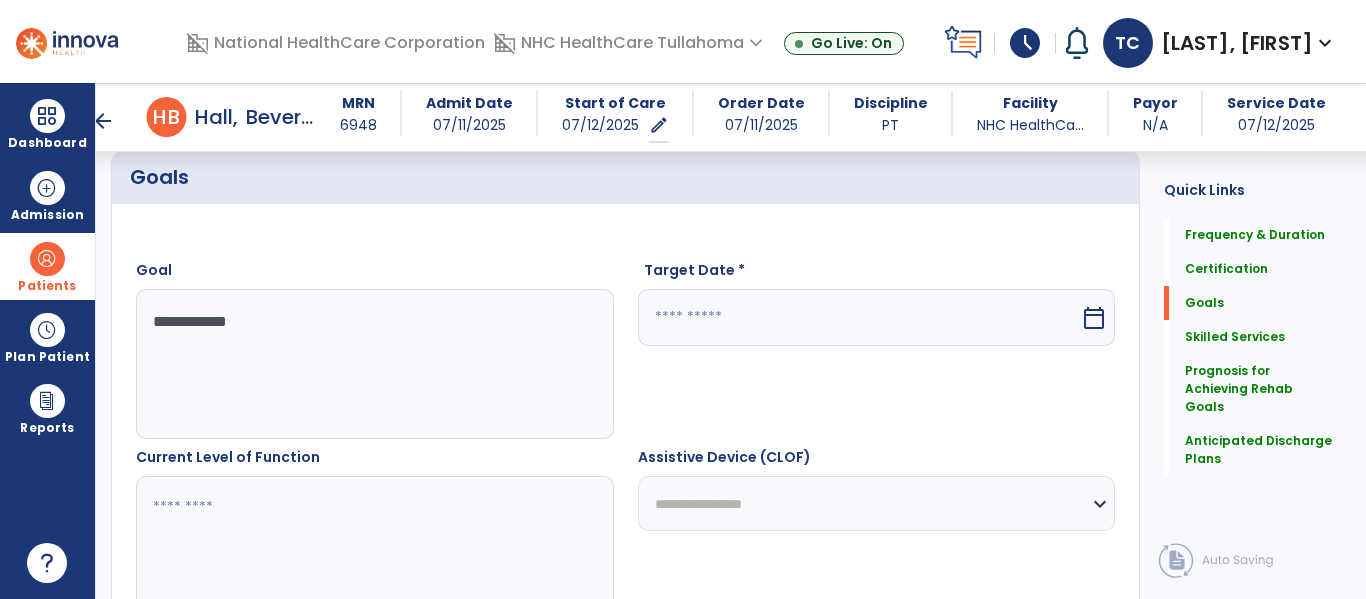 type on "**********" 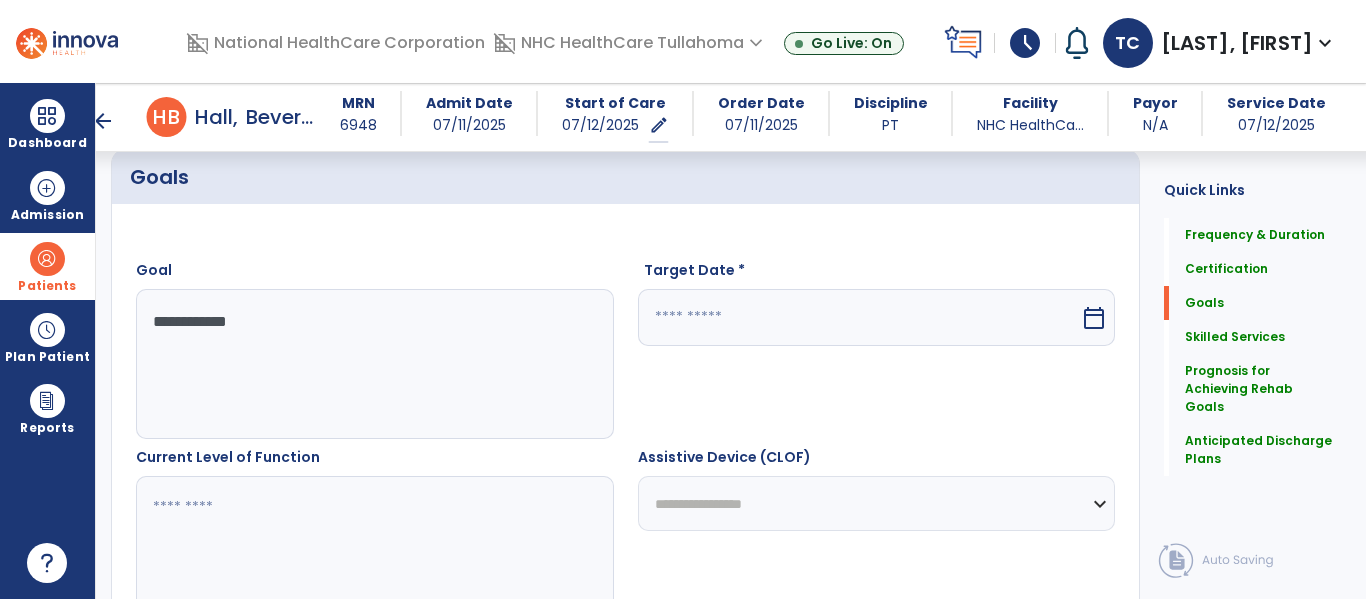 click on "calendar_today" at bounding box center (1094, 318) 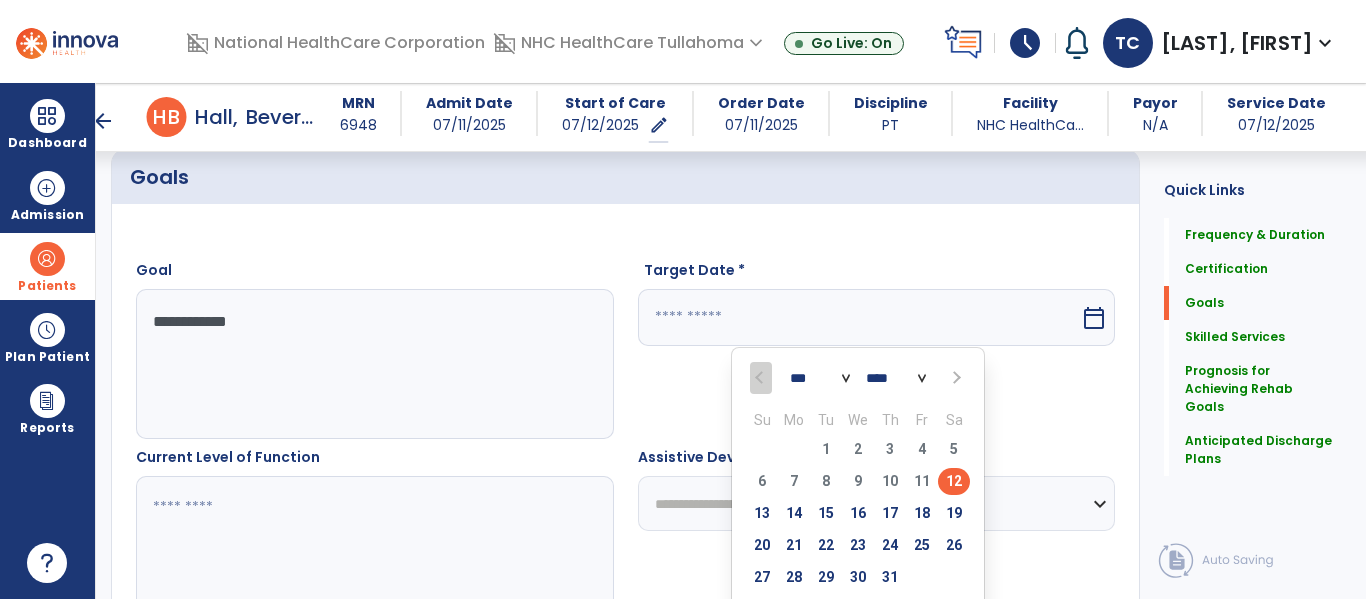 click at bounding box center (954, 378) 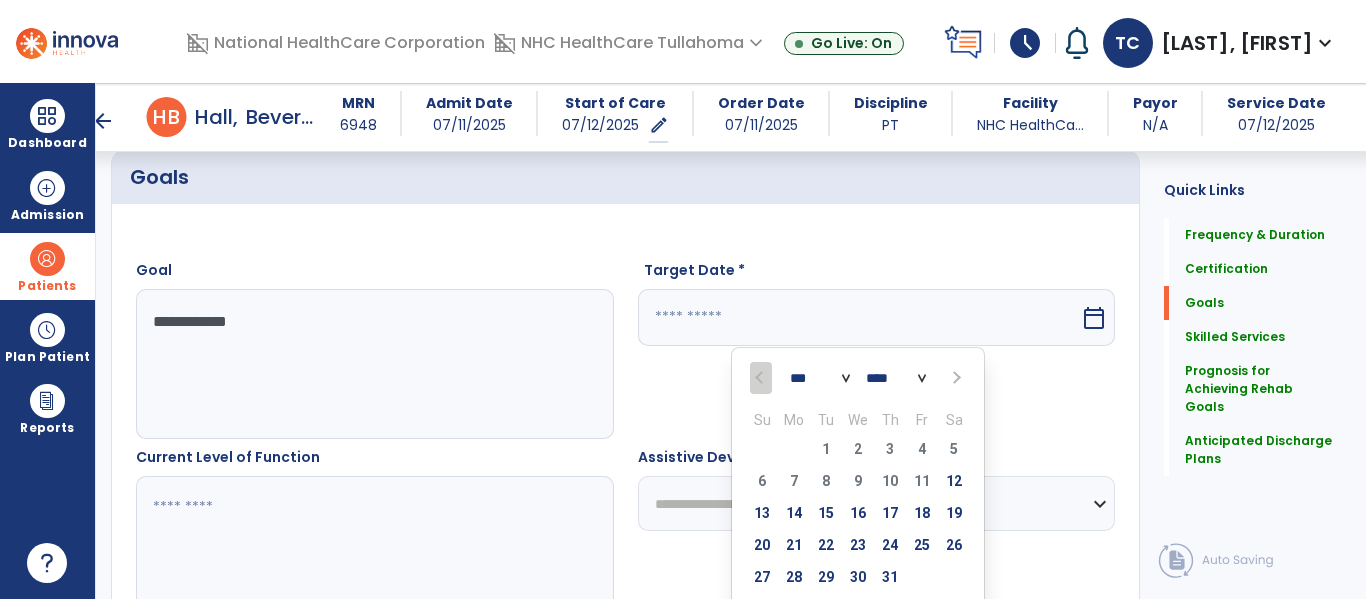 click at bounding box center (955, 378) 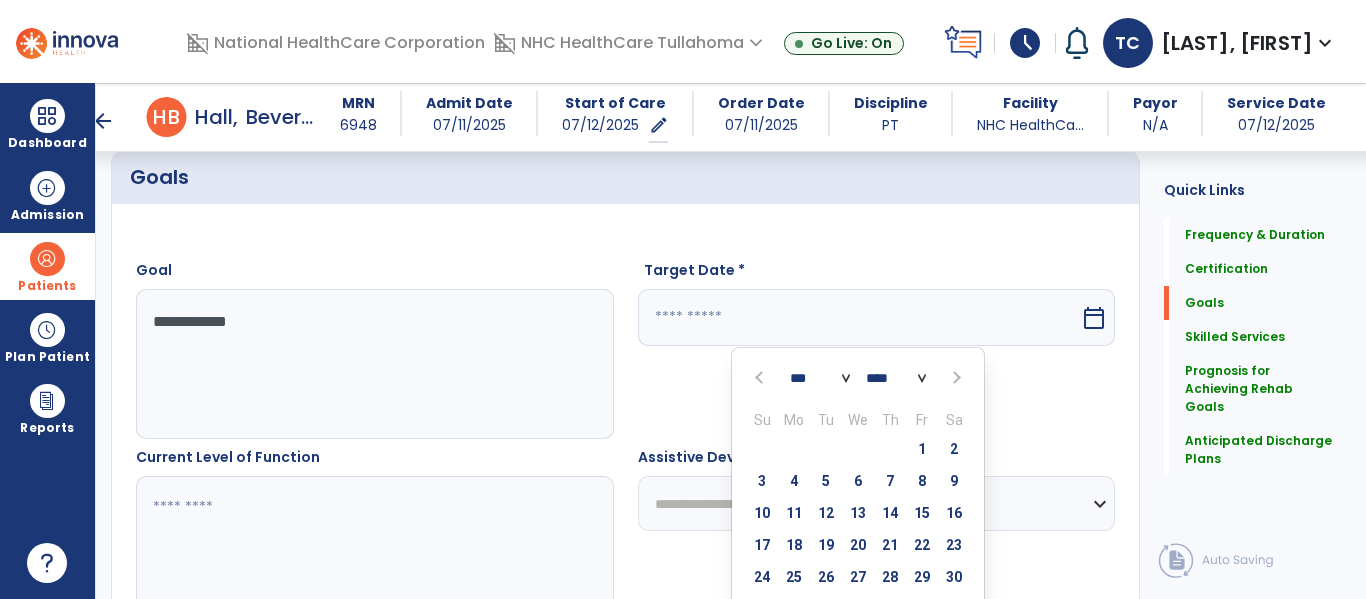 click at bounding box center [955, 378] 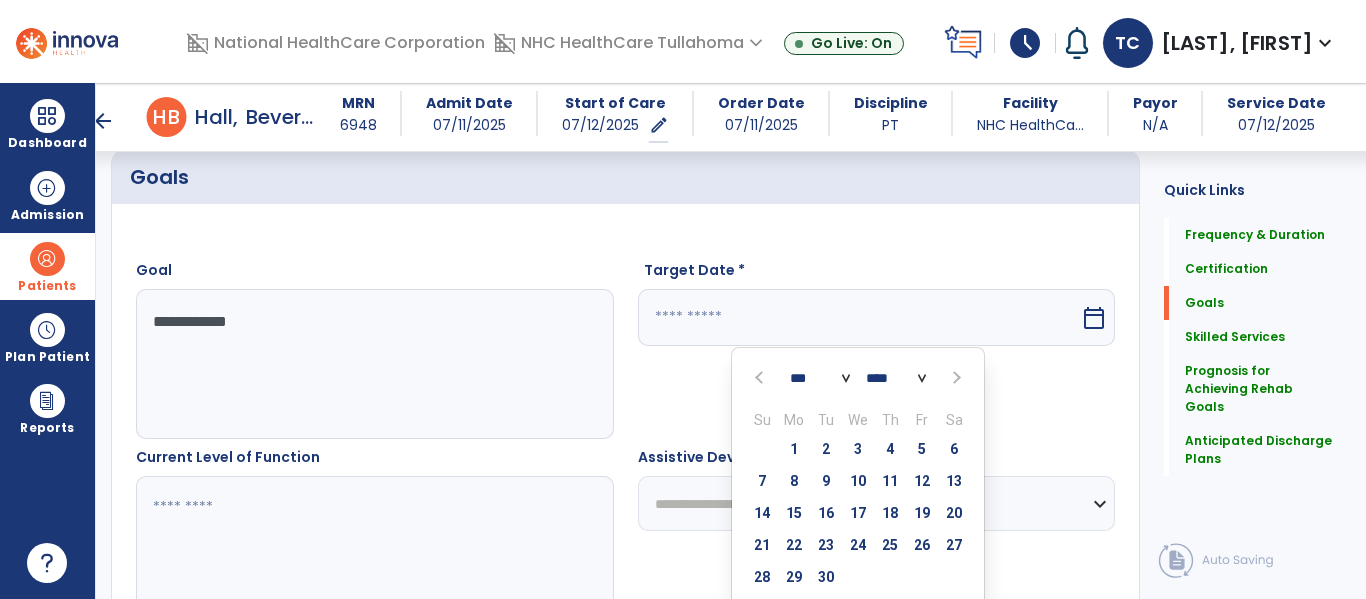 click on "7   8   9   10   11   12   13" at bounding box center (858, 484) 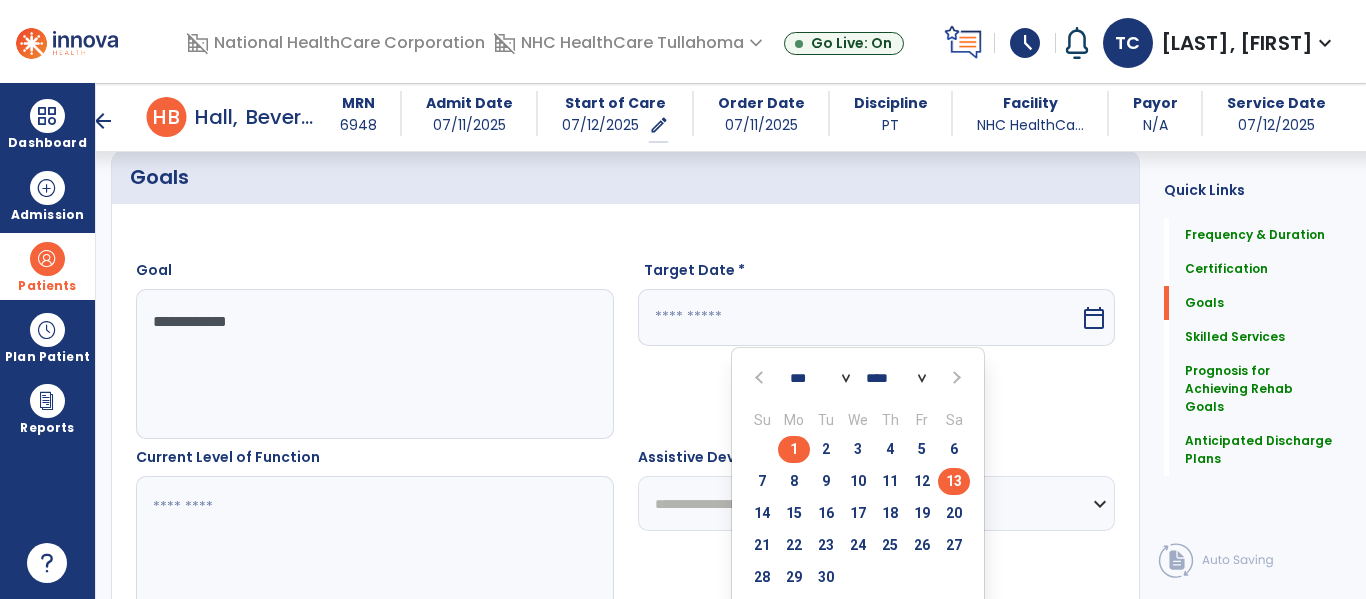 click on "13" at bounding box center (954, 481) 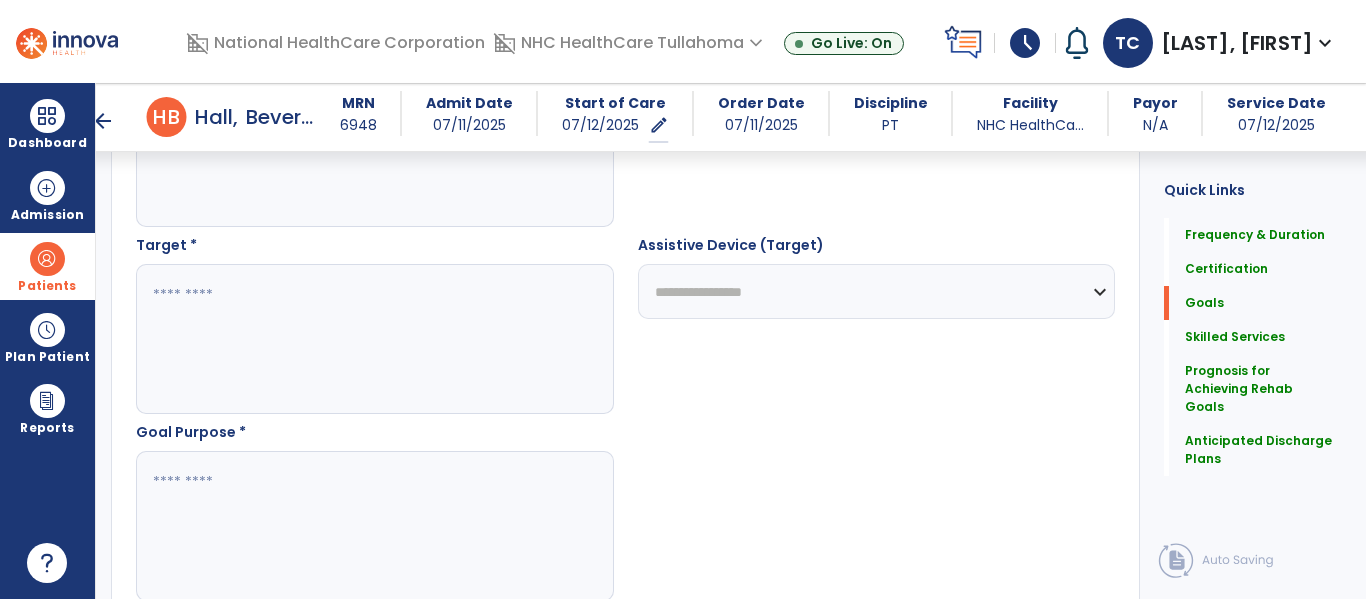 scroll, scrollTop: 1202, scrollLeft: 0, axis: vertical 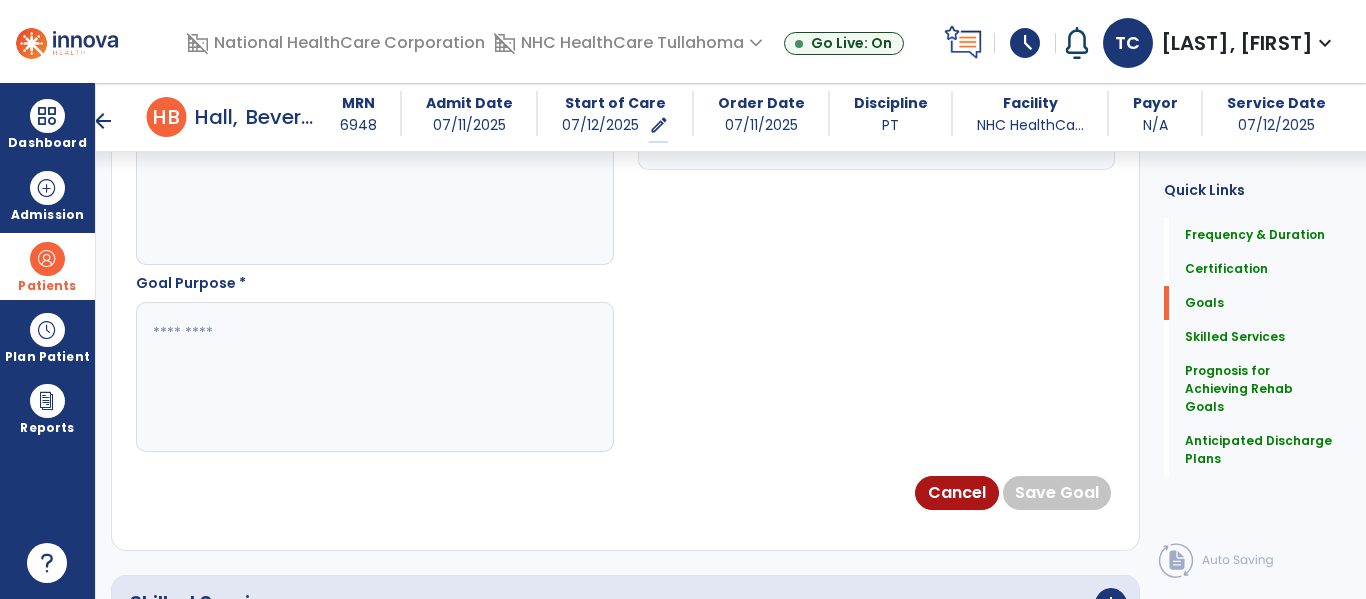 click at bounding box center [374, 377] 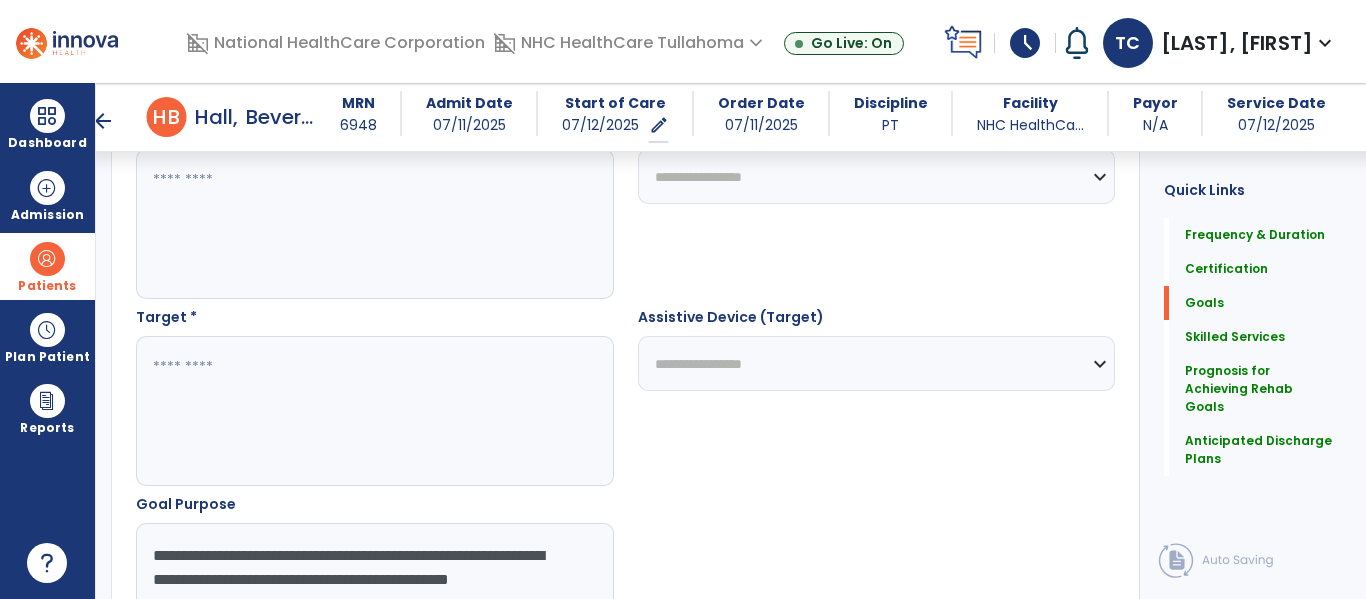 scroll, scrollTop: 979, scrollLeft: 0, axis: vertical 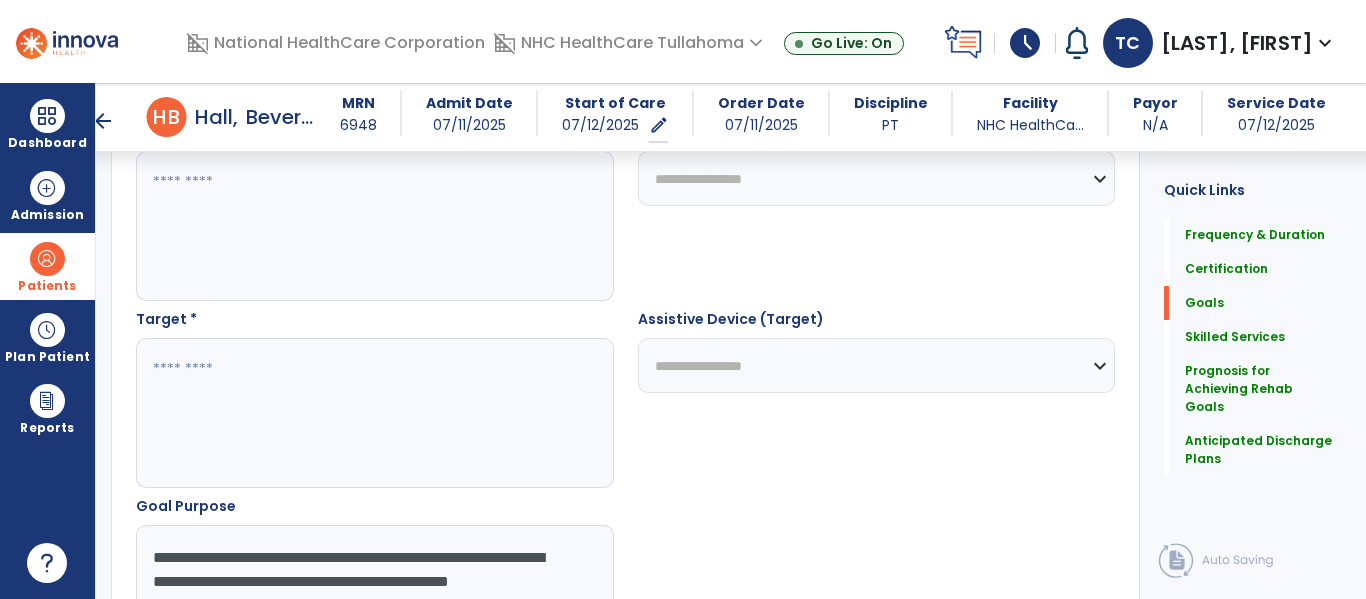 type on "**********" 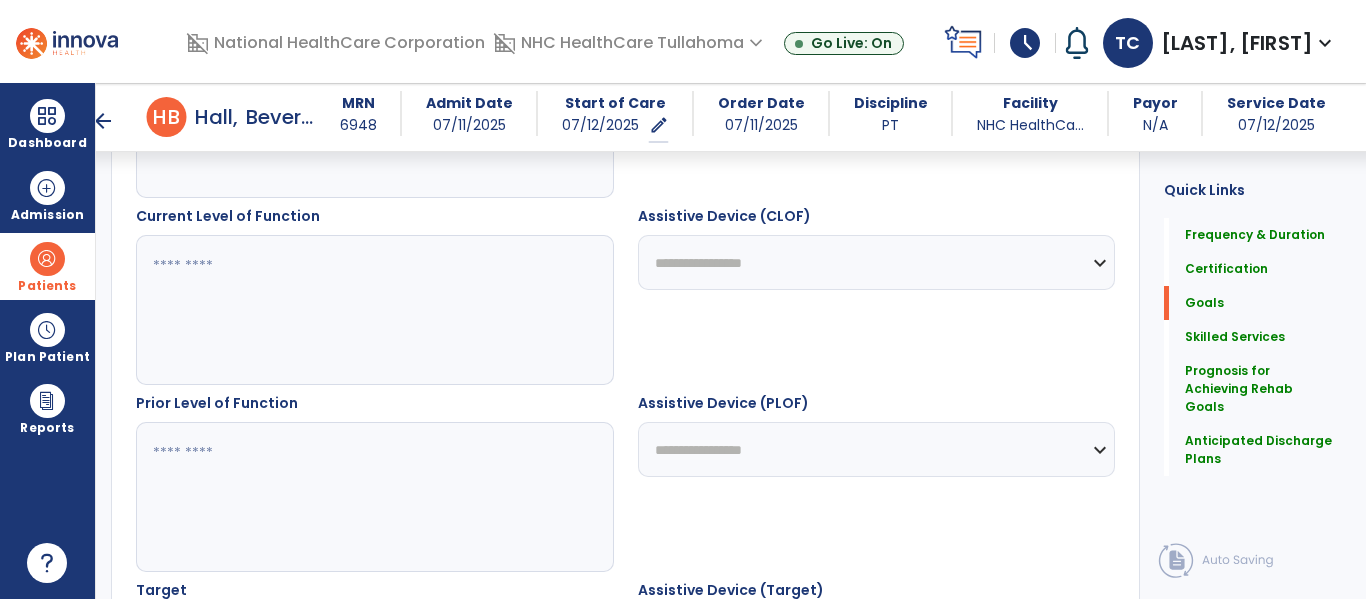 scroll, scrollTop: 707, scrollLeft: 0, axis: vertical 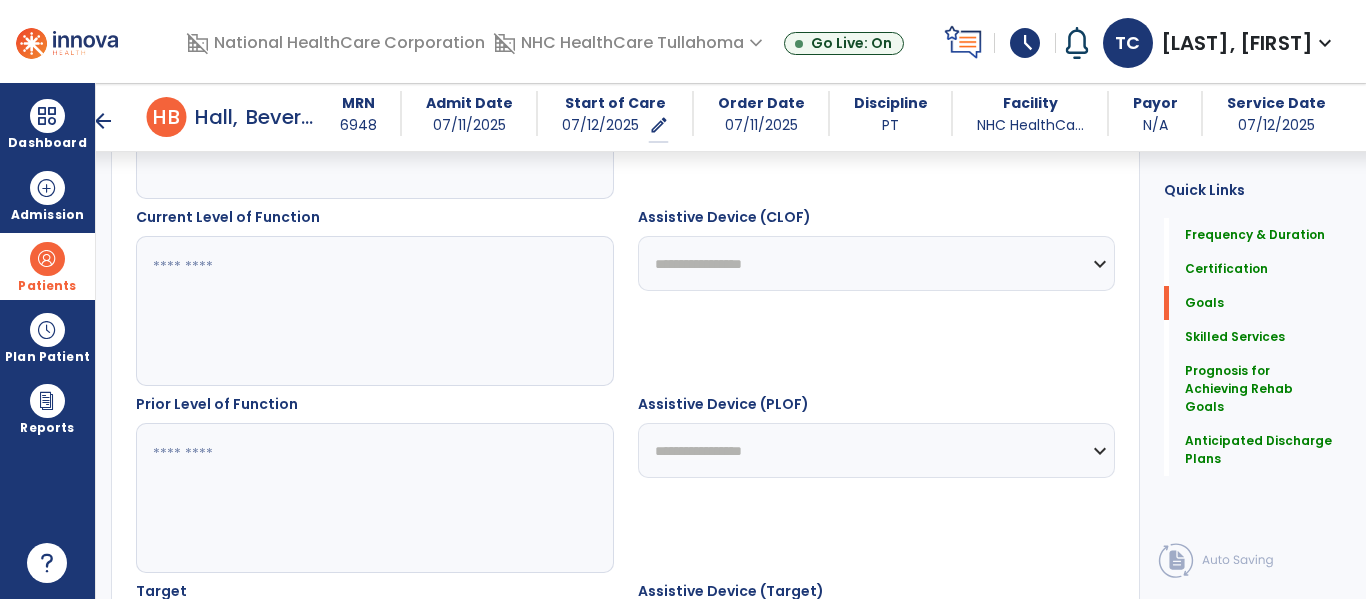 type on "*****" 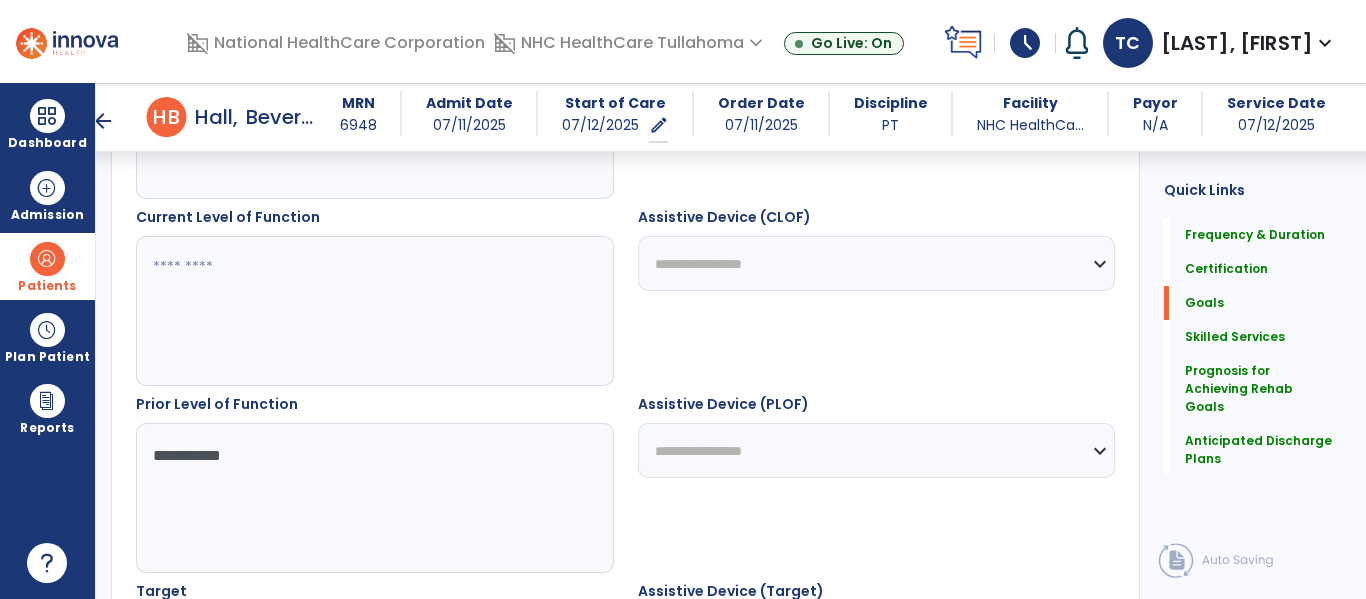 type on "**********" 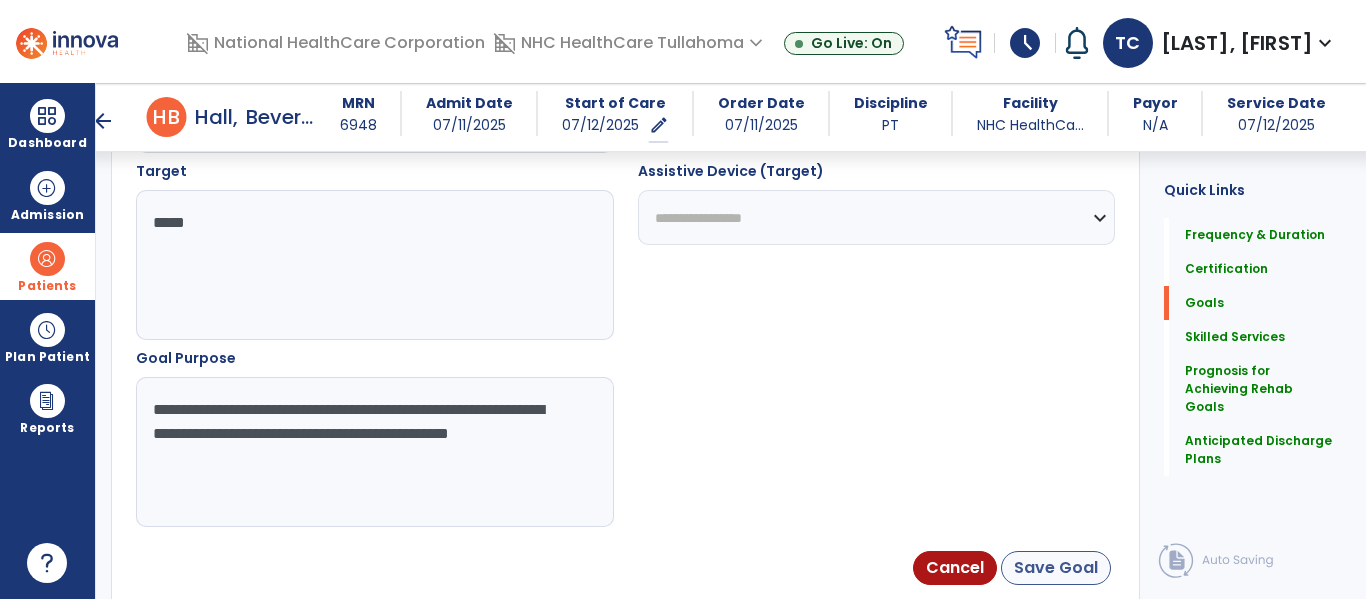 type on "*****" 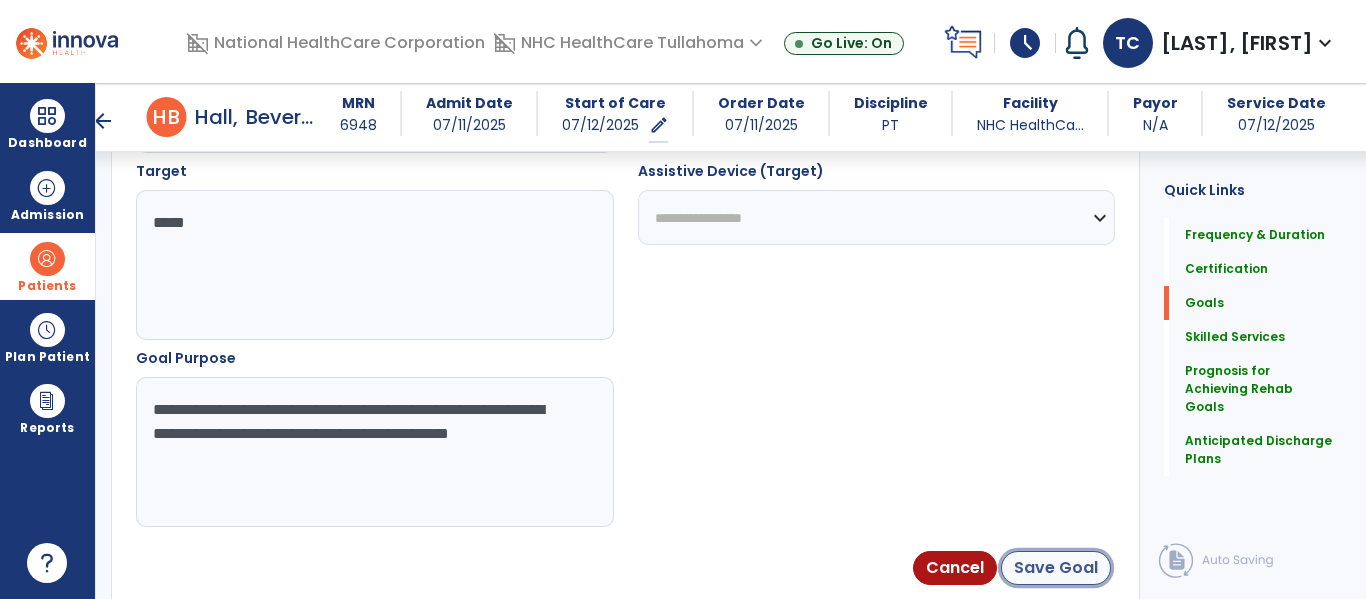 click on "Save Goal" at bounding box center [1056, 568] 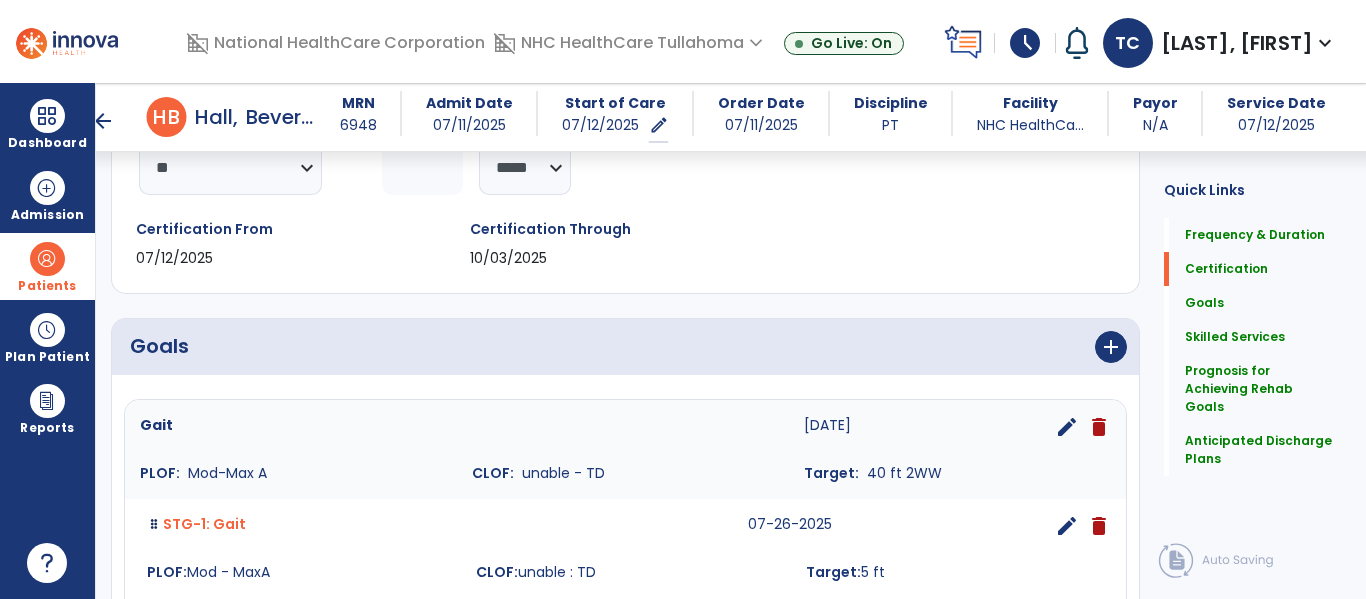 scroll, scrollTop: 299, scrollLeft: 0, axis: vertical 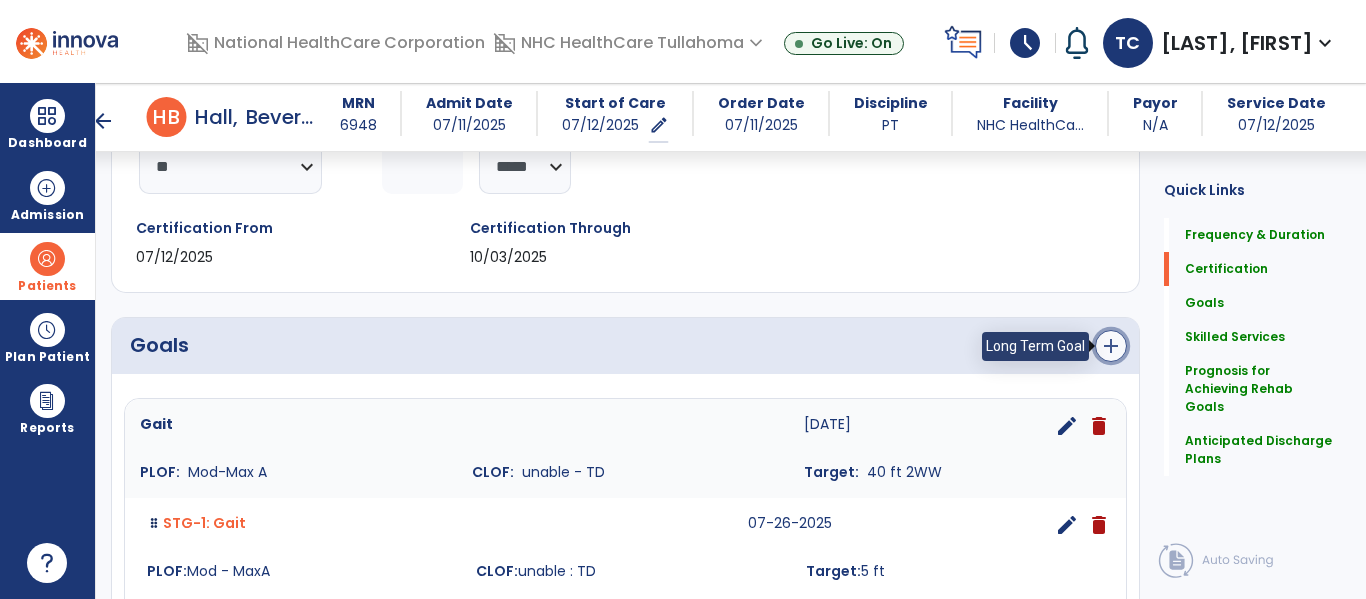 click on "add" at bounding box center [1111, 346] 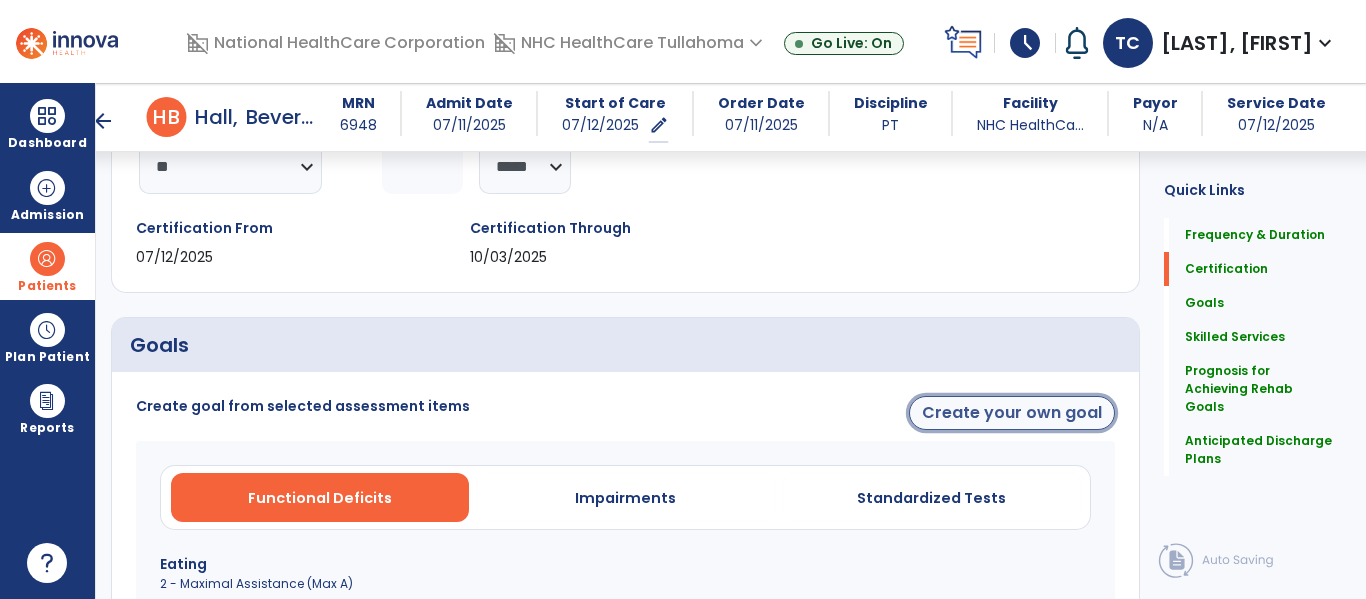 click on "Create your own goal" at bounding box center (1012, 413) 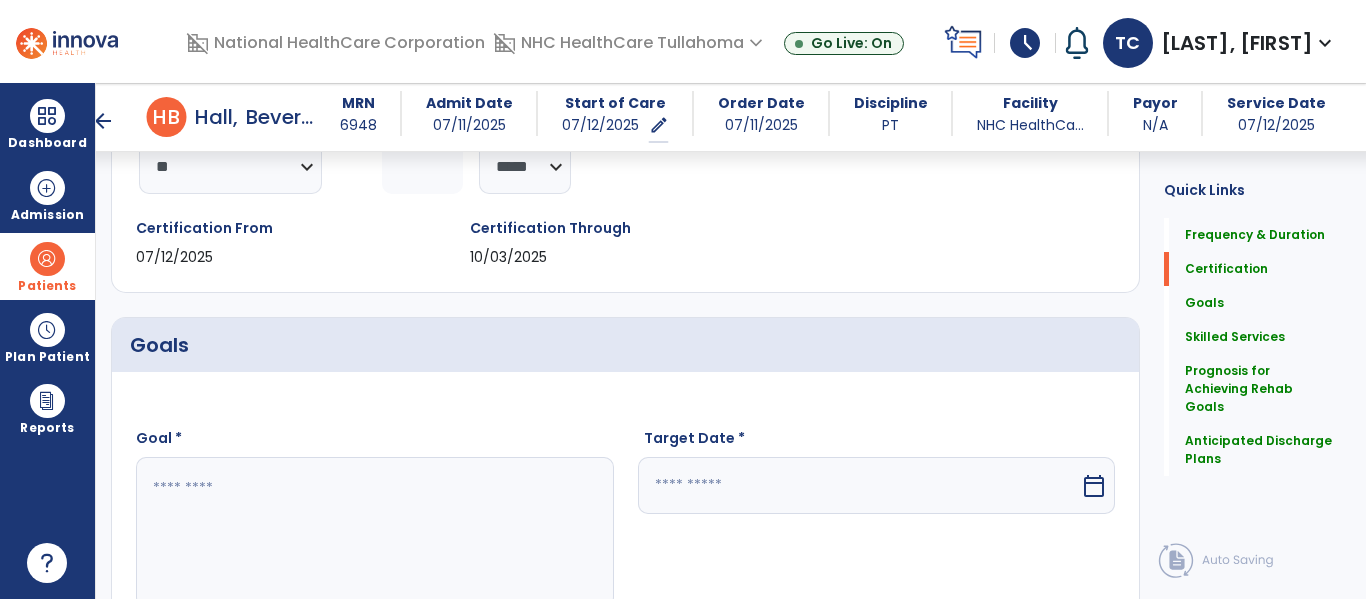 click on "Goal *" at bounding box center (375, 517) 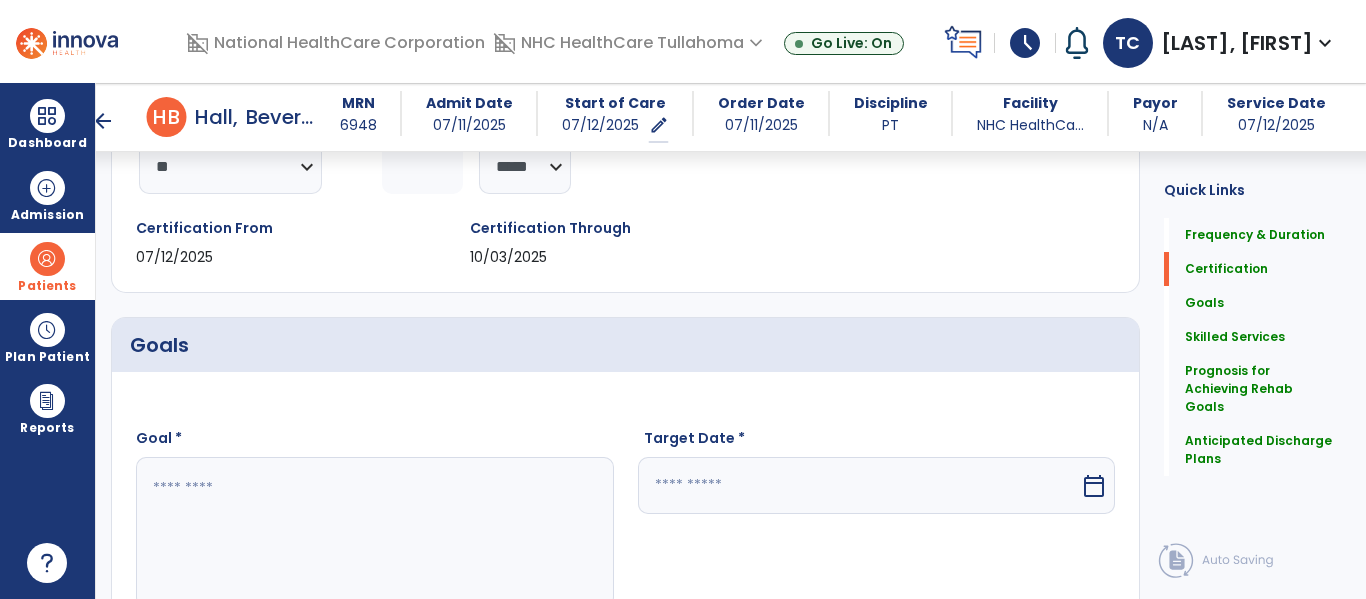 click at bounding box center (374, 532) 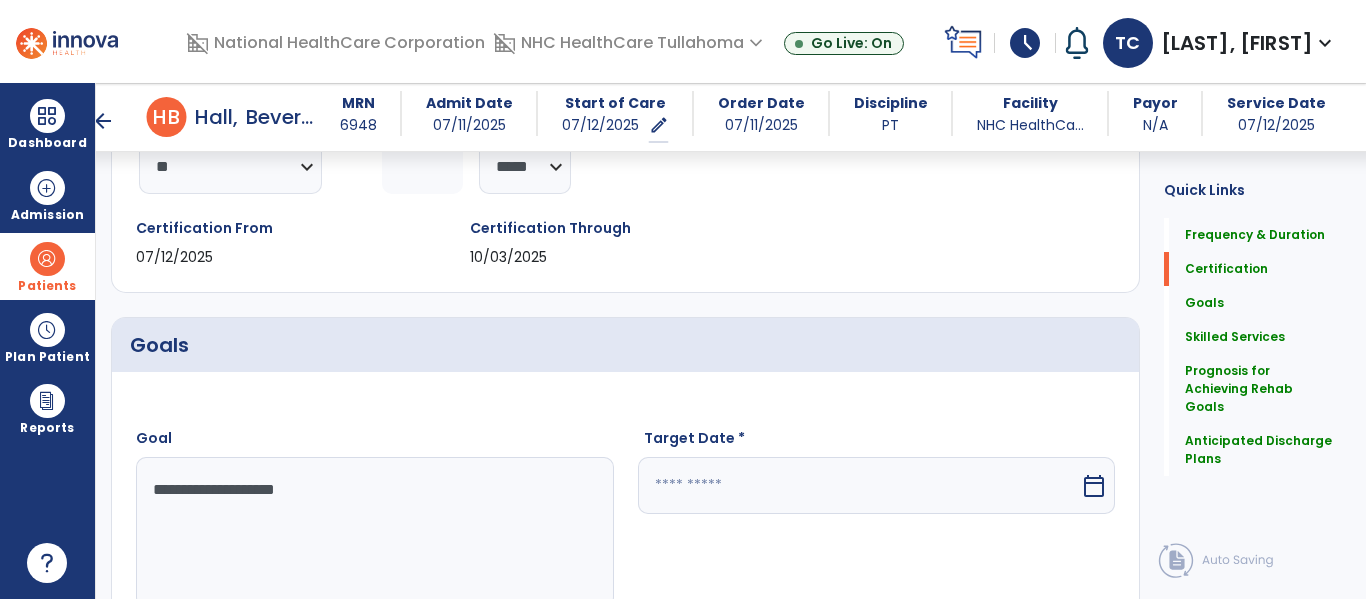type on "**********" 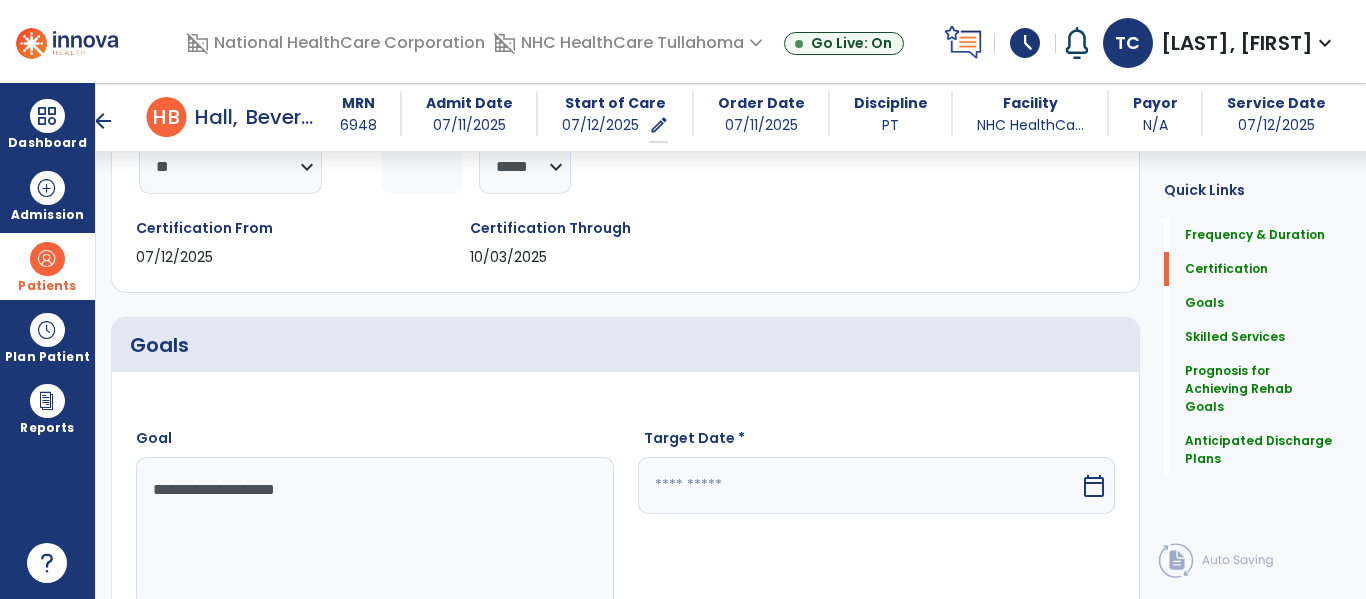 click at bounding box center [859, 485] 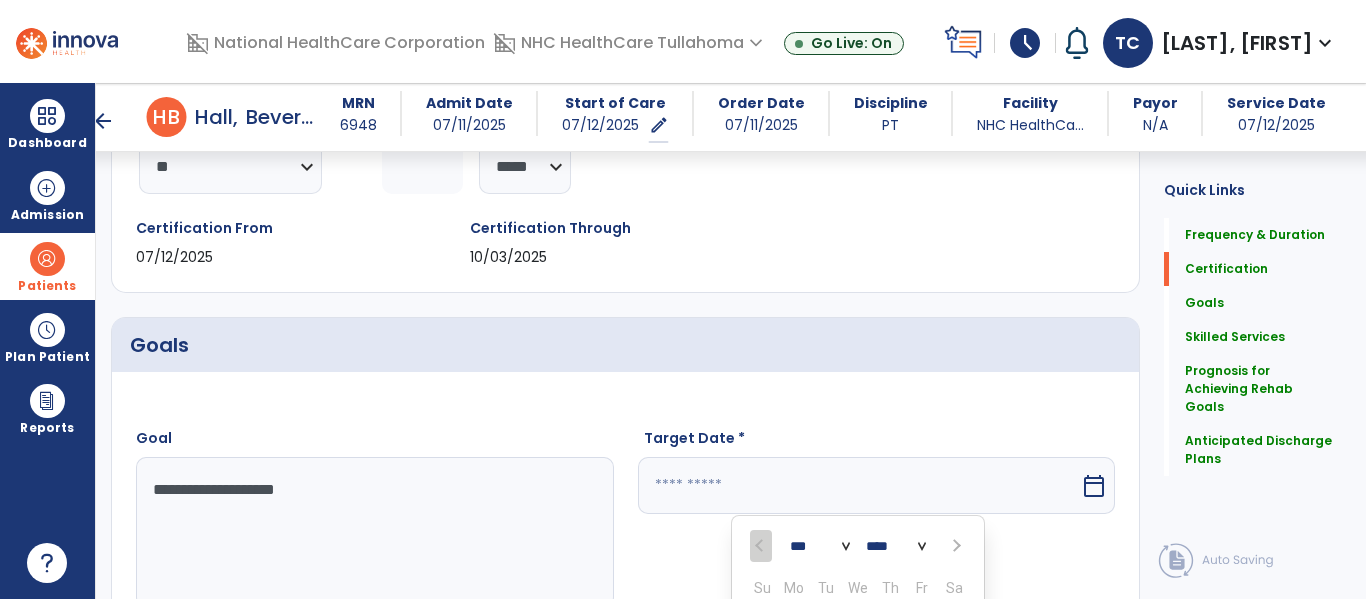 scroll, scrollTop: 612, scrollLeft: 0, axis: vertical 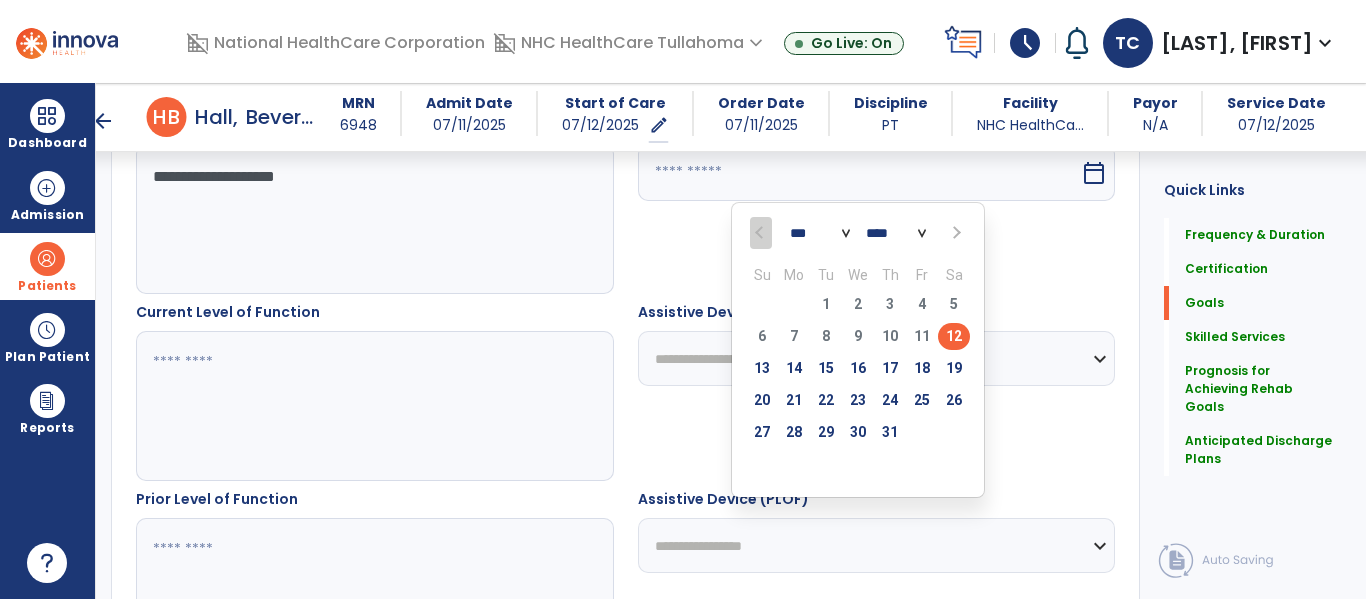 click at bounding box center [954, 233] 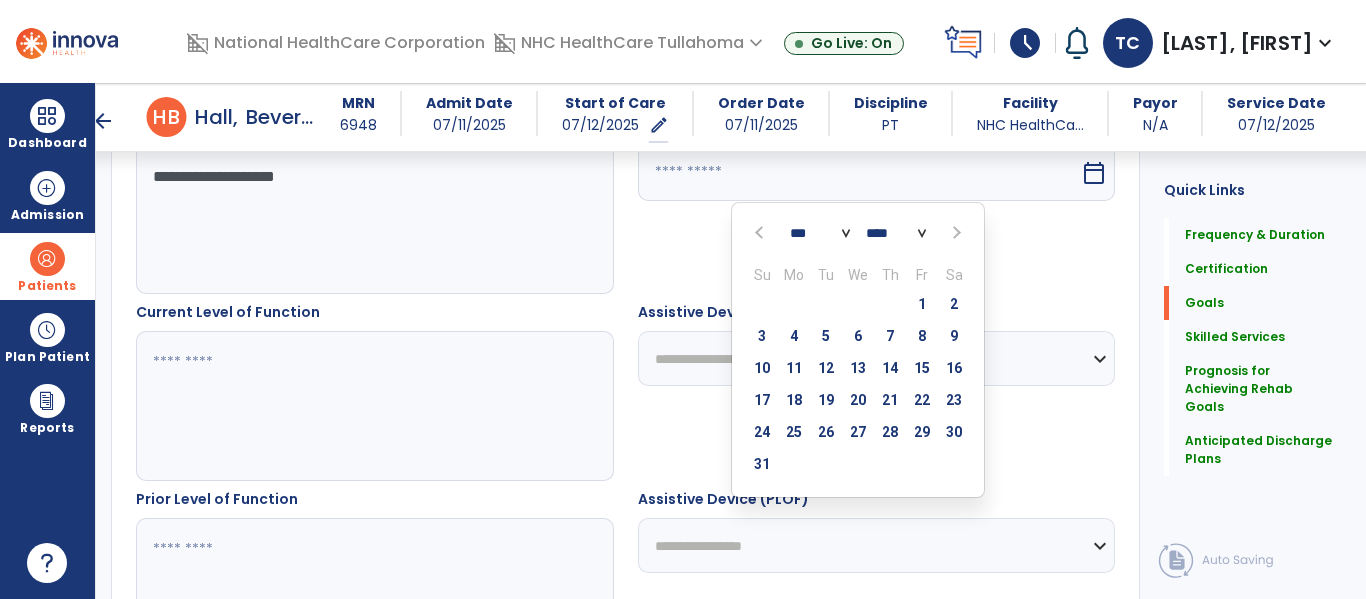 click at bounding box center [954, 233] 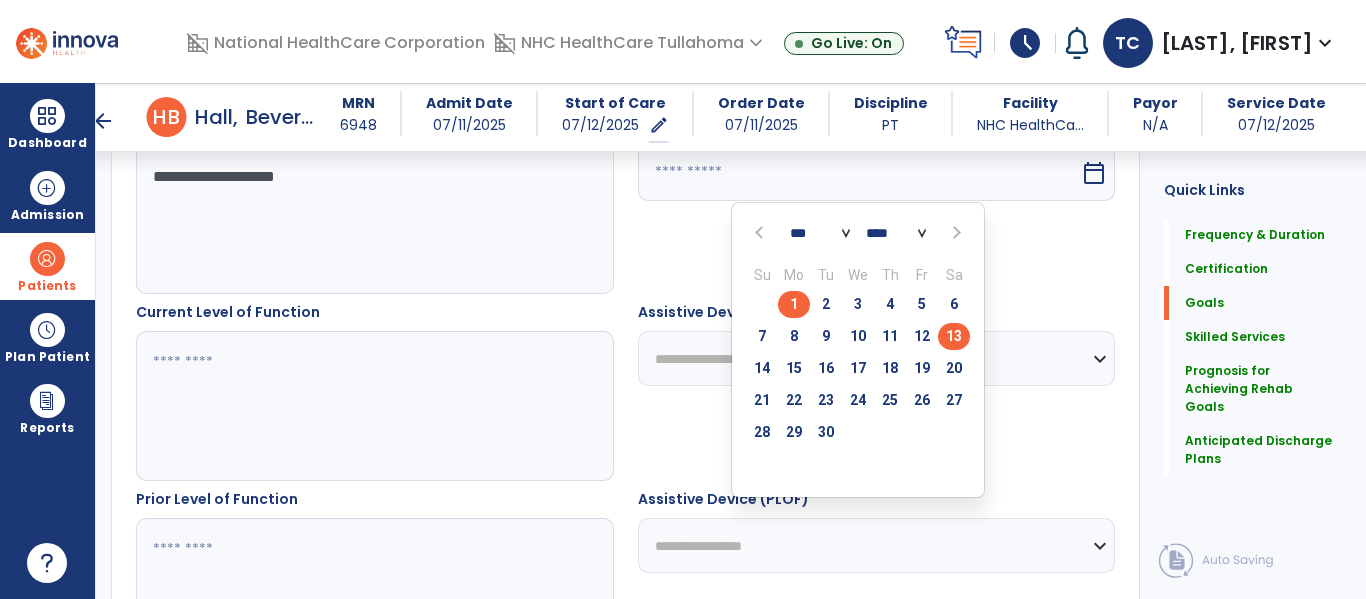 click on "13" at bounding box center [954, 336] 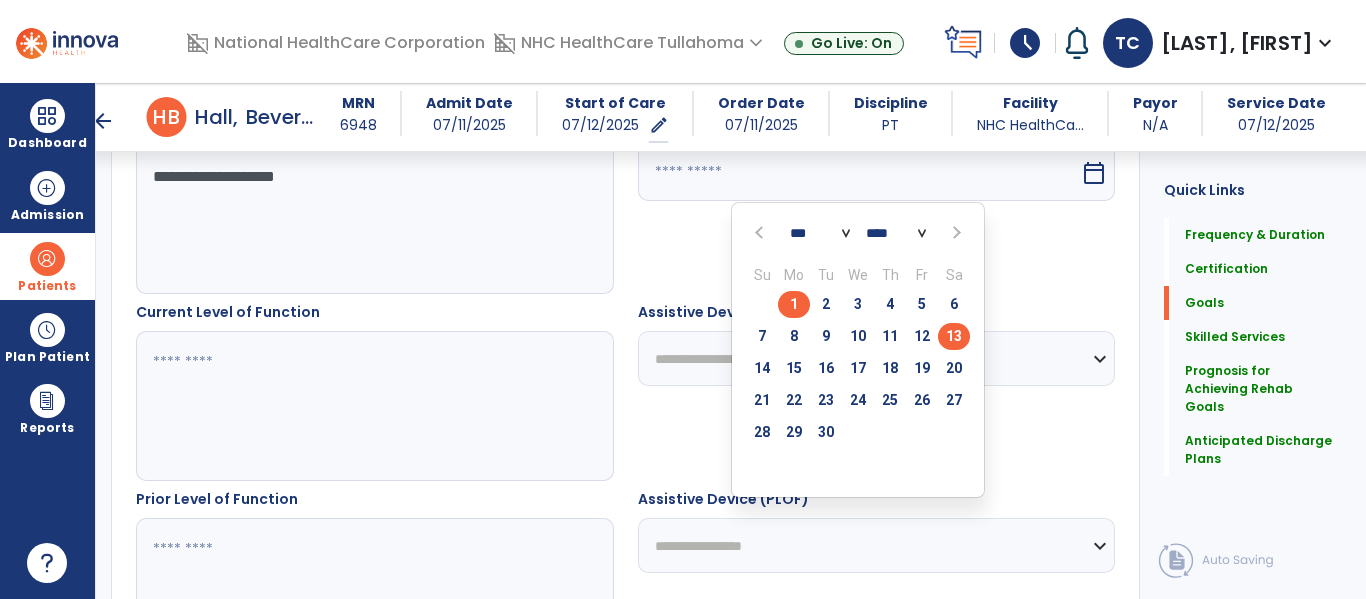 type on "*********" 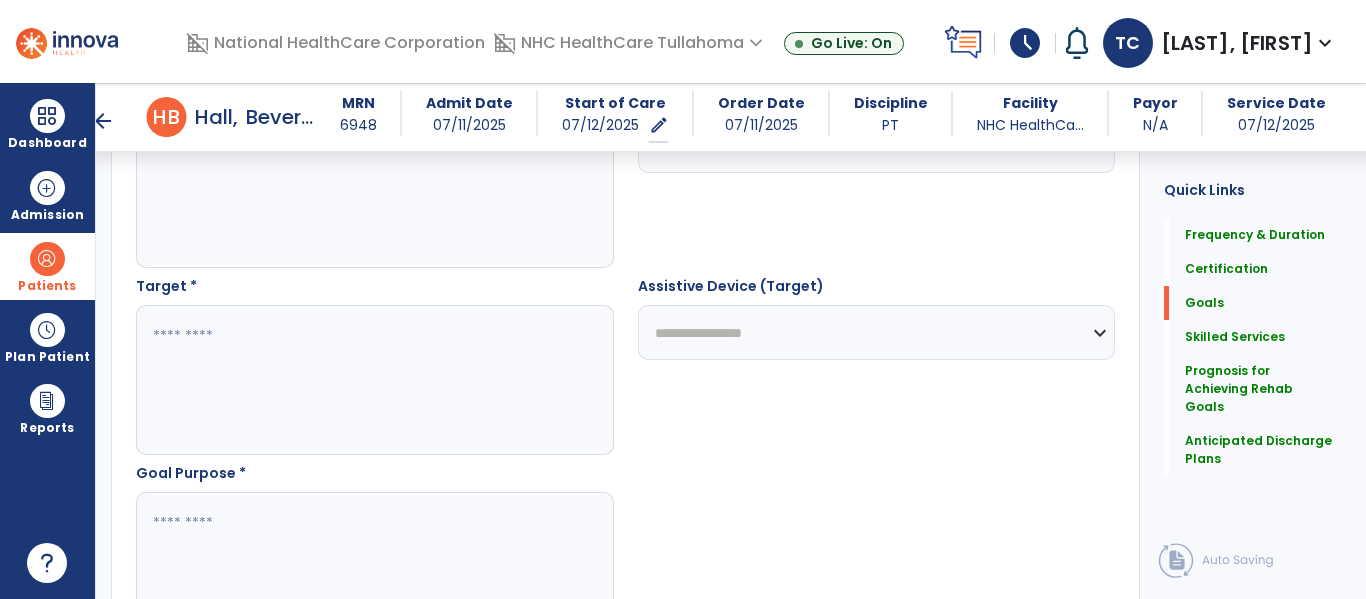 scroll, scrollTop: 1153, scrollLeft: 0, axis: vertical 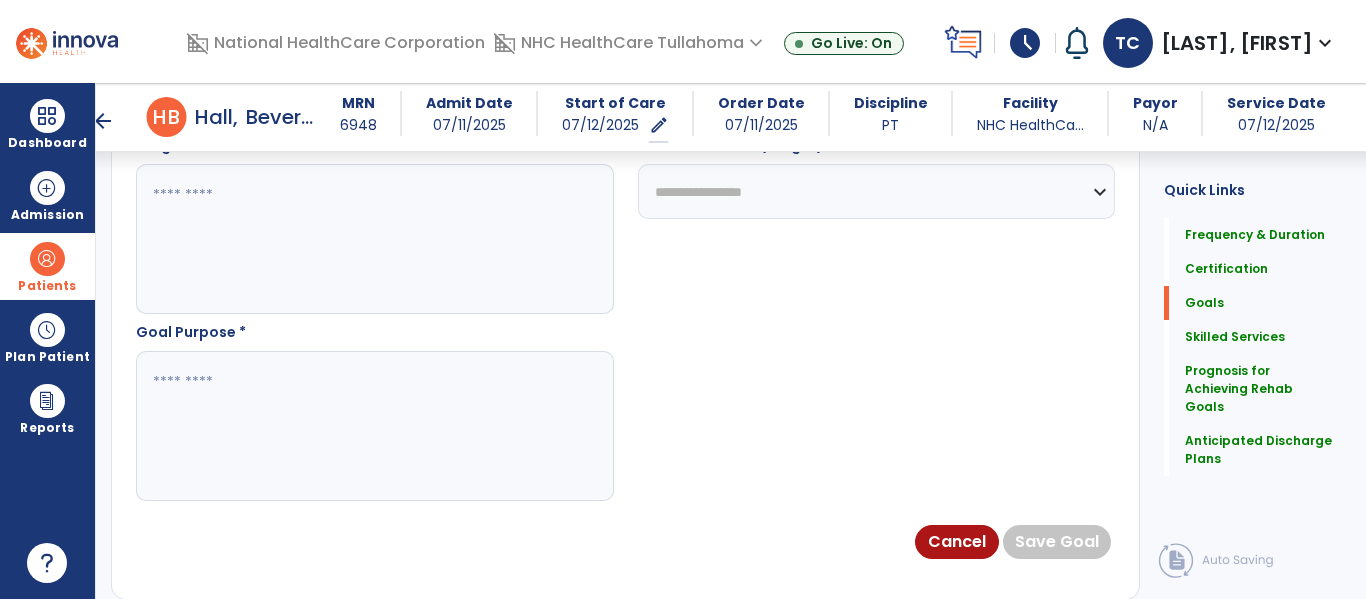 click at bounding box center (374, 426) 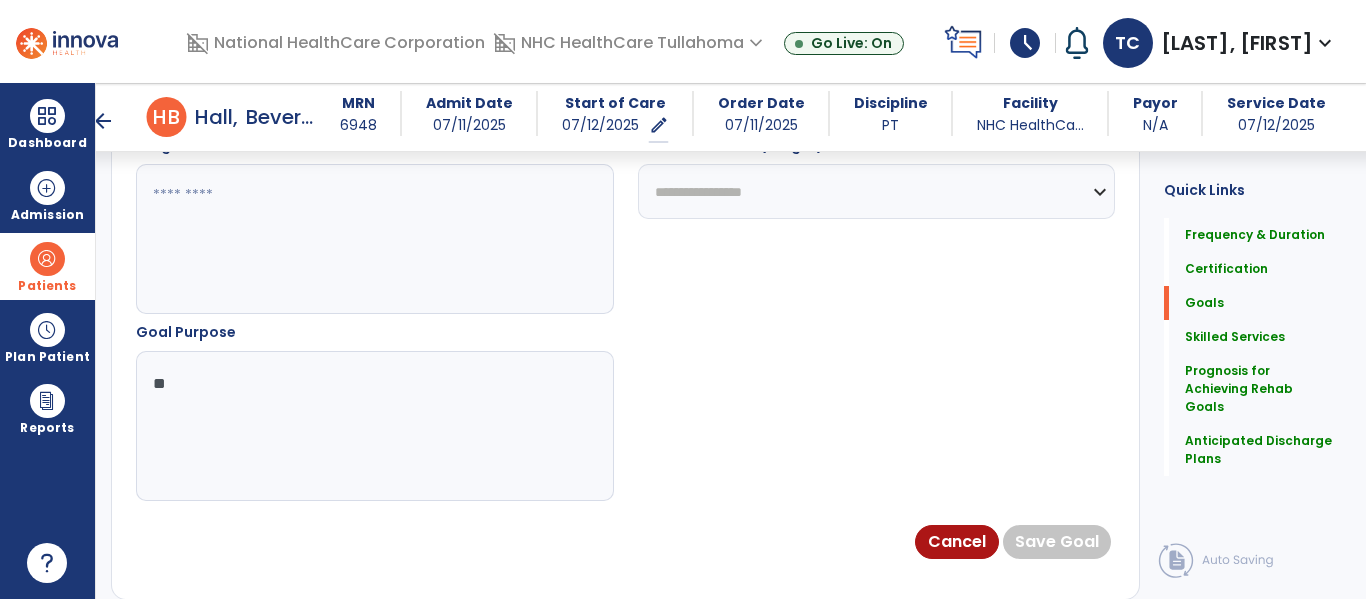type on "*" 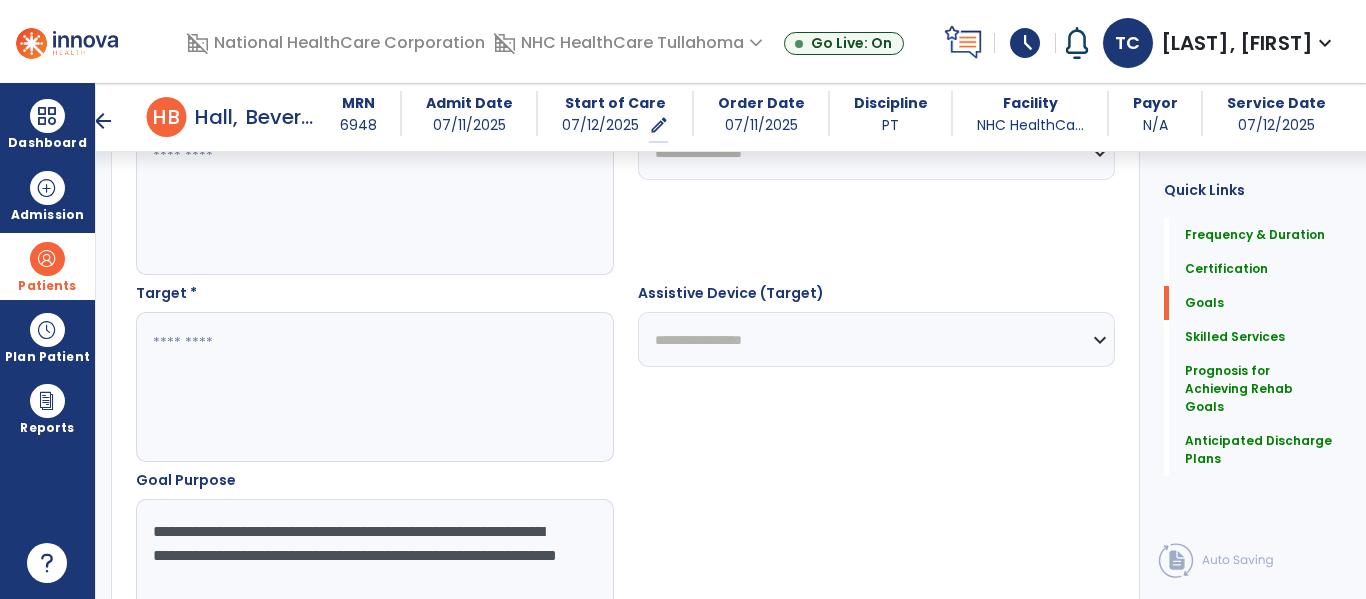 scroll, scrollTop: 1000, scrollLeft: 0, axis: vertical 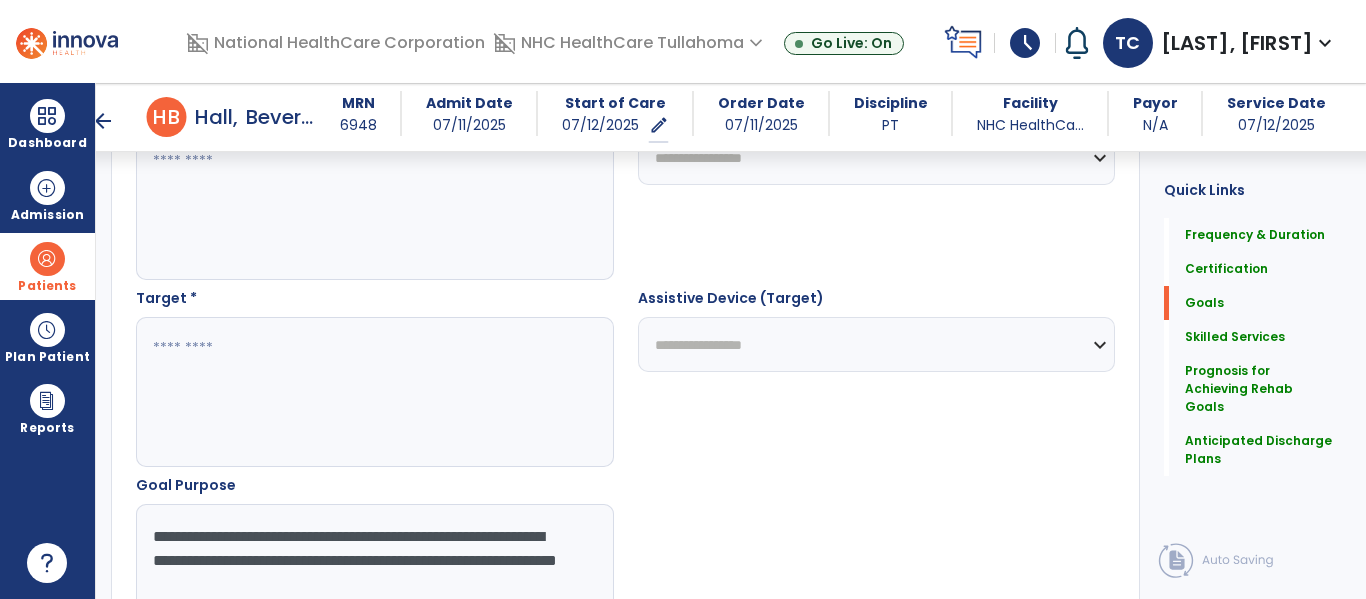 type on "**********" 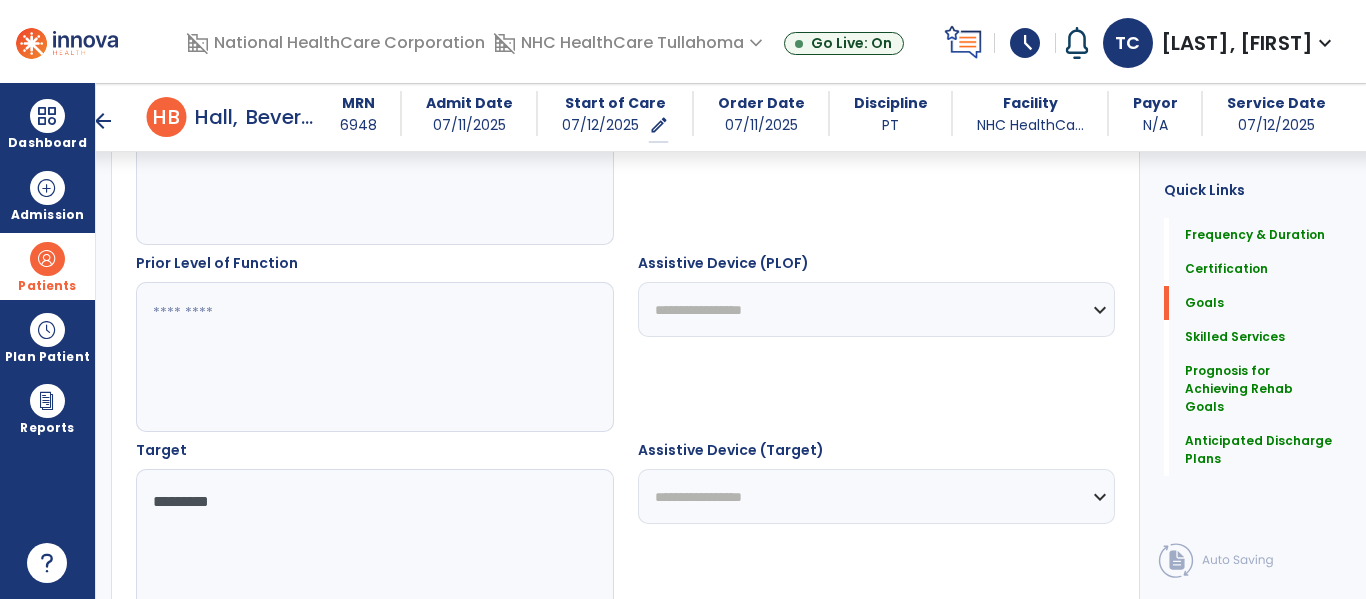 scroll, scrollTop: 847, scrollLeft: 0, axis: vertical 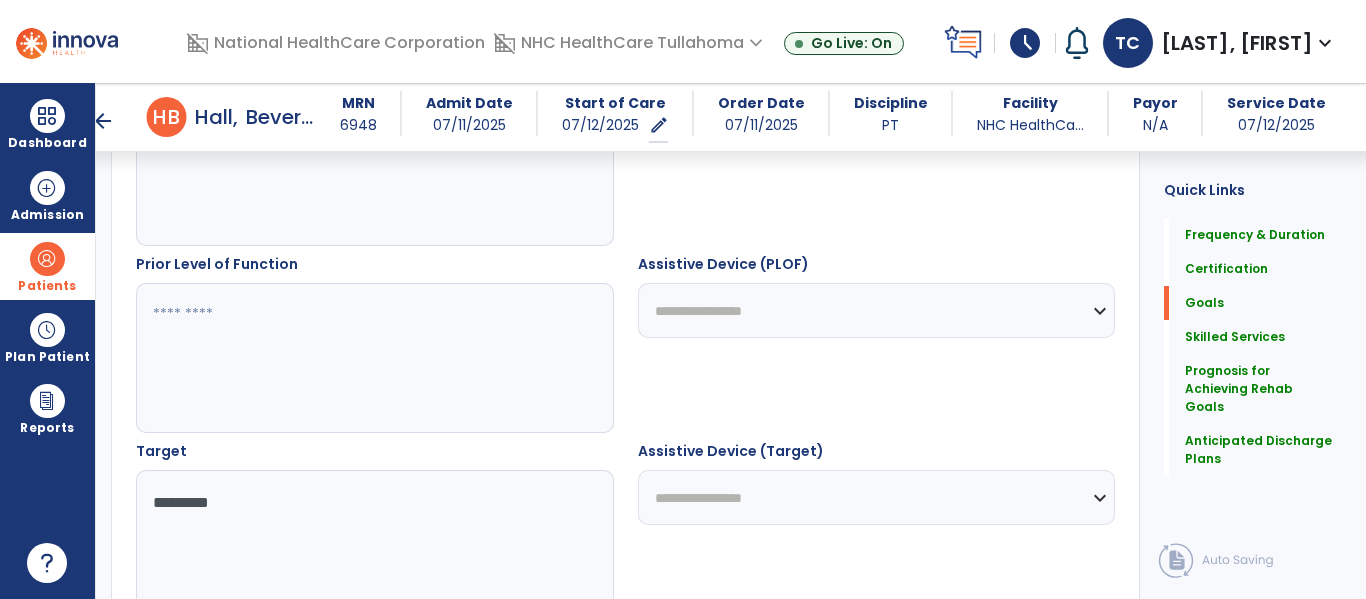 type on "*********" 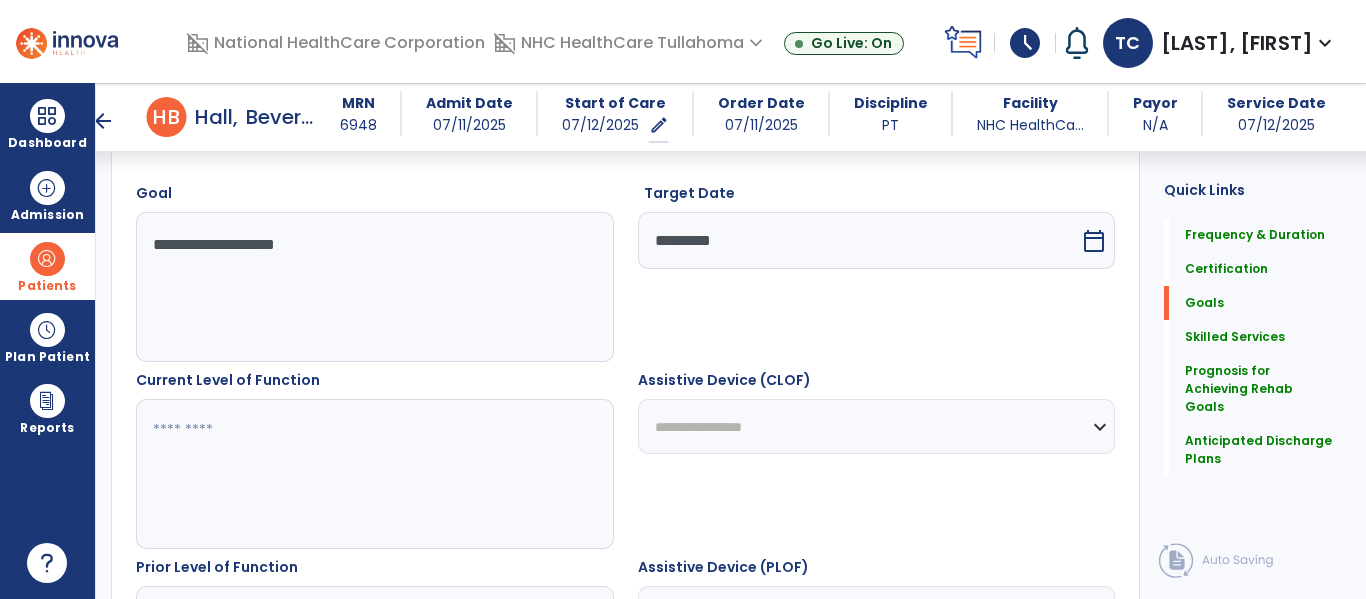 scroll, scrollTop: 543, scrollLeft: 0, axis: vertical 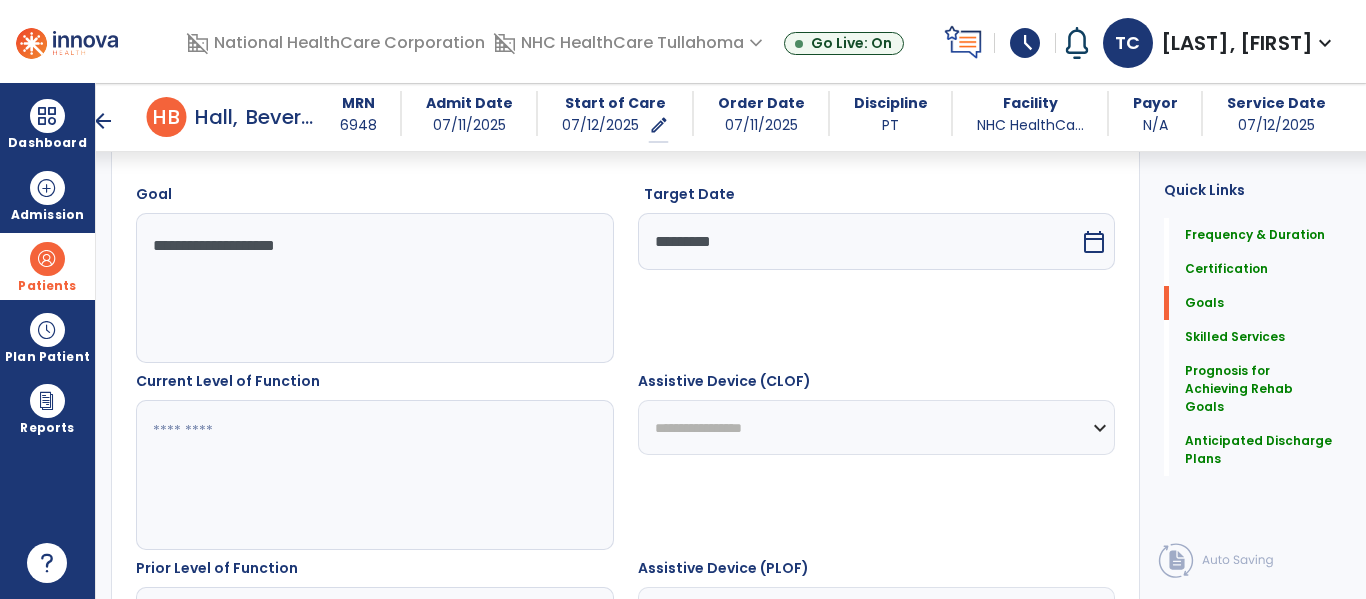 type on "**********" 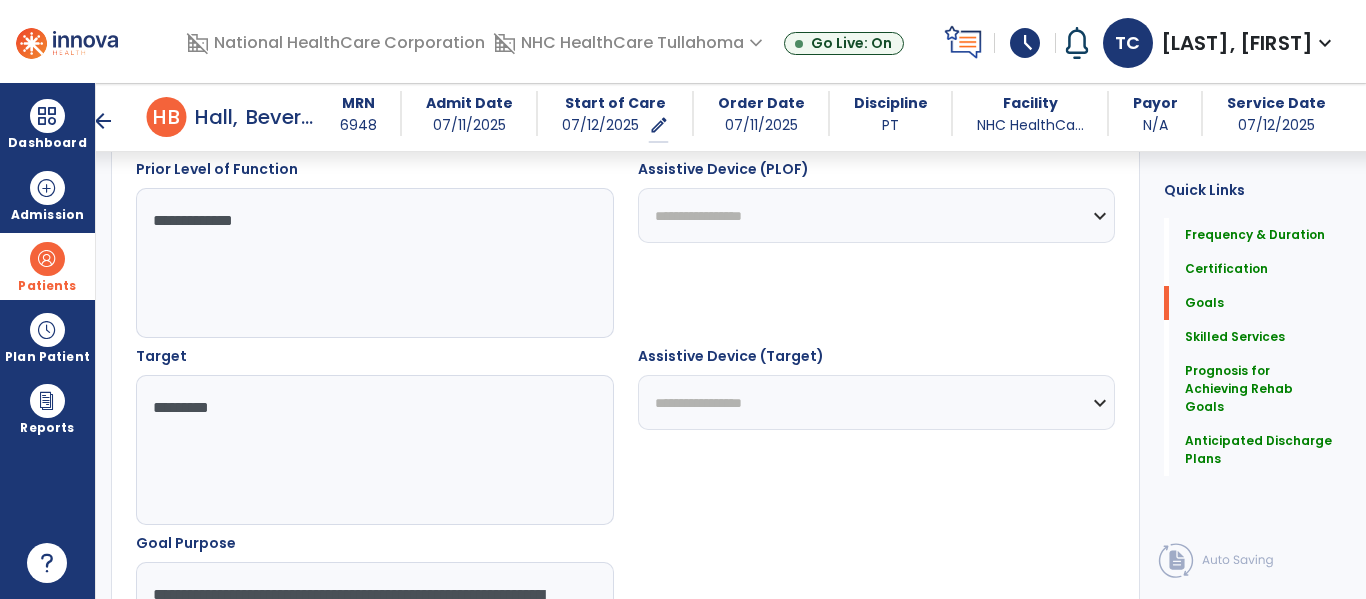 scroll, scrollTop: 943, scrollLeft: 0, axis: vertical 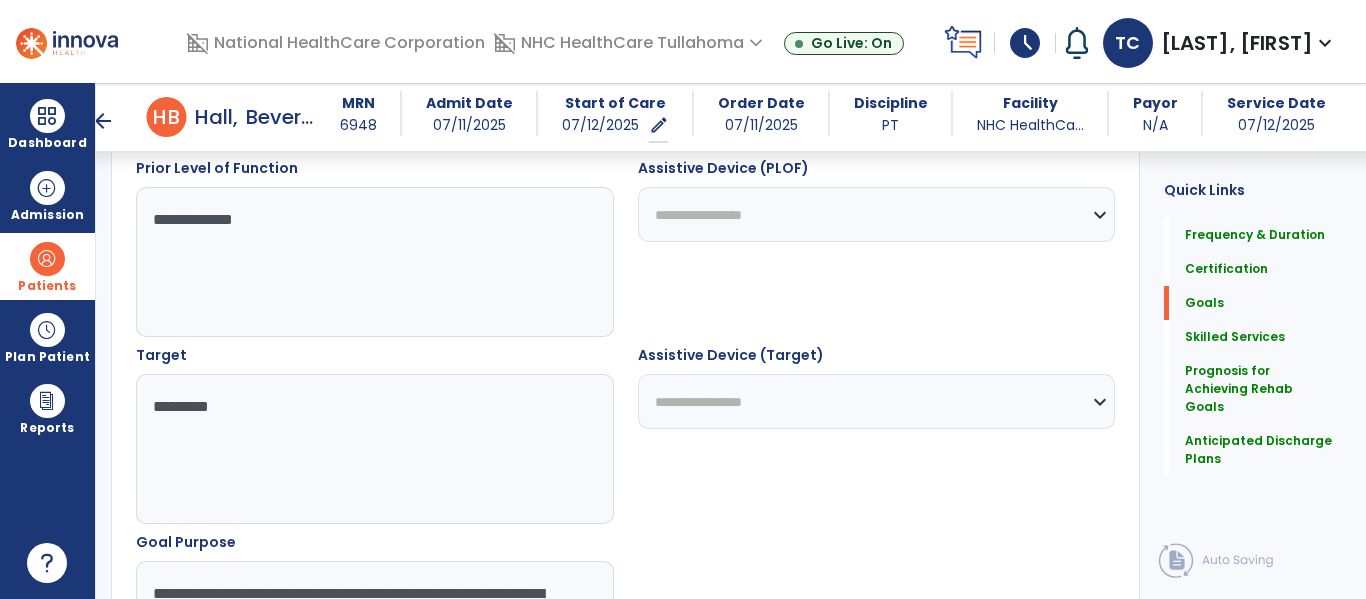 type on "********" 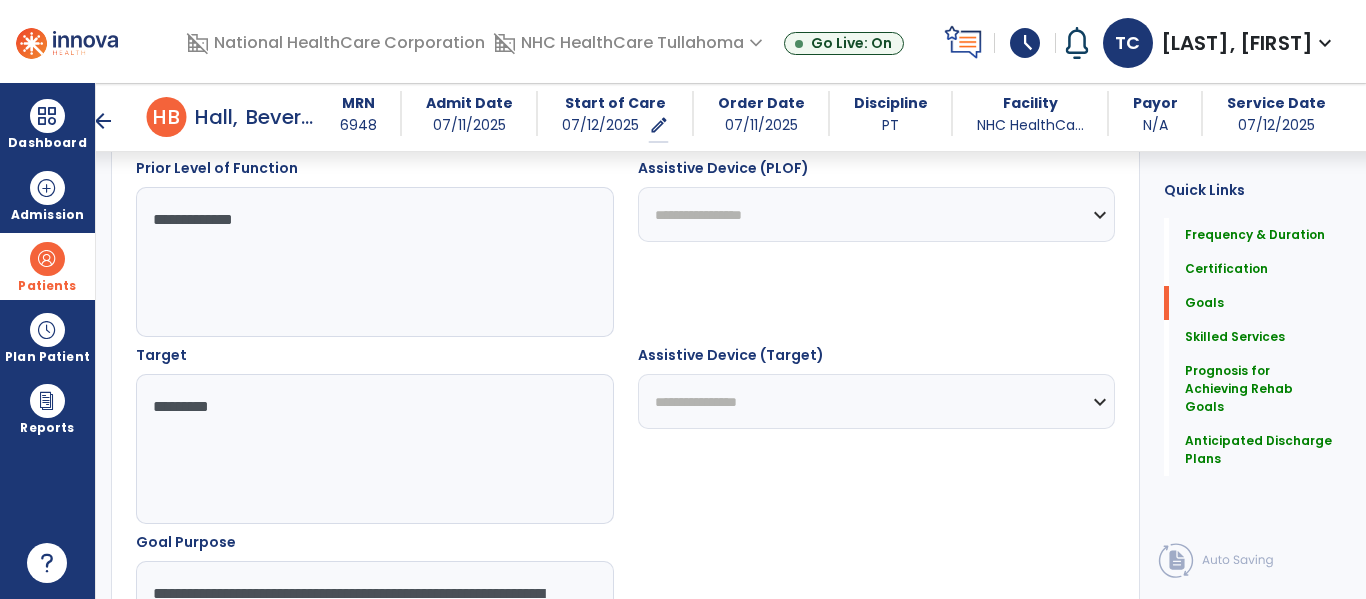 click on "**********" at bounding box center [877, 401] 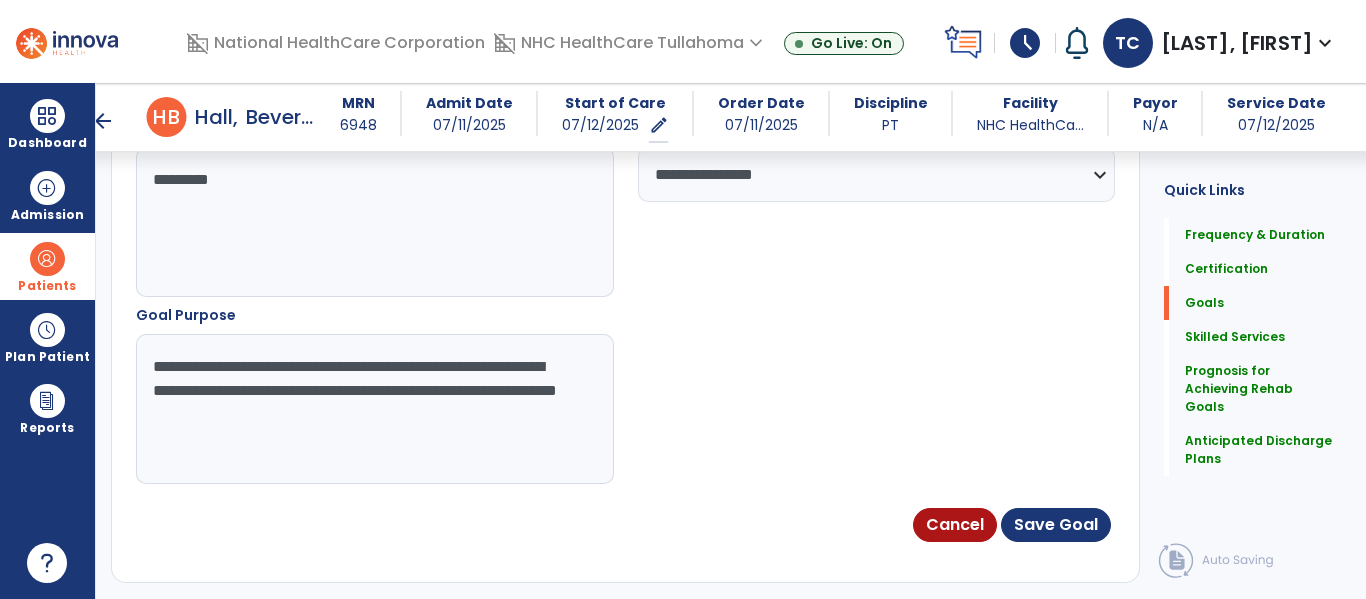 scroll, scrollTop: 736, scrollLeft: 0, axis: vertical 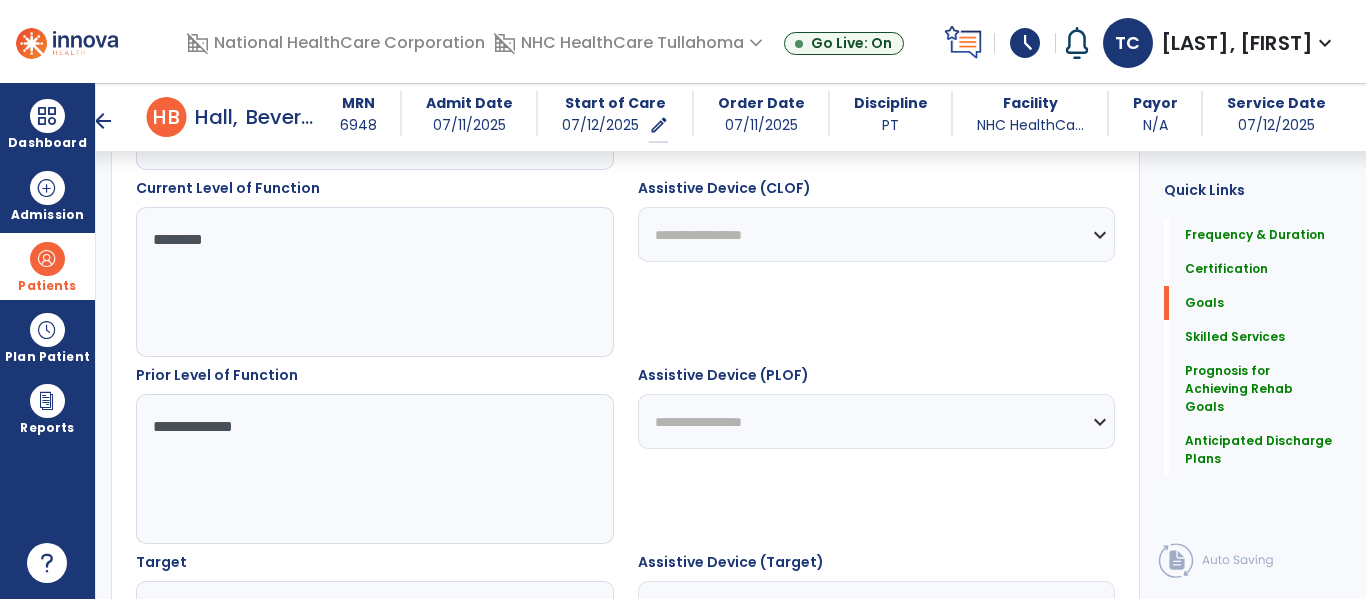 click on "**********" at bounding box center [877, 421] 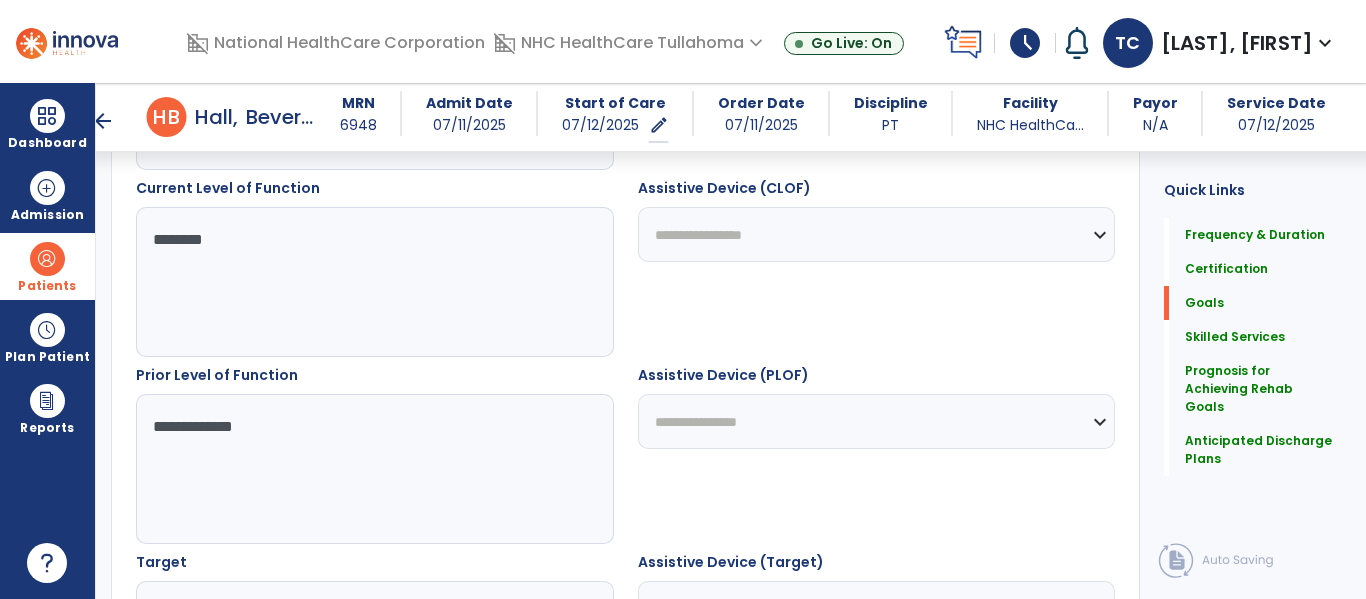 click on "**********" at bounding box center (877, 421) 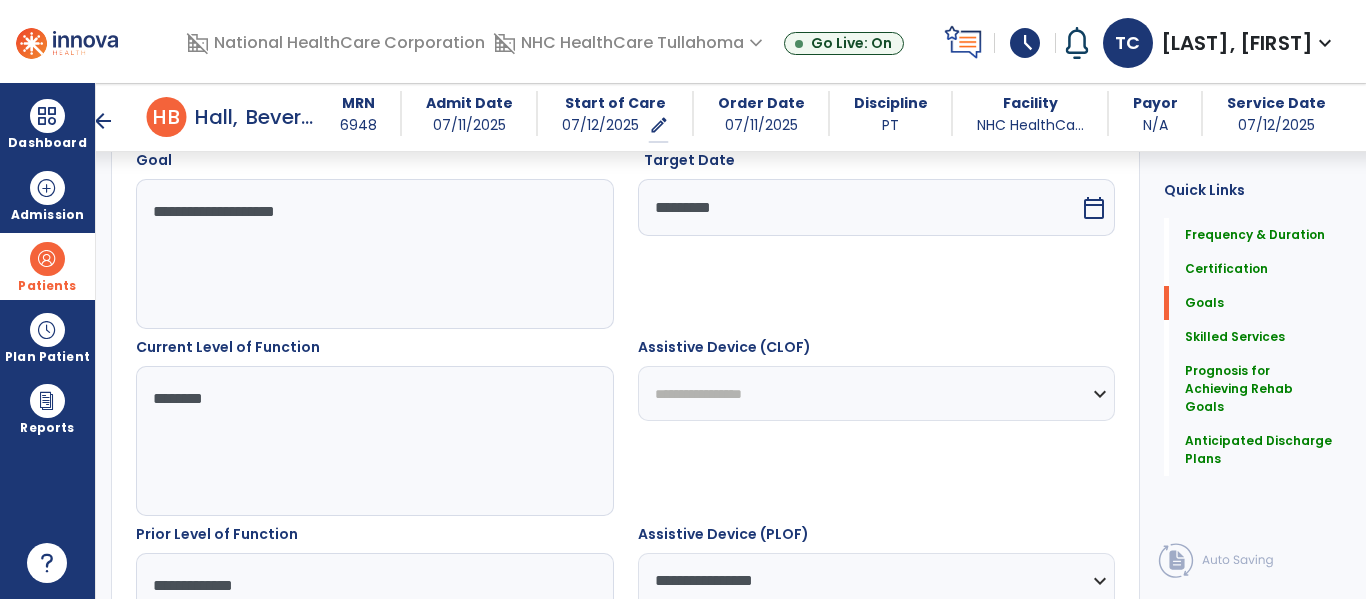 scroll, scrollTop: 576, scrollLeft: 0, axis: vertical 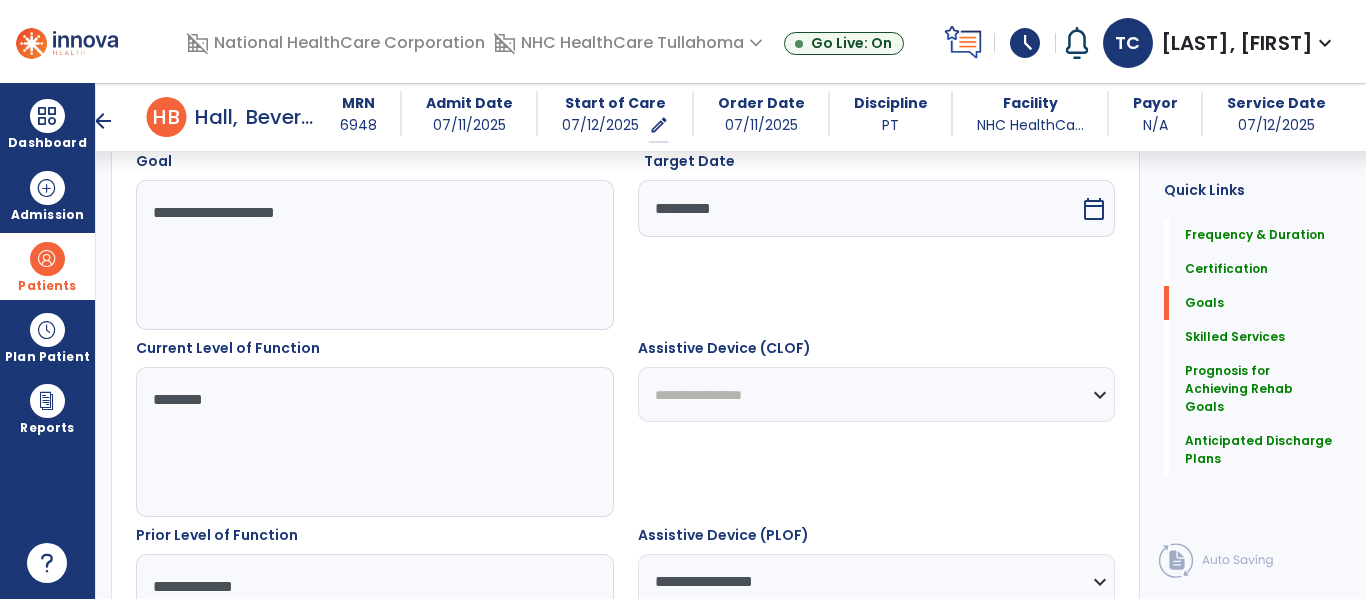 click on "**********" at bounding box center [877, 394] 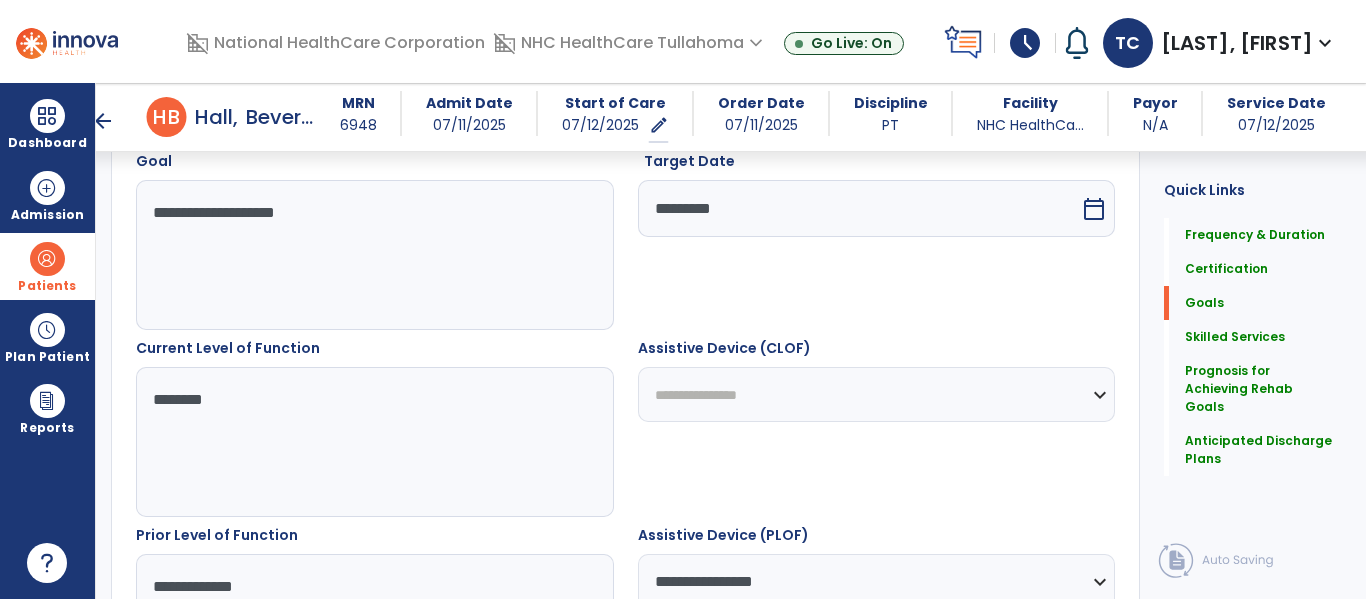 click on "**********" at bounding box center [877, 394] 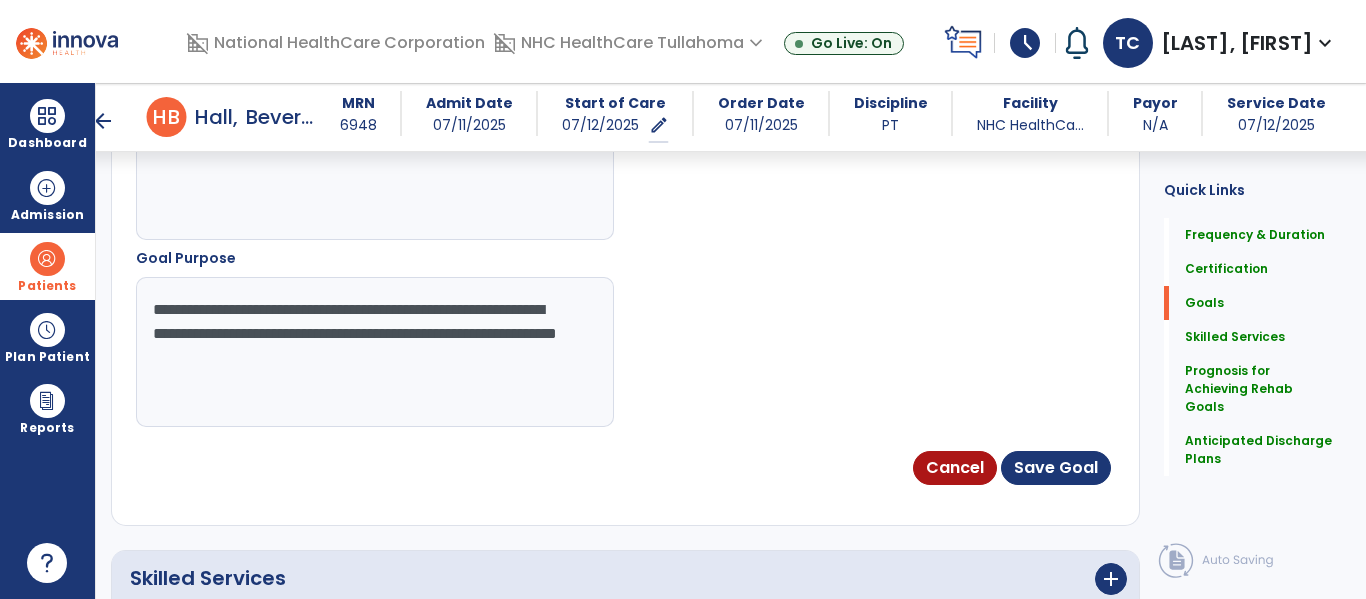 scroll, scrollTop: 1326, scrollLeft: 0, axis: vertical 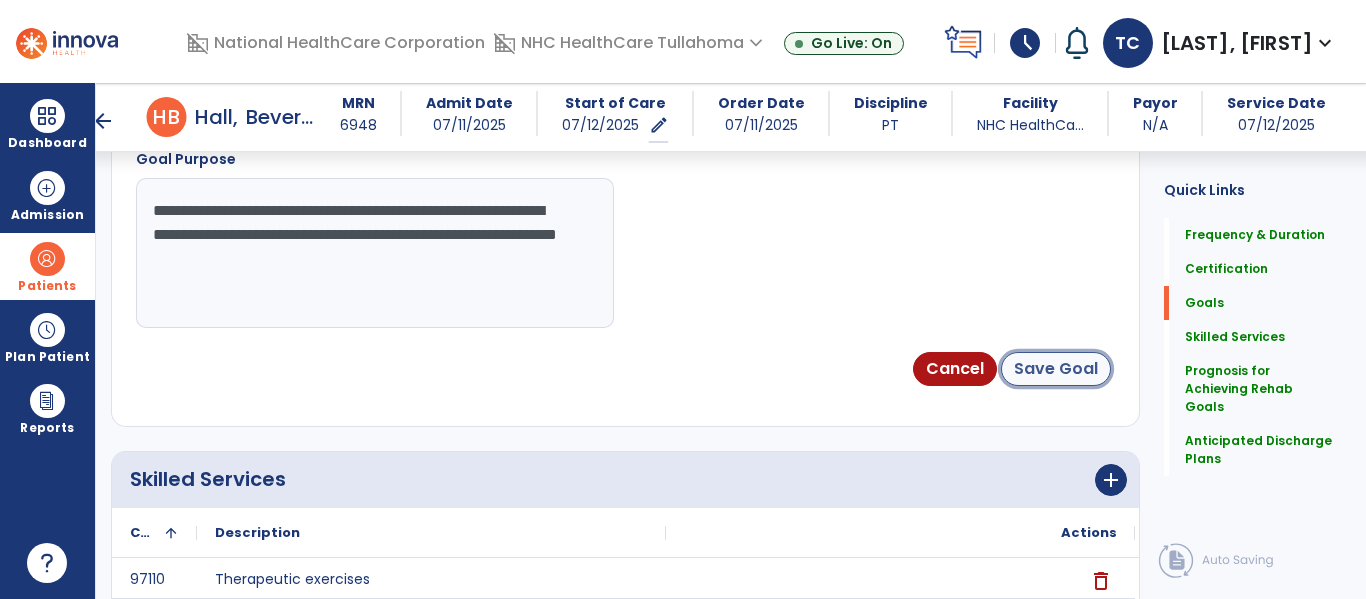 click on "Save Goal" at bounding box center [1056, 369] 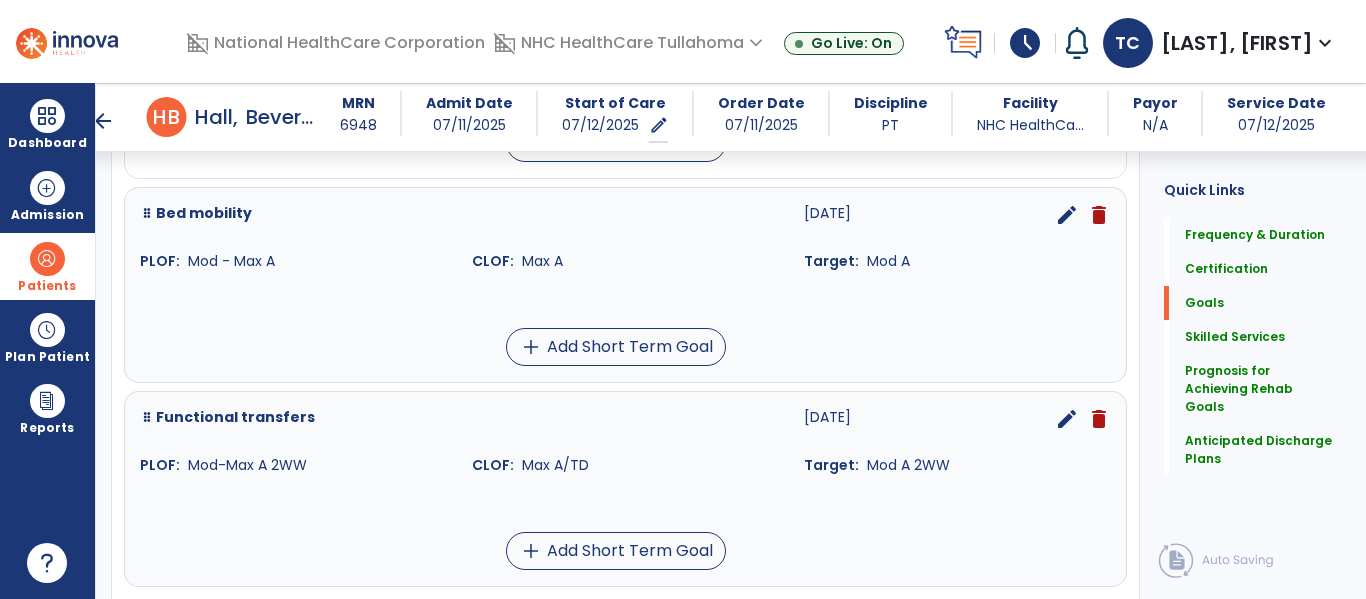 scroll, scrollTop: 909, scrollLeft: 0, axis: vertical 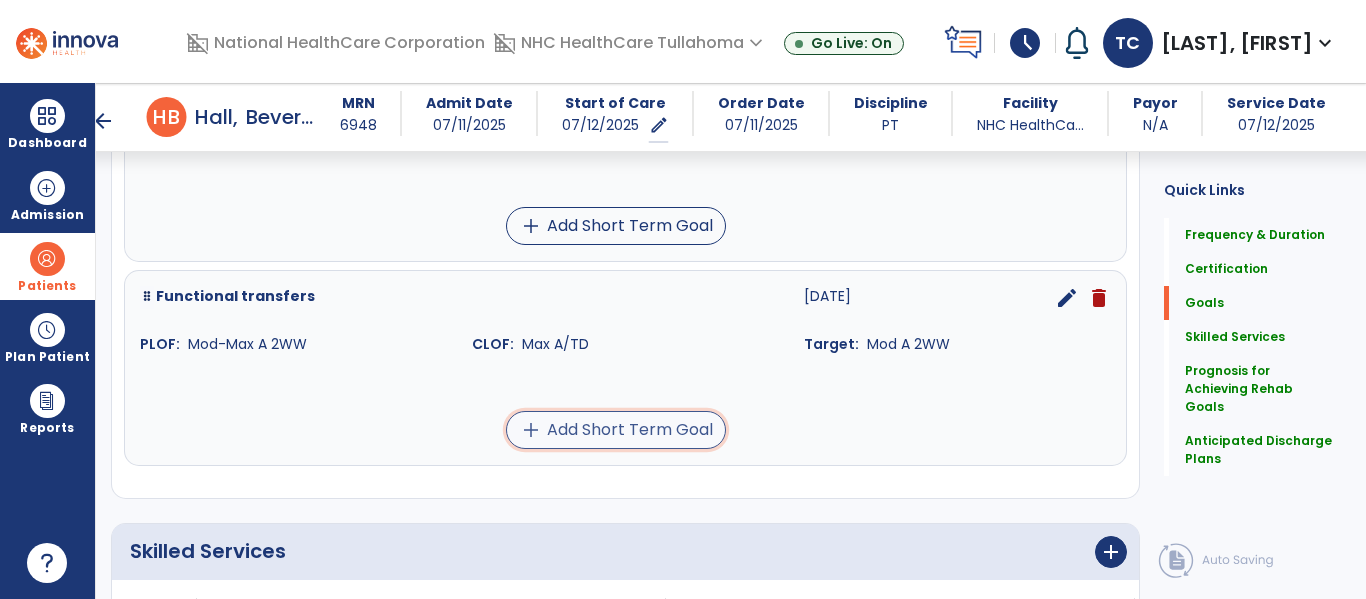 click on "add  Add Short Term Goal" at bounding box center (616, 430) 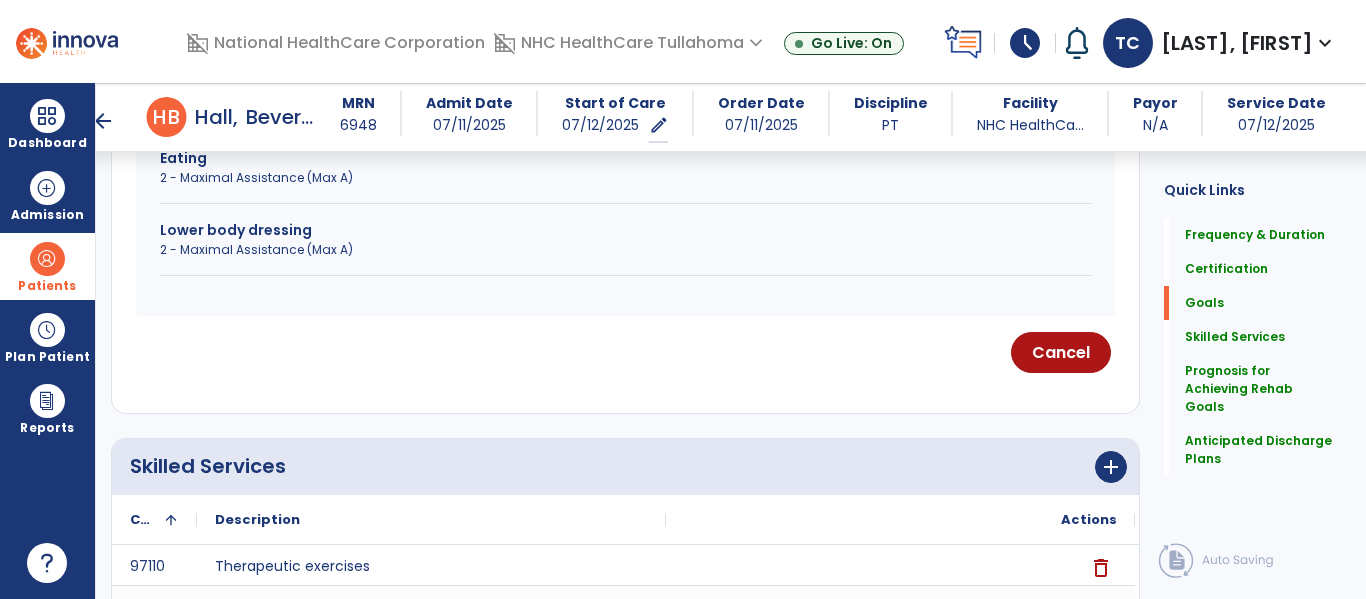 scroll, scrollTop: 703, scrollLeft: 0, axis: vertical 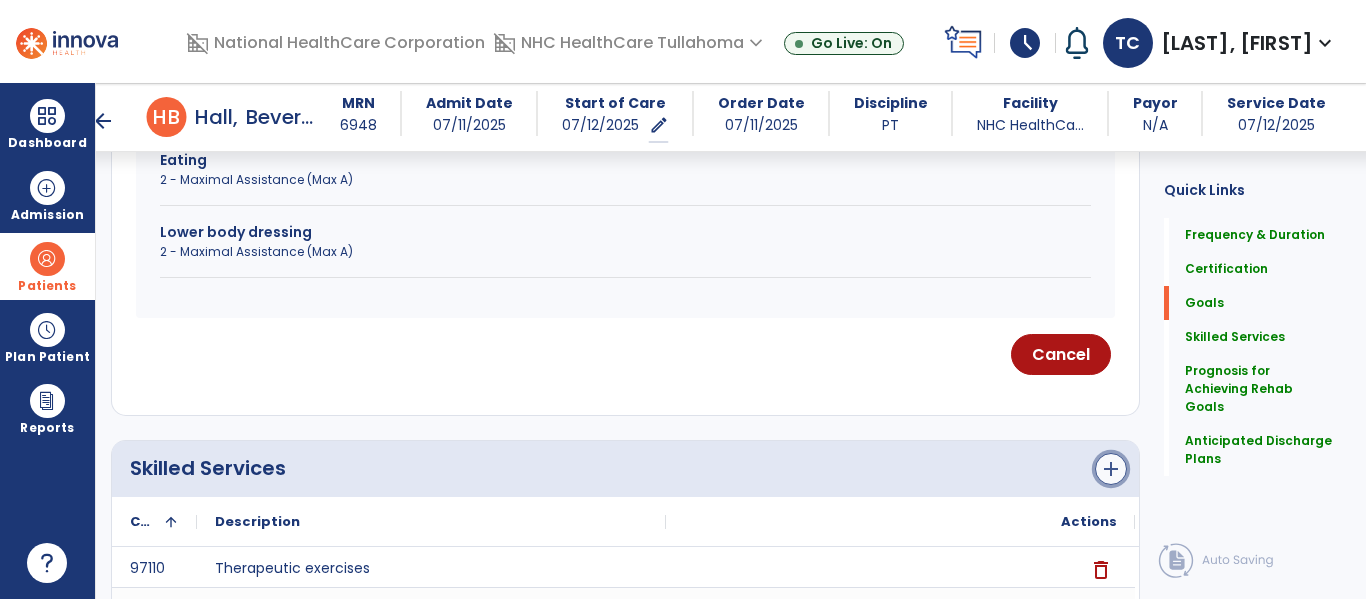 click on "add" 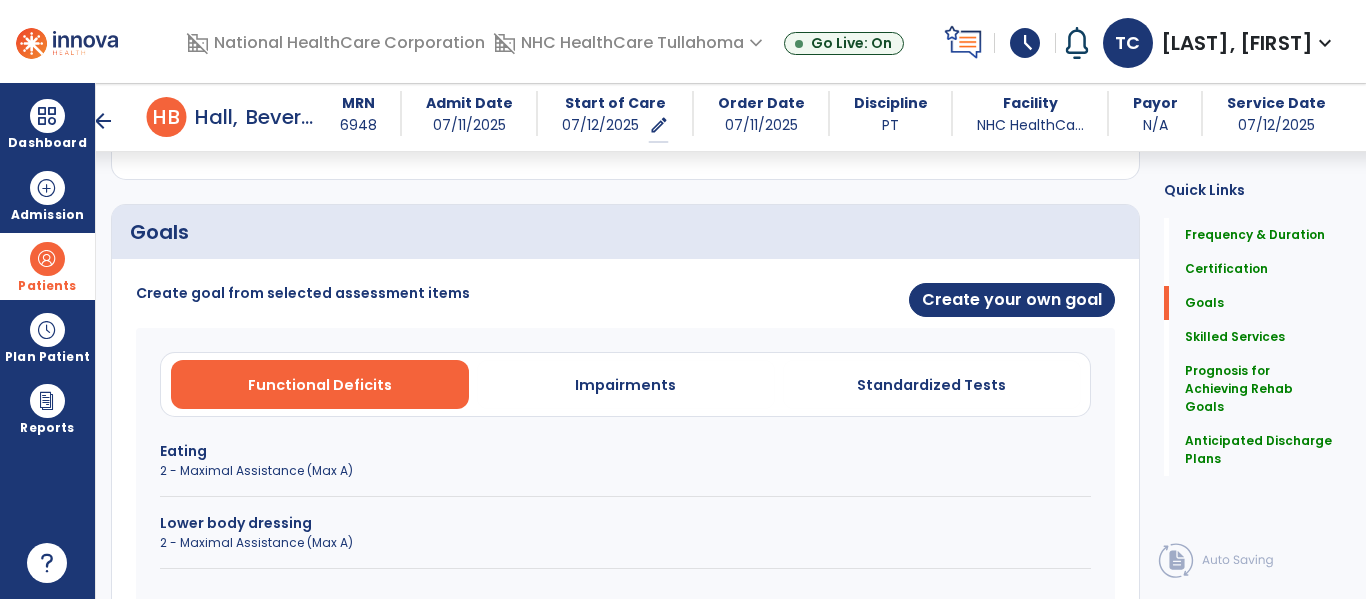 scroll, scrollTop: 411, scrollLeft: 0, axis: vertical 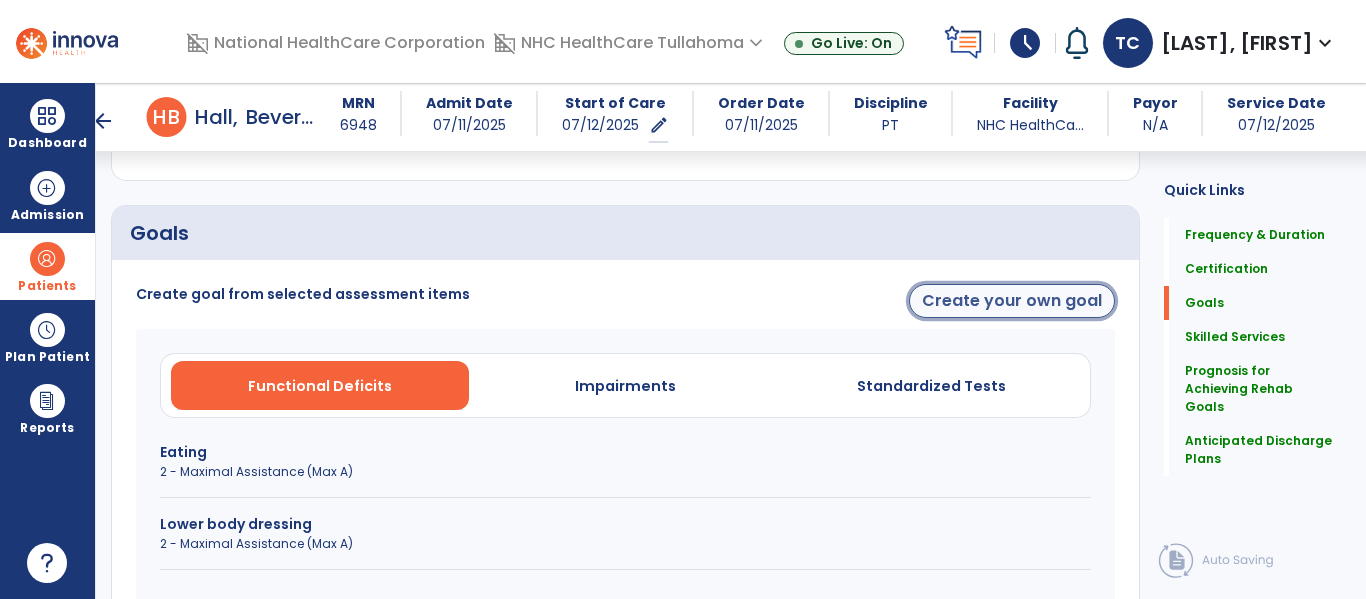 click on "Create your own goal" at bounding box center (1012, 301) 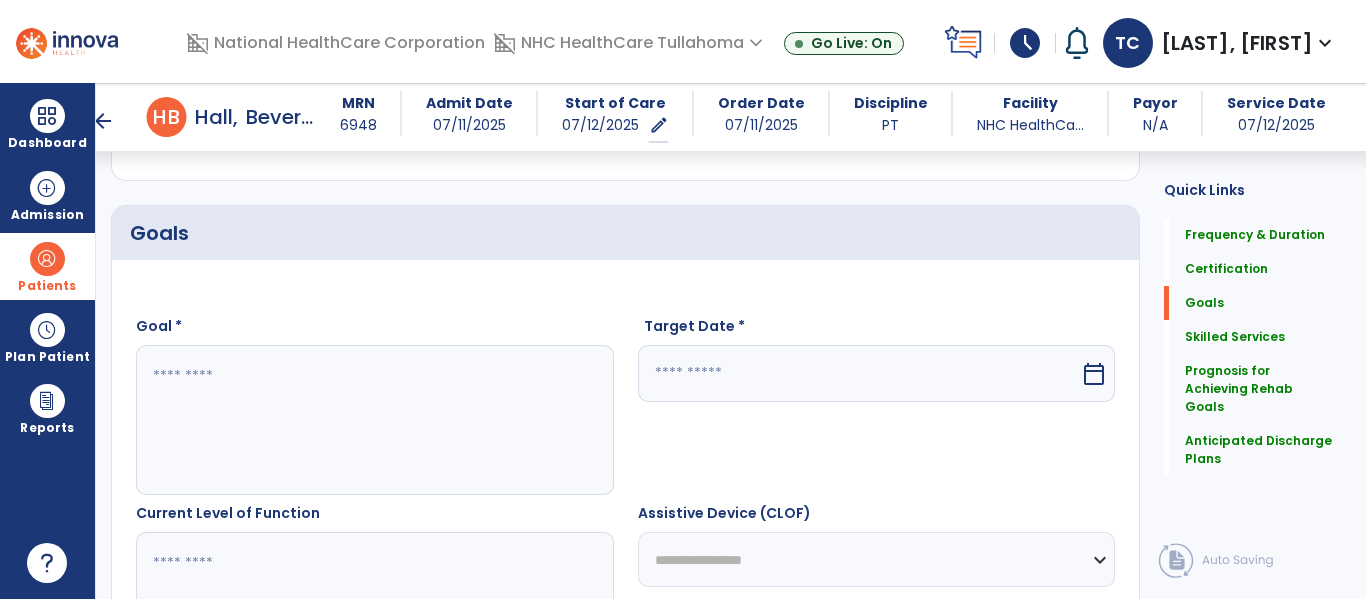 click at bounding box center [859, 373] 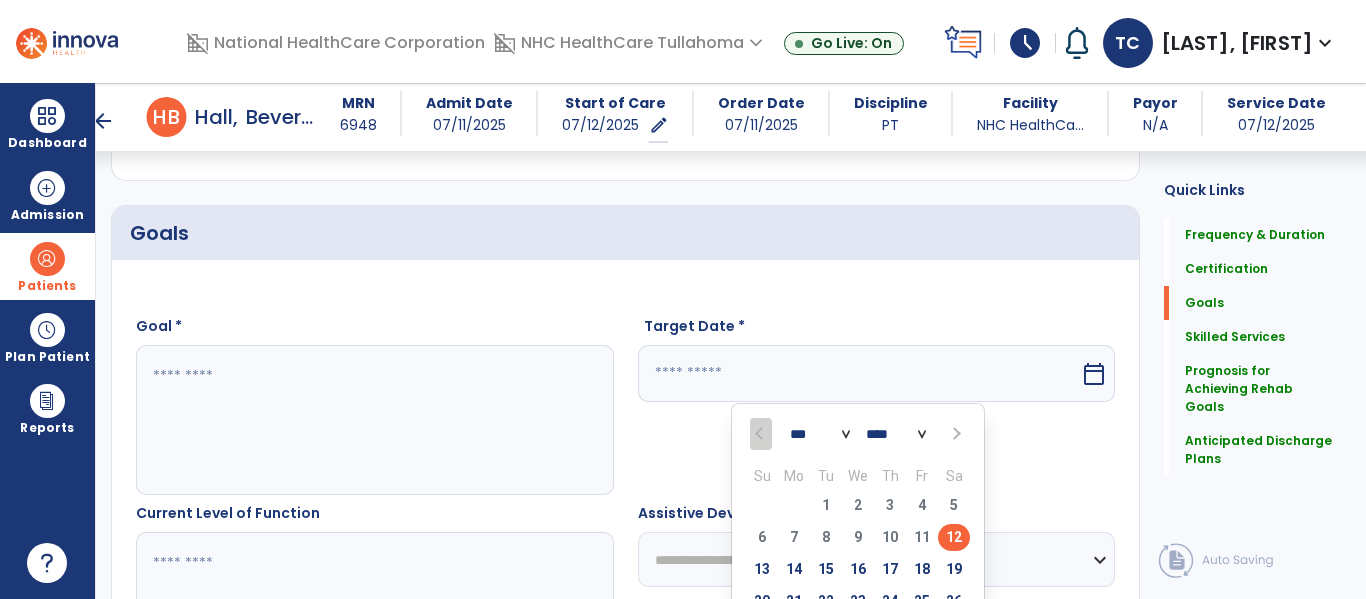 click at bounding box center [374, 420] 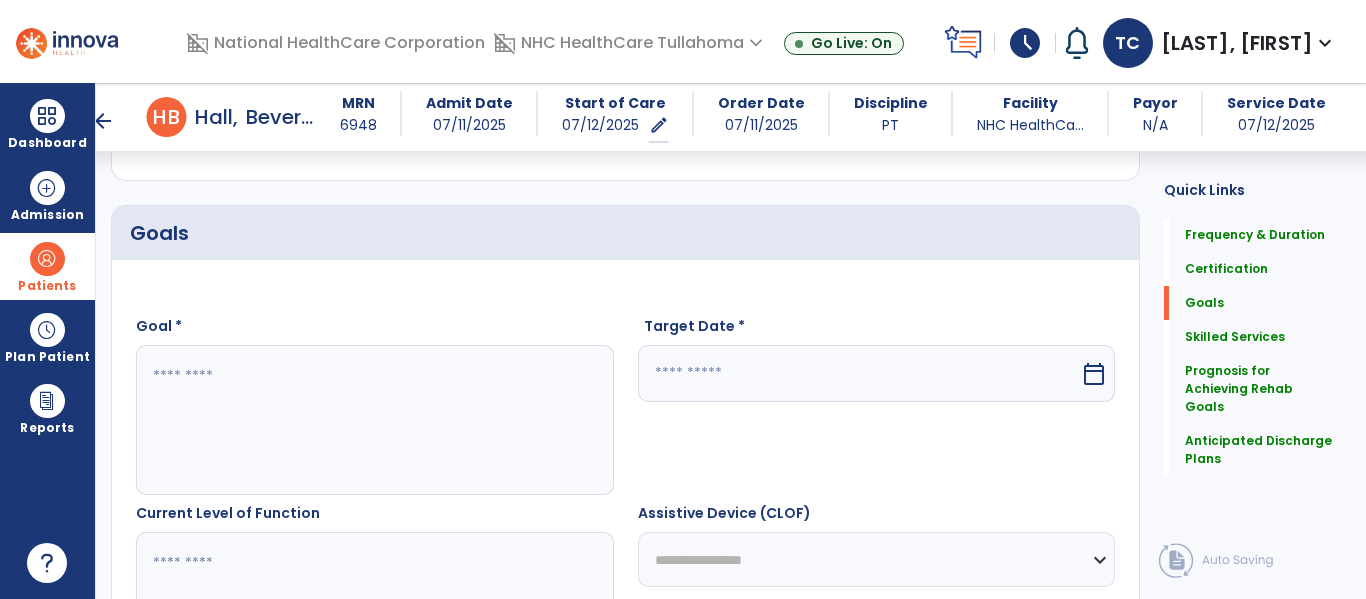click at bounding box center (374, 420) 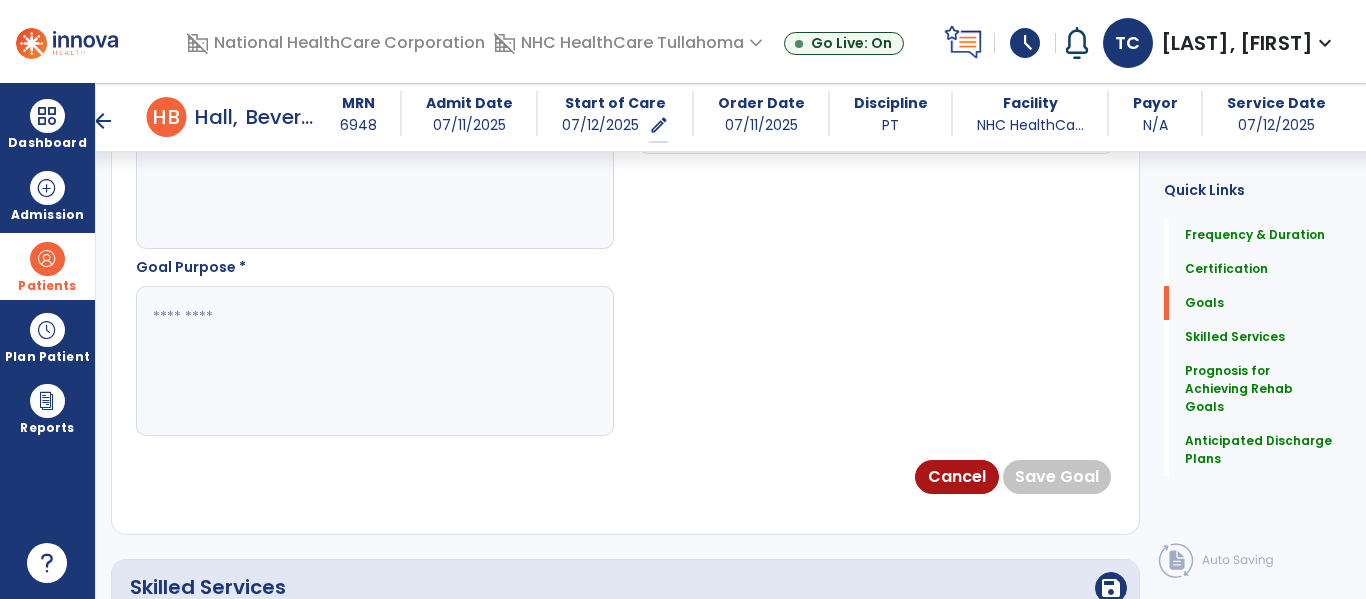 scroll, scrollTop: 1211, scrollLeft: 0, axis: vertical 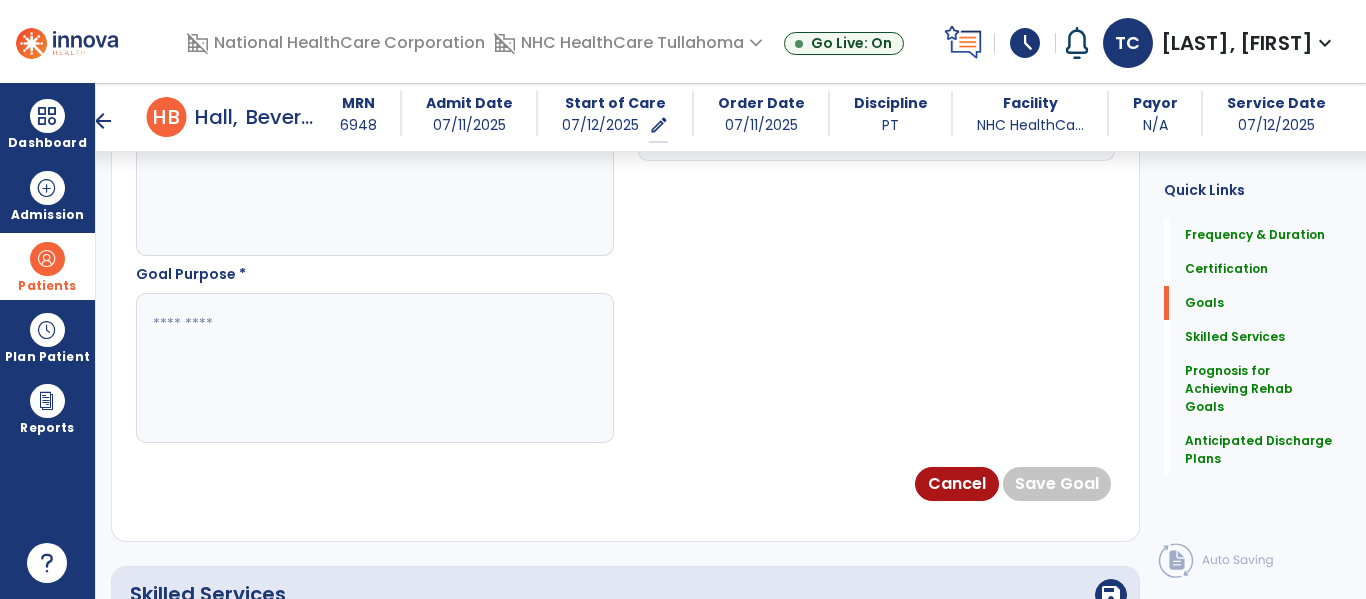 type on "***" 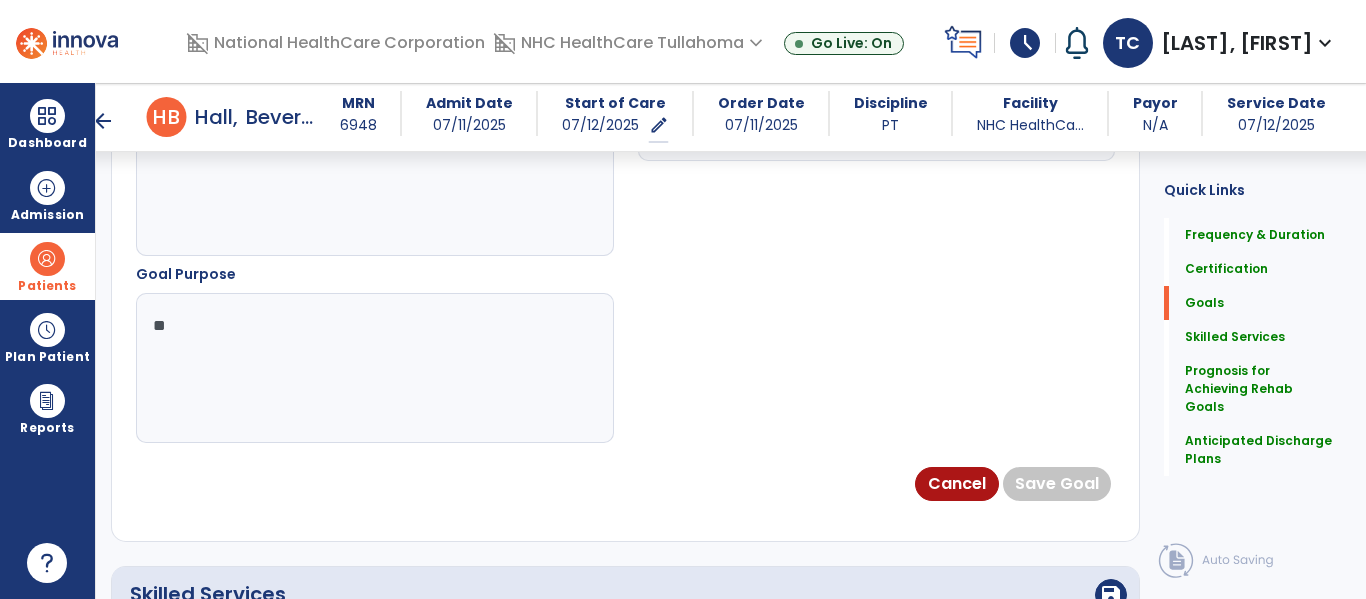 type on "*" 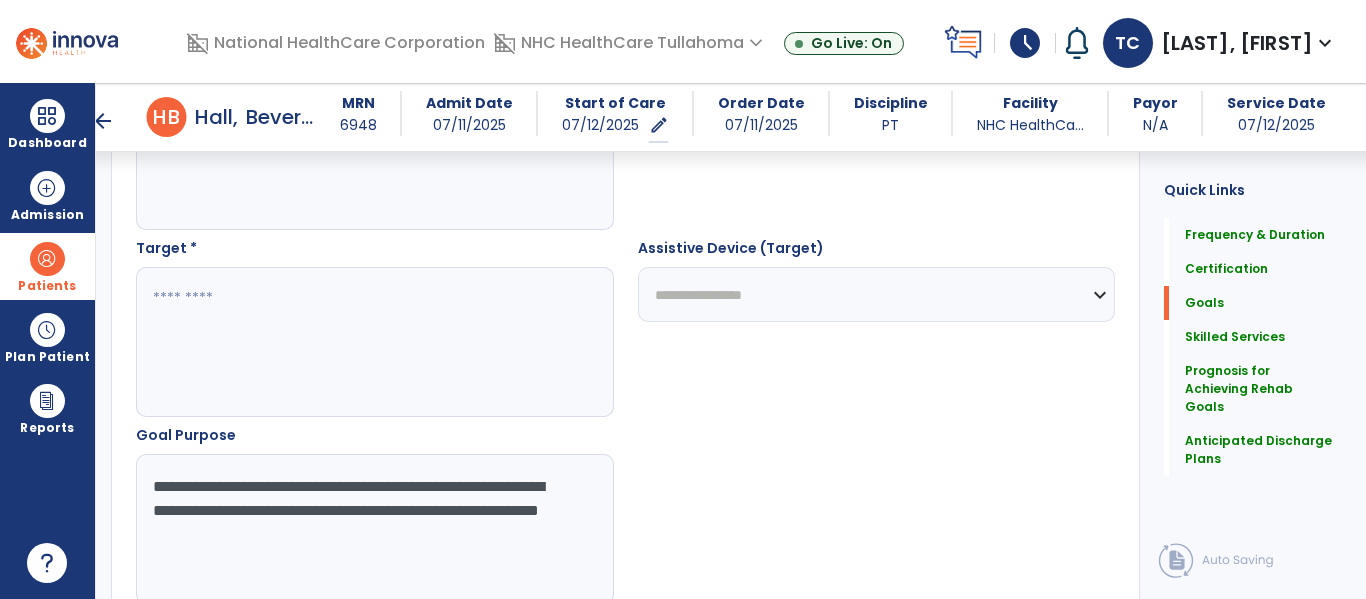 scroll, scrollTop: 1042, scrollLeft: 0, axis: vertical 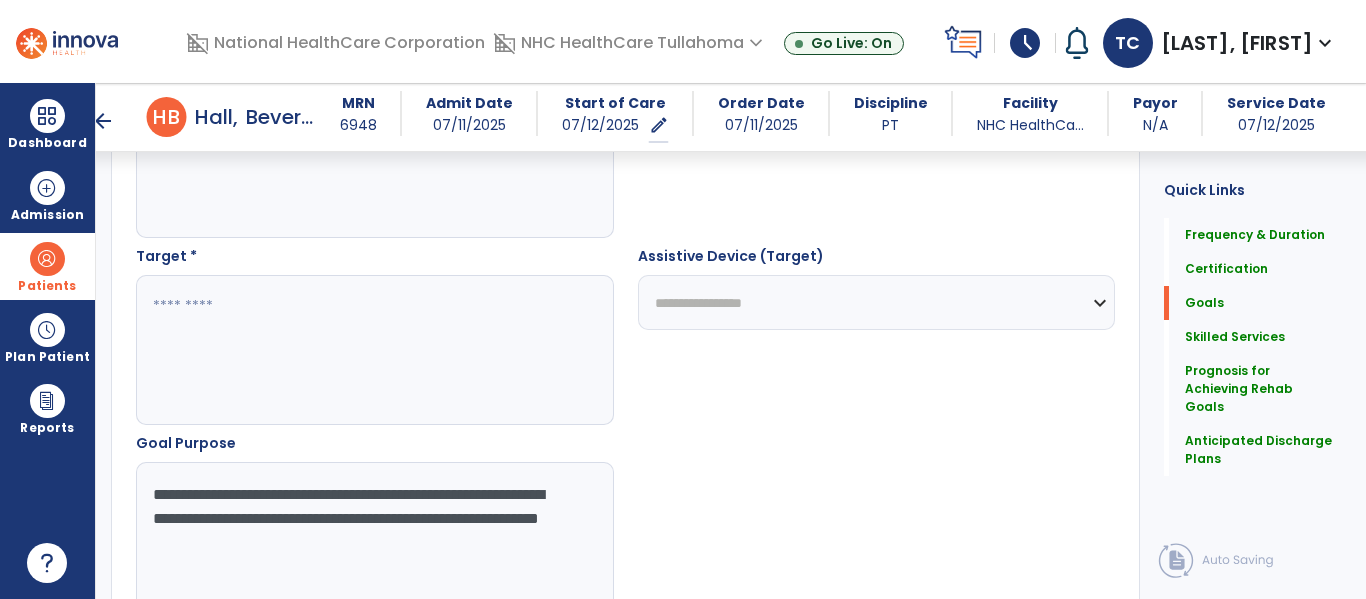 type on "**********" 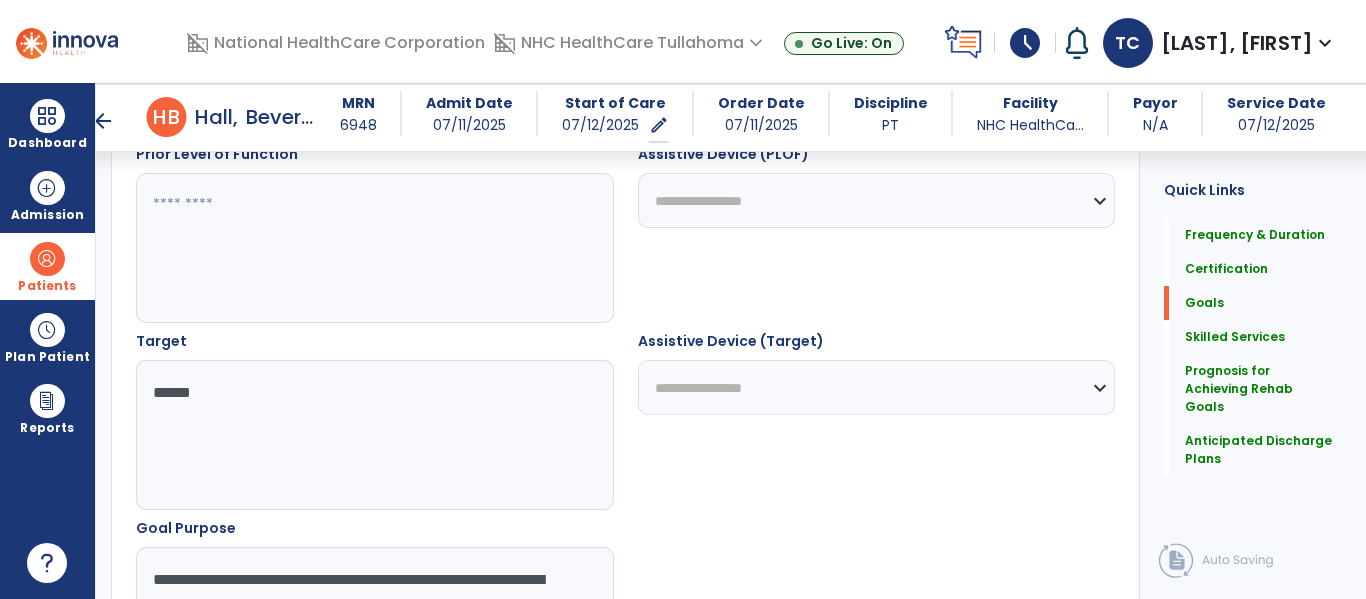scroll, scrollTop: 944, scrollLeft: 0, axis: vertical 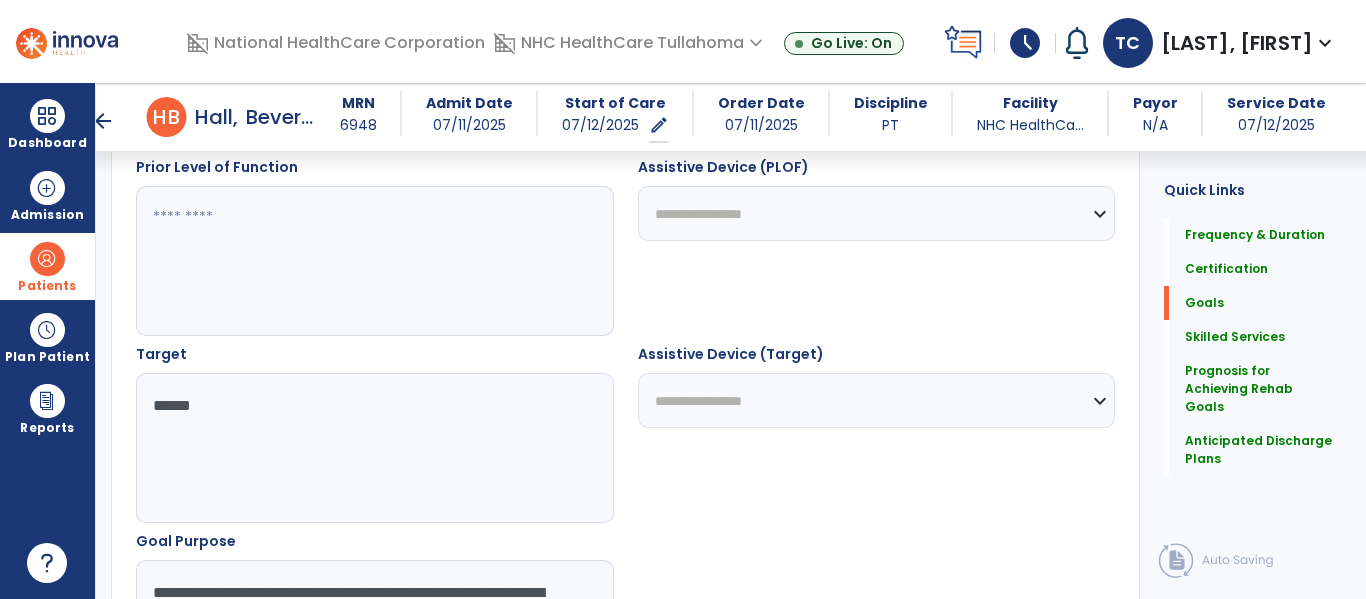 type on "*****" 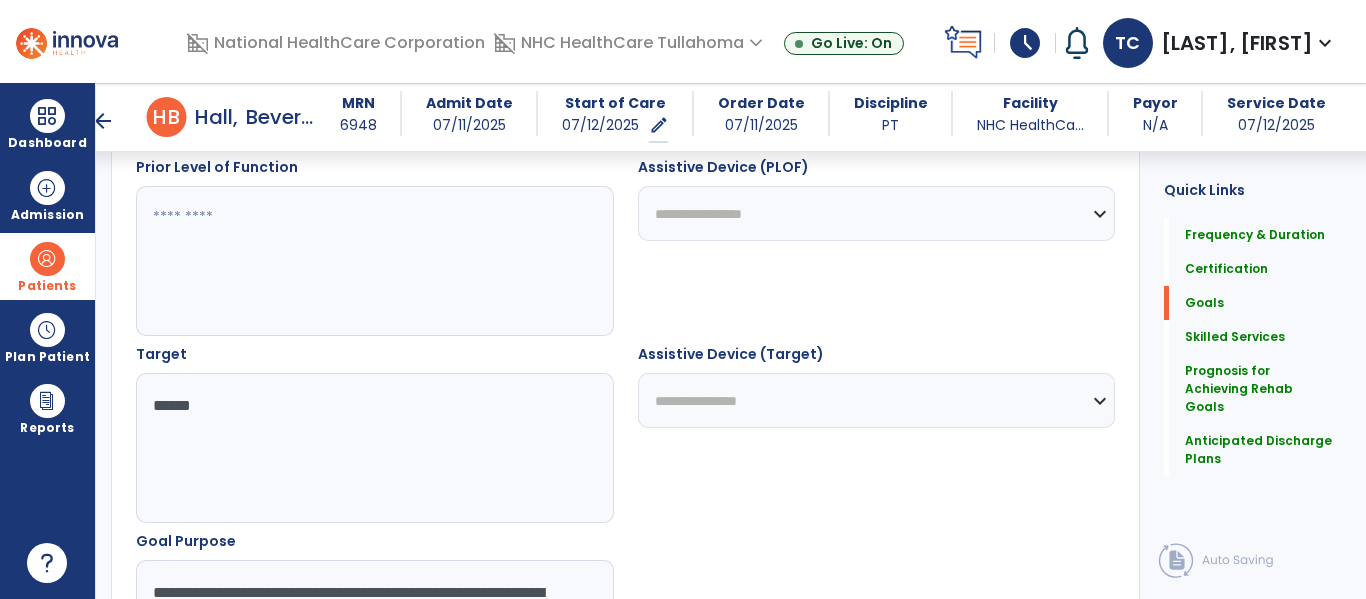 click on "**********" at bounding box center [877, 400] 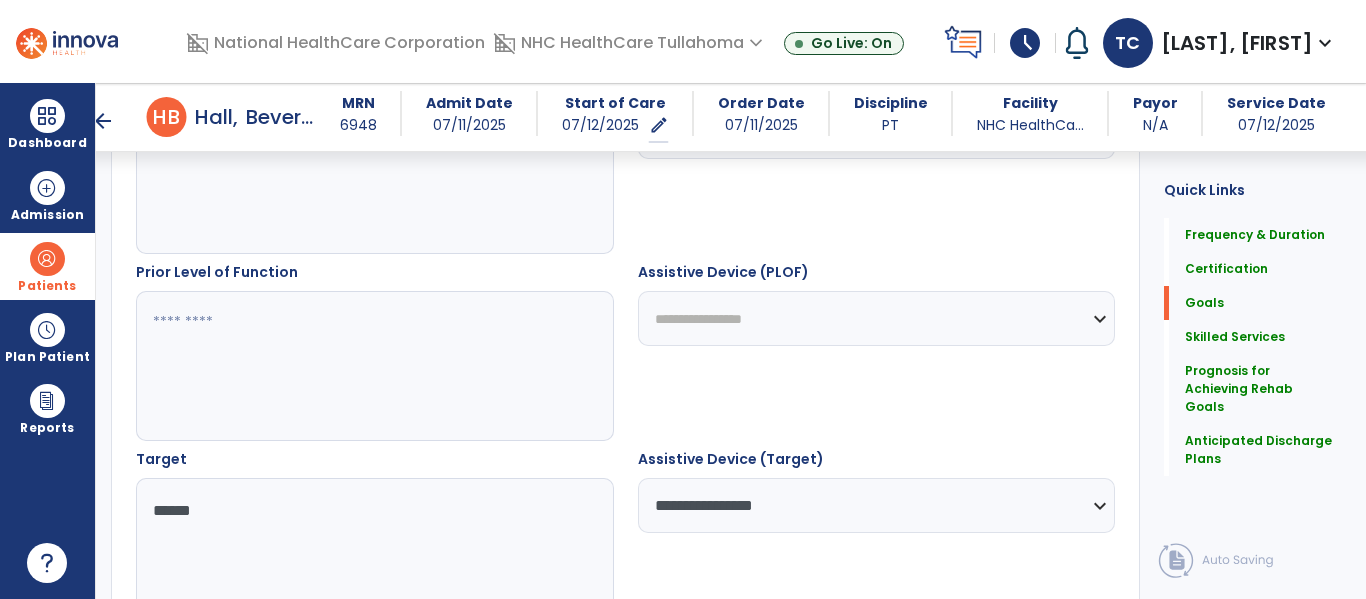 scroll, scrollTop: 838, scrollLeft: 0, axis: vertical 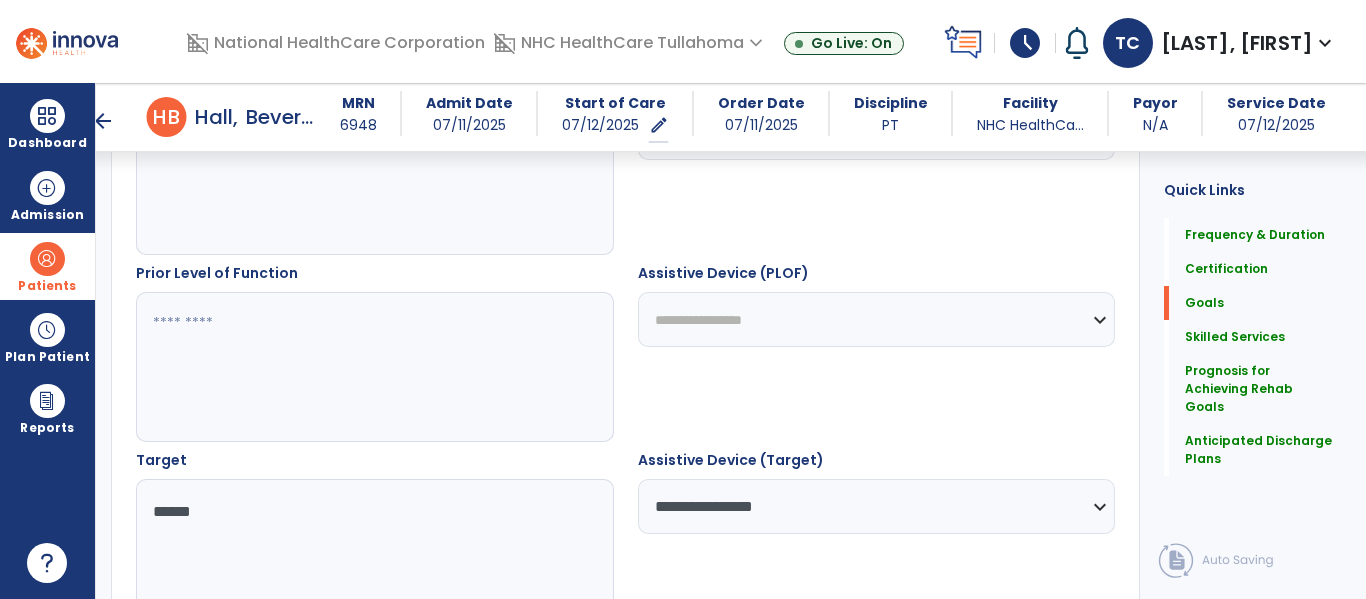 click at bounding box center [374, 367] 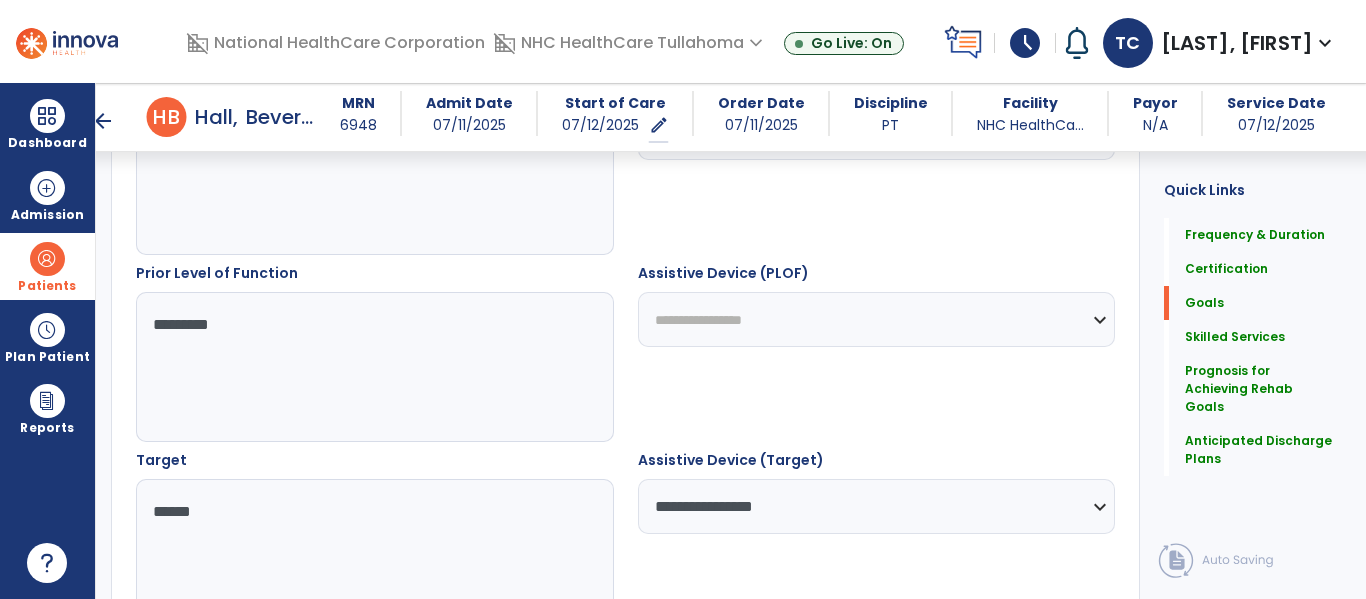 type on "*********" 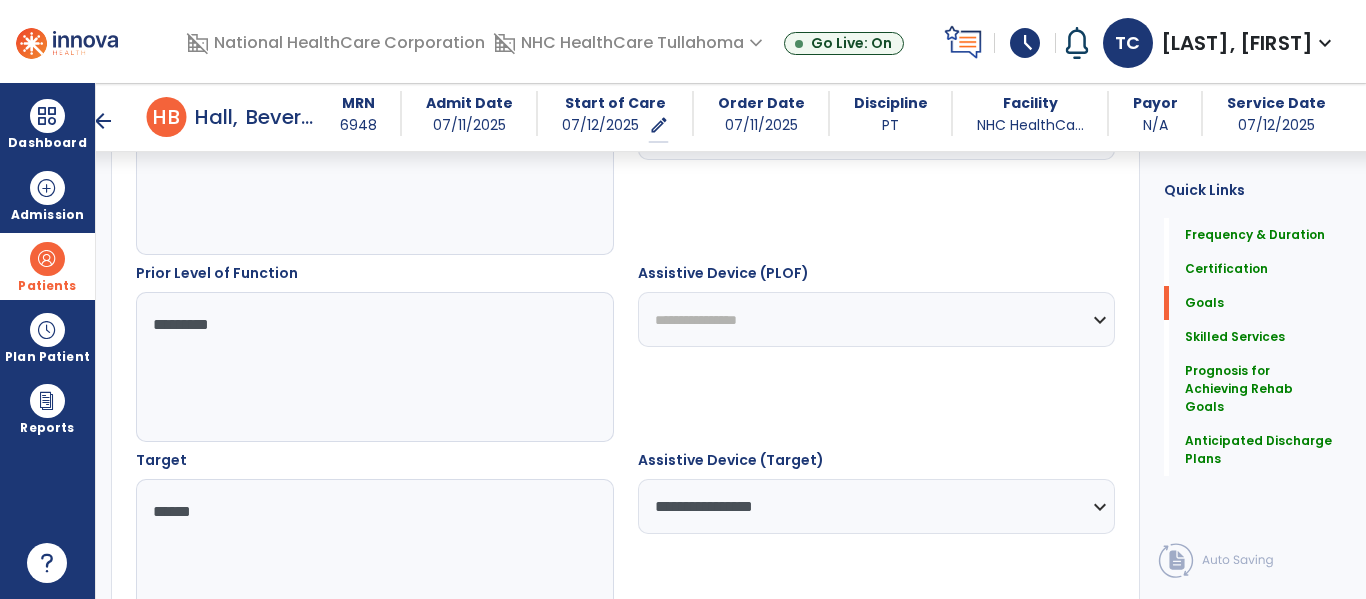 click on "**********" at bounding box center (877, 319) 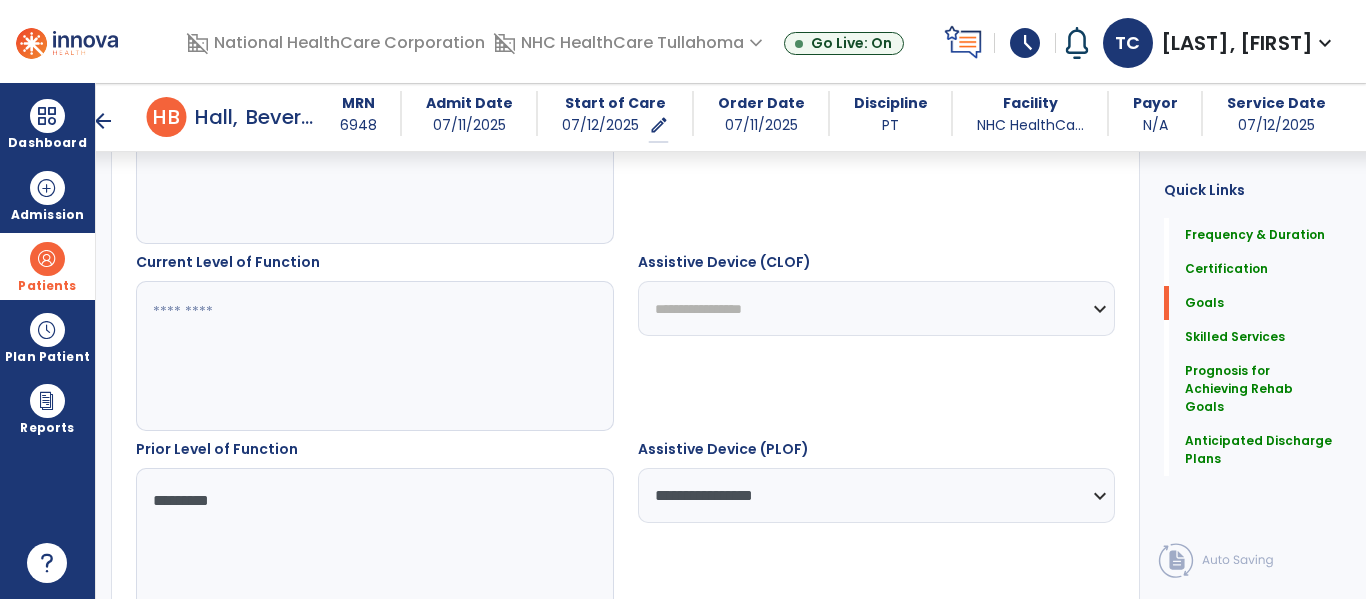 scroll, scrollTop: 659, scrollLeft: 0, axis: vertical 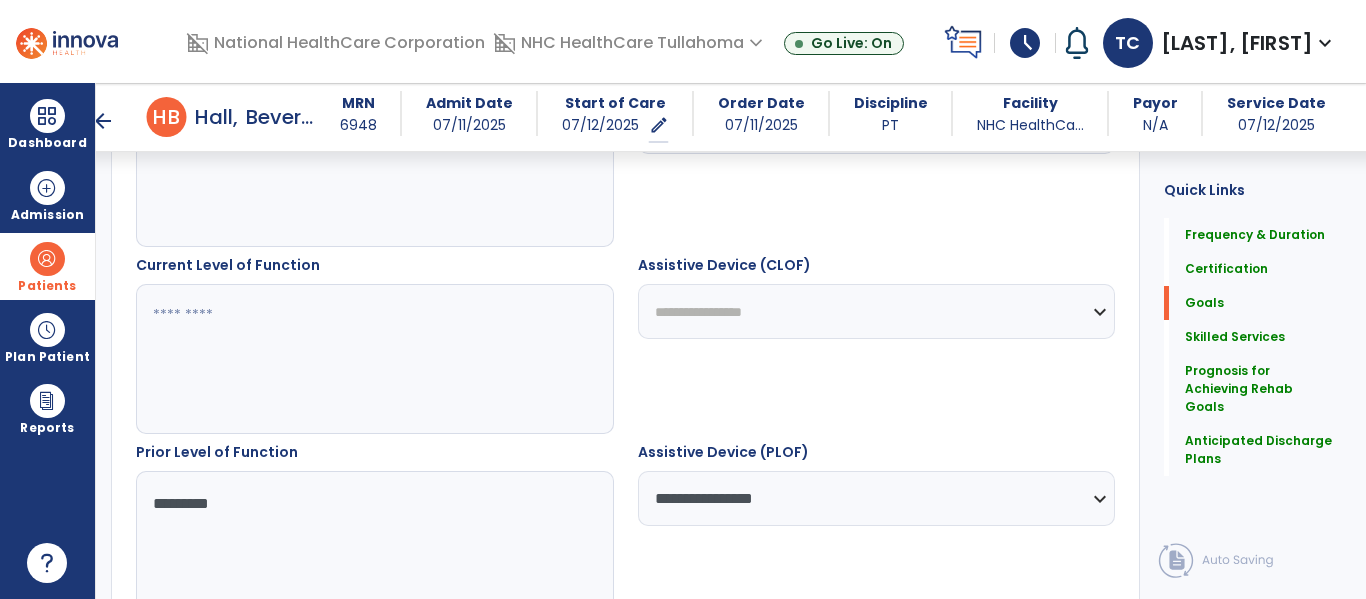 click at bounding box center (374, 359) 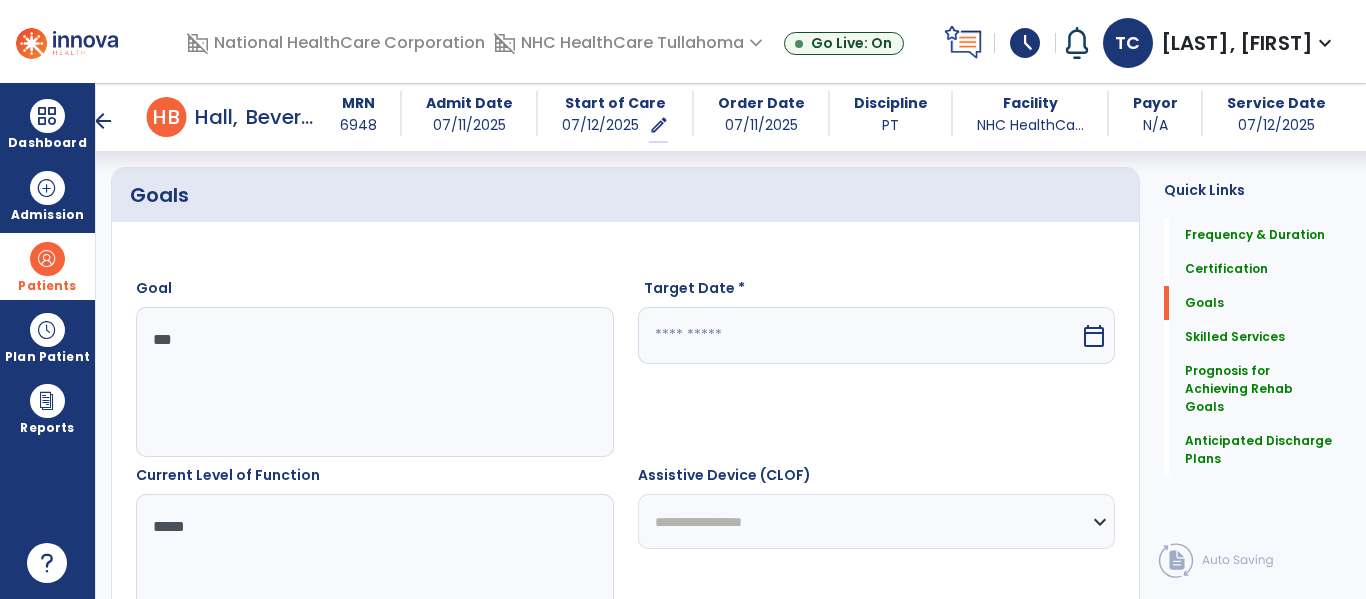 scroll, scrollTop: 448, scrollLeft: 0, axis: vertical 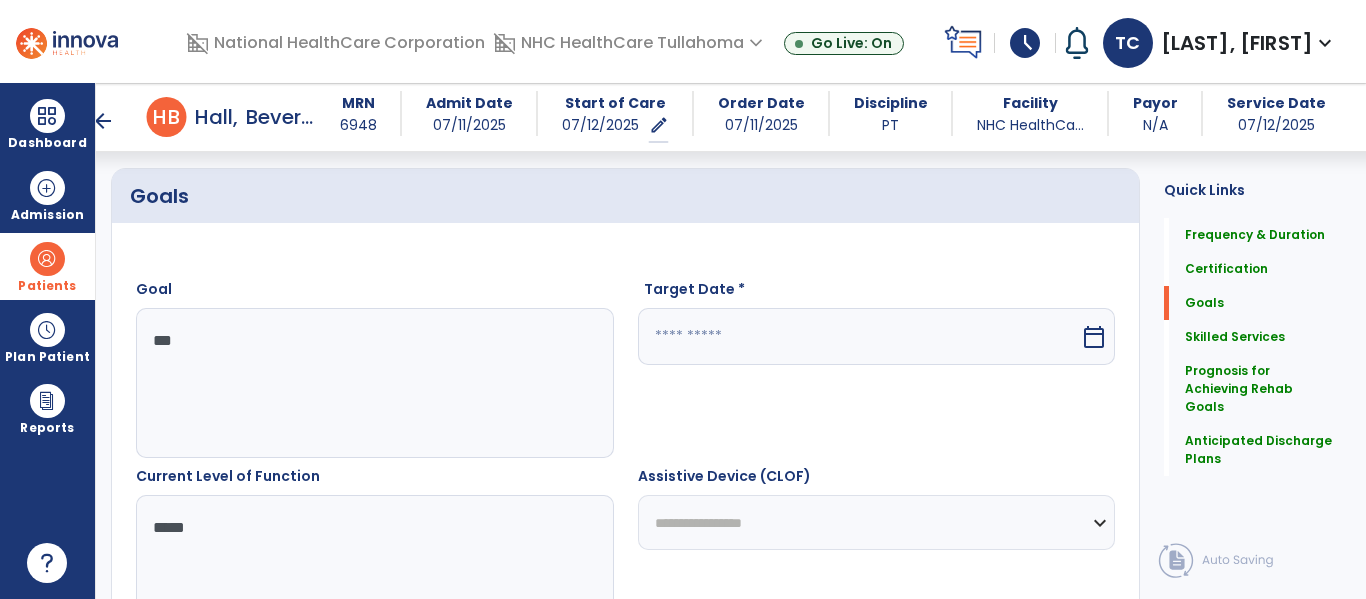 type on "*****" 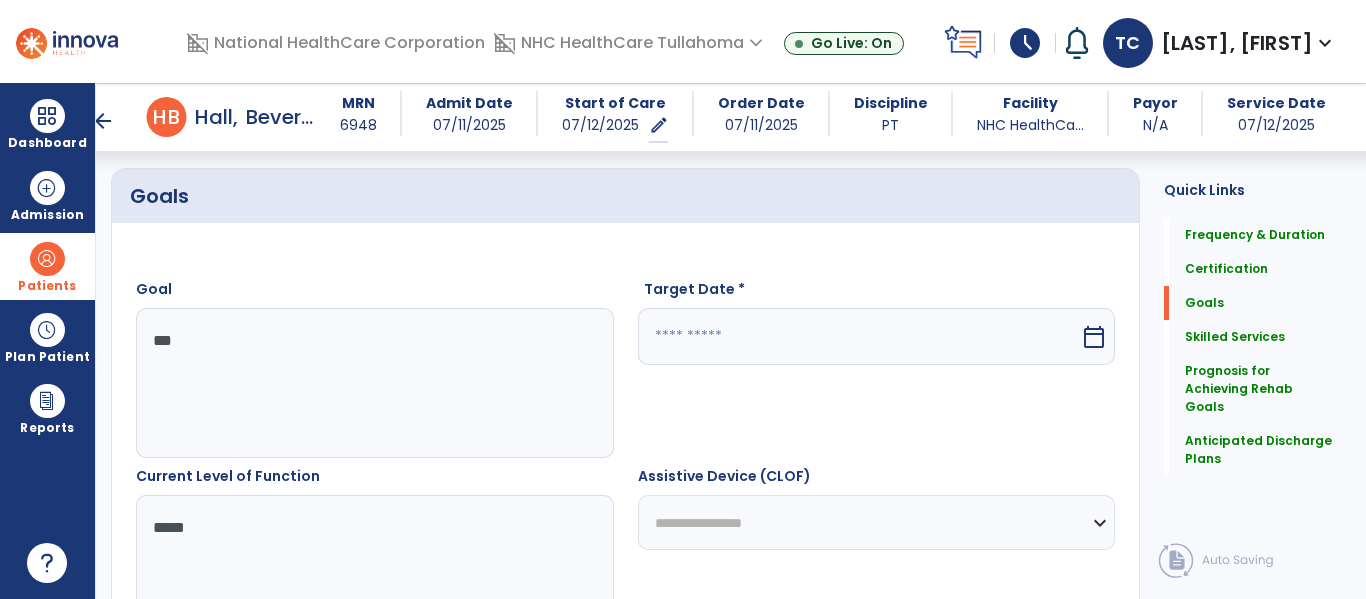 select on "**********" 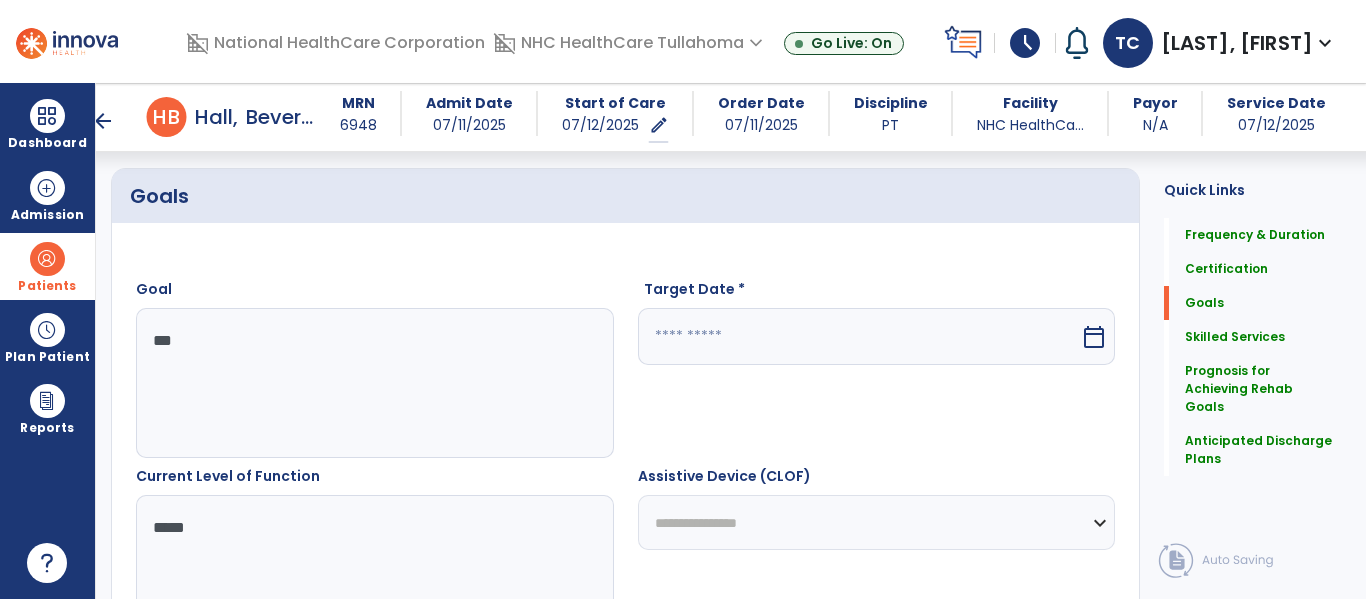 click on "**********" at bounding box center [877, 522] 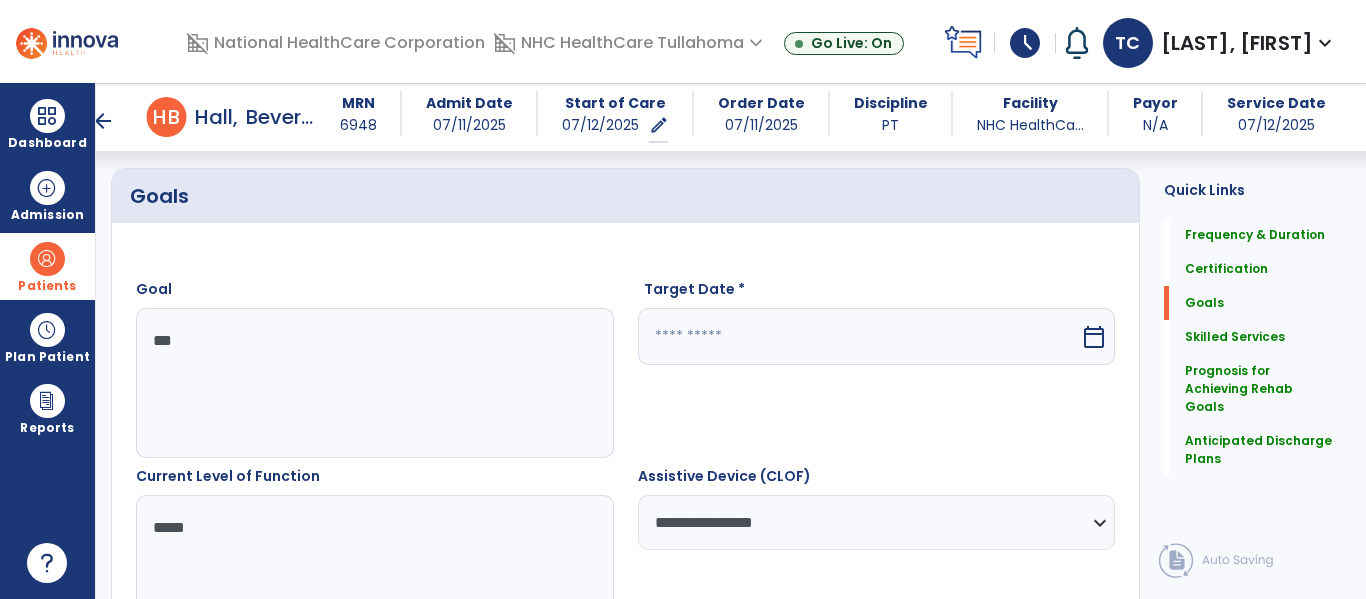 click at bounding box center [859, 336] 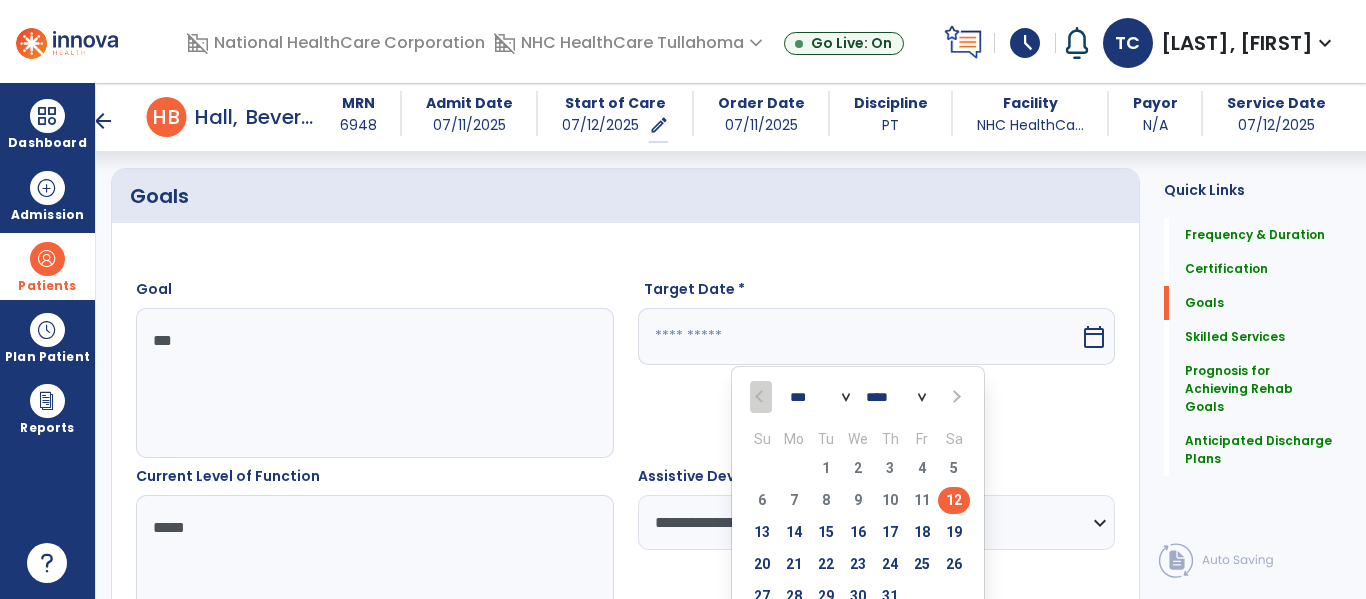 click at bounding box center [955, 397] 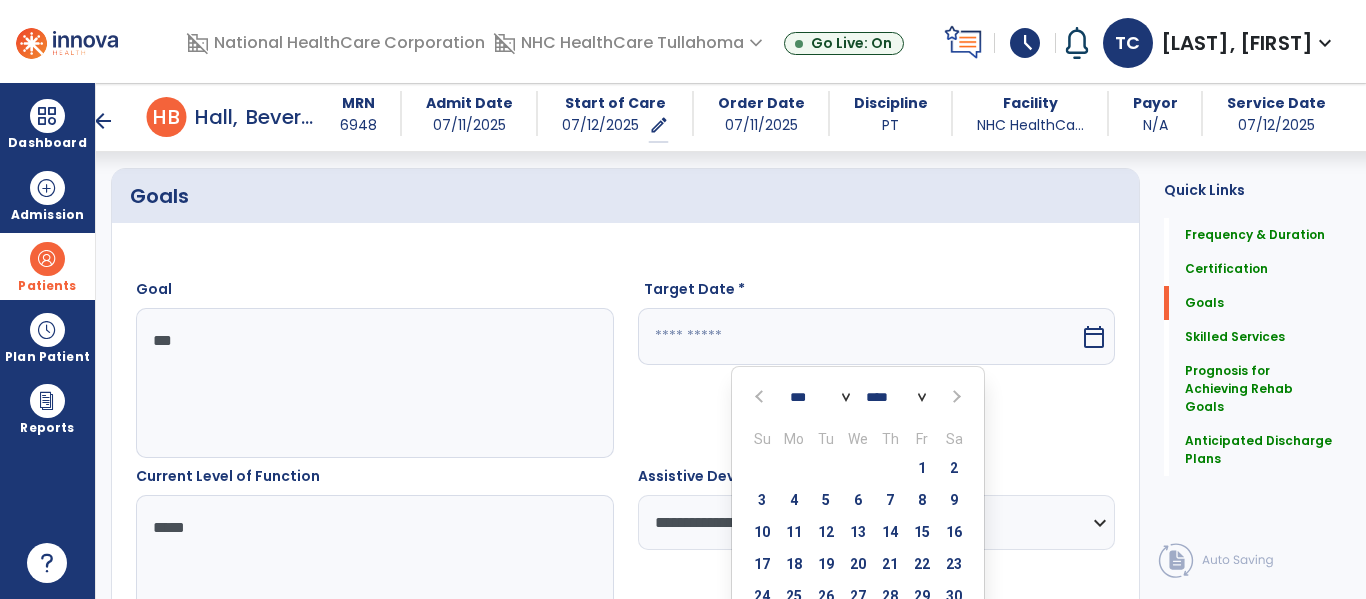 click at bounding box center [761, 397] 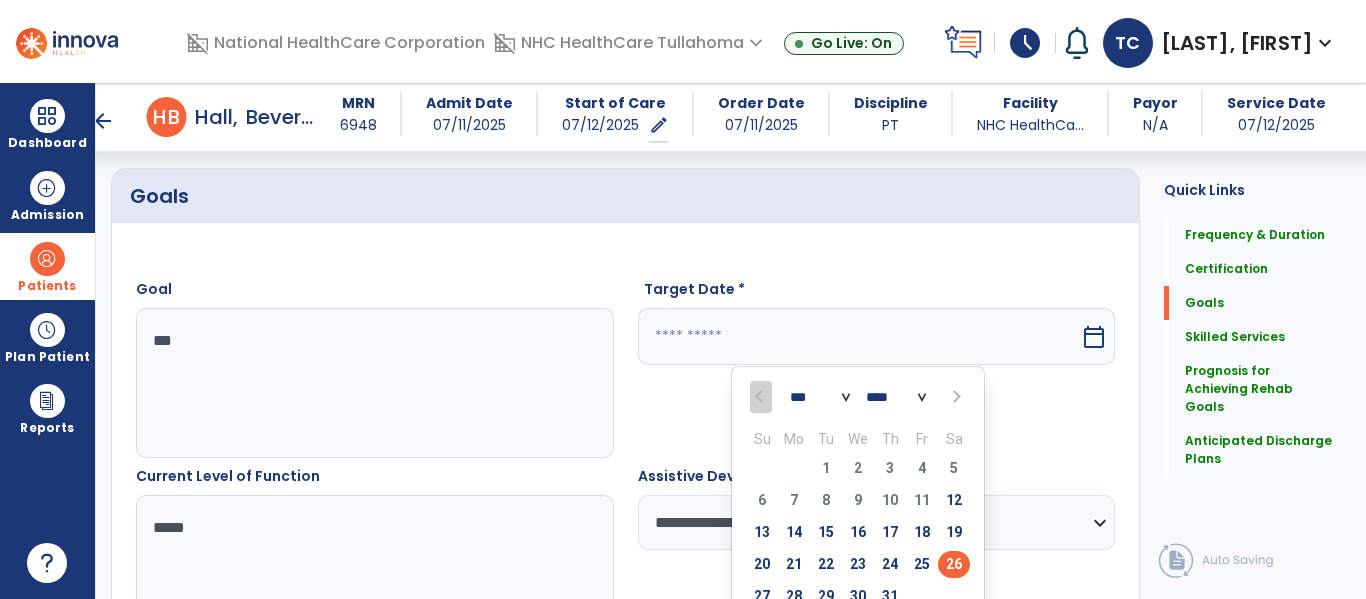 click on "26" at bounding box center [954, 564] 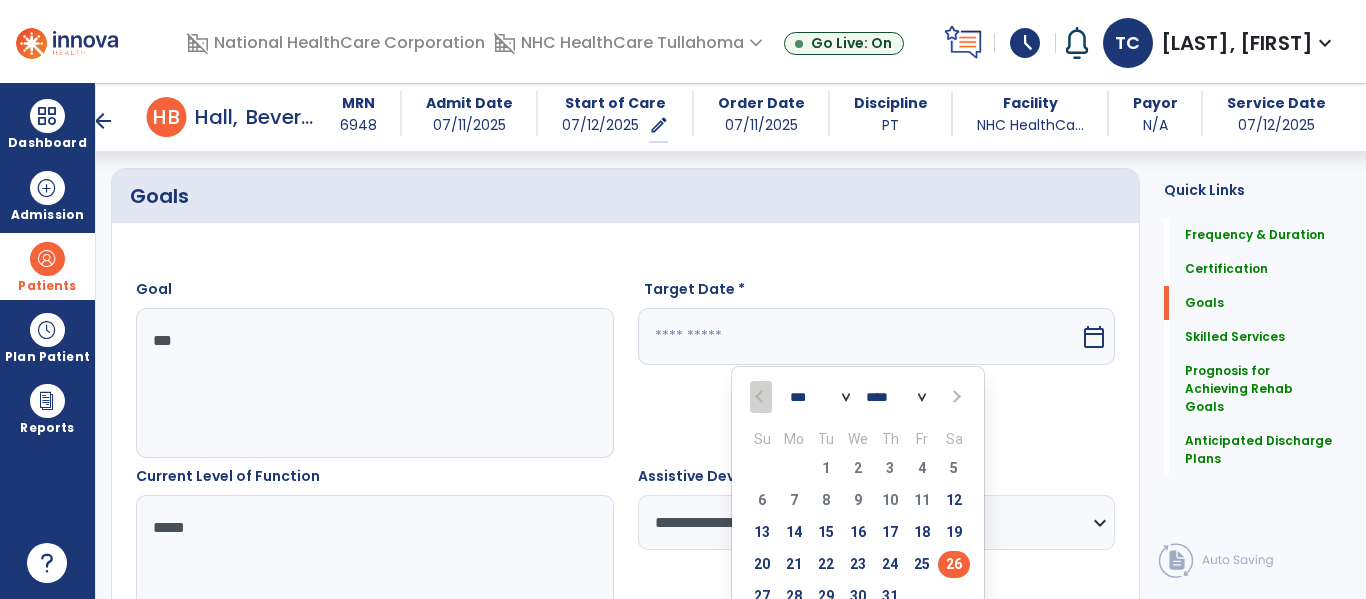 type on "*********" 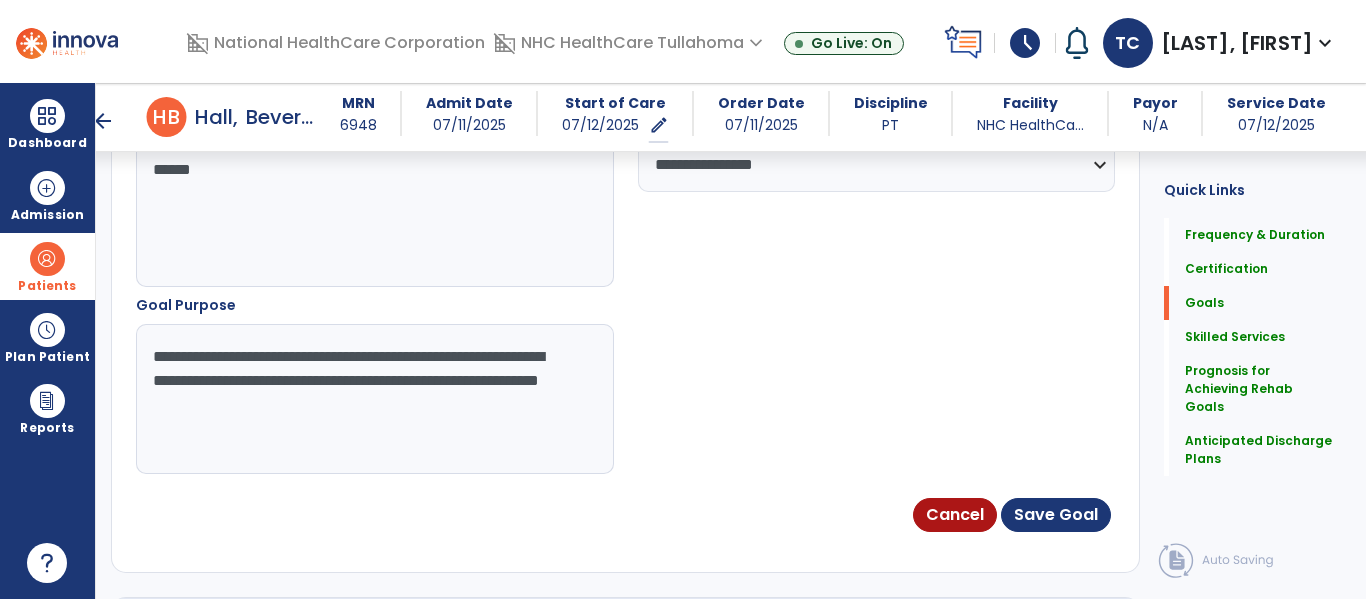 scroll, scrollTop: 1380, scrollLeft: 0, axis: vertical 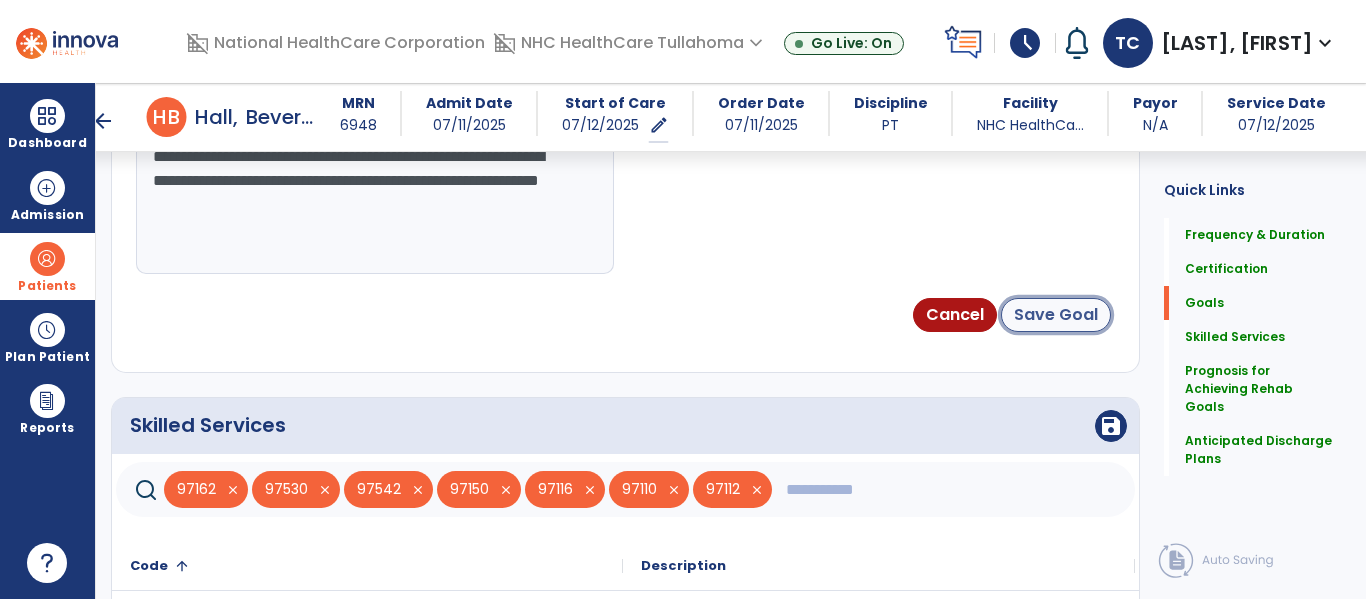 click on "Save Goal" at bounding box center [1056, 315] 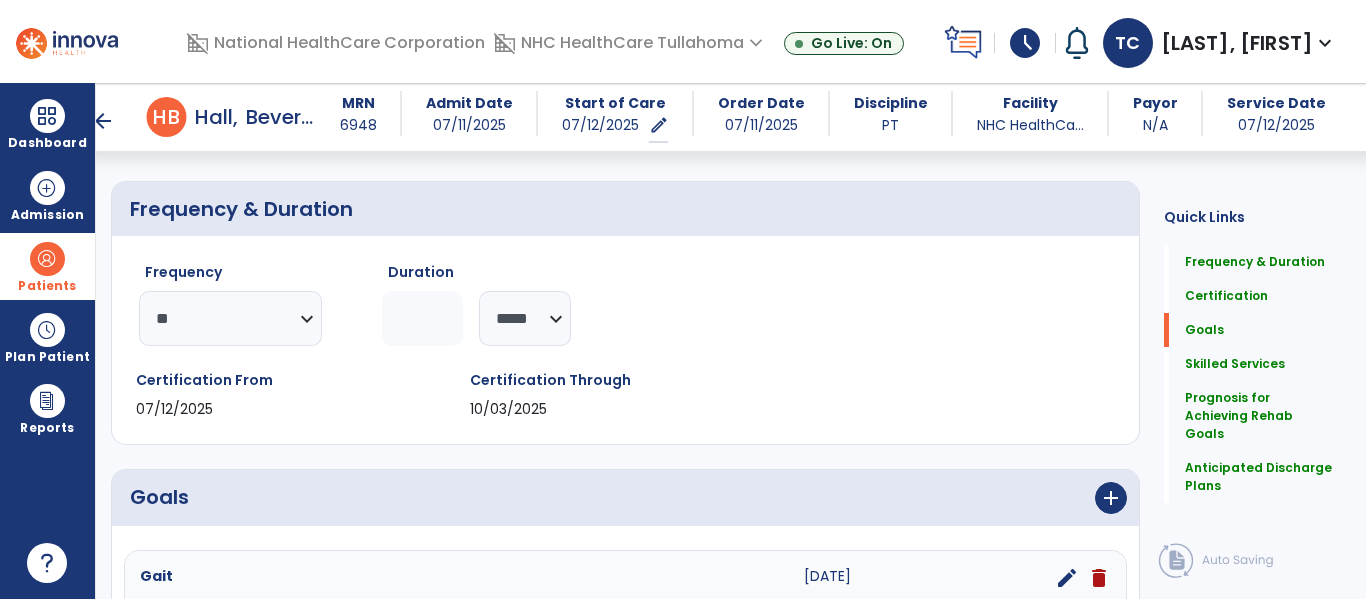 scroll, scrollTop: 0, scrollLeft: 0, axis: both 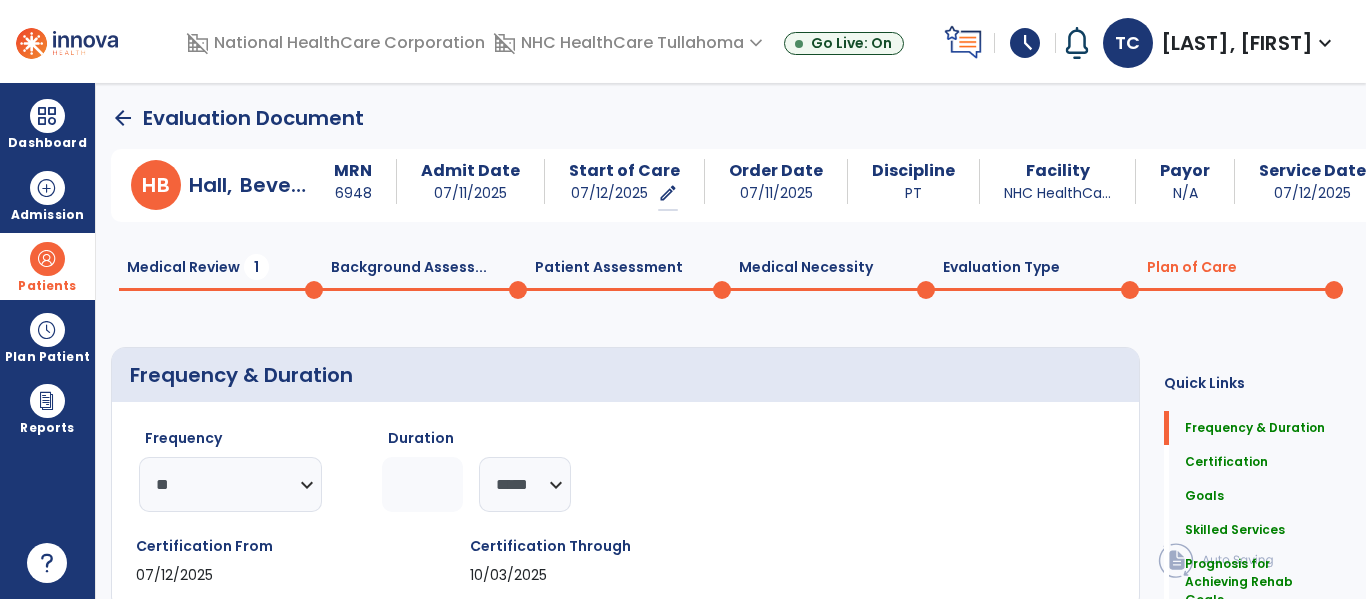 click on "Medical Review  1" 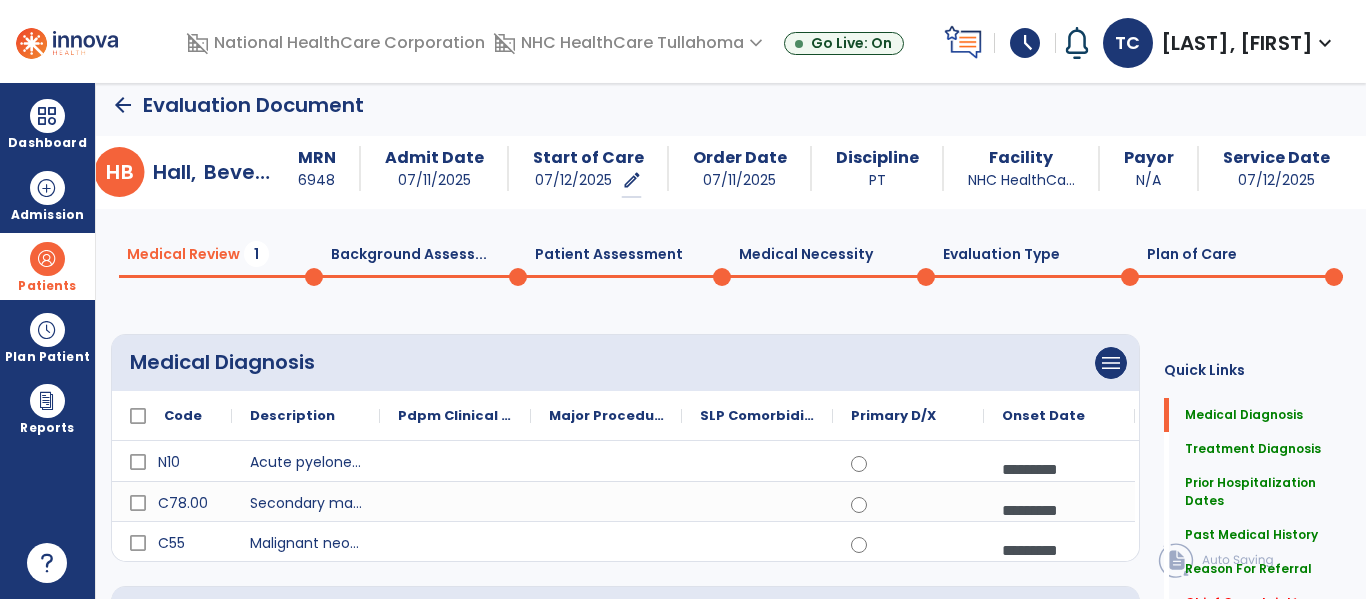 scroll, scrollTop: 0, scrollLeft: 0, axis: both 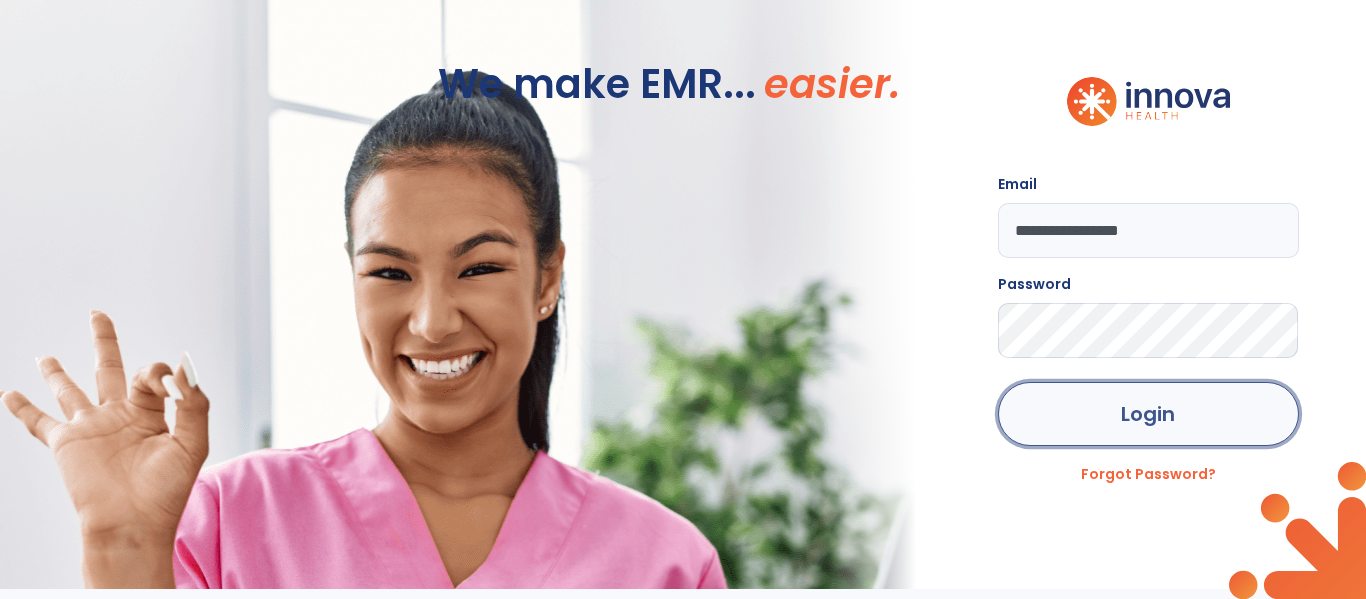 click on "Login" 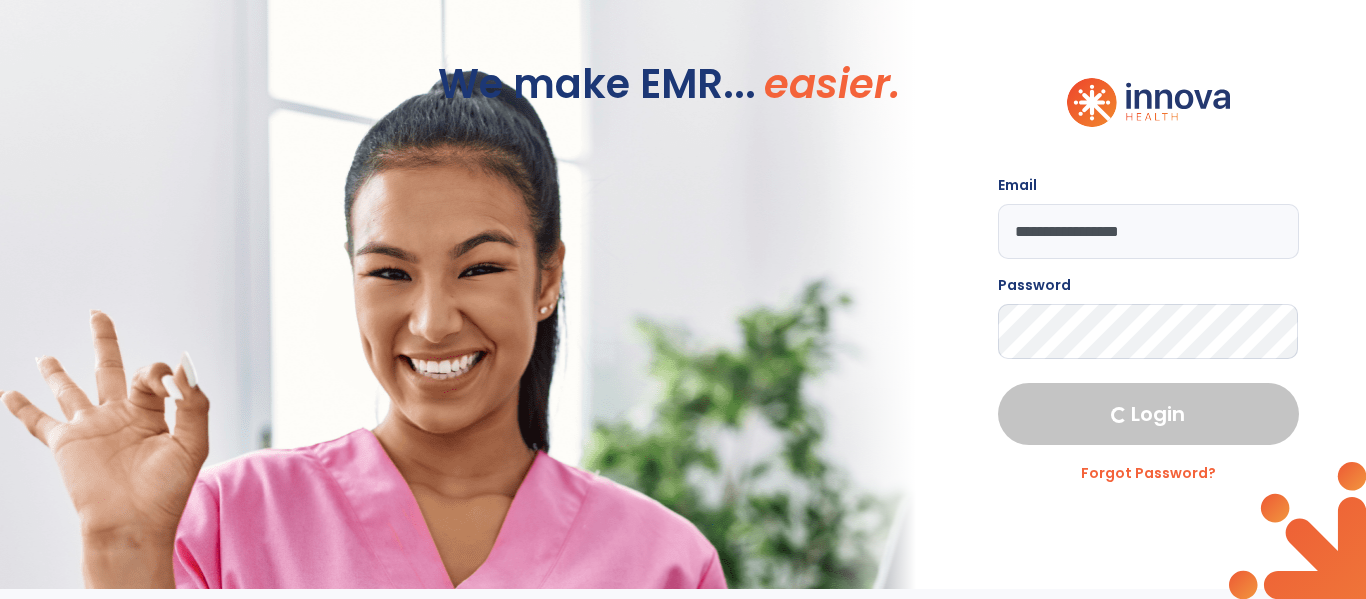 select on "****" 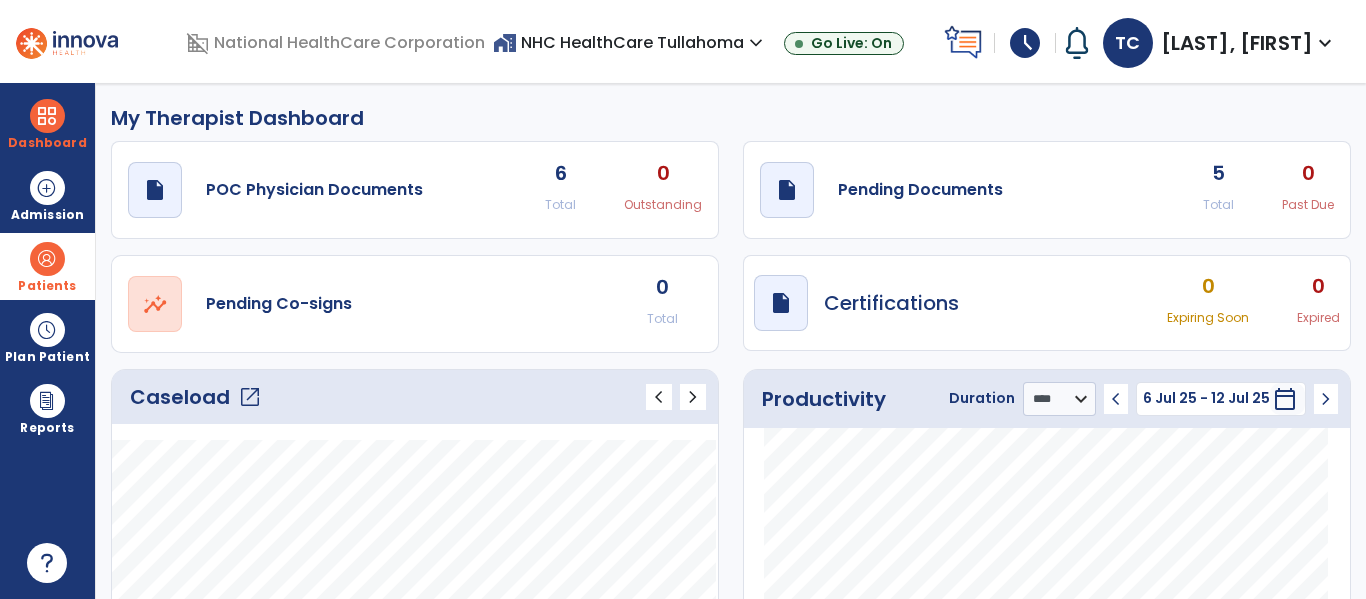 click at bounding box center (47, 259) 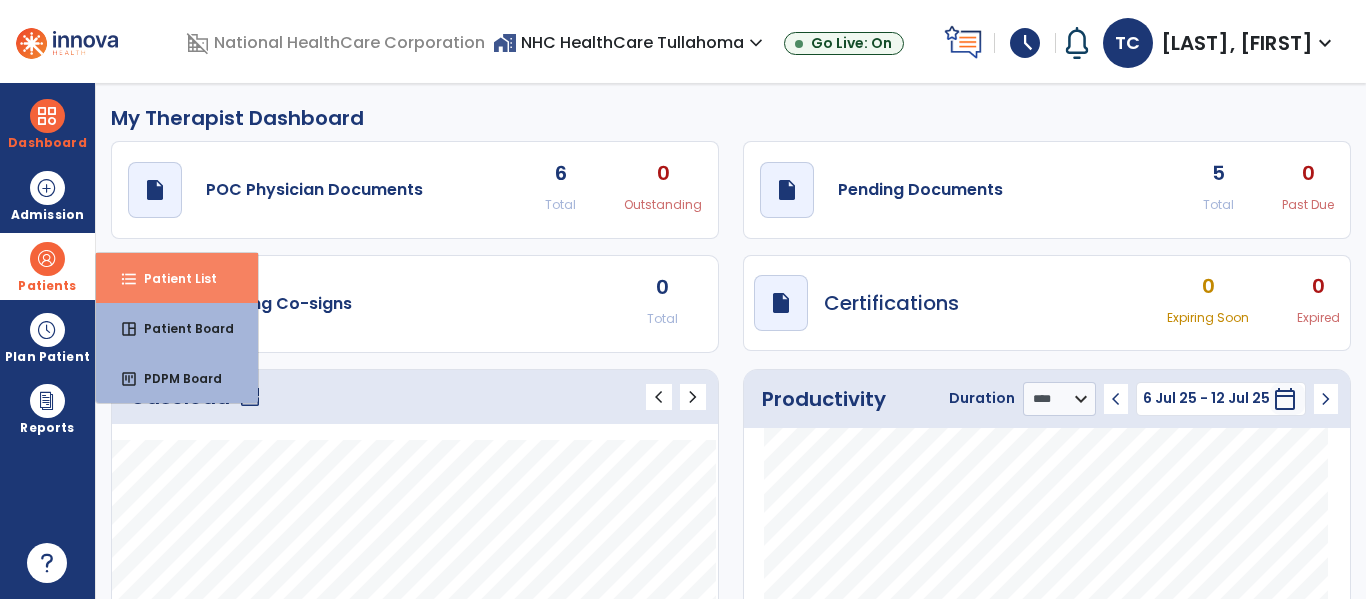 click on "format_list_bulleted  Patient List" at bounding box center (177, 278) 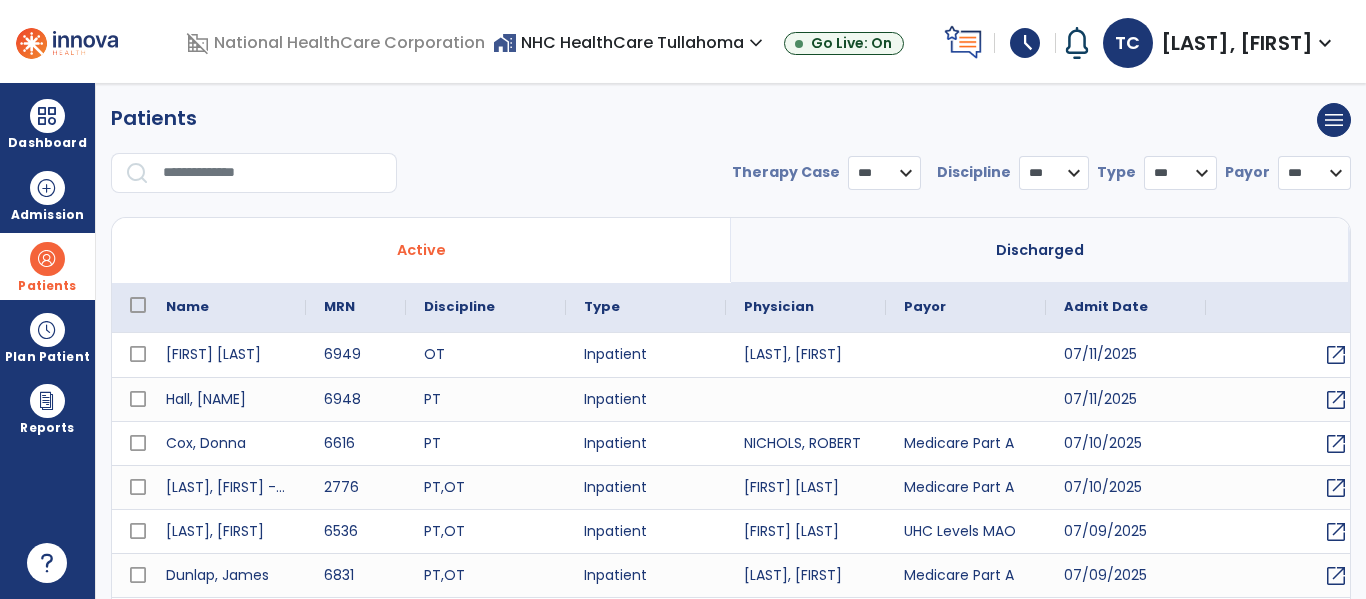 select on "***" 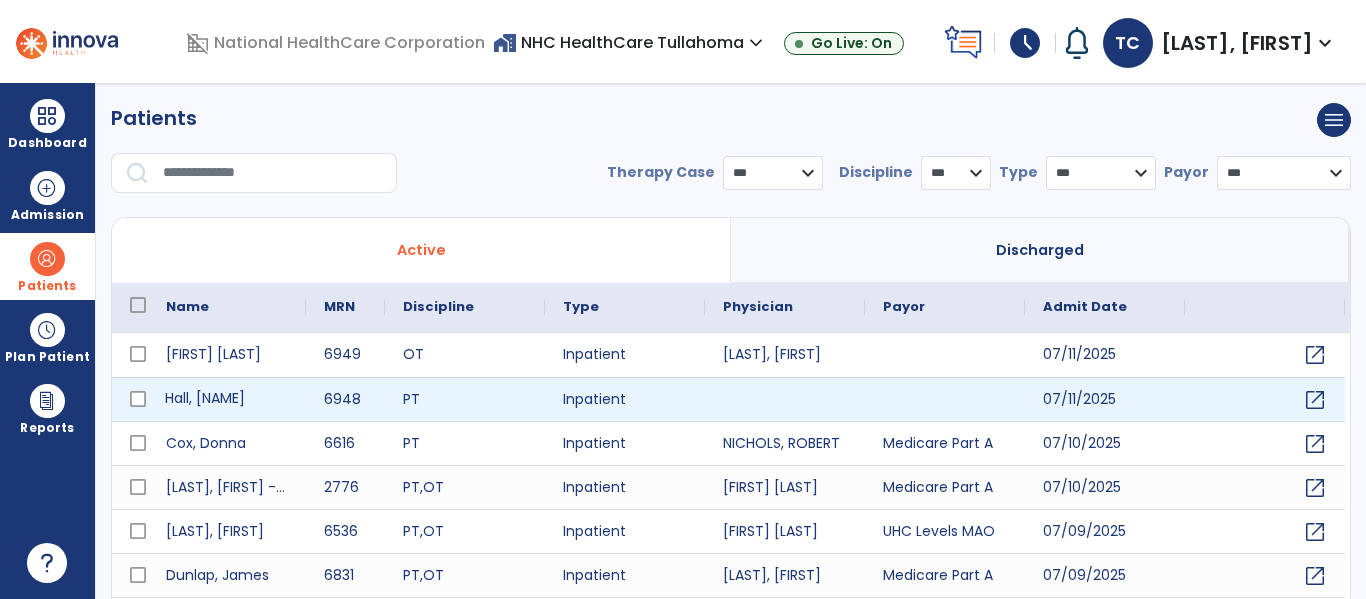 click on "Hall, [NAME]" at bounding box center (227, 399) 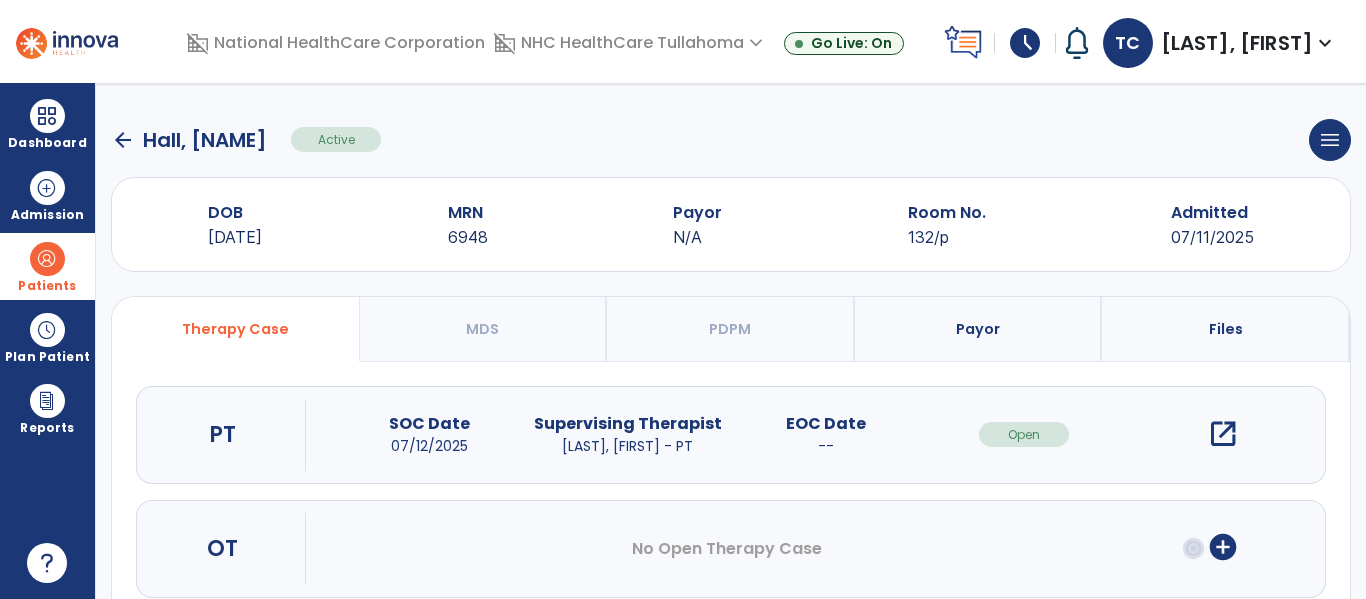 click on "open_in_new" at bounding box center [1223, 434] 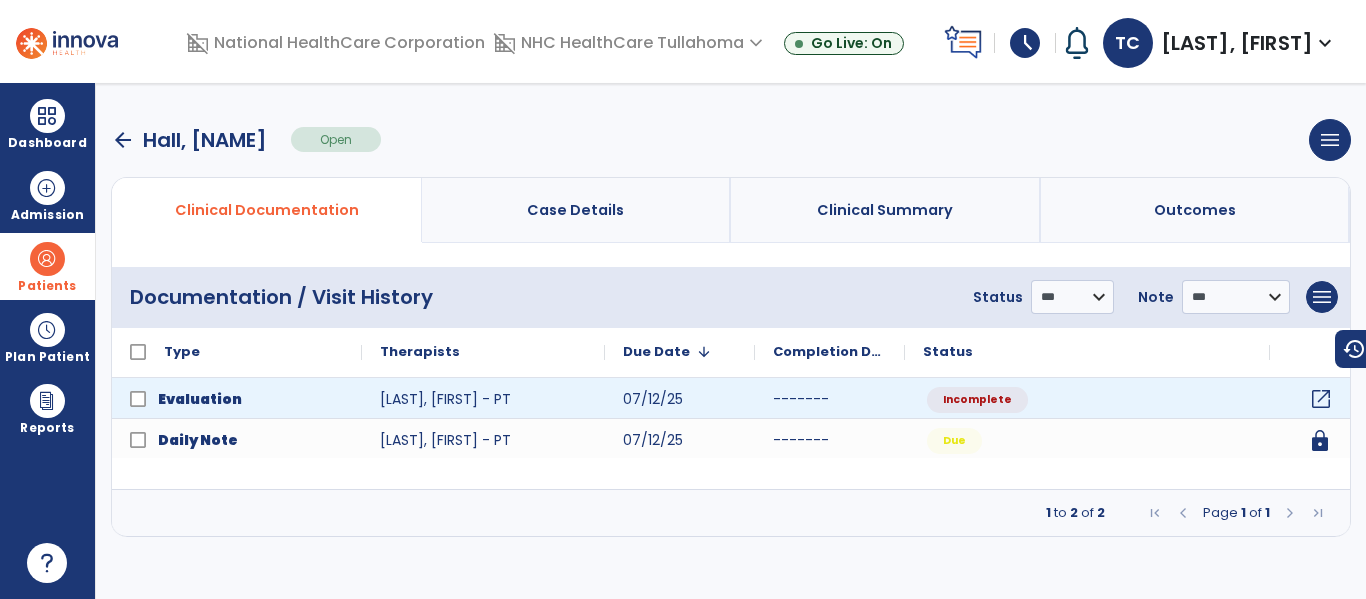 click on "open_in_new" 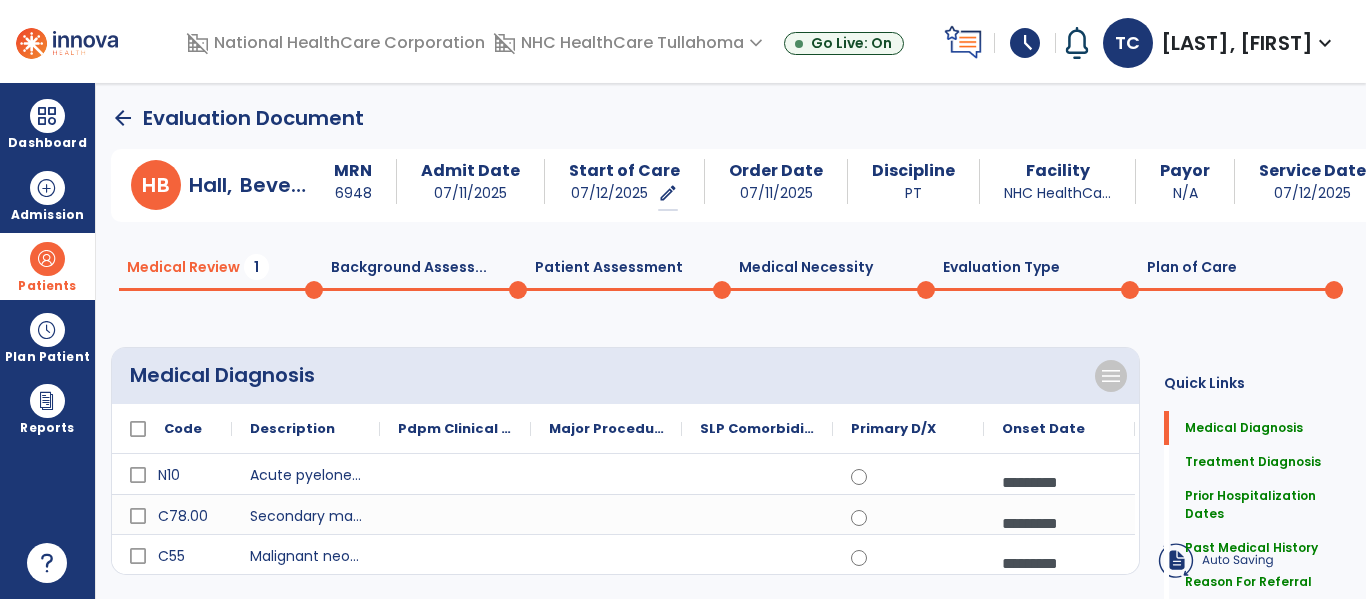 click on "Quick Links  Medical Diagnosis   Medical Diagnosis   Treatment Diagnosis   Treatment Diagnosis   Prior Hospitalization Dates   Prior Hospitalization Dates   Past Medical History   Past Medical History   Reason For Referral   Reason For Referral   Chief Complaint   *  Chief Complaint   *  Precautions   Precautions   Contraindications   Contraindications   Medications   Medications" 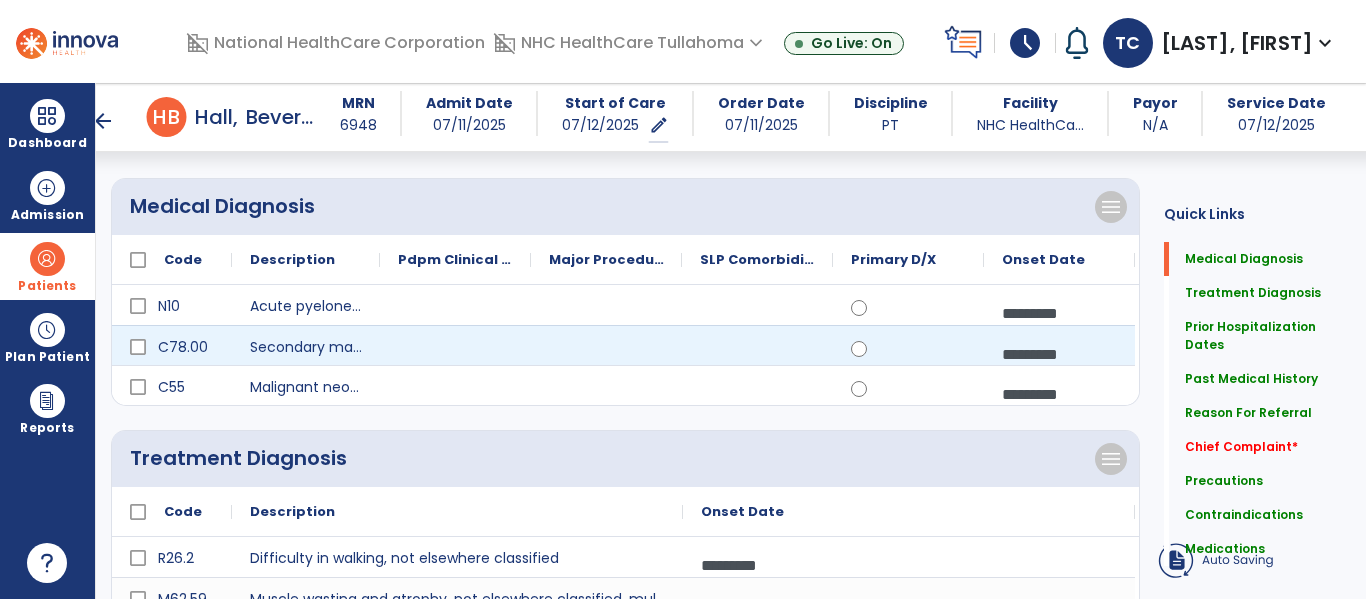 scroll, scrollTop: 149, scrollLeft: 0, axis: vertical 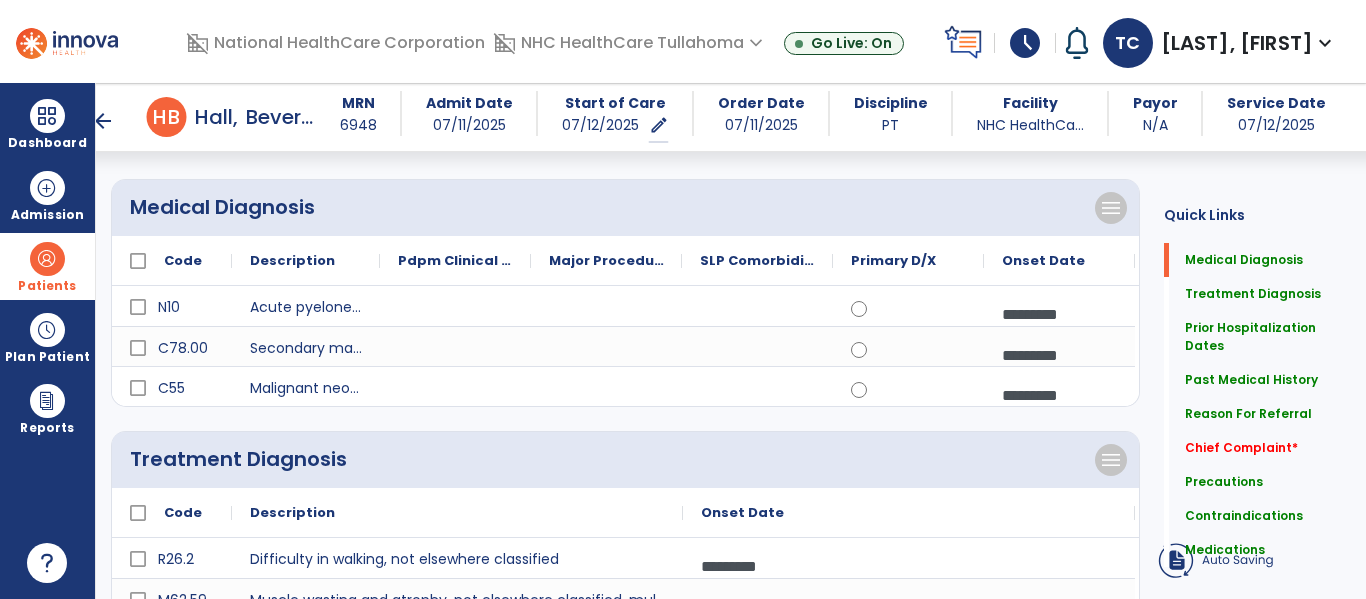 drag, startPoint x: 420, startPoint y: 318, endPoint x: 425, endPoint y: 271, distance: 47.26521 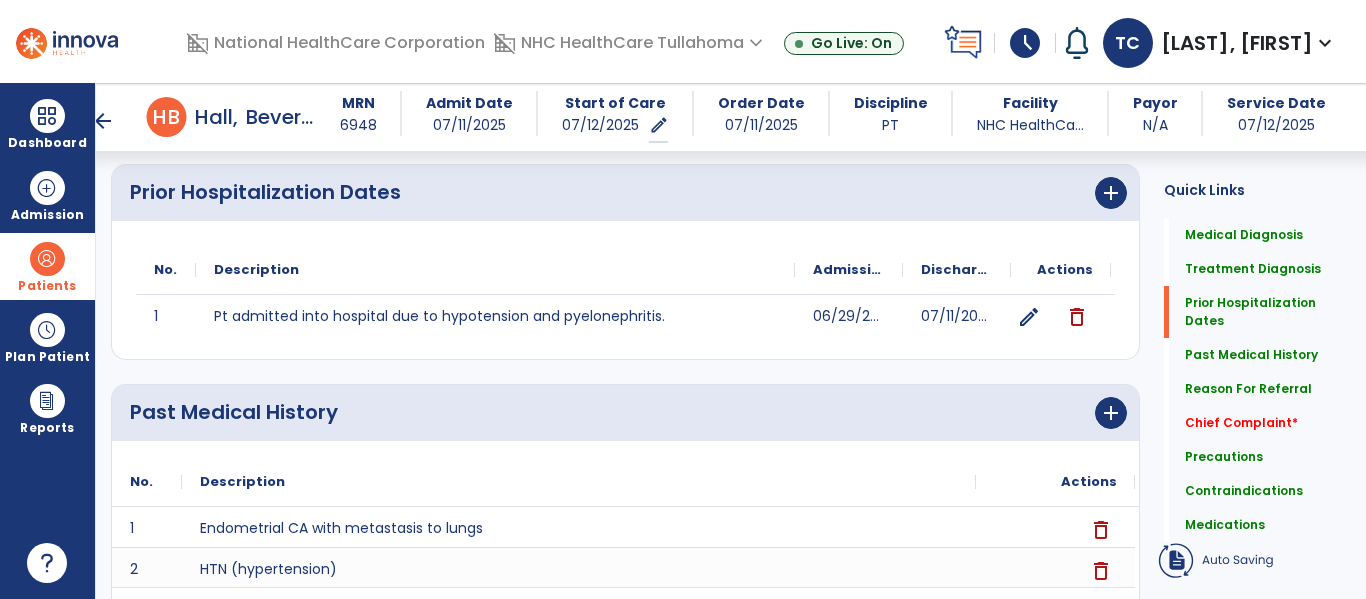 scroll, scrollTop: 594, scrollLeft: 0, axis: vertical 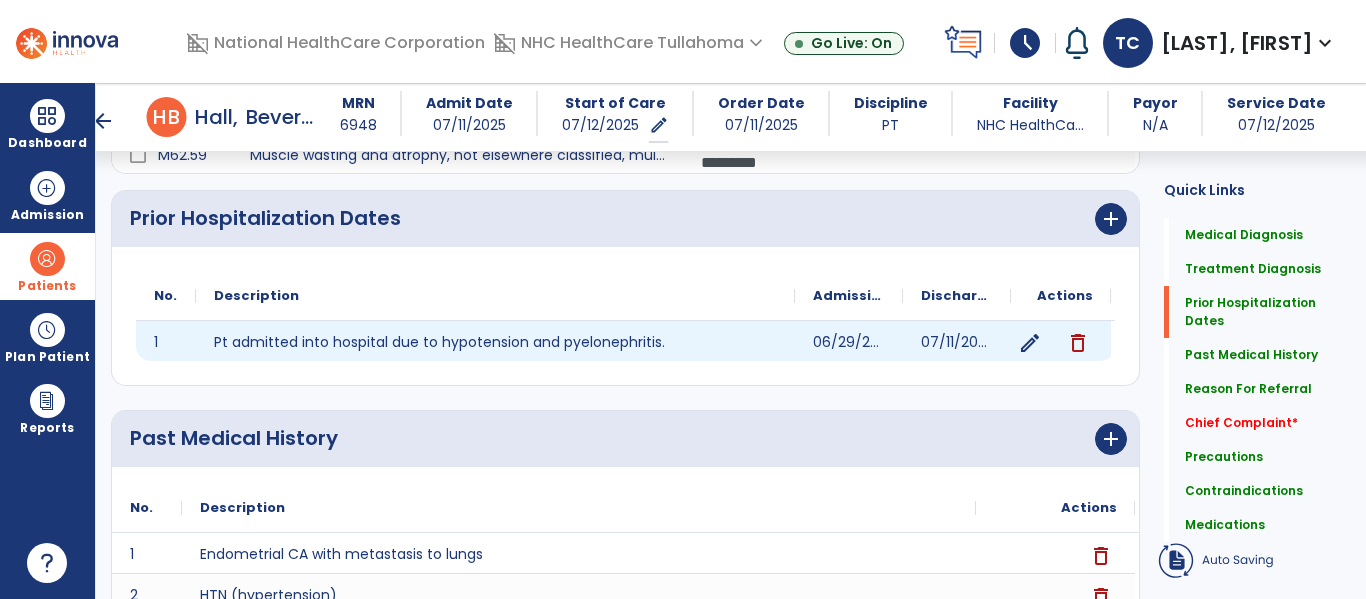 click on "edit" 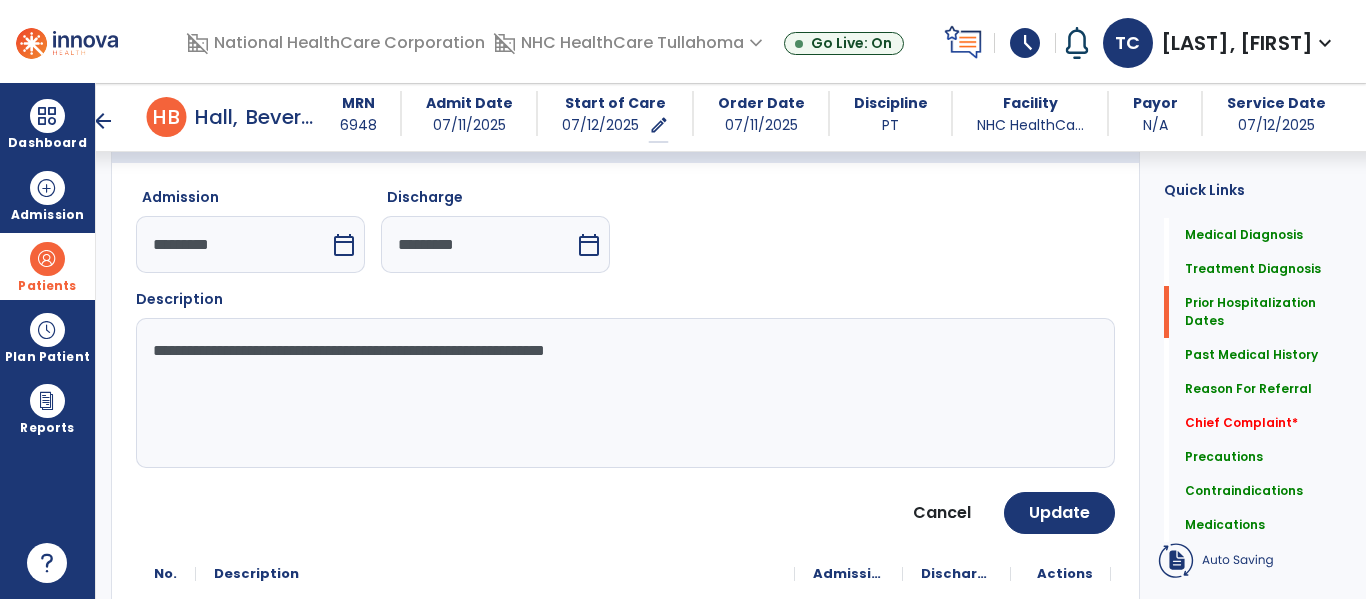 scroll, scrollTop: 696, scrollLeft: 0, axis: vertical 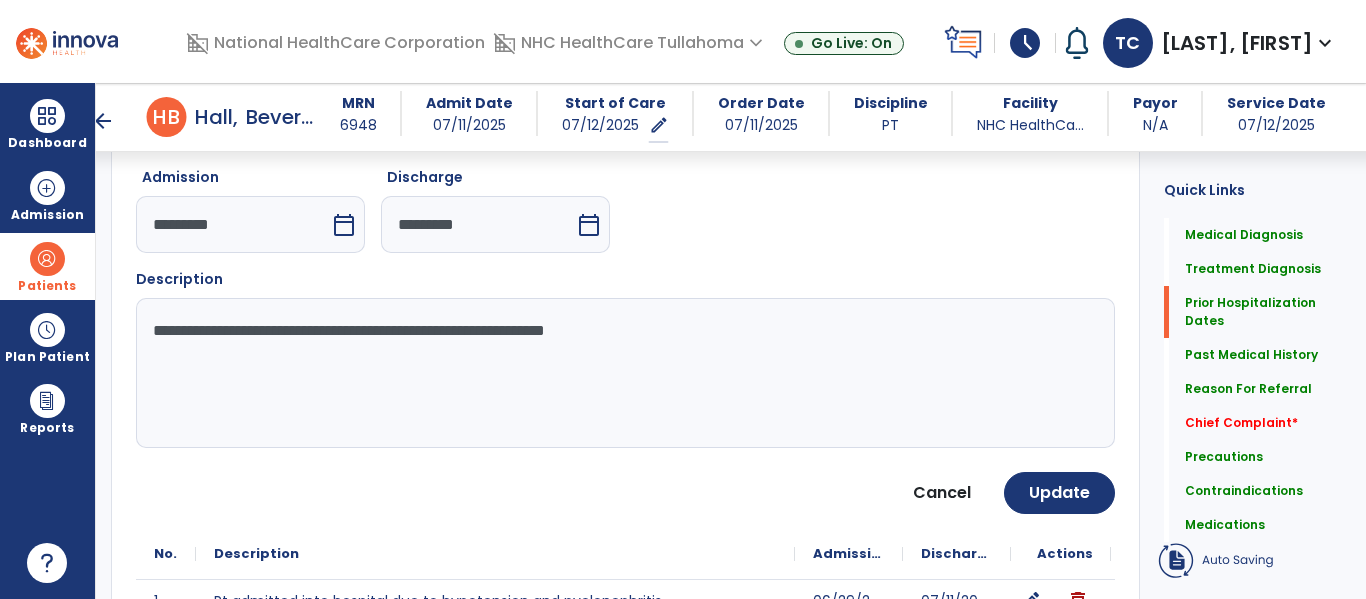 click on "**********" 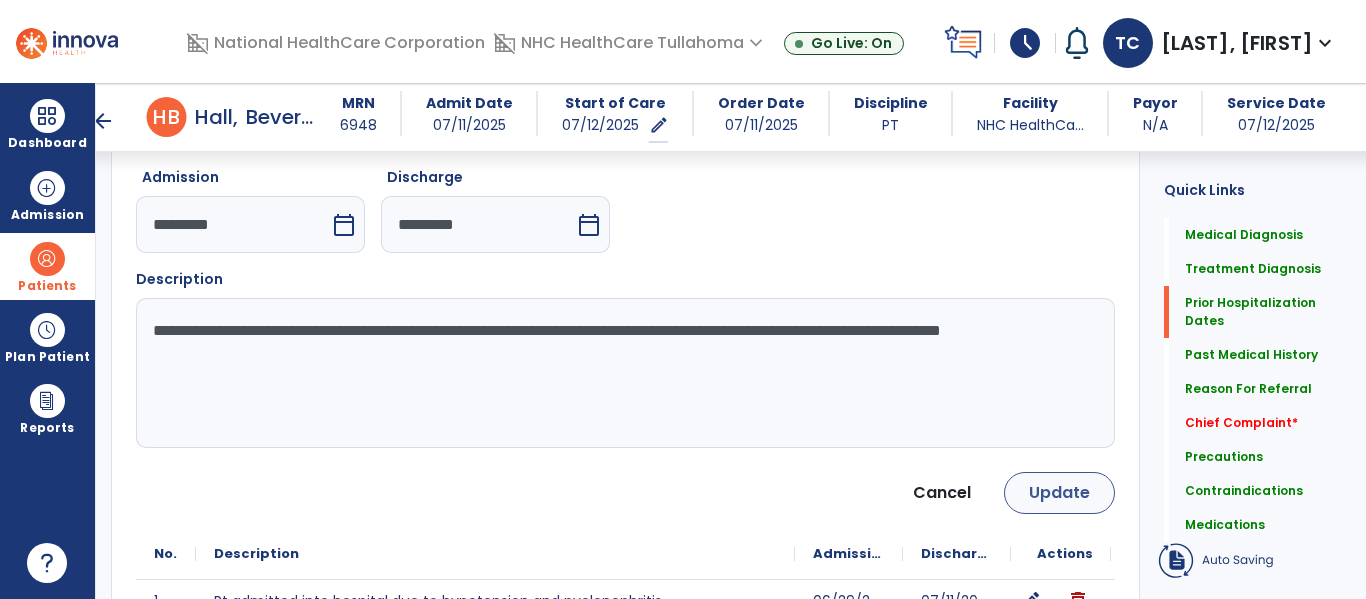 type on "**********" 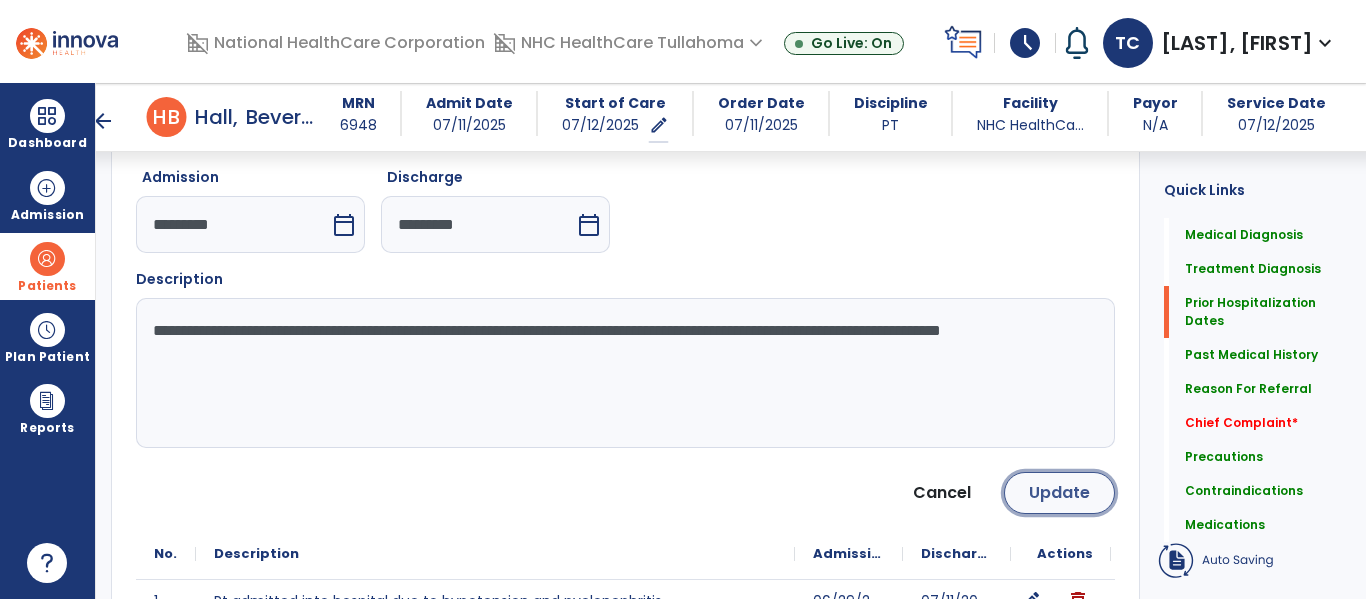click on "Update" 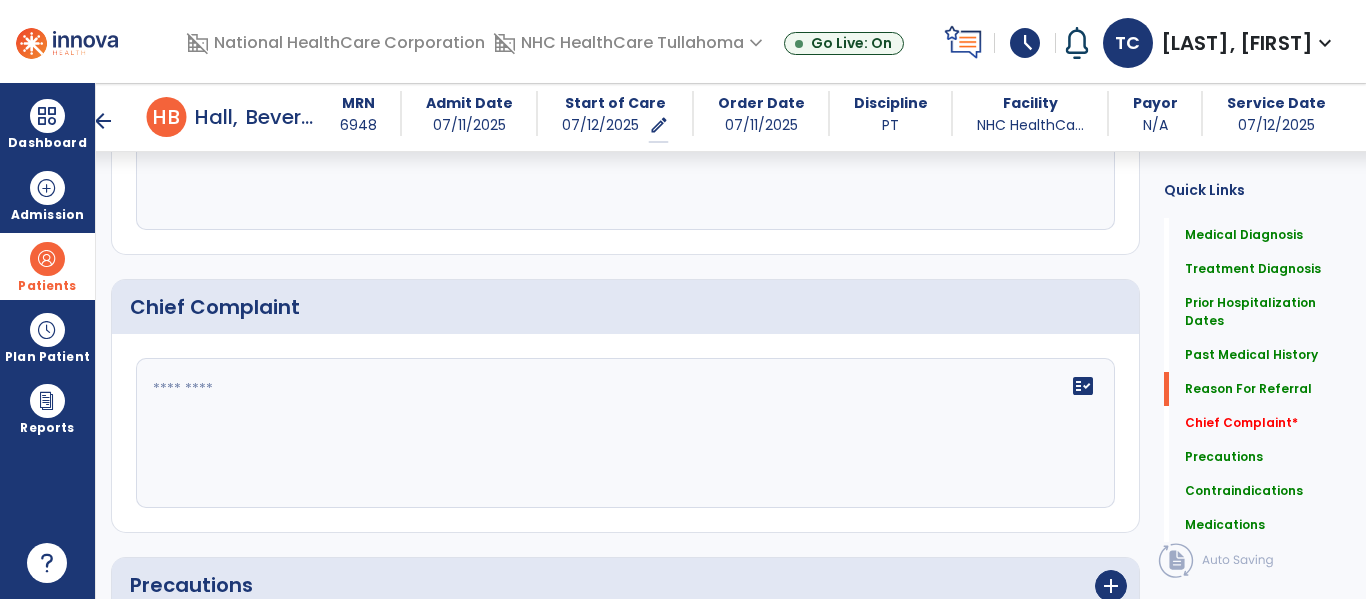 scroll, scrollTop: 1274, scrollLeft: 0, axis: vertical 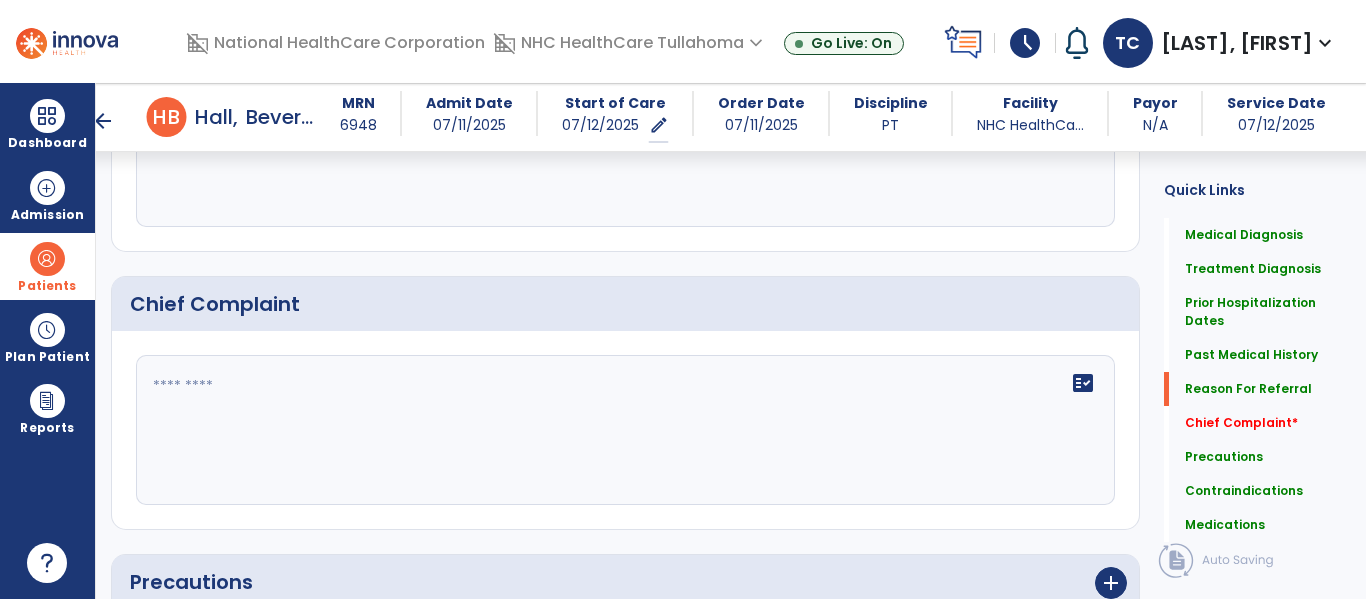 click 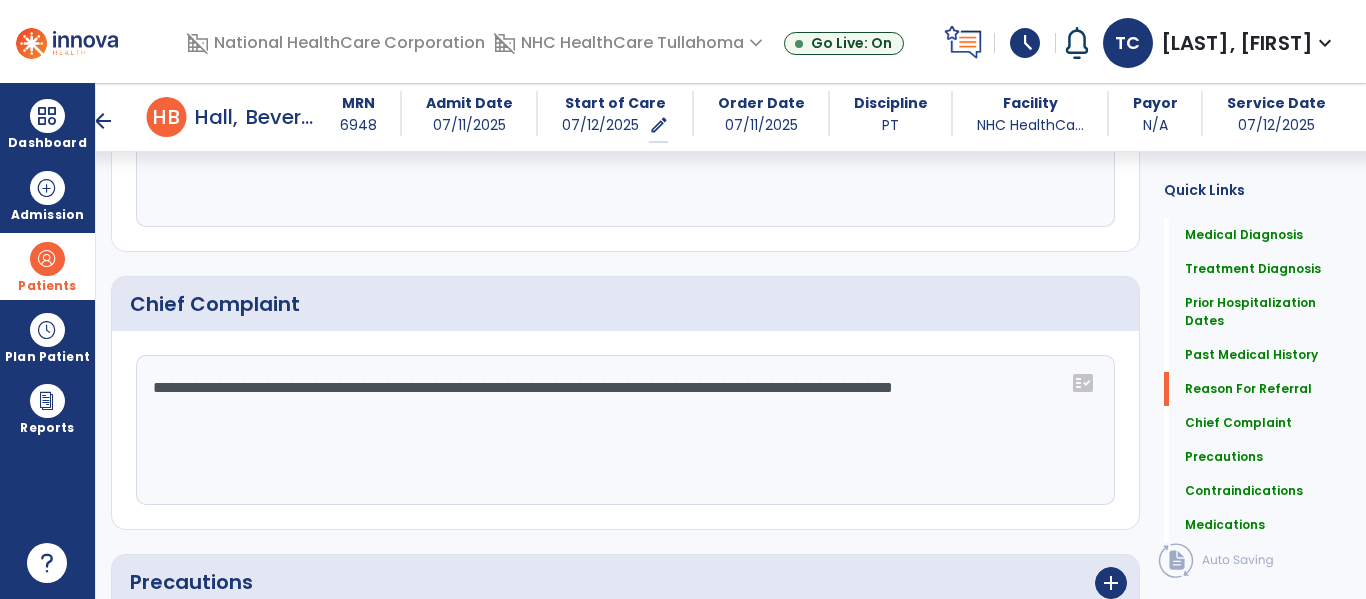 click on "**********" 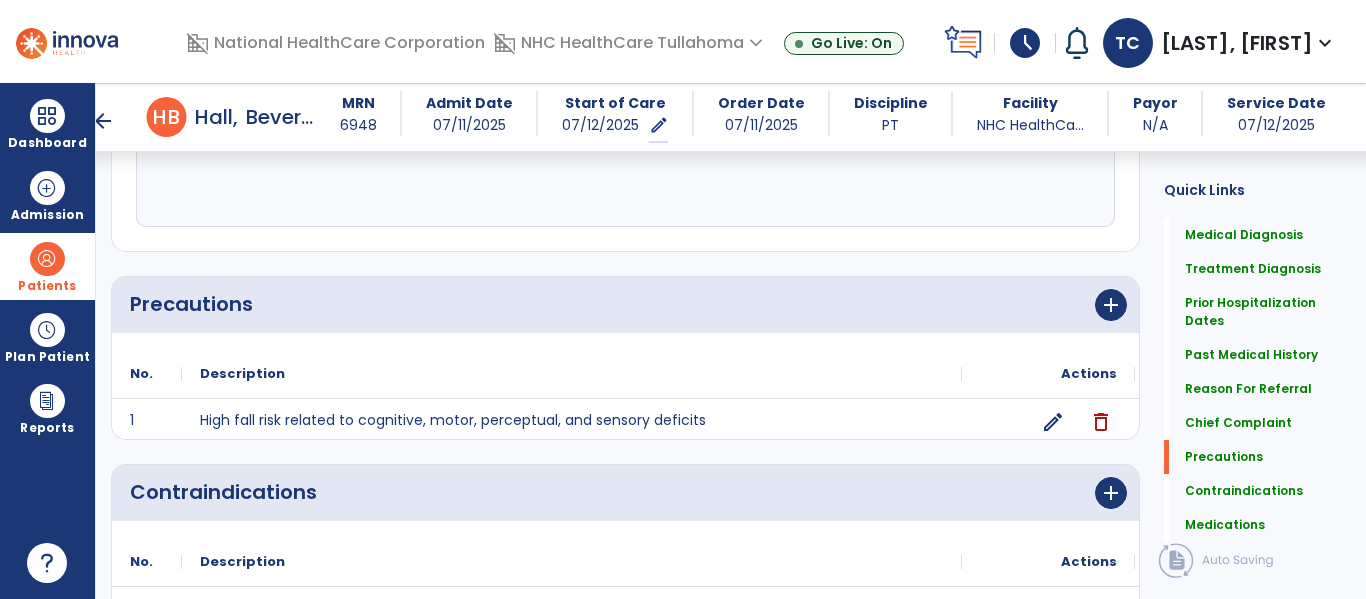 scroll, scrollTop: 1839, scrollLeft: 0, axis: vertical 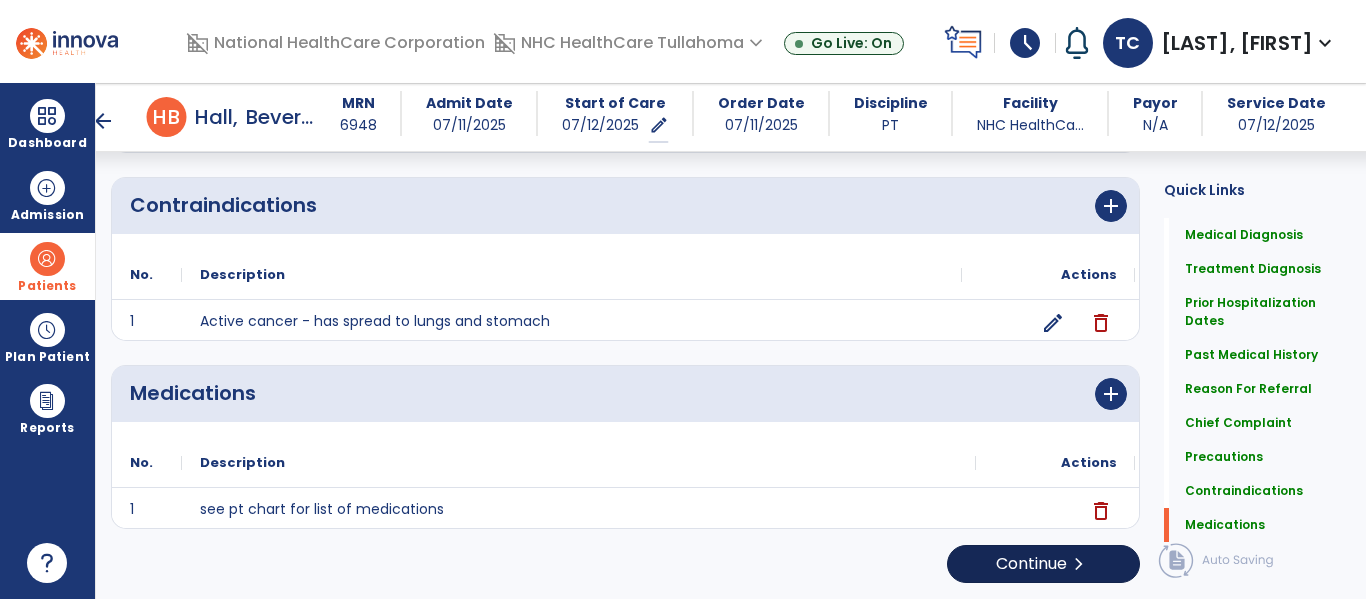 type on "**********" 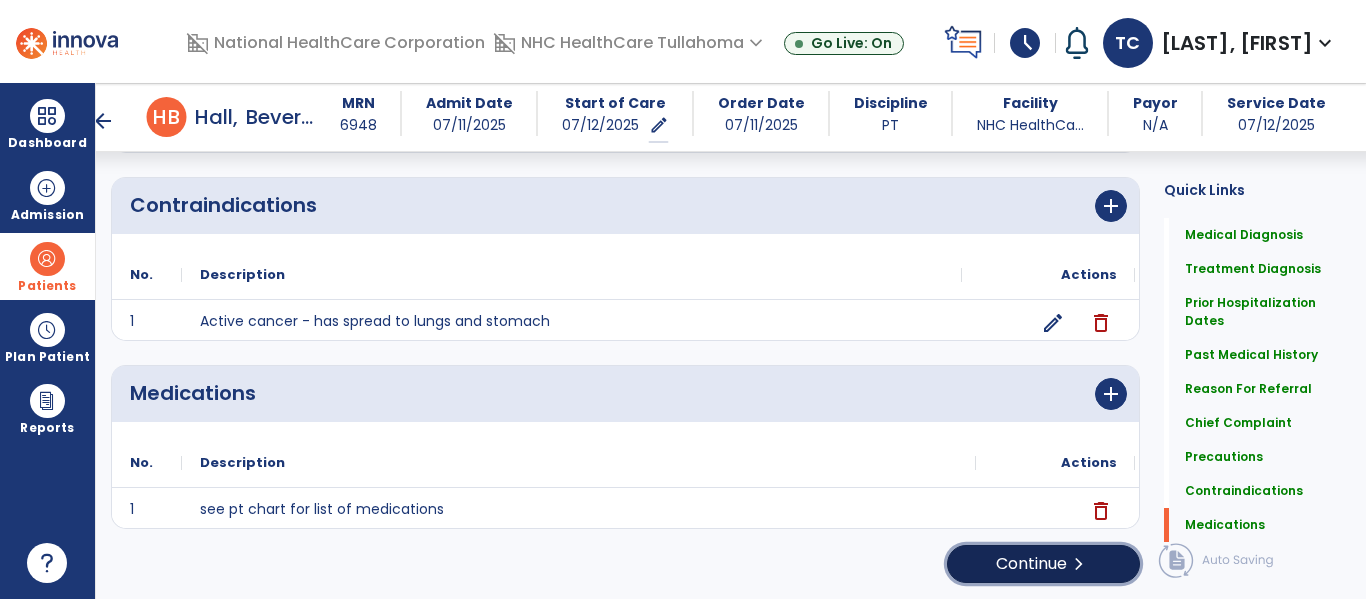 click on "Continue  chevron_right" 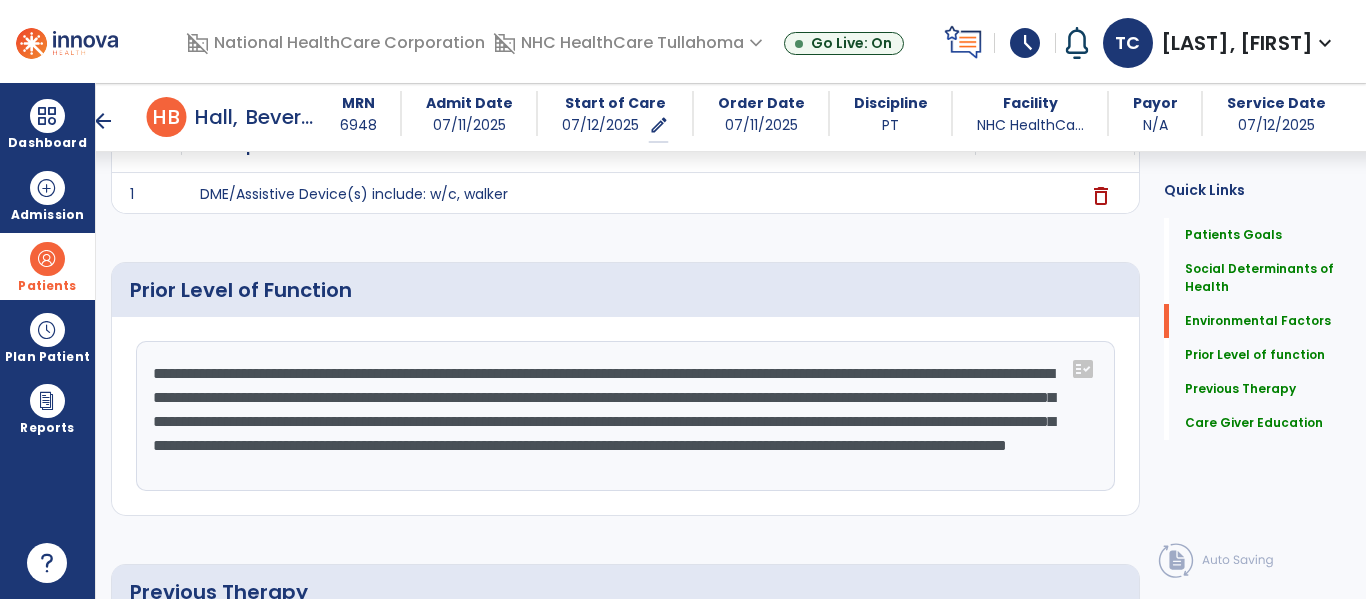 scroll, scrollTop: 830, scrollLeft: 0, axis: vertical 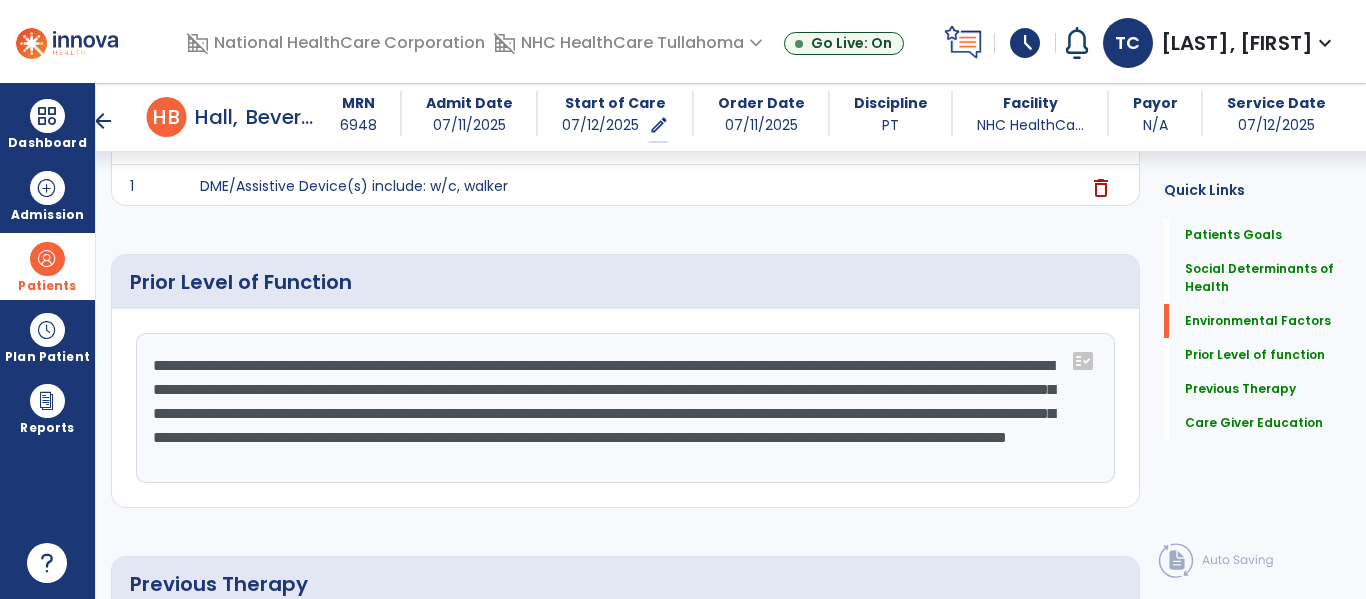 click on "**********" 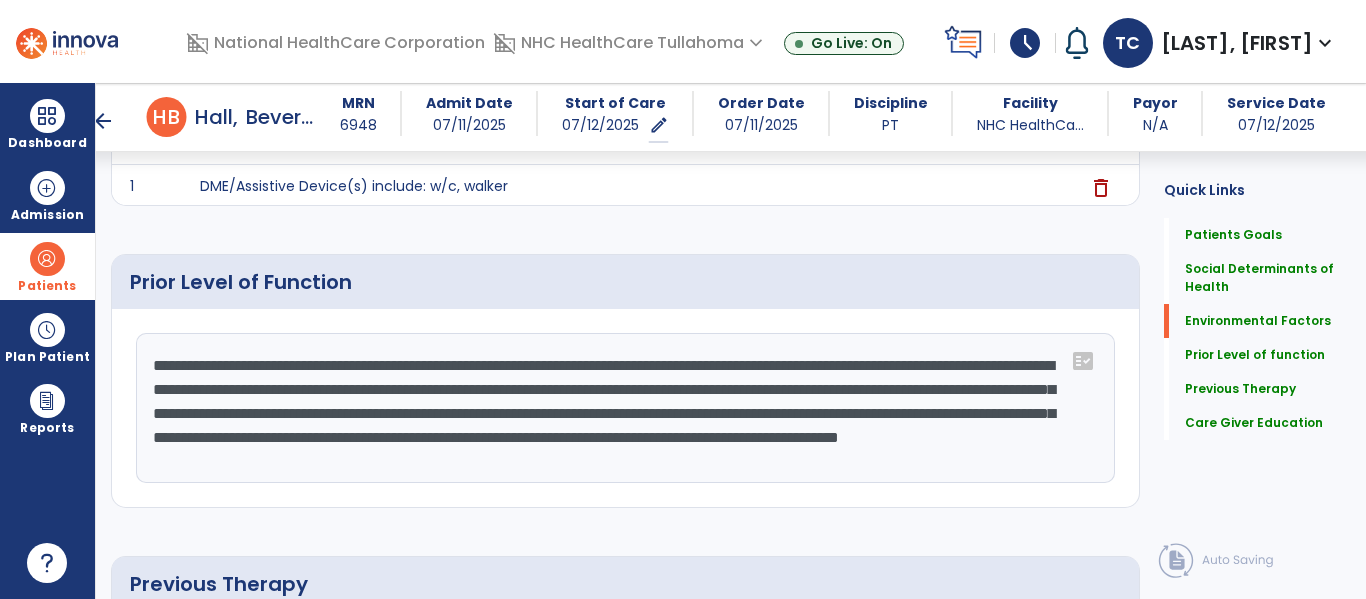 scroll, scrollTop: 830, scrollLeft: 0, axis: vertical 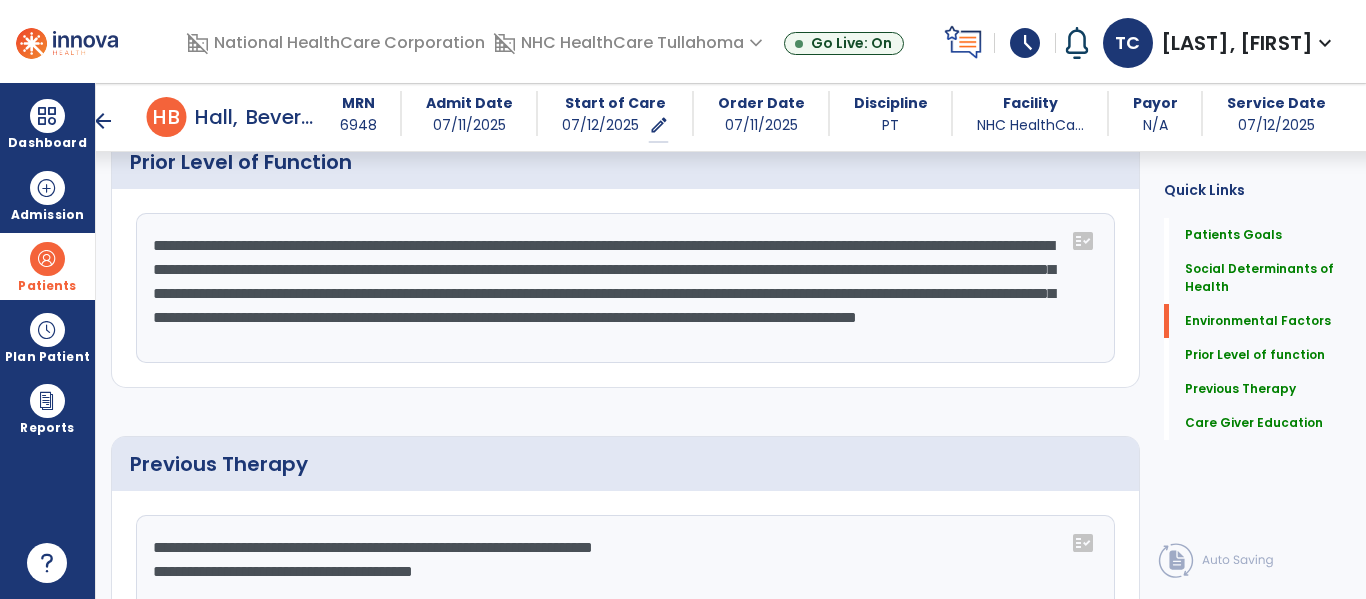 click on "**********" 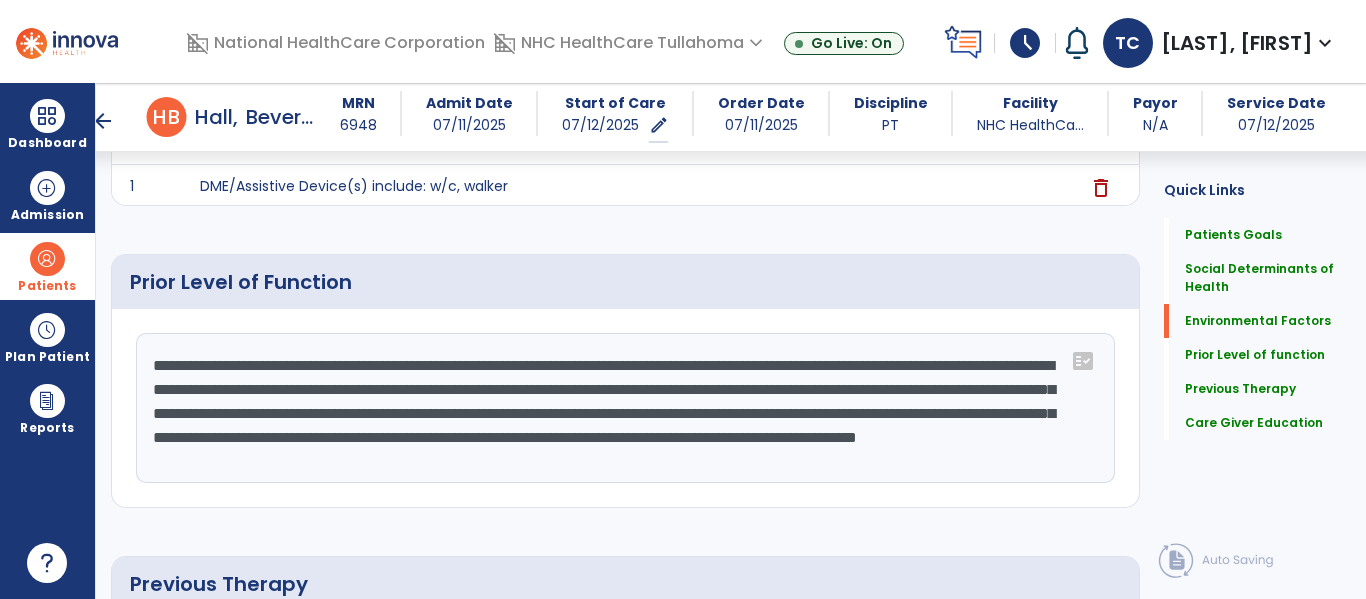 scroll, scrollTop: 24, scrollLeft: 0, axis: vertical 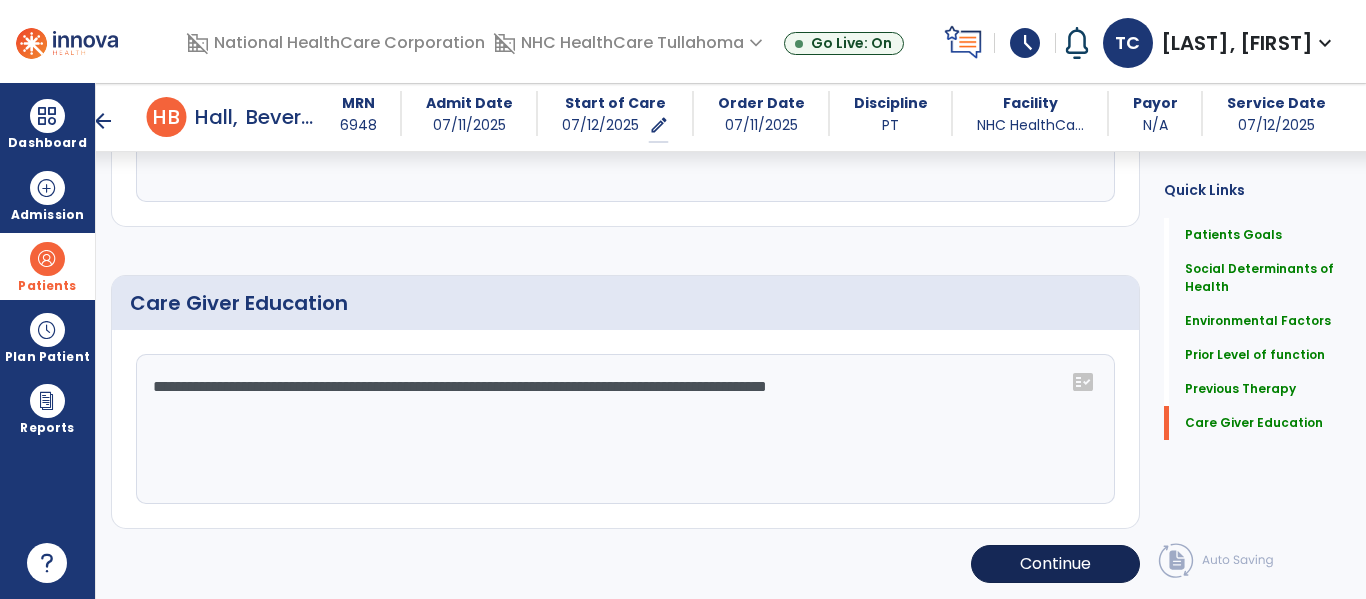 type on "**********" 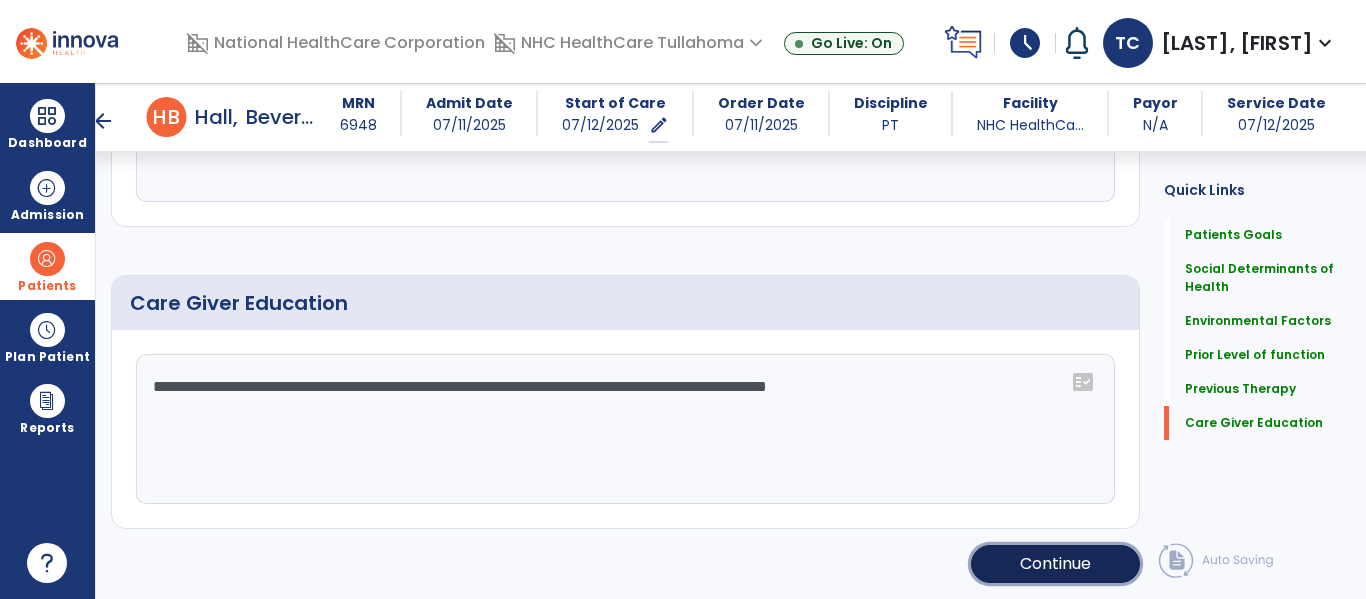 click on "Continue" 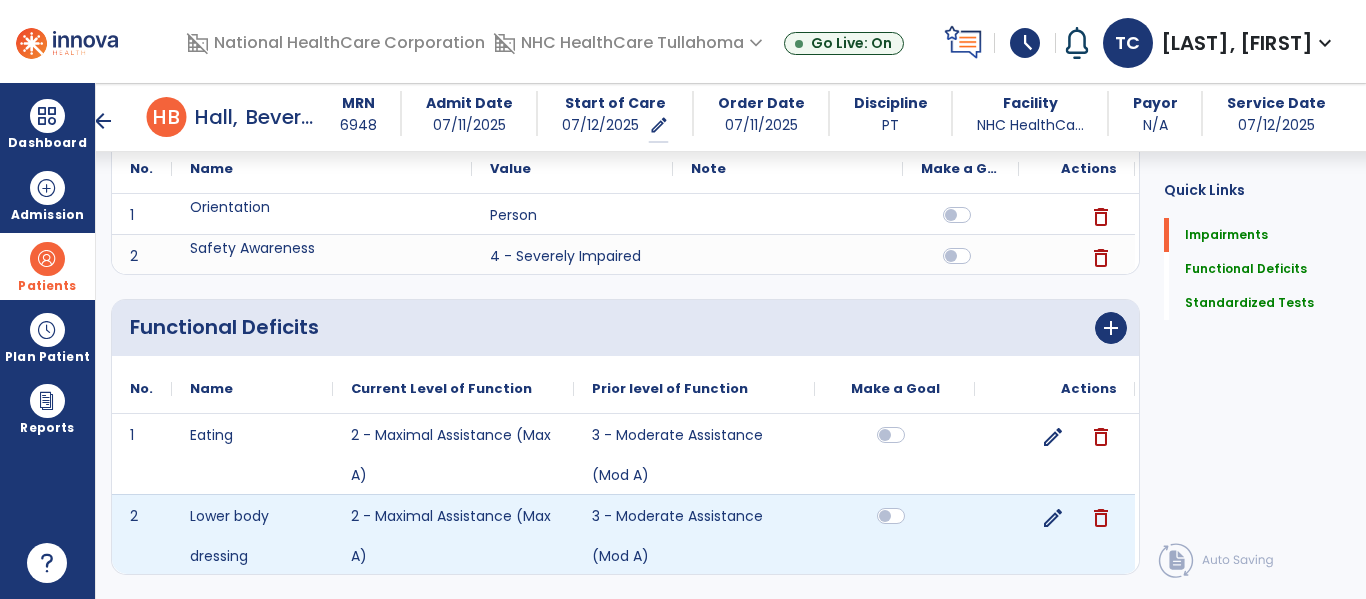 scroll, scrollTop: 200, scrollLeft: 0, axis: vertical 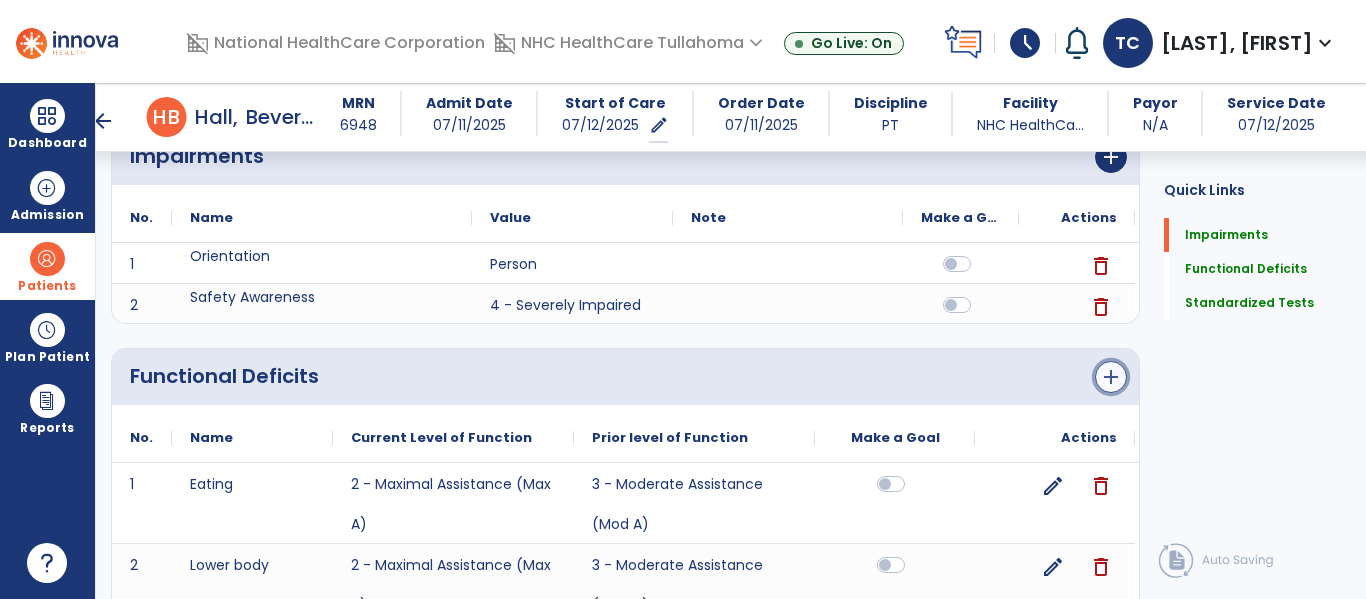click on "add" 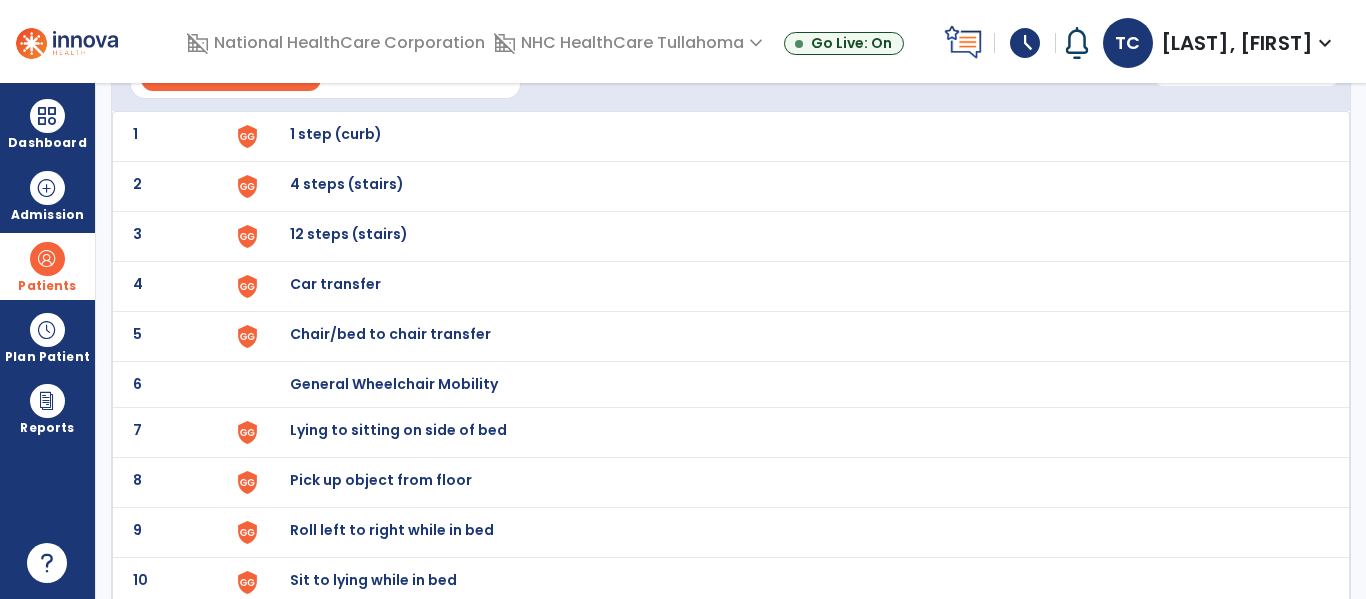 scroll, scrollTop: 126, scrollLeft: 0, axis: vertical 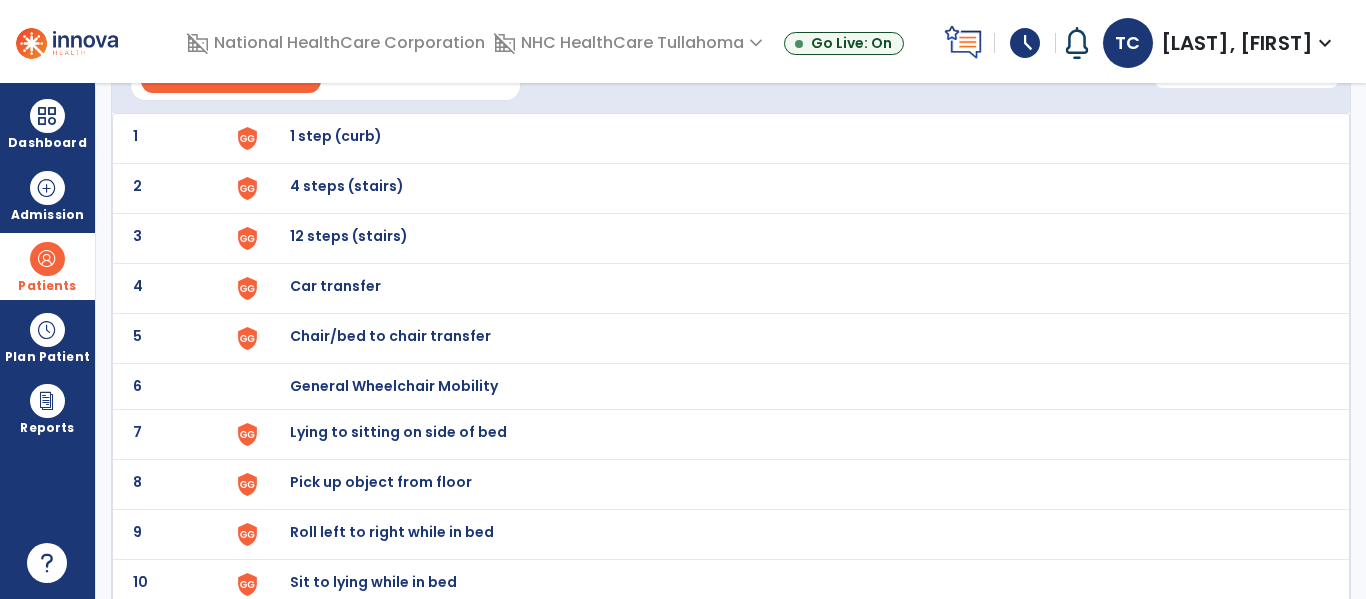 click on "Chair/bed to chair transfer" at bounding box center (336, 136) 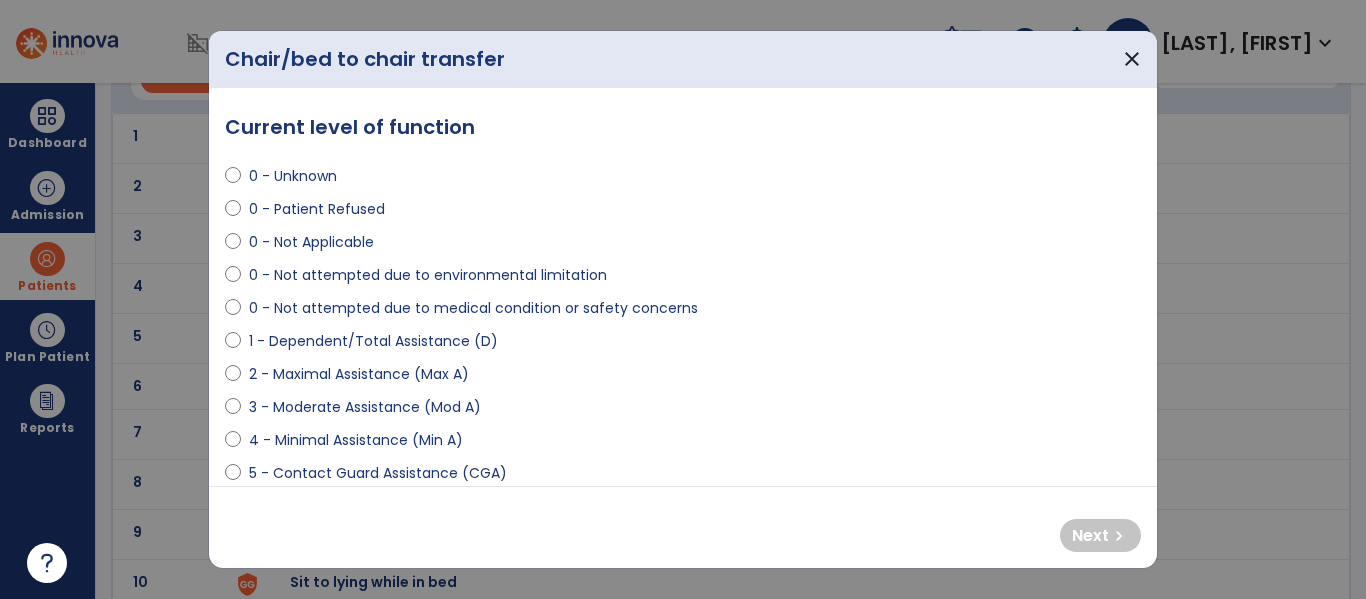 select on "**********" 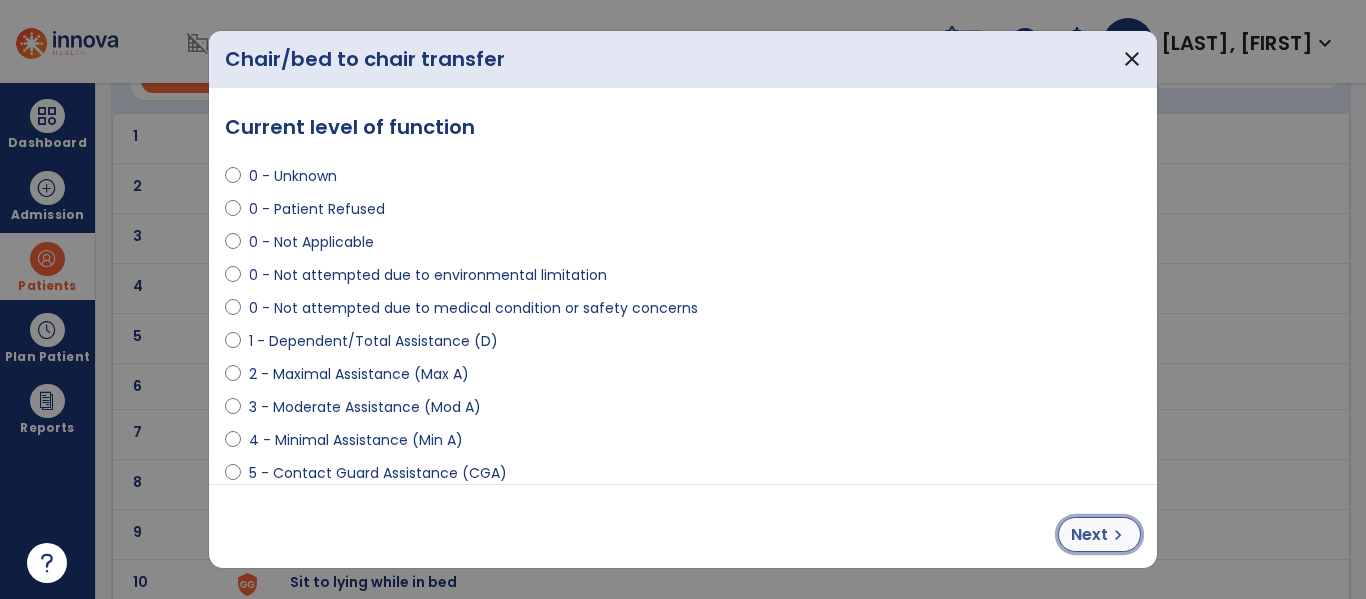click on "Next" at bounding box center [1089, 535] 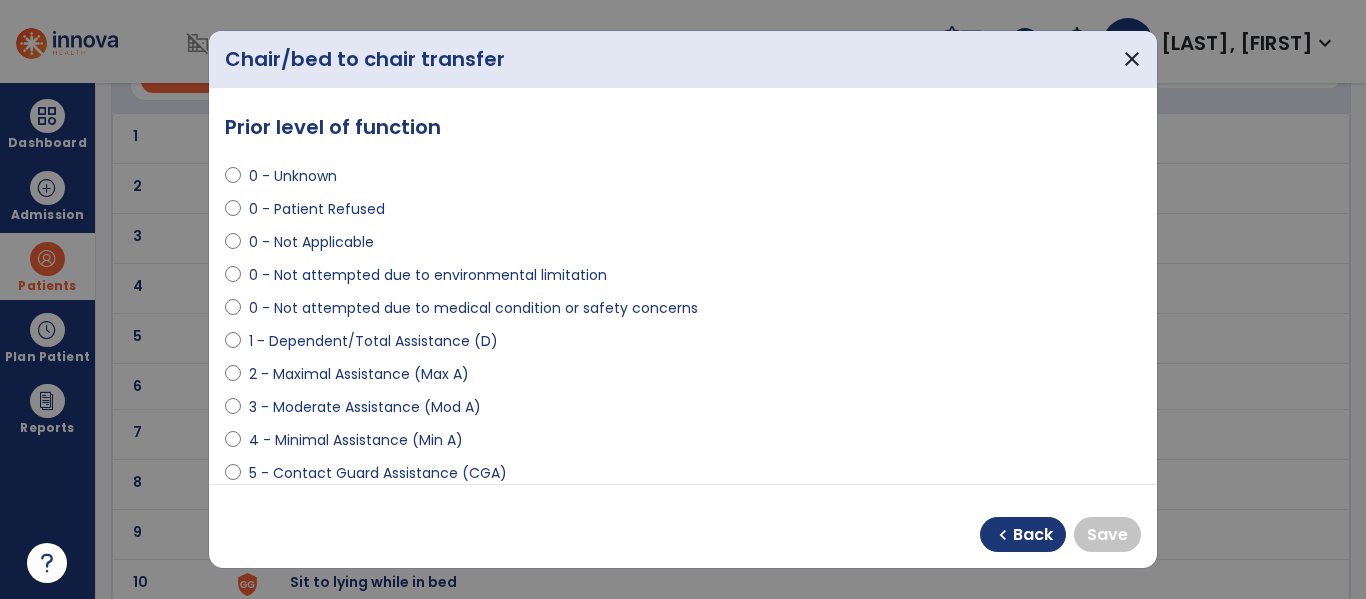 click on "2 - Maximal Assistance (Max A)" at bounding box center [359, 374] 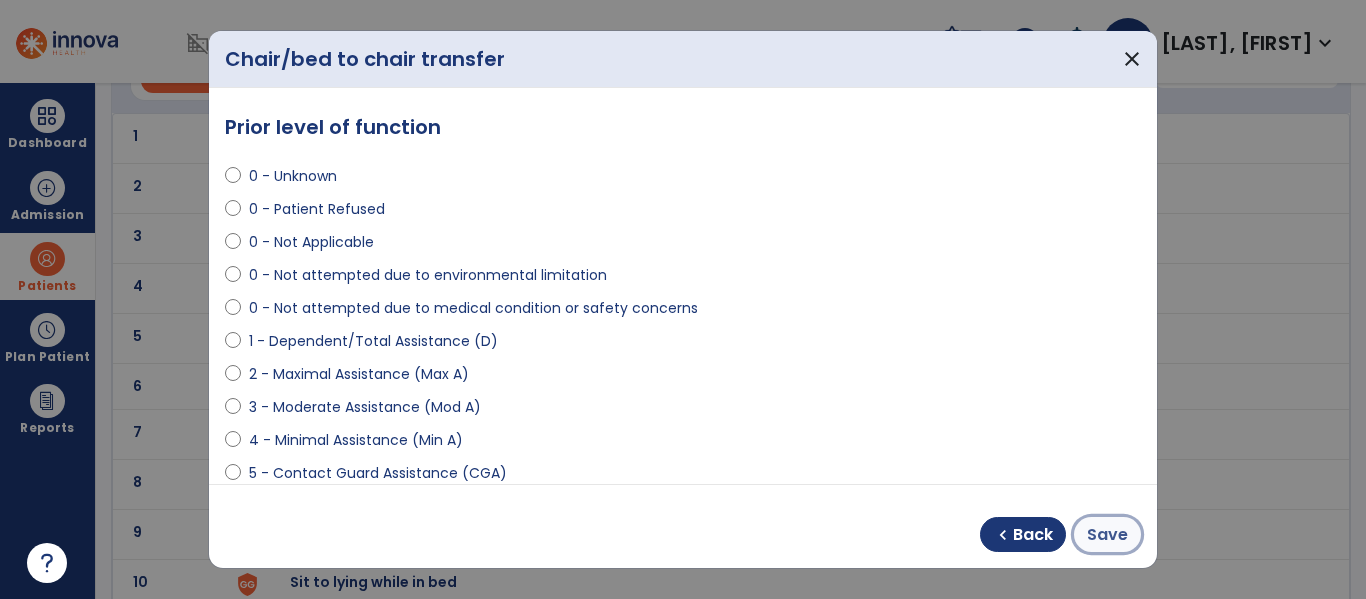 click on "Save" at bounding box center (1107, 534) 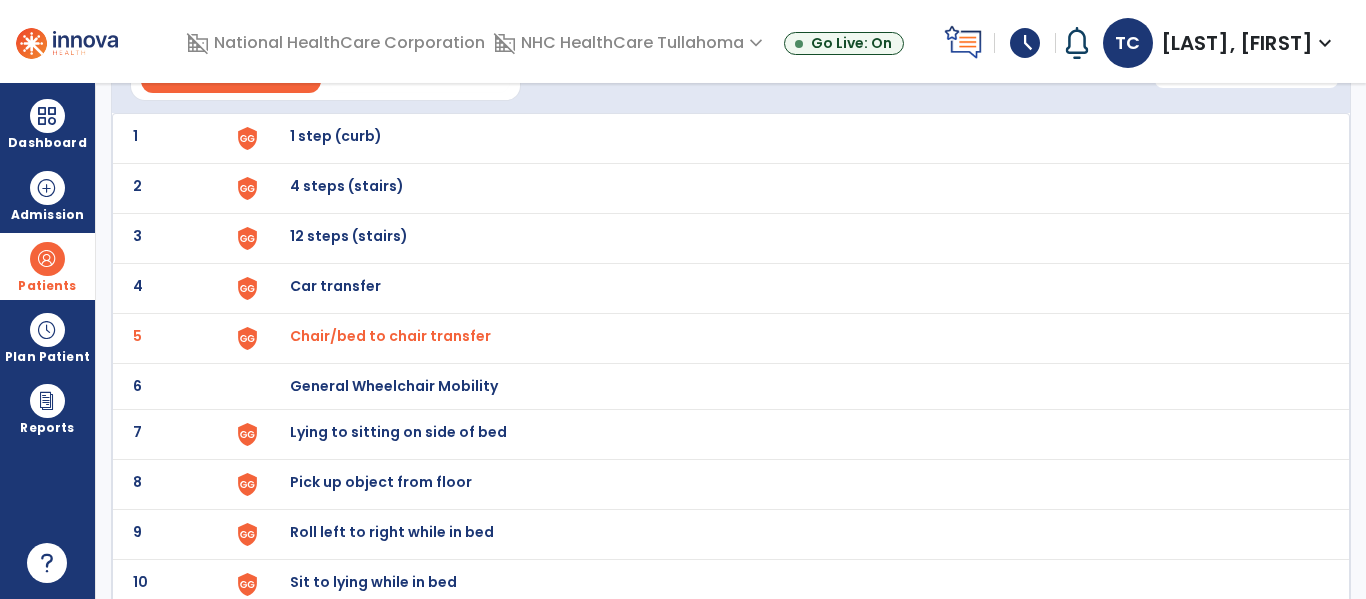 scroll, scrollTop: 193, scrollLeft: 0, axis: vertical 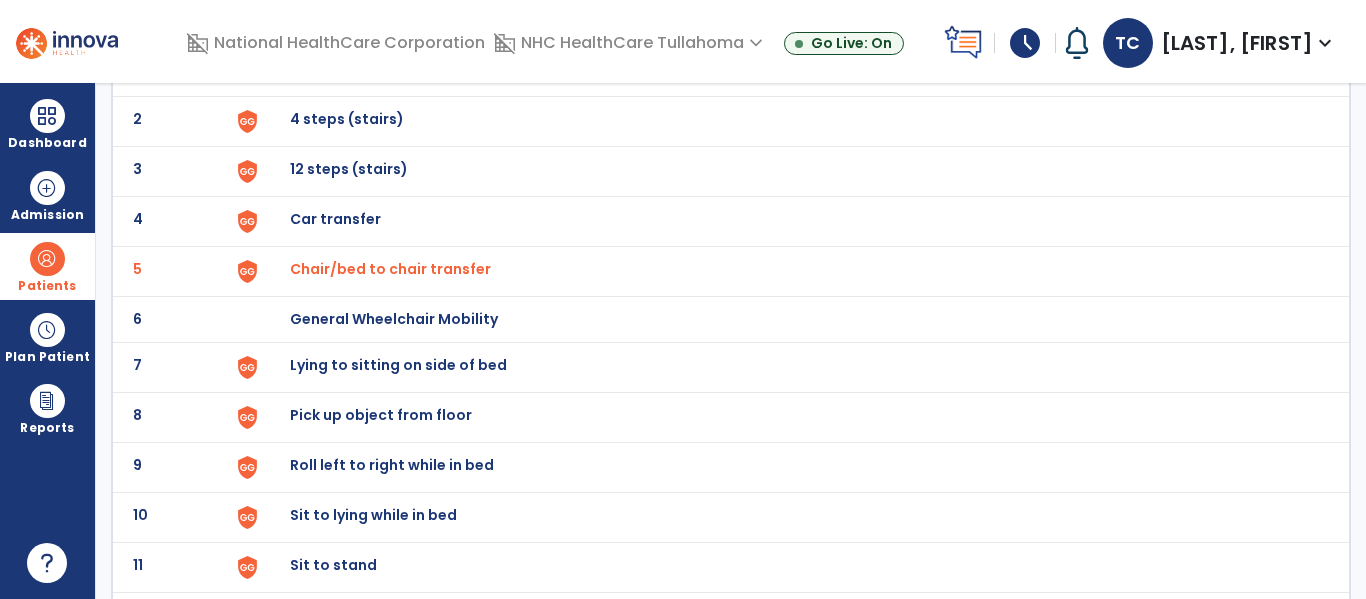 click on "Lying to sitting on side of bed" at bounding box center [336, 69] 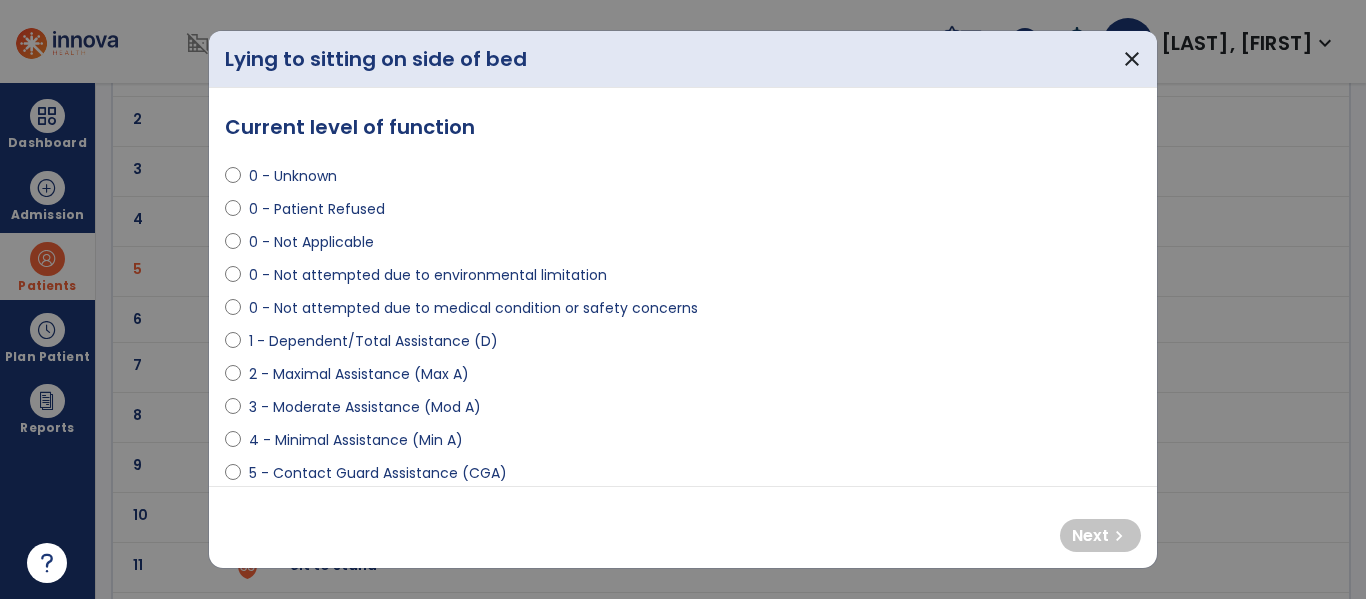 click on "2 - Maximal Assistance (Max A)" at bounding box center [359, 374] 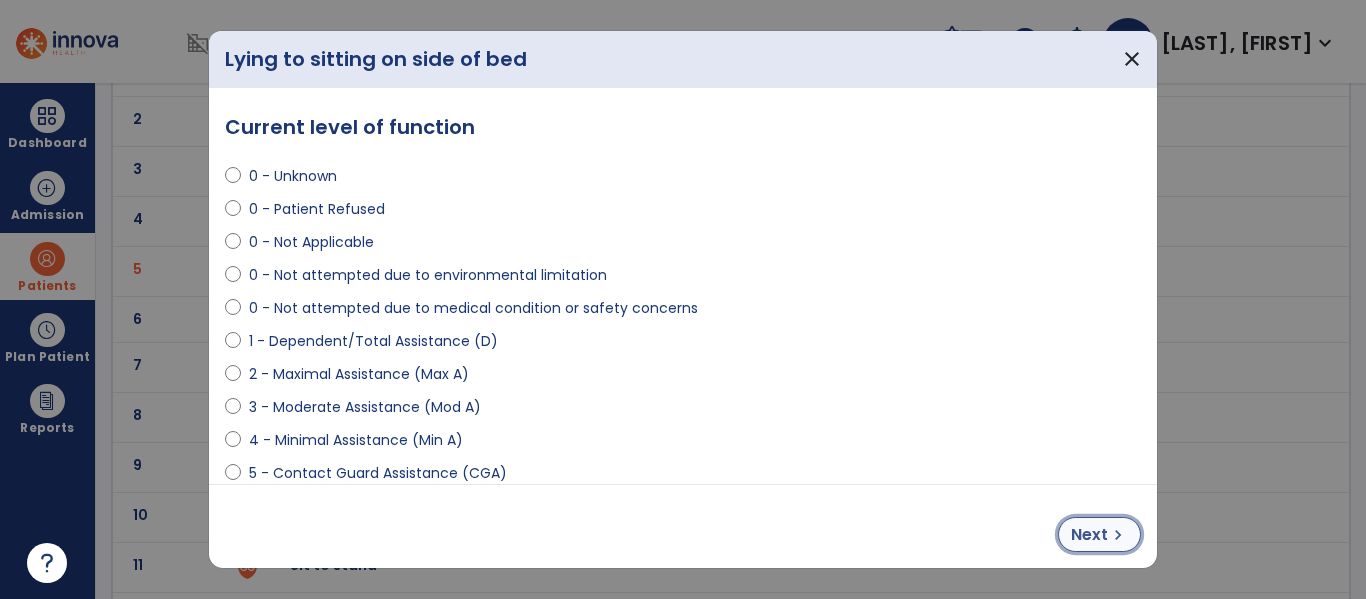 click on "Next" at bounding box center (1089, 535) 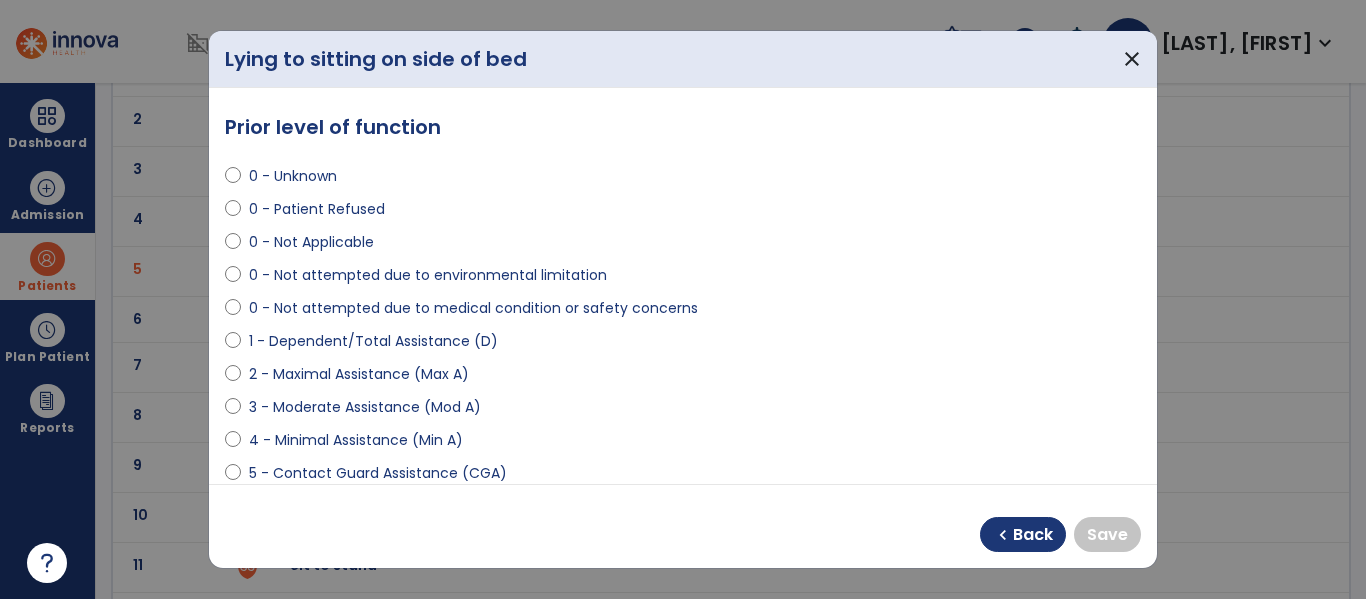 click on "2 - Maximal Assistance (Max A)" at bounding box center (359, 374) 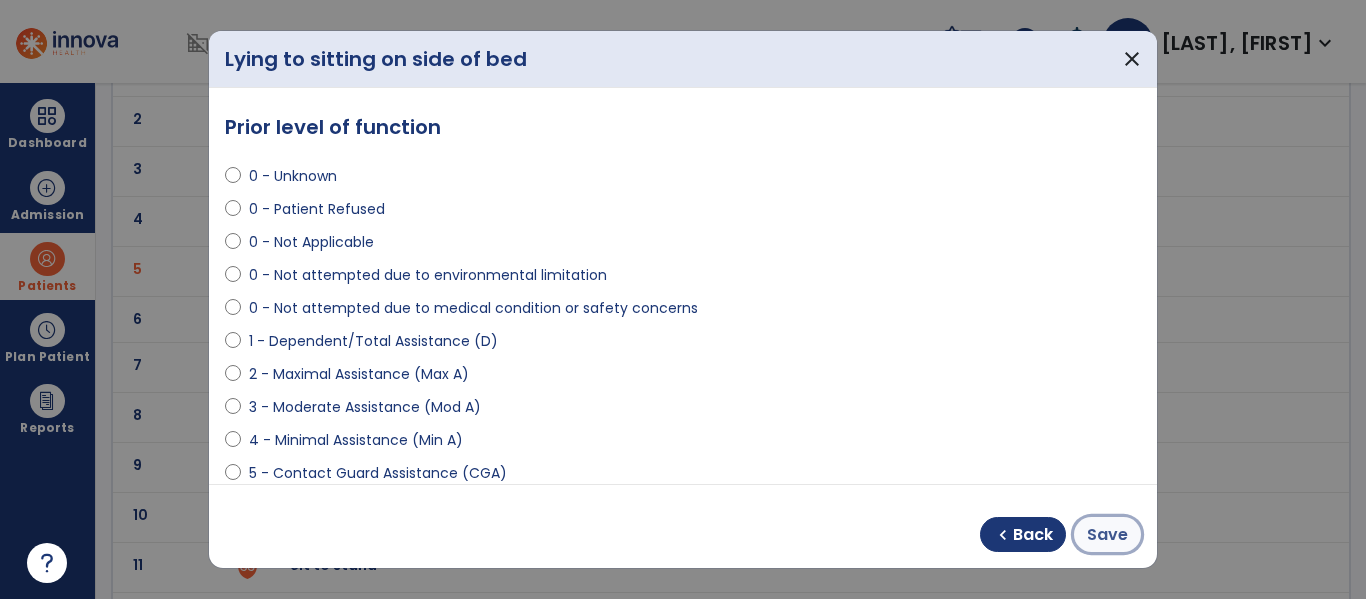 click on "Save" at bounding box center [1107, 535] 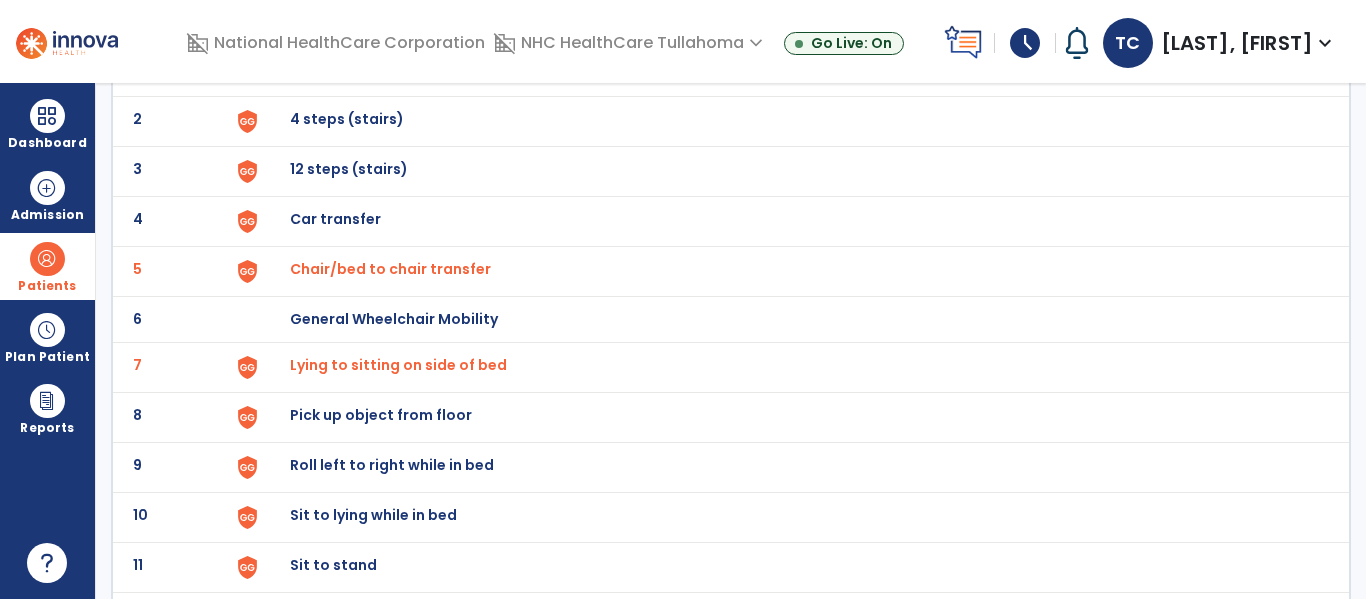 click on "Lying to sitting on side of bed" at bounding box center (390, 269) 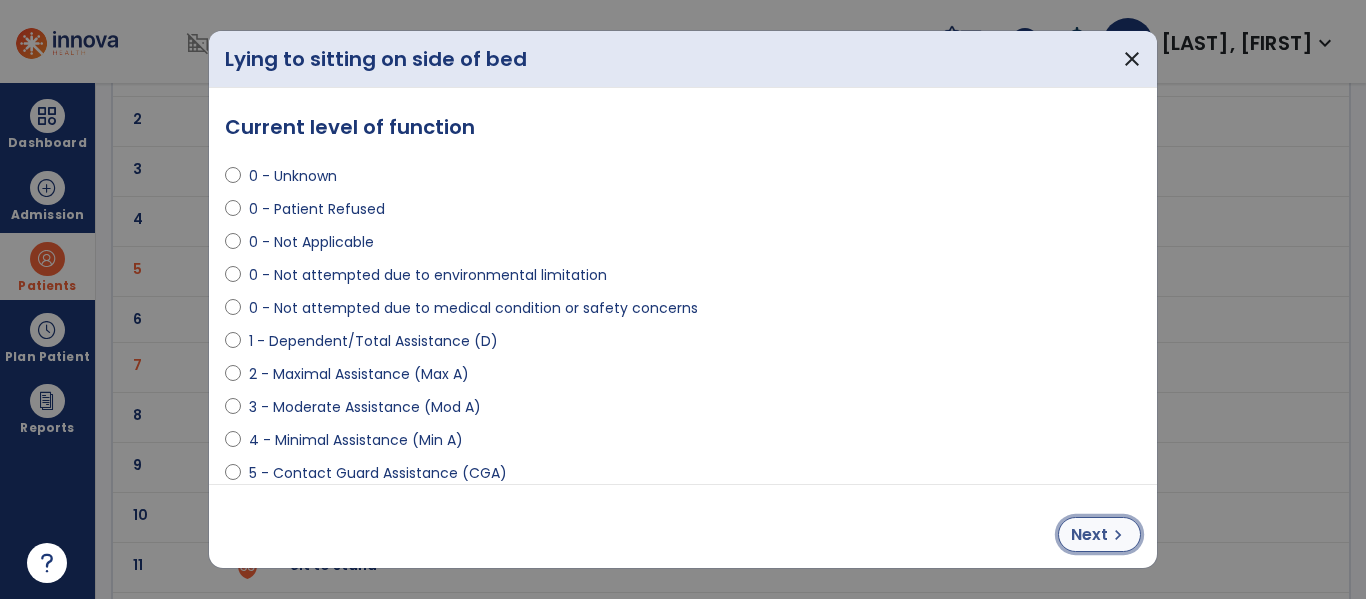 click on "Next" at bounding box center (1089, 535) 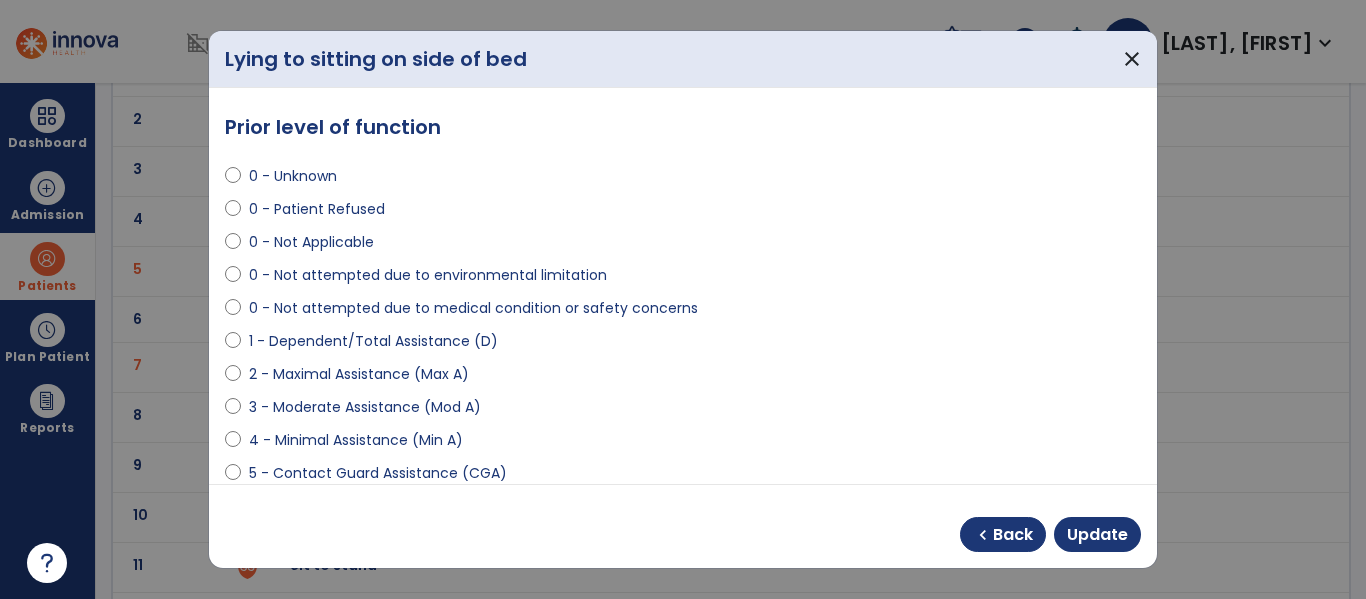 click on "3 - Moderate Assistance (Mod A)" at bounding box center (365, 407) 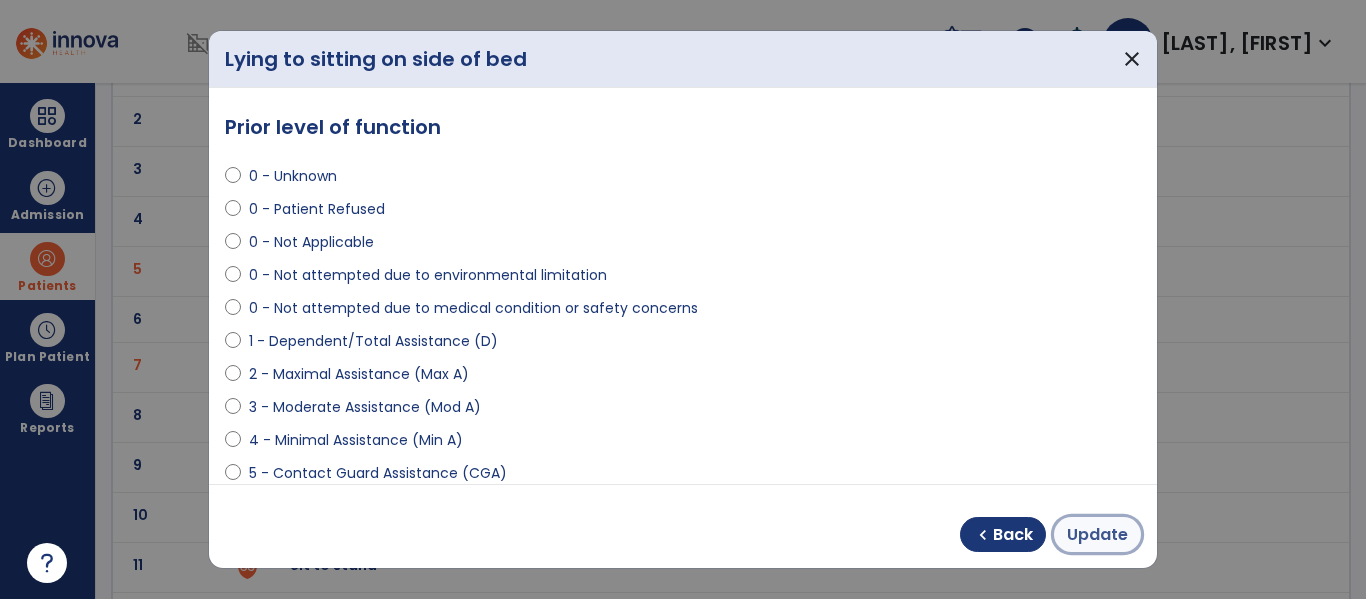 click on "Update" at bounding box center (1097, 535) 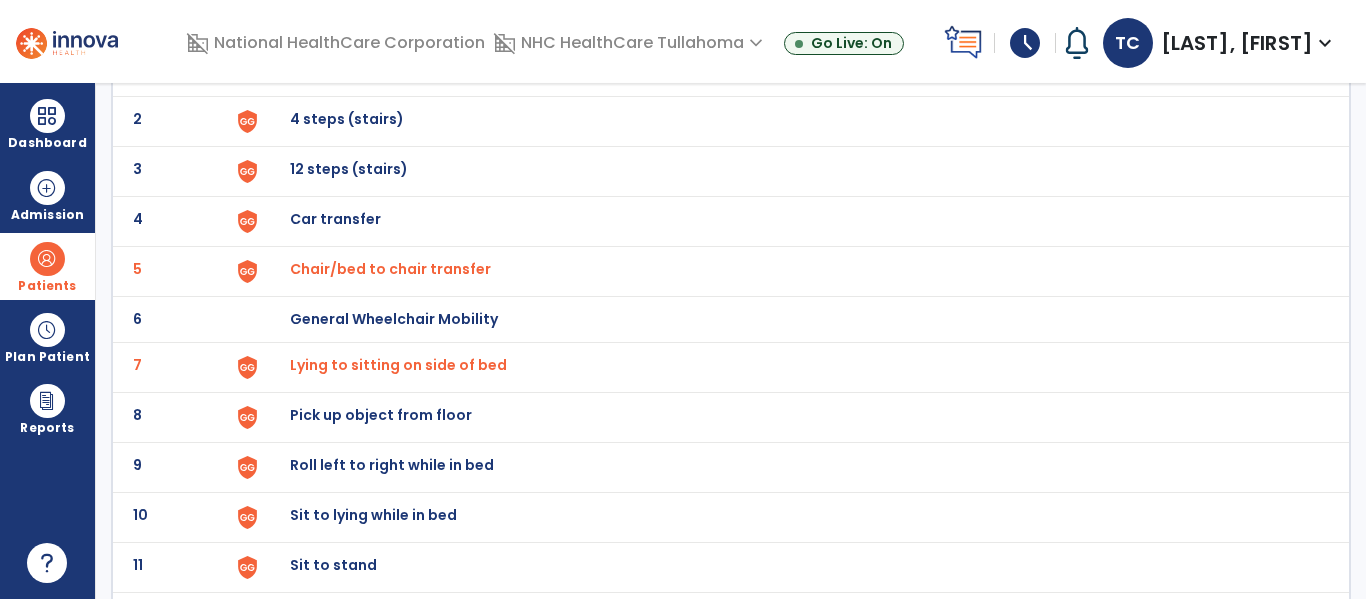 click on "10 Sit to lying while in bed" 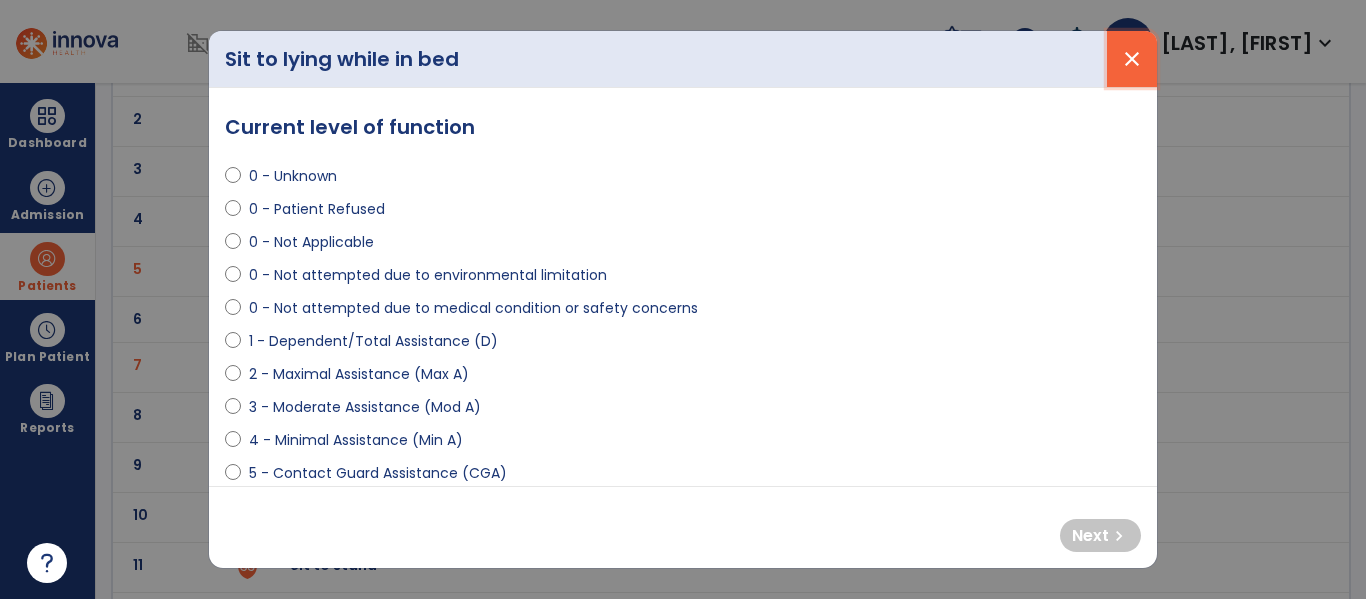 click on "close" at bounding box center [1132, 59] 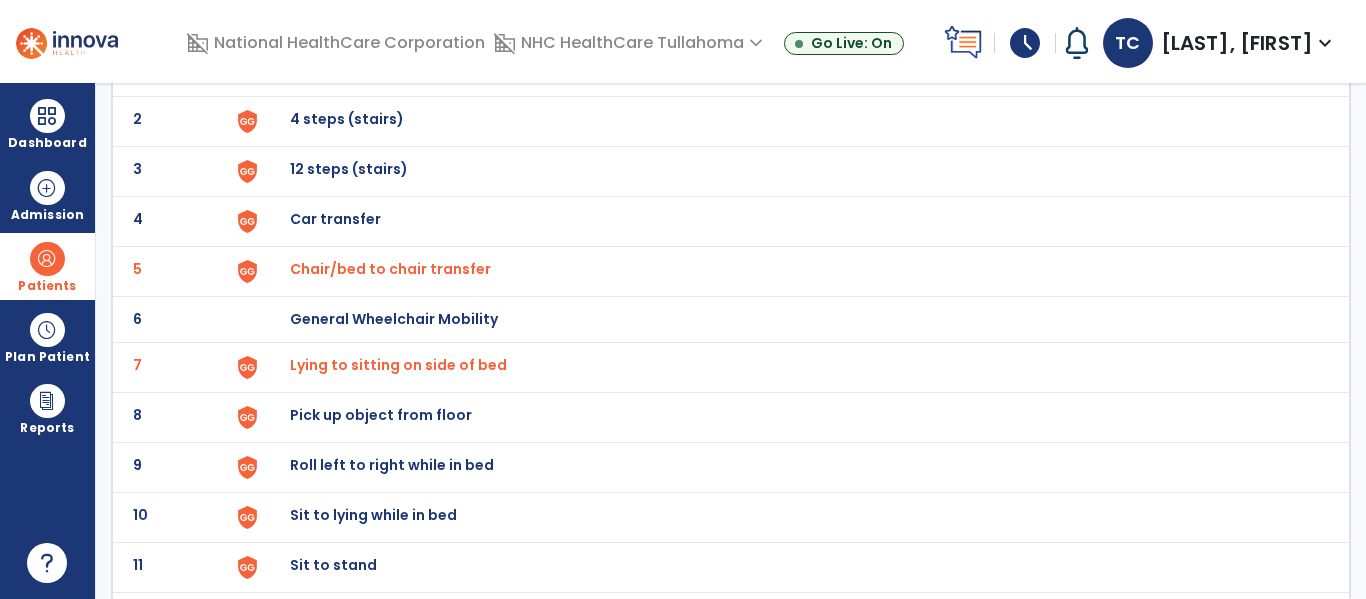 click on "TC [LAST], [FIRST] expand_more" at bounding box center (1220, 43) 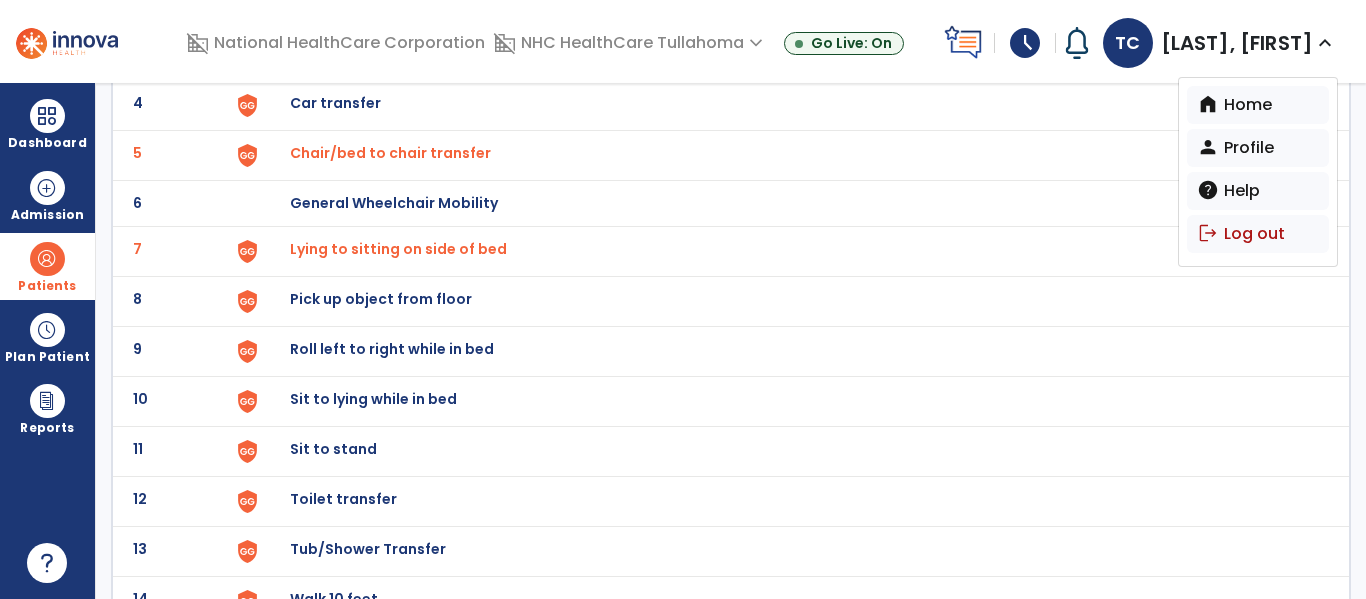 scroll, scrollTop: 310, scrollLeft: 0, axis: vertical 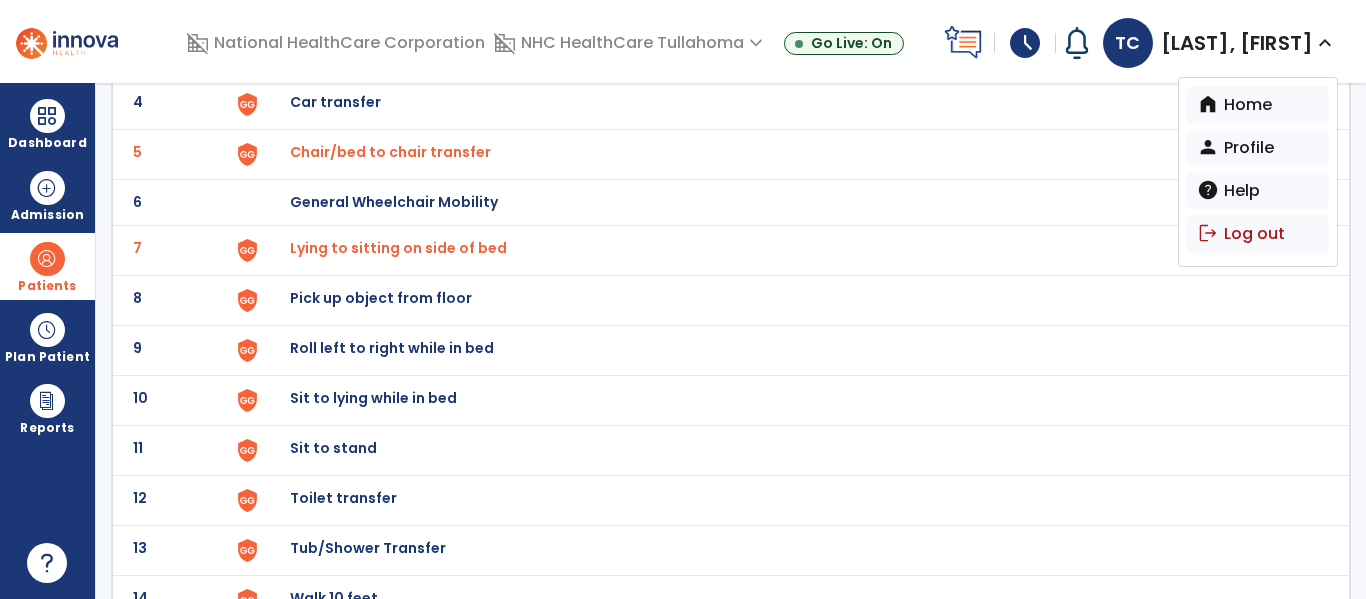 click on "Sit to lying while in bed" at bounding box center (336, -48) 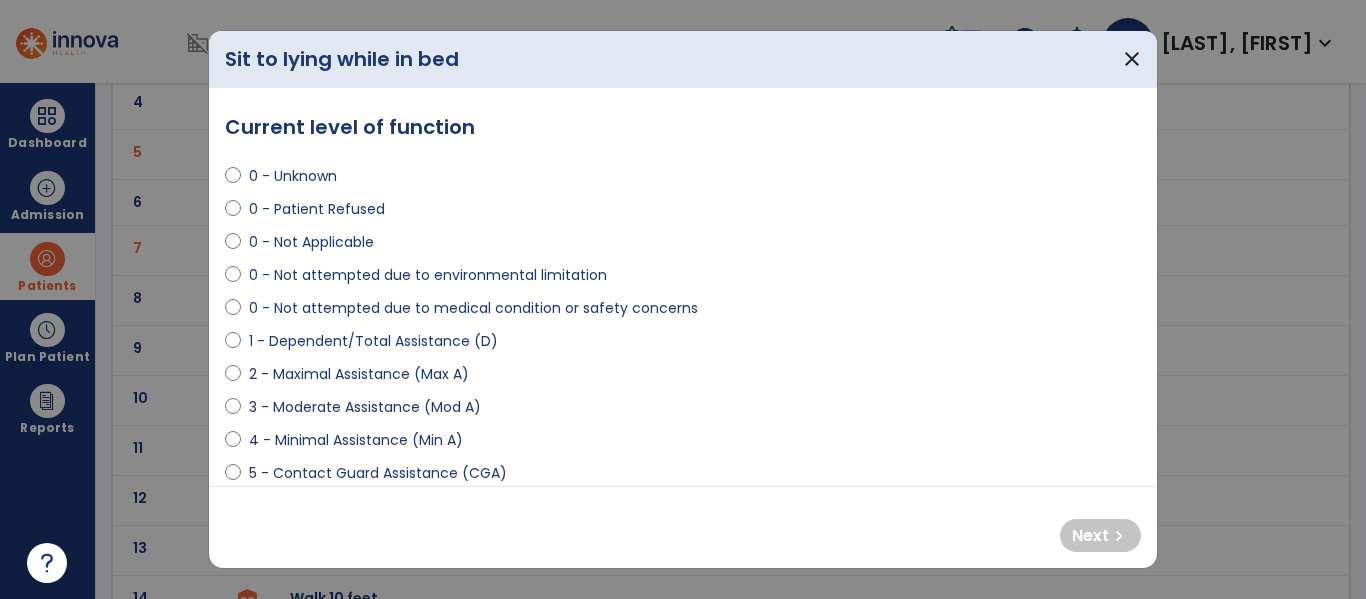 click on "1 - Dependent/Total Assistance (D)" at bounding box center [373, 341] 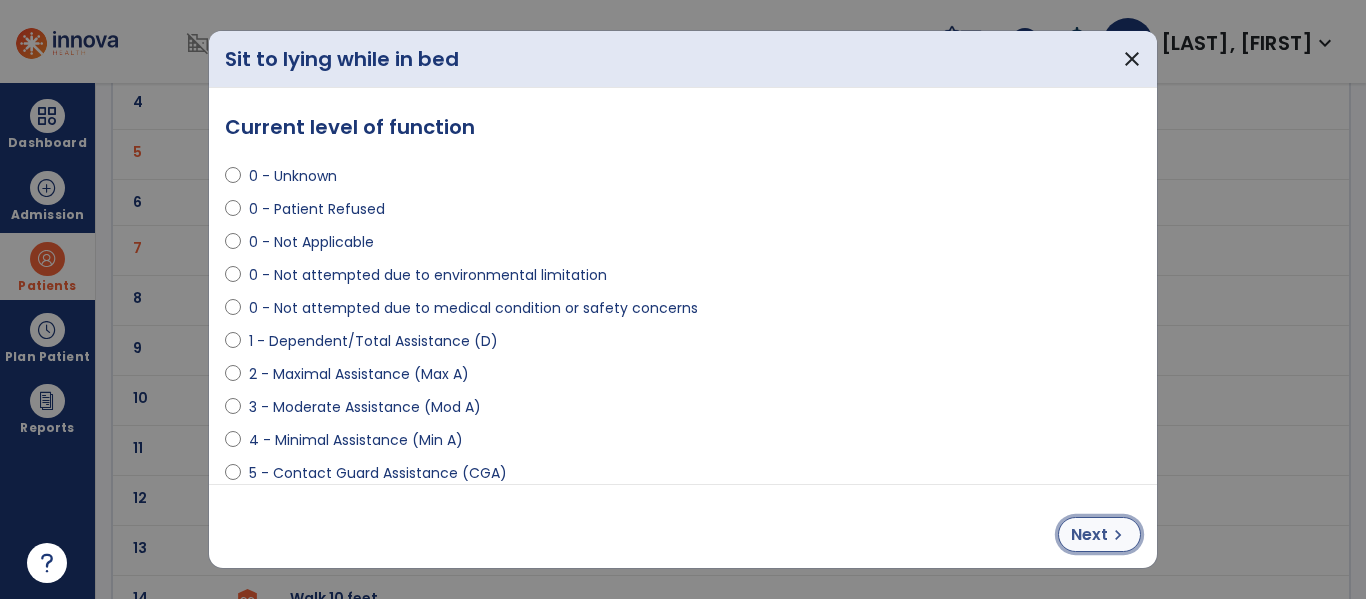click on "Next" at bounding box center (1089, 535) 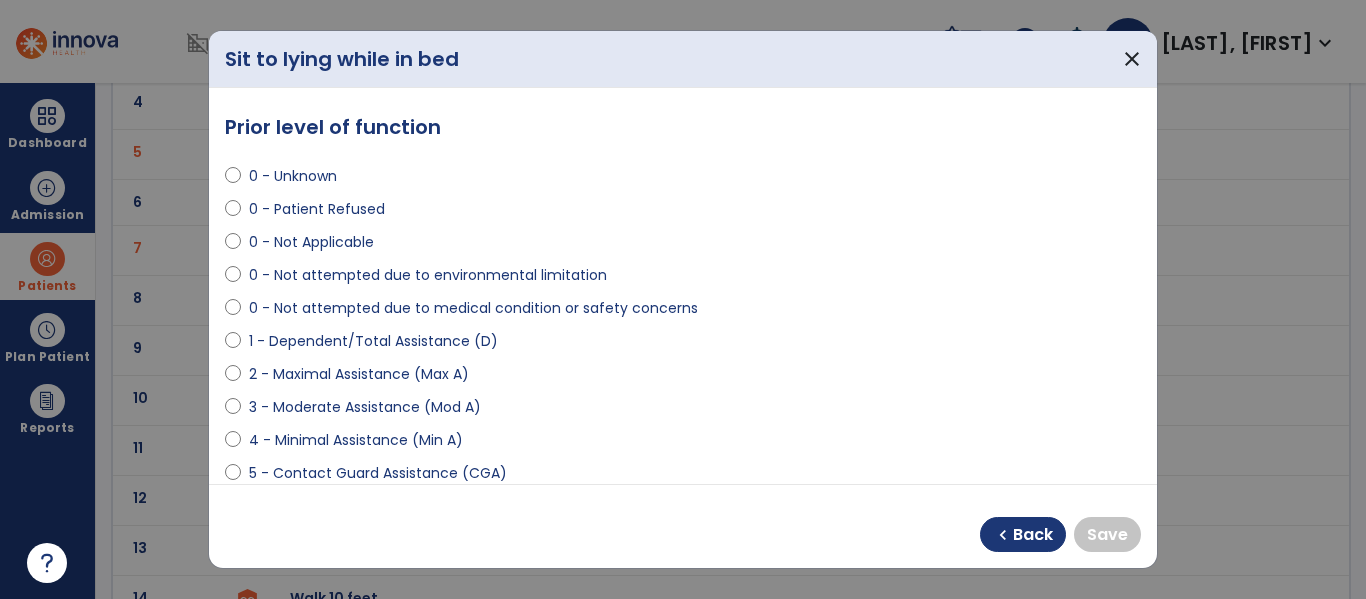 click on "2 - Maximal Assistance (Max A)" at bounding box center [359, 374] 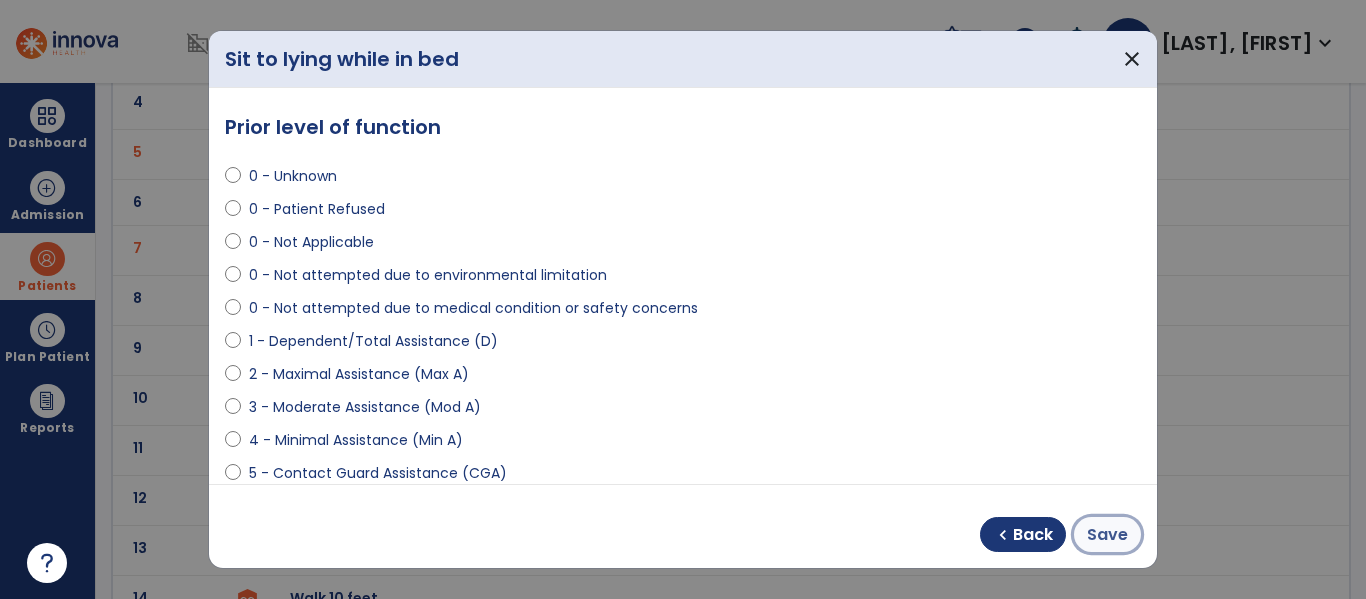click on "Save" at bounding box center (1107, 535) 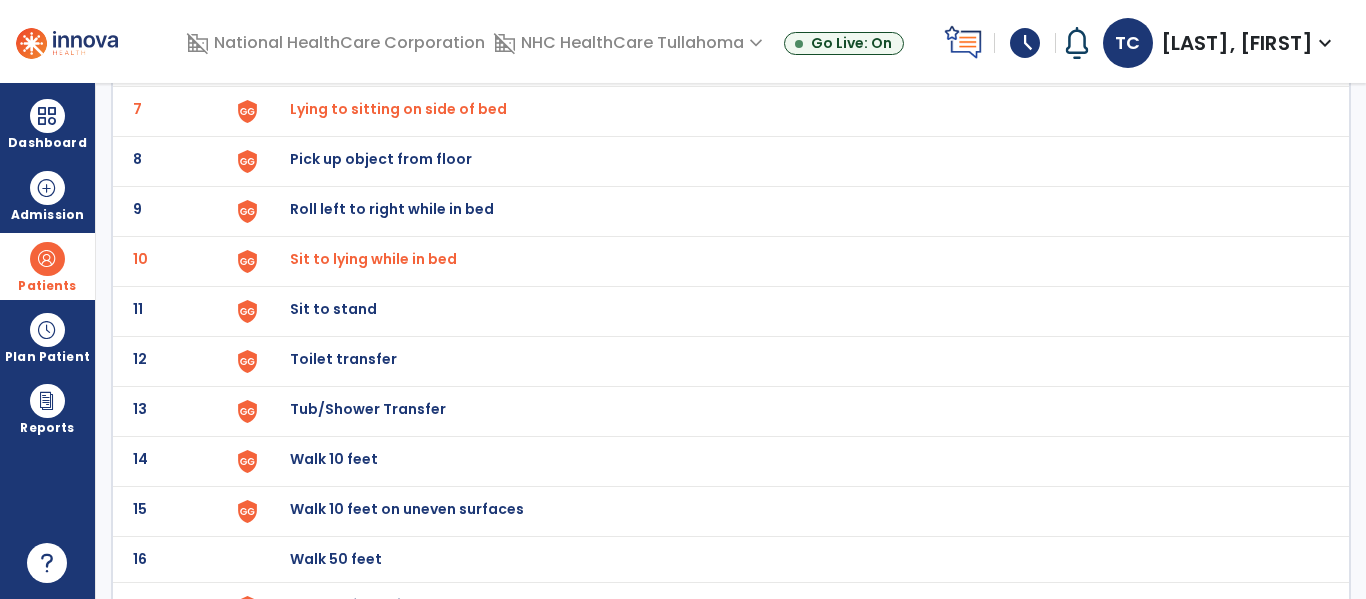 scroll, scrollTop: 458, scrollLeft: 0, axis: vertical 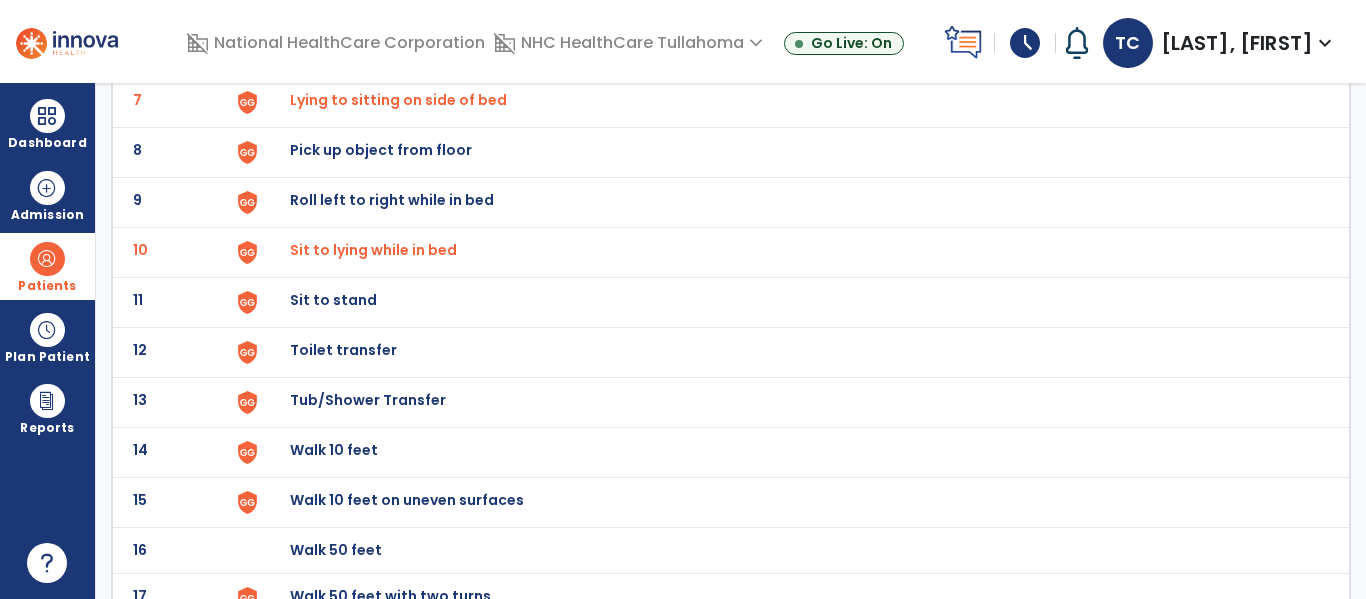 click on "Sit to stand" at bounding box center (336, -196) 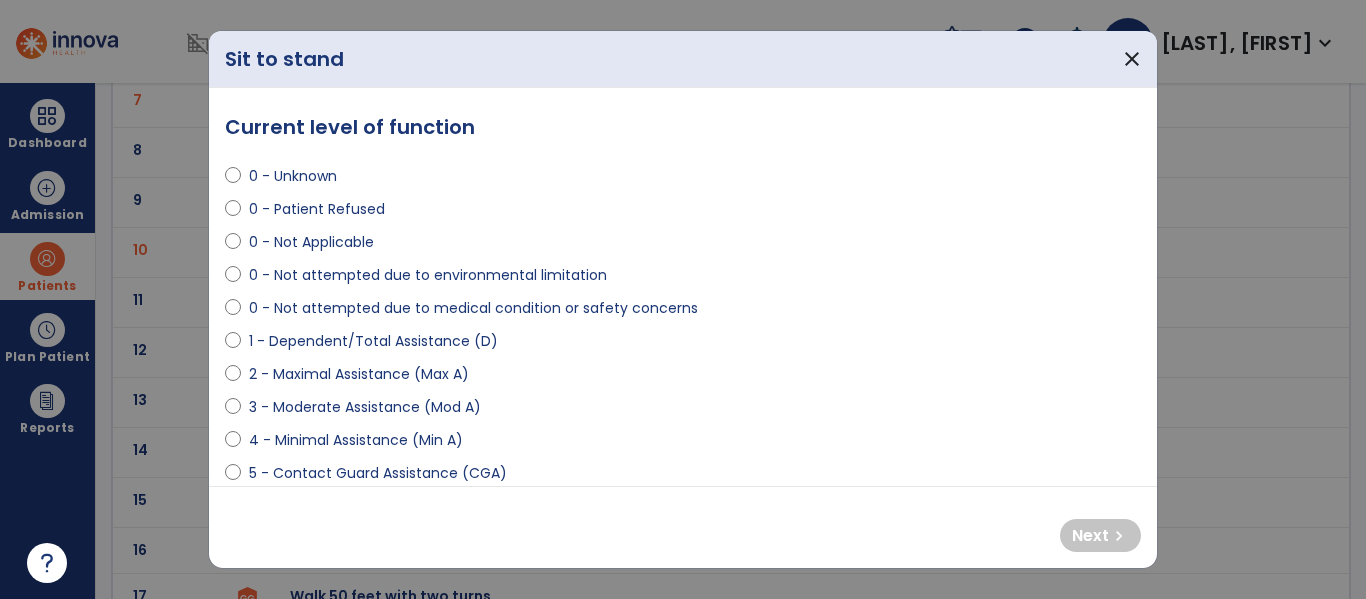 click on "0 - Not attempted due to medical condition or safety concerns" at bounding box center [473, 308] 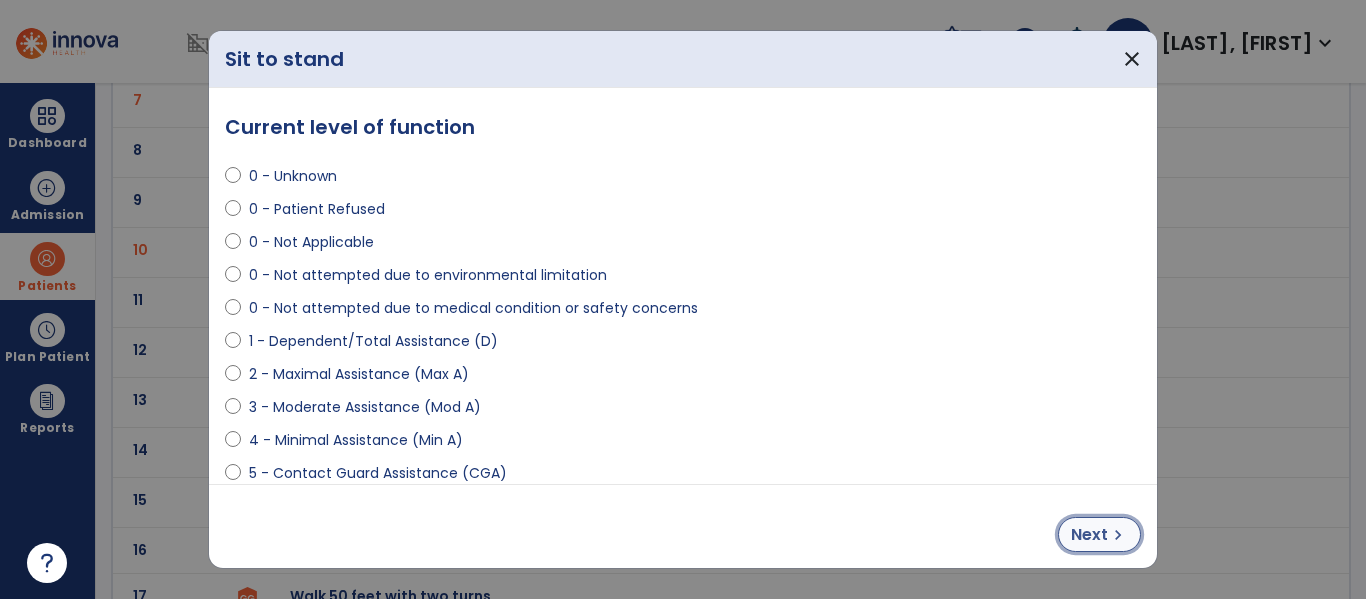 click on "chevron_right" at bounding box center [1118, 535] 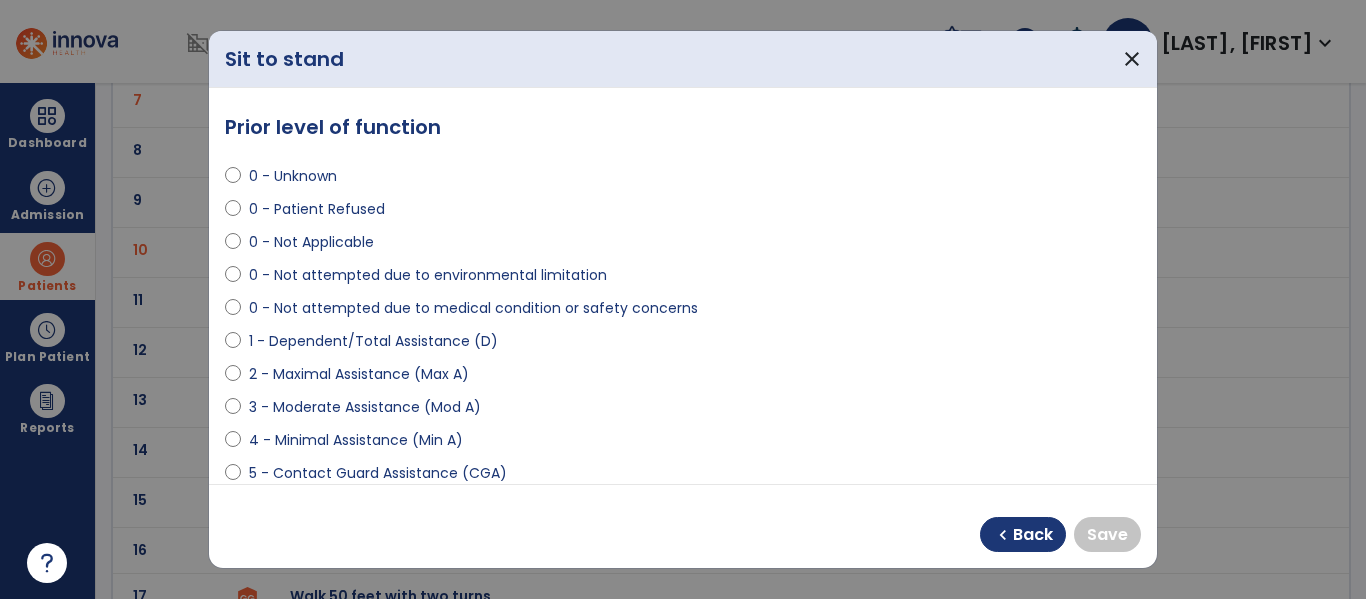 click on "2 - Maximal Assistance (Max A)" at bounding box center (359, 374) 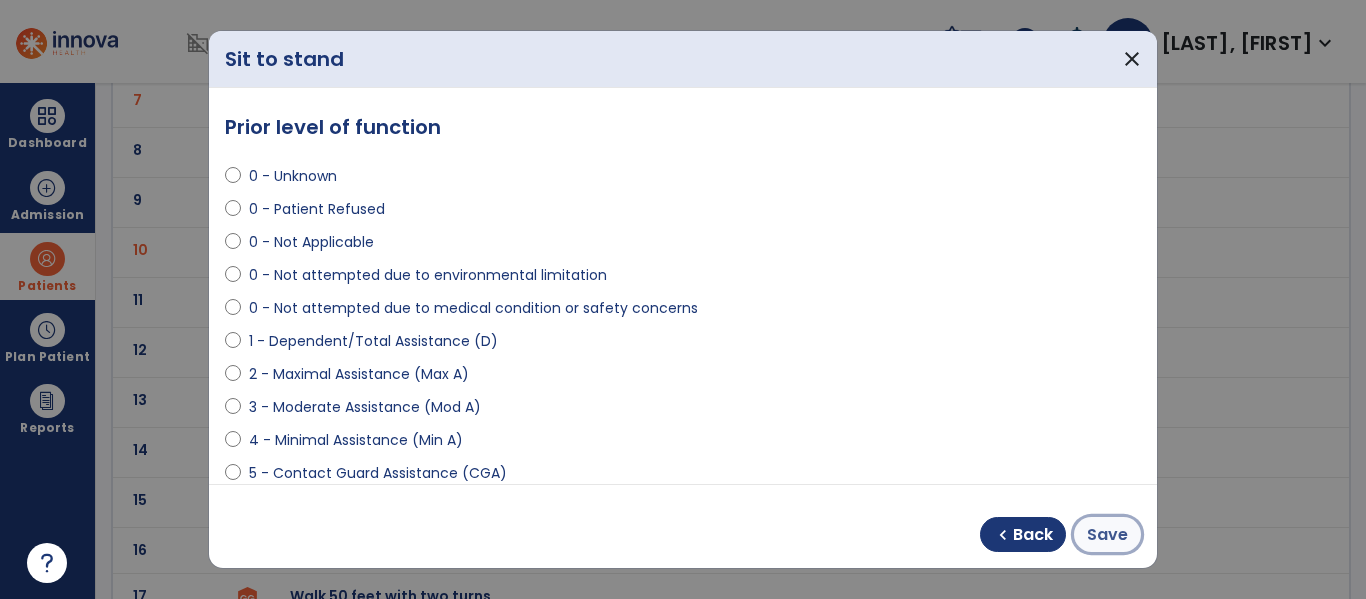 click on "Save" at bounding box center [1107, 534] 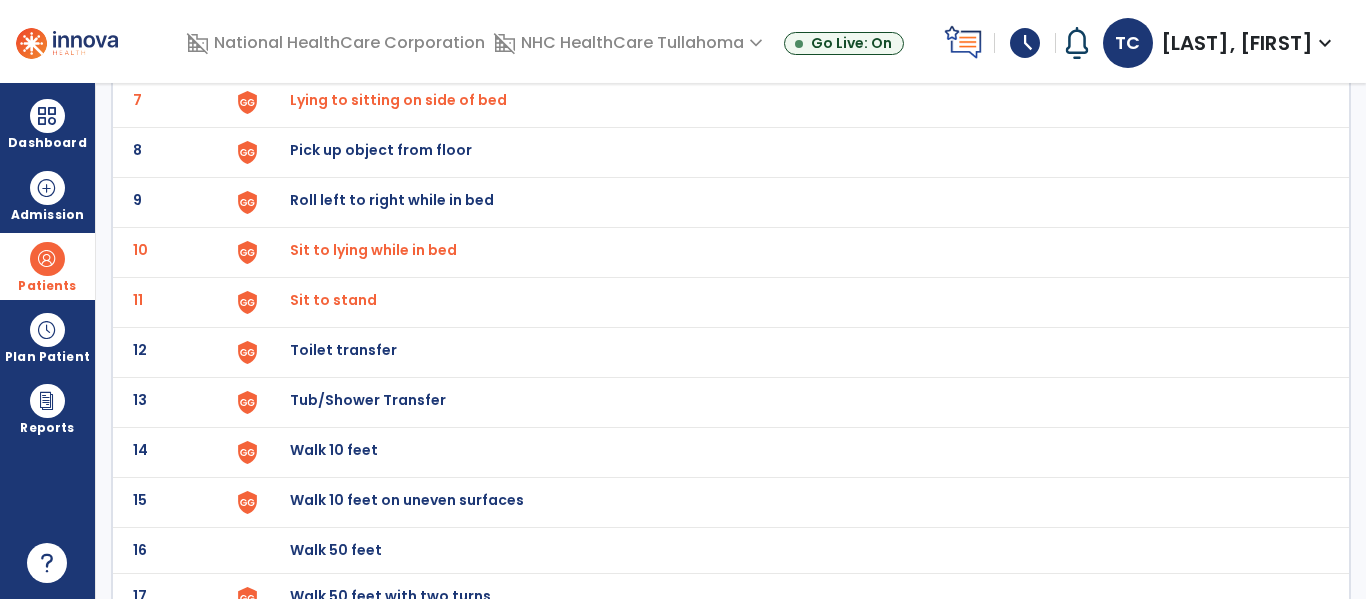 scroll, scrollTop: 0, scrollLeft: 0, axis: both 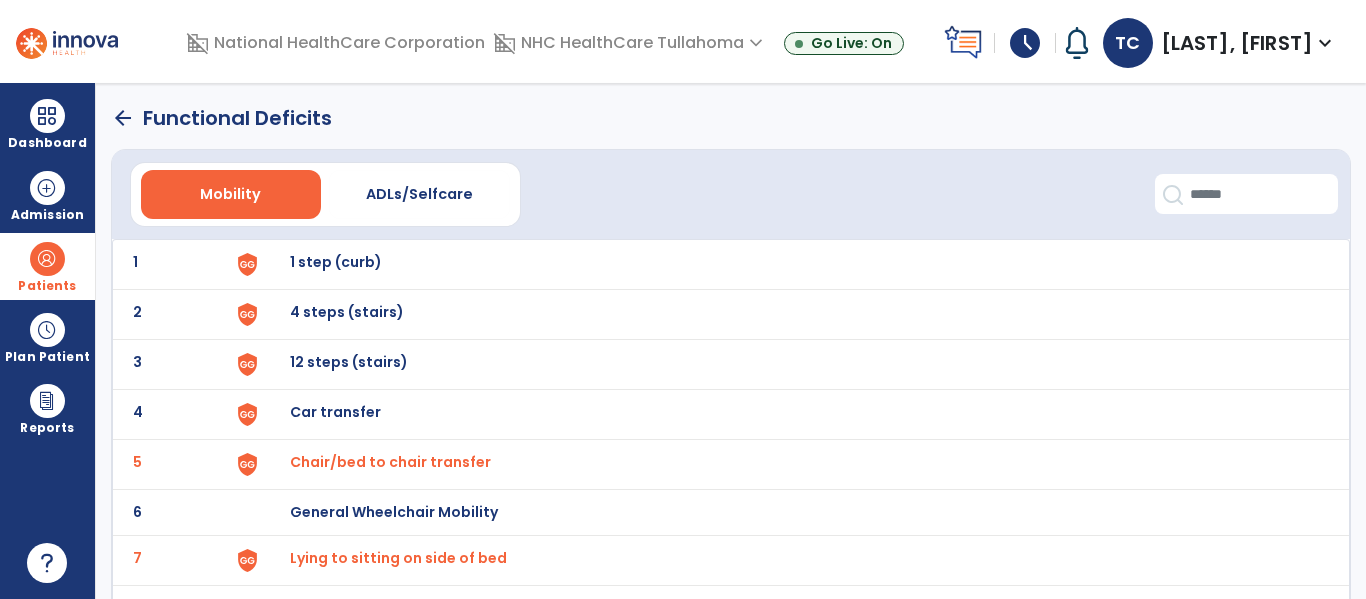 click on "arrow_back   Functional Deficits" 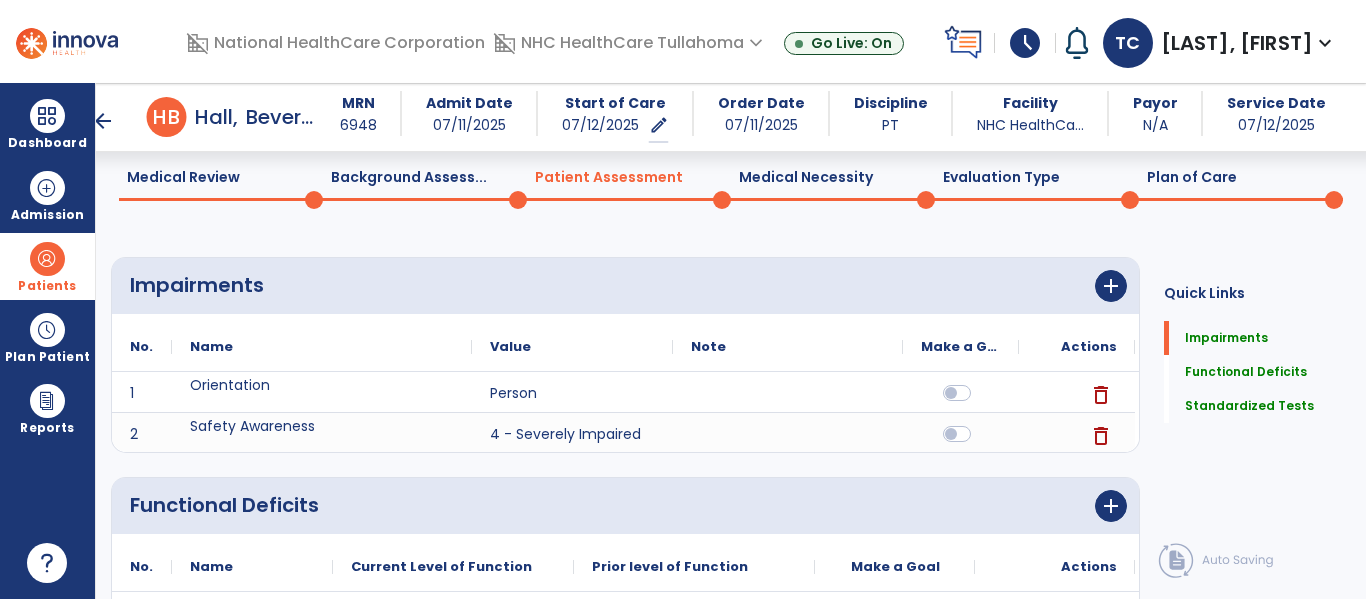 scroll, scrollTop: 0, scrollLeft: 0, axis: both 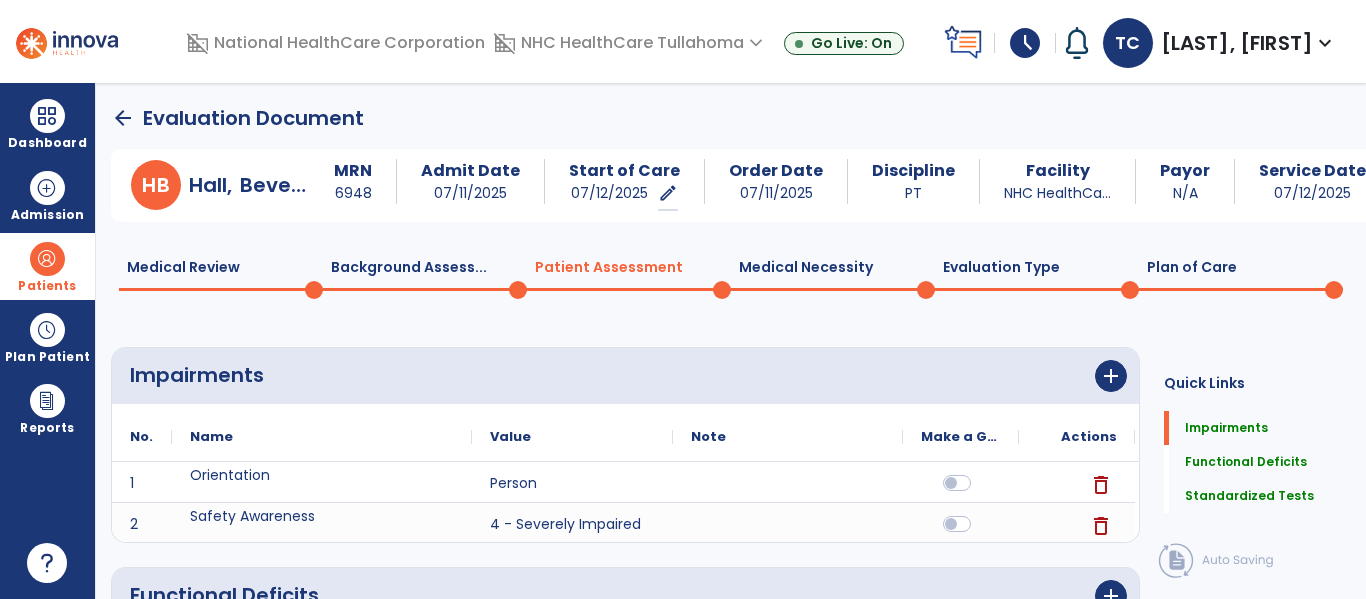 click on "Background Assess...  0" 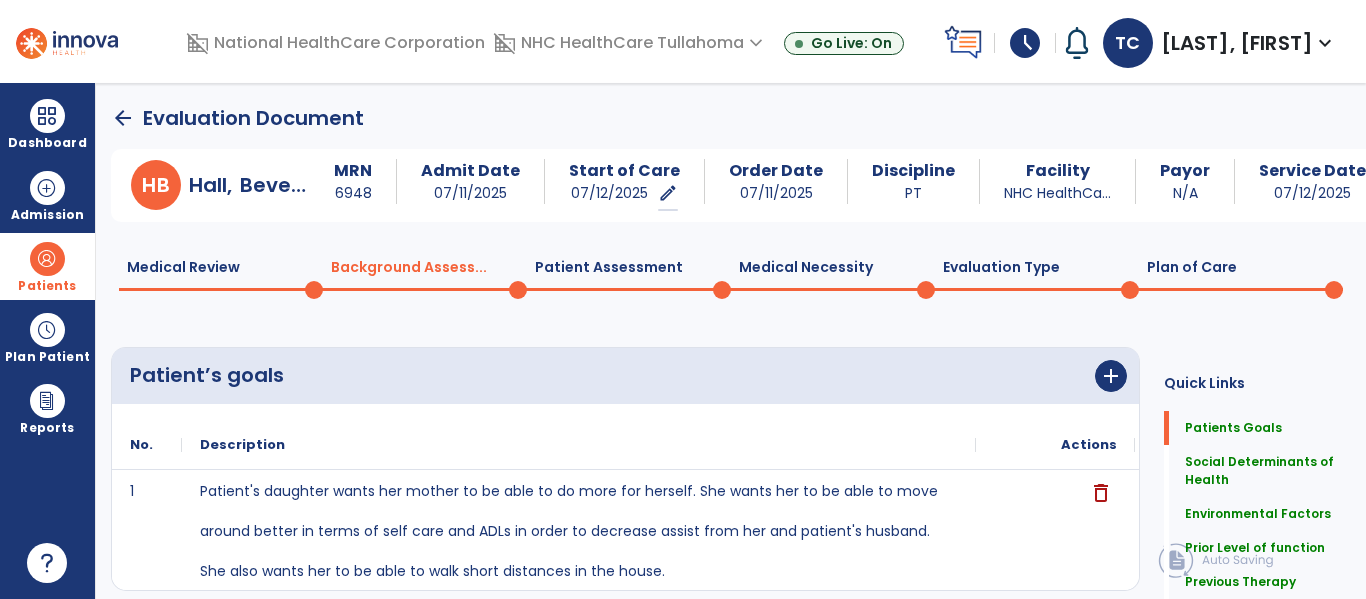 click on "Medical Necessity  0" 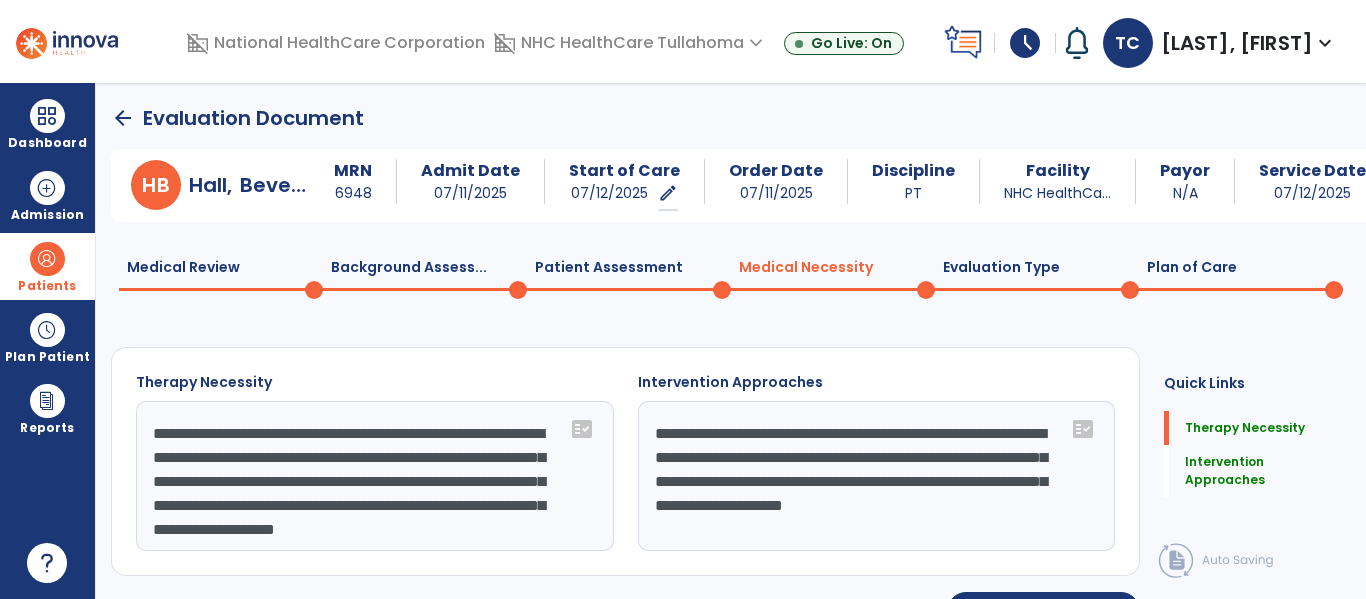 click on "Evaluation Type  0" 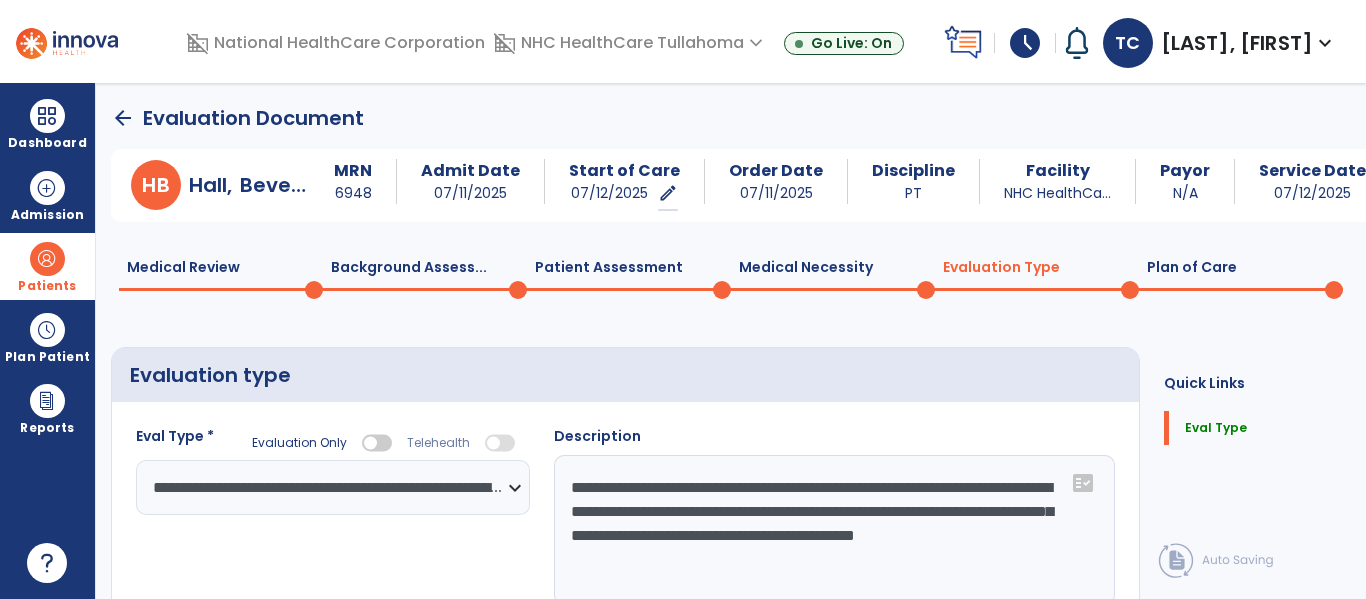 click on "Plan of Care  0" 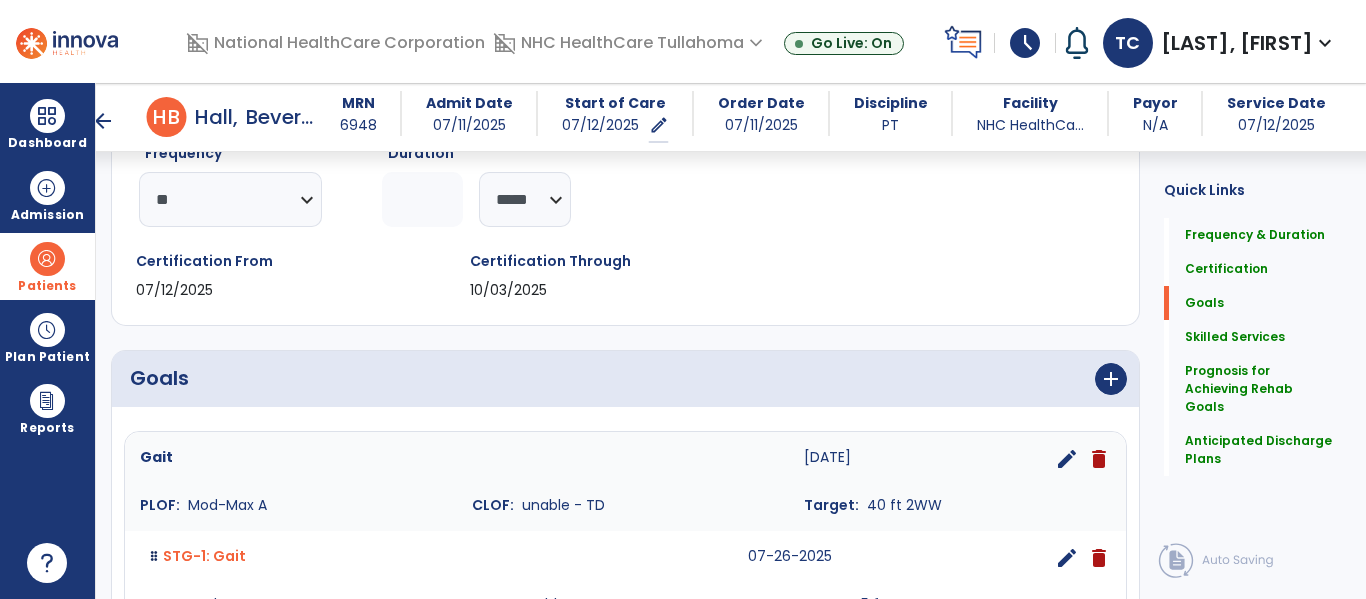 scroll, scrollTop: 418, scrollLeft: 0, axis: vertical 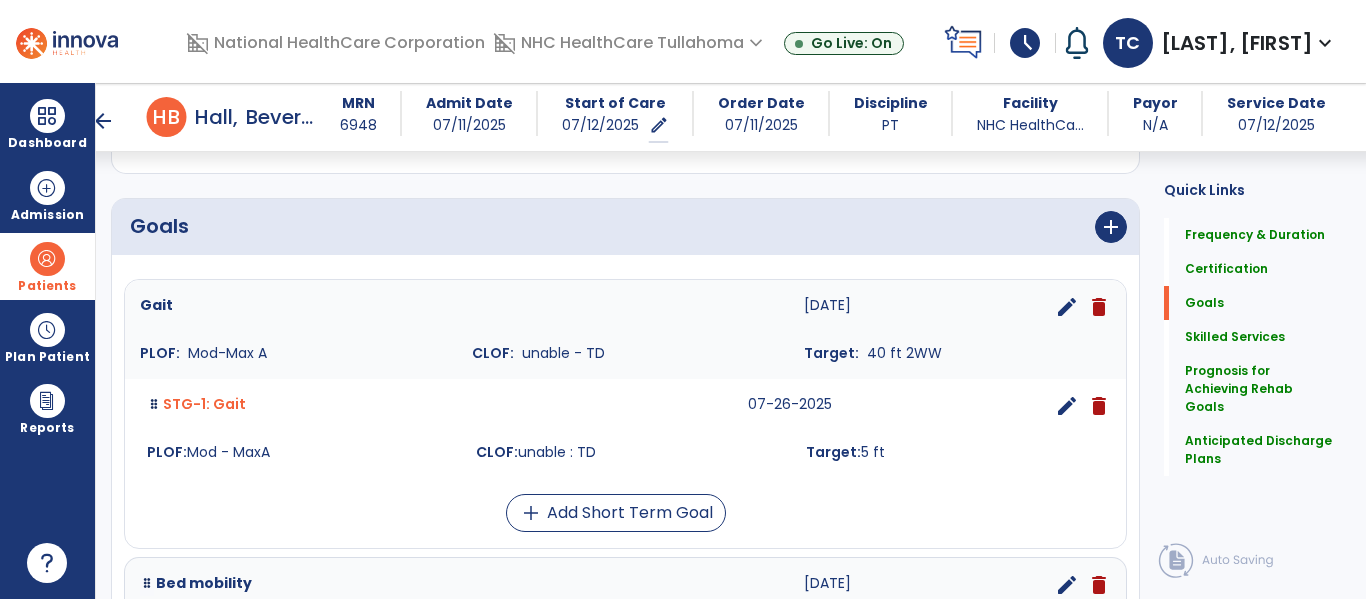drag, startPoint x: 1070, startPoint y: 209, endPoint x: 1090, endPoint y: 205, distance: 20.396078 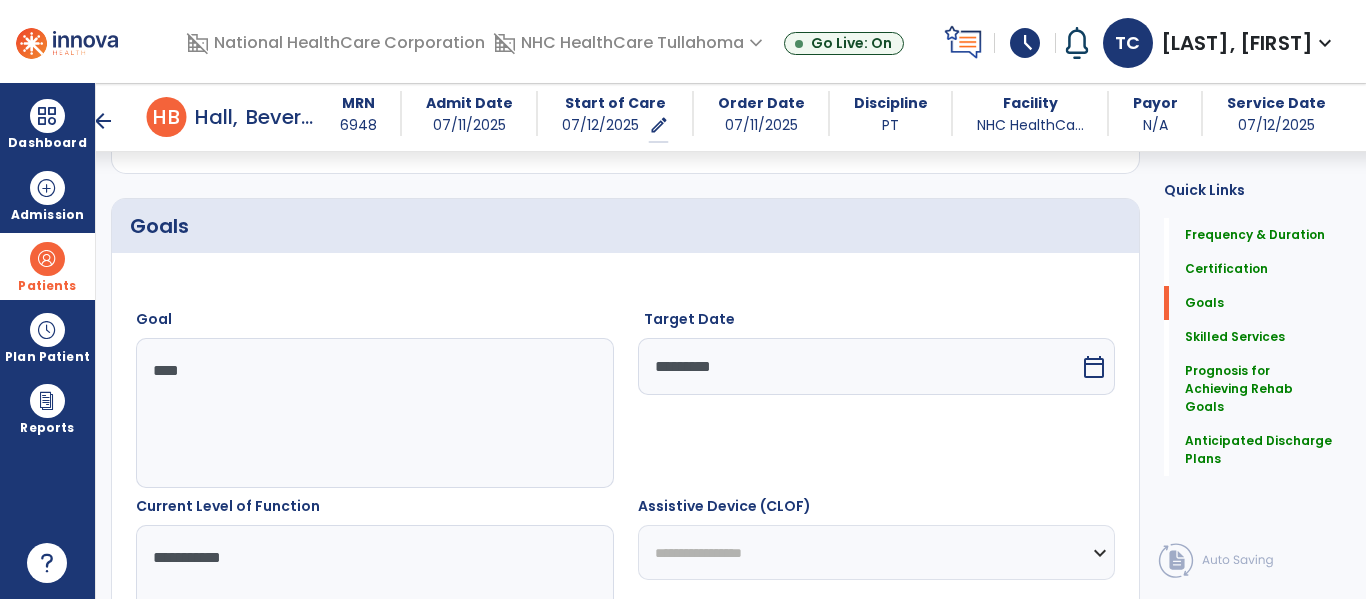 scroll, scrollTop: 74, scrollLeft: 0, axis: vertical 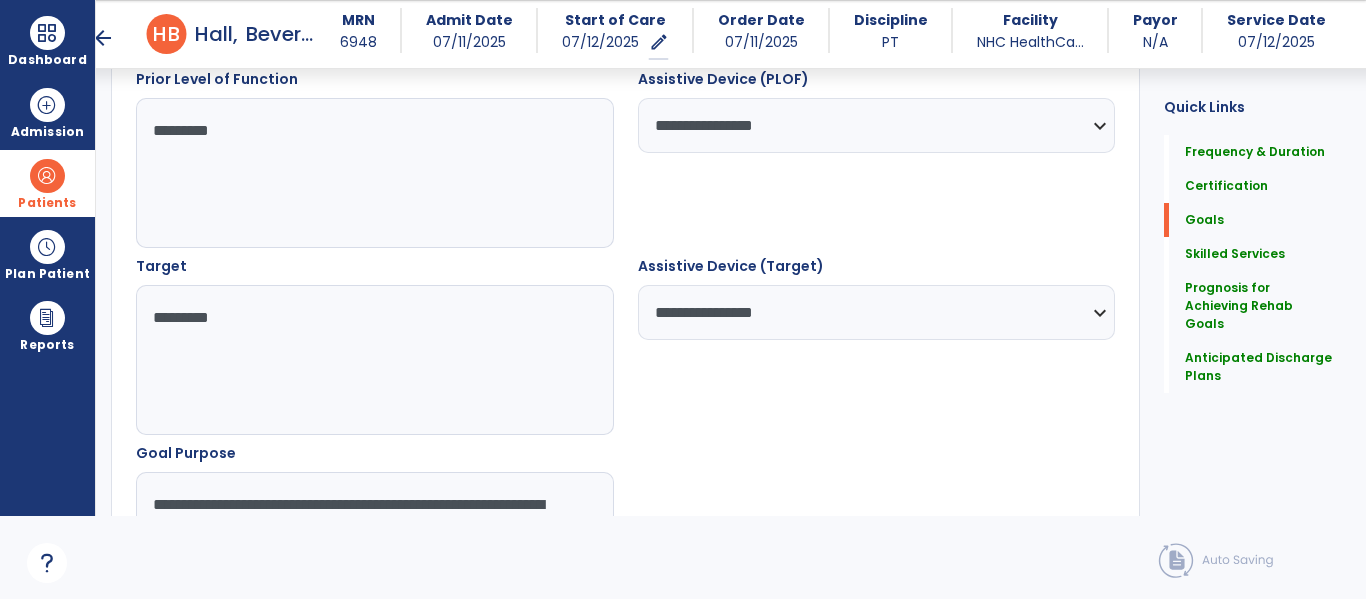 click on "*********" at bounding box center (374, 360) 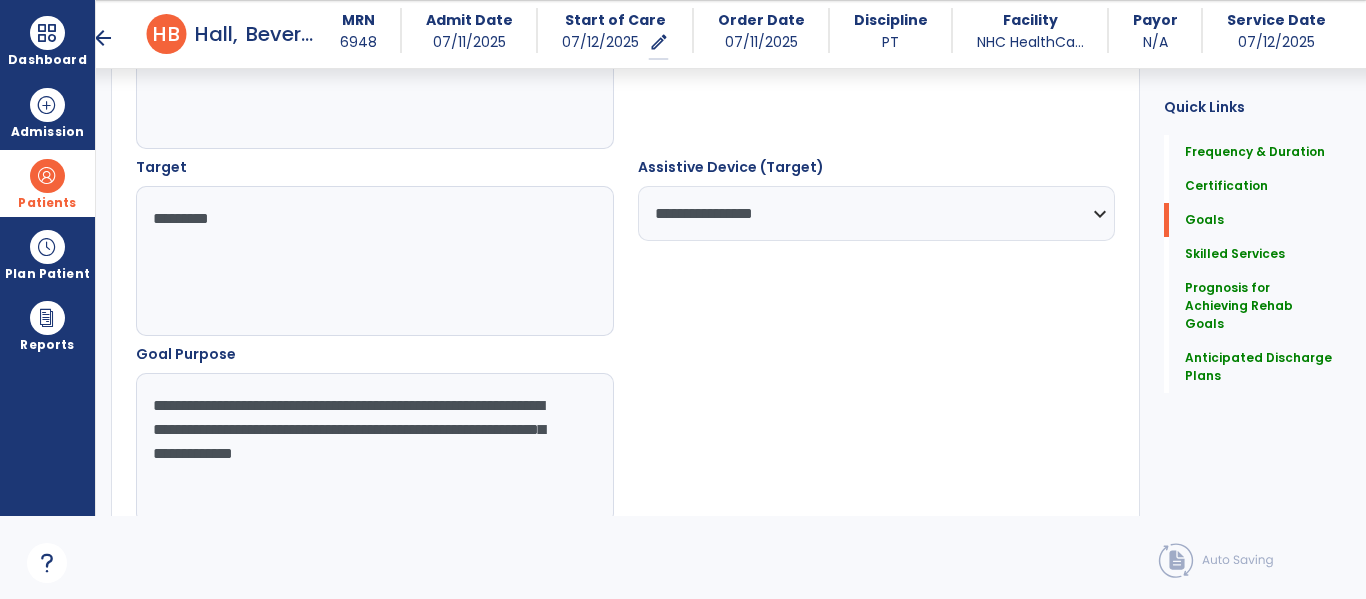 scroll, scrollTop: 1049, scrollLeft: 0, axis: vertical 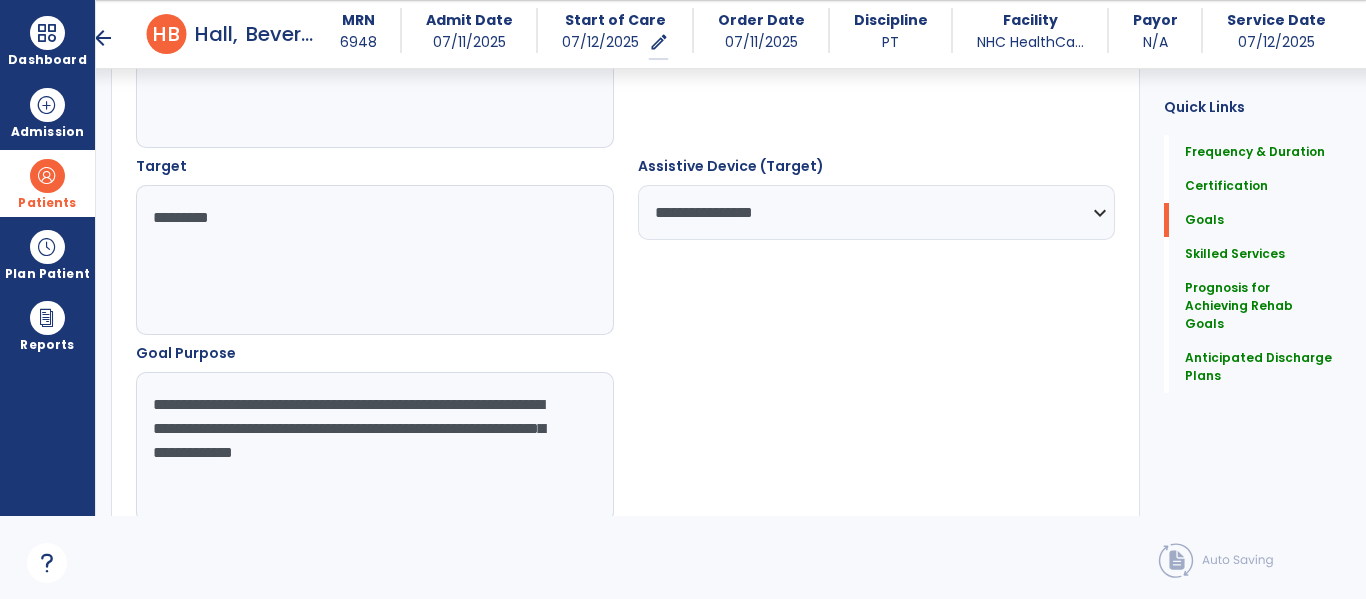 type on "*********" 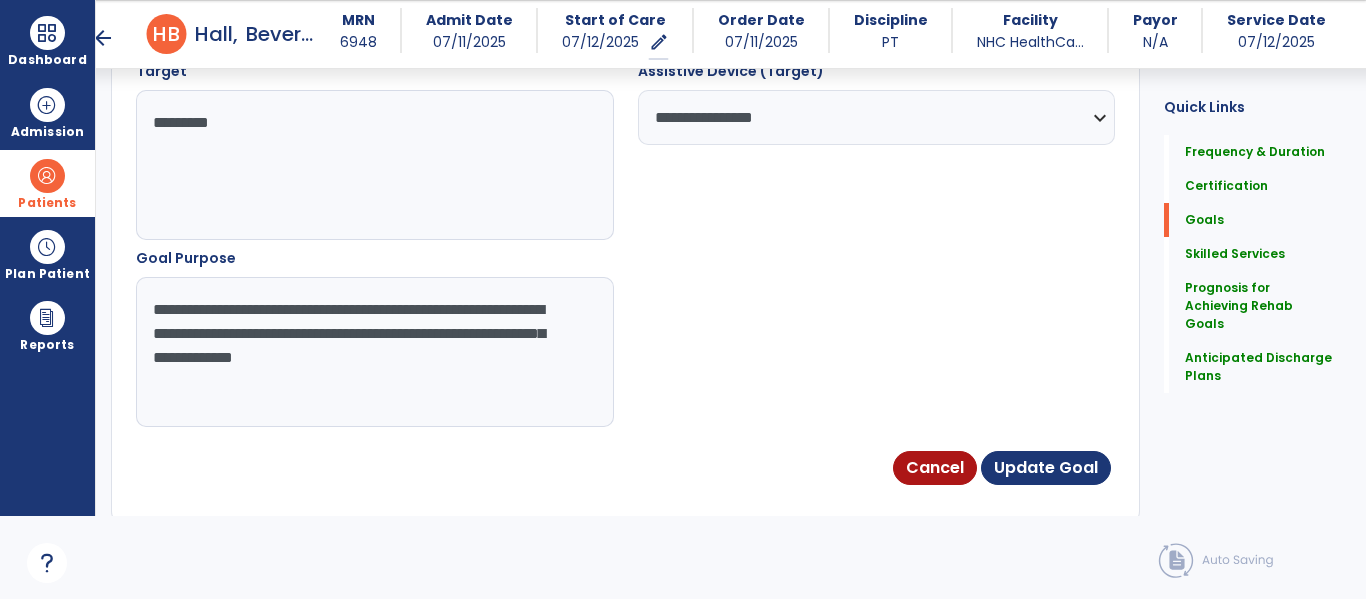 scroll, scrollTop: 1146, scrollLeft: 0, axis: vertical 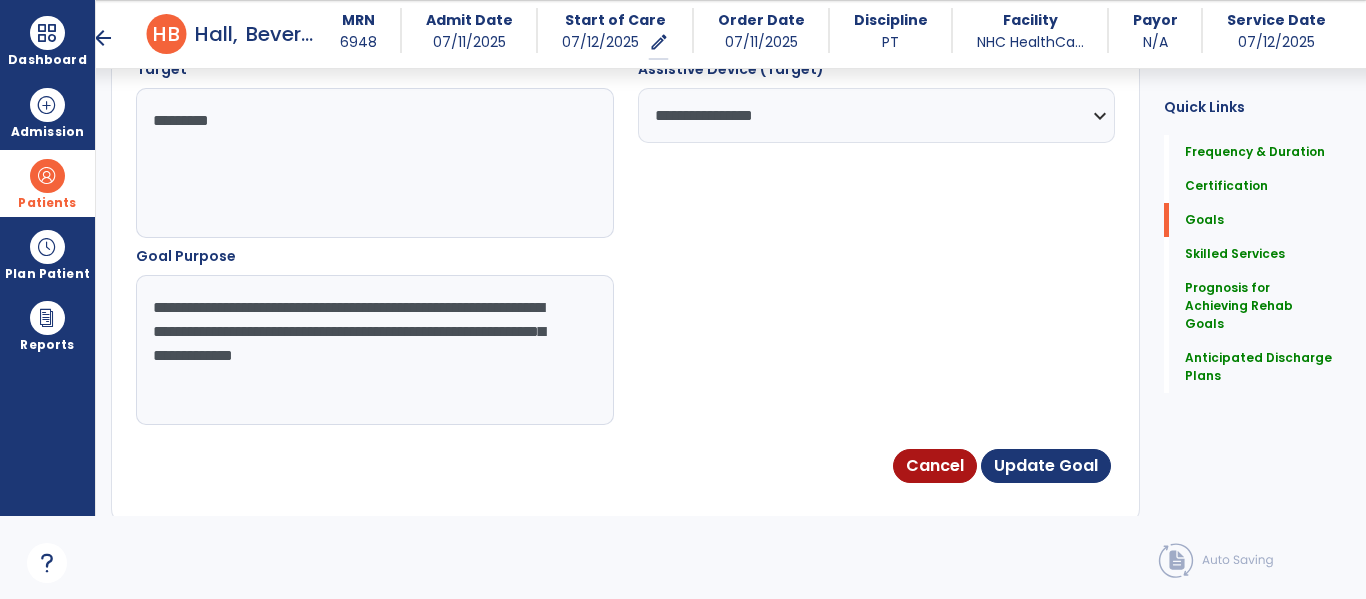 click on "**********" at bounding box center (374, 350) 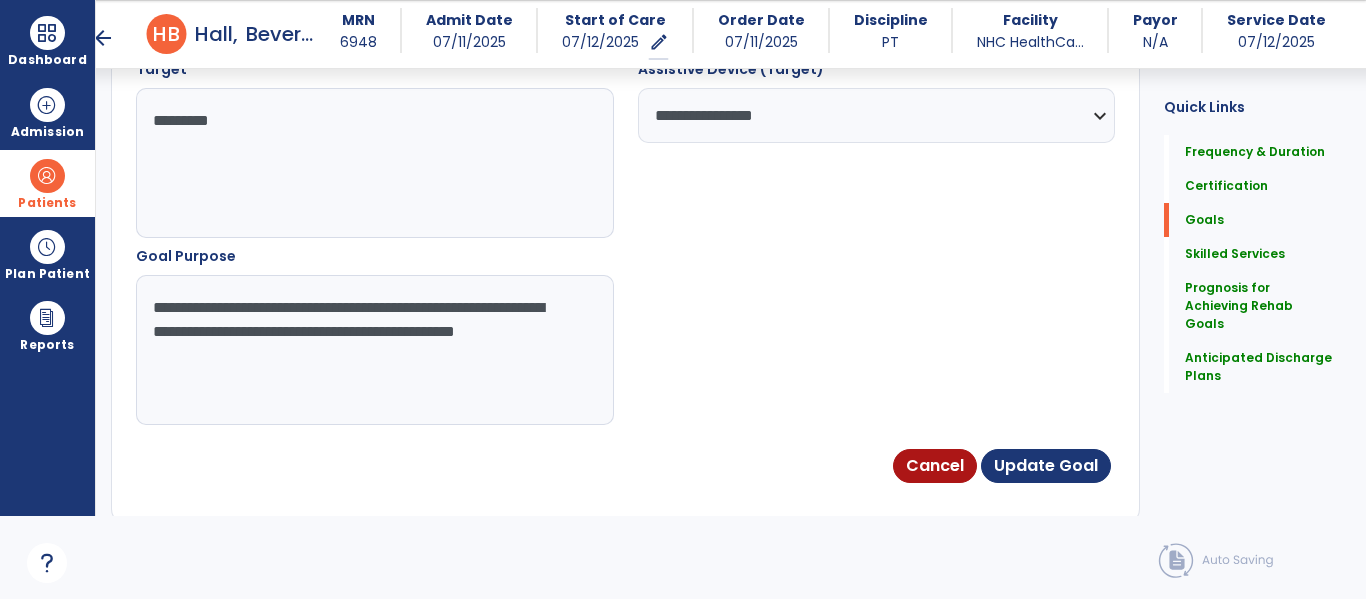 type on "**********" 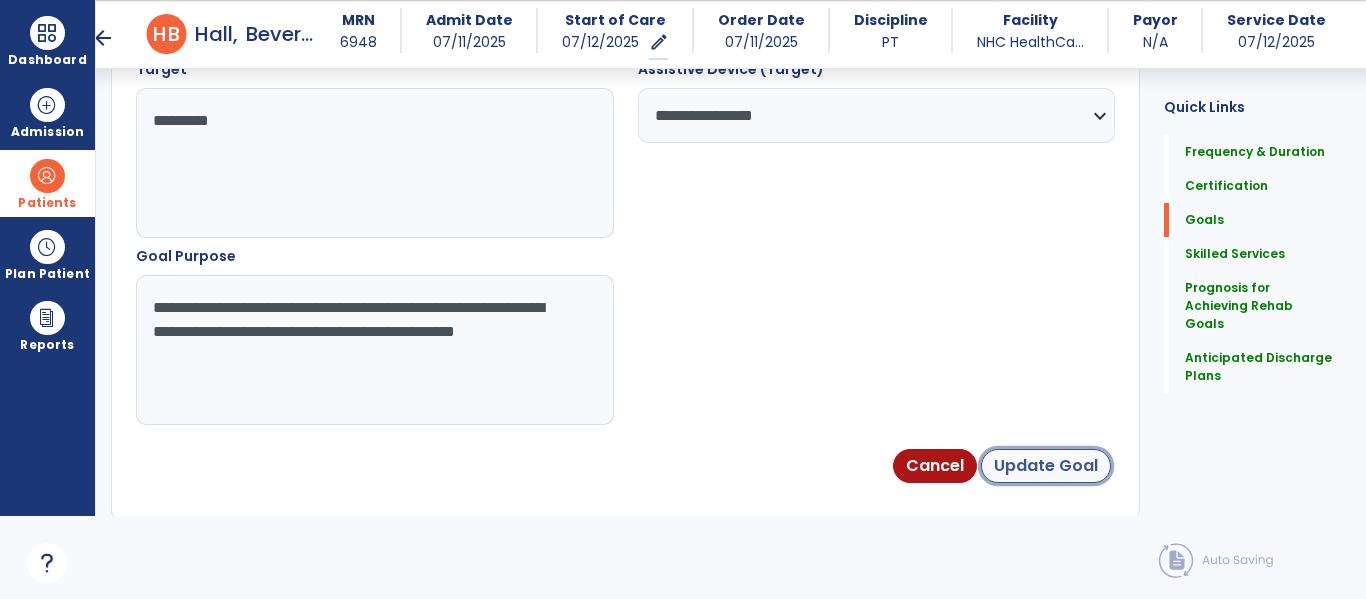 click on "Update Goal" at bounding box center [1046, 466] 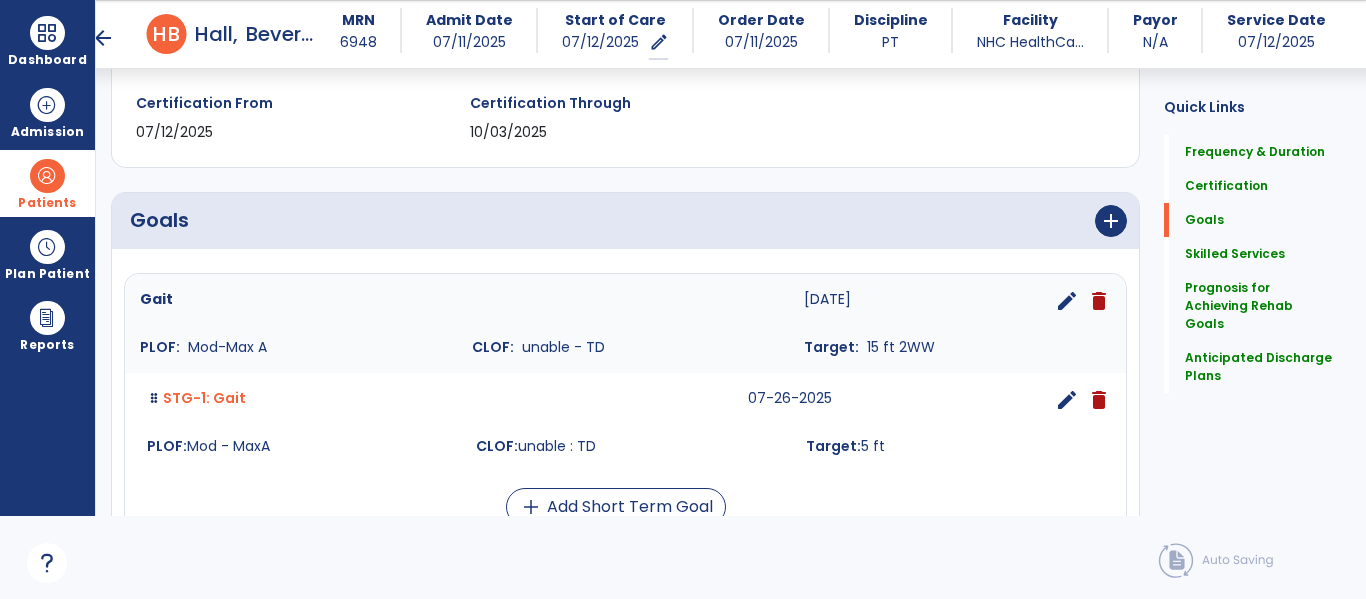 scroll, scrollTop: 340, scrollLeft: 0, axis: vertical 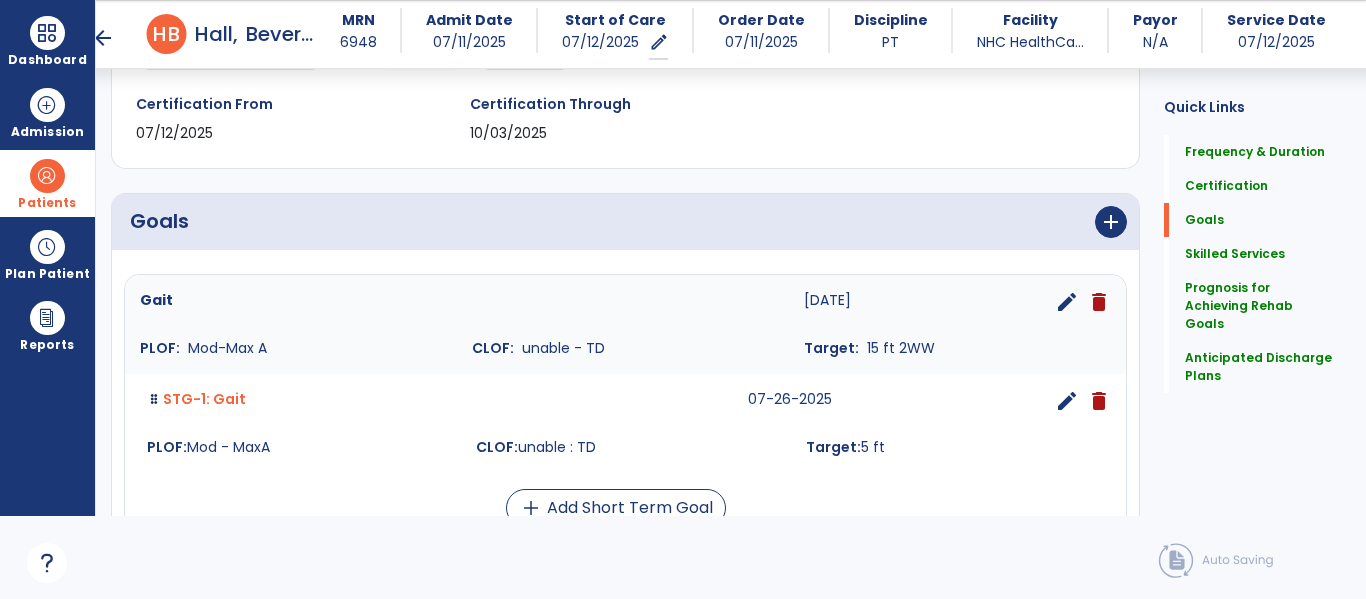 click on "edit" at bounding box center (1067, 401) 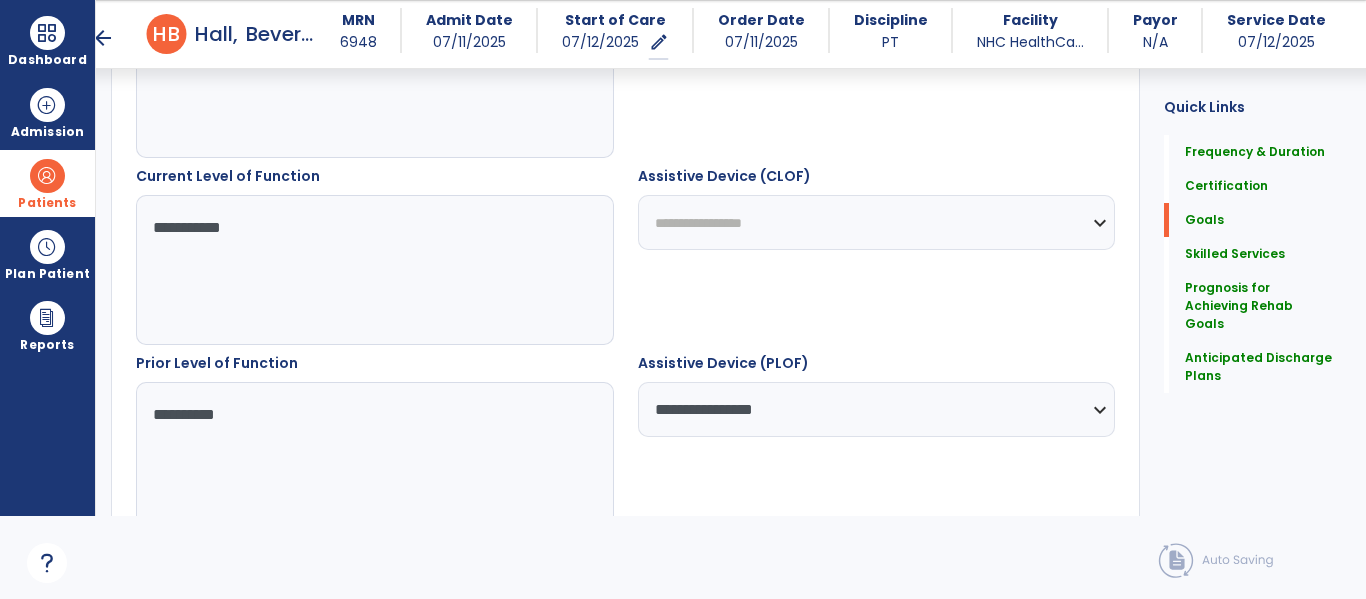 scroll, scrollTop: 666, scrollLeft: 0, axis: vertical 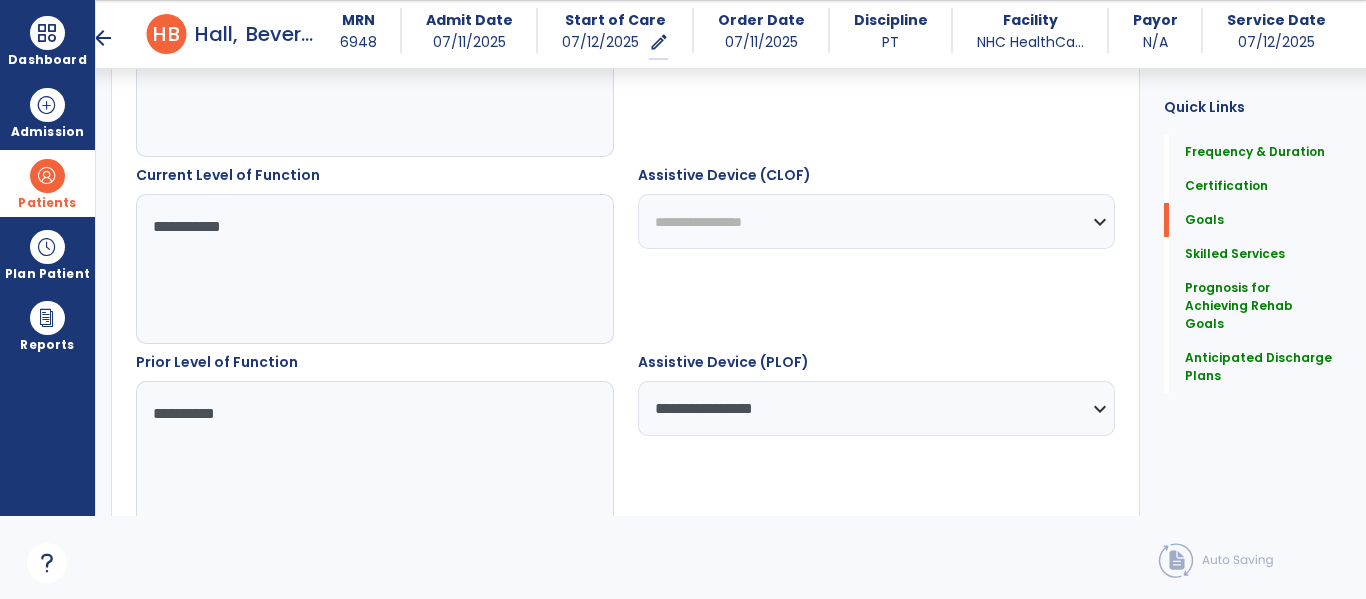 click on "**********" at bounding box center (374, 269) 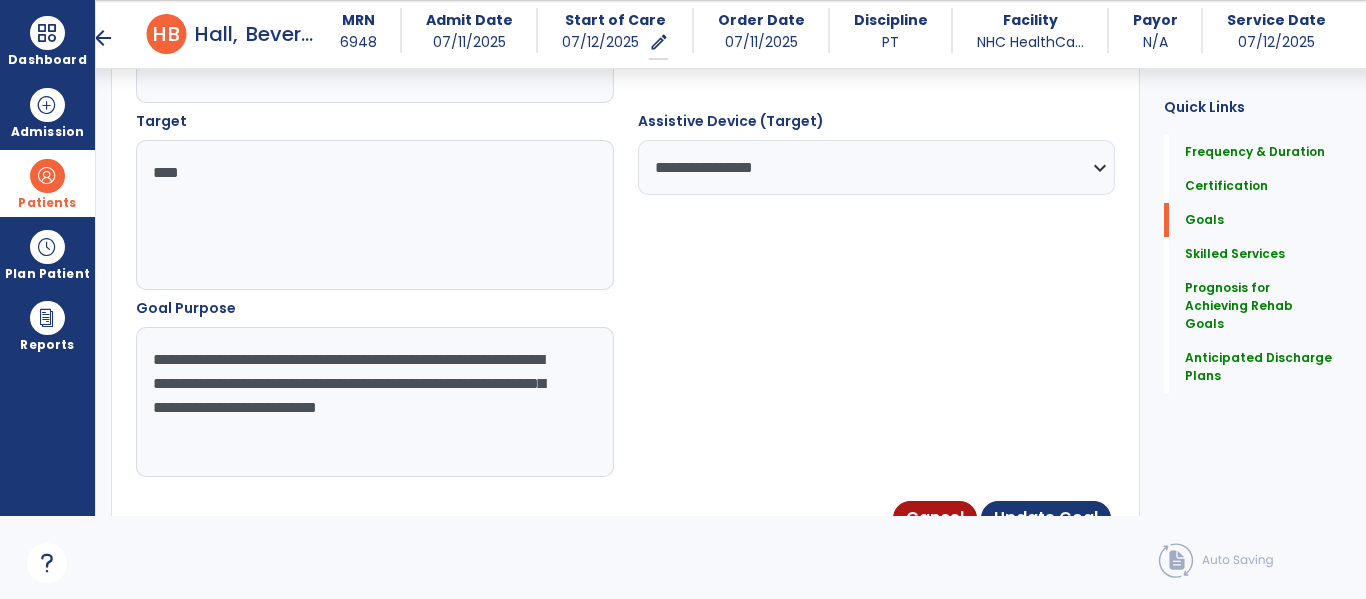 scroll, scrollTop: 1098, scrollLeft: 0, axis: vertical 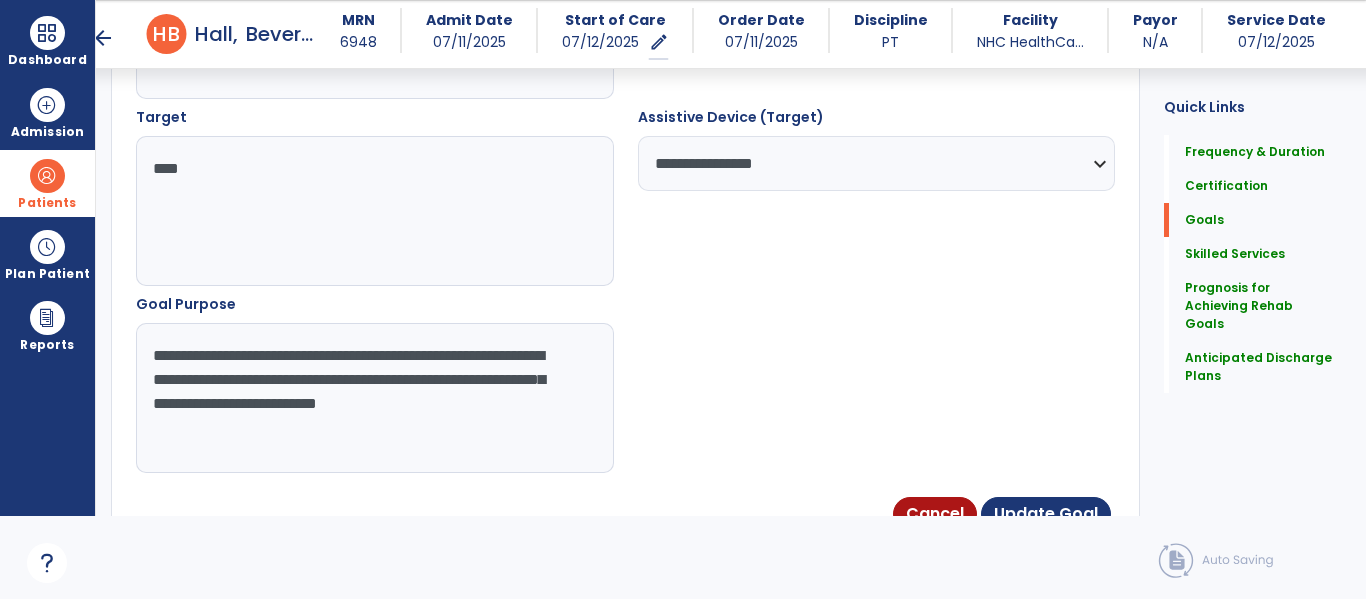 drag, startPoint x: 327, startPoint y: 424, endPoint x: 281, endPoint y: 384, distance: 60.959003 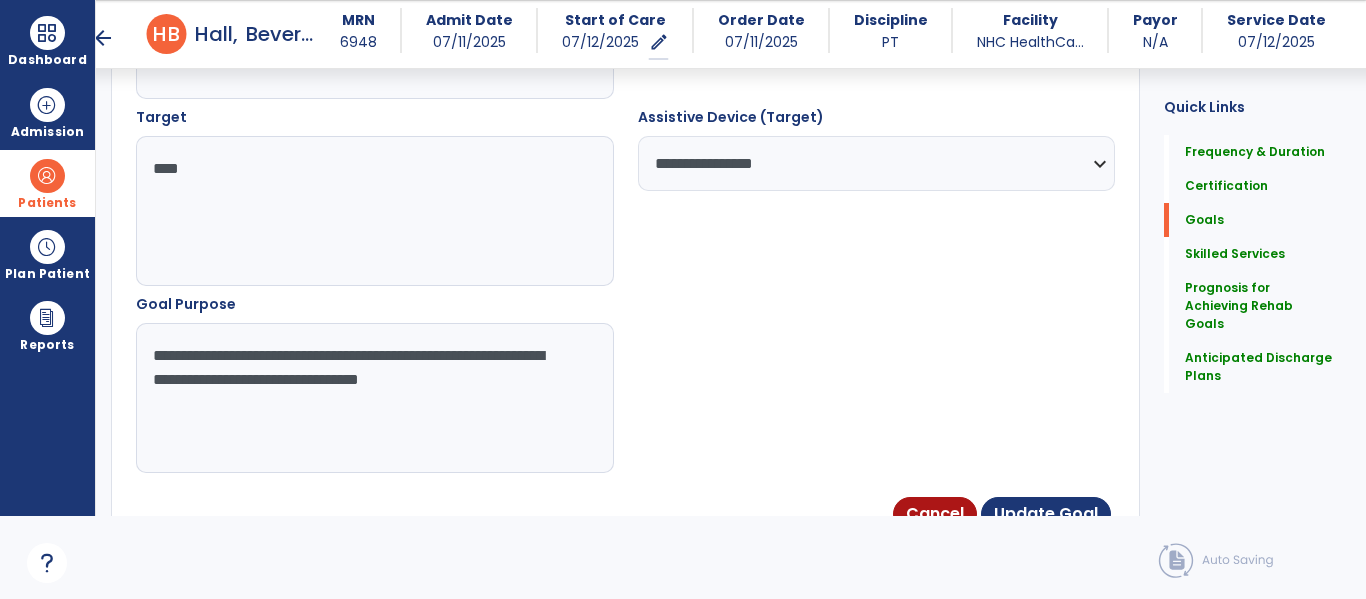 click on "**********" at bounding box center [374, 398] 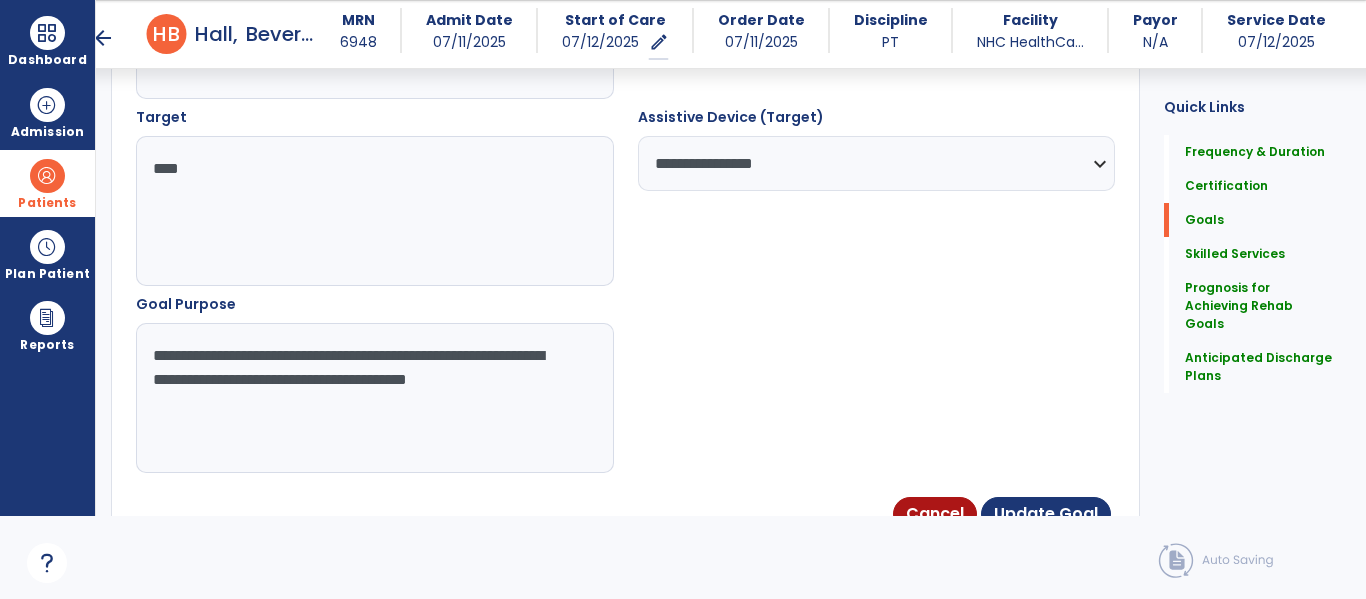 click on "**********" at bounding box center [374, 398] 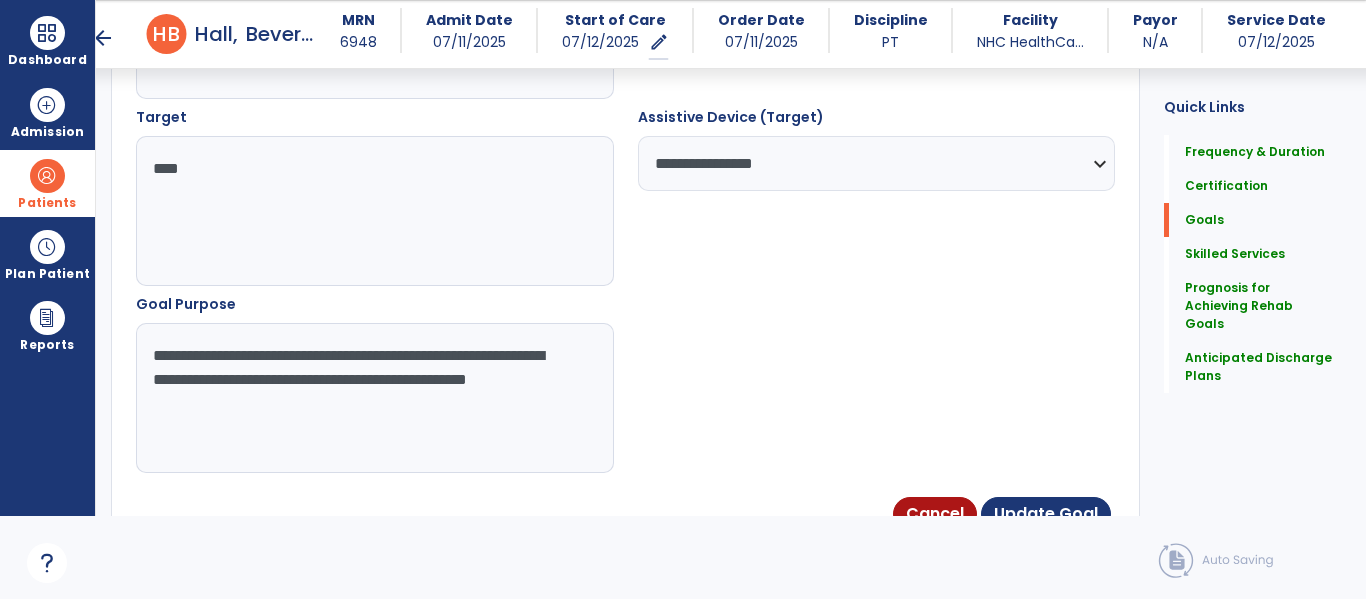 type on "**********" 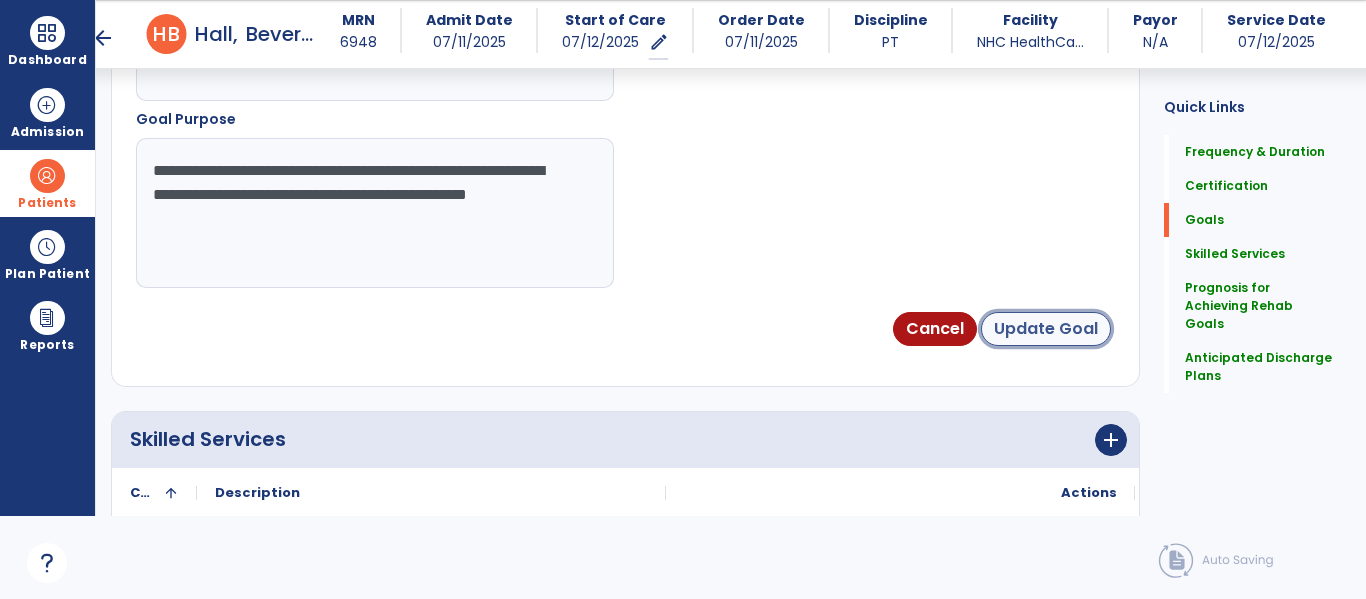 click on "Update Goal" at bounding box center (1046, 329) 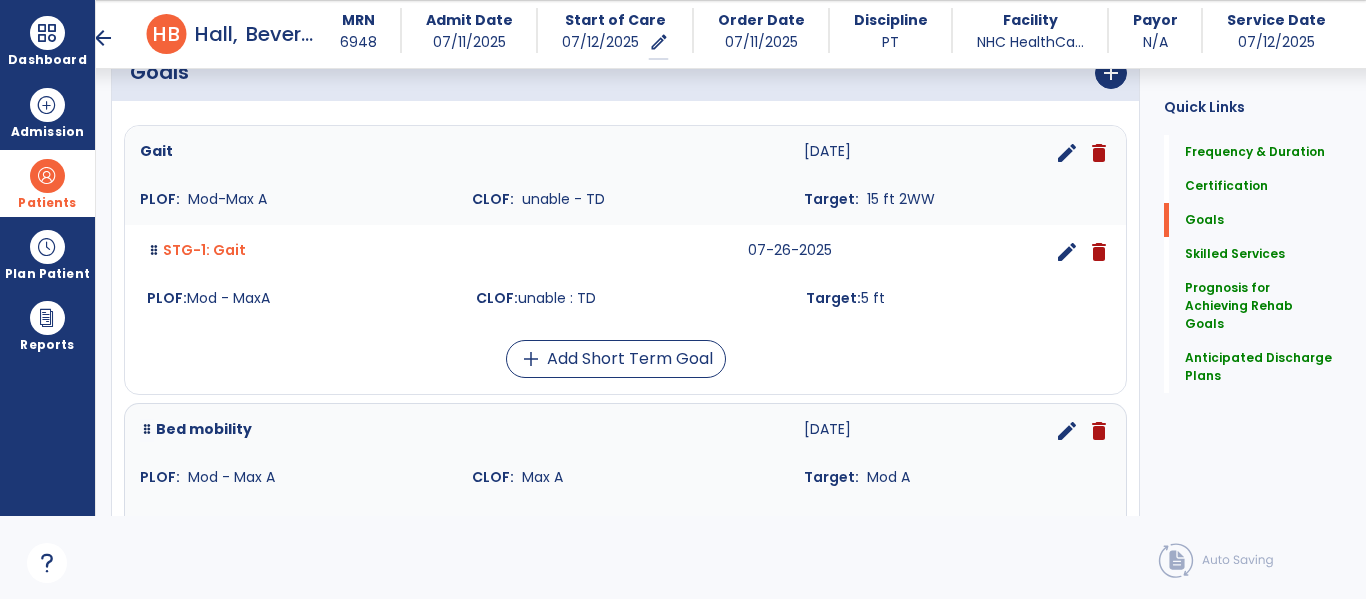 scroll, scrollTop: 490, scrollLeft: 0, axis: vertical 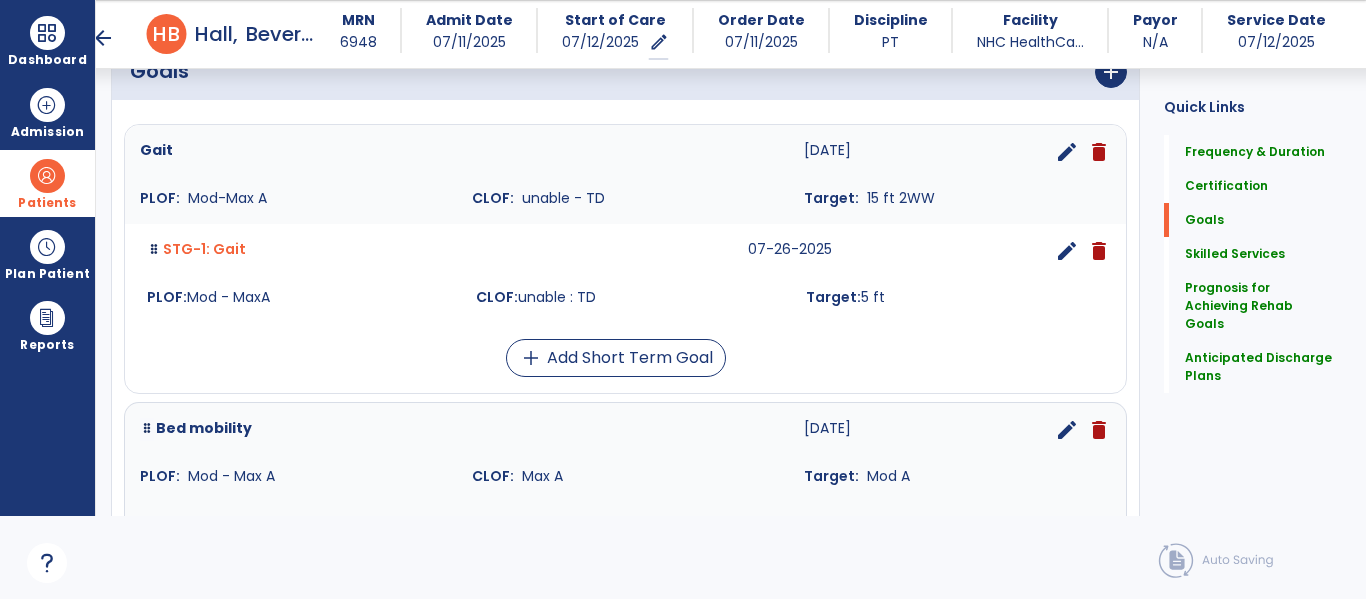 click on "Gait [DATE] edit delete PLOF: Mod-Max A CLOF: unable - TD Target: 15 ft 2WW STG-1: Gait [DATE] edit delete PLOF: Mod - MaxA CLOF: unable : TD Target: 5 ft add Add Short Term Goal" at bounding box center [625, 251] 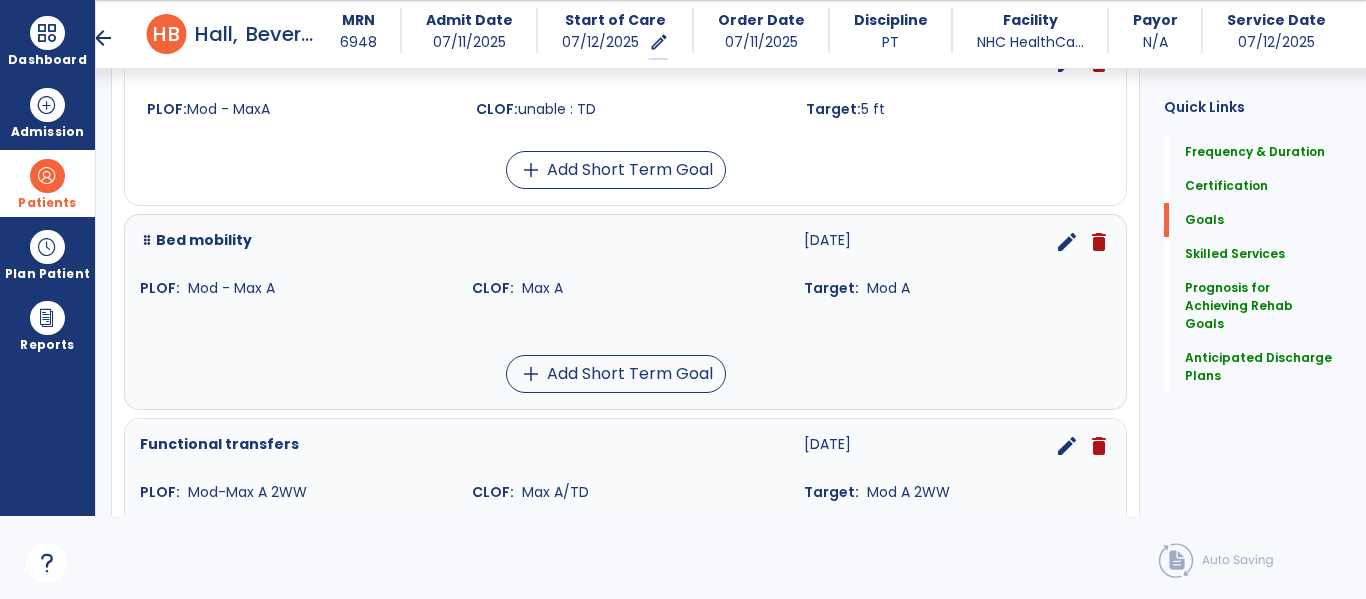 scroll, scrollTop: 679, scrollLeft: 0, axis: vertical 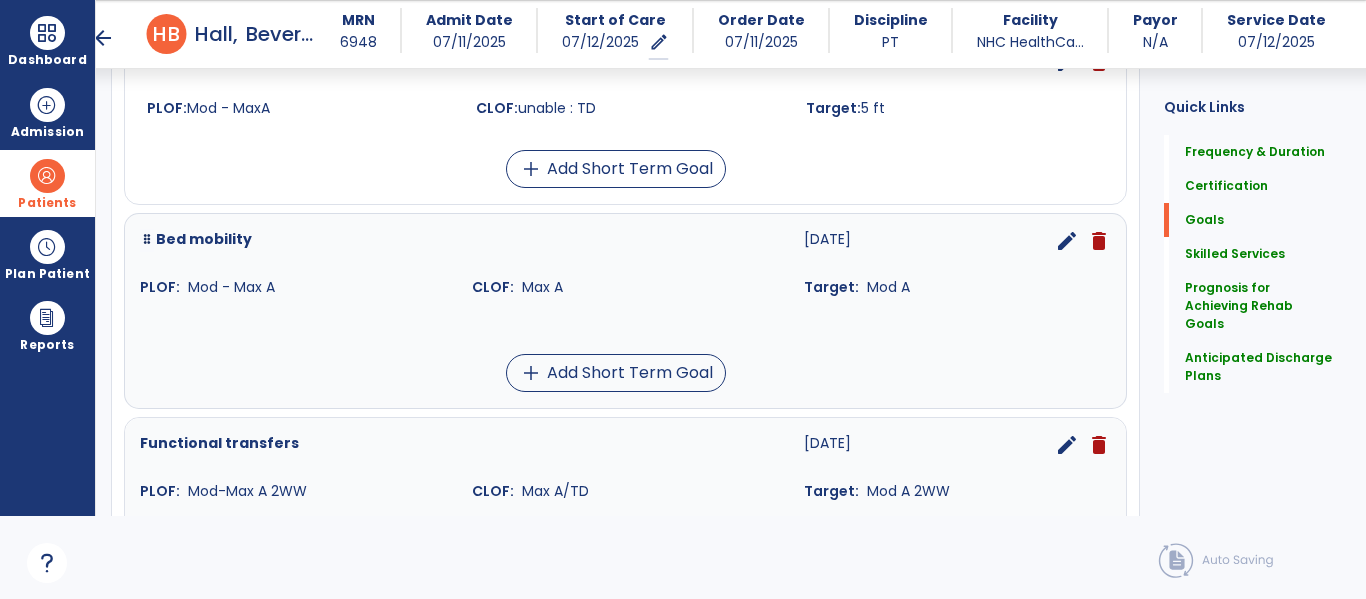 click on "edit" at bounding box center (1067, 241) 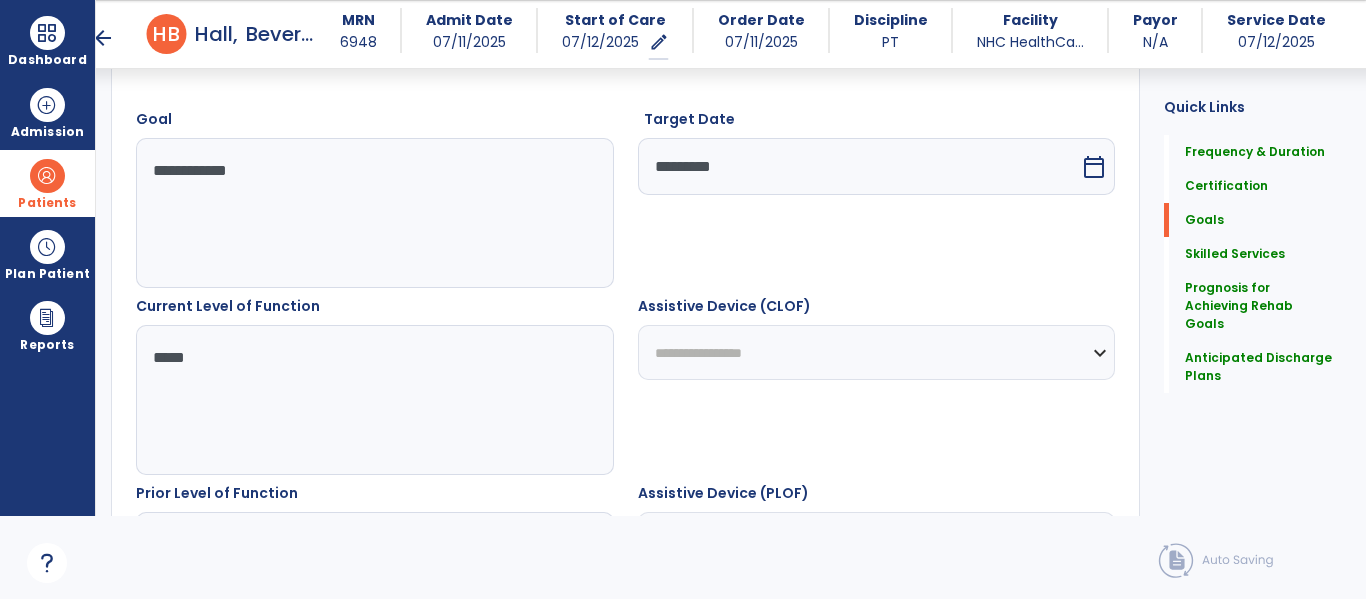 scroll, scrollTop: 466, scrollLeft: 0, axis: vertical 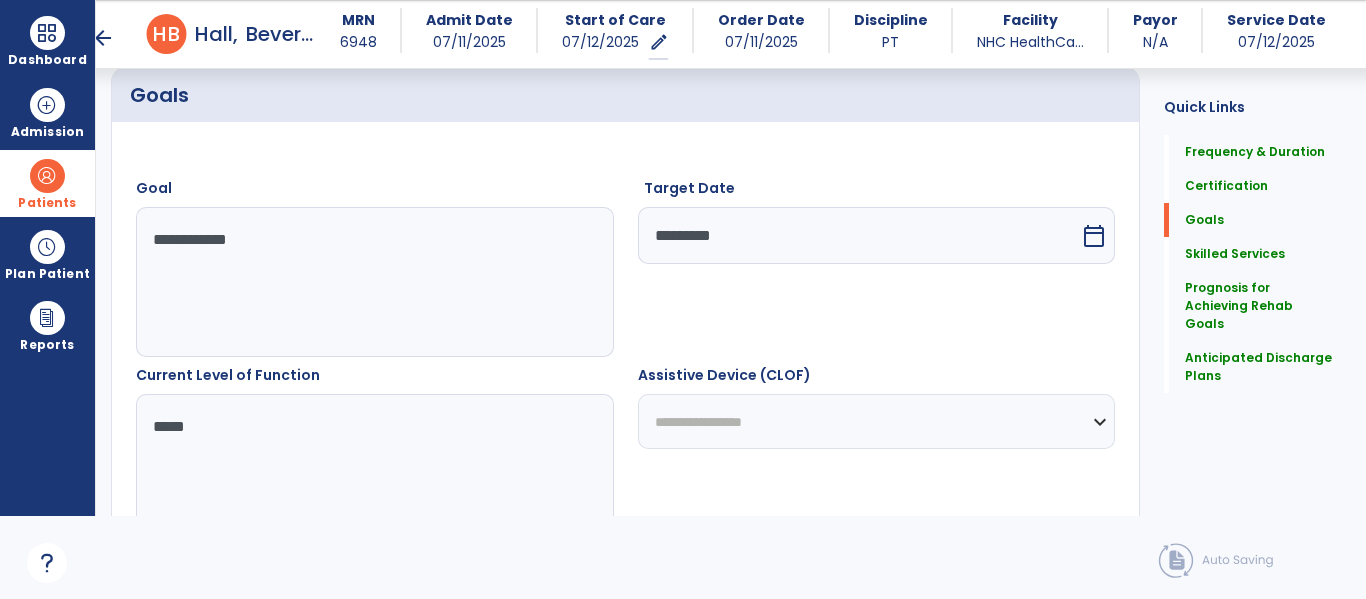 click on "*****" at bounding box center (374, 469) 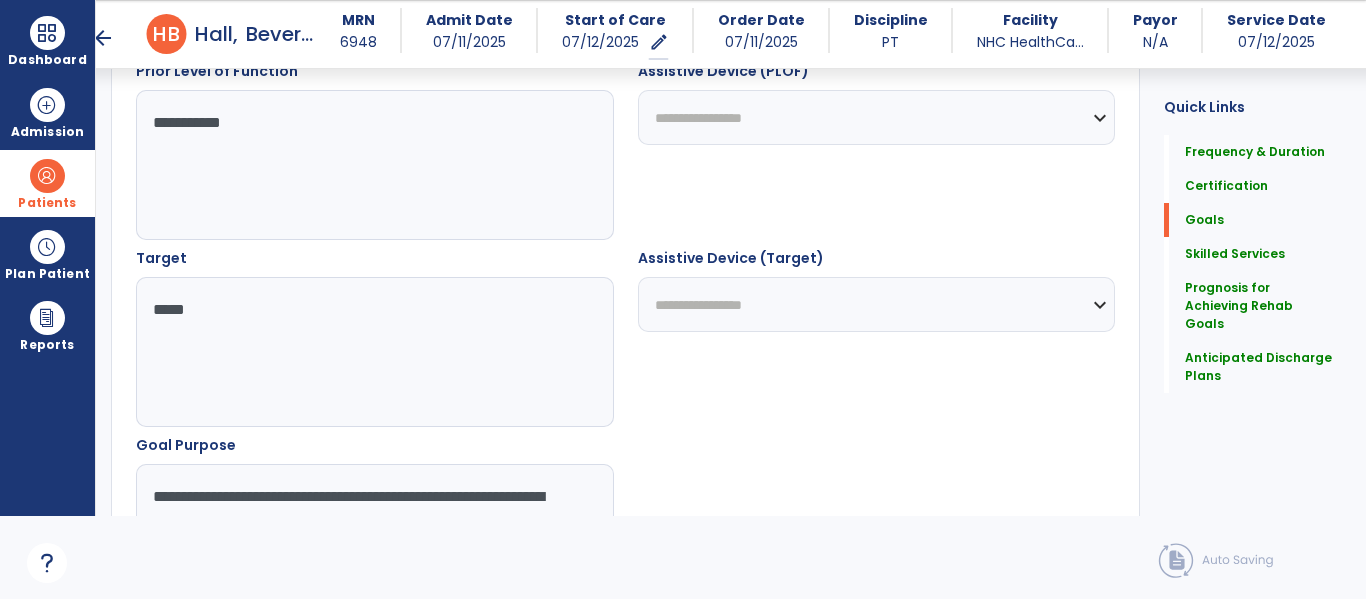scroll, scrollTop: 953, scrollLeft: 0, axis: vertical 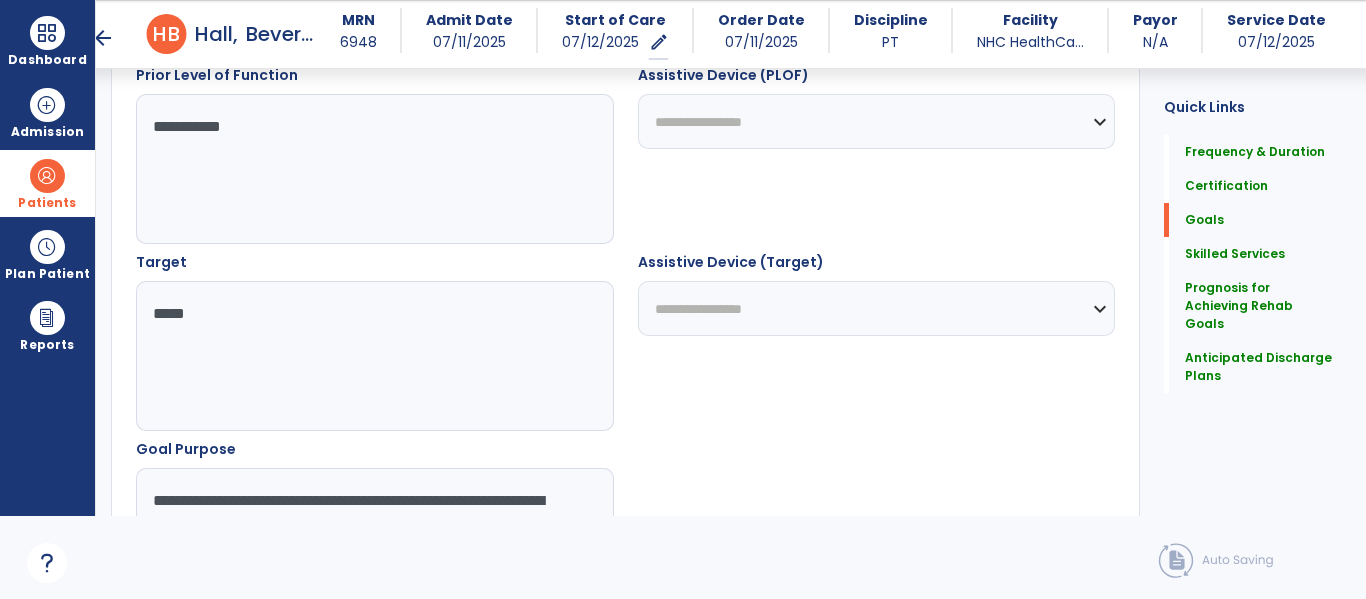 type on "**********" 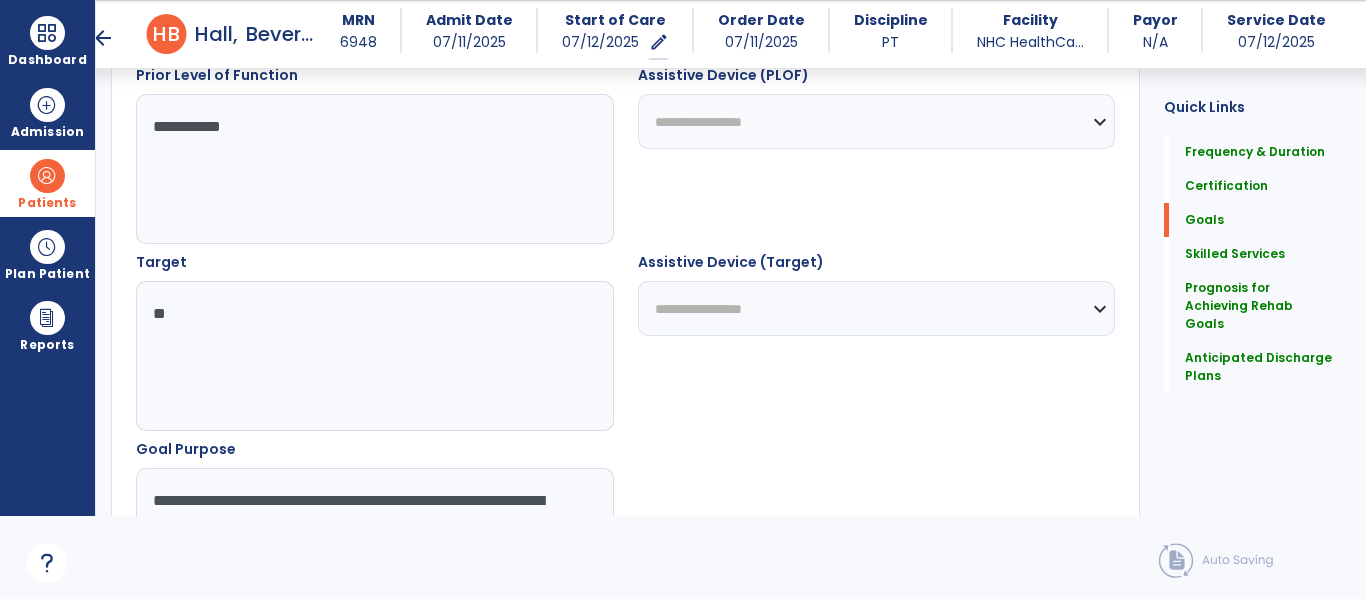 type on "*" 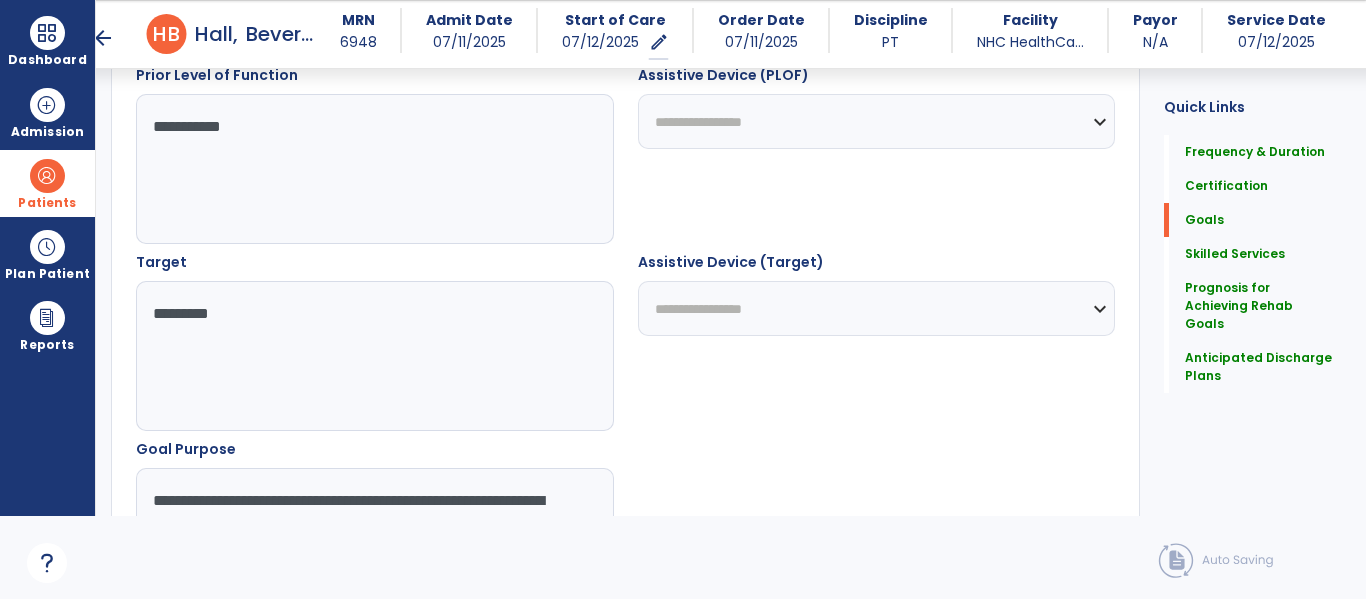 scroll, scrollTop: 1065, scrollLeft: 0, axis: vertical 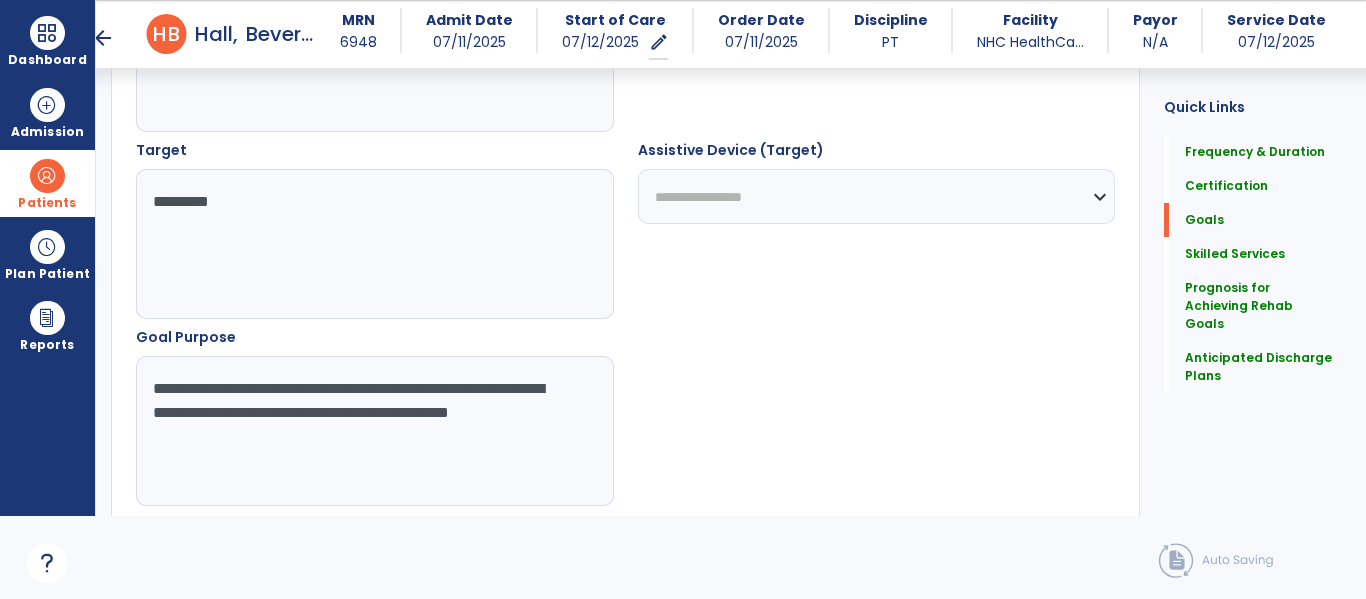 type on "*********" 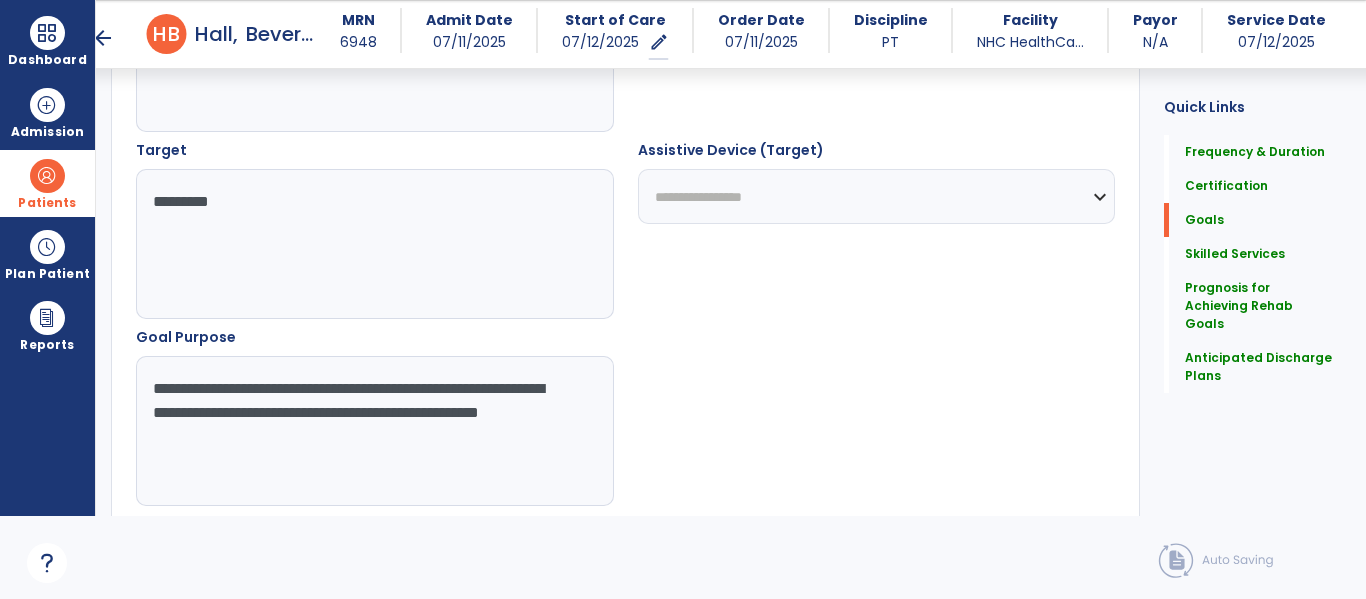 click on "**********" at bounding box center [374, 431] 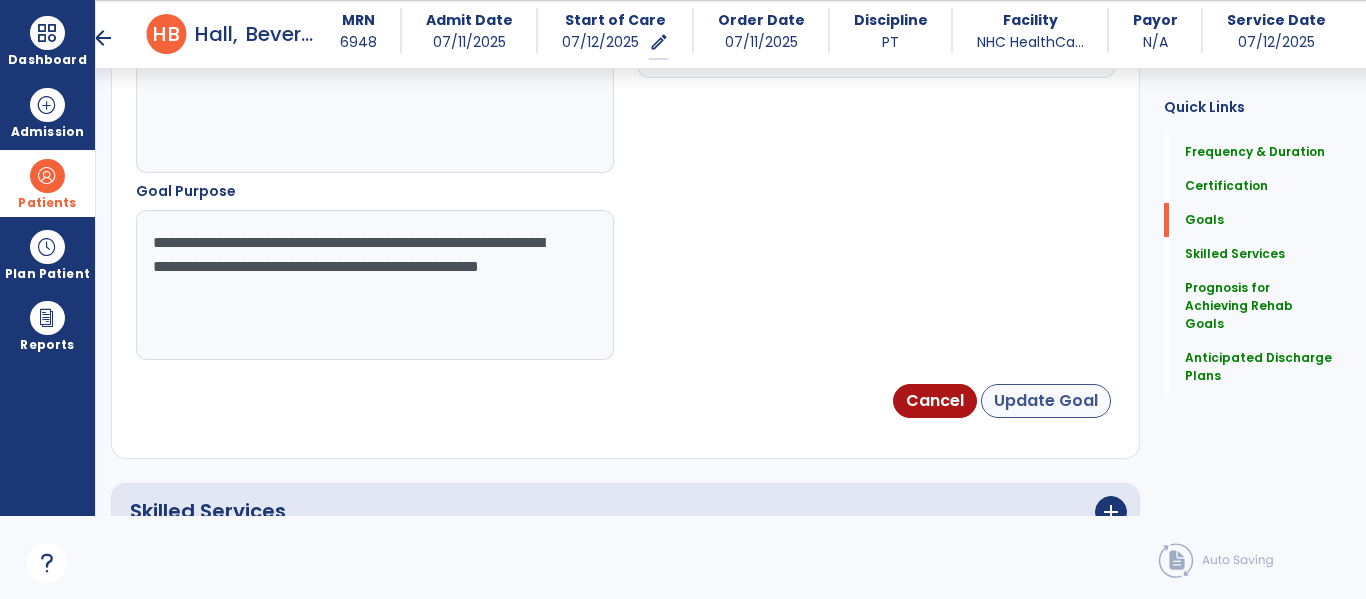 type on "**********" 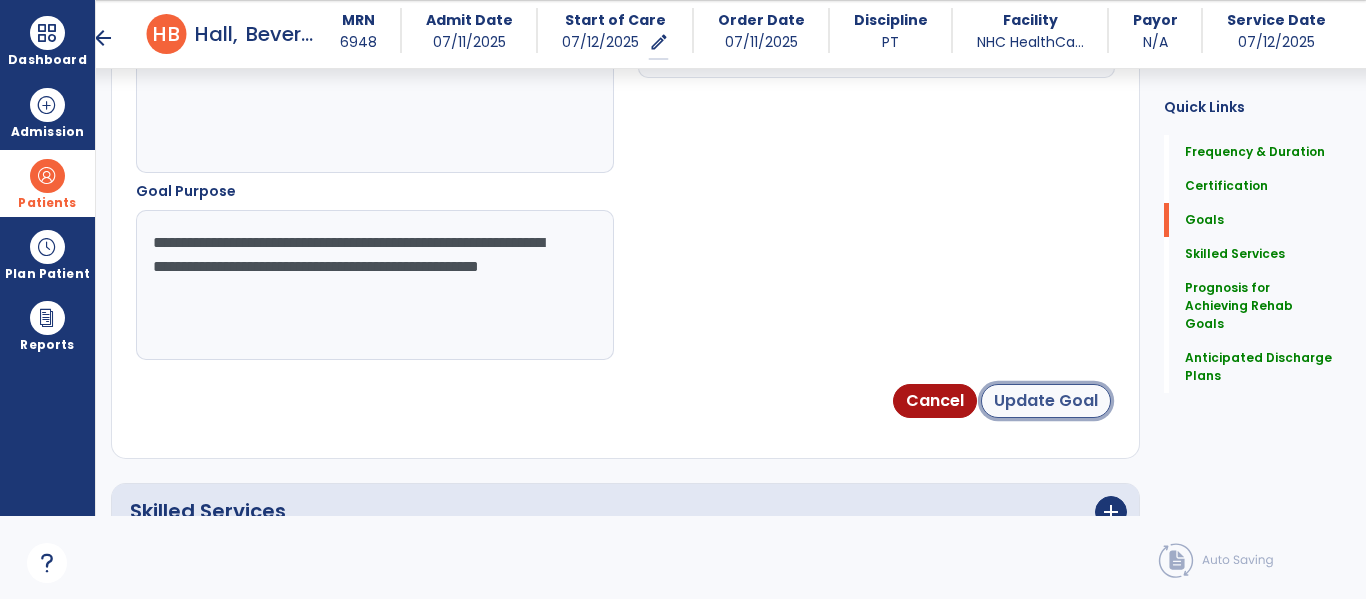 click on "Update Goal" at bounding box center [1046, 401] 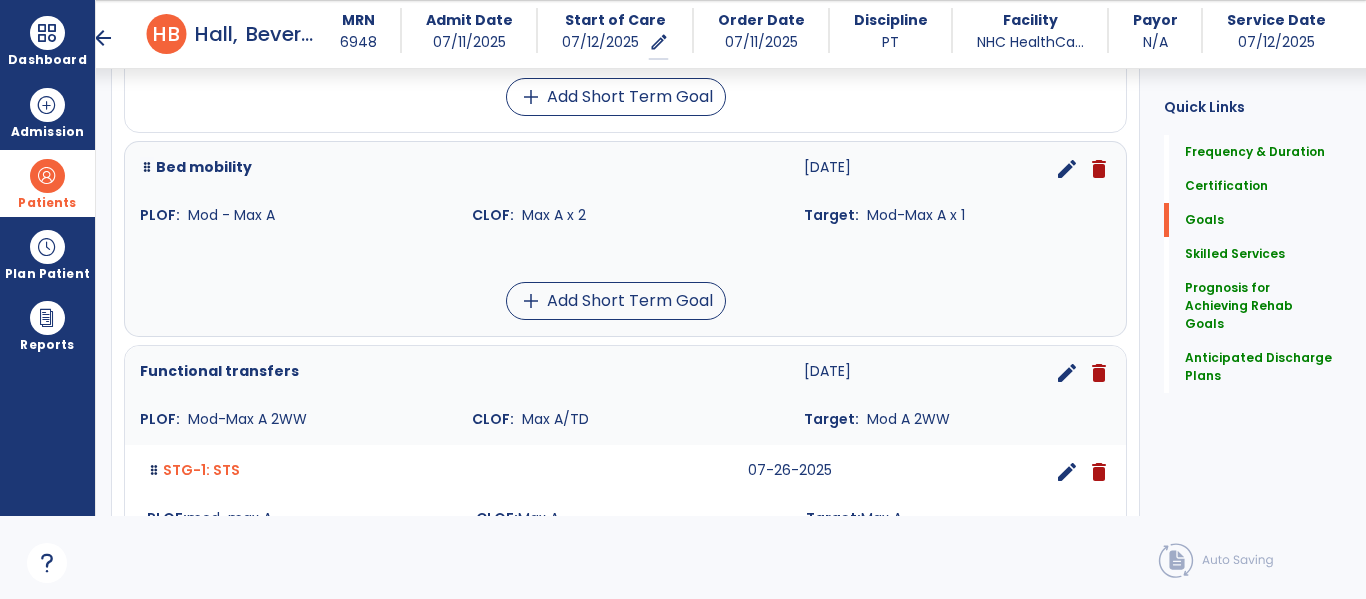 scroll, scrollTop: 904, scrollLeft: 0, axis: vertical 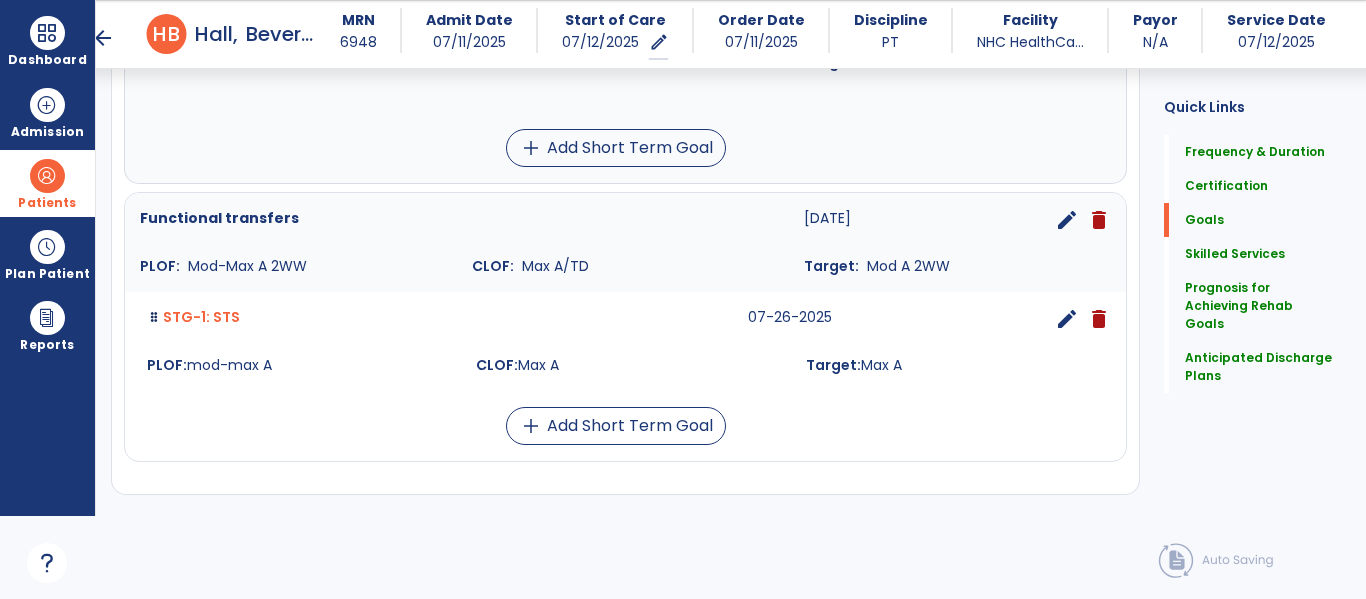 click on "edit" at bounding box center (1067, 220) 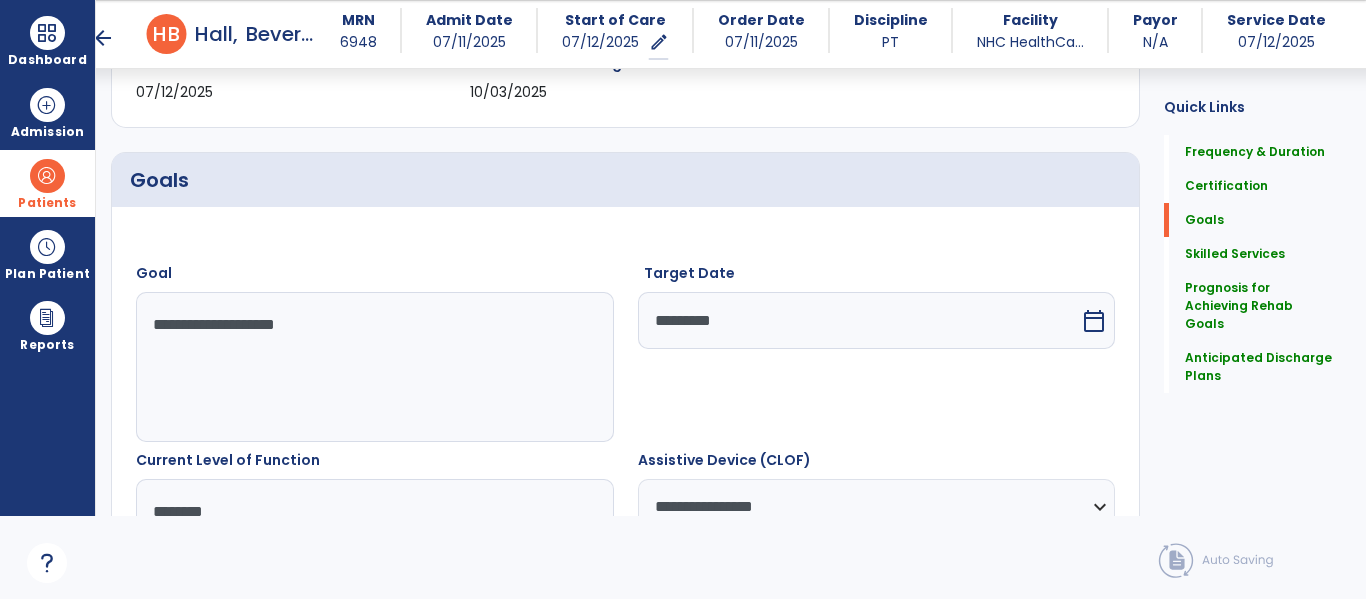 scroll, scrollTop: 578, scrollLeft: 0, axis: vertical 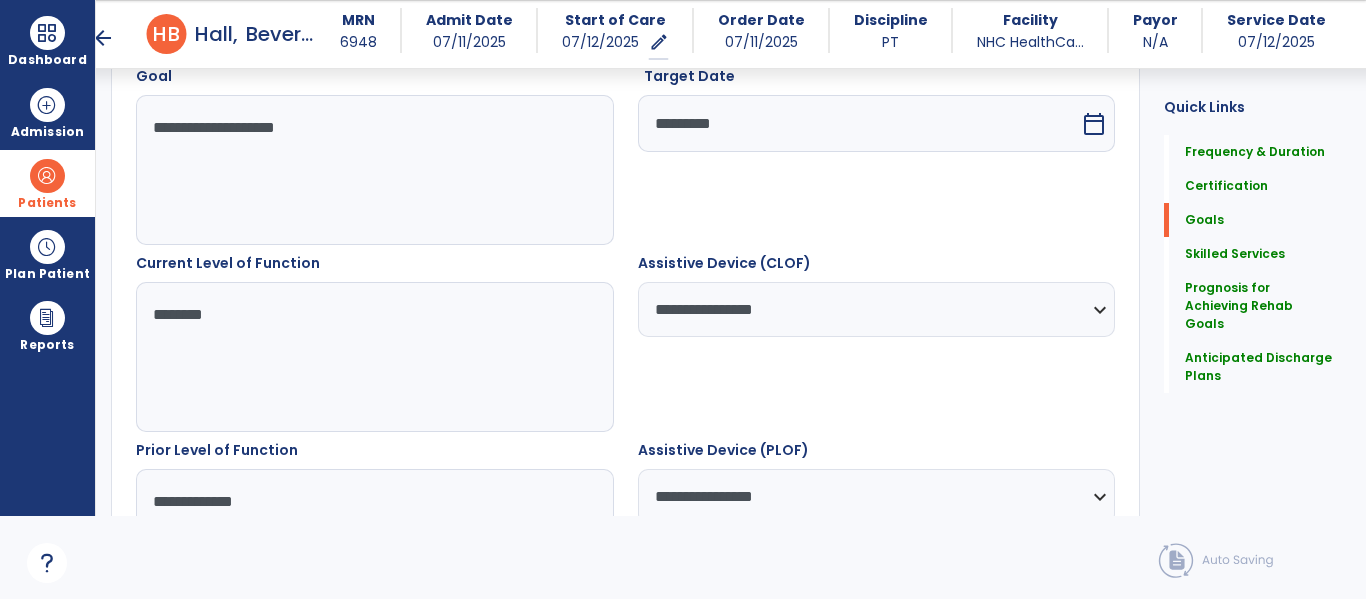 click on "********" at bounding box center (374, 357) 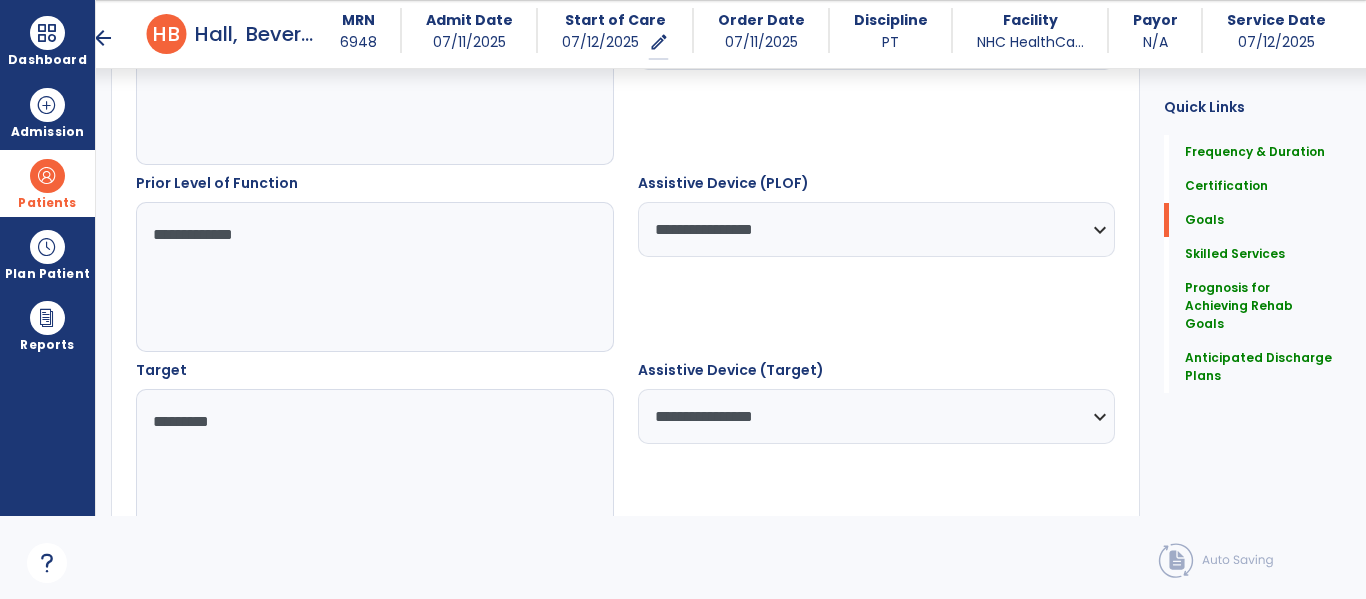 scroll, scrollTop: 844, scrollLeft: 0, axis: vertical 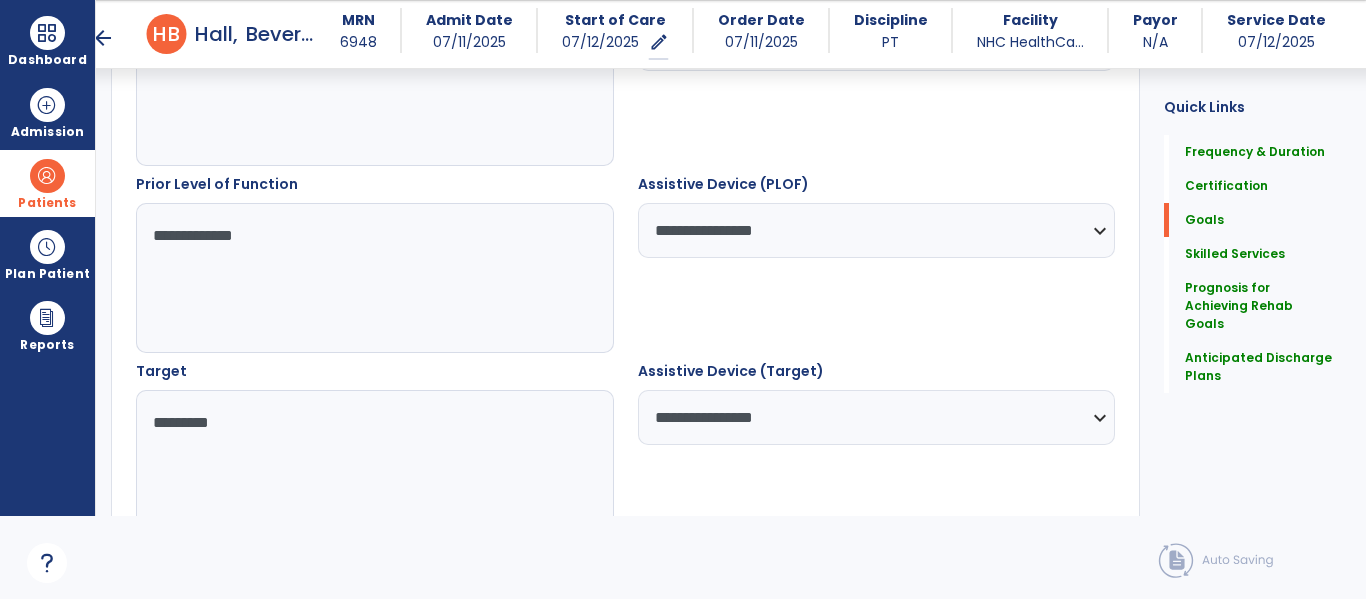 type on "**********" 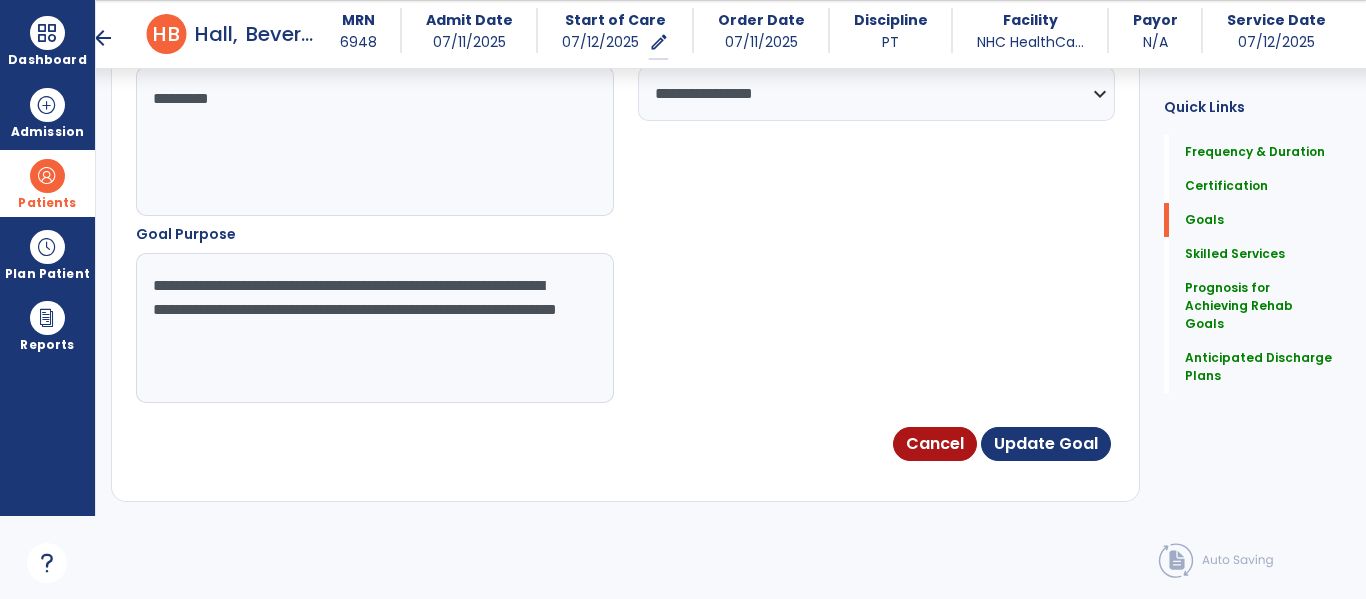 scroll, scrollTop: 1169, scrollLeft: 0, axis: vertical 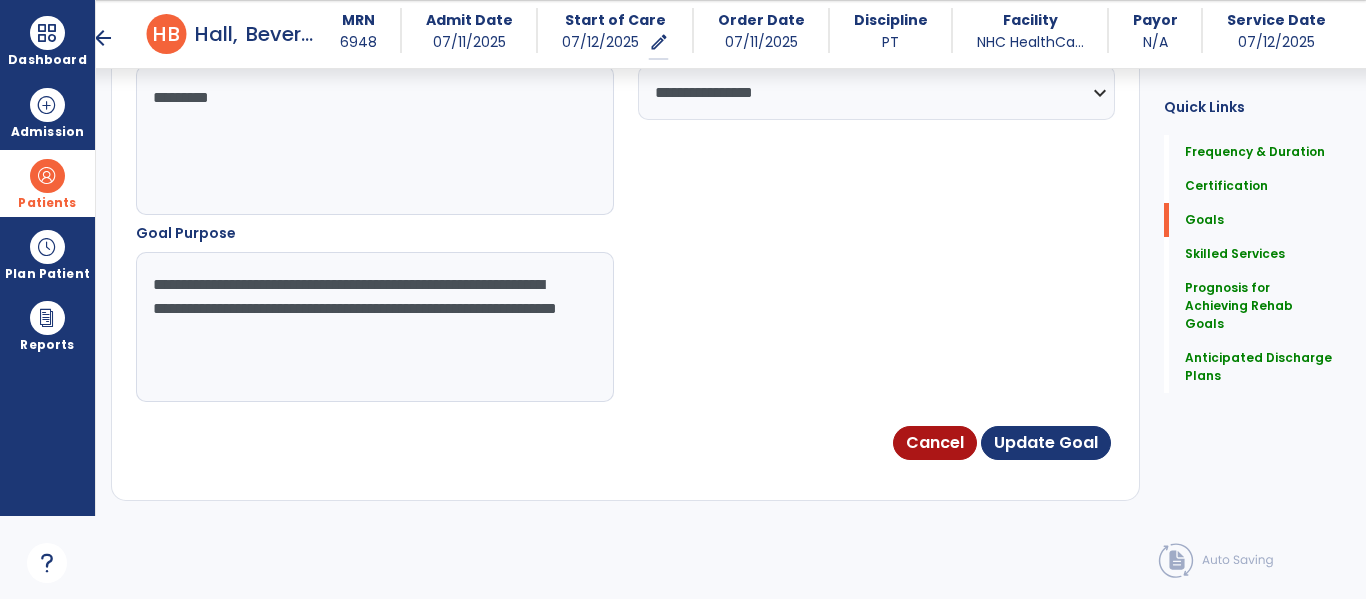 type on "*********" 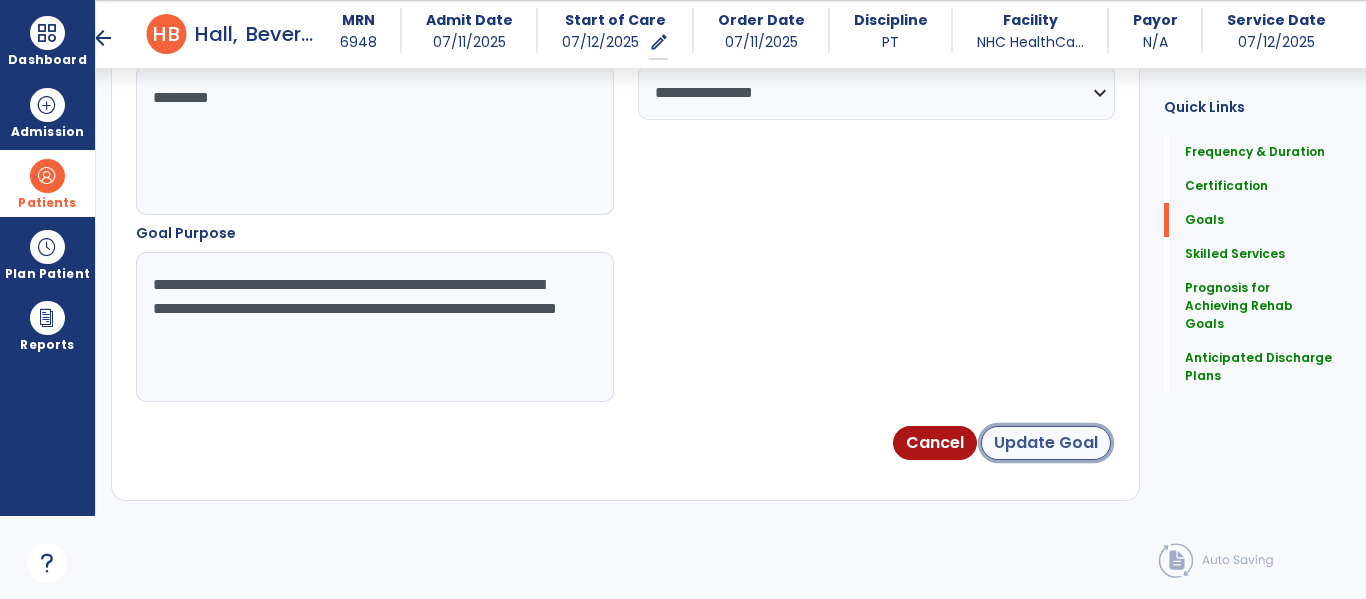 click on "Update Goal" at bounding box center (1046, 443) 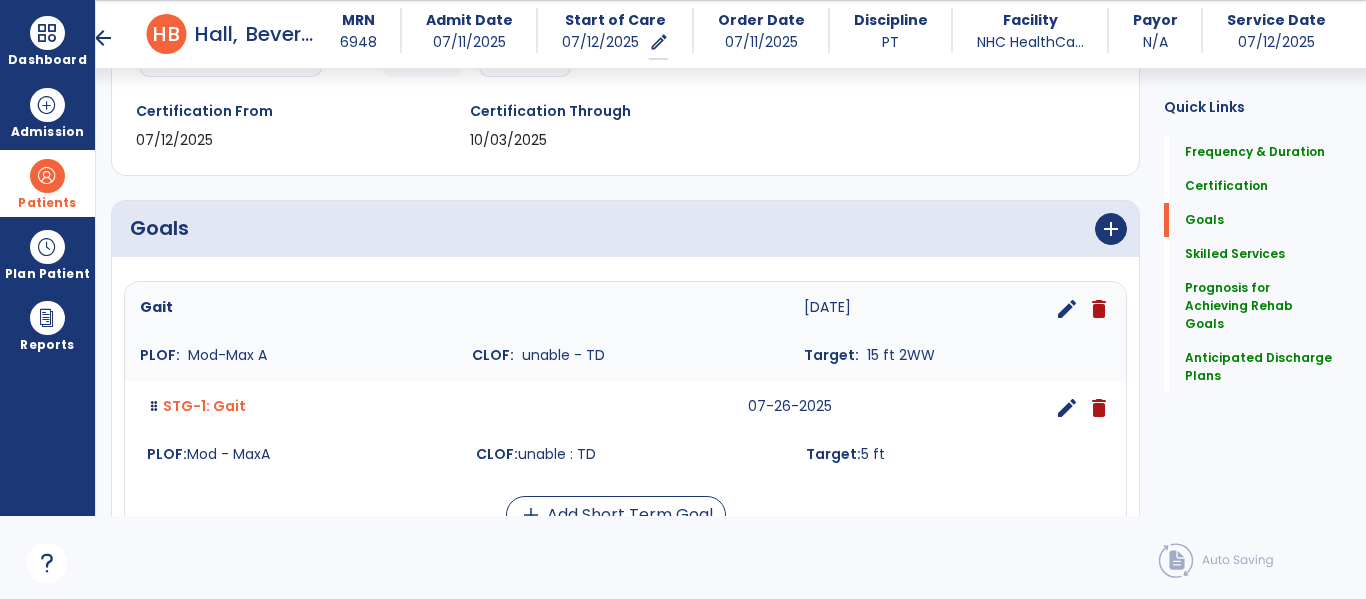 scroll, scrollTop: 332, scrollLeft: 0, axis: vertical 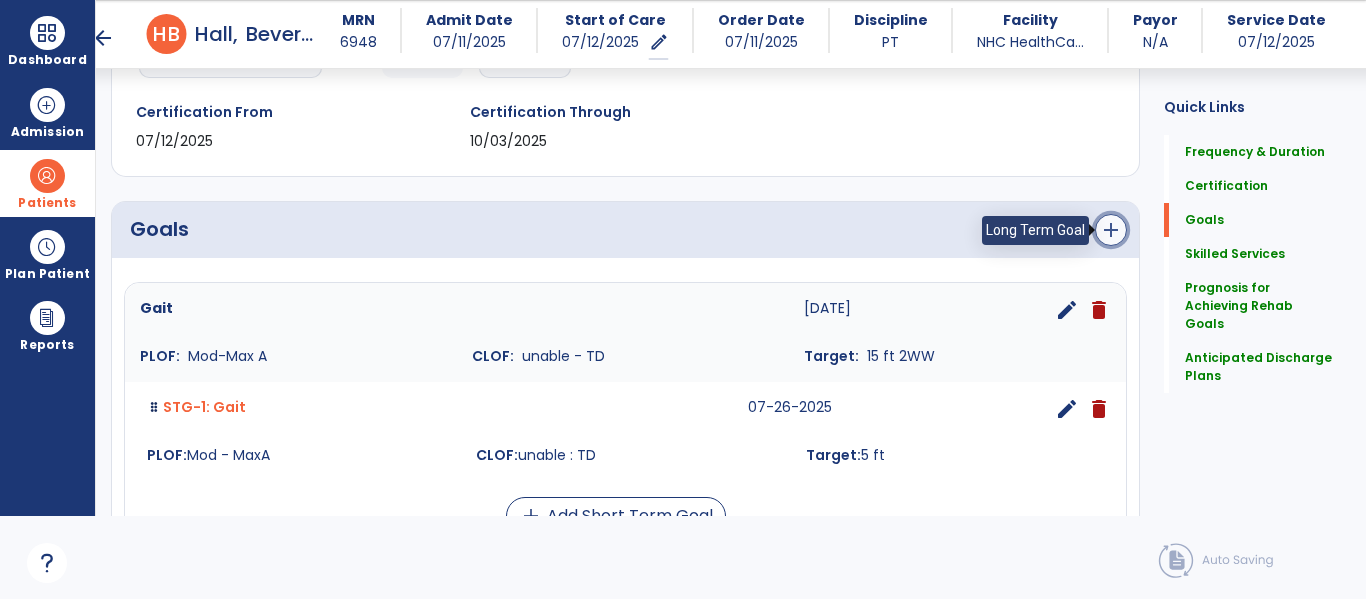 click on "add" at bounding box center (1111, 230) 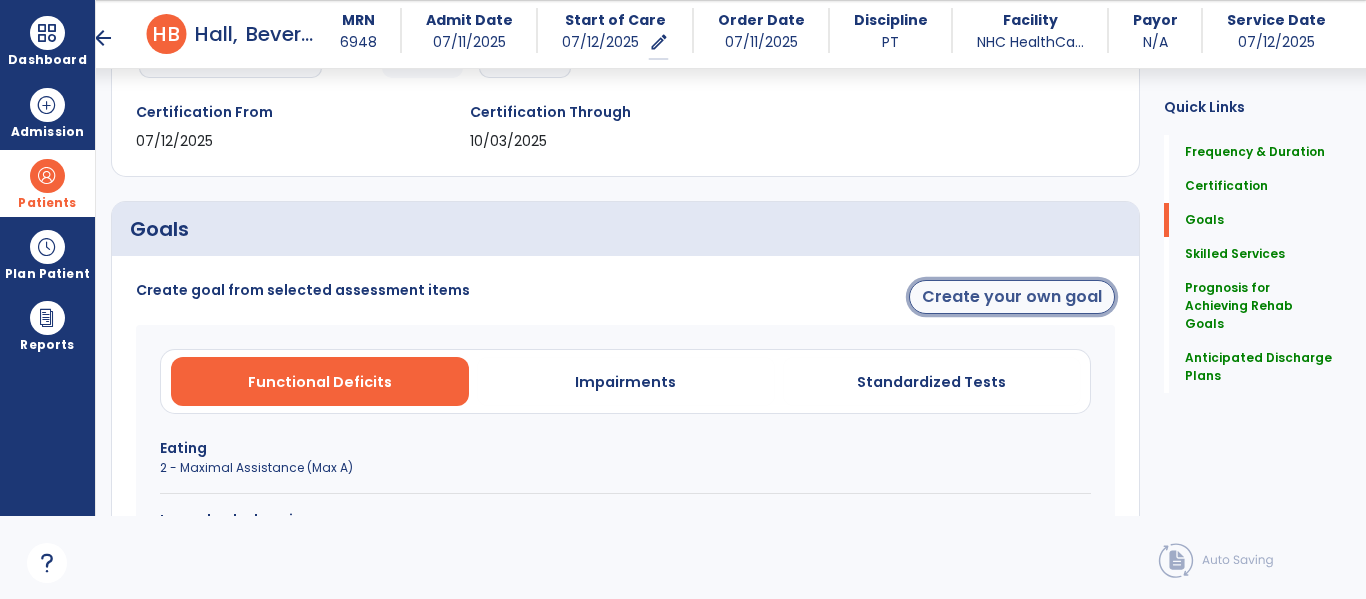click on "Create your own goal" at bounding box center (1012, 297) 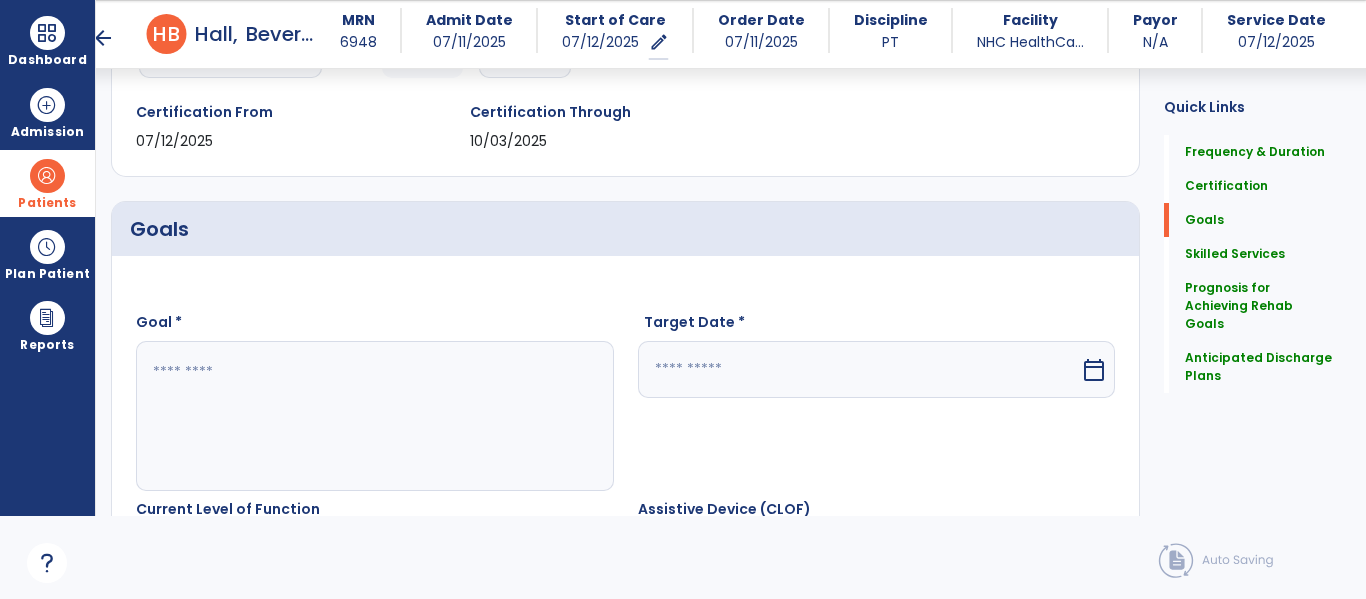 click at bounding box center [374, 416] 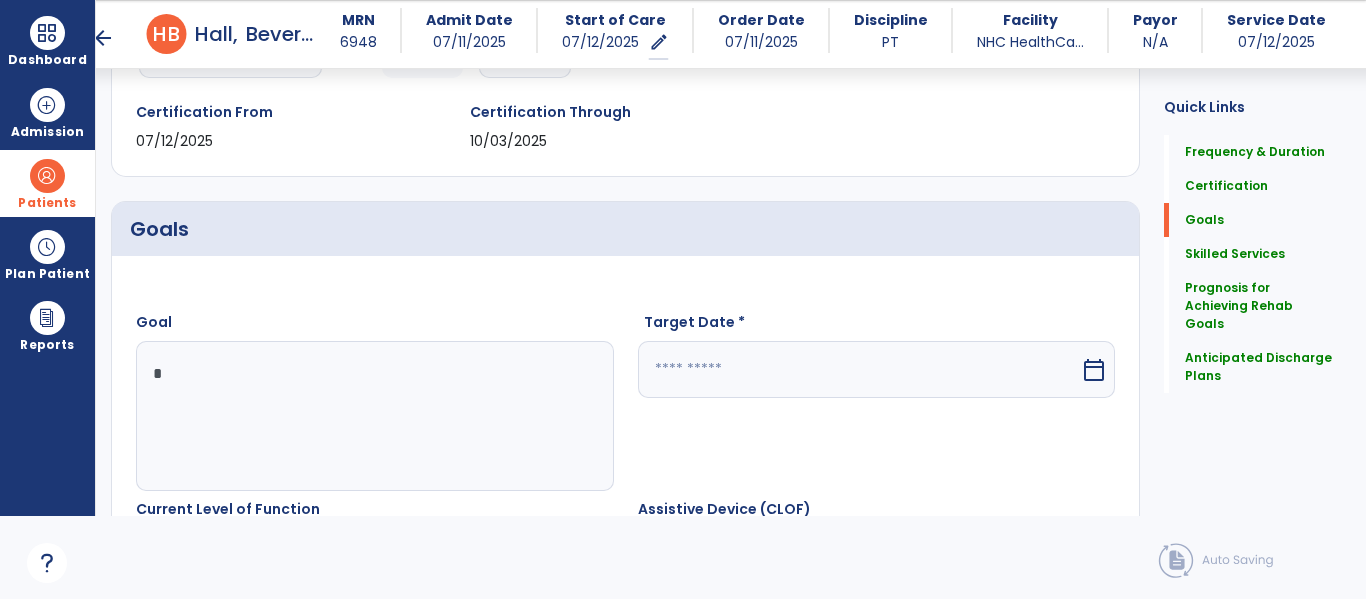 type on "*" 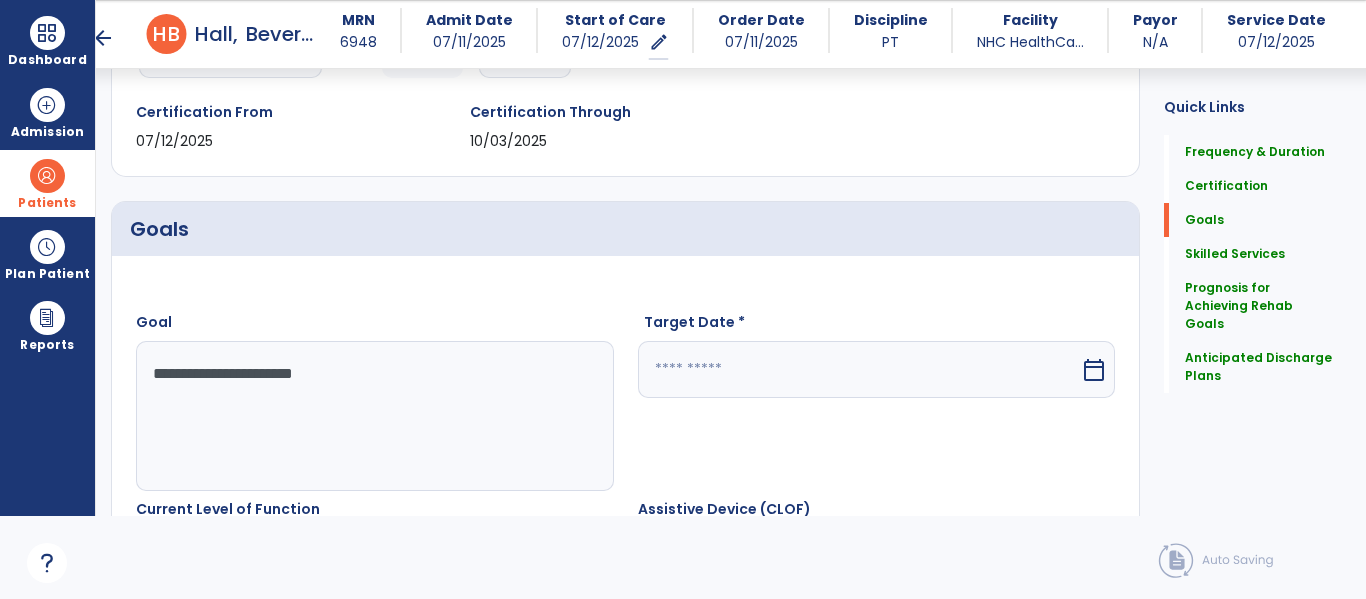 type on "**********" 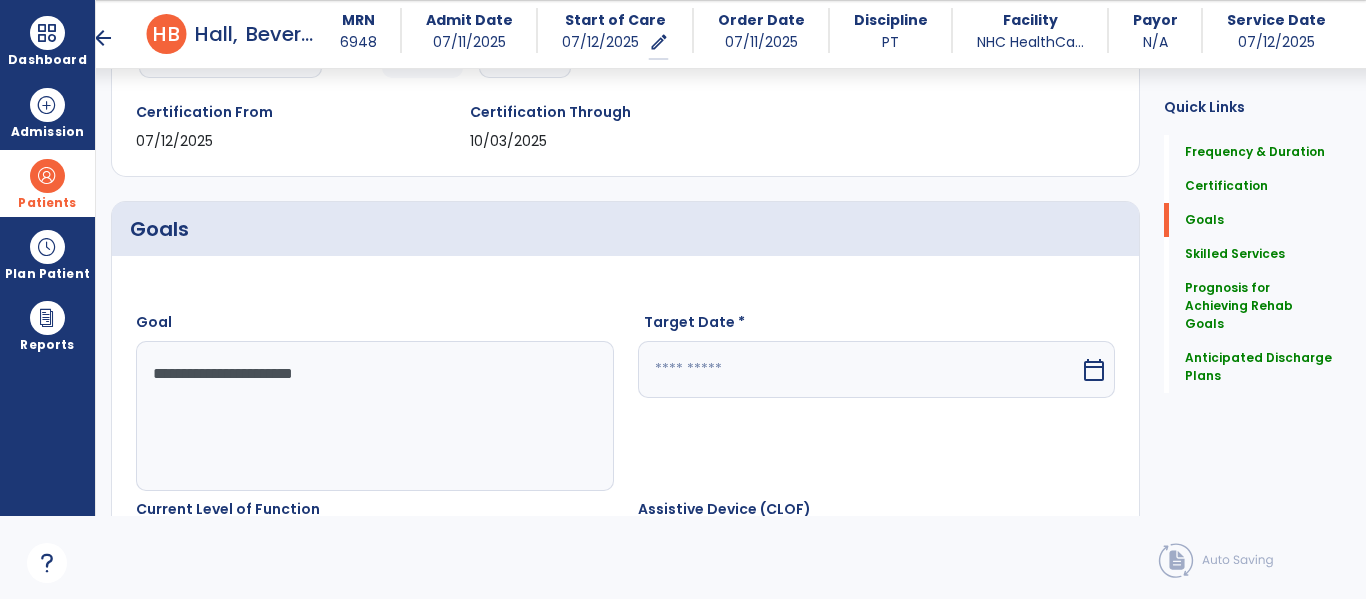 click on "calendar_today" at bounding box center (1094, 370) 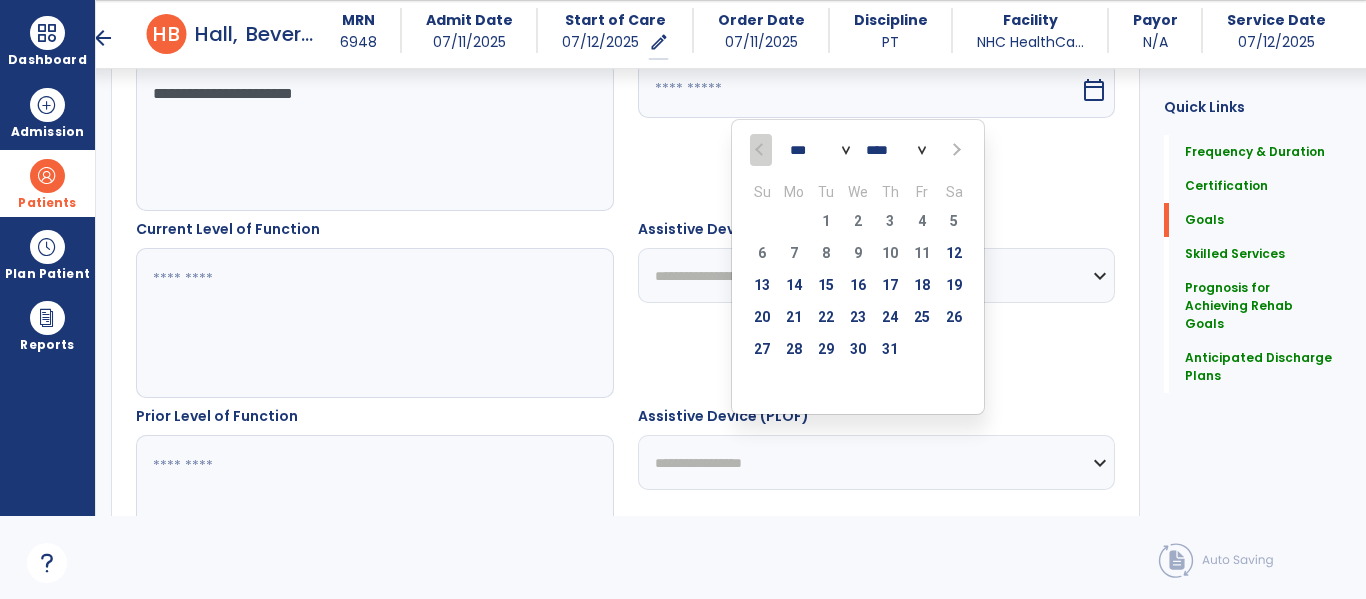 click at bounding box center (954, 150) 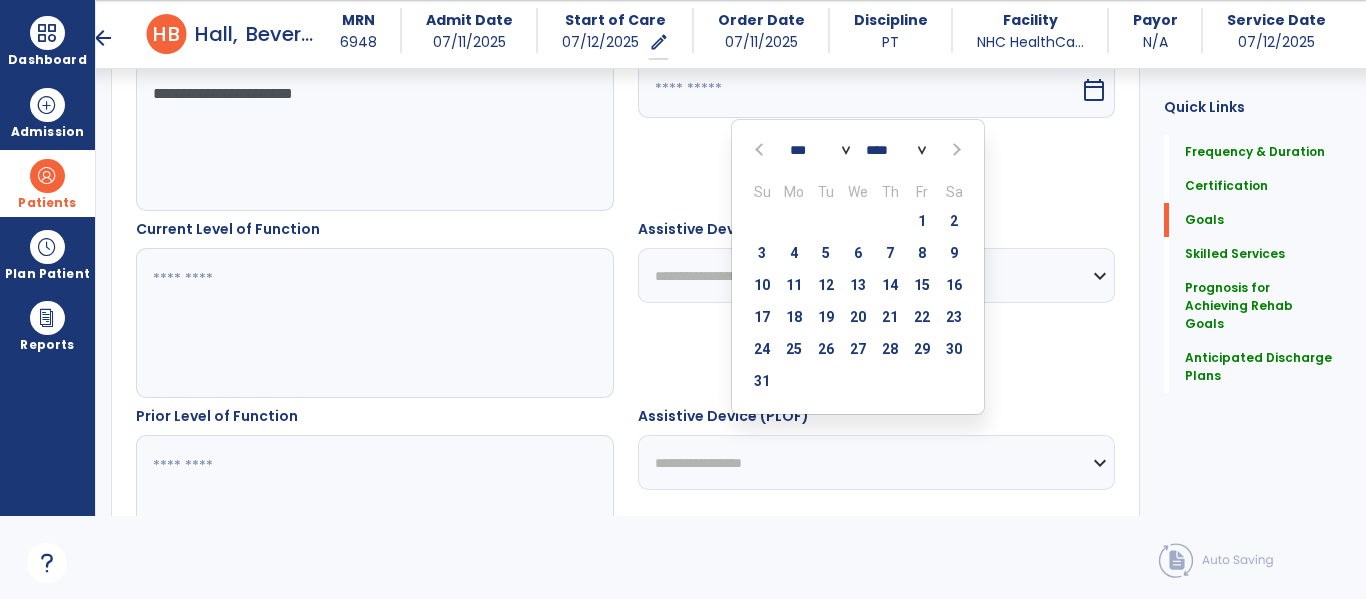 click at bounding box center (954, 150) 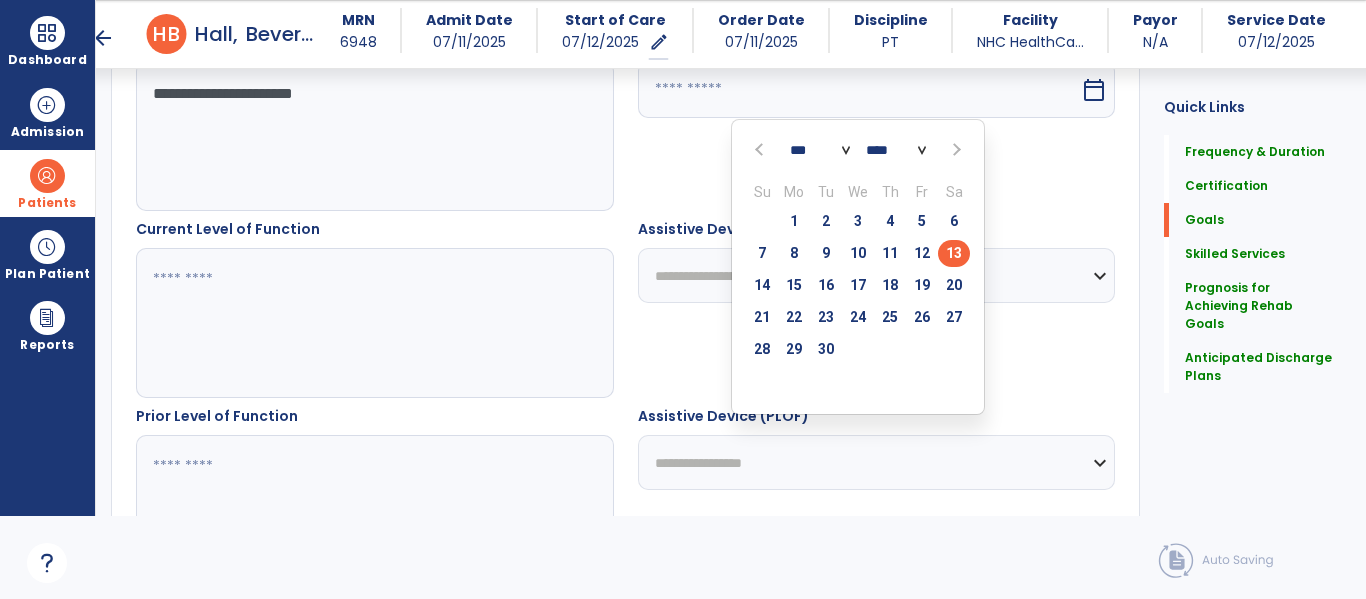 click on "13" at bounding box center (954, 253) 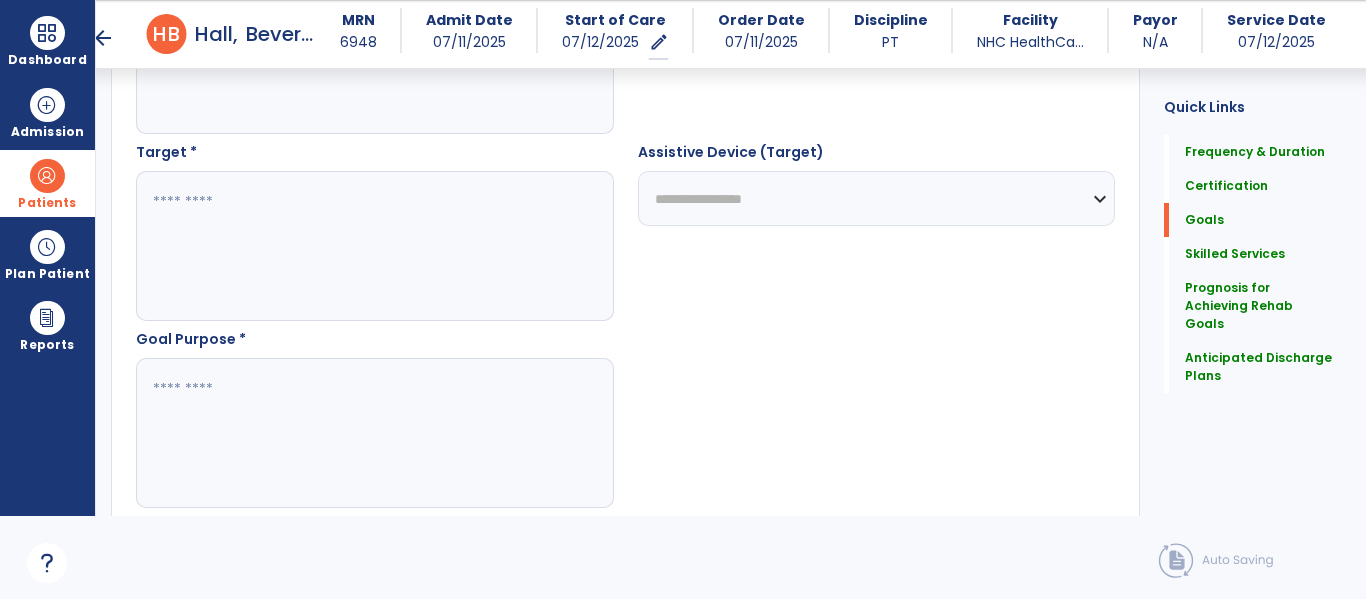 scroll, scrollTop: 1204, scrollLeft: 0, axis: vertical 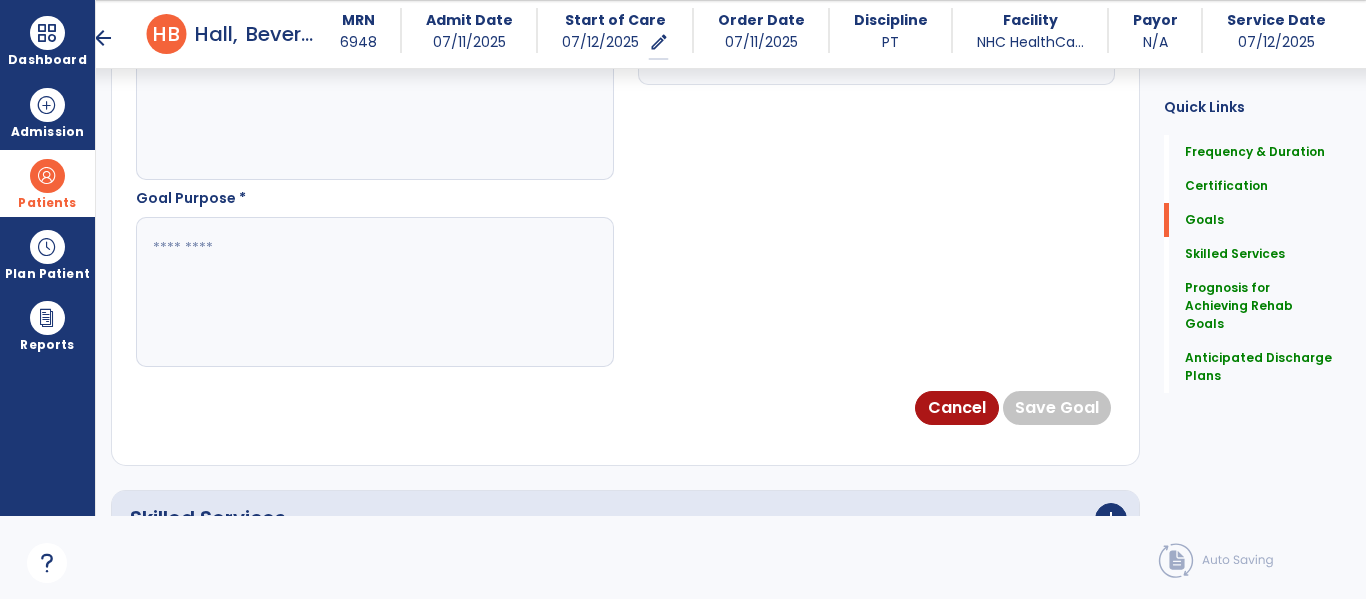 click at bounding box center (374, 292) 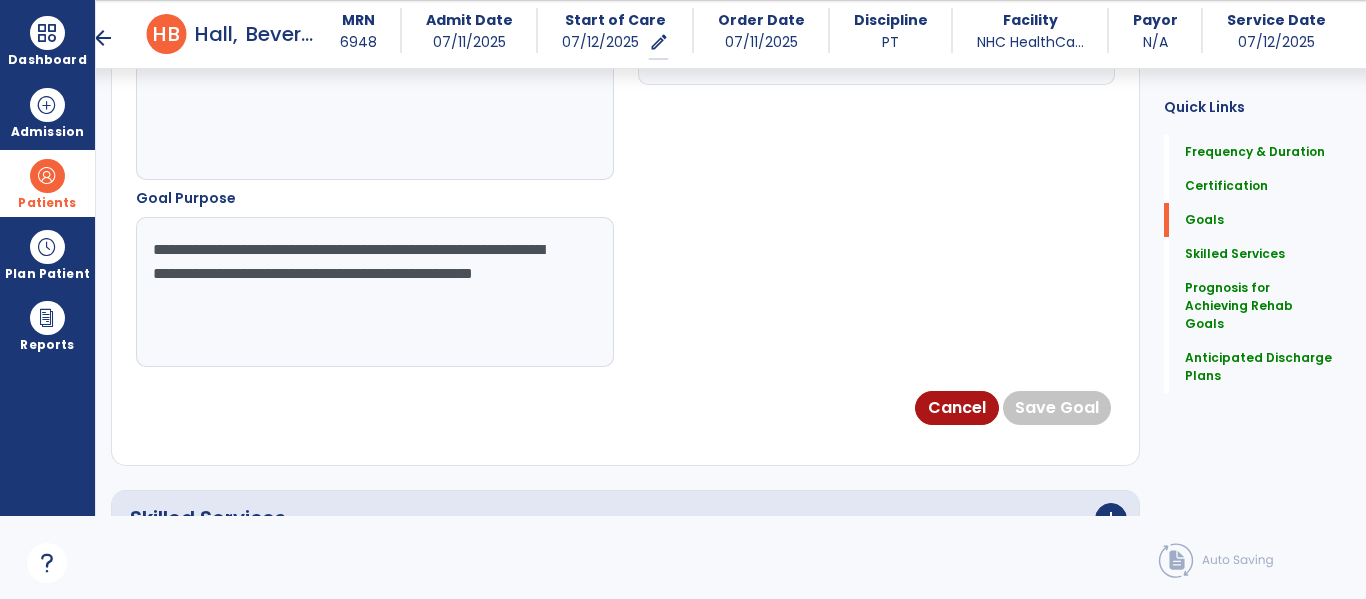 drag, startPoint x: 365, startPoint y: 306, endPoint x: 150, endPoint y: 307, distance: 215.00232 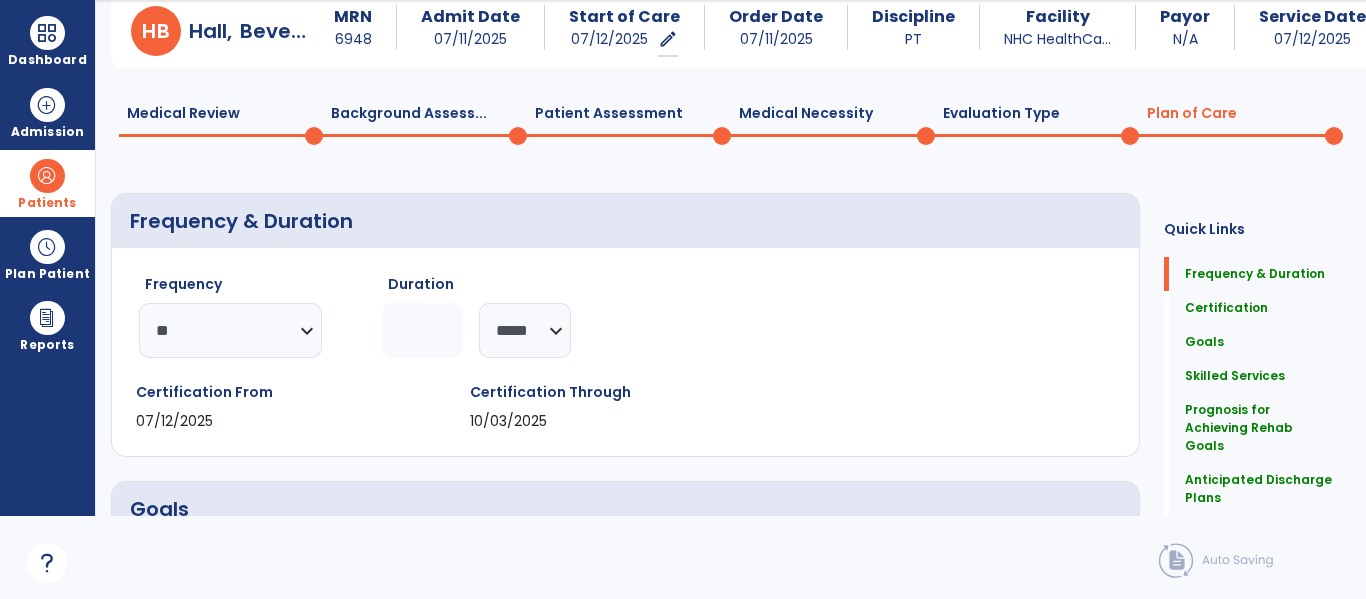 scroll, scrollTop: 0, scrollLeft: 0, axis: both 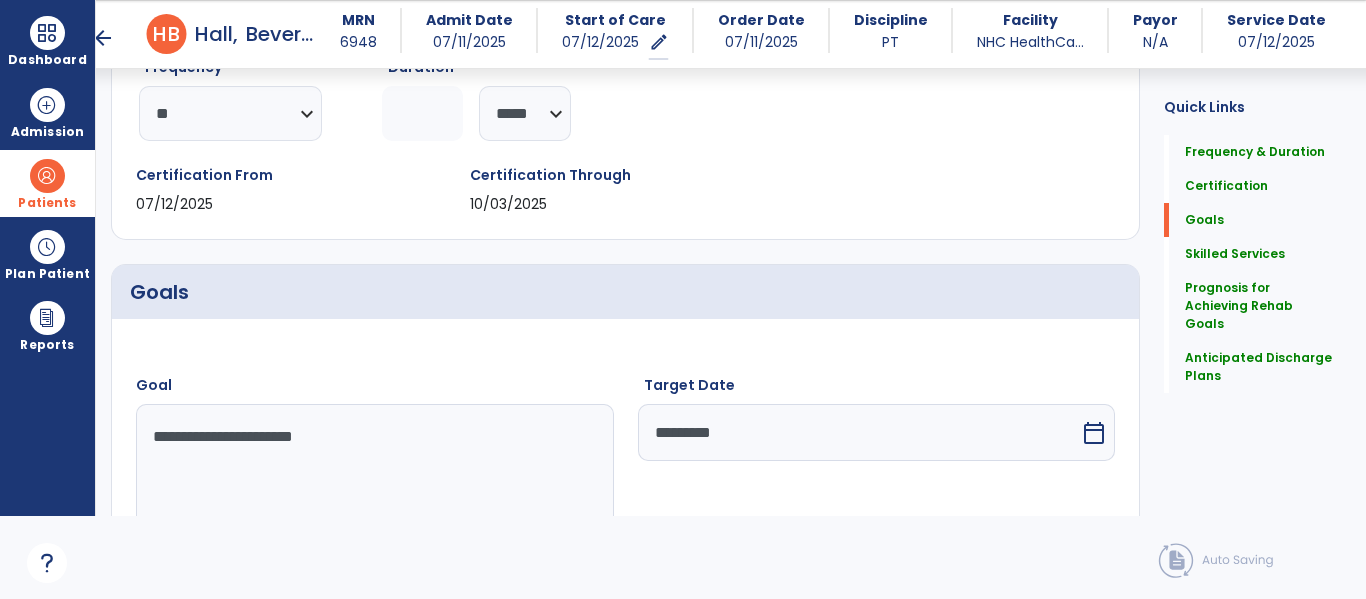 type on "**********" 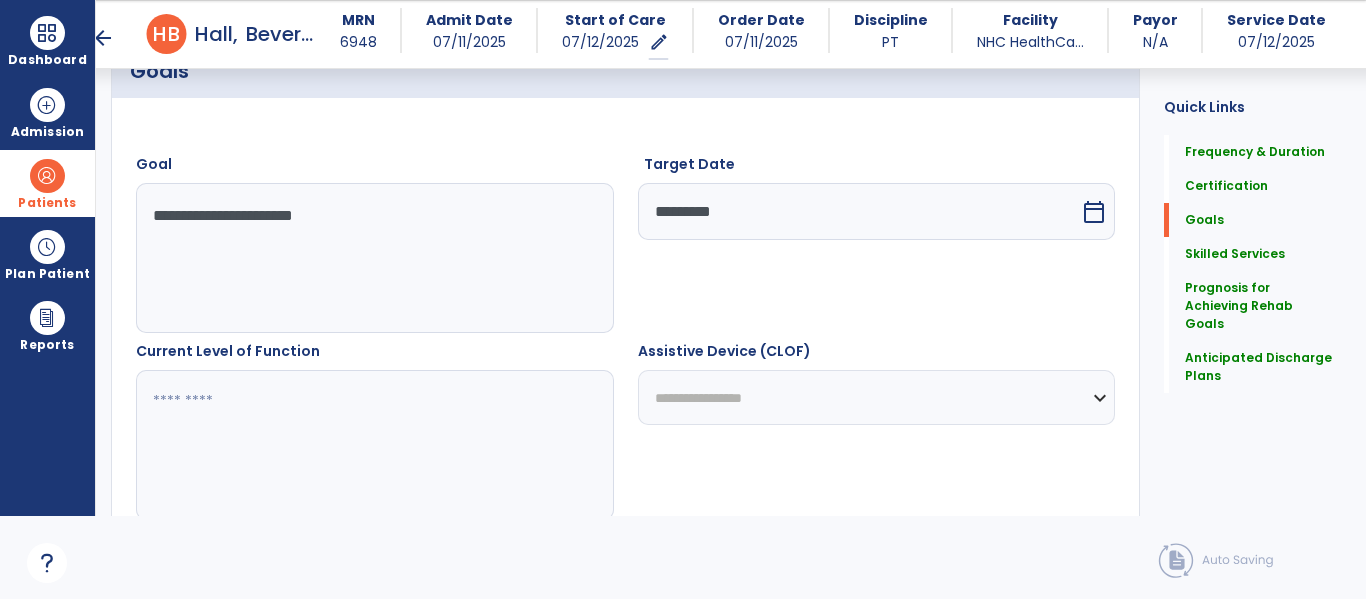 scroll, scrollTop: 491, scrollLeft: 0, axis: vertical 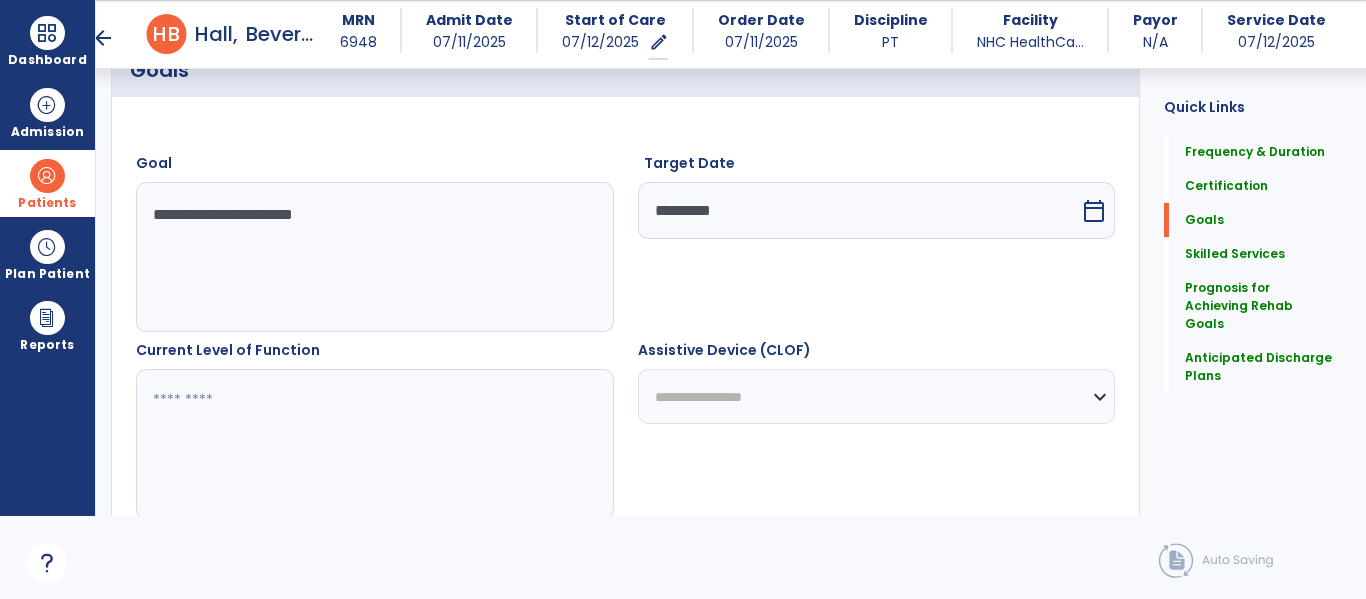 click at bounding box center [374, 444] 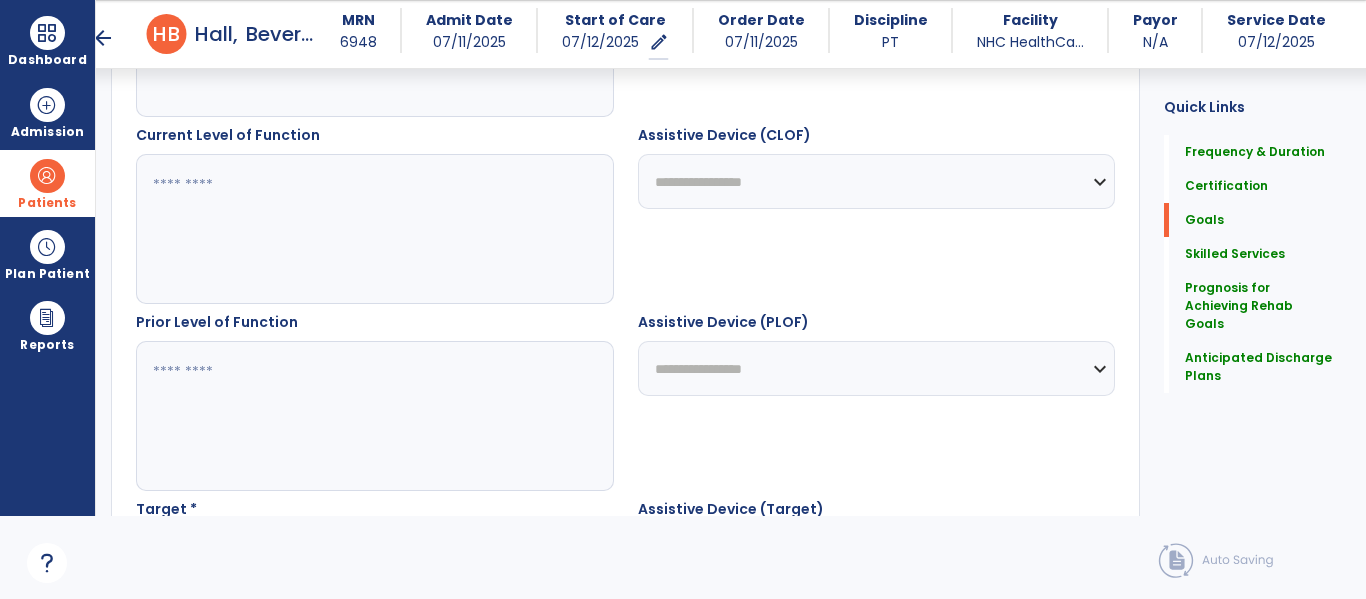 click at bounding box center (374, 416) 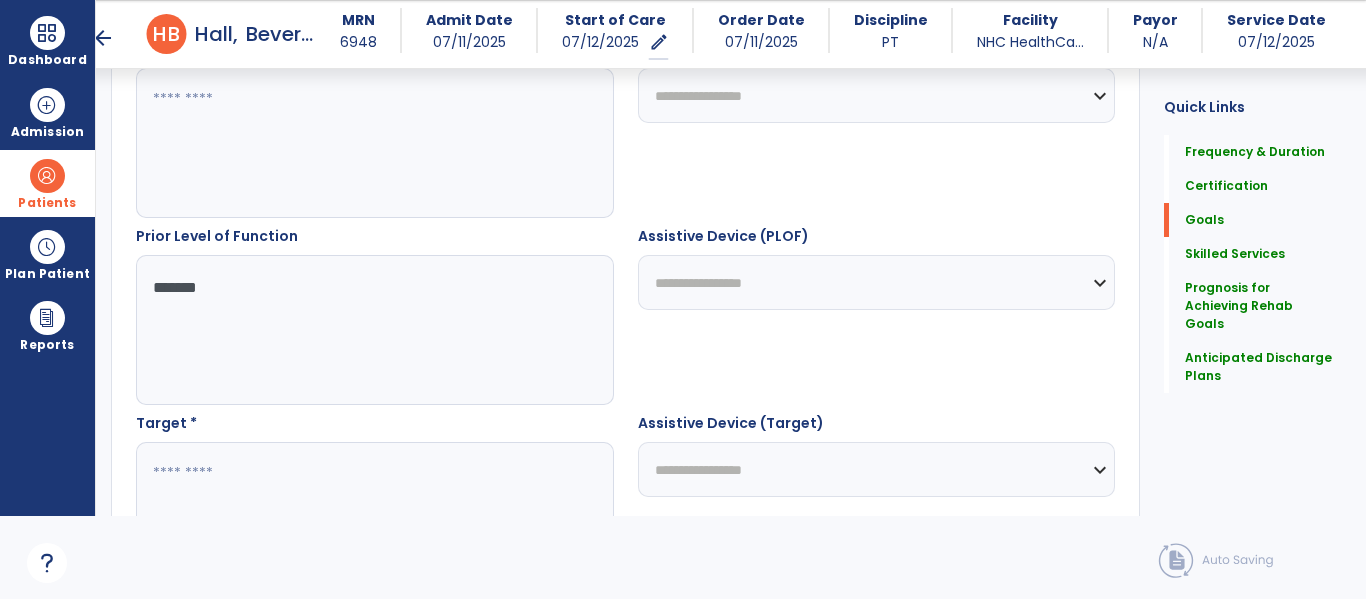 scroll, scrollTop: 579, scrollLeft: 0, axis: vertical 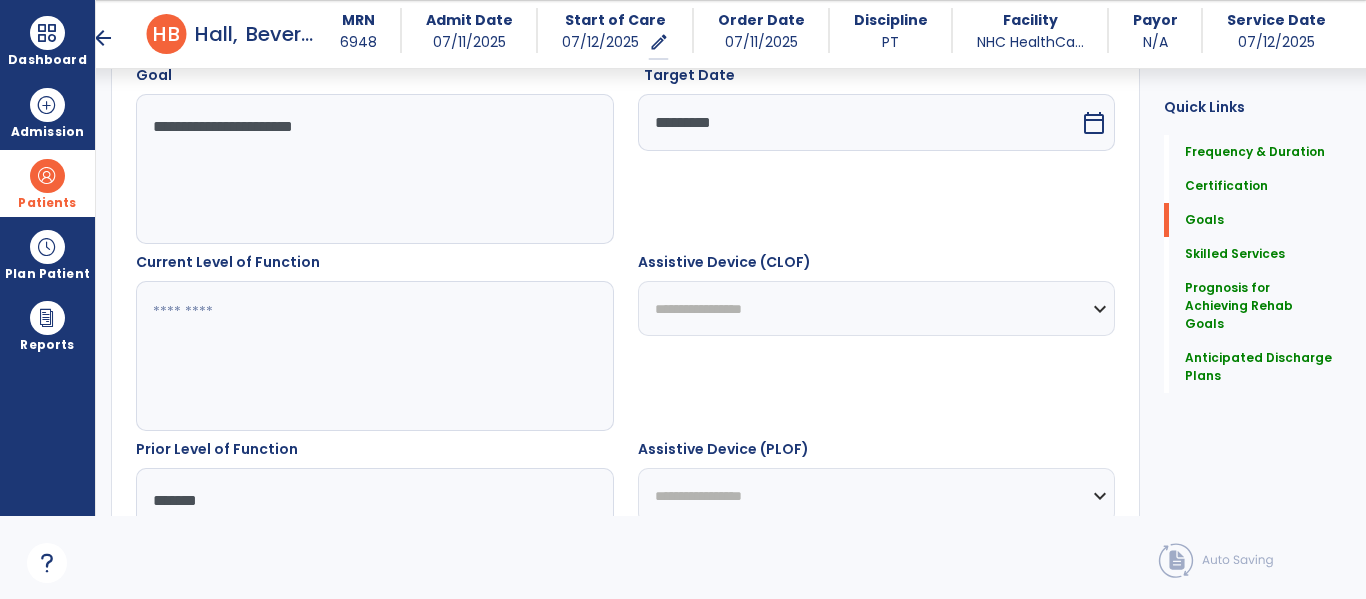 type on "*******" 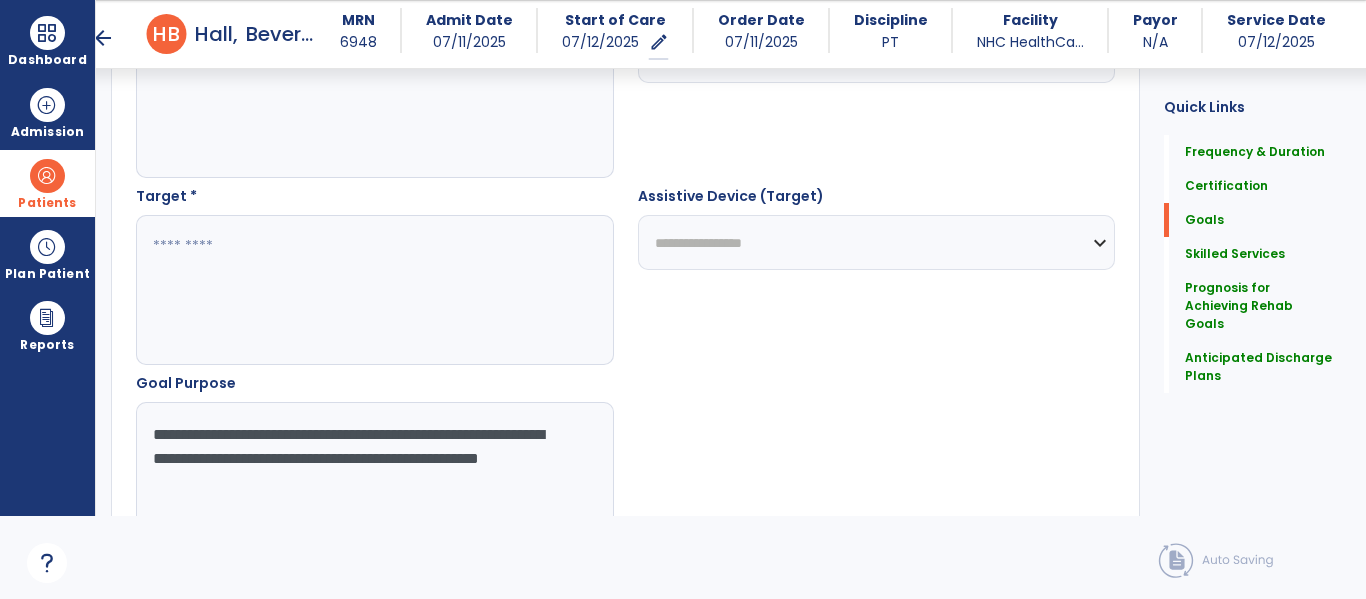scroll, scrollTop: 1020, scrollLeft: 0, axis: vertical 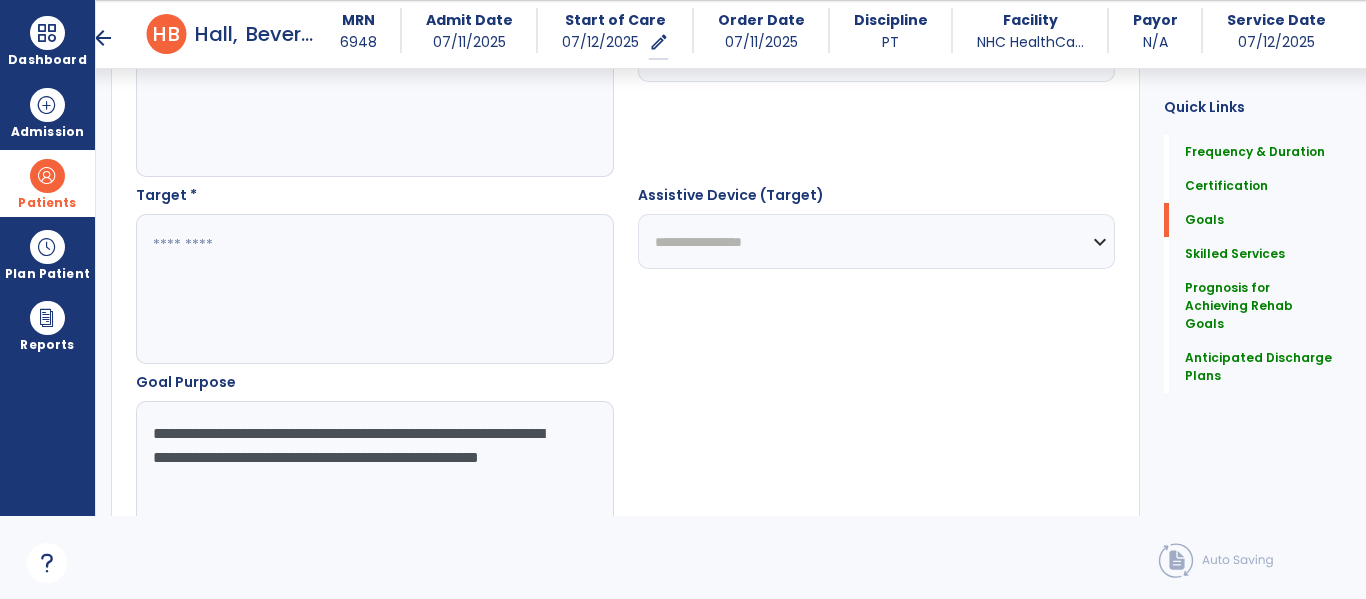 type on "****" 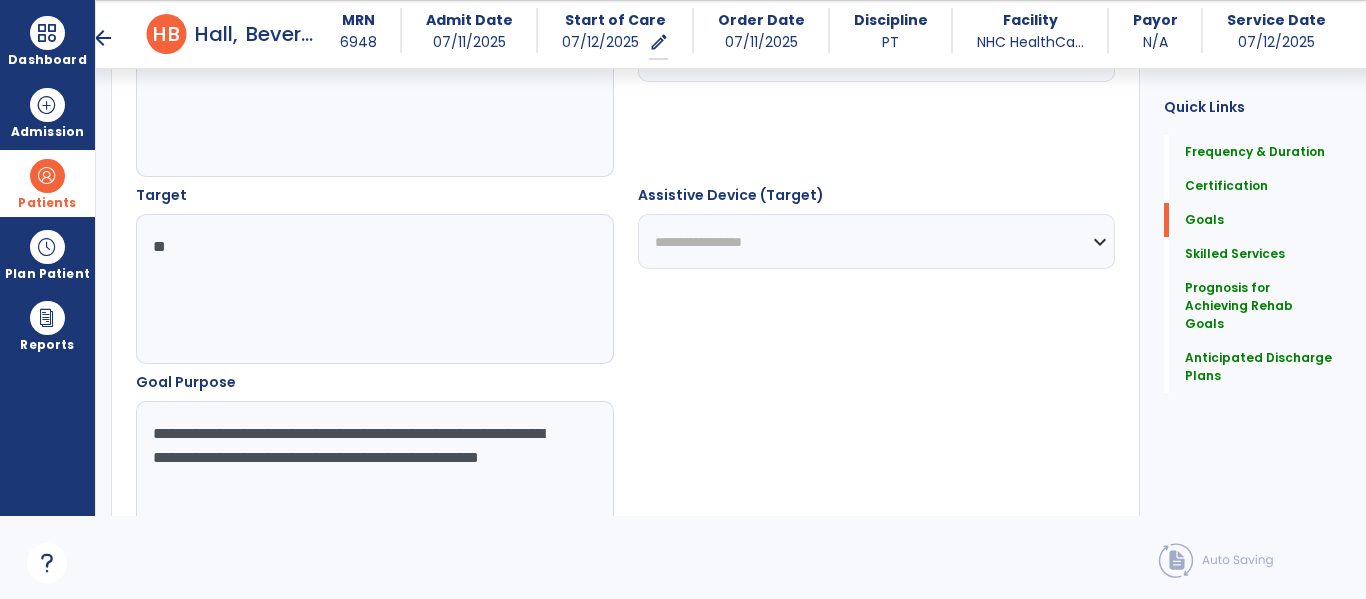 type on "**" 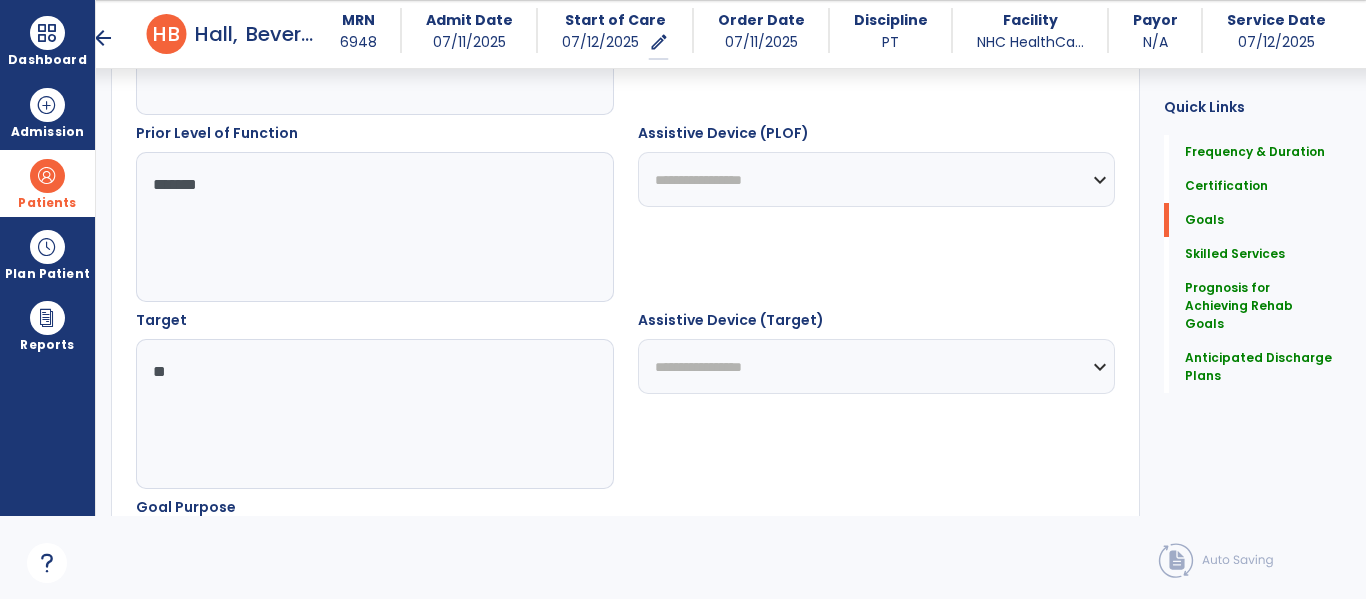 scroll, scrollTop: 893, scrollLeft: 0, axis: vertical 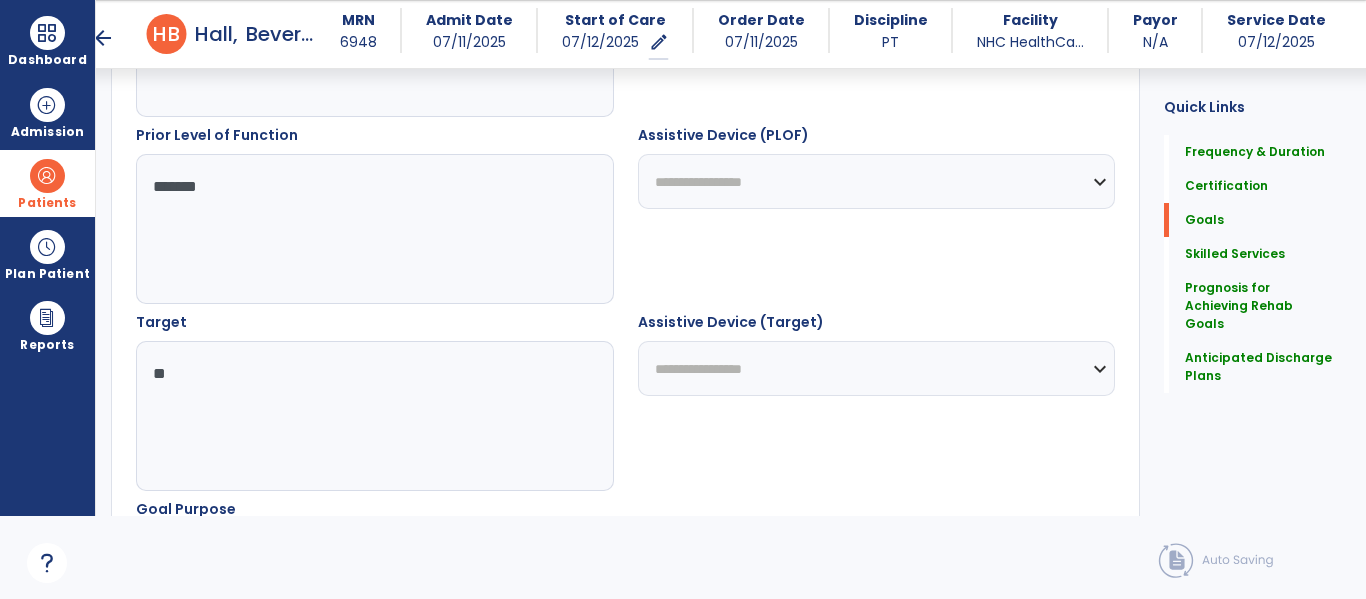 type on "**********" 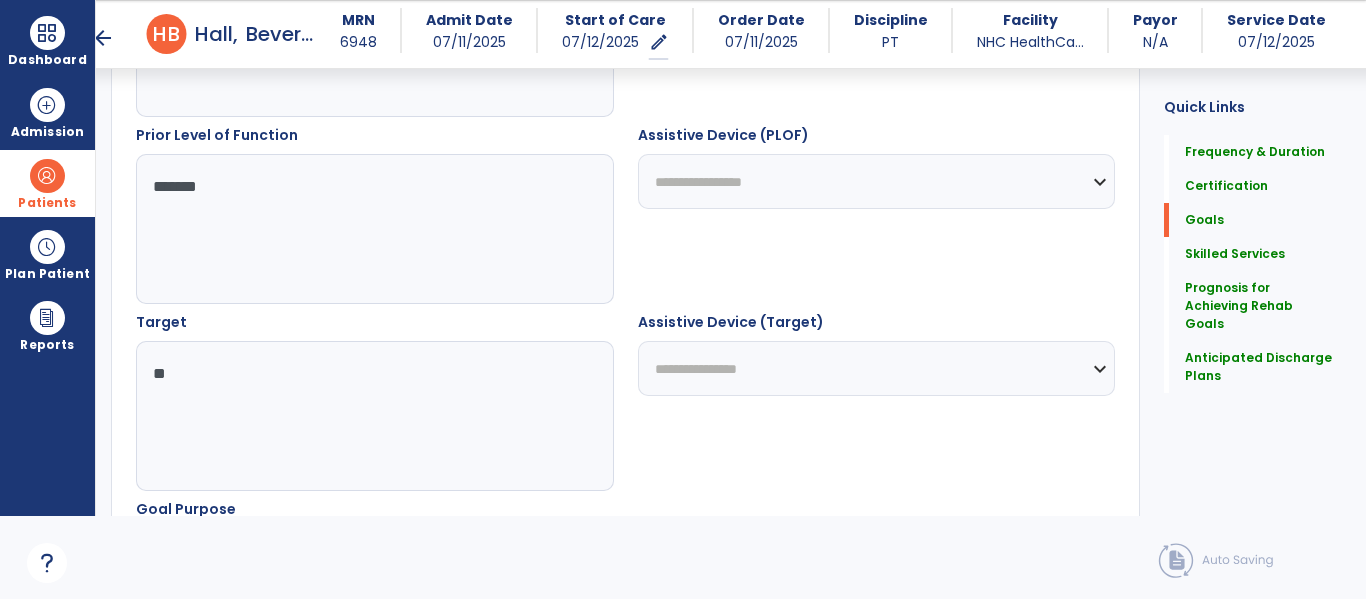click on "**********" at bounding box center (877, 368) 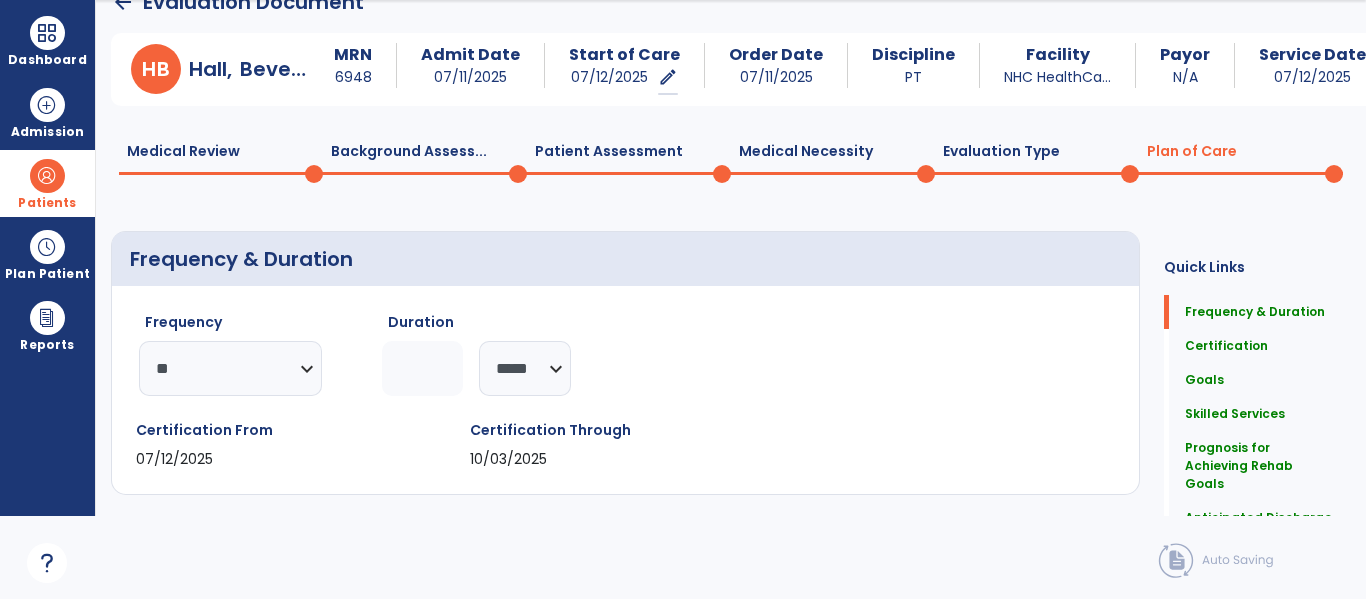 scroll, scrollTop: 0, scrollLeft: 0, axis: both 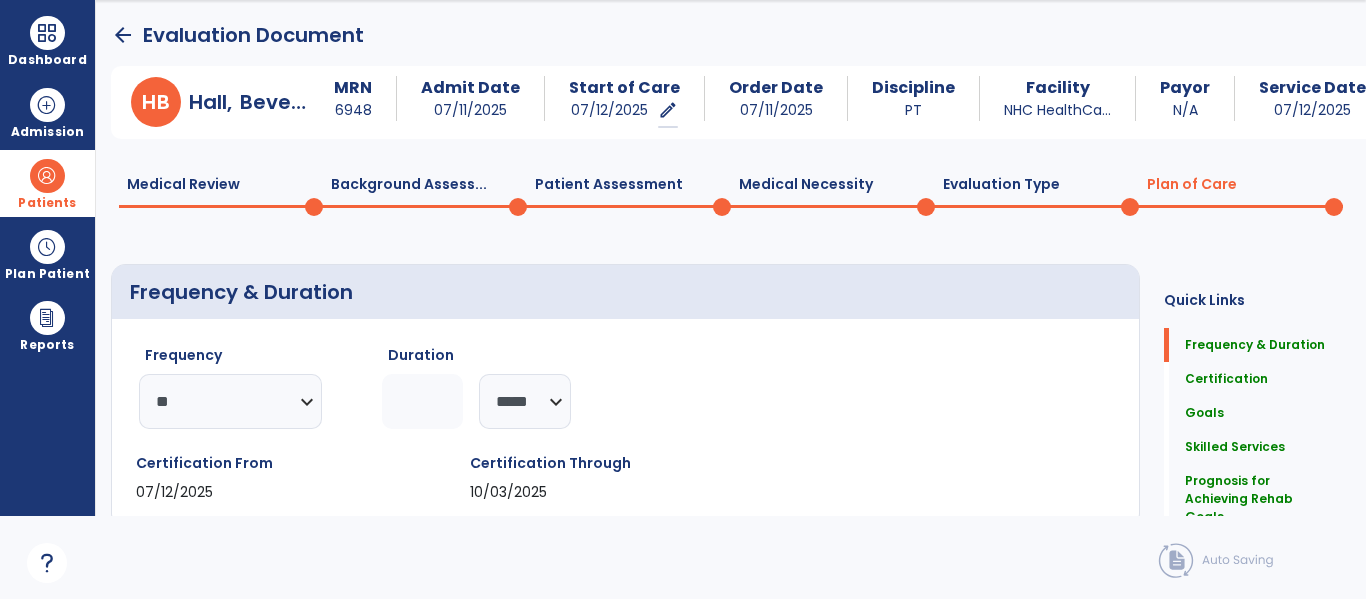 click on "Medical Review  0" 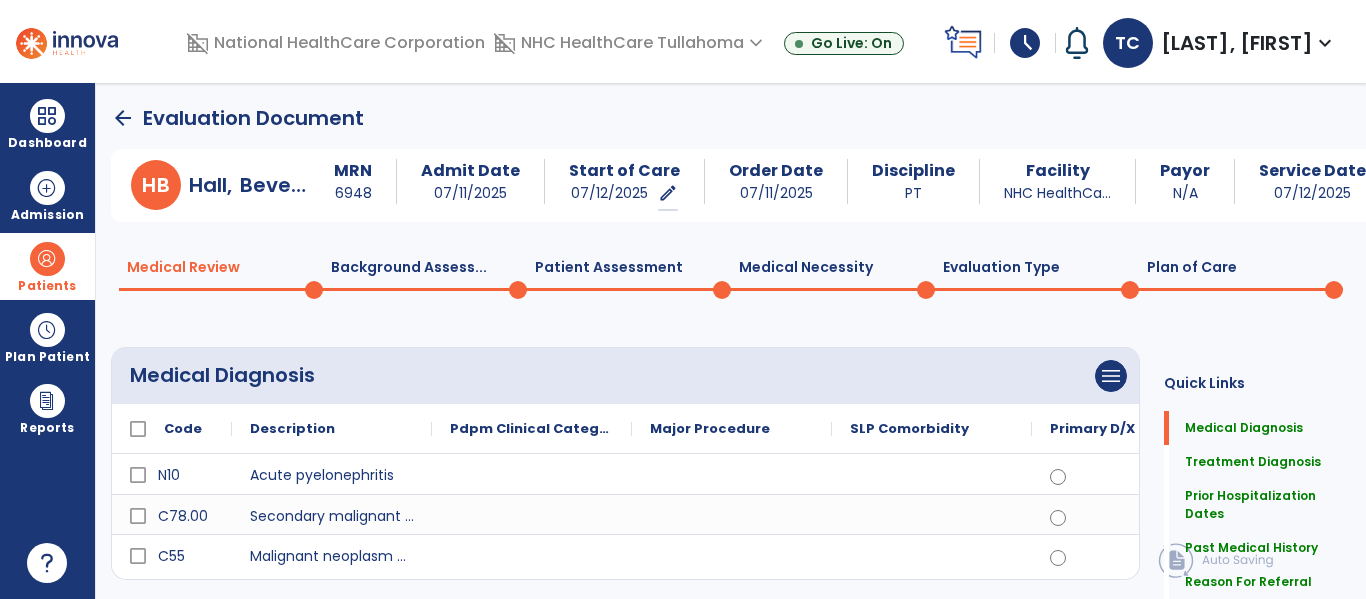 scroll, scrollTop: 0, scrollLeft: 0, axis: both 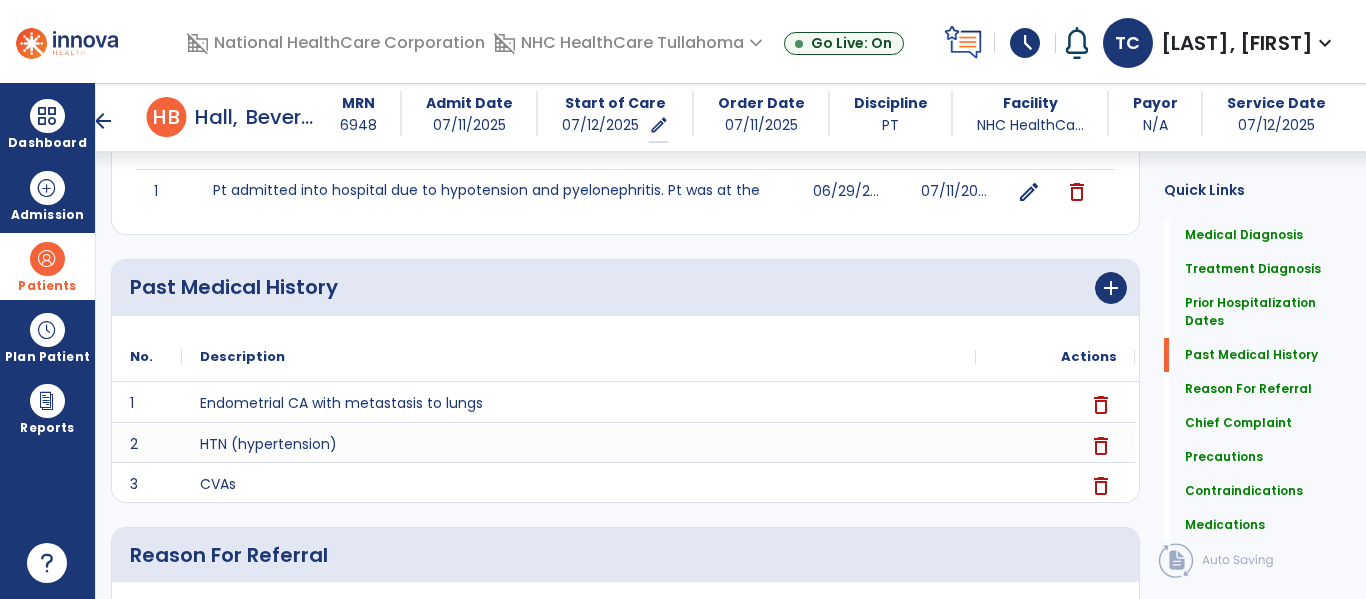click on "Pt admitted into hospital due to hypotension and pyelonephritis. Pt was at the Lynchburg nursing home prior to hospital admission." 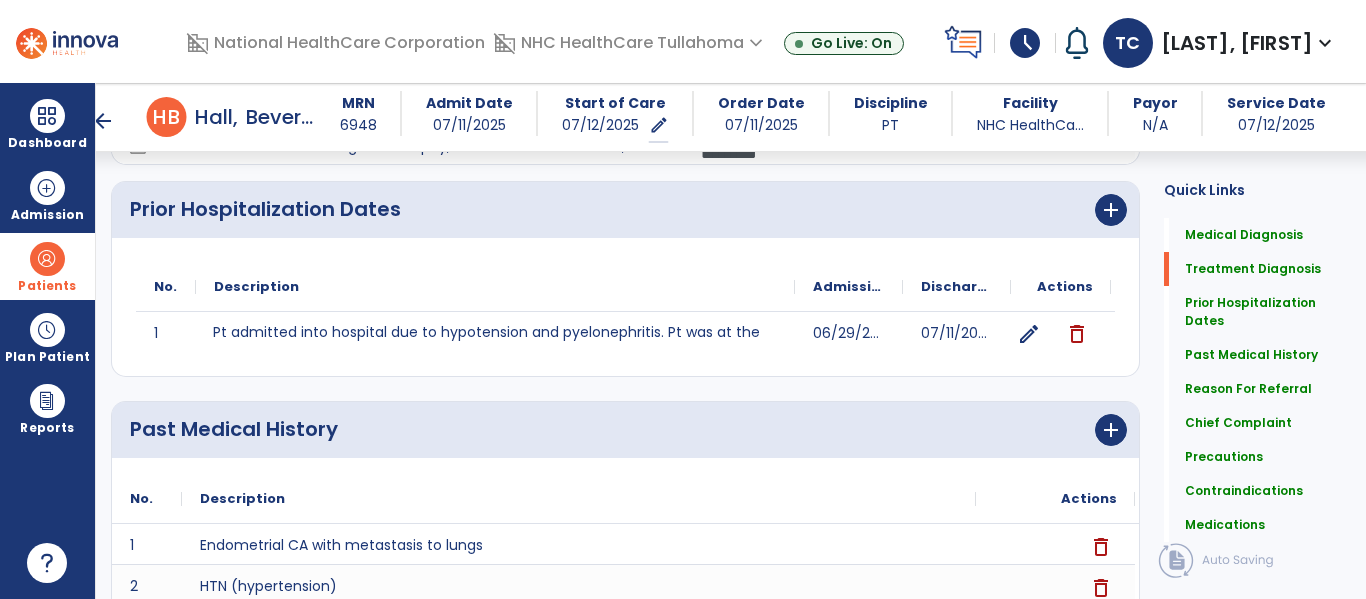 scroll, scrollTop: 0, scrollLeft: 0, axis: both 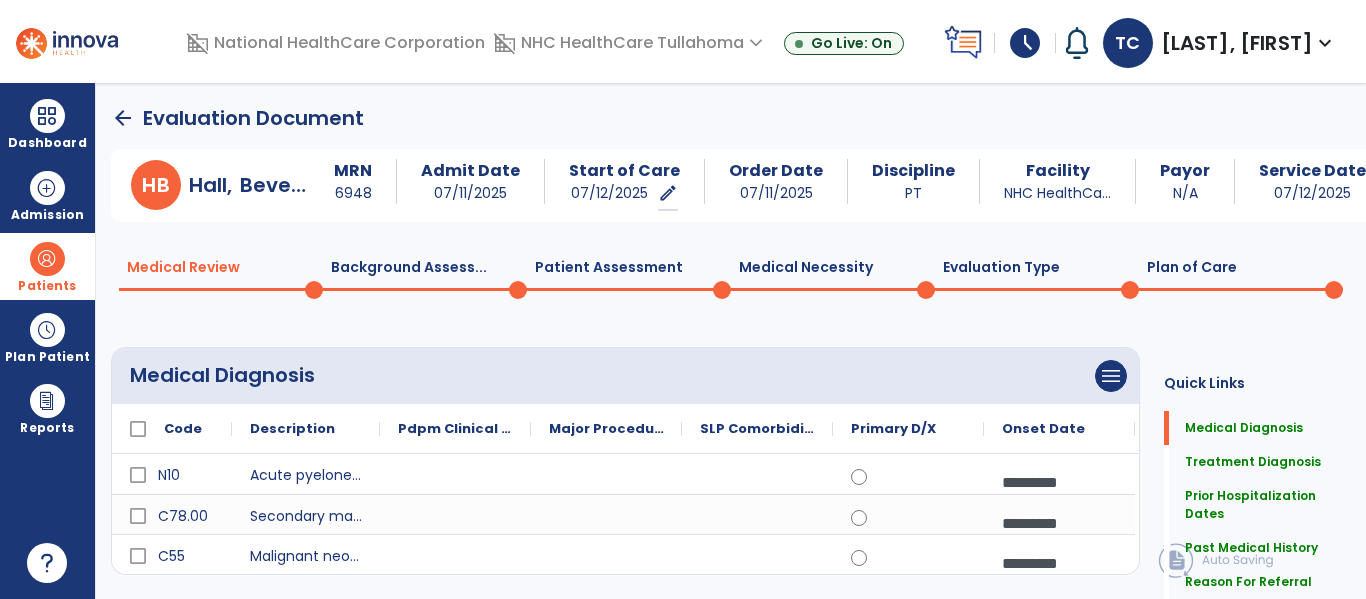 click on "Background Assess...  0" 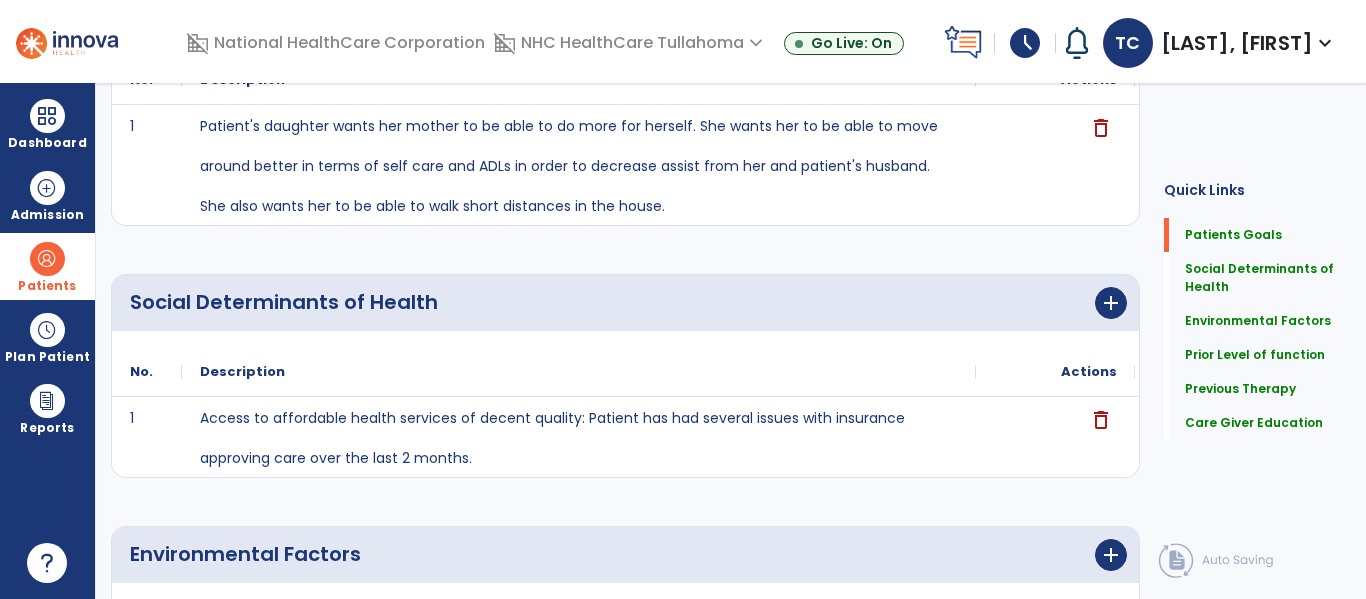 scroll, scrollTop: 0, scrollLeft: 0, axis: both 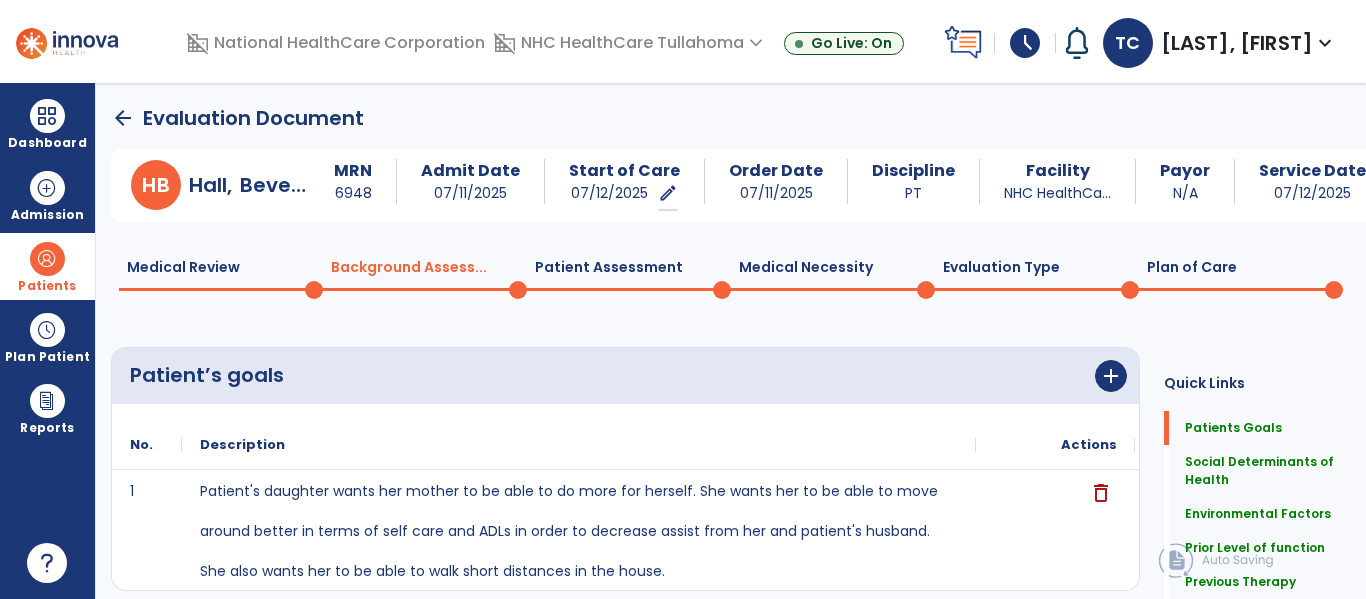 click on "Patient Assessment  0" 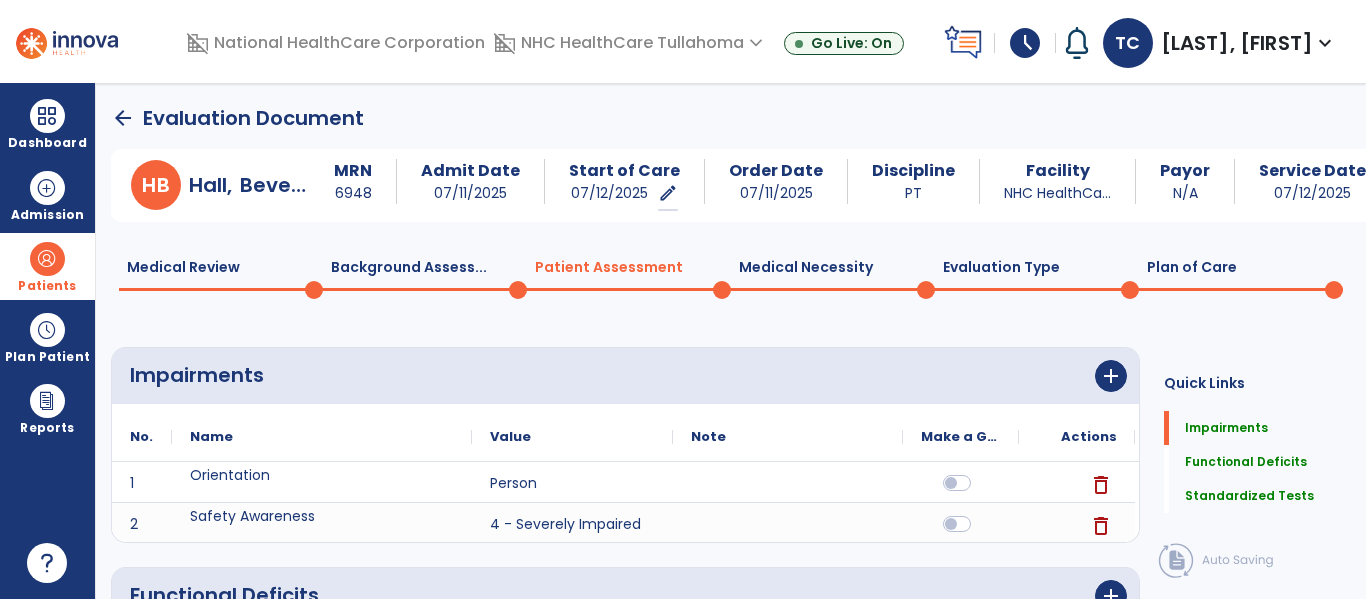 click on "Medical Necessity  0" 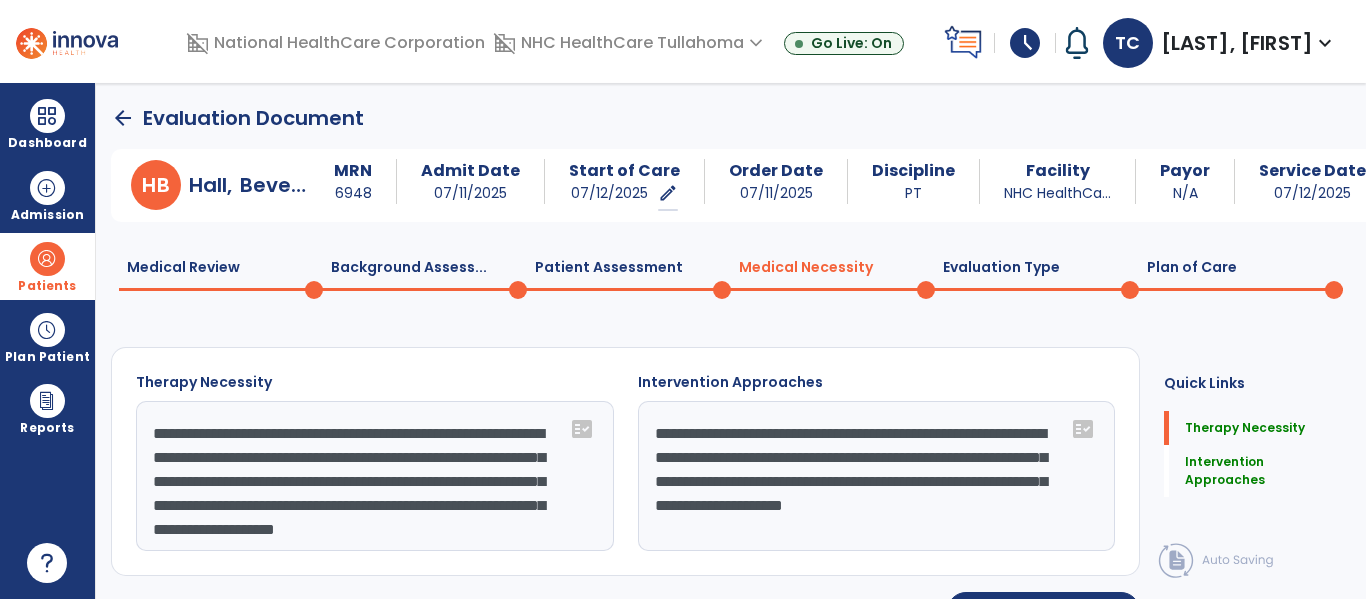 click on "Evaluation Type  0" 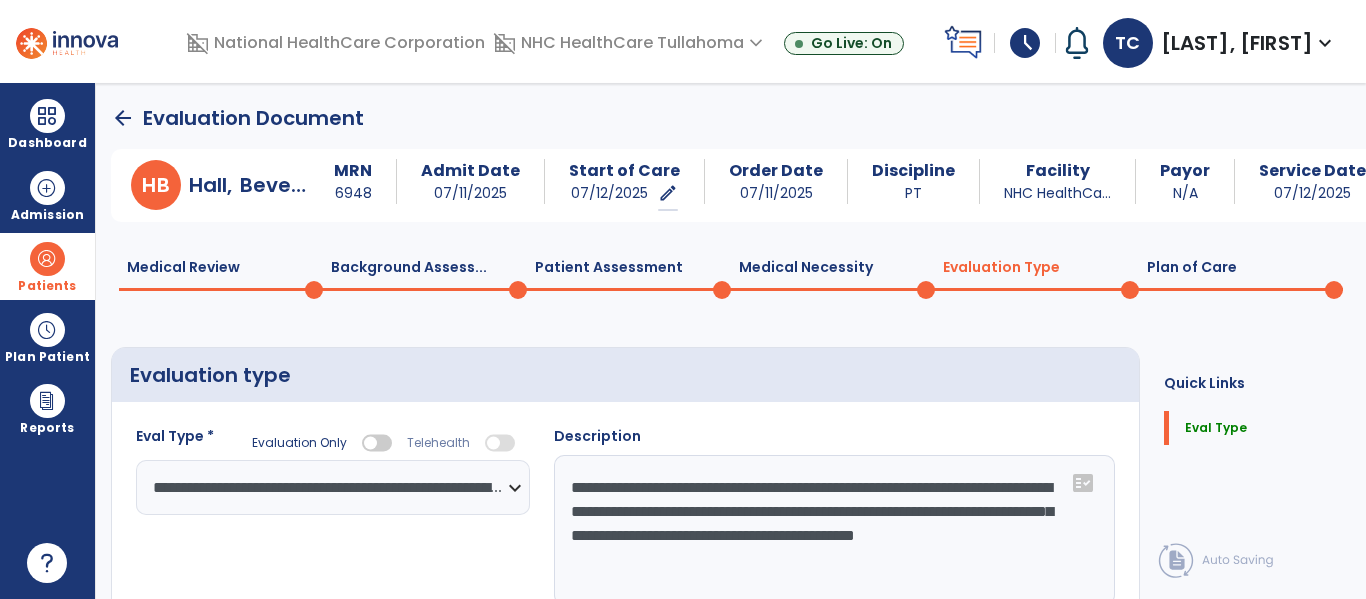 click on "Medical Necessity  0" 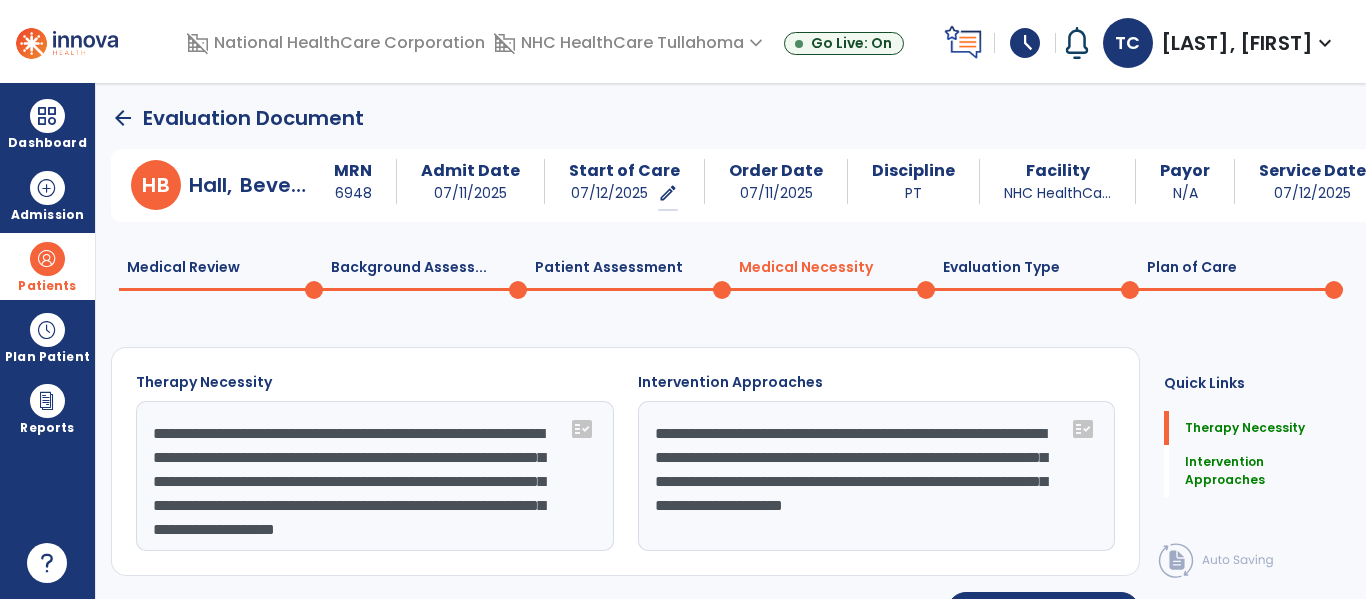 scroll, scrollTop: 24, scrollLeft: 0, axis: vertical 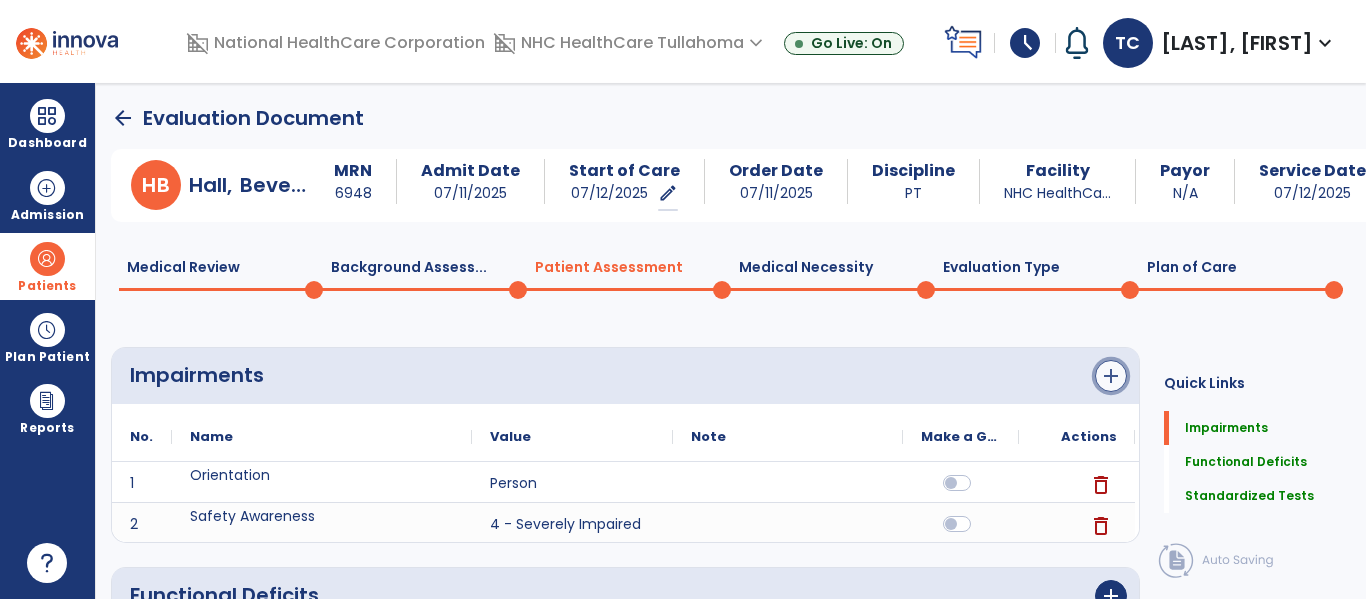 click on "add" 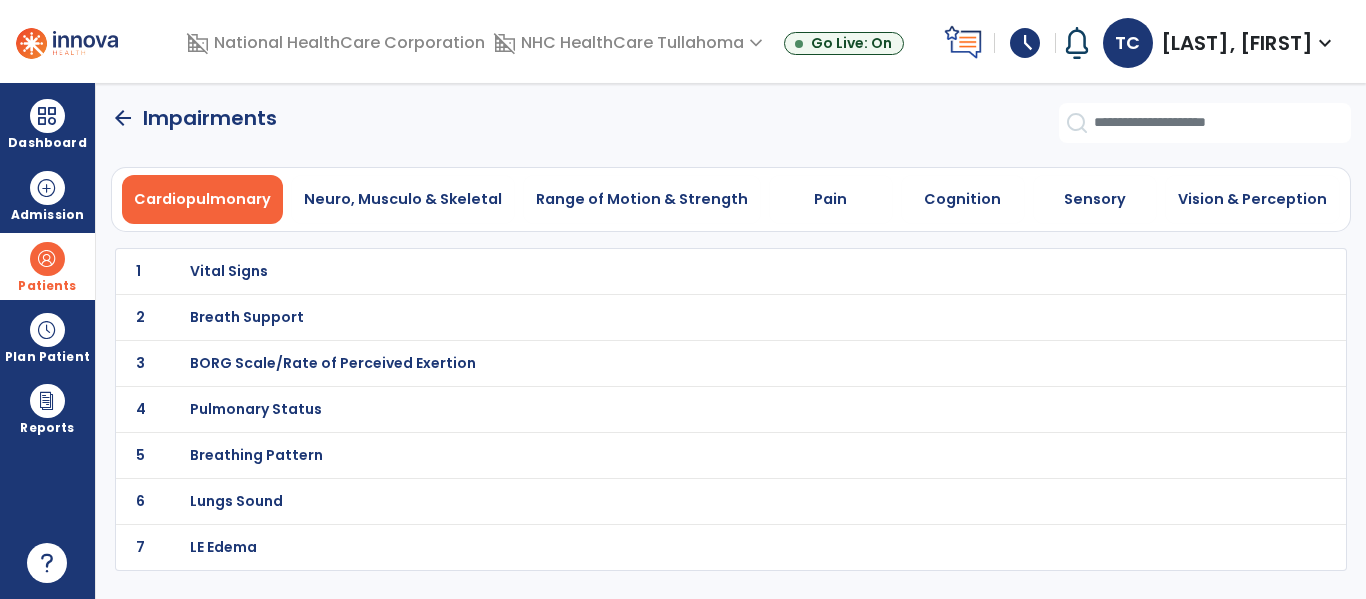 click on "4 Pulmonary Status" 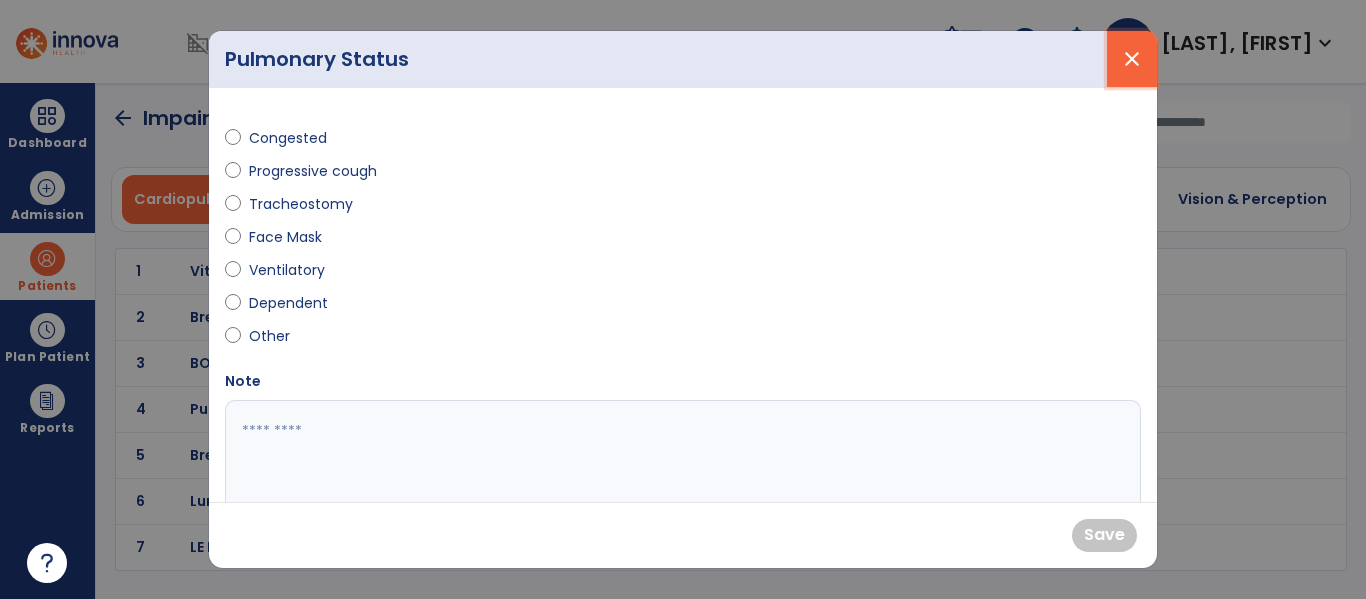 click on "close" at bounding box center (1132, 59) 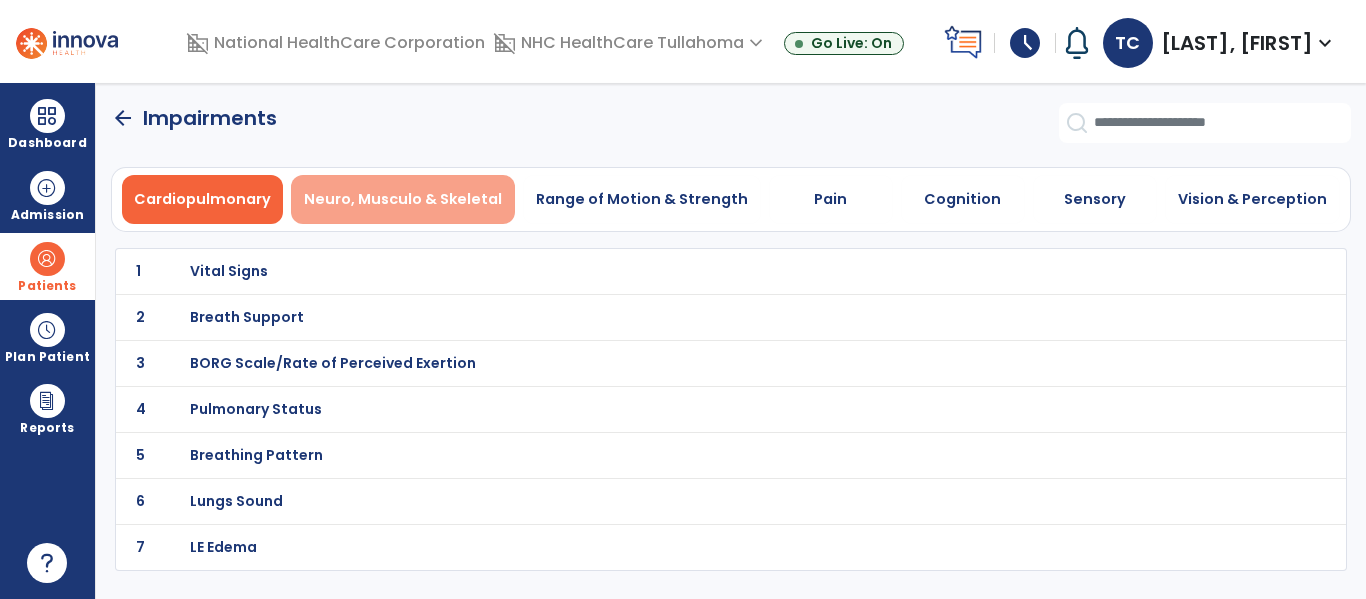 click on "Neuro, Musculo & Skeletal" at bounding box center (403, 199) 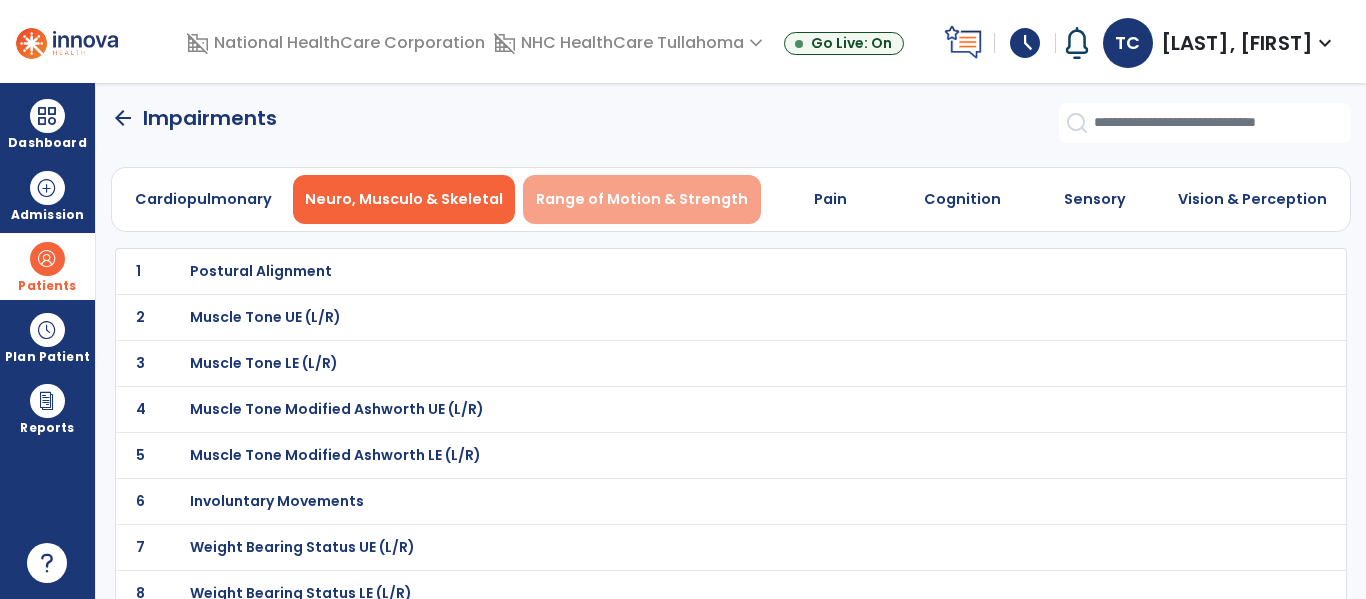 click on "Range of Motion & Strength" at bounding box center (642, 199) 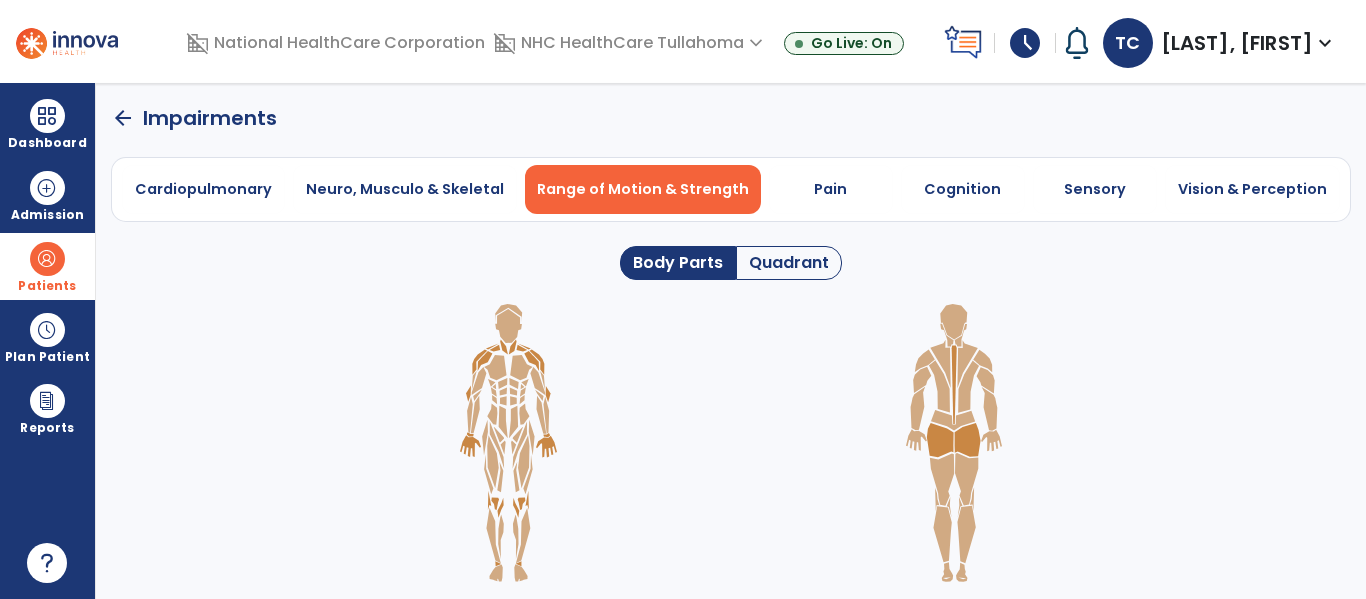 click on "arrow_back   Impairments   Cardiopulmonary   Neuro, Musculo & Skeletal   Range of Motion & Strength   Pain   Cognition   Sensory   Vision & Perception   Body Parts   Quadrant" at bounding box center [731, 341] 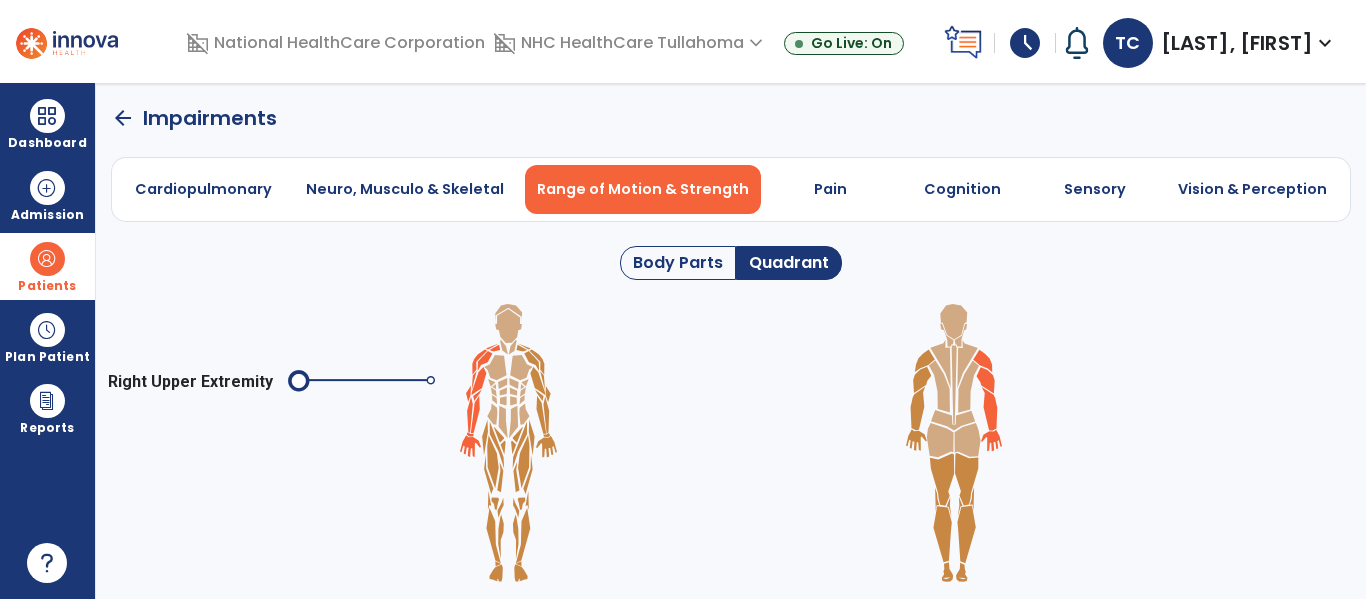 click 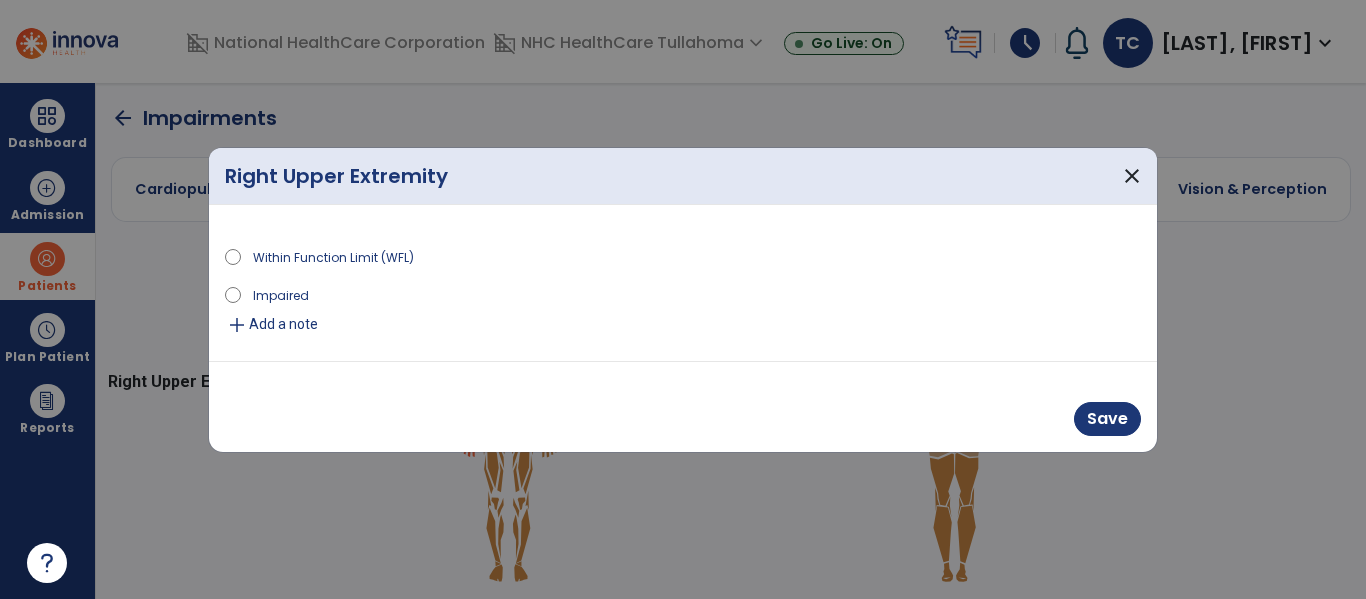 click on "Impaired" at bounding box center [281, 294] 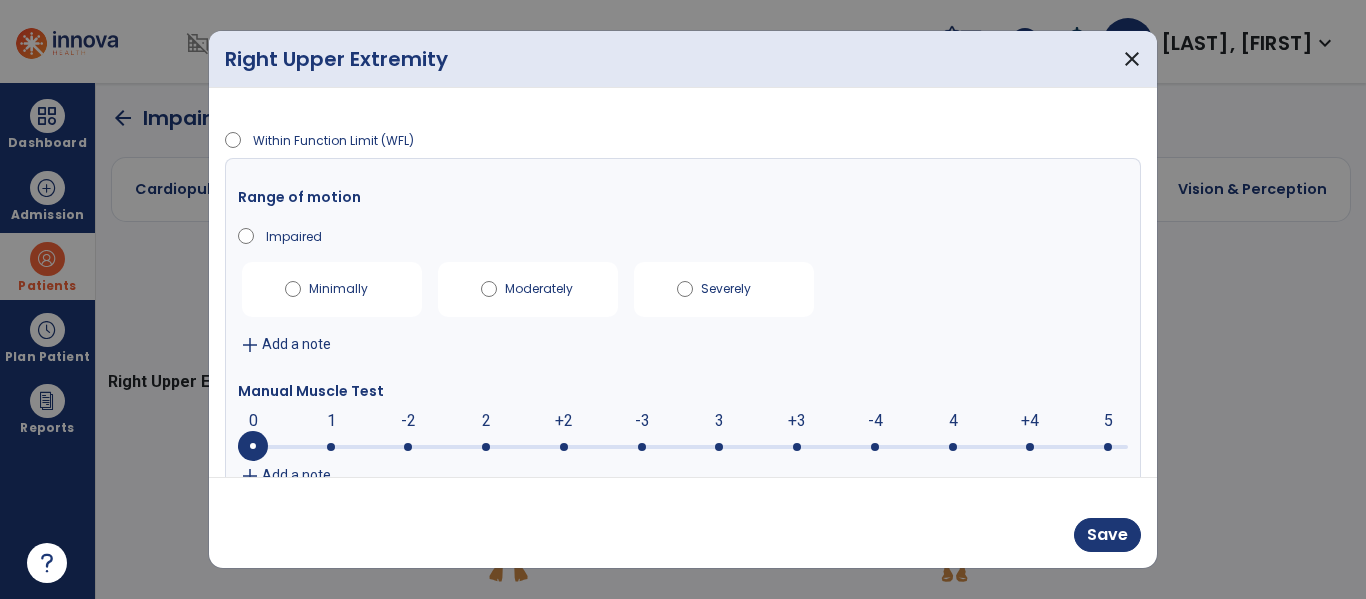 click at bounding box center (719, 447) 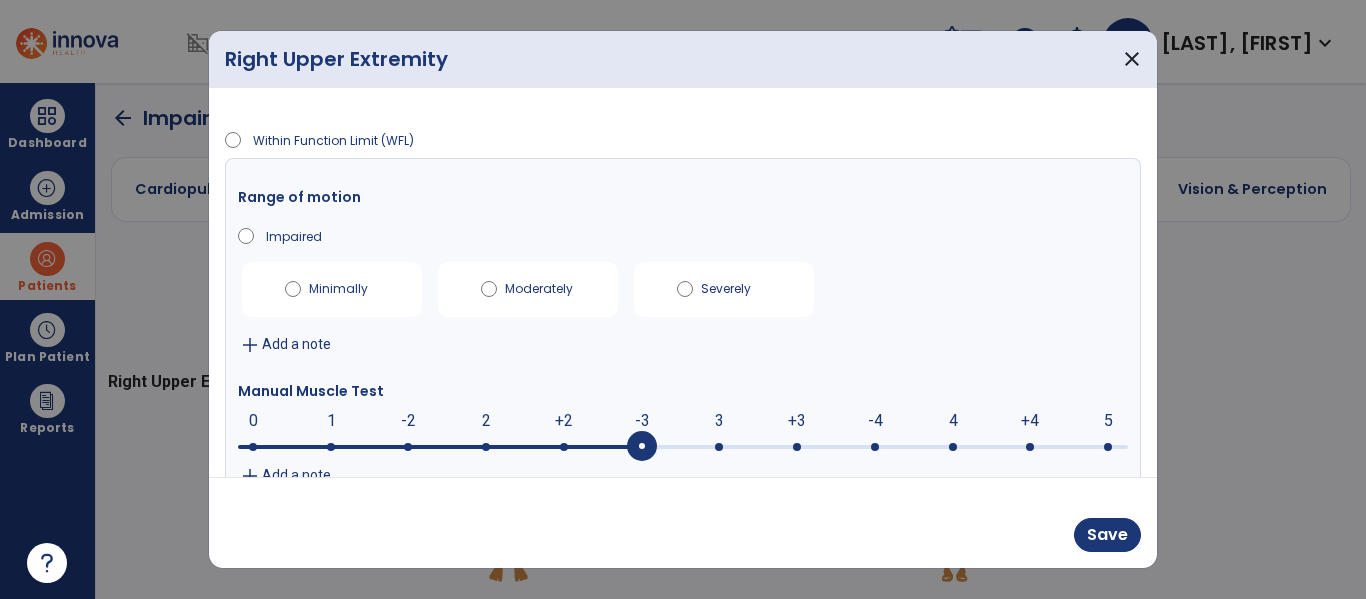 click at bounding box center [440, 447] 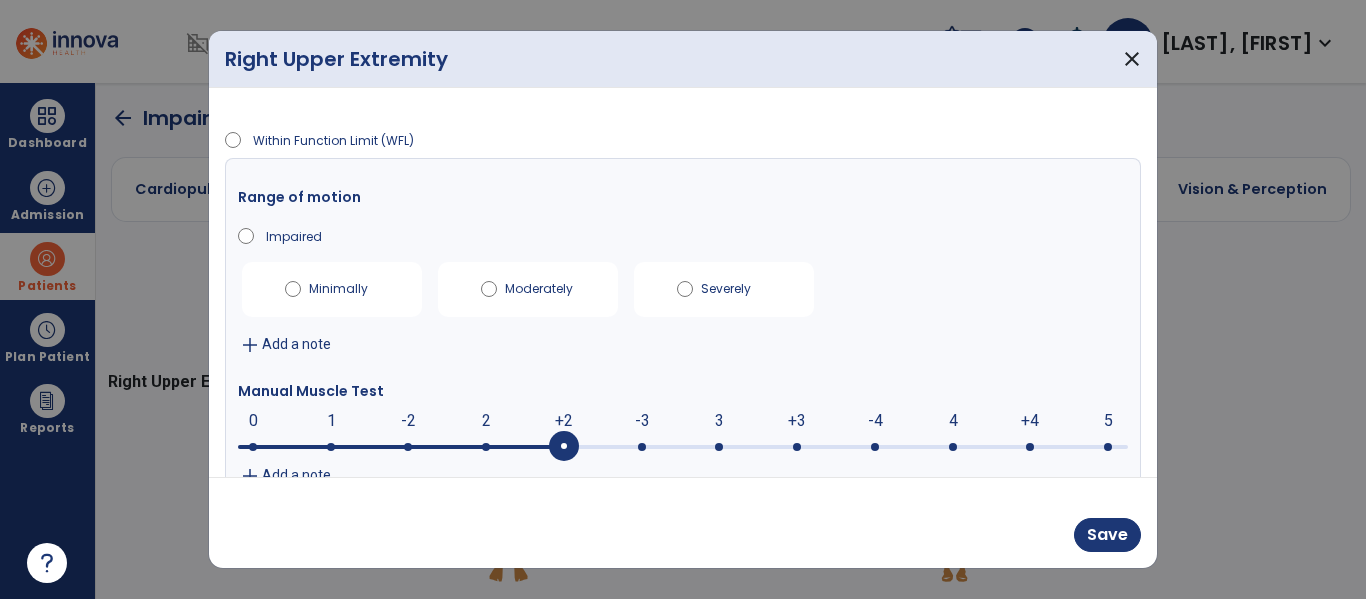 click at bounding box center (683, 445) 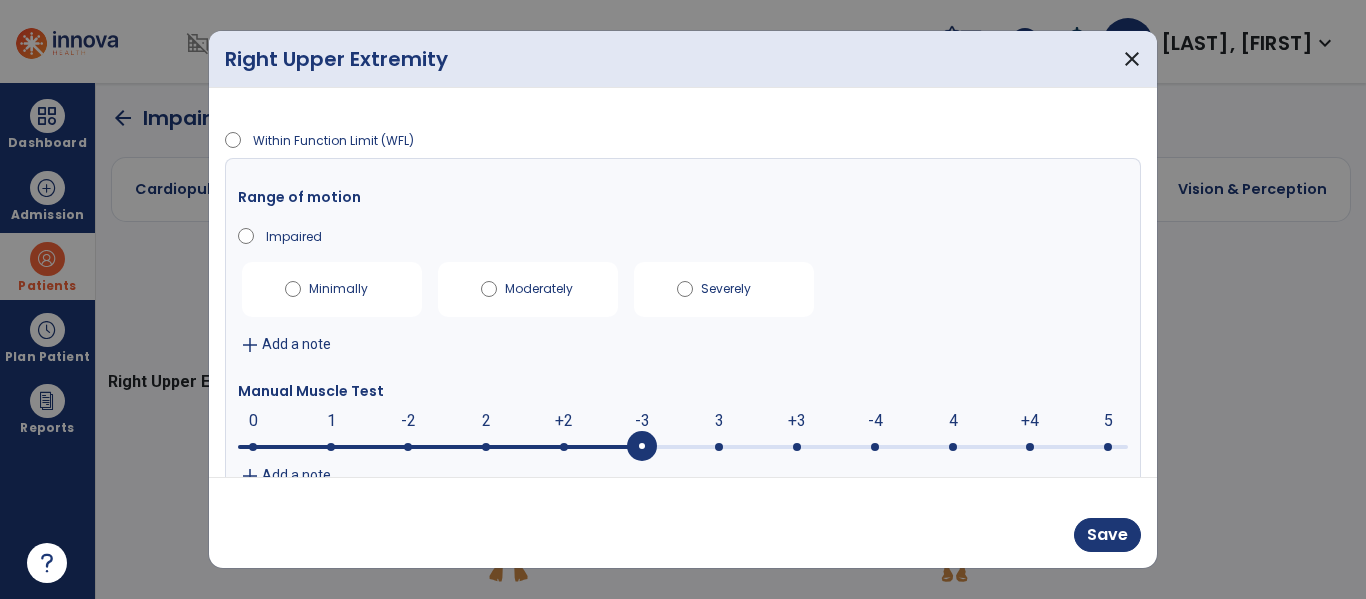 click at bounding box center (719, 447) 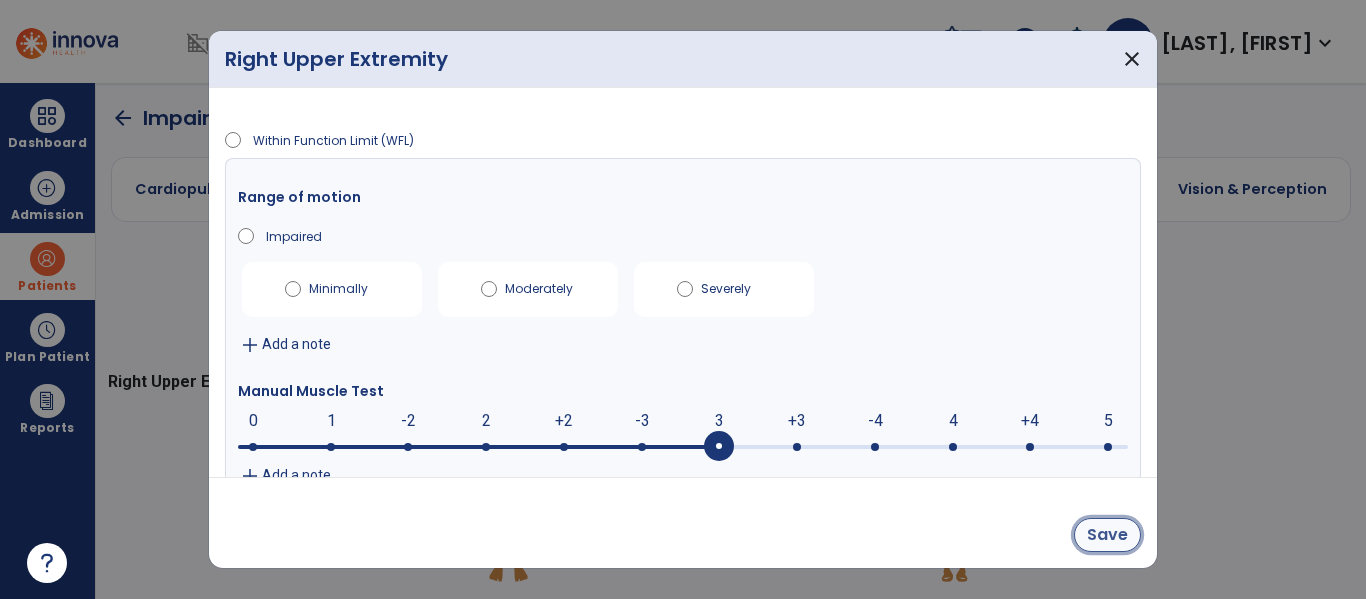 click on "Save" at bounding box center [1107, 535] 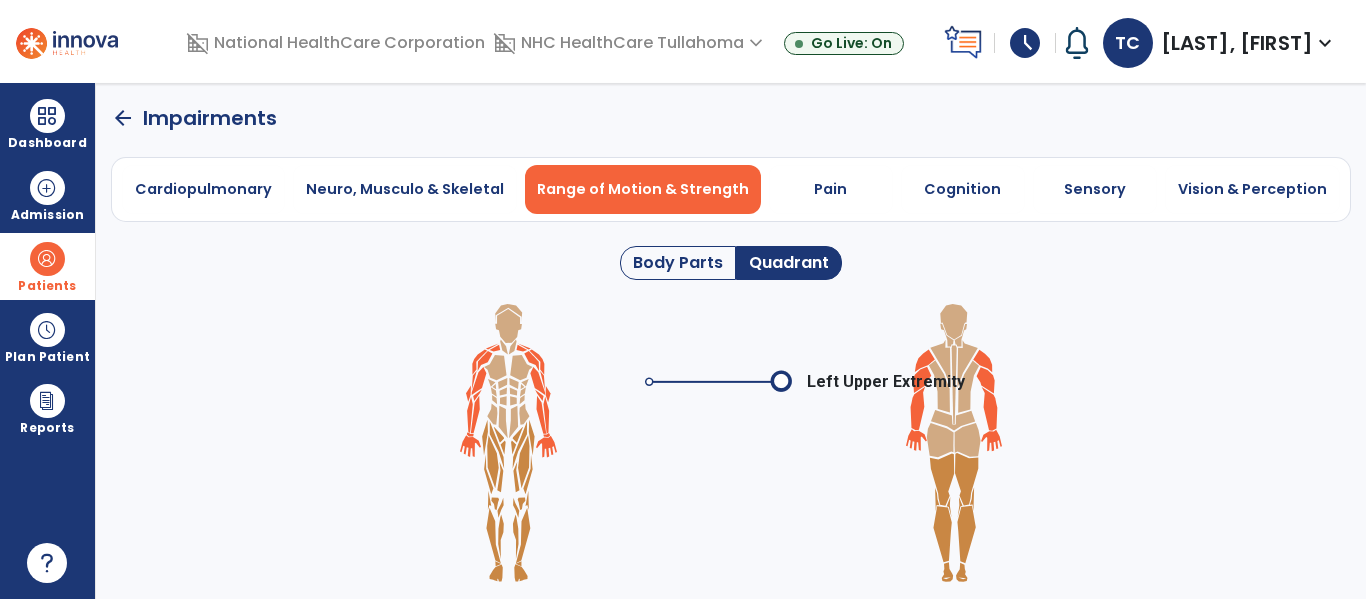 click 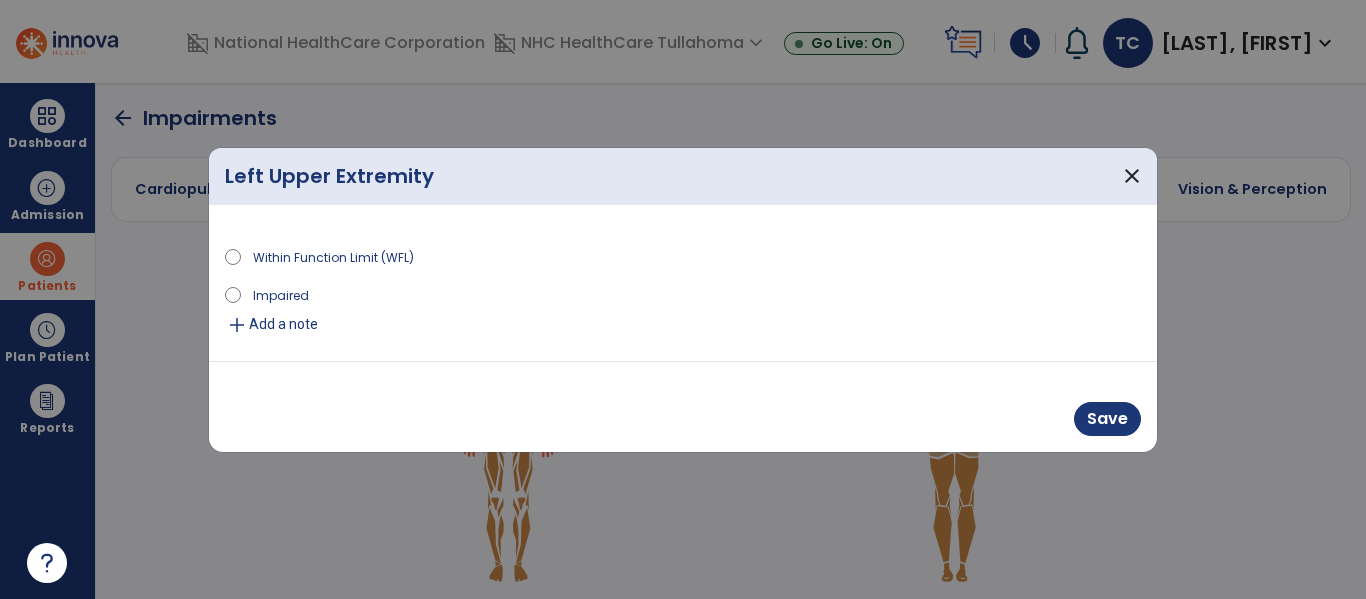 click on "Within Function Limit (WFL)    Impaired add Add a note" at bounding box center (683, 291) 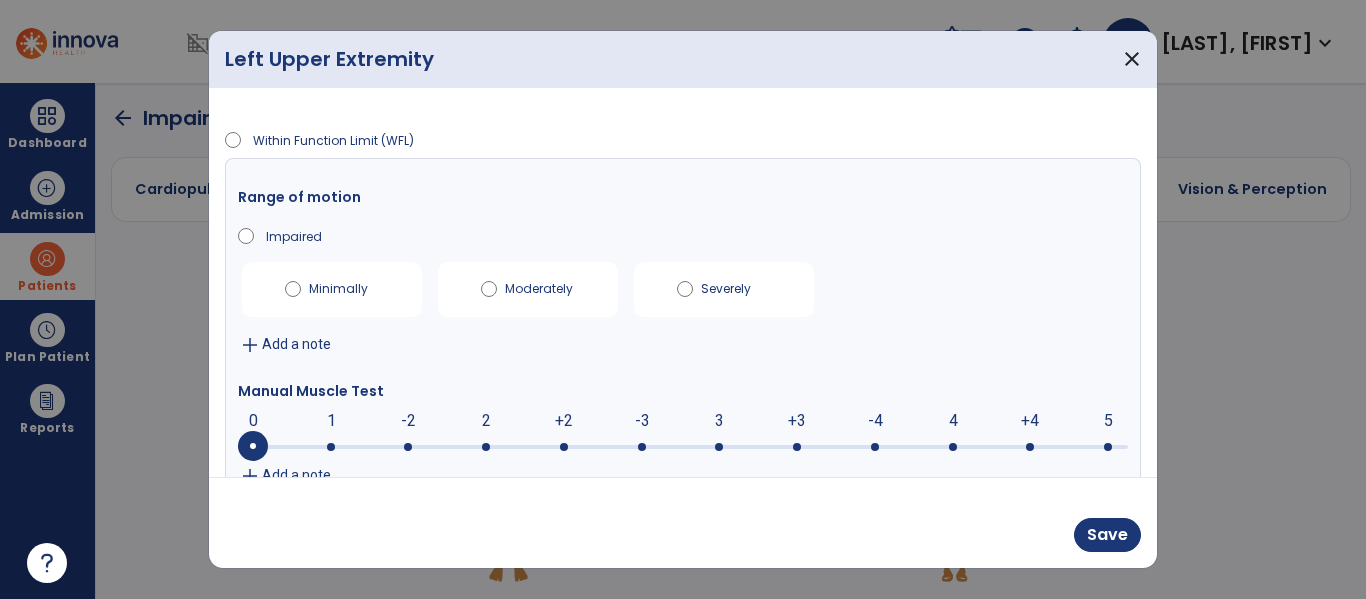 click at bounding box center [683, 445] 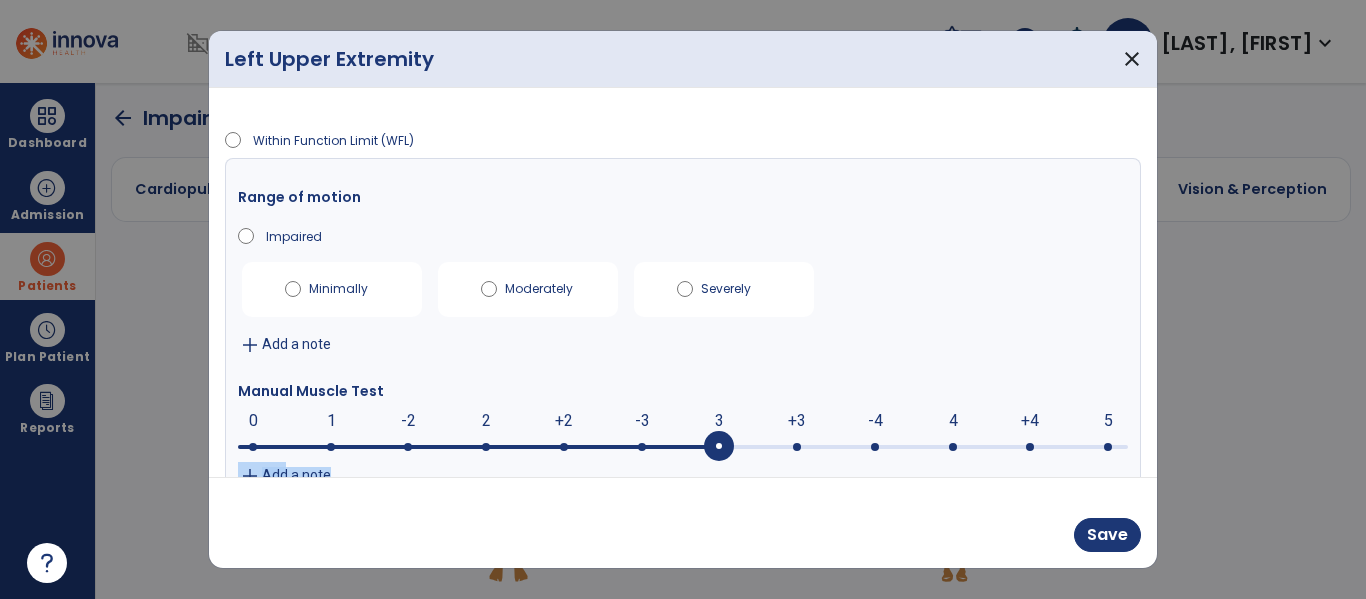 scroll, scrollTop: 48, scrollLeft: 0, axis: vertical 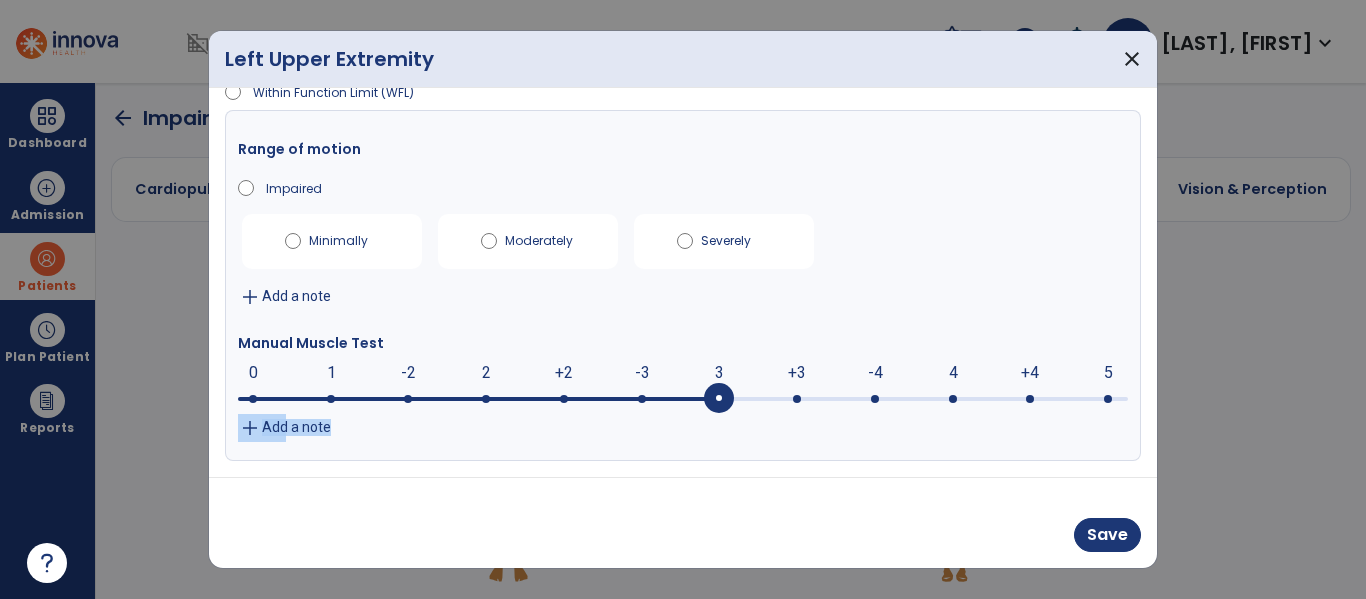 drag, startPoint x: 1027, startPoint y: 463, endPoint x: 1054, endPoint y: 500, distance: 45.80393 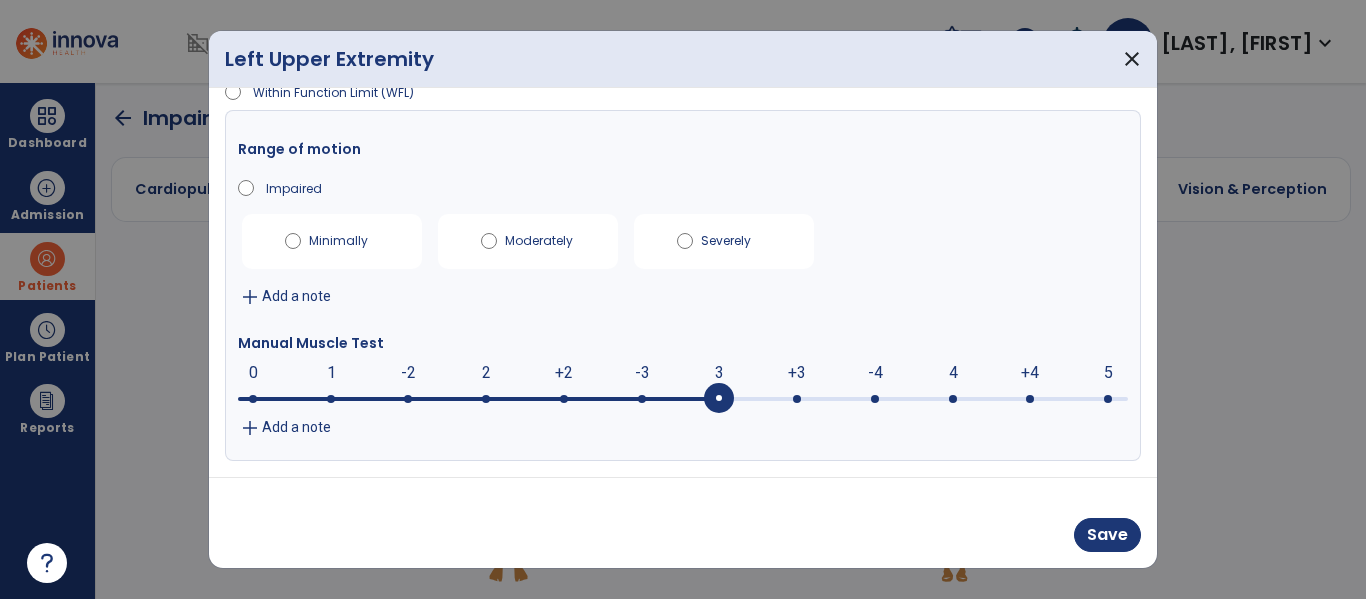 click on "Save" at bounding box center [683, 522] 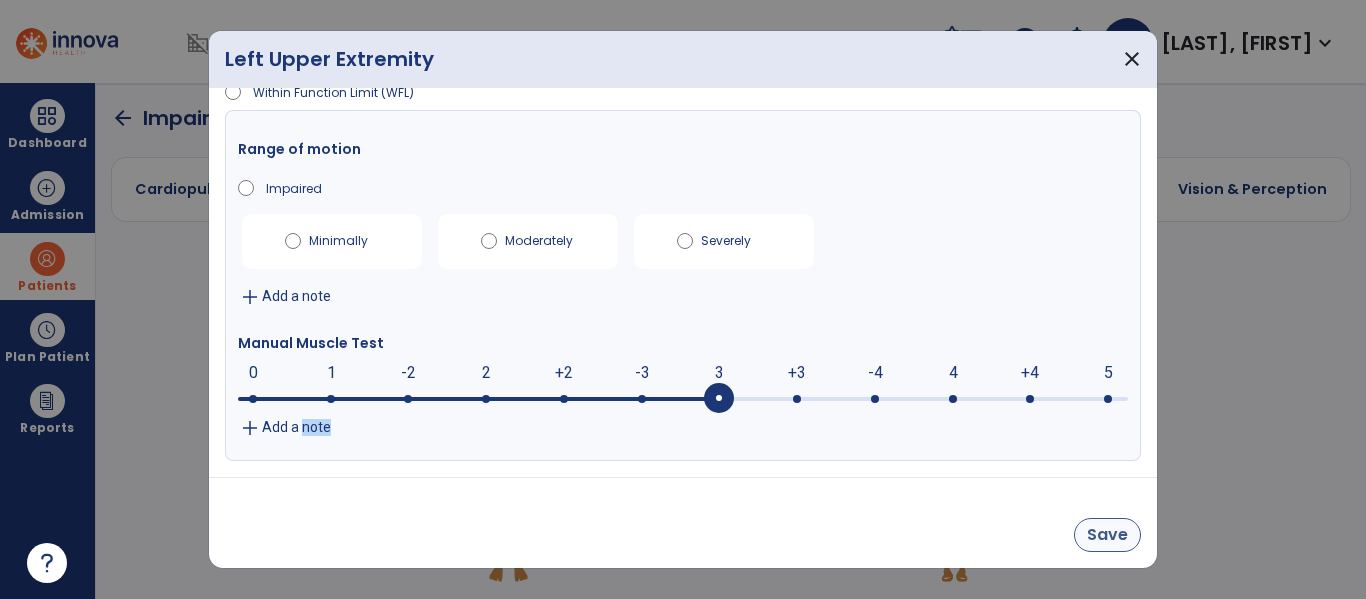 drag, startPoint x: 1054, startPoint y: 500, endPoint x: 1088, endPoint y: 538, distance: 50.990196 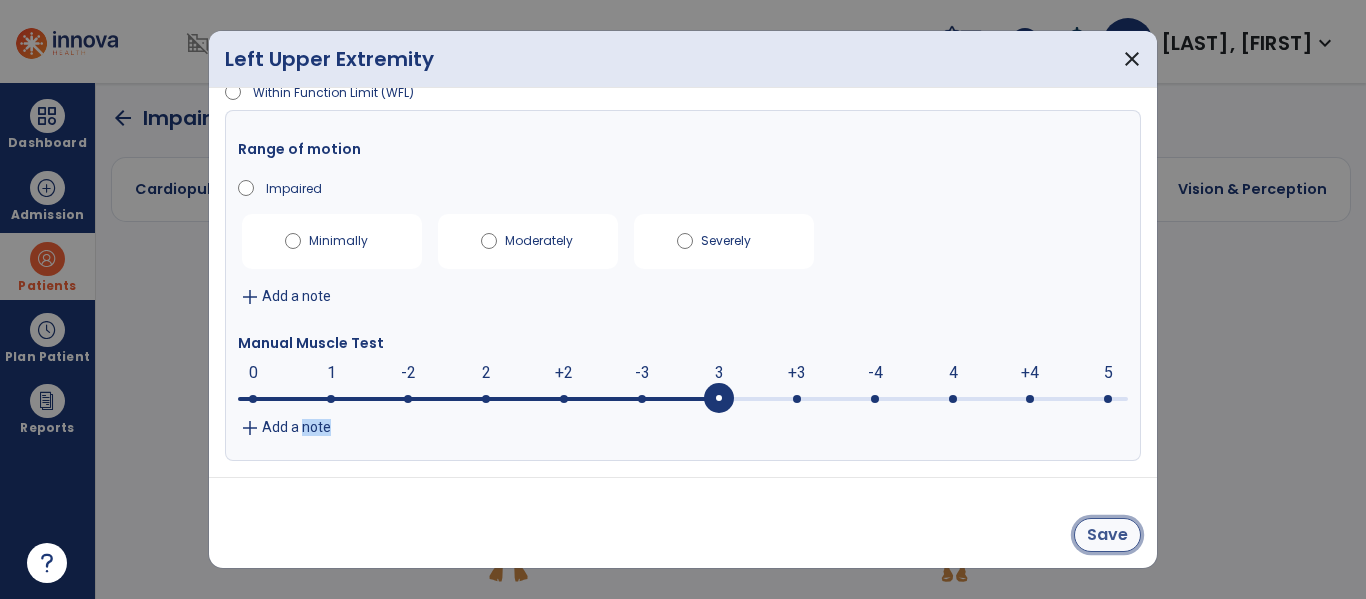 click on "Save" at bounding box center (1107, 535) 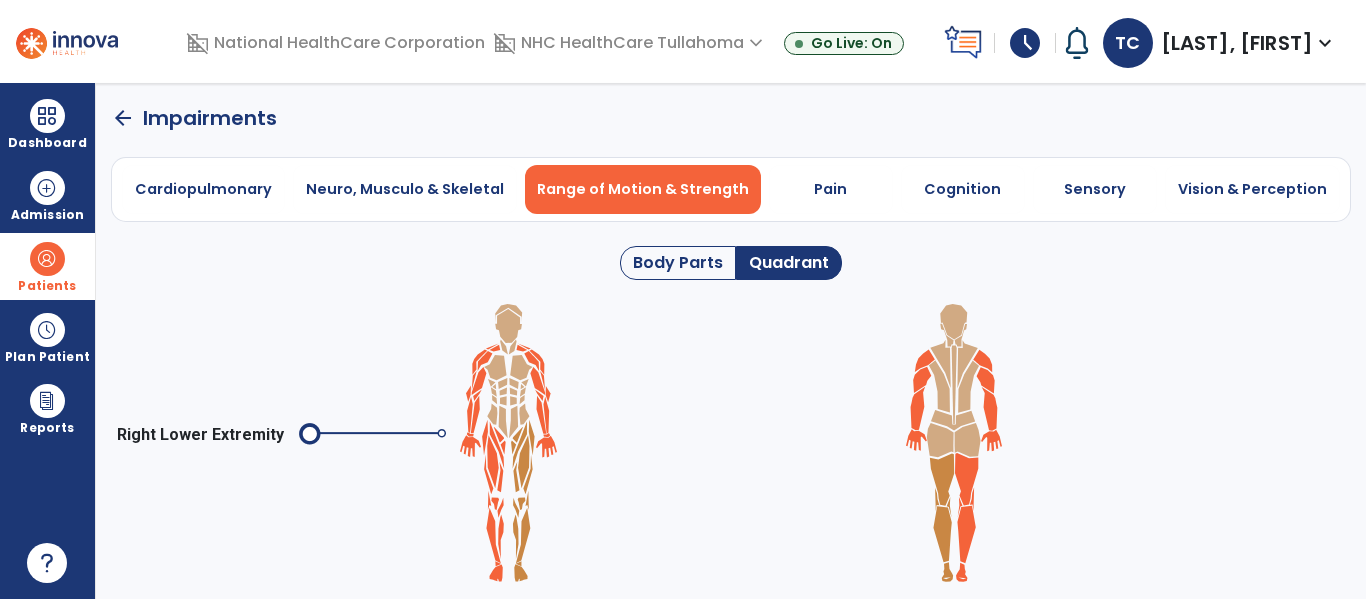 click 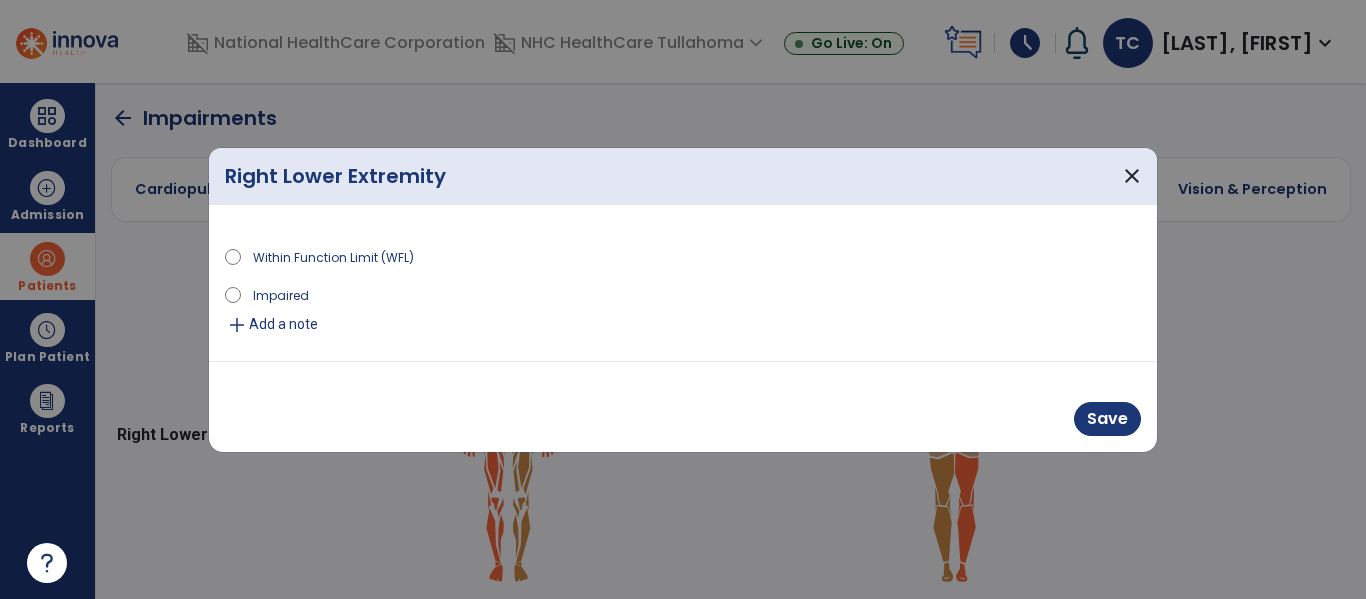click on "Impaired" at bounding box center (281, 294) 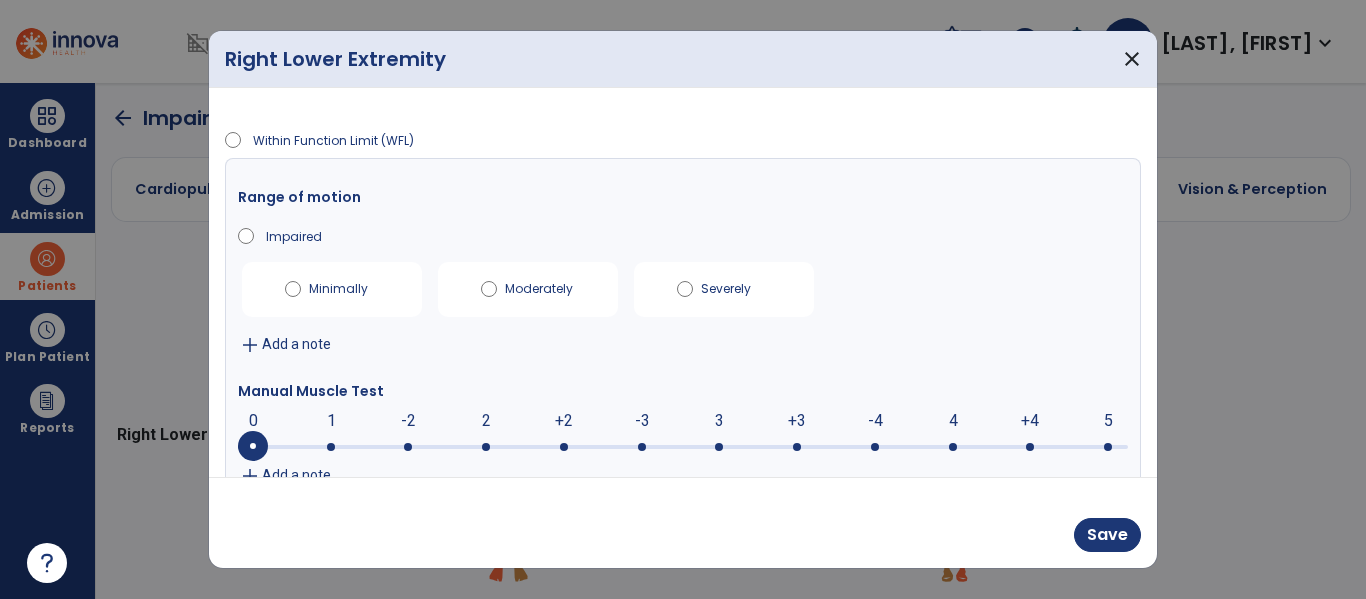 drag, startPoint x: 658, startPoint y: 358, endPoint x: 647, endPoint y: 444, distance: 86.70064 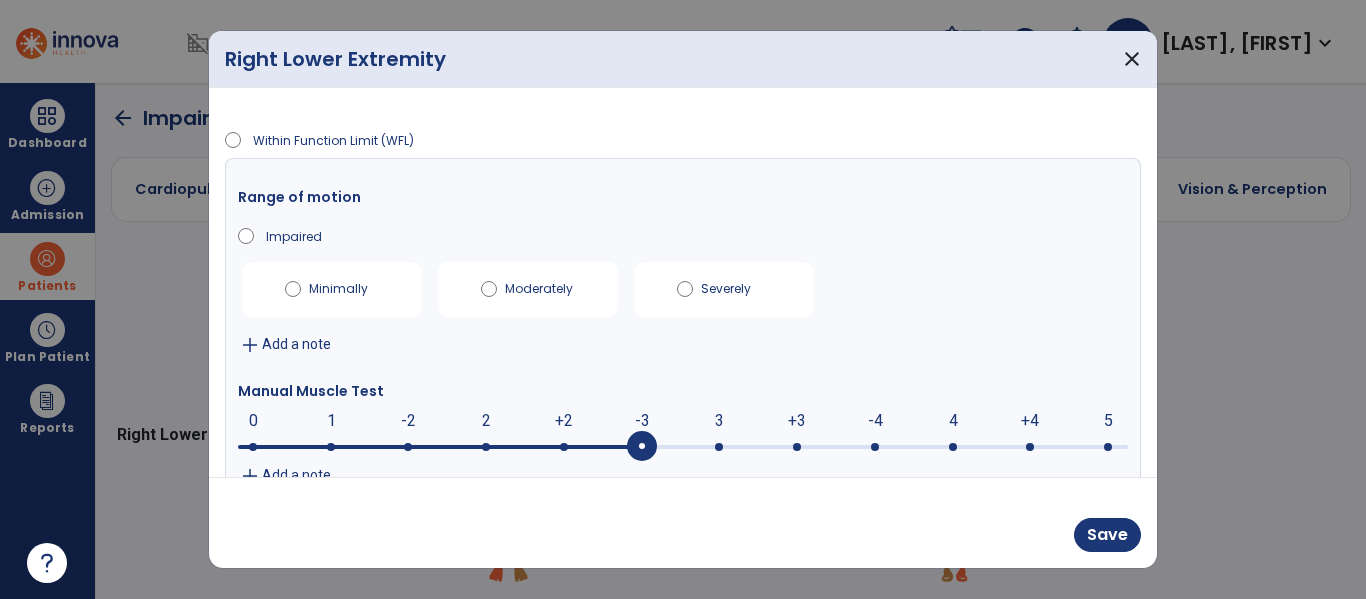 click at bounding box center (683, 445) 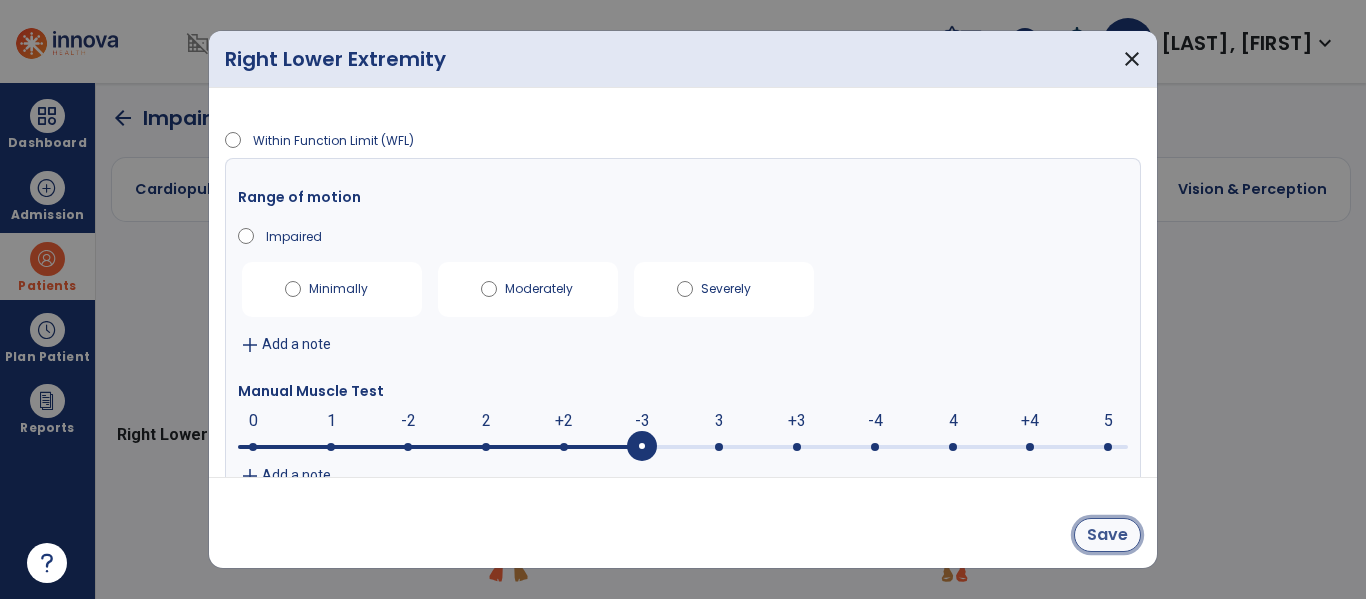 click on "Save" at bounding box center (1107, 535) 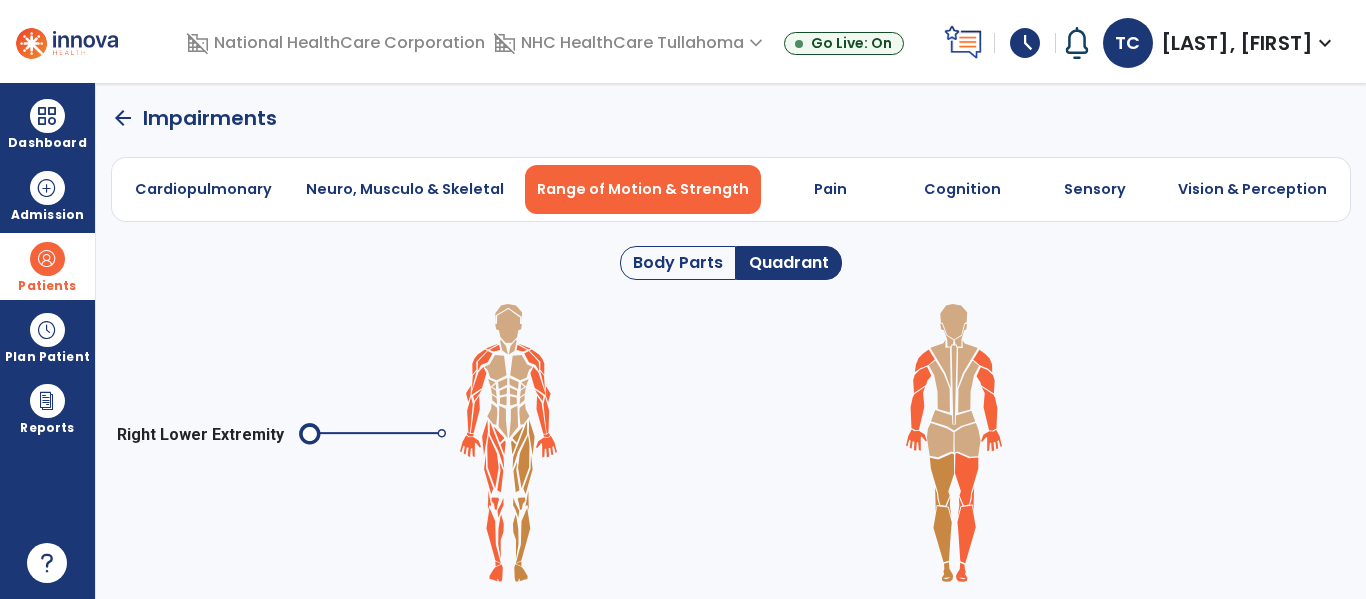 click on "Right Lower Extremity" at bounding box center (731, 443) 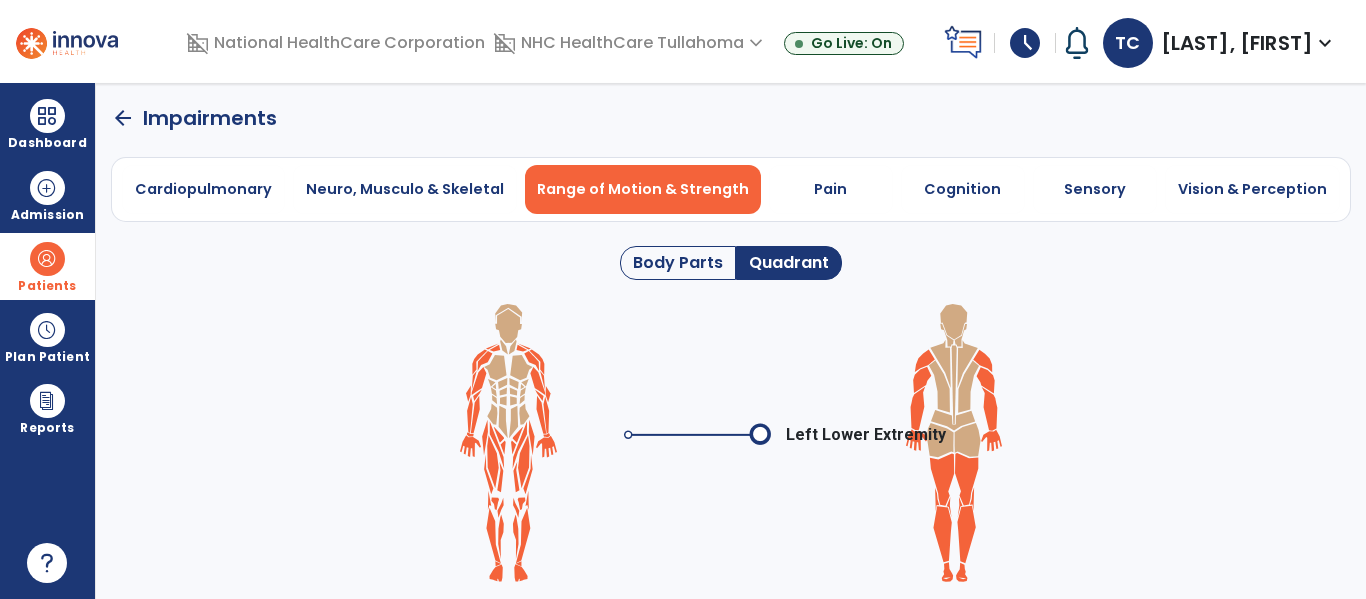 click 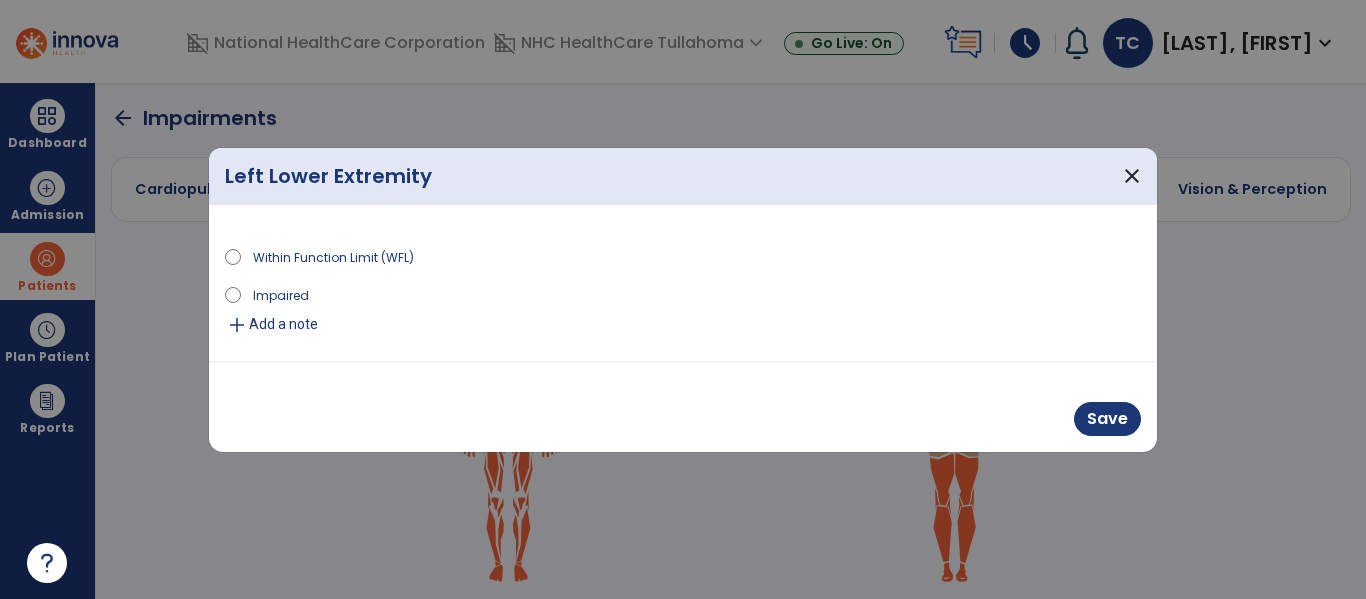 click on "Impaired" at bounding box center [683, 298] 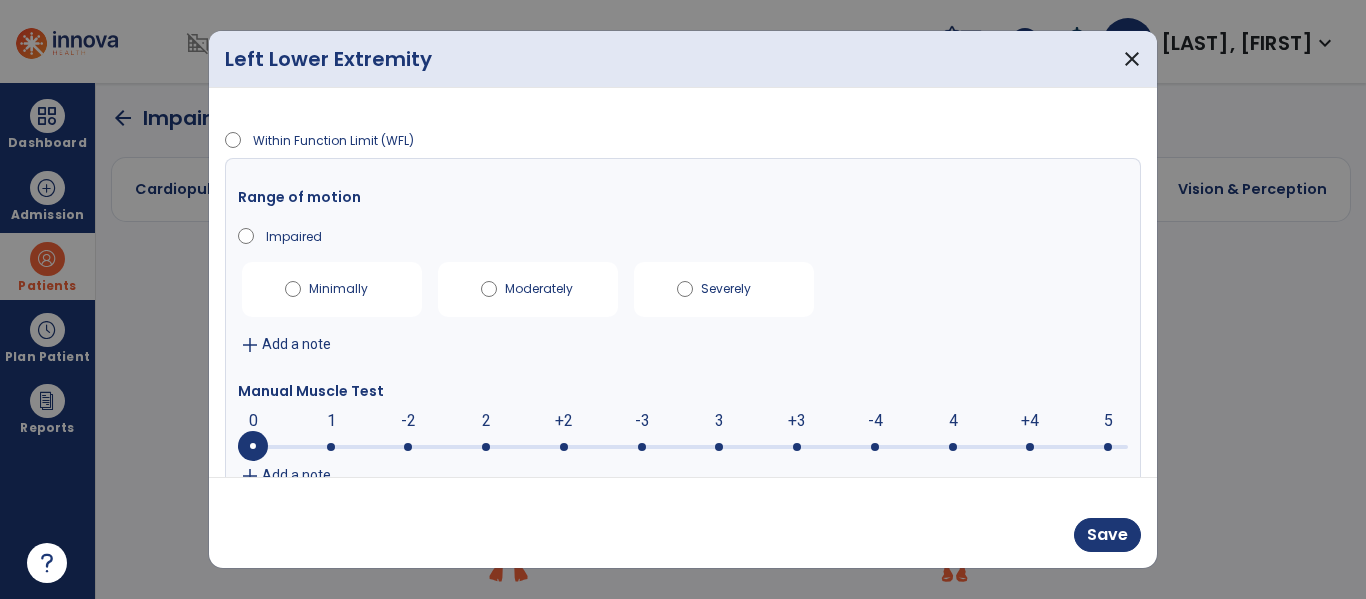click at bounding box center [683, 447] 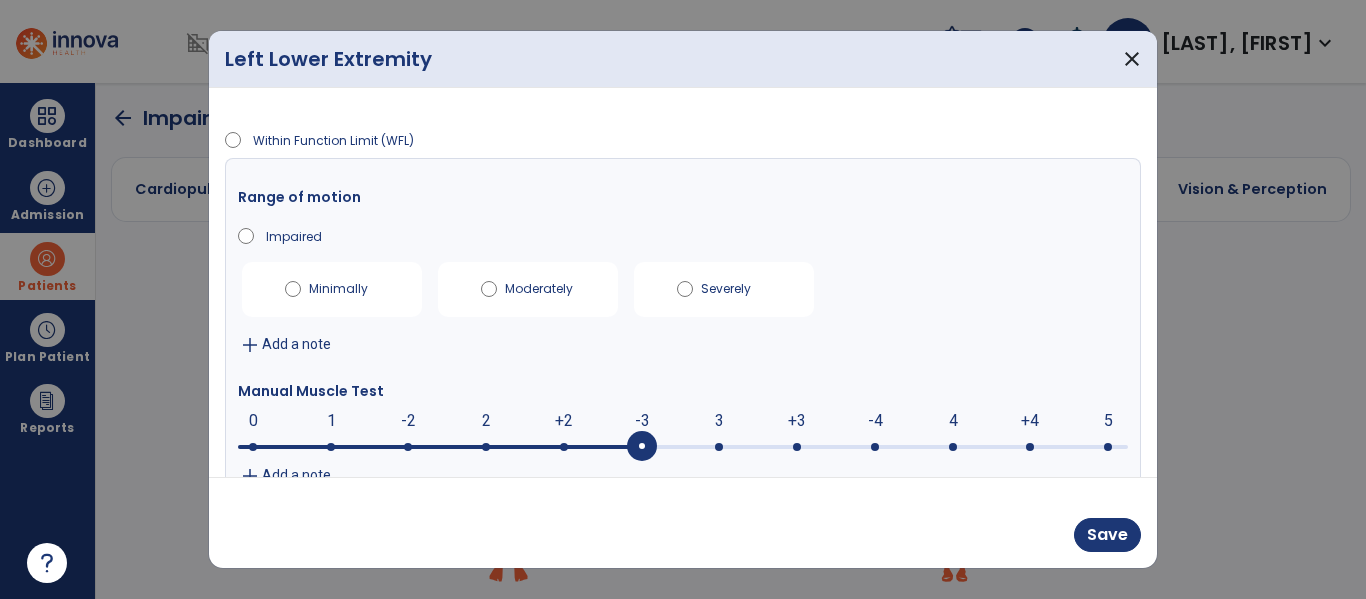 click at bounding box center (683, 447) 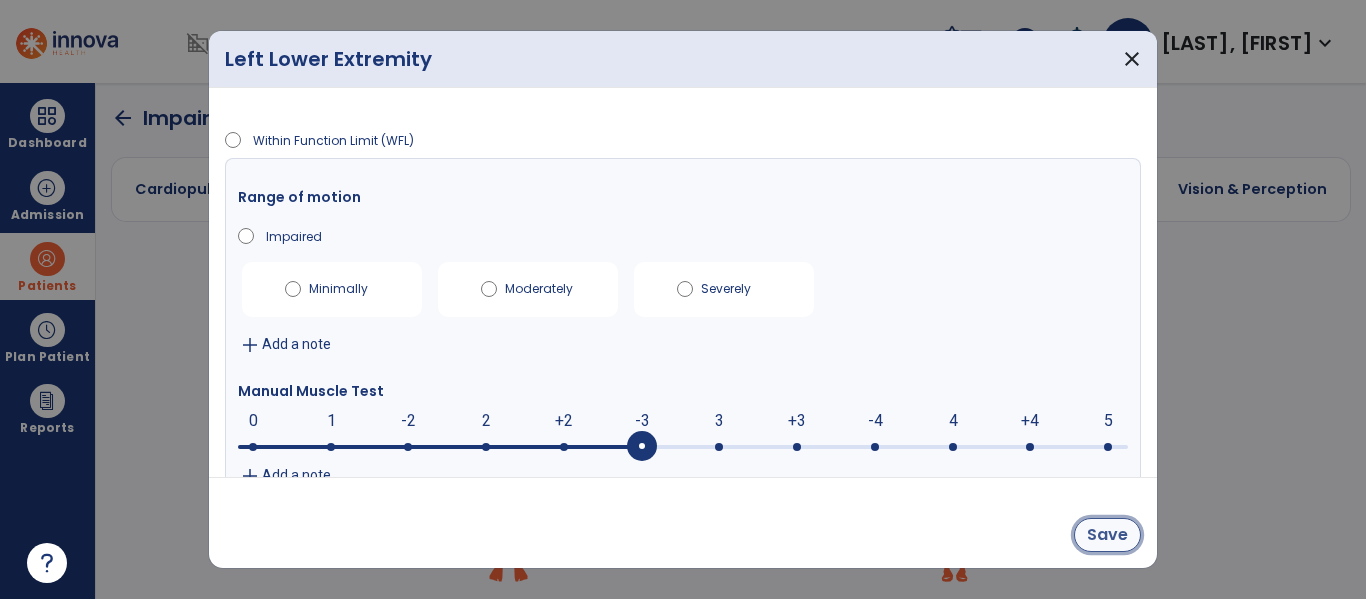 click on "Save" at bounding box center [1107, 535] 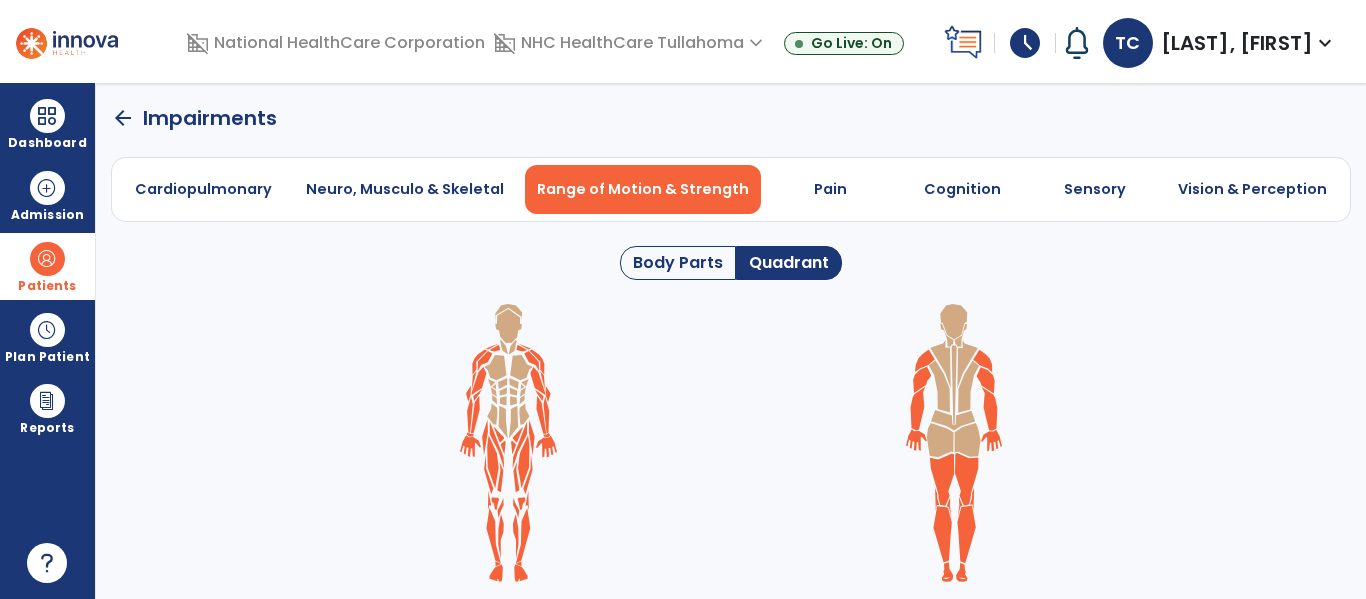 click on "arrow_back" 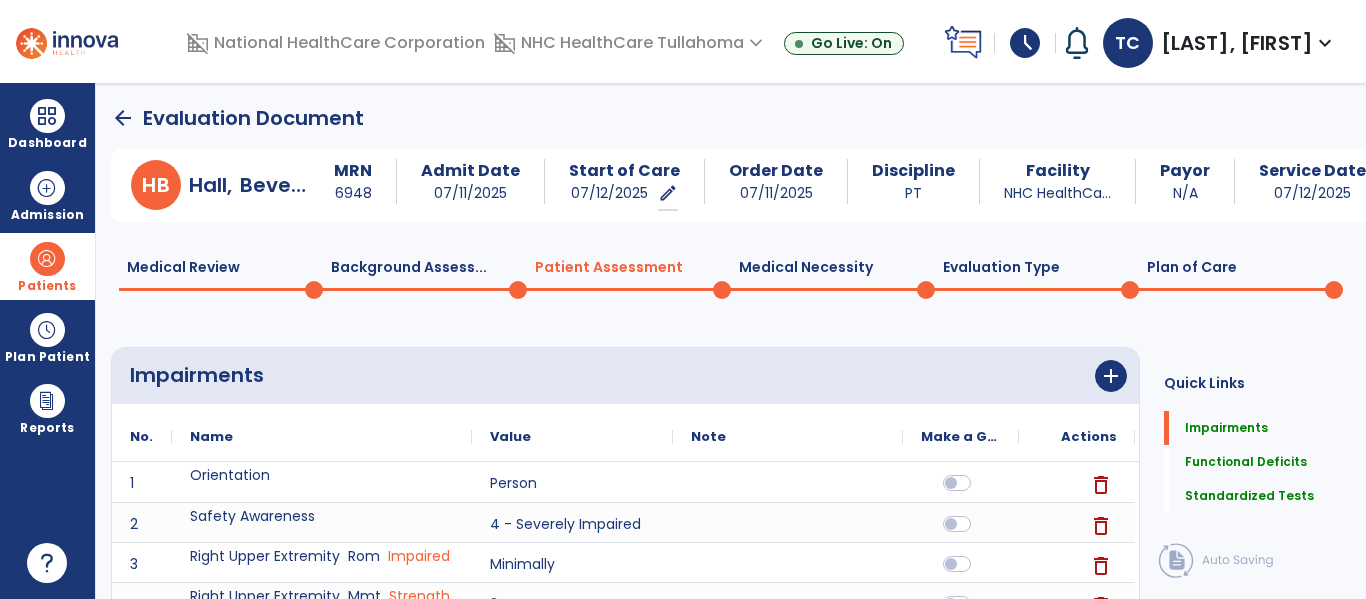 click on "Impairments      add" 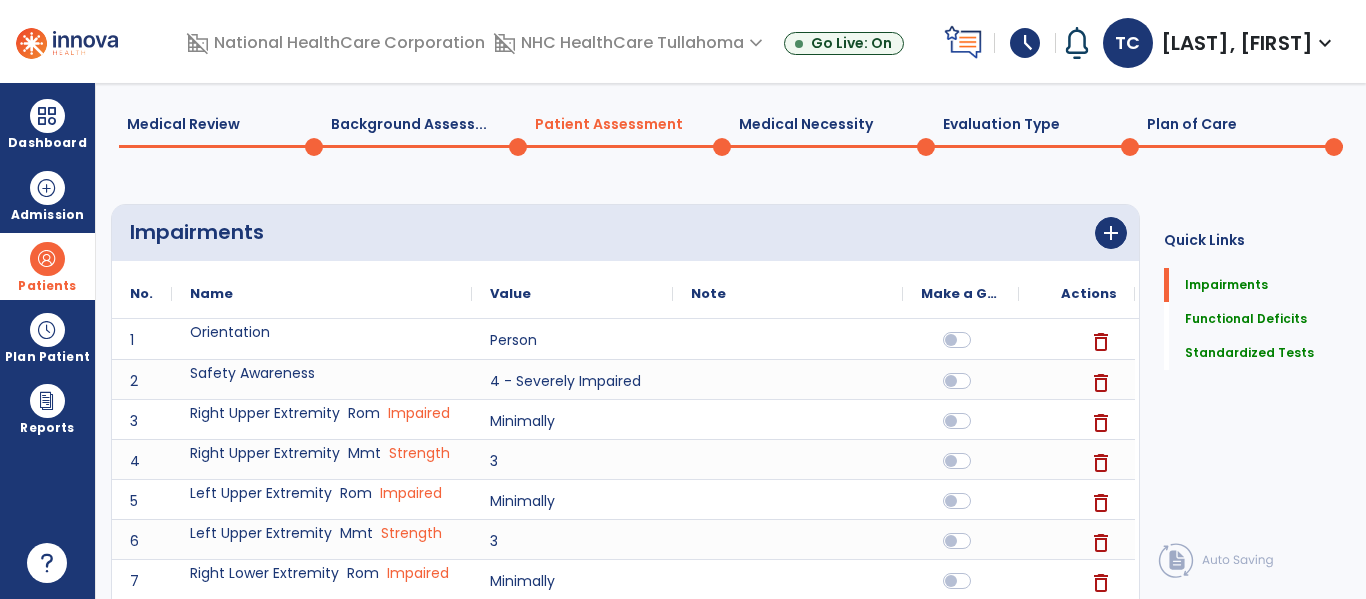 scroll, scrollTop: 0, scrollLeft: 0, axis: both 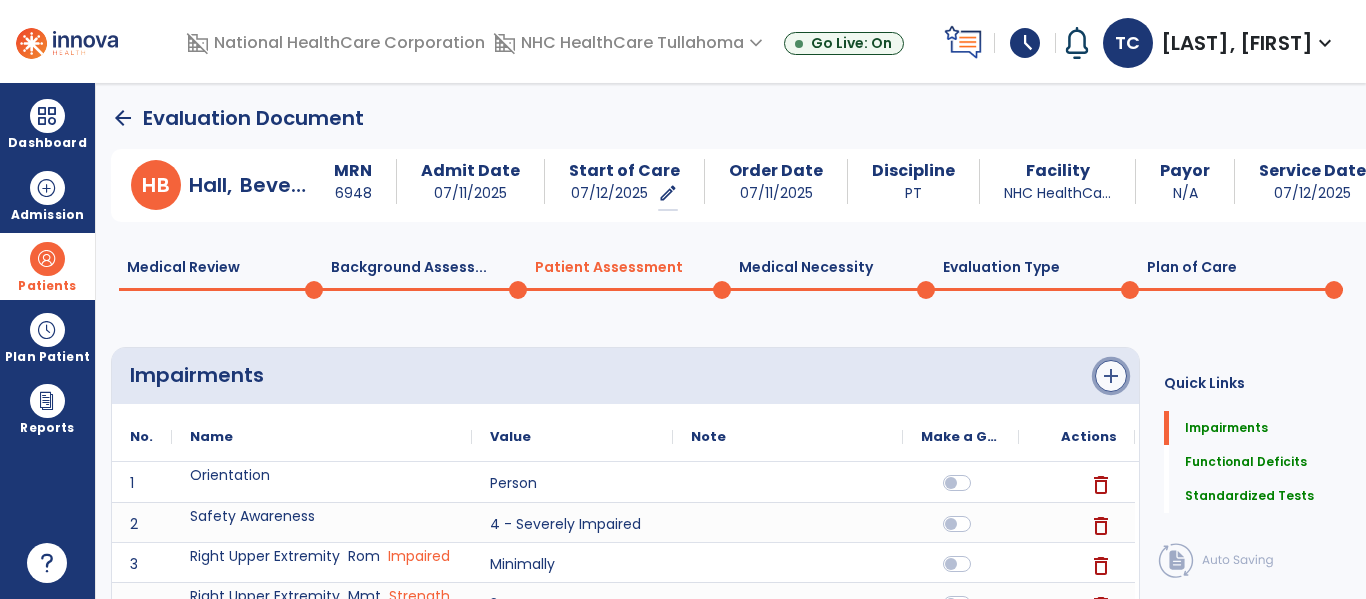 click on "add" 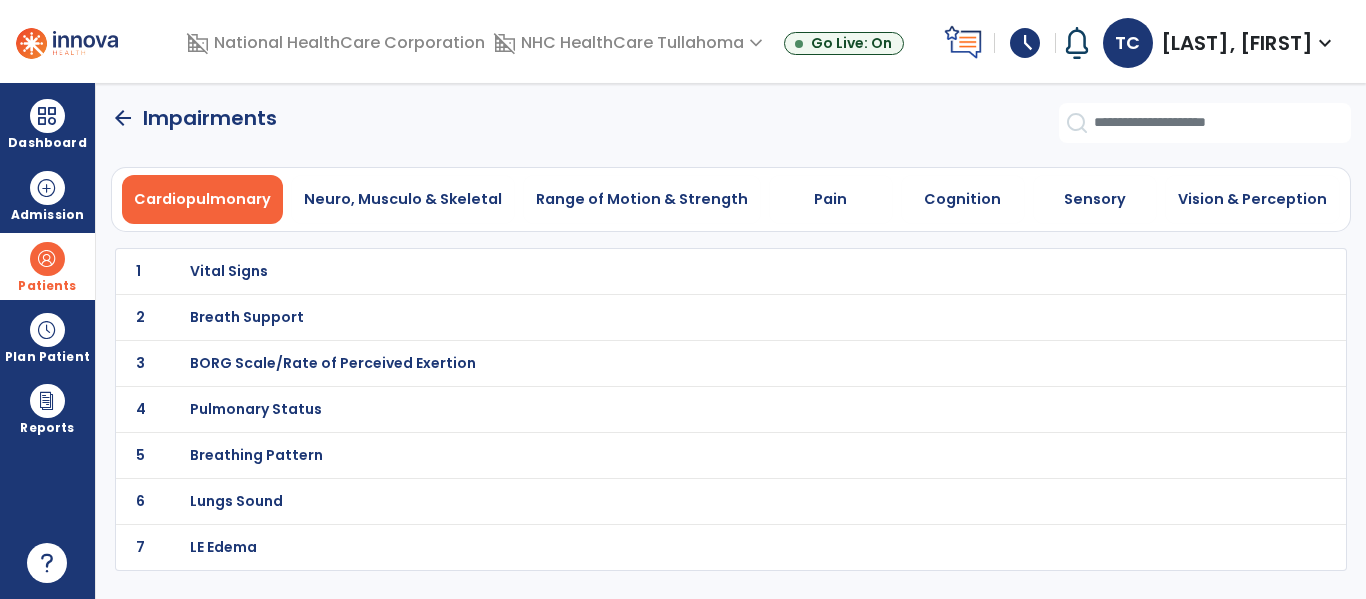 click on "Vital Signs" at bounding box center (229, 271) 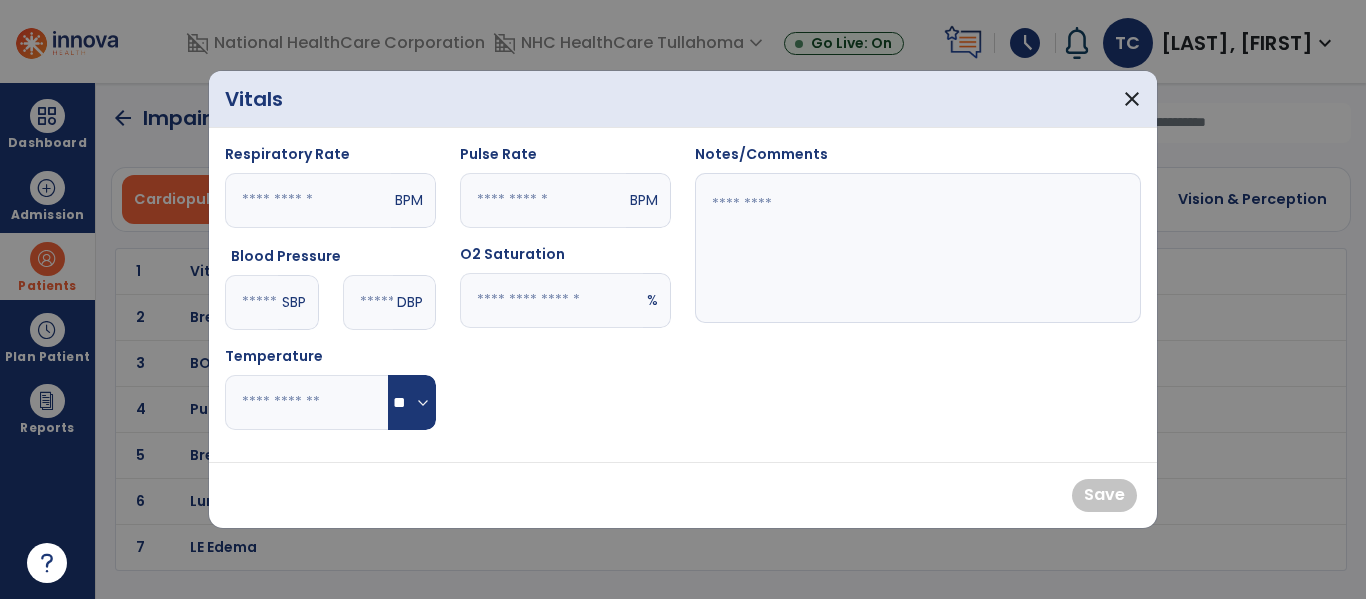 click at bounding box center [251, 302] 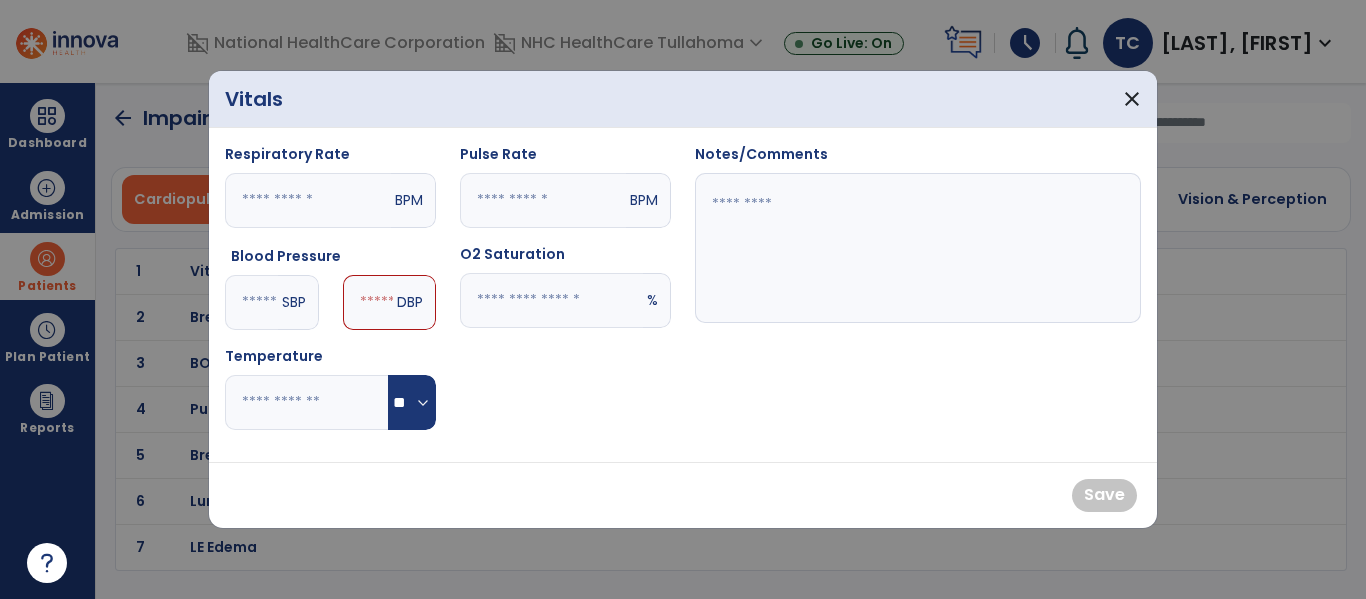 type on "**" 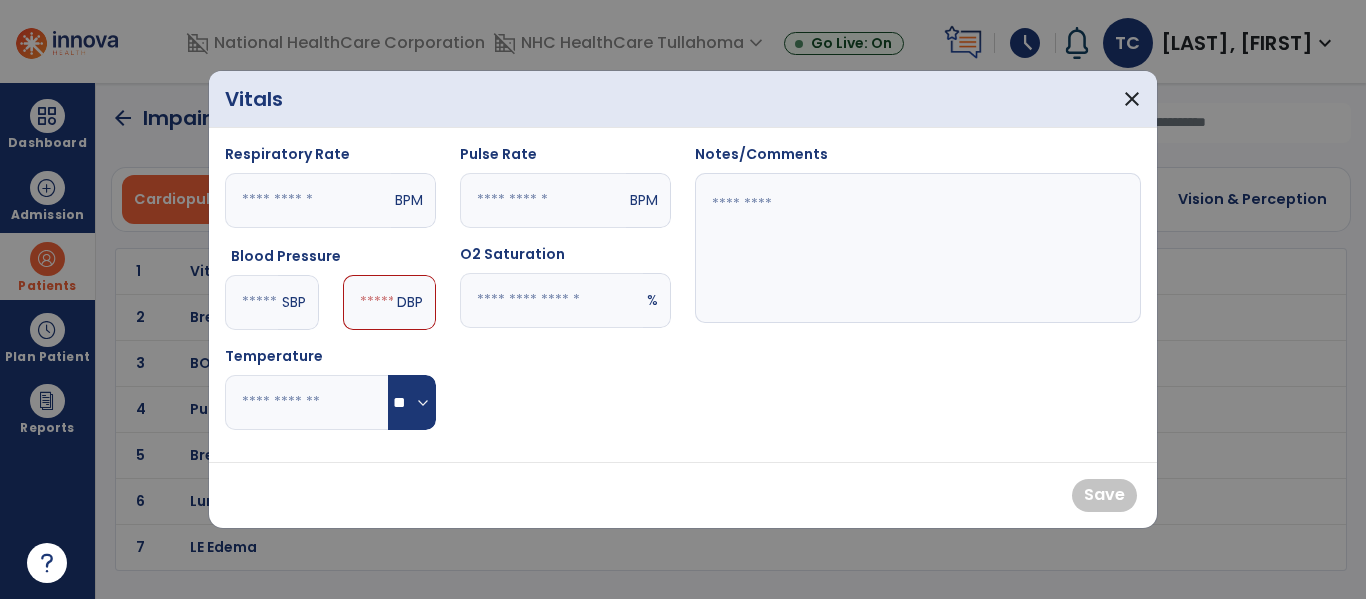 click at bounding box center (368, 302) 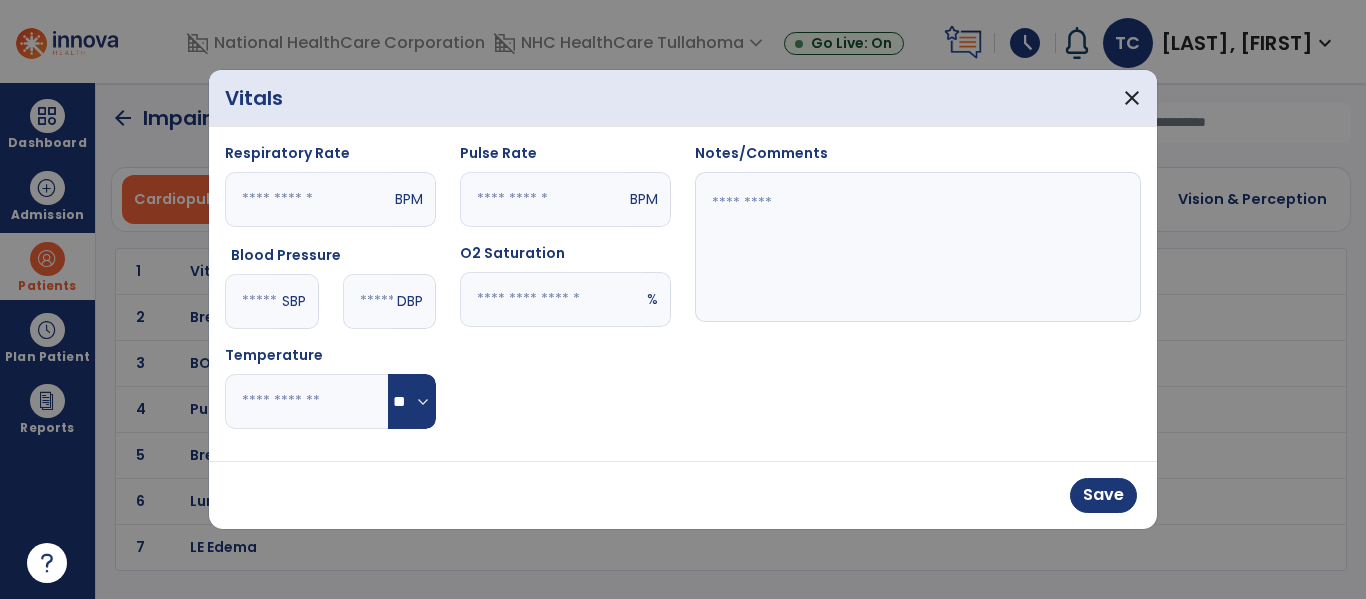 type on "**" 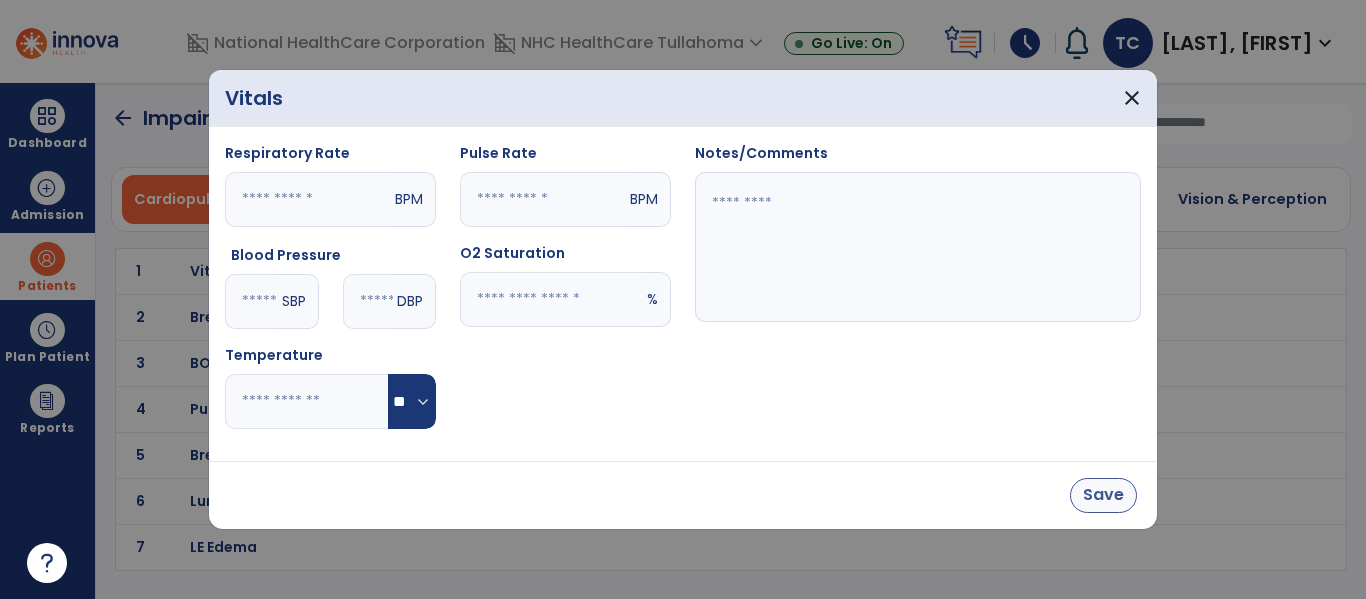type on "**" 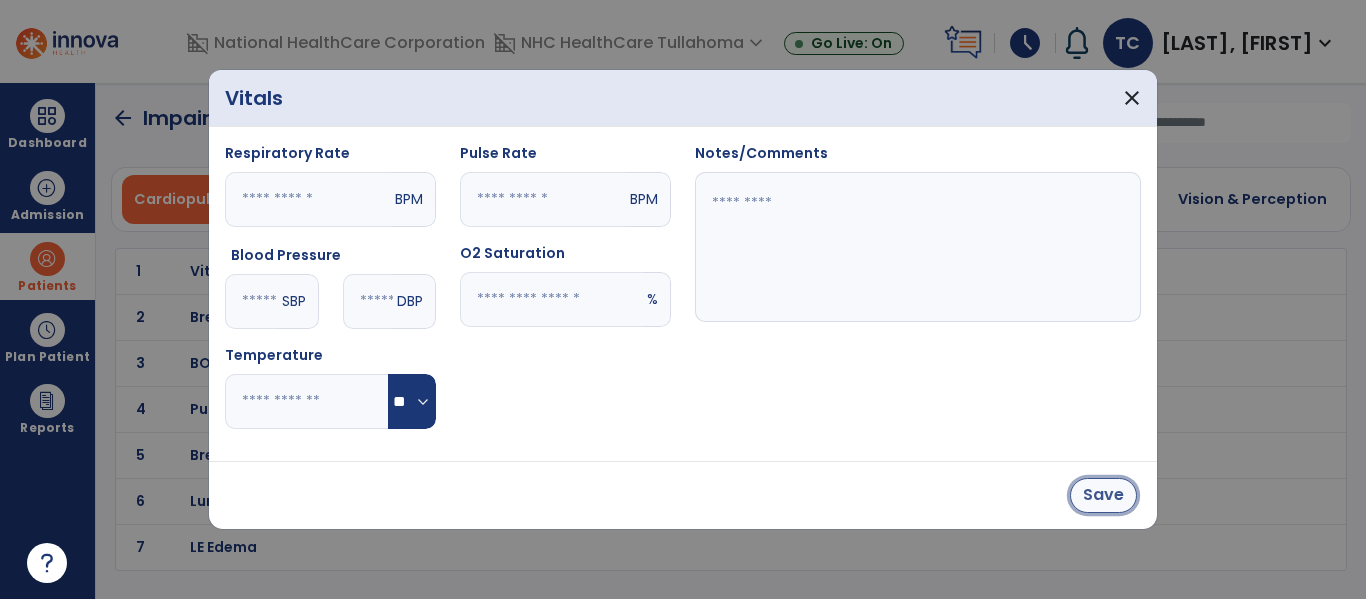 click on "Save" at bounding box center (1103, 495) 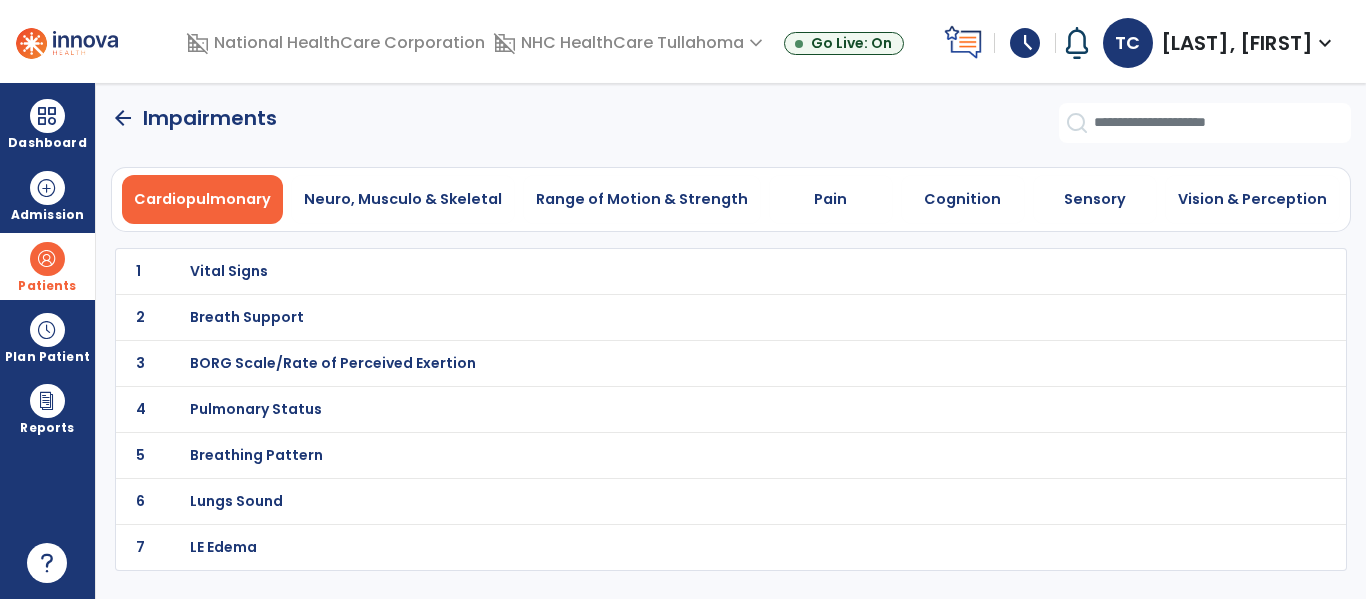 click on "Lungs Sound" at bounding box center (687, 271) 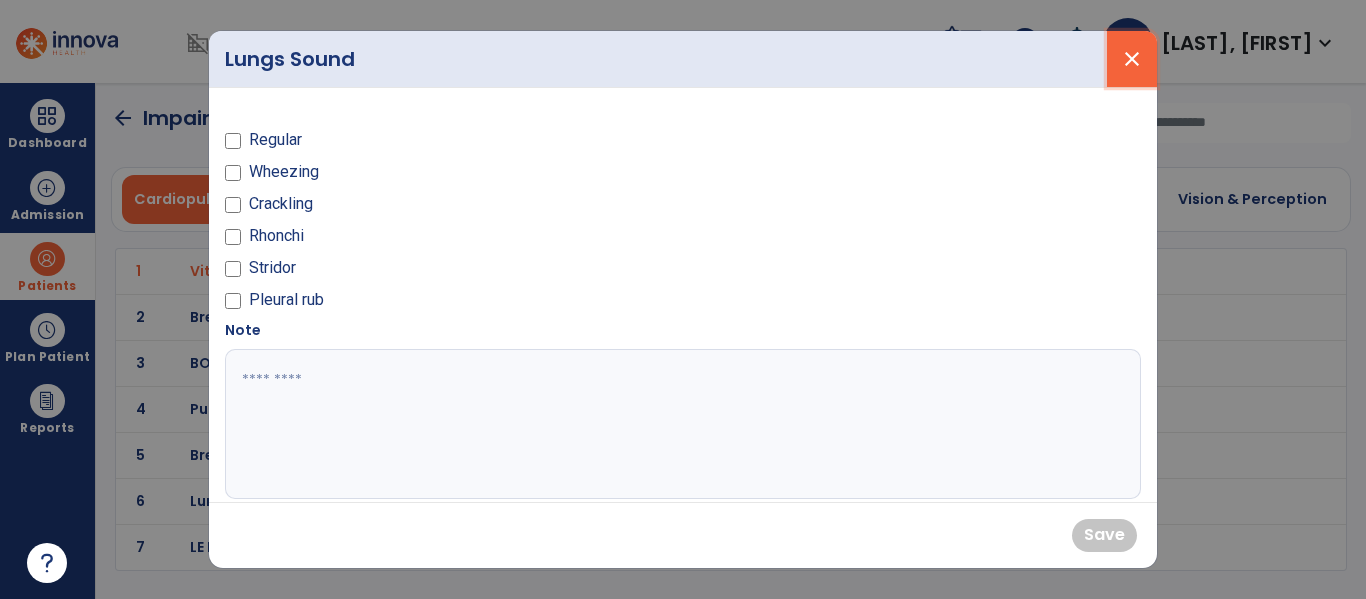 click on "close" at bounding box center (1132, 59) 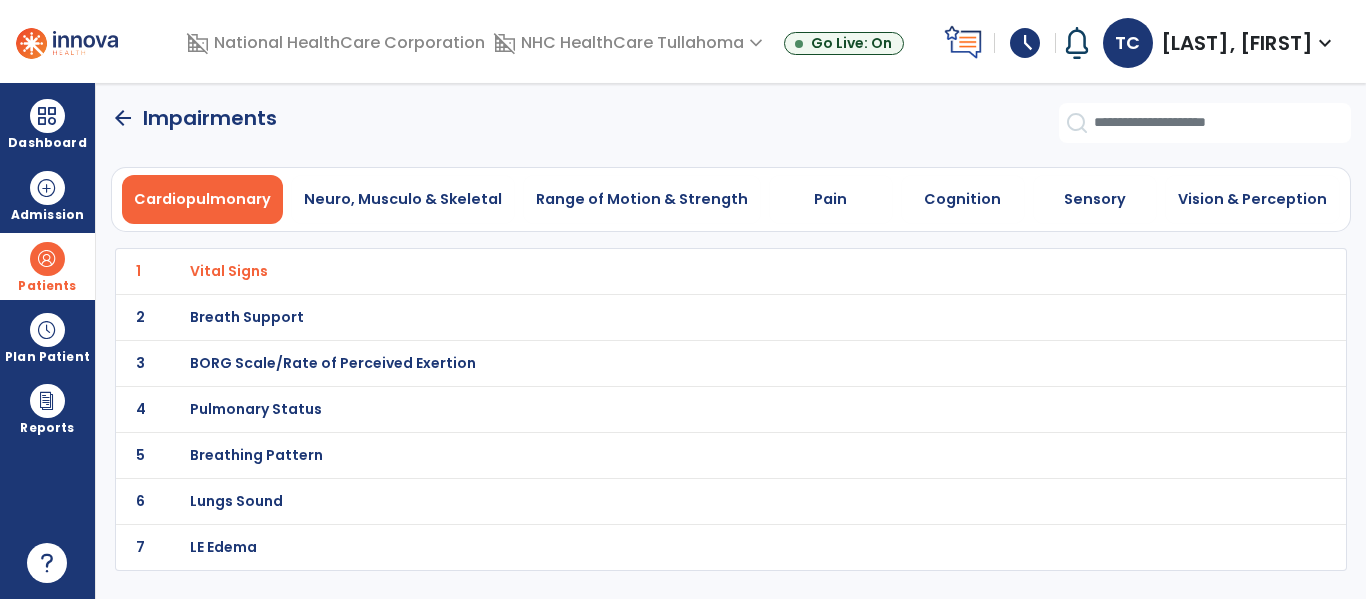 drag, startPoint x: 1134, startPoint y: 63, endPoint x: 265, endPoint y: 320, distance: 906.20636 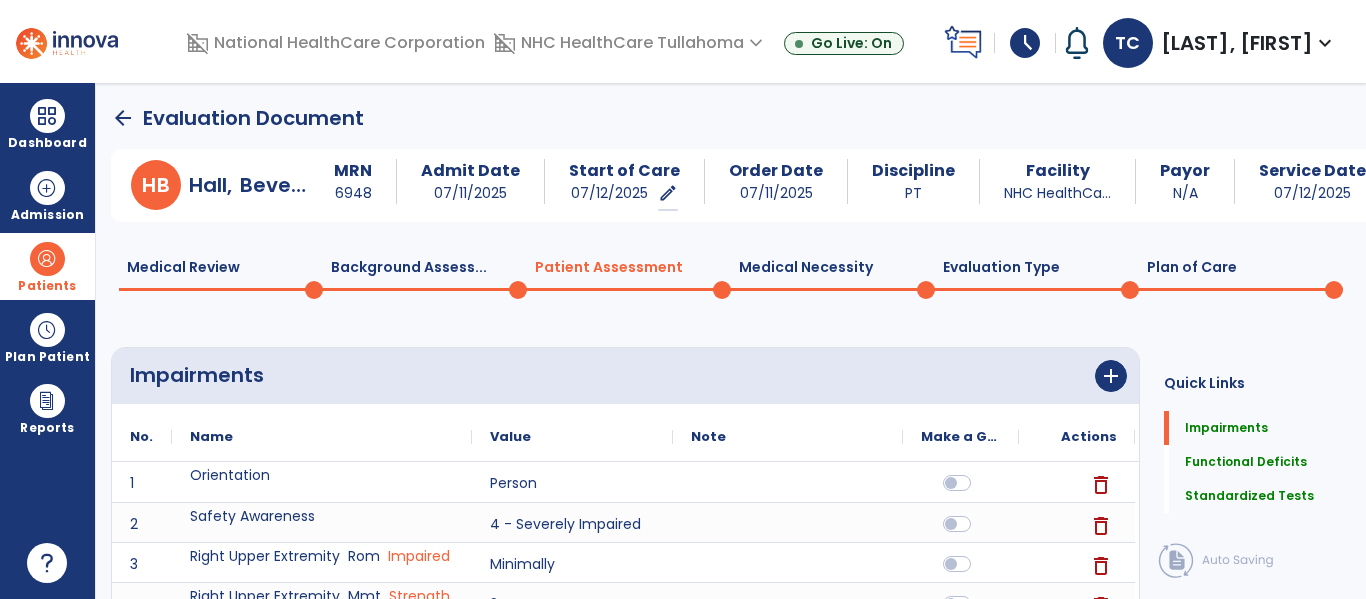 click on "Medical Review  0" 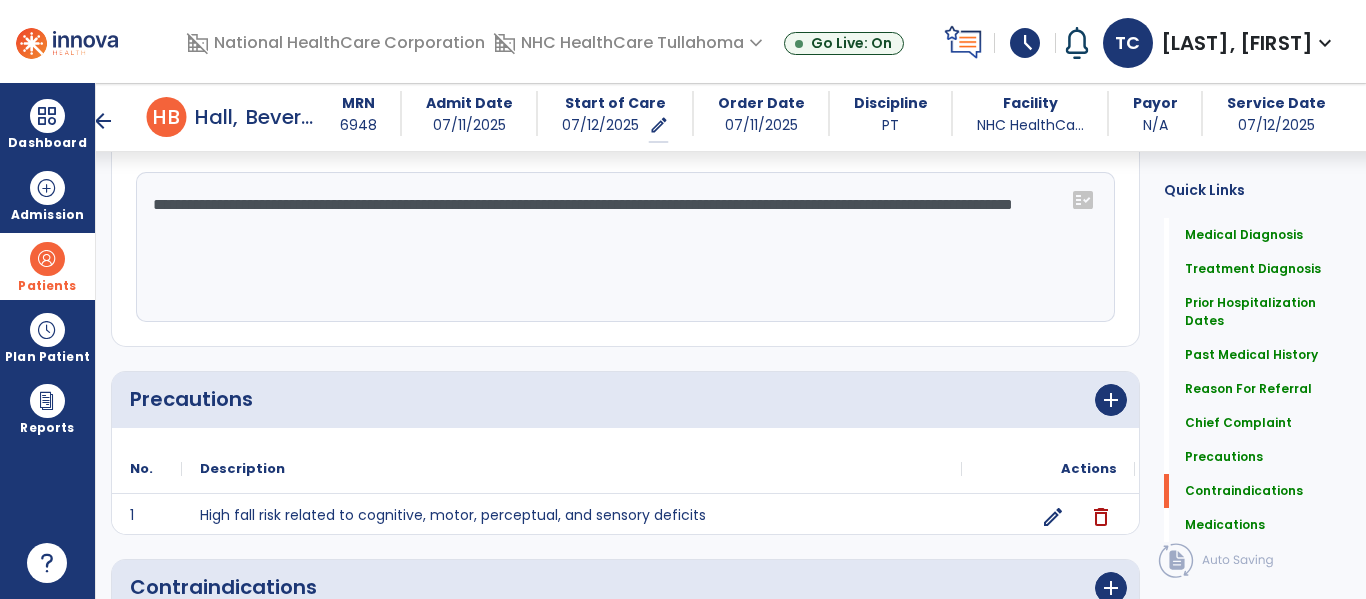 scroll, scrollTop: 1839, scrollLeft: 0, axis: vertical 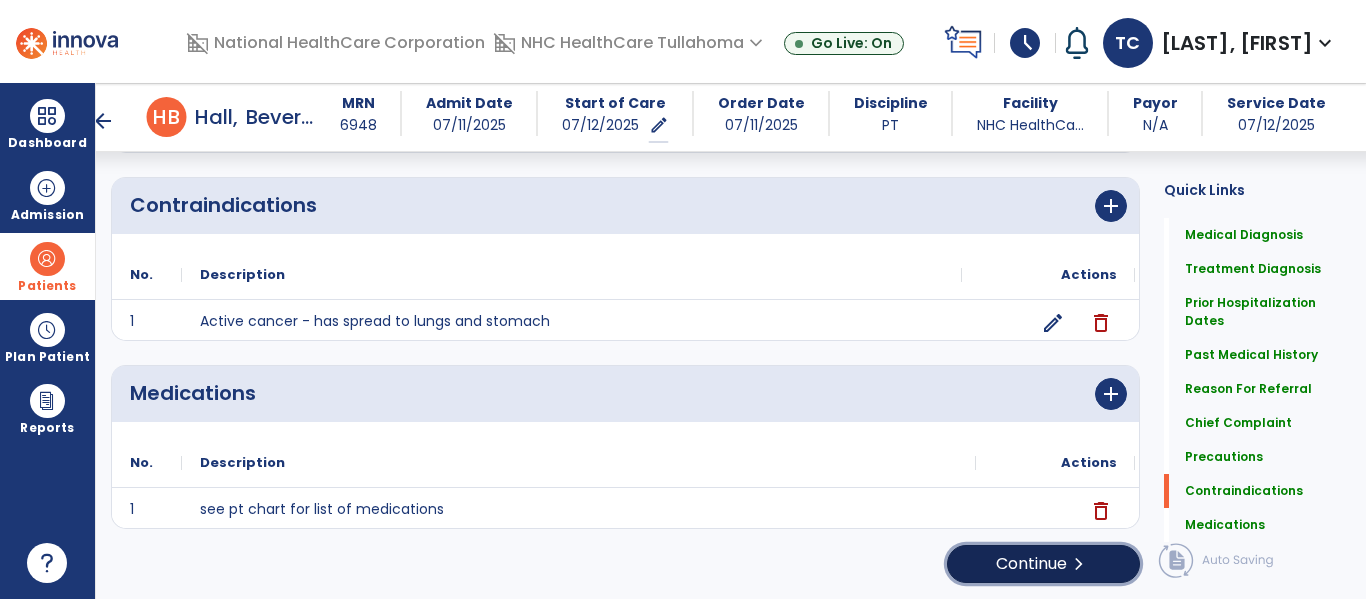 click on "Continue  chevron_right" 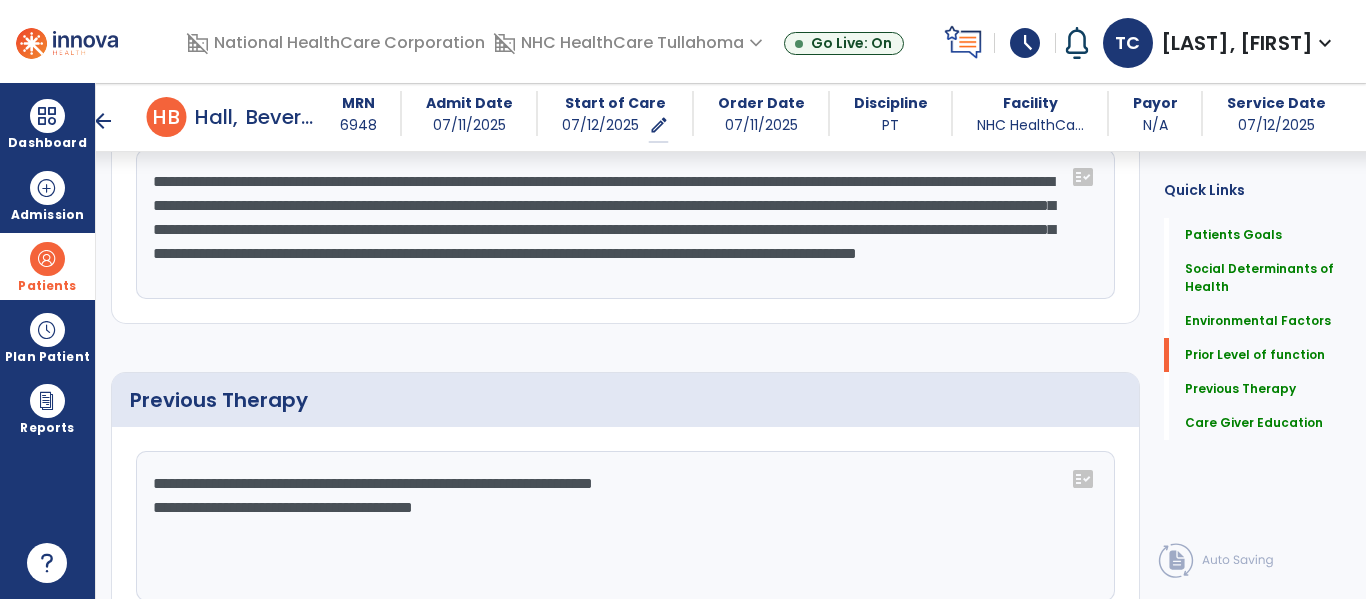 scroll, scrollTop: 1056, scrollLeft: 0, axis: vertical 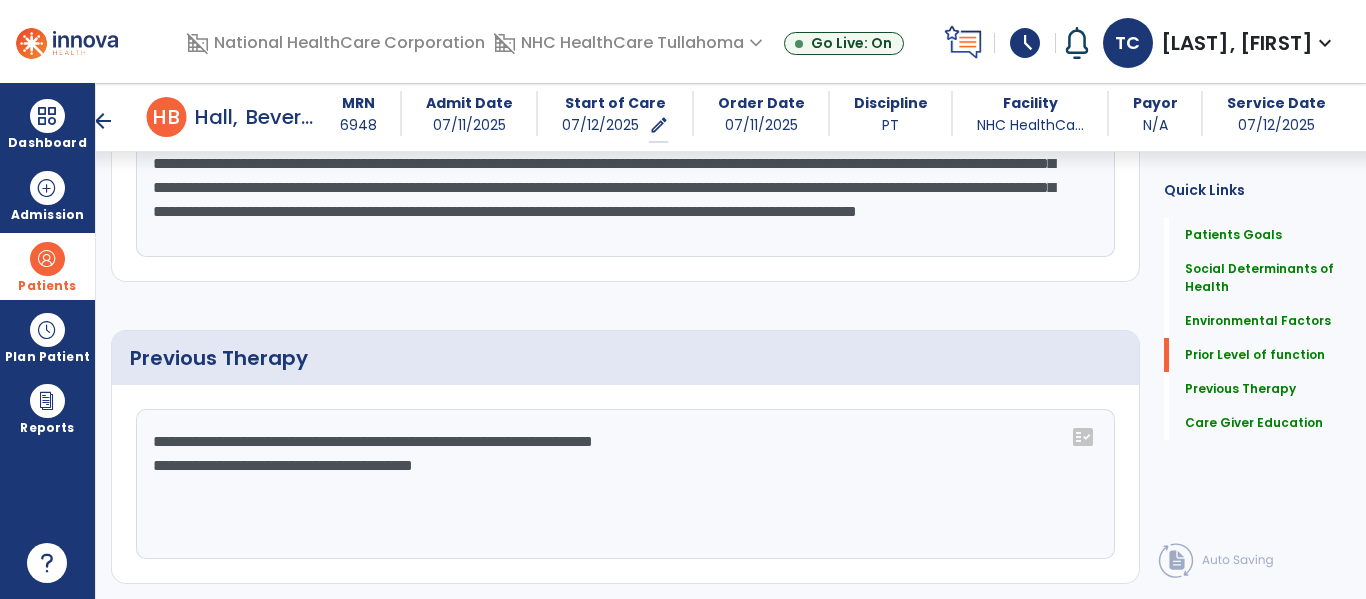 click on "**********" 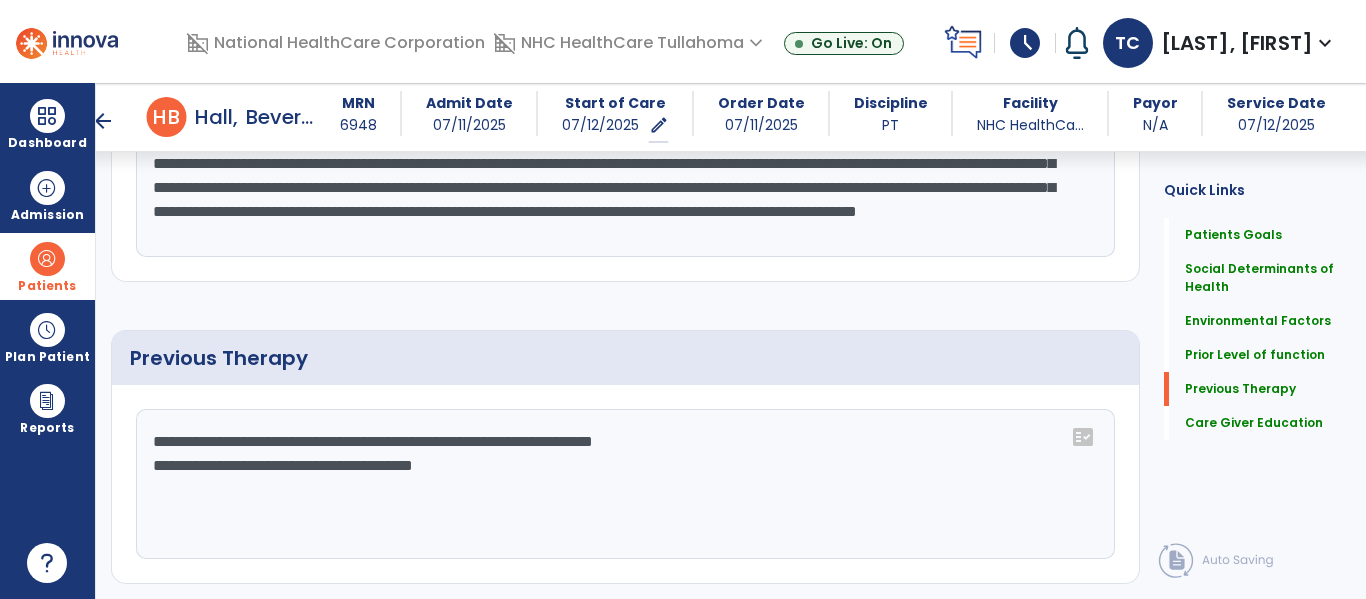 scroll, scrollTop: 1413, scrollLeft: 0, axis: vertical 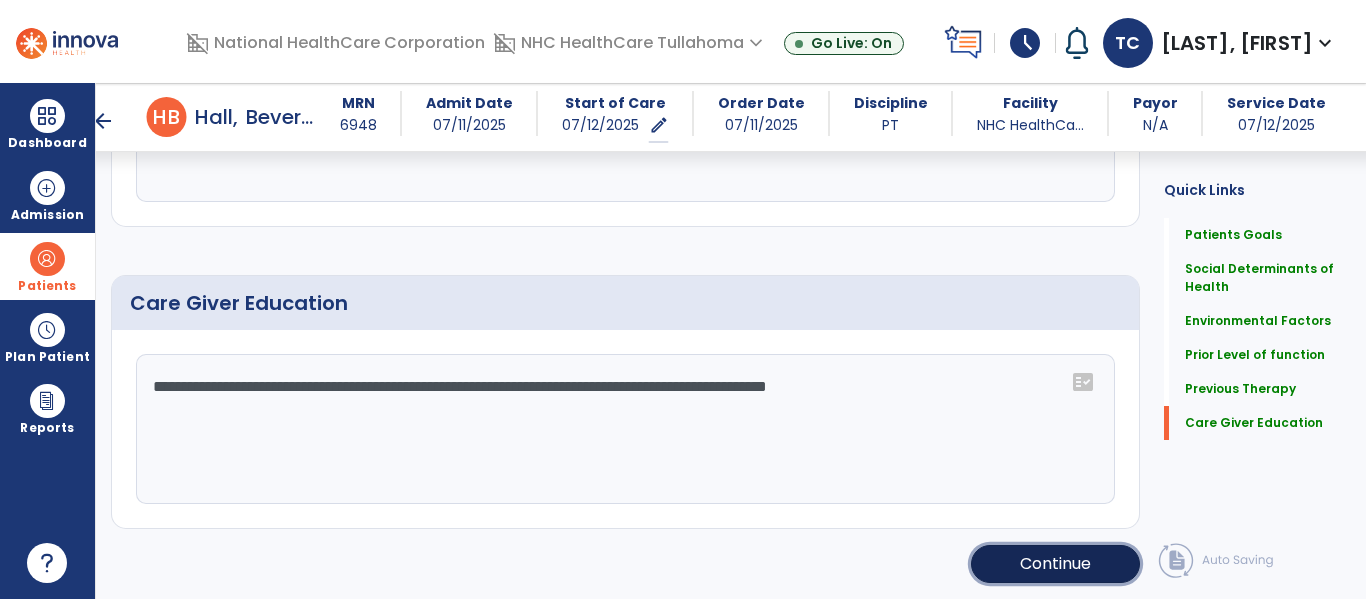 click on "Continue" 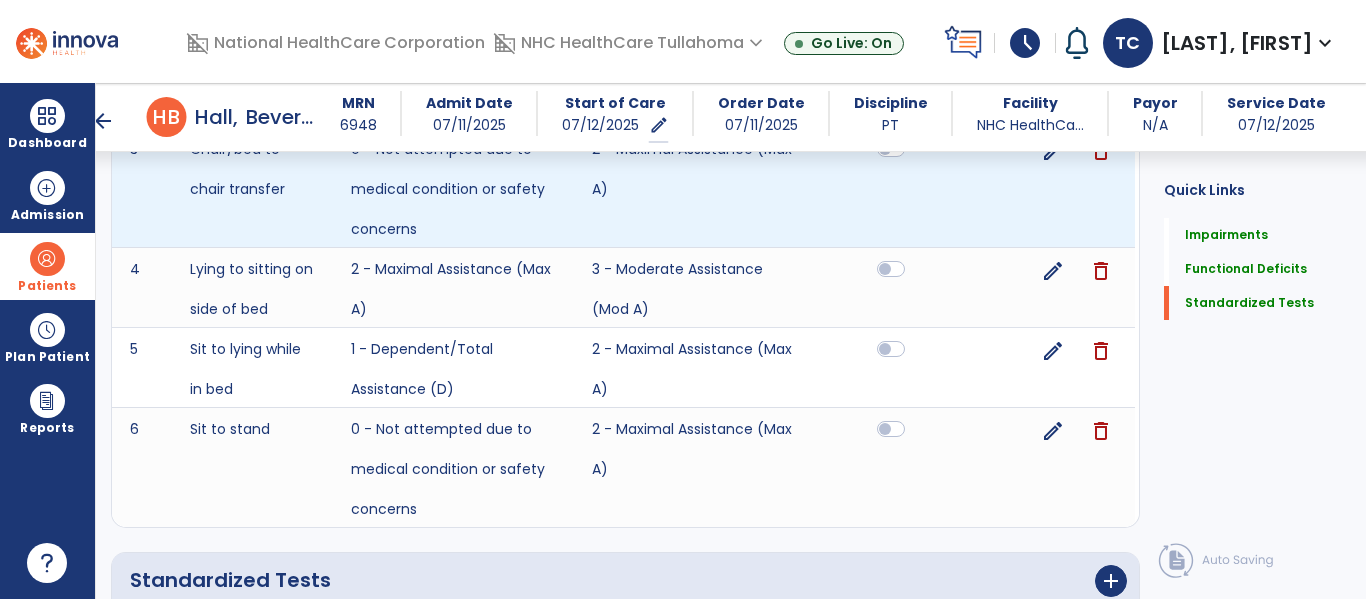 scroll, scrollTop: 1275, scrollLeft: 0, axis: vertical 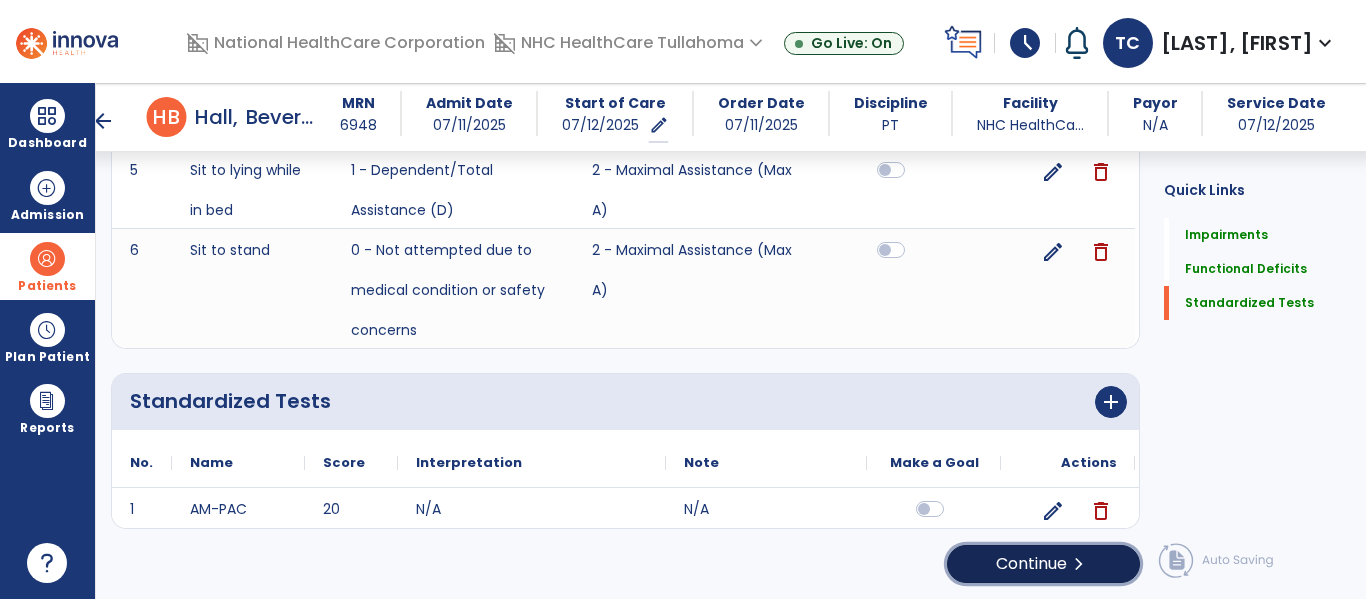 click on "Continue  chevron_right" 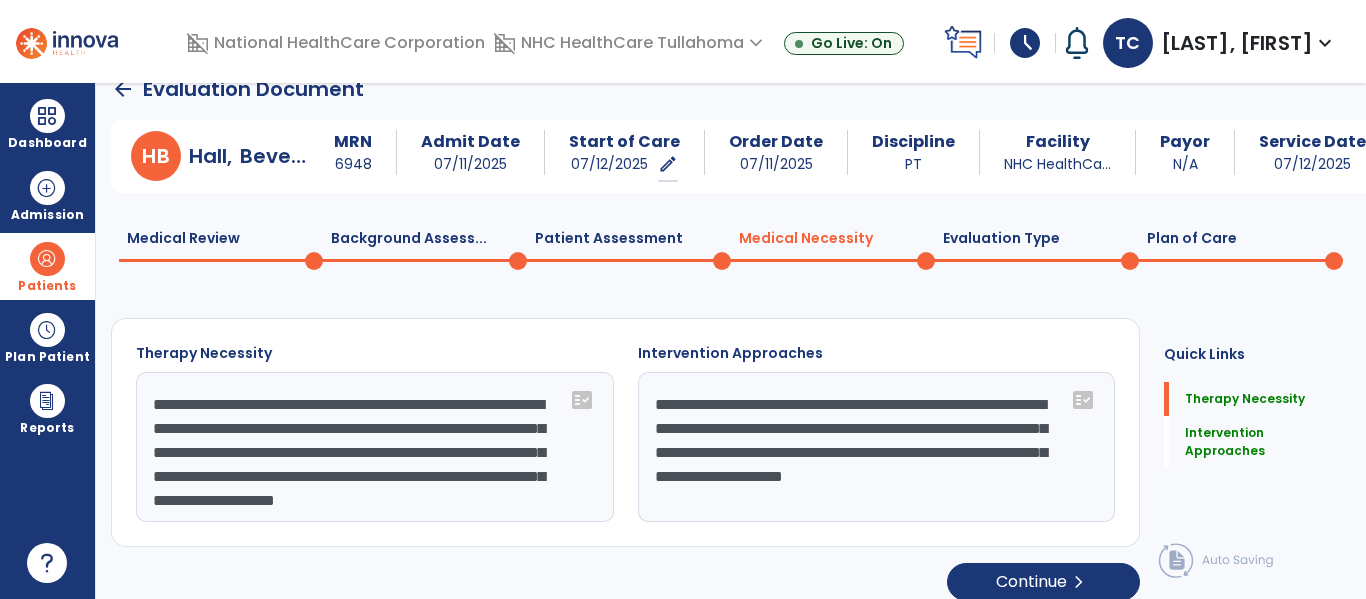 scroll, scrollTop: 47, scrollLeft: 0, axis: vertical 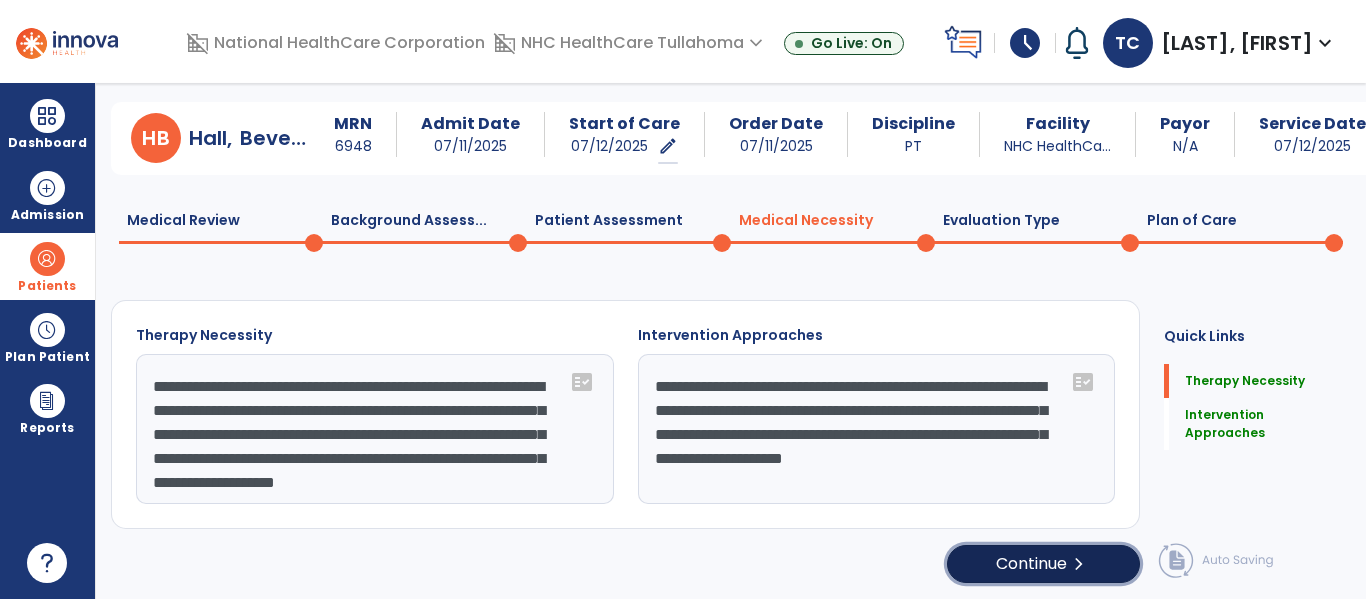 click on "Continue  chevron_right" 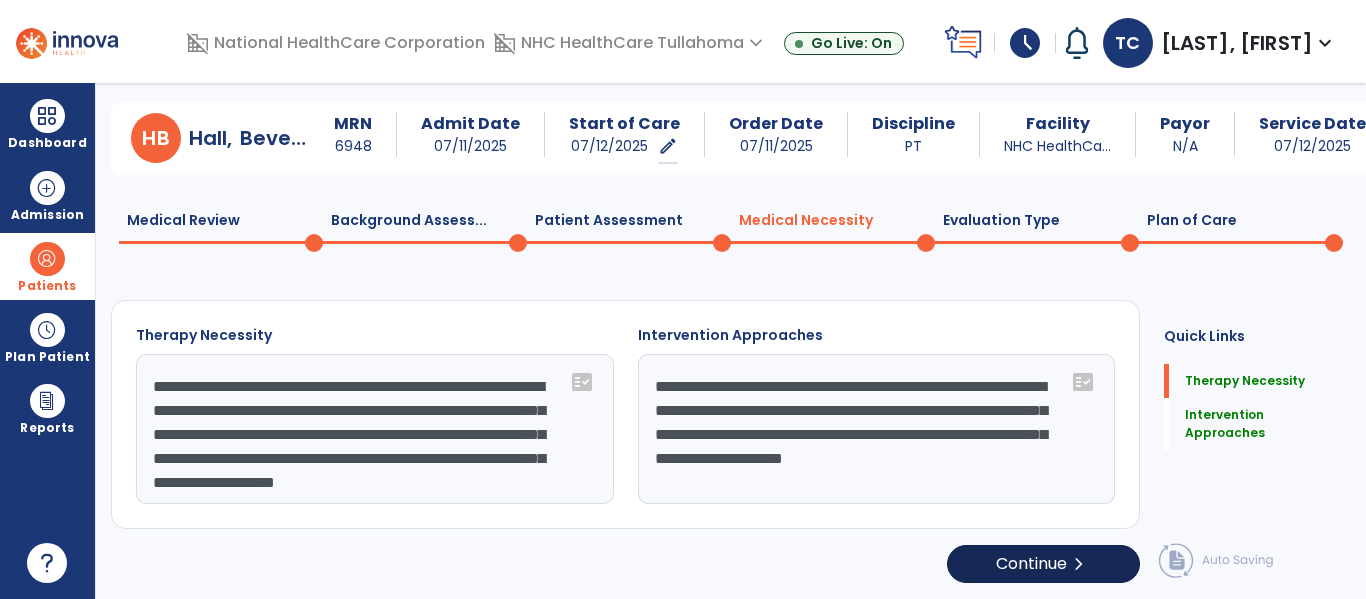 select on "**********" 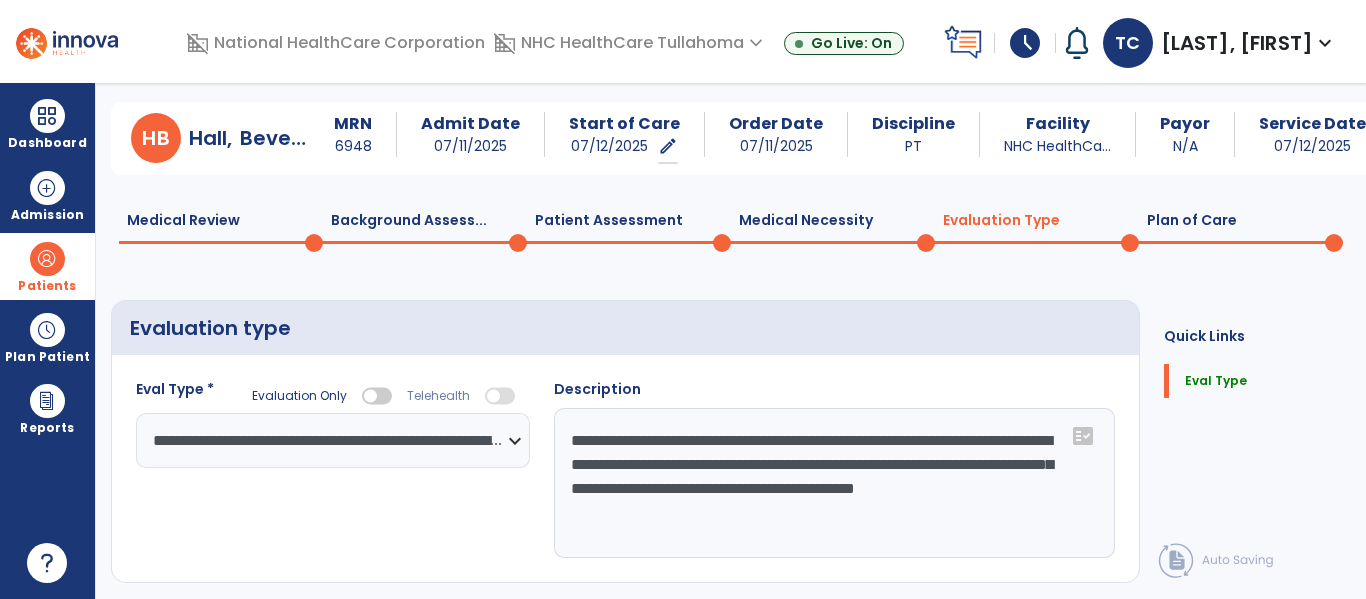 click on "Plan of Care  0" 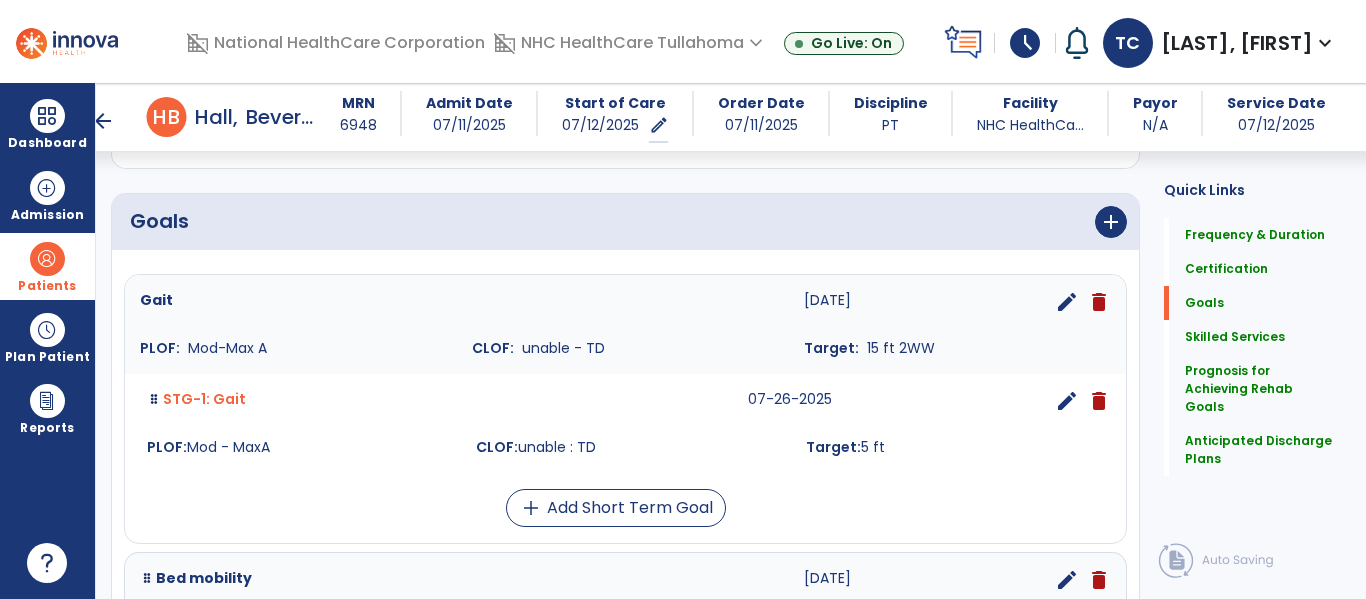 scroll, scrollTop: 424, scrollLeft: 0, axis: vertical 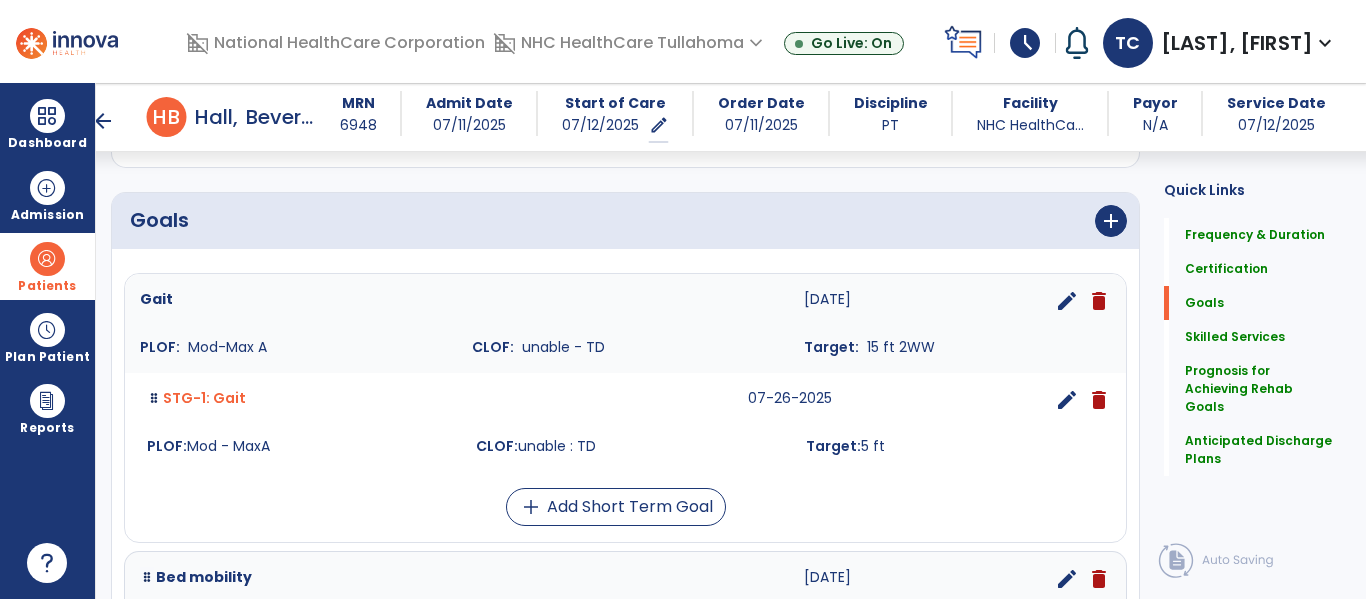 click on "PLOF: Mod - MaxA" at bounding box center [299, 446] 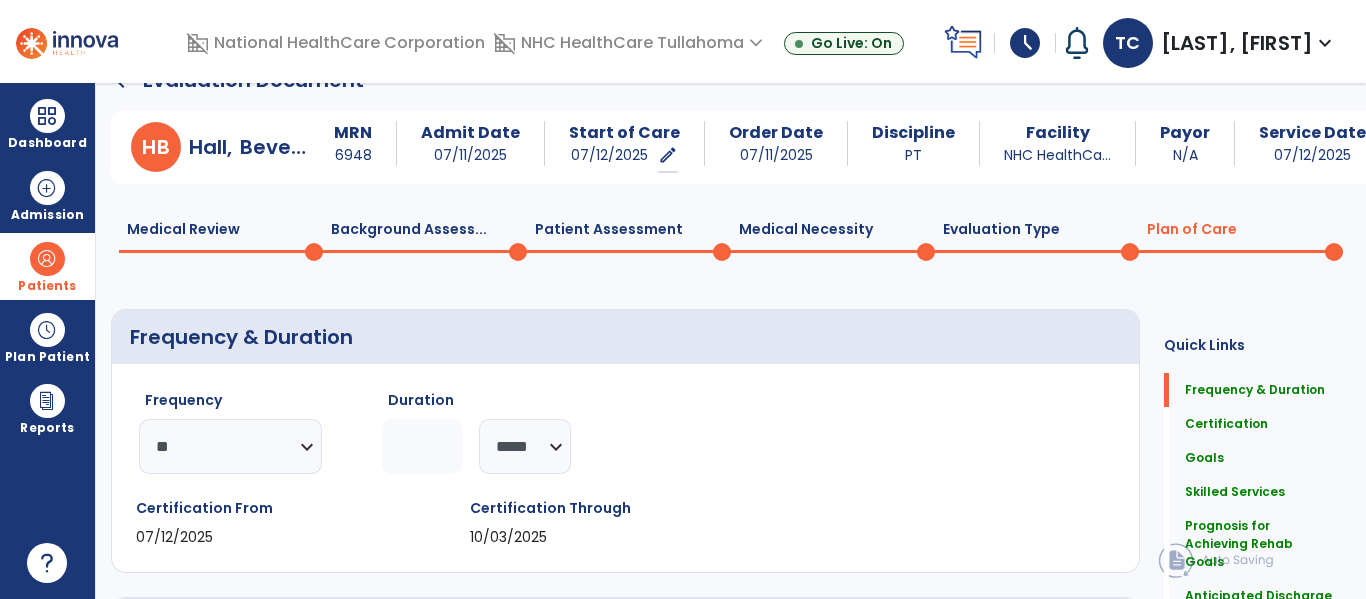 scroll, scrollTop: 30, scrollLeft: 0, axis: vertical 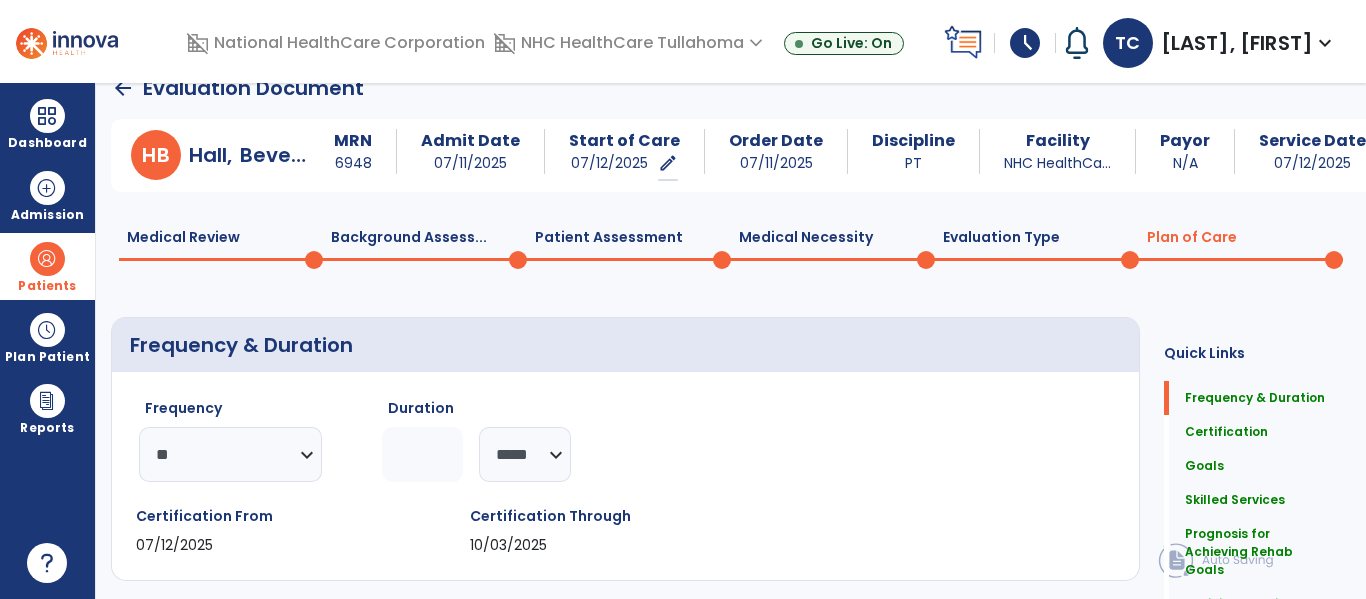 click on "Plan of Care  0" 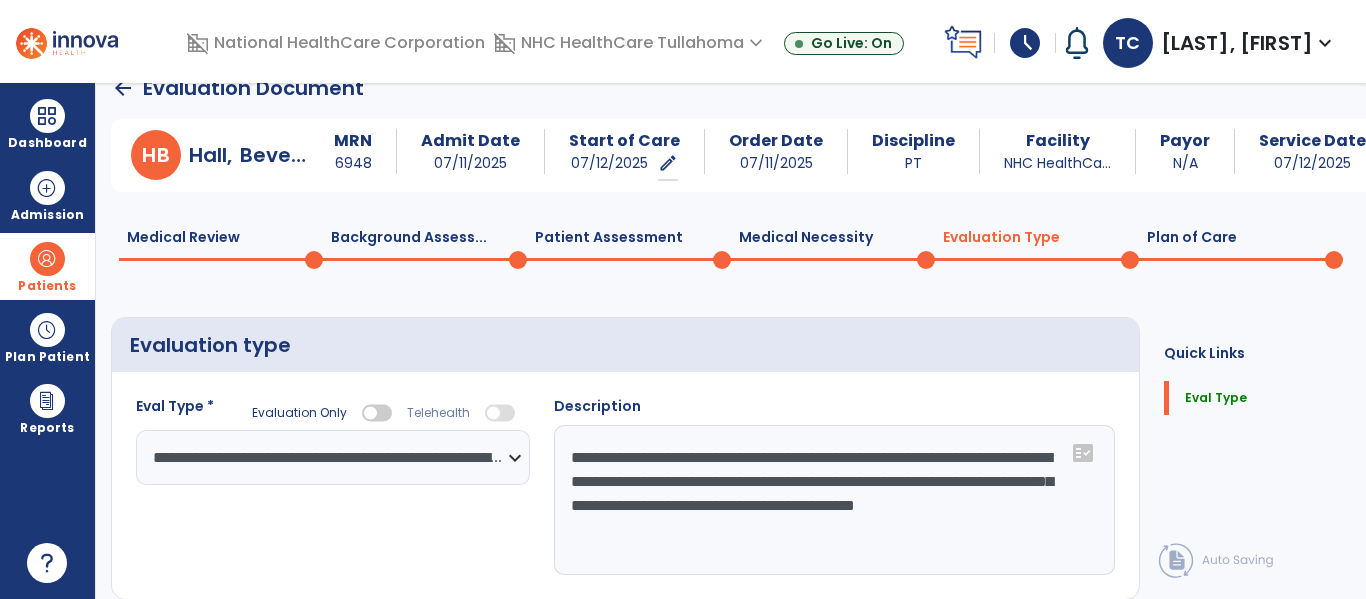 click on "Plan of Care  0" 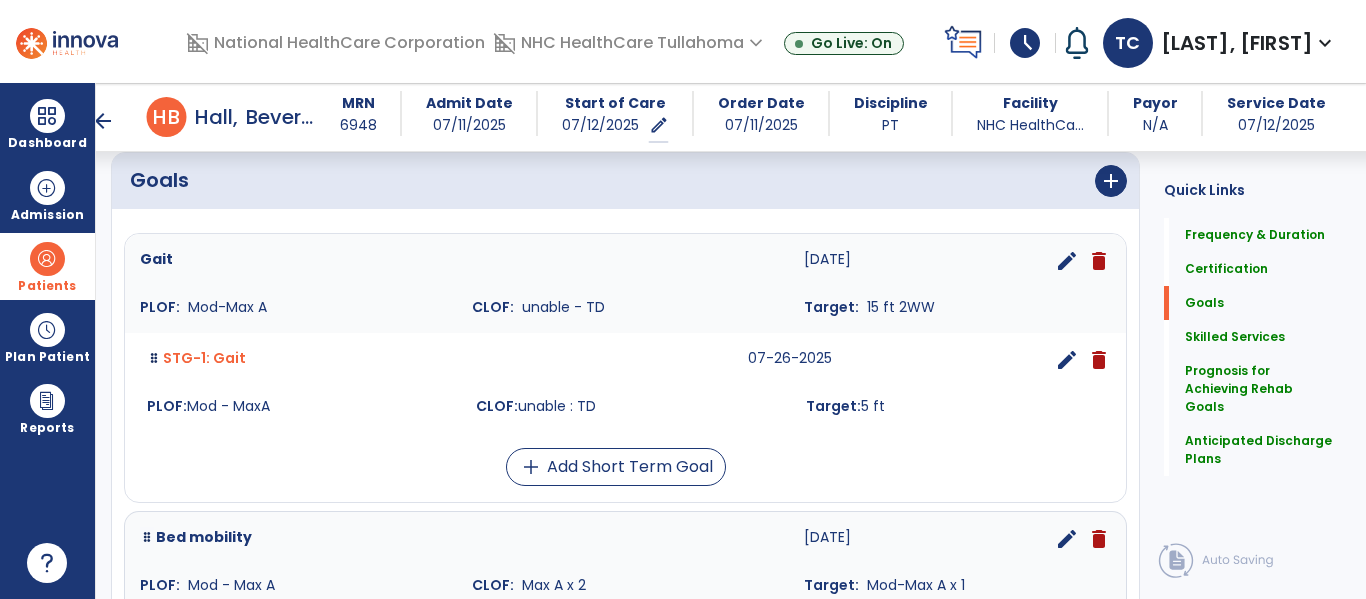scroll, scrollTop: 456, scrollLeft: 0, axis: vertical 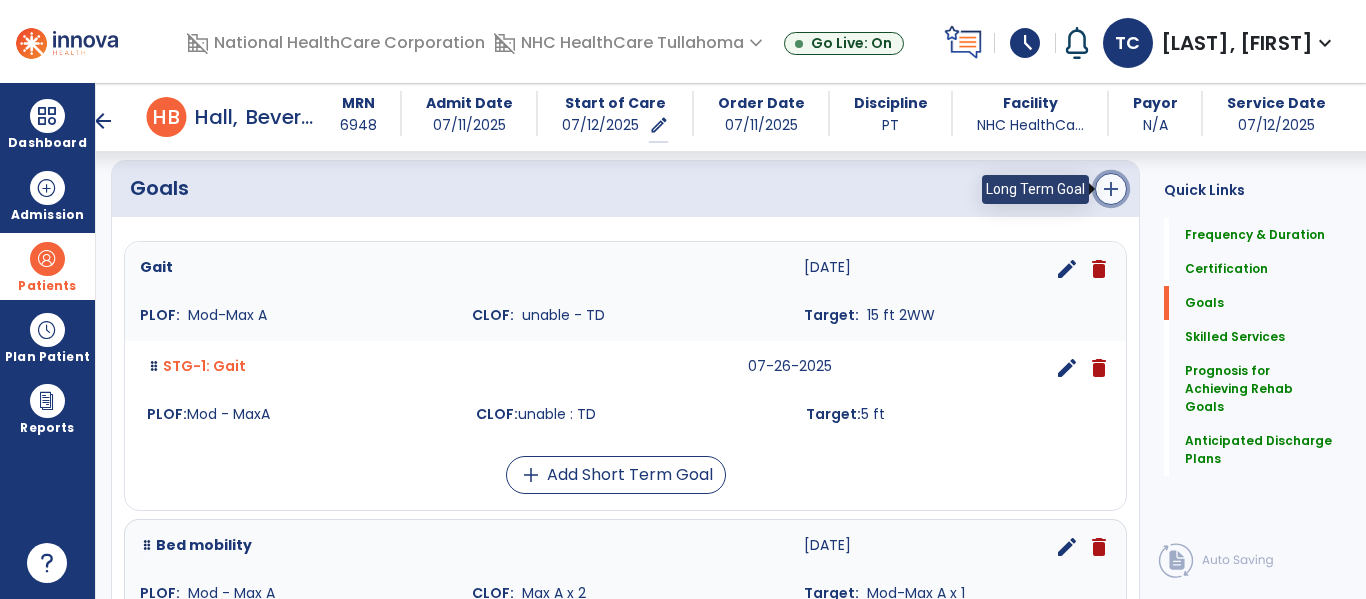 click on "add" at bounding box center (1111, 189) 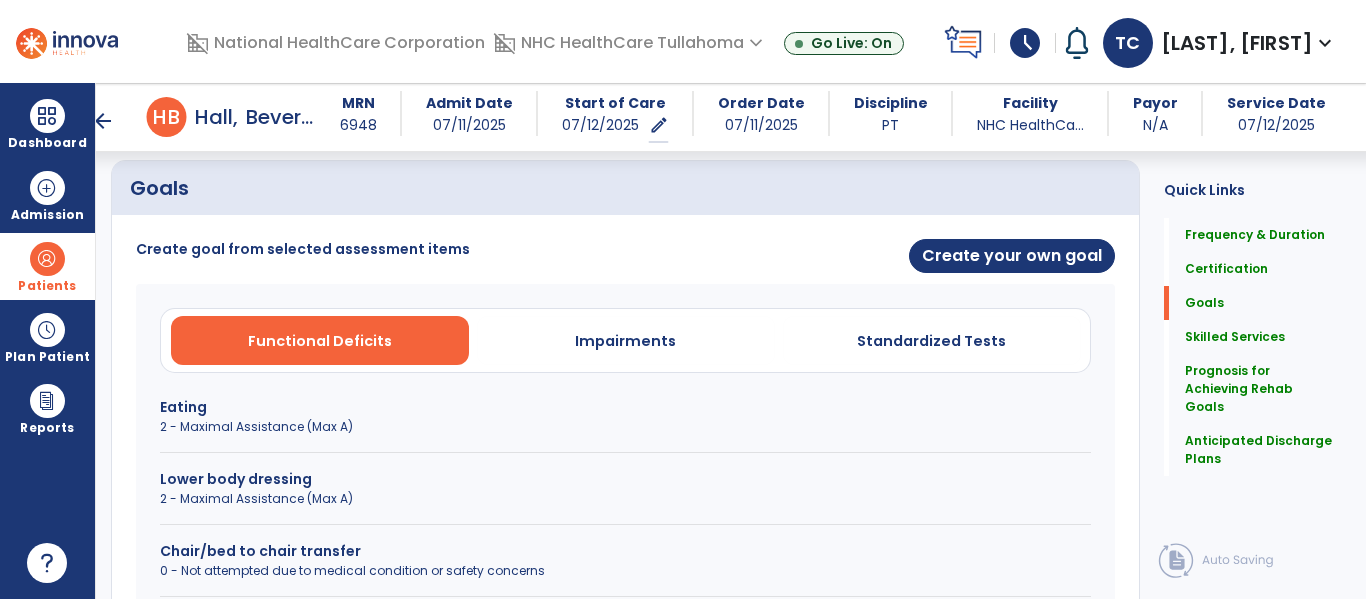click at bounding box center (884, 188) 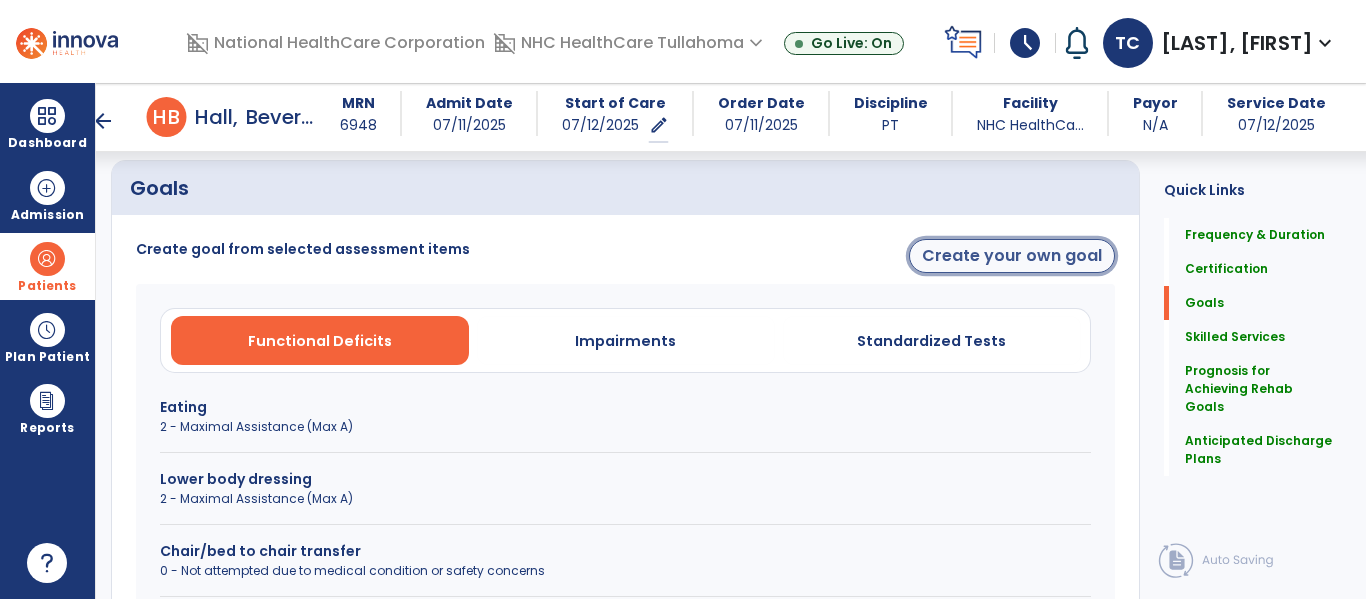click on "Create your own goal" at bounding box center [1012, 256] 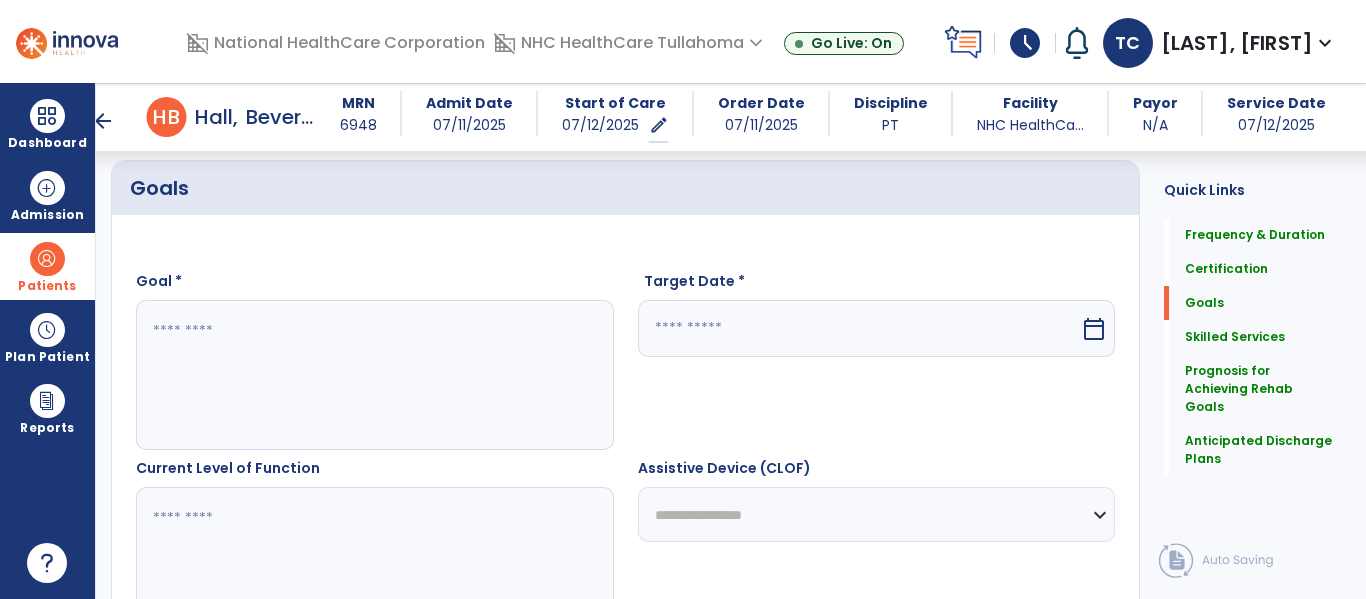 click on "Goal *" at bounding box center (375, 360) 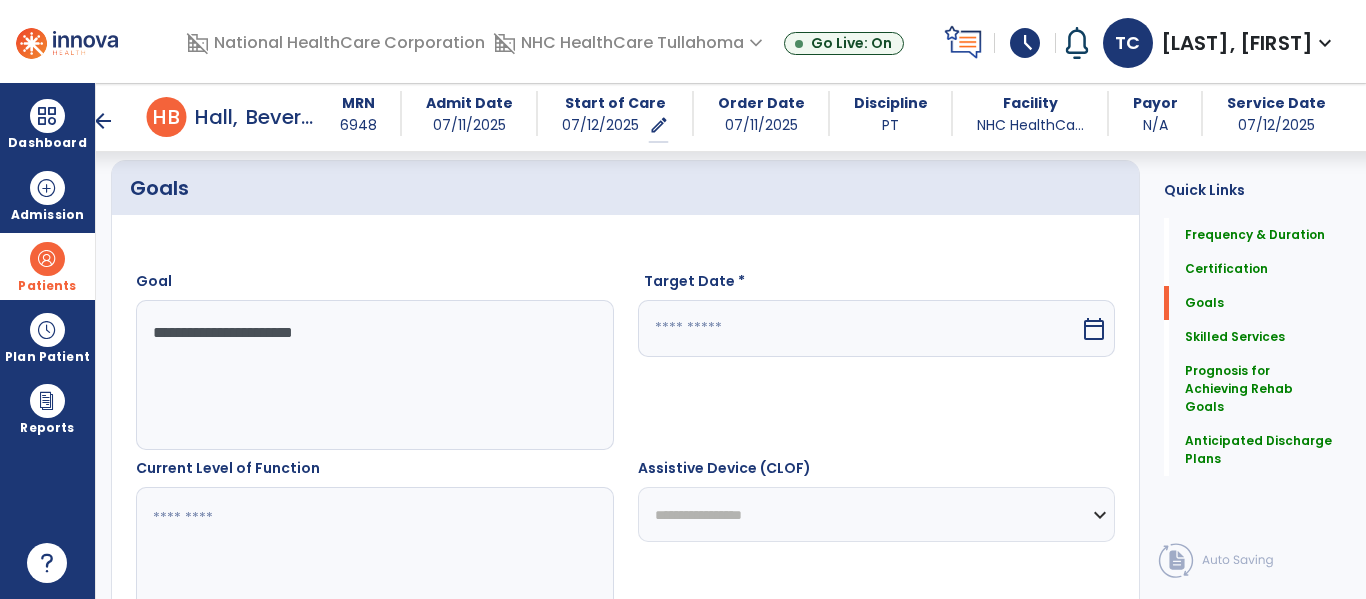 type on "**********" 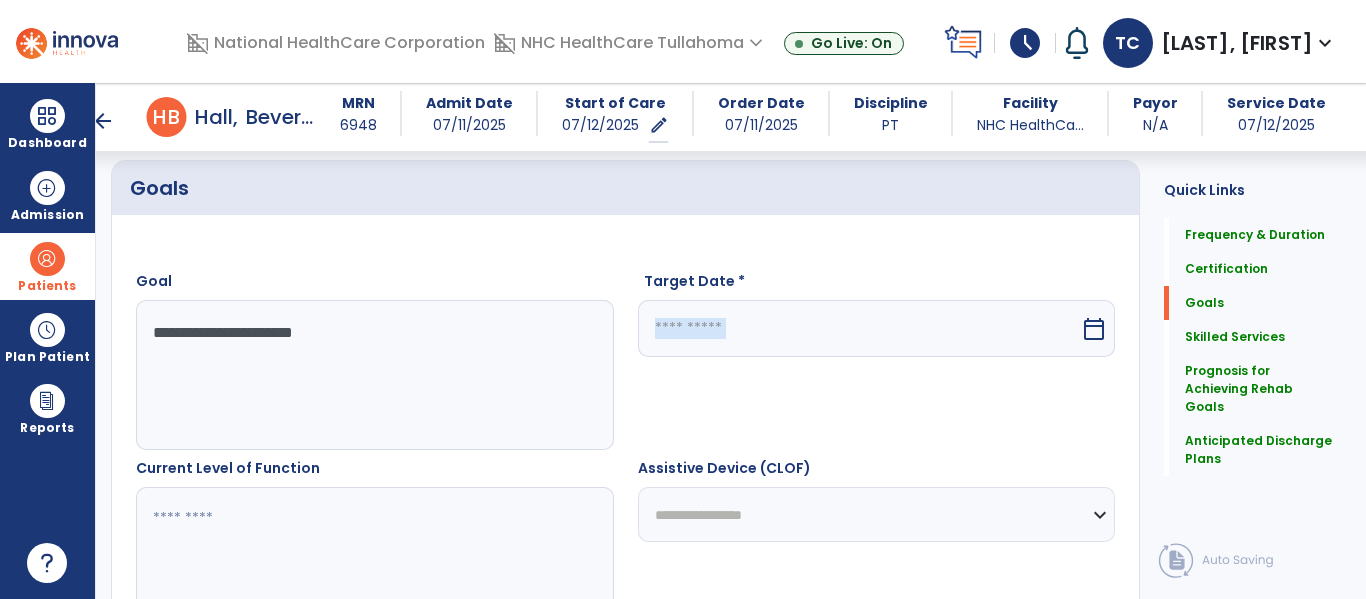 drag, startPoint x: 969, startPoint y: 254, endPoint x: 1077, endPoint y: 331, distance: 132.63861 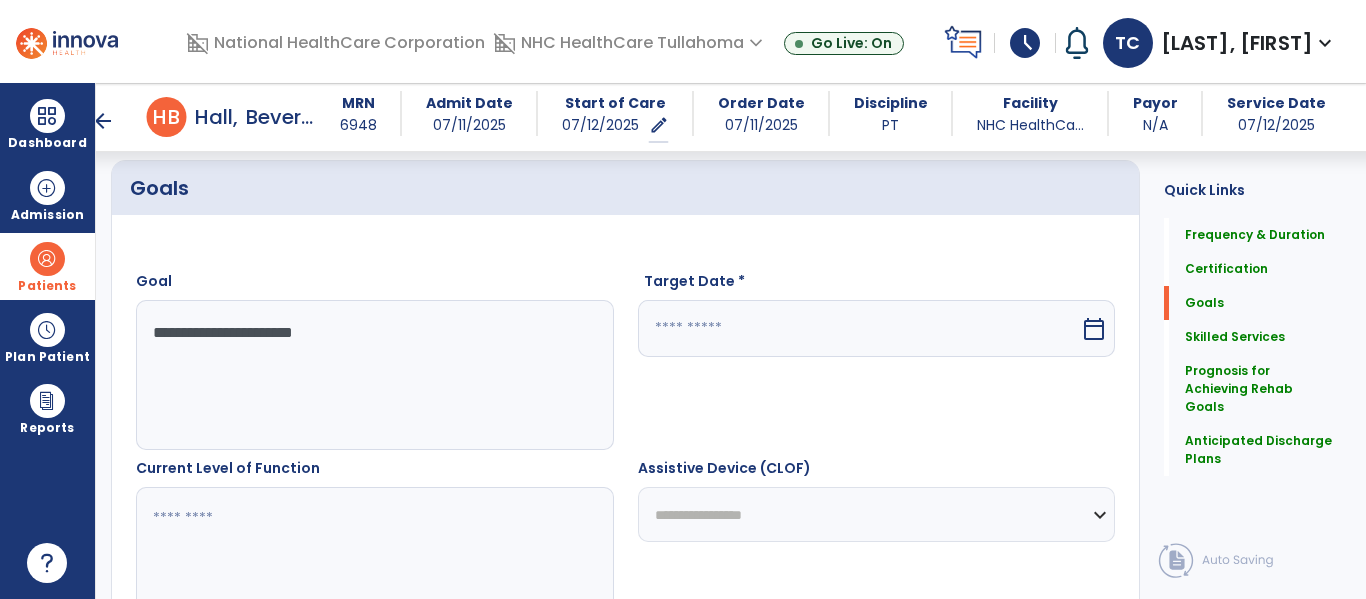 click on "calendar_today" at bounding box center (1094, 329) 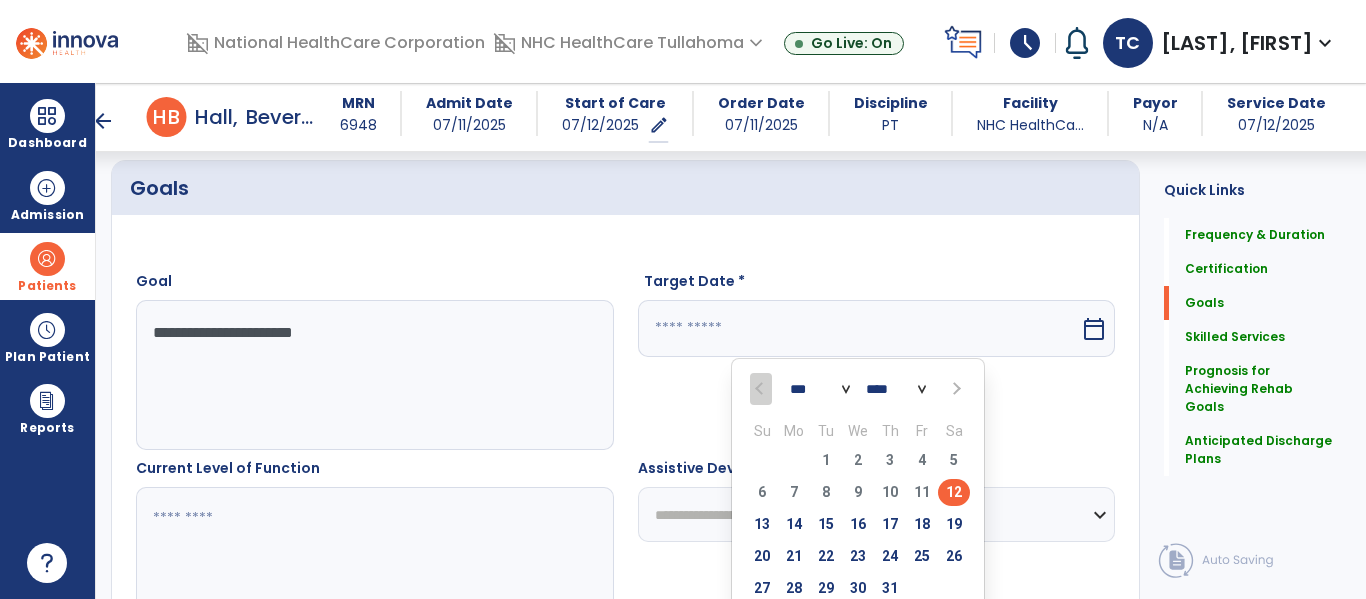 click at bounding box center [955, 389] 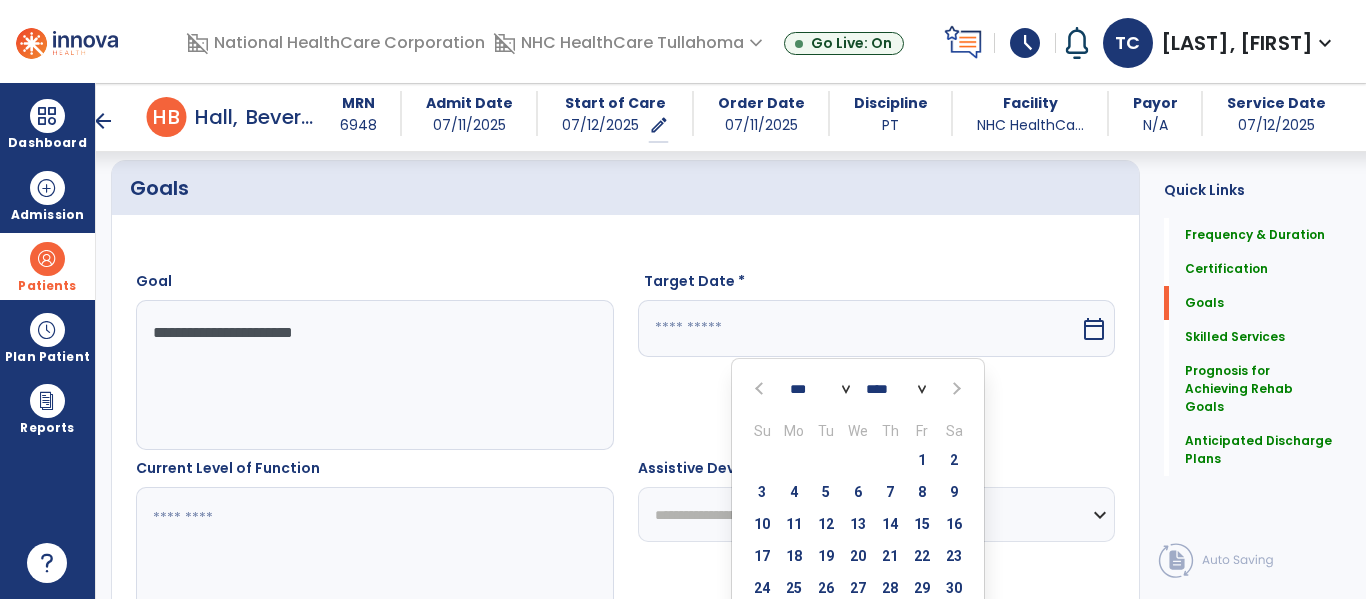 click at bounding box center [955, 389] 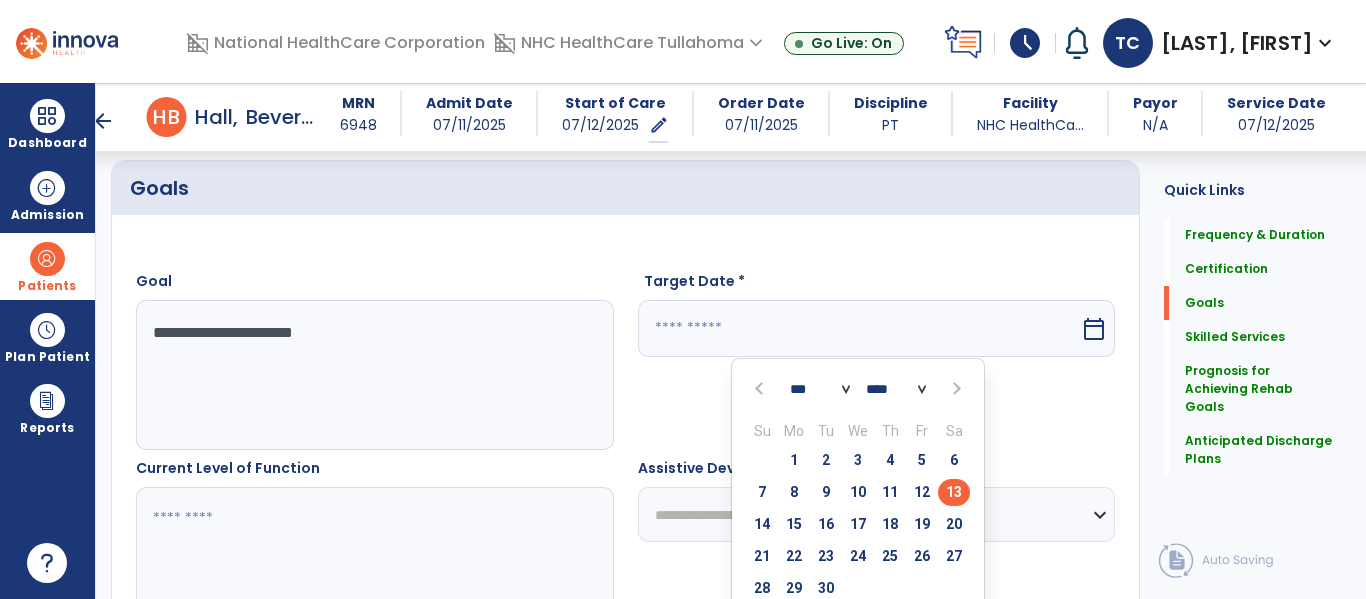 click on "13" at bounding box center (954, 492) 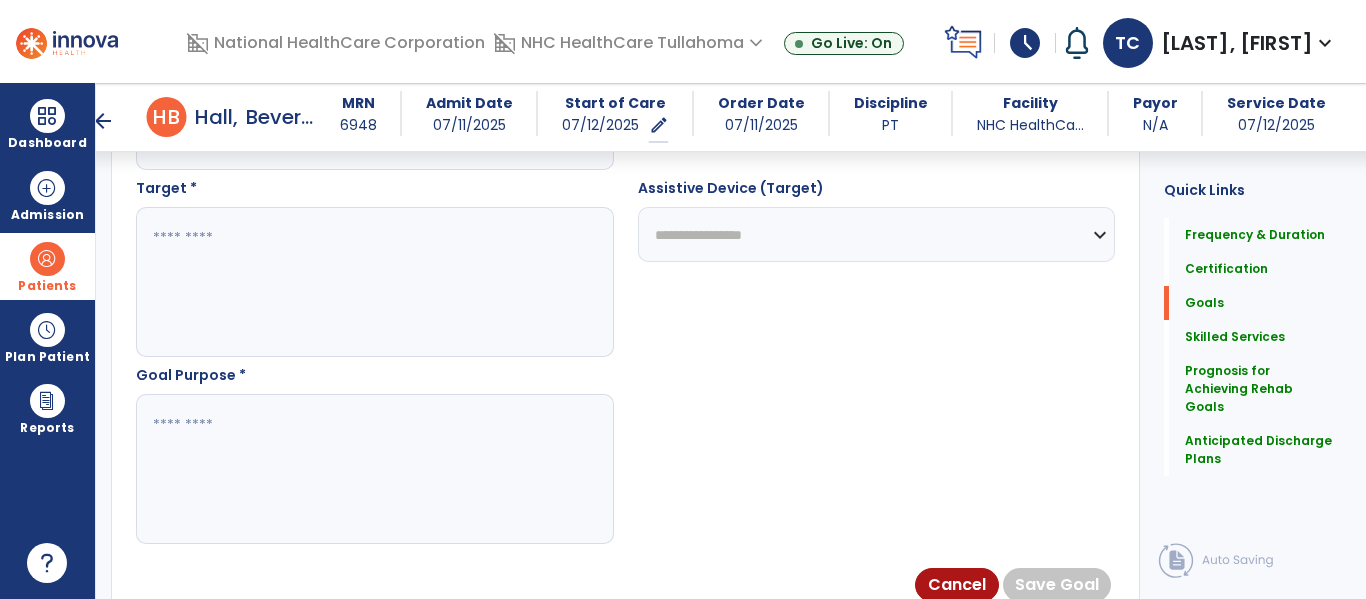 scroll, scrollTop: 1135, scrollLeft: 0, axis: vertical 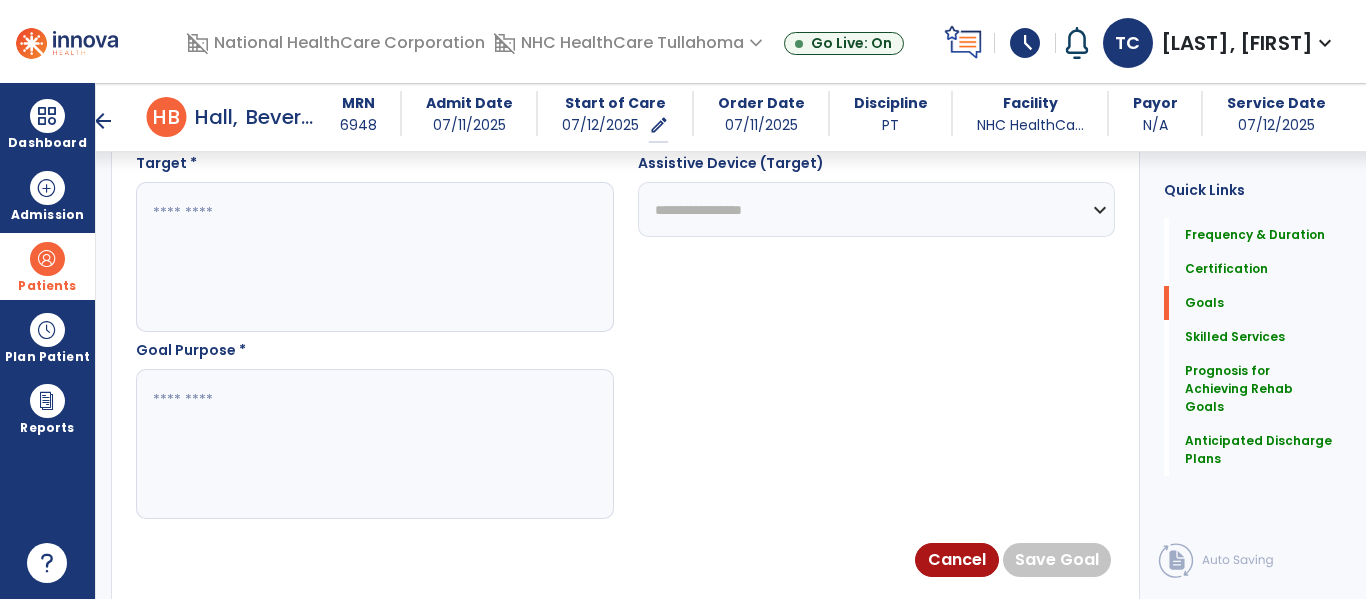 click at bounding box center (374, 444) 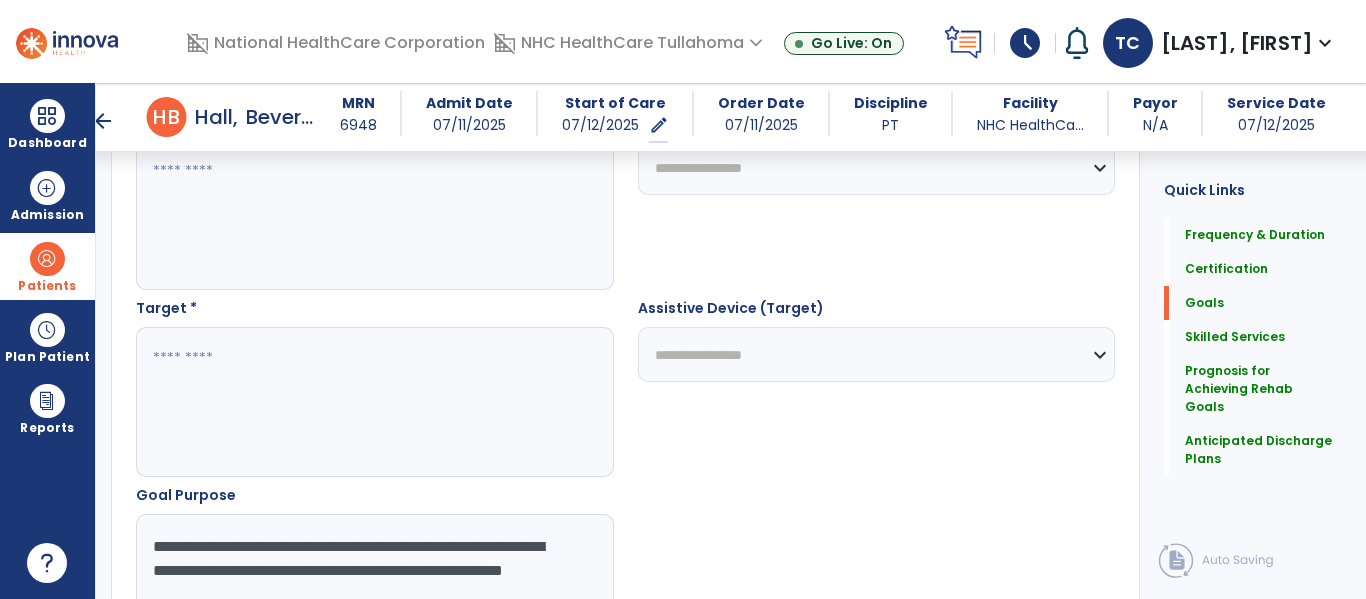 scroll, scrollTop: 989, scrollLeft: 0, axis: vertical 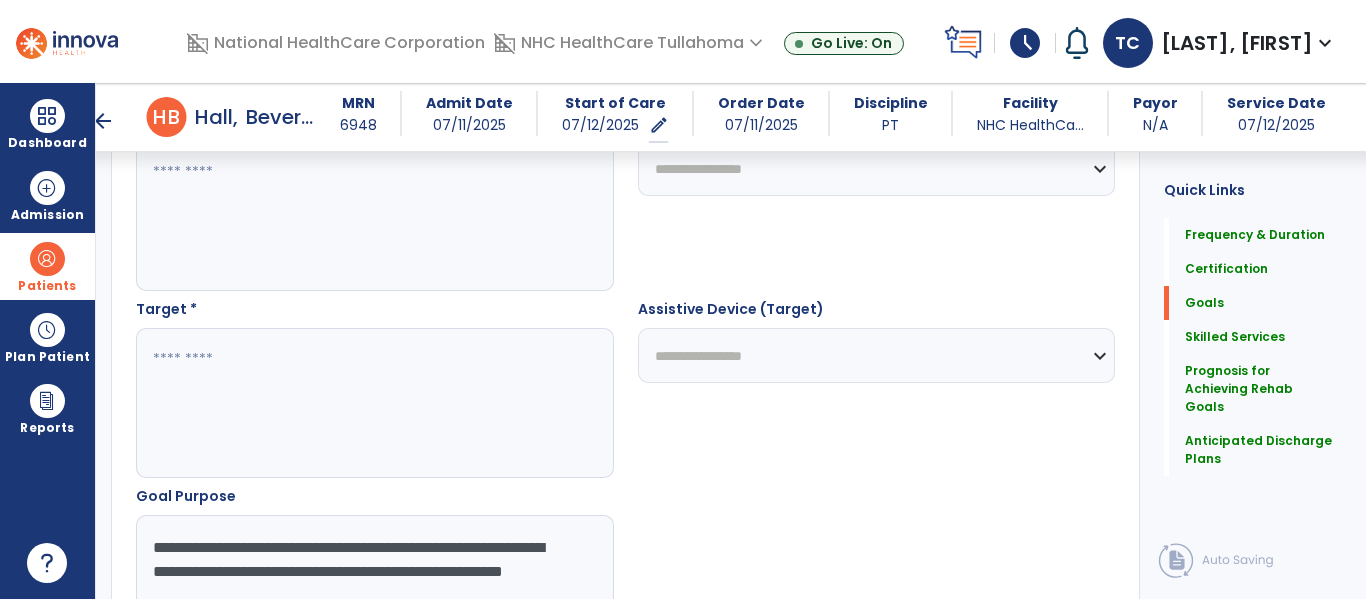 type on "**********" 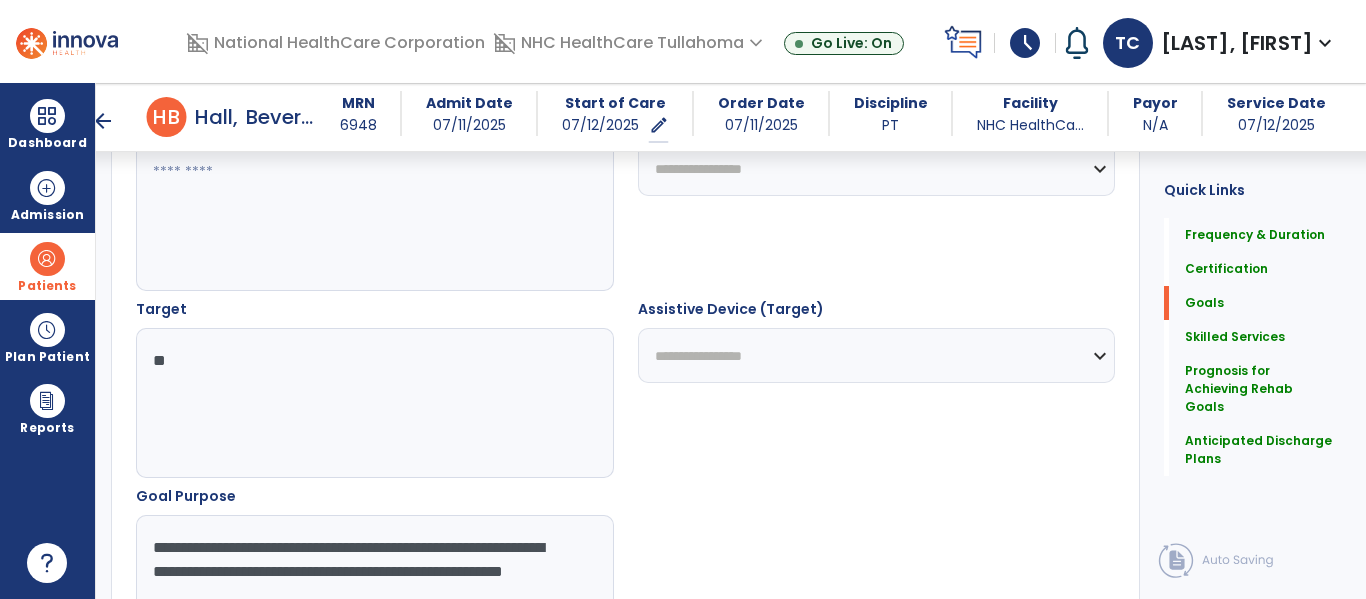 type on "*" 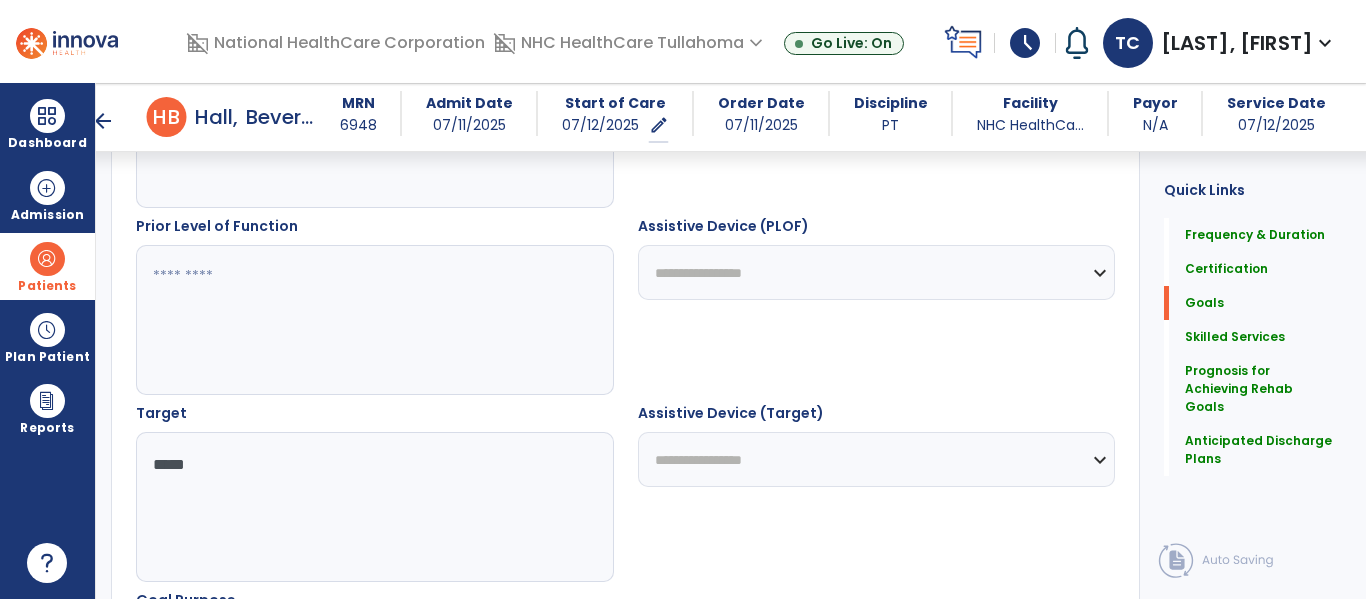 scroll, scrollTop: 883, scrollLeft: 0, axis: vertical 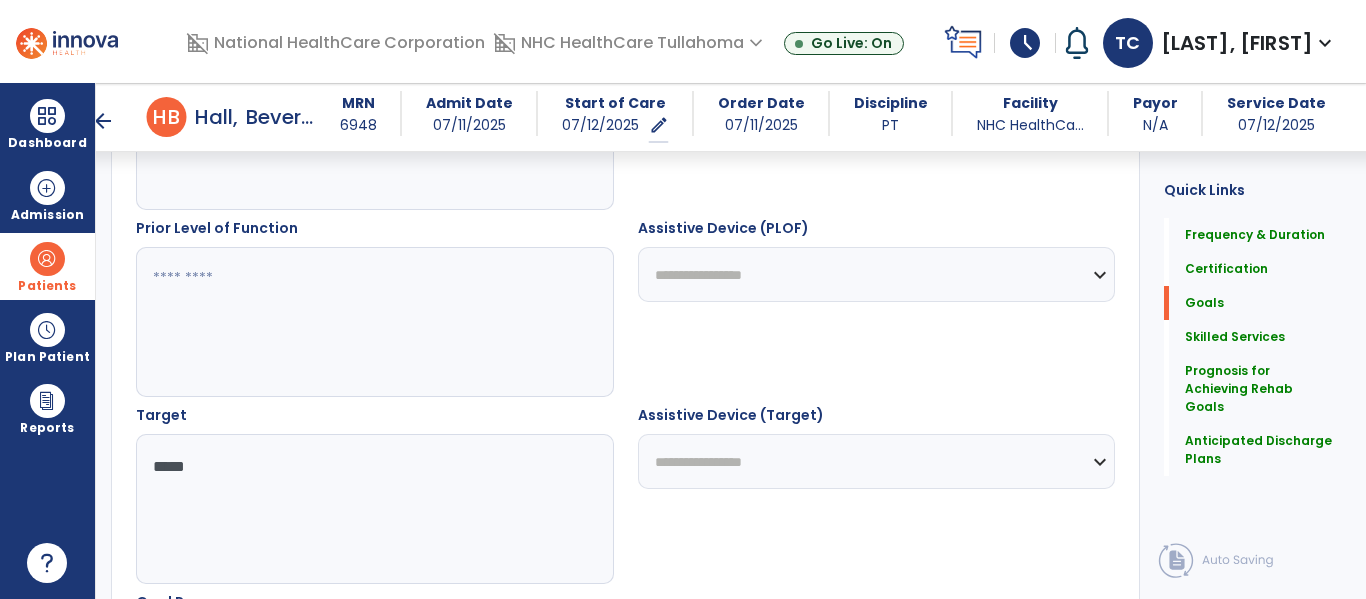 type on "*****" 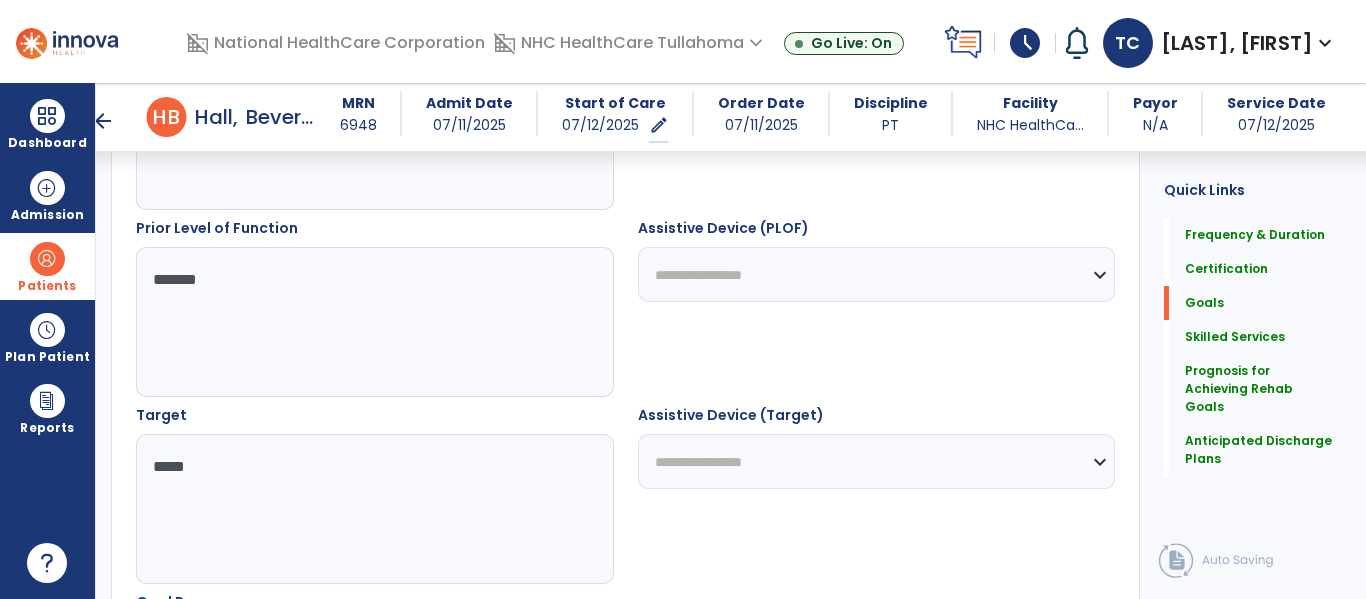 scroll, scrollTop: 723, scrollLeft: 0, axis: vertical 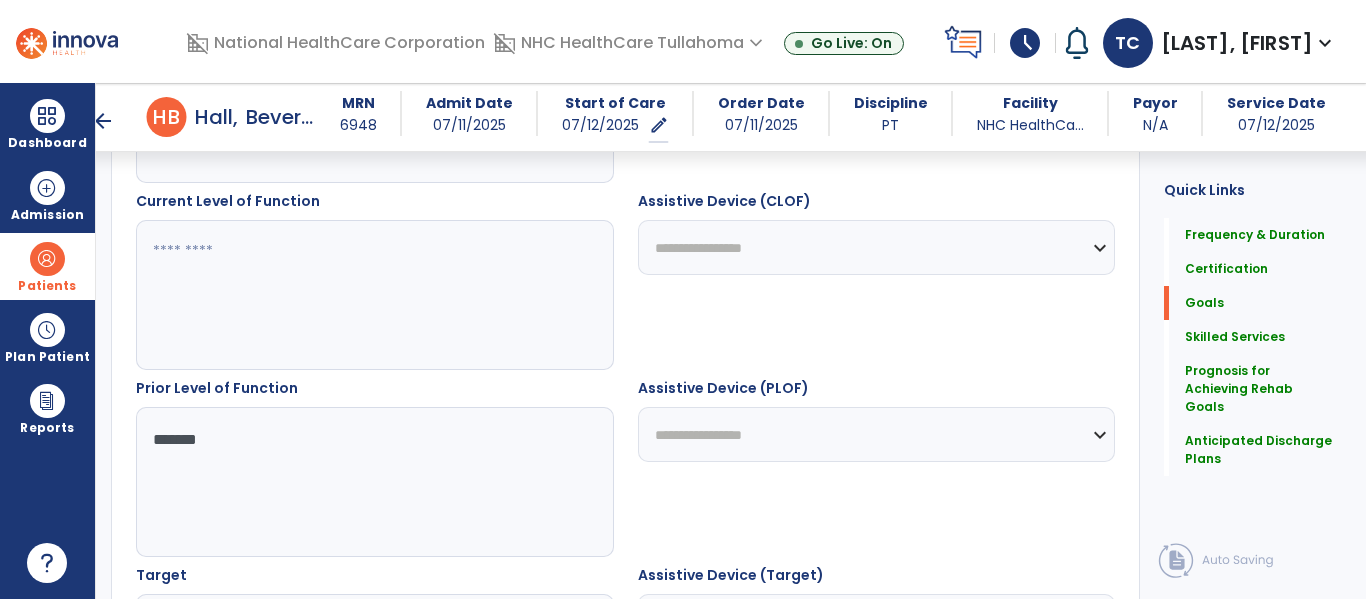 type on "*******" 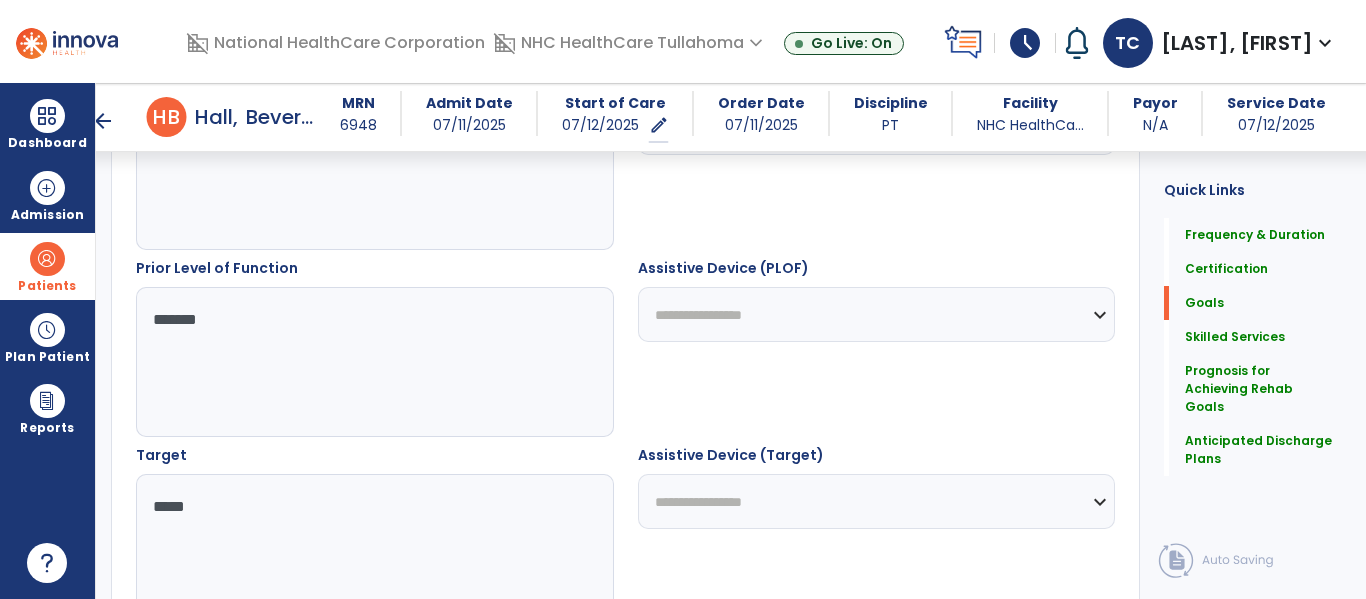 scroll, scrollTop: 845, scrollLeft: 0, axis: vertical 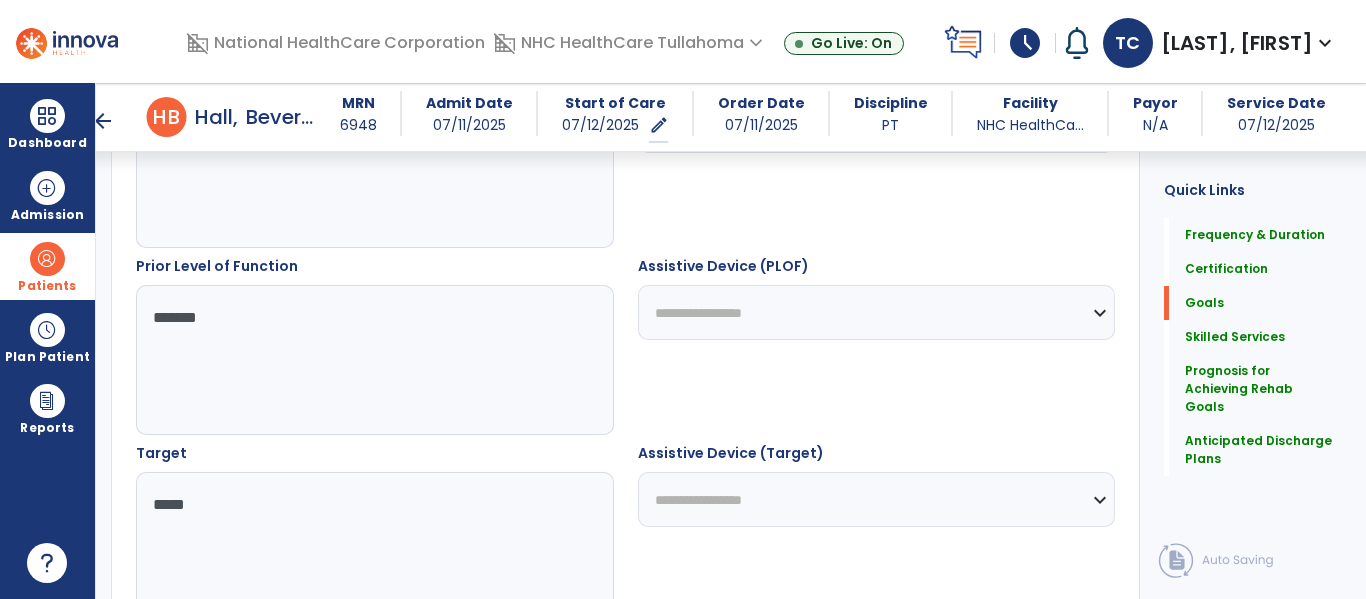 type on "****" 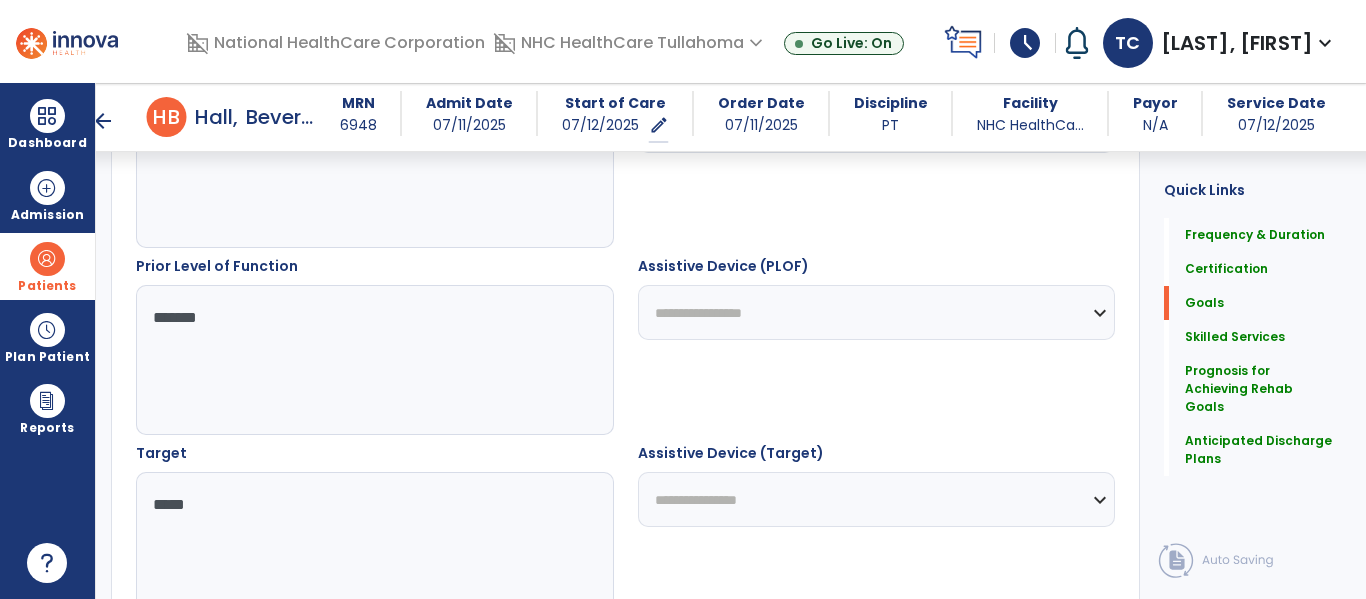 click on "**********" at bounding box center (877, 499) 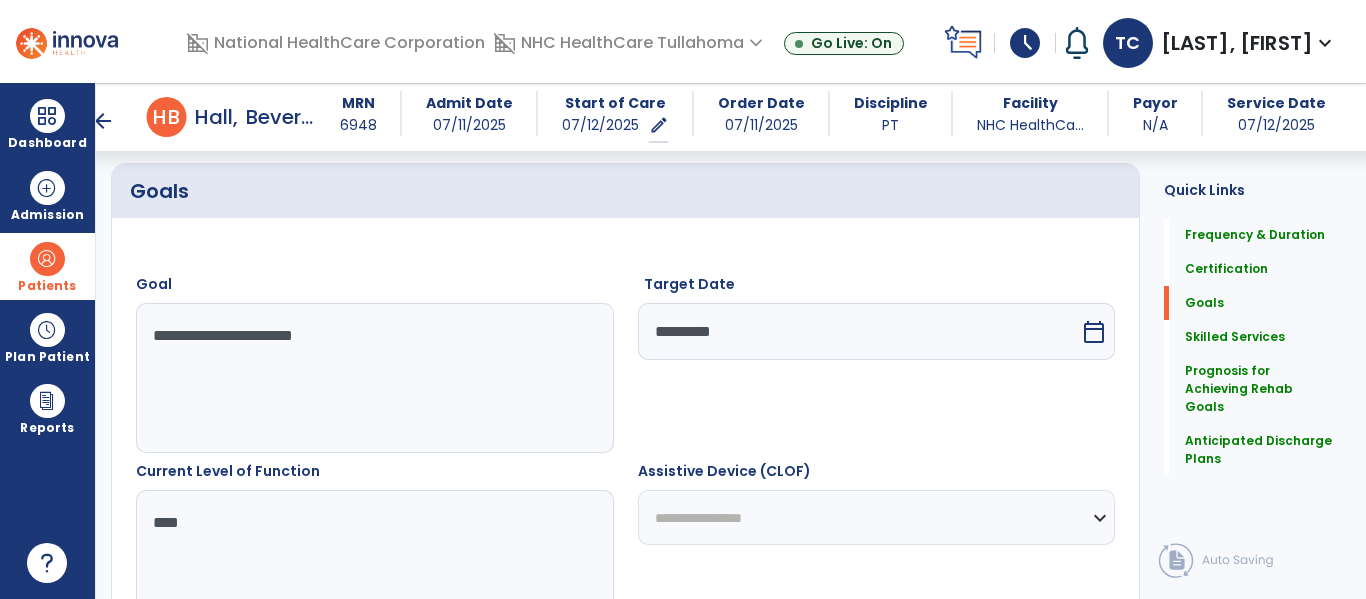 scroll, scrollTop: 434, scrollLeft: 0, axis: vertical 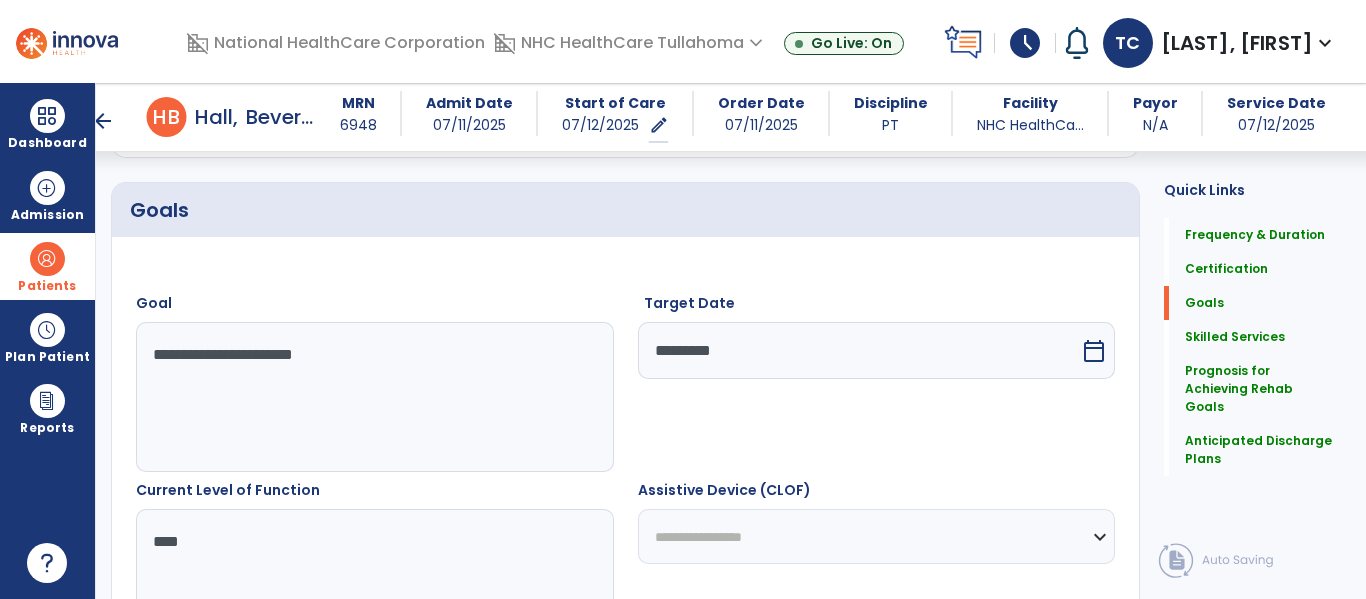 click on "calendar_today" at bounding box center (1096, 350) 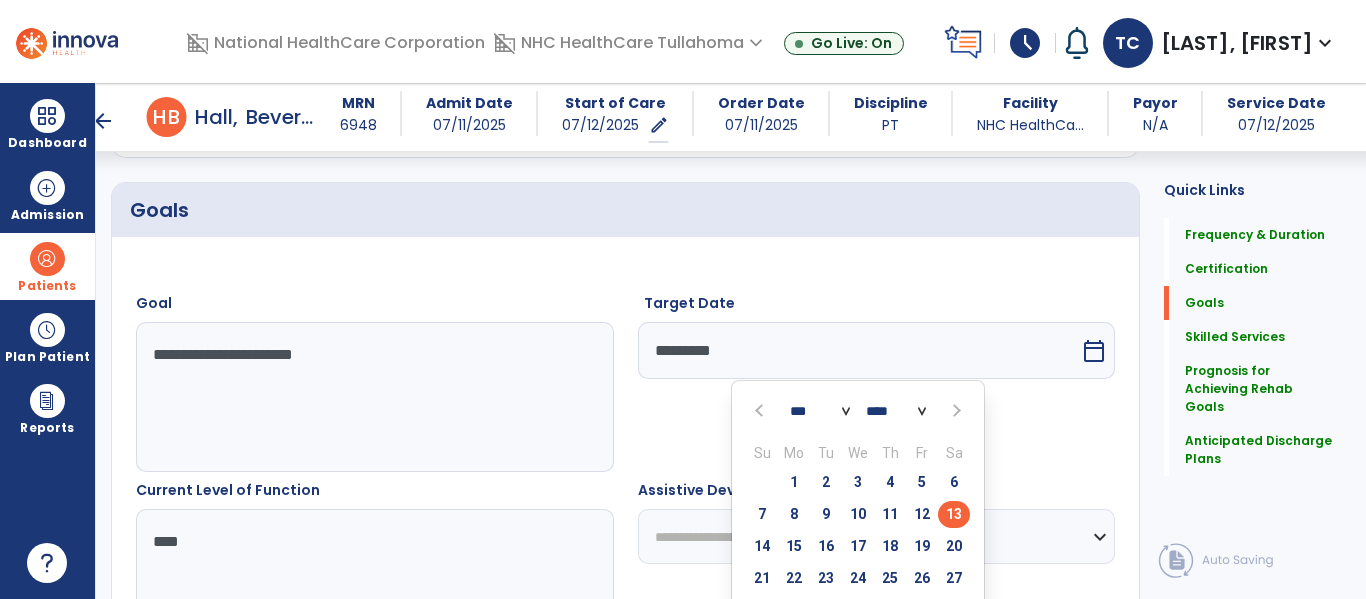 click at bounding box center [761, 411] 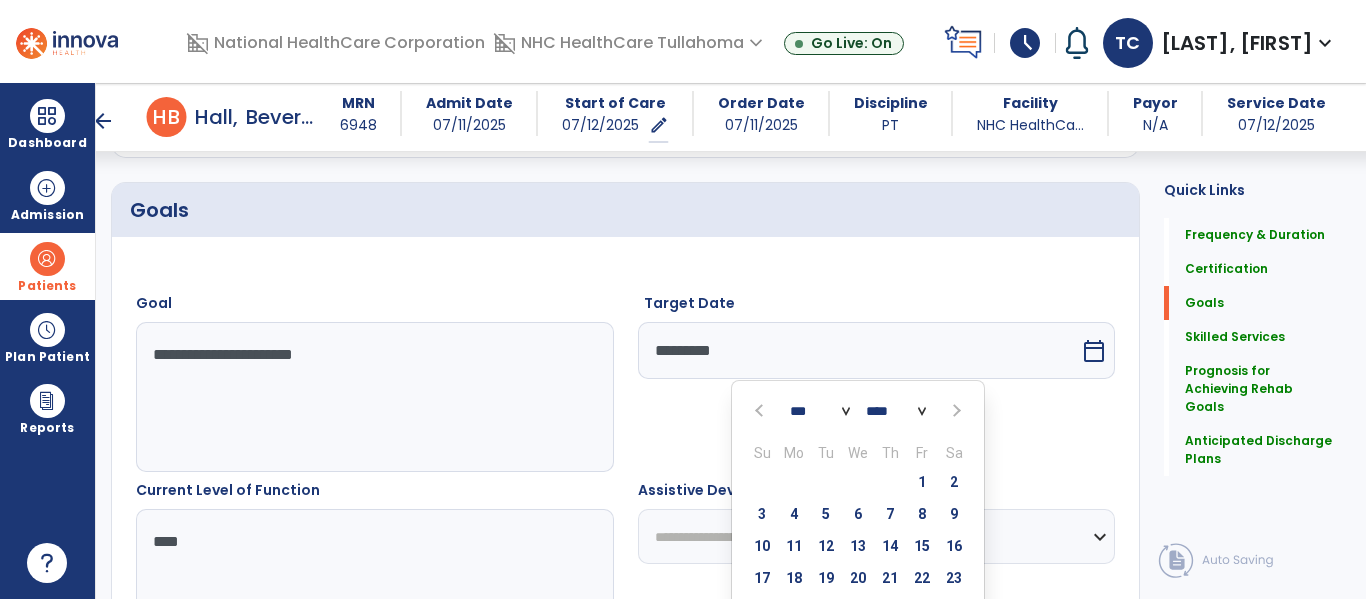 click at bounding box center [761, 411] 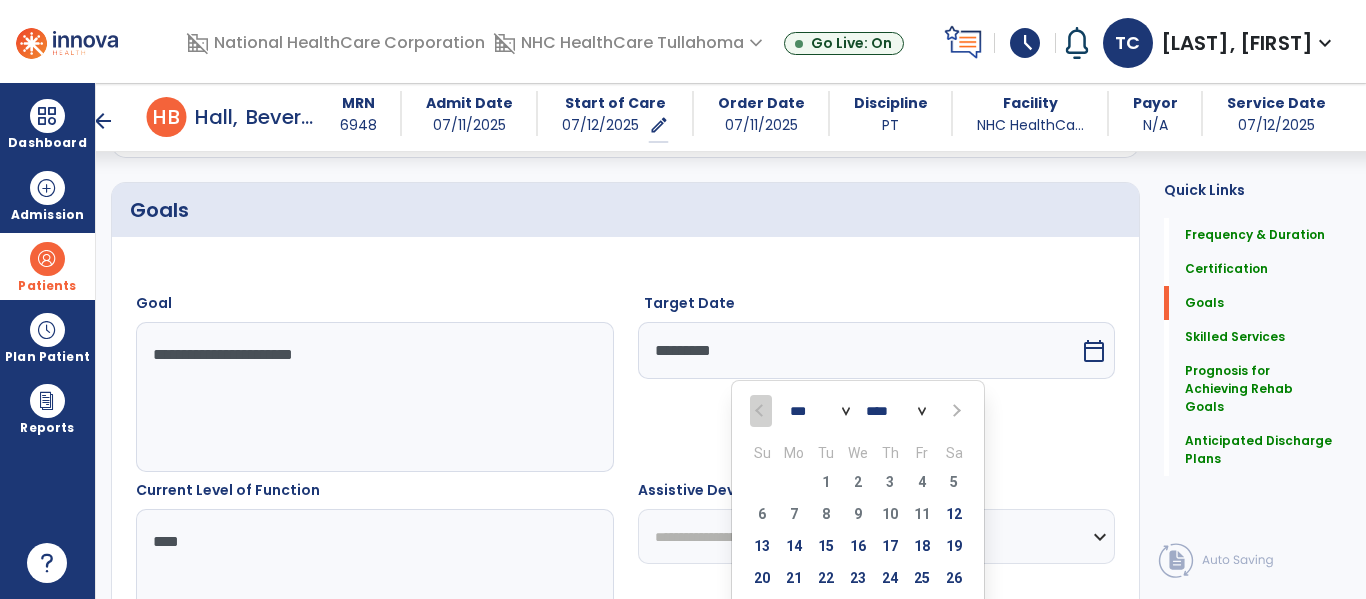 click at bounding box center [954, 411] 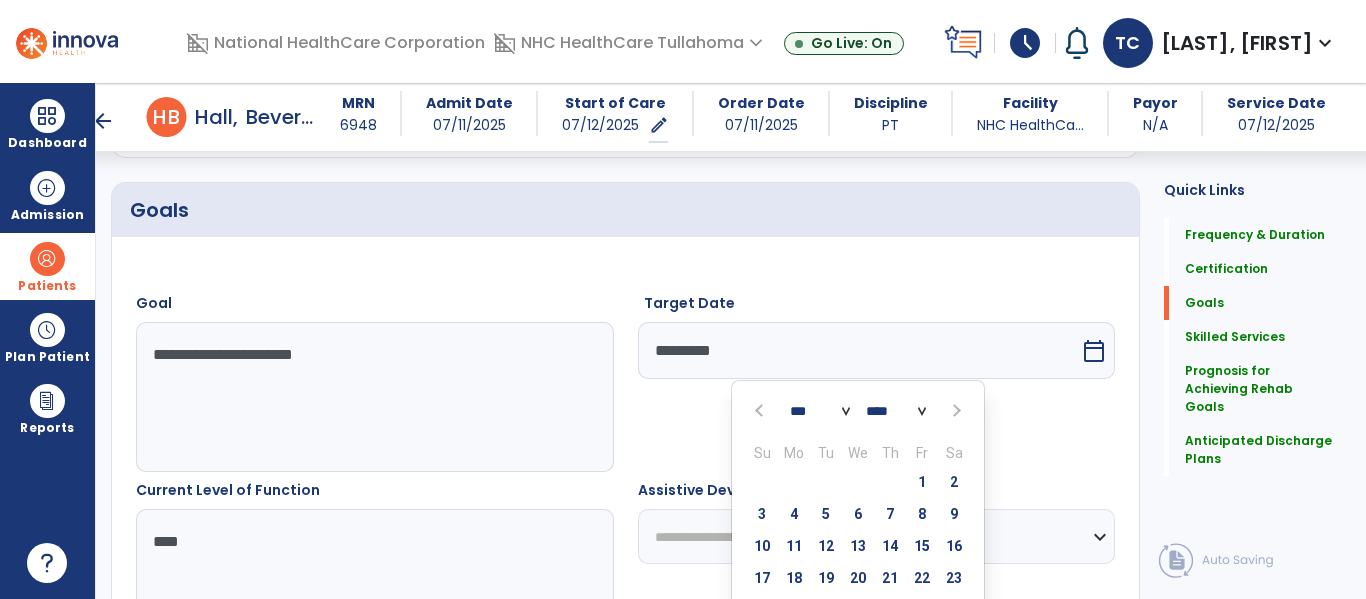 click at bounding box center (954, 411) 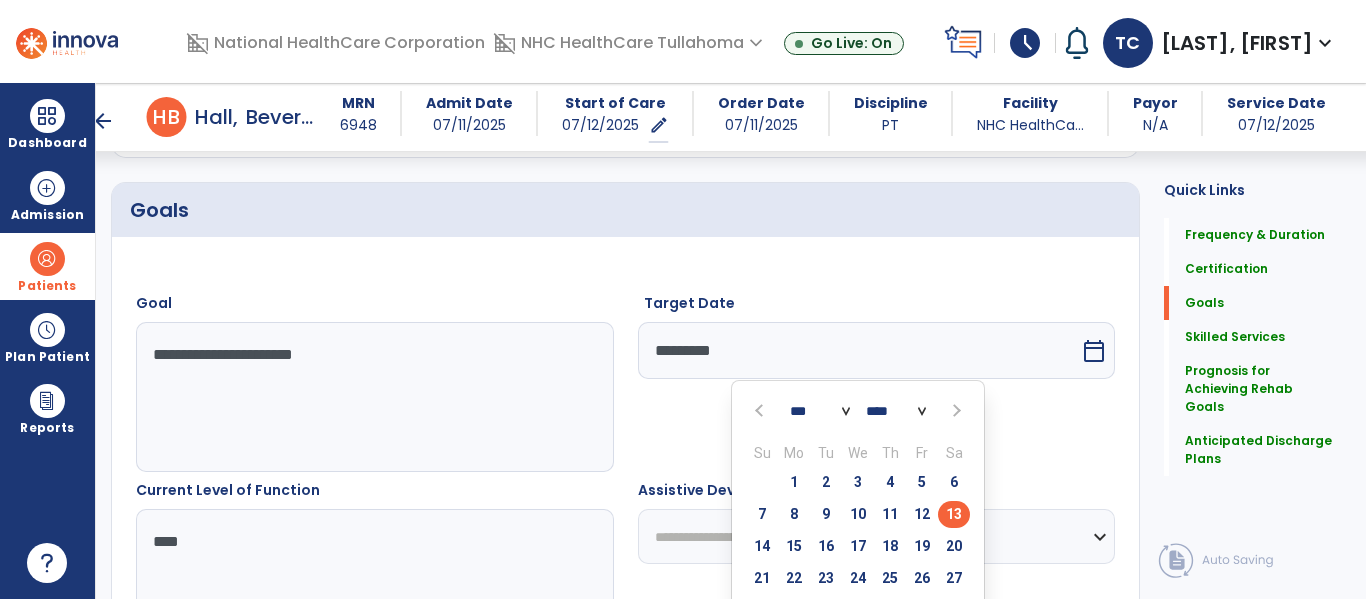 click on "13" at bounding box center (954, 514) 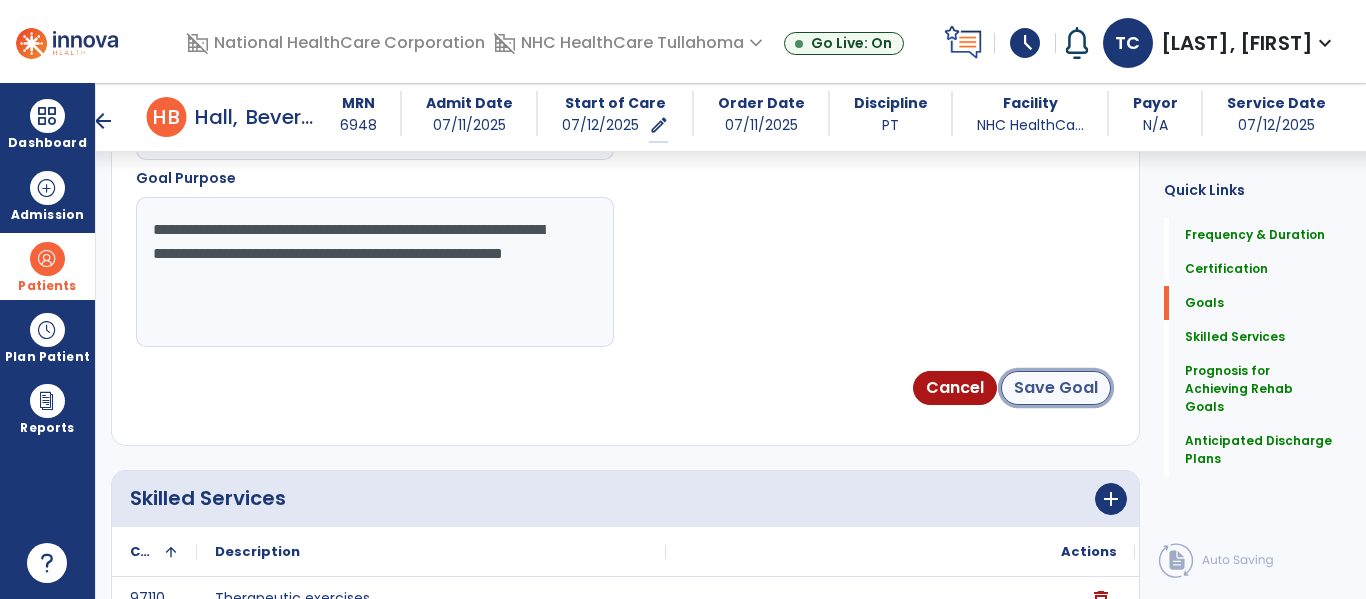 click on "Save Goal" at bounding box center [1056, 388] 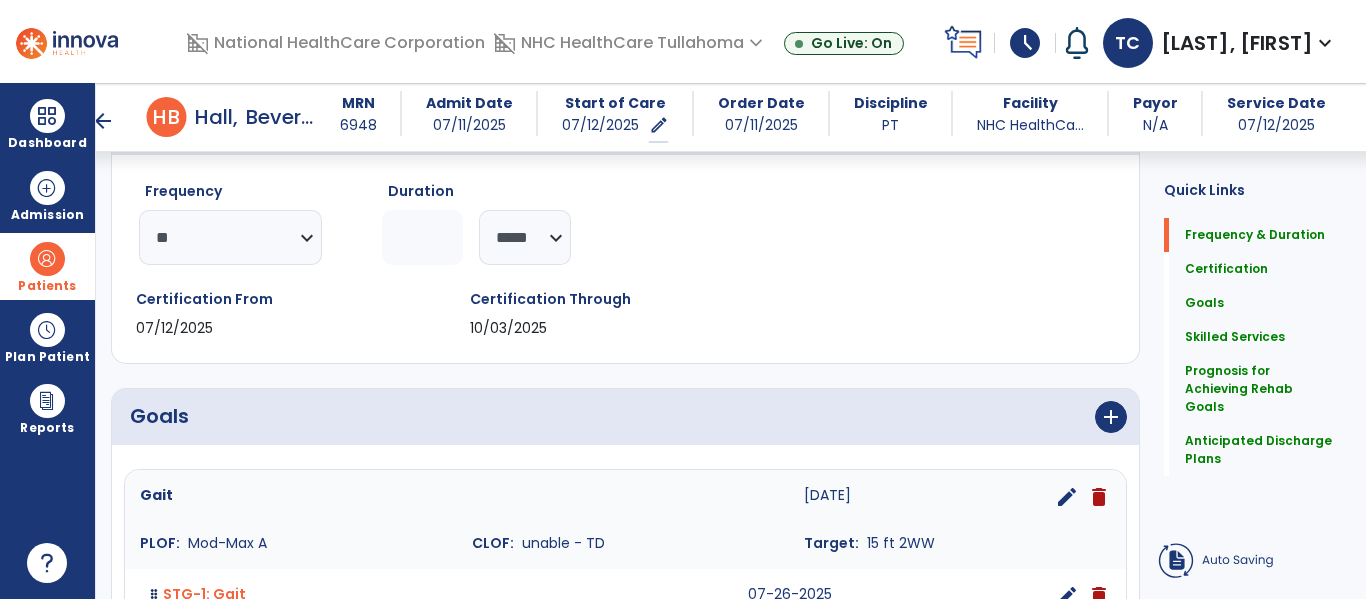 click on "Goals   add Gait [DATE] edit delete PLOF:   Mod-Max A CLOF:   unable - TD Target:   [NUMBER] ft [GOAL_DATE] edit delete PLOF: Mod - MaxA CLOF: unable : TD Target: [NUMBER] ft add Add Short Term Goal Bed mobility [DATE] edit delete PLOF:   Mod - Max A CLOF:   Max A x [NUMBER] Target:   Mod-Max A x [NUMBER] add Add Short Term Goal Functional transfers [DATE] edit delete PLOF:   Mod-Max A [NUMBER]WW CLOF:   Max Ax[NUMBER] /TD Target:   Max A [NUMBER]WW STG-[NUMBER]: STS [DATE] edit delete PLOF: mod-max A CLOF: Max A Target: Max A   add Add Short Term Goal Physical Mobility Scale [DATE] edit delete PLOF:   unknown CLOF:   [NUMBER]/[NUMBER] Target:   [NUMBER]/[NUMBER] add Add Short Term Goal" at bounding box center [625, 923] 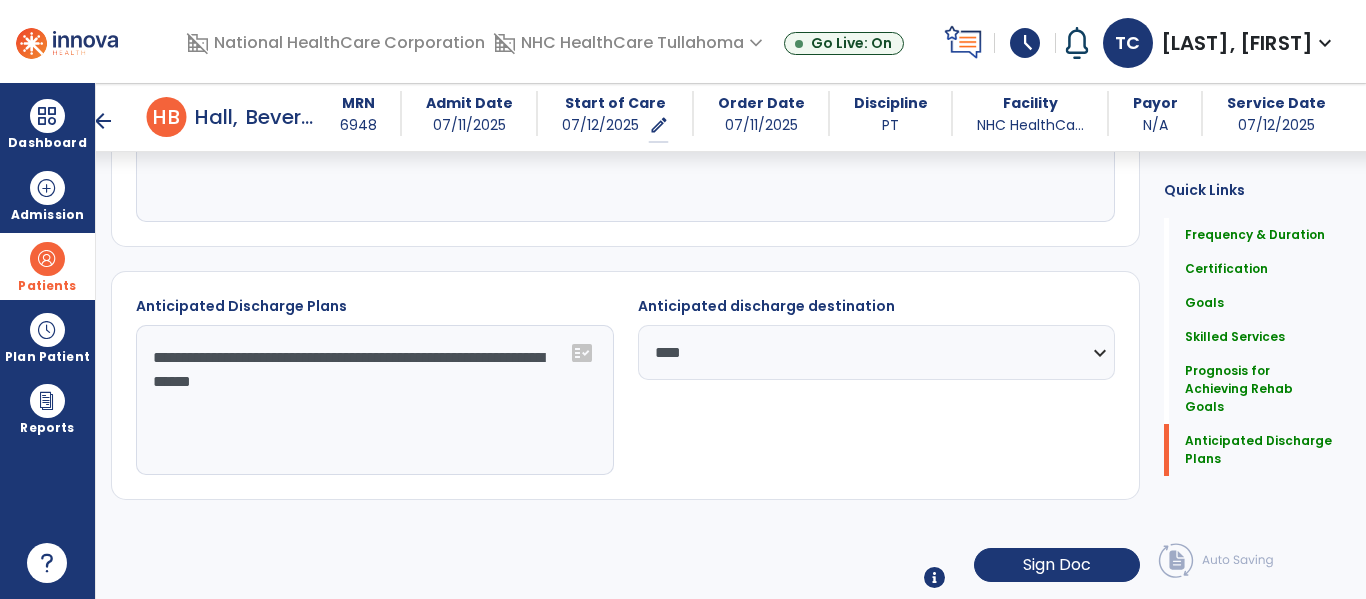 scroll, scrollTop: 2002, scrollLeft: 0, axis: vertical 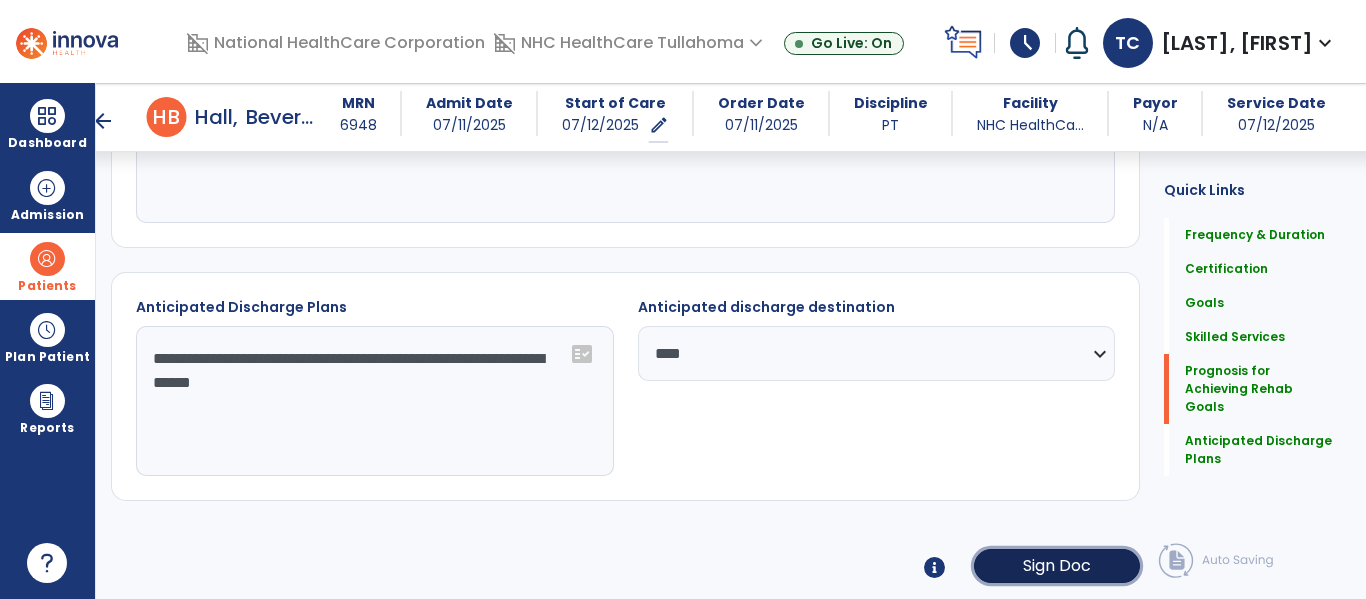 click on "Sign Doc" 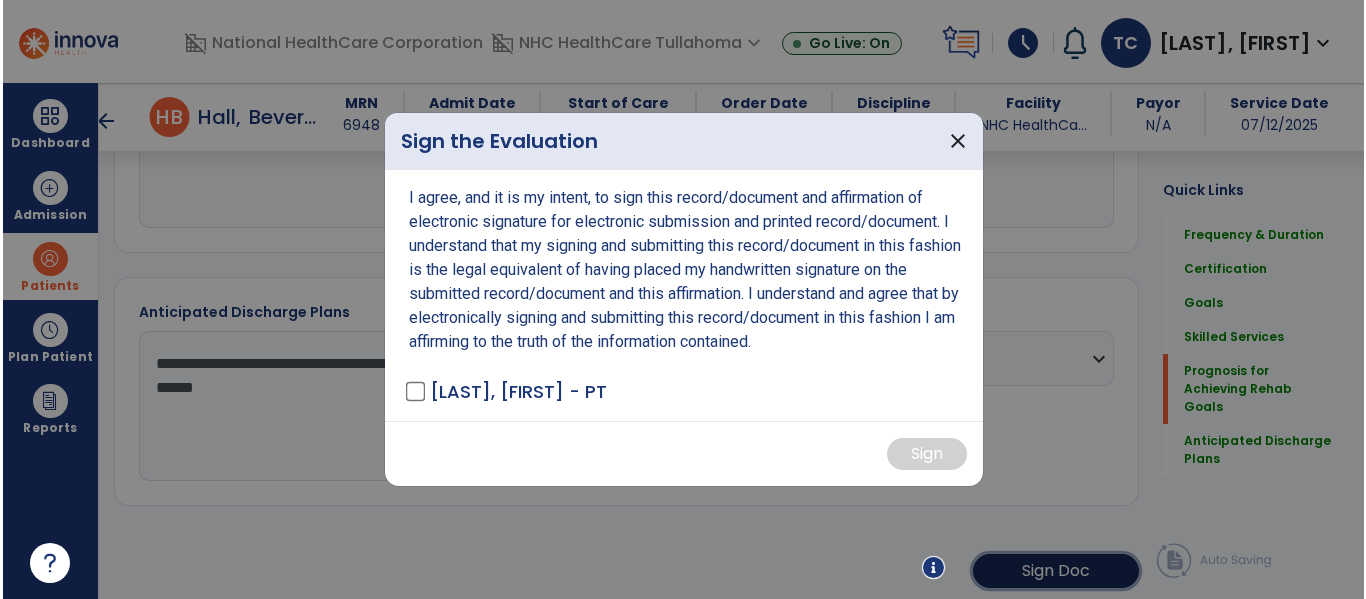scroll, scrollTop: 2103, scrollLeft: 0, axis: vertical 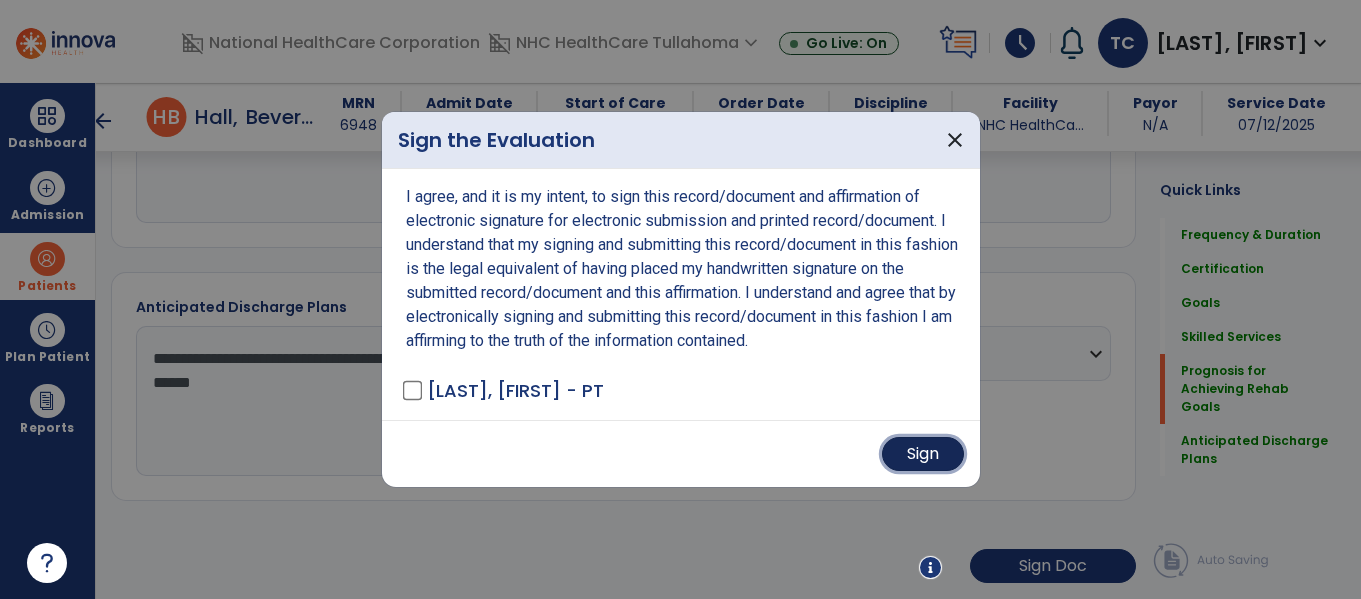 click on "Sign" at bounding box center (923, 454) 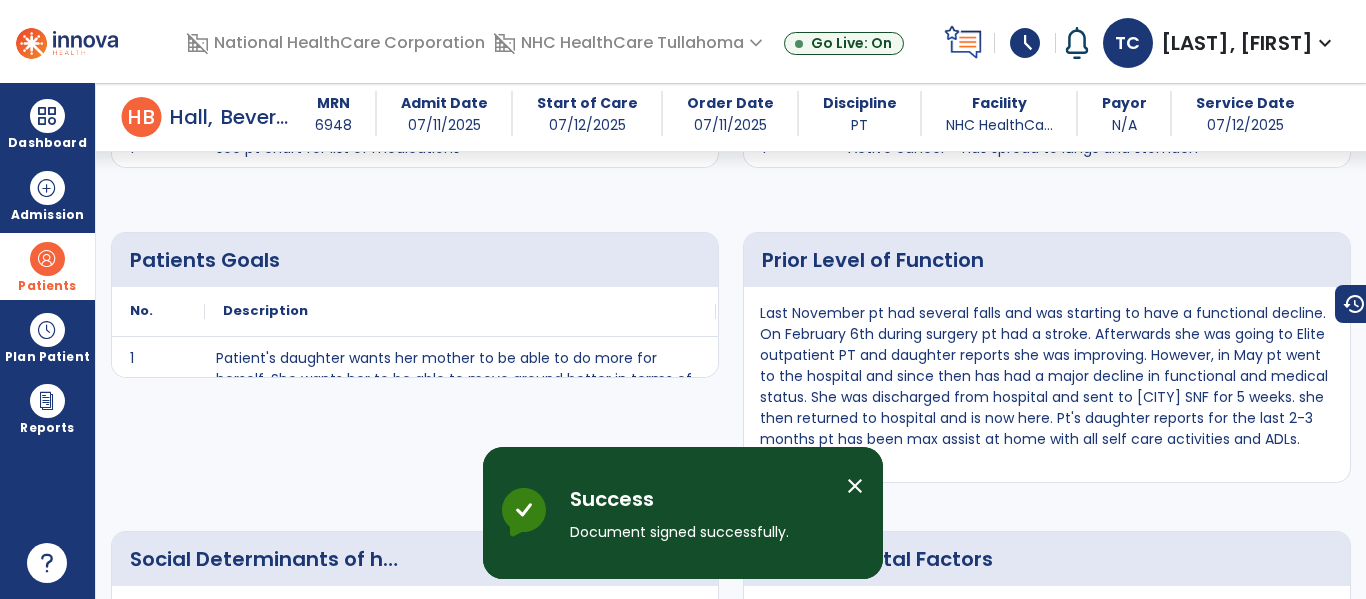 scroll, scrollTop: 0, scrollLeft: 0, axis: both 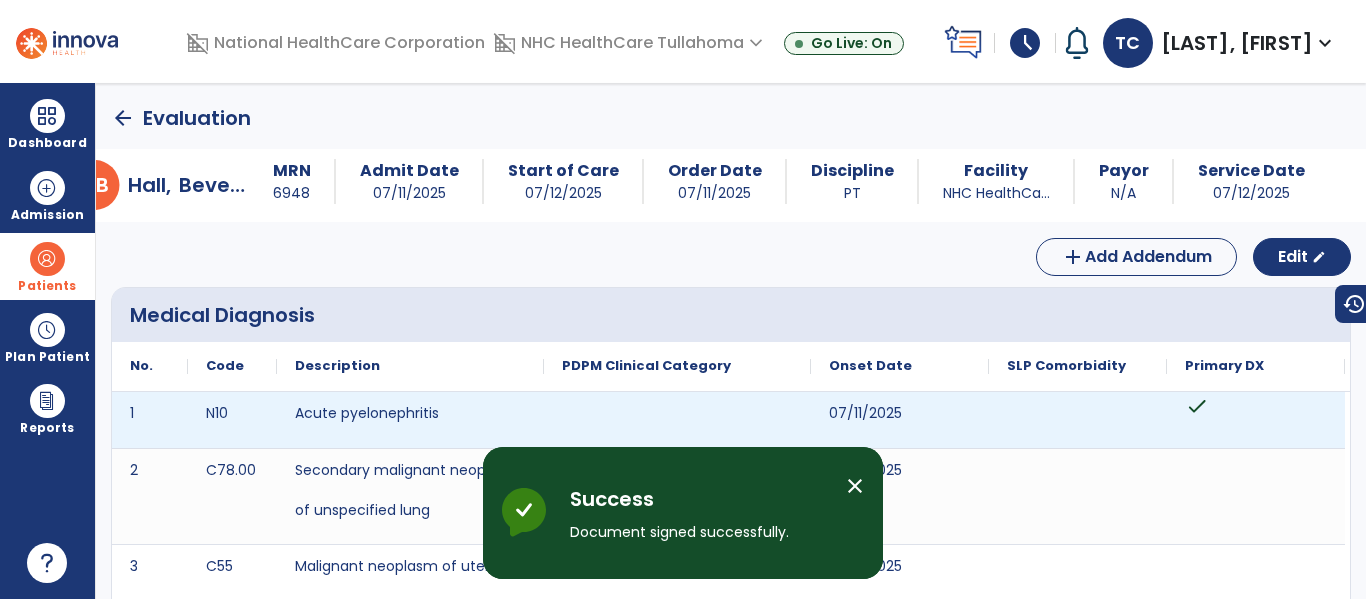 click at bounding box center (677, 400) 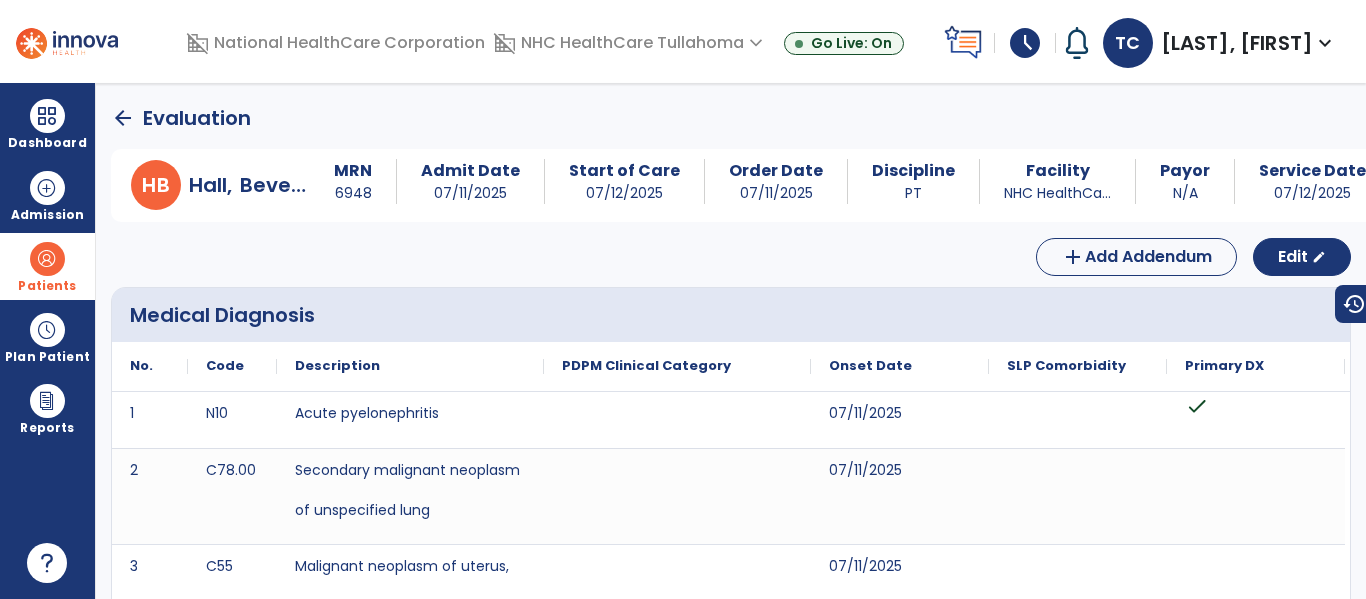 click on "arrow_back" 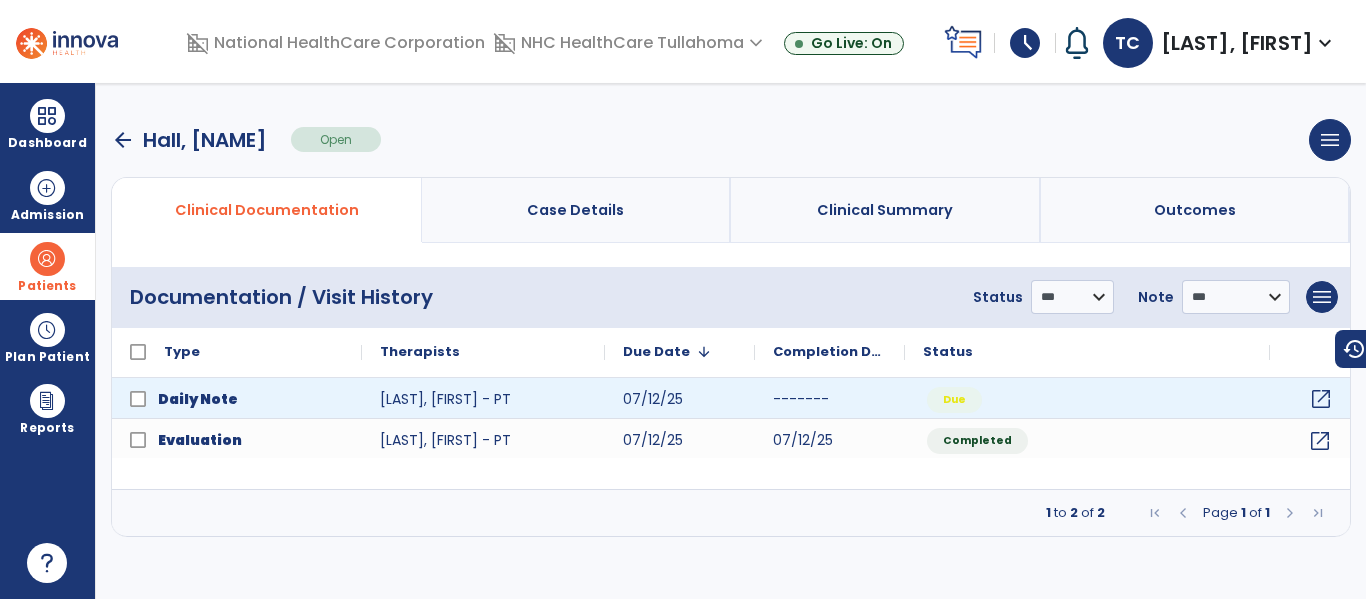 click on "open_in_new" 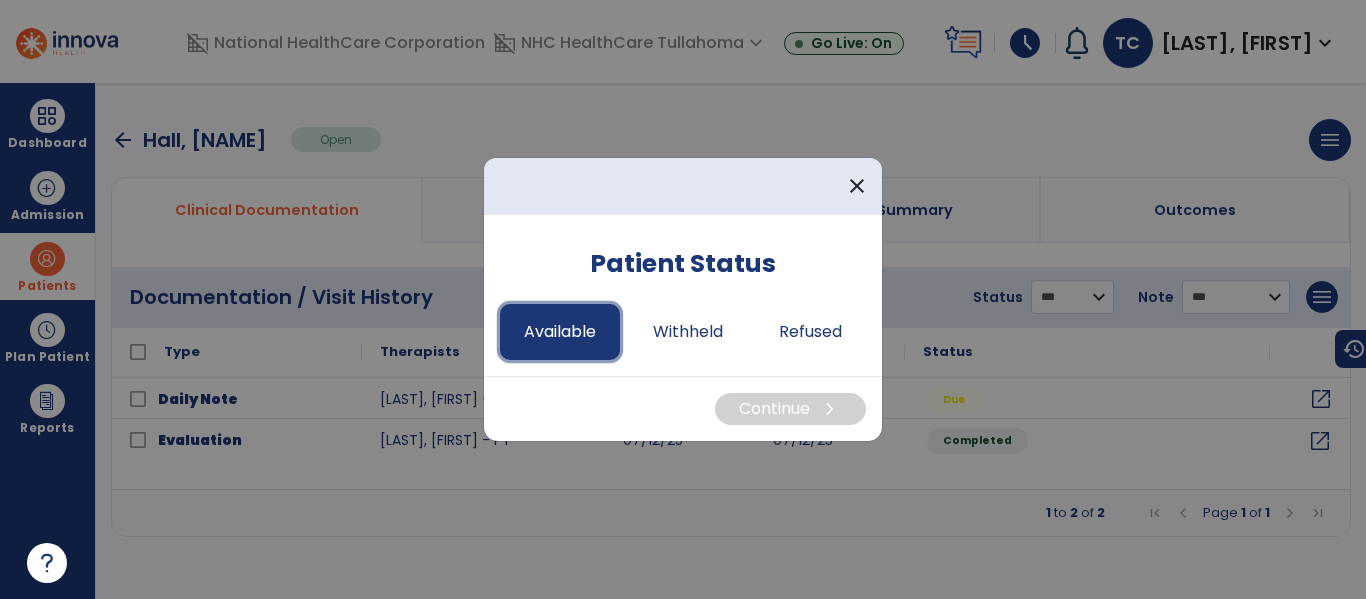 click on "Available" at bounding box center [560, 332] 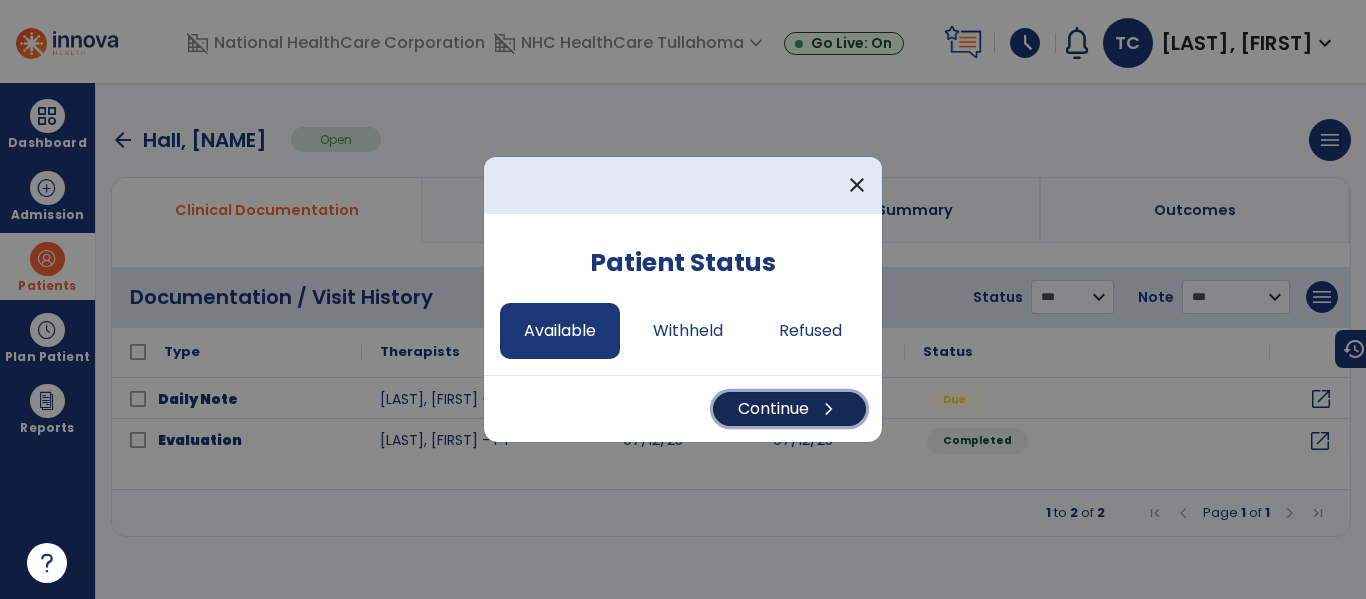 click on "chevron_right" at bounding box center [829, 409] 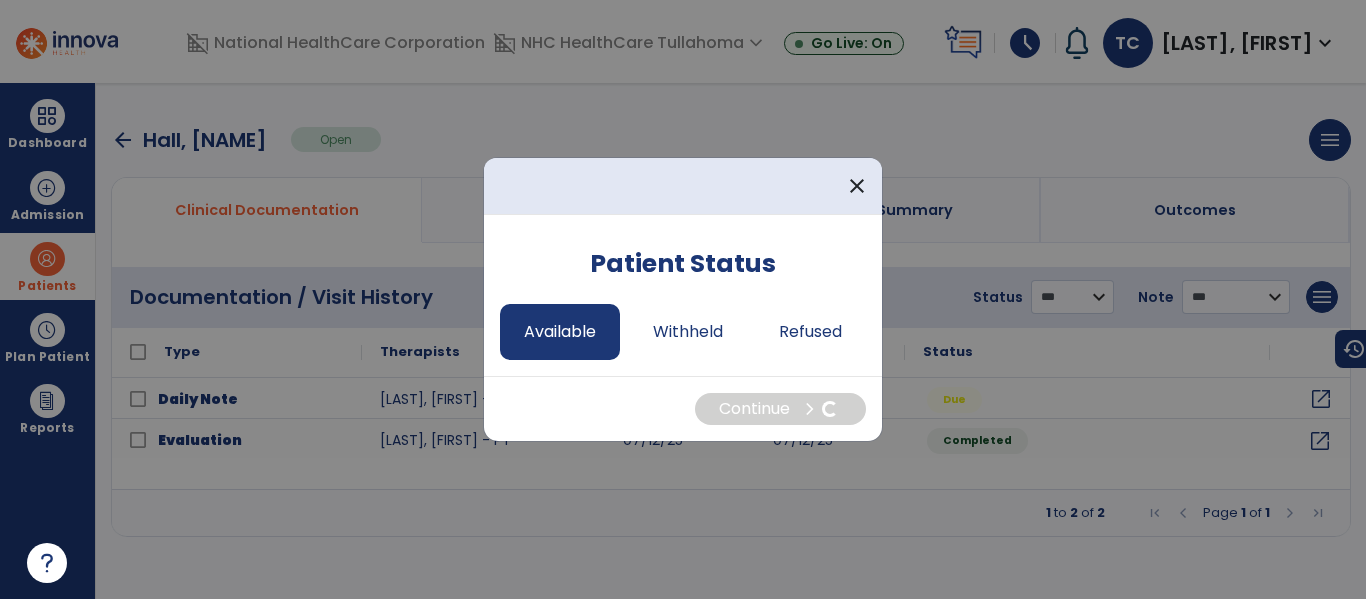 select on "*" 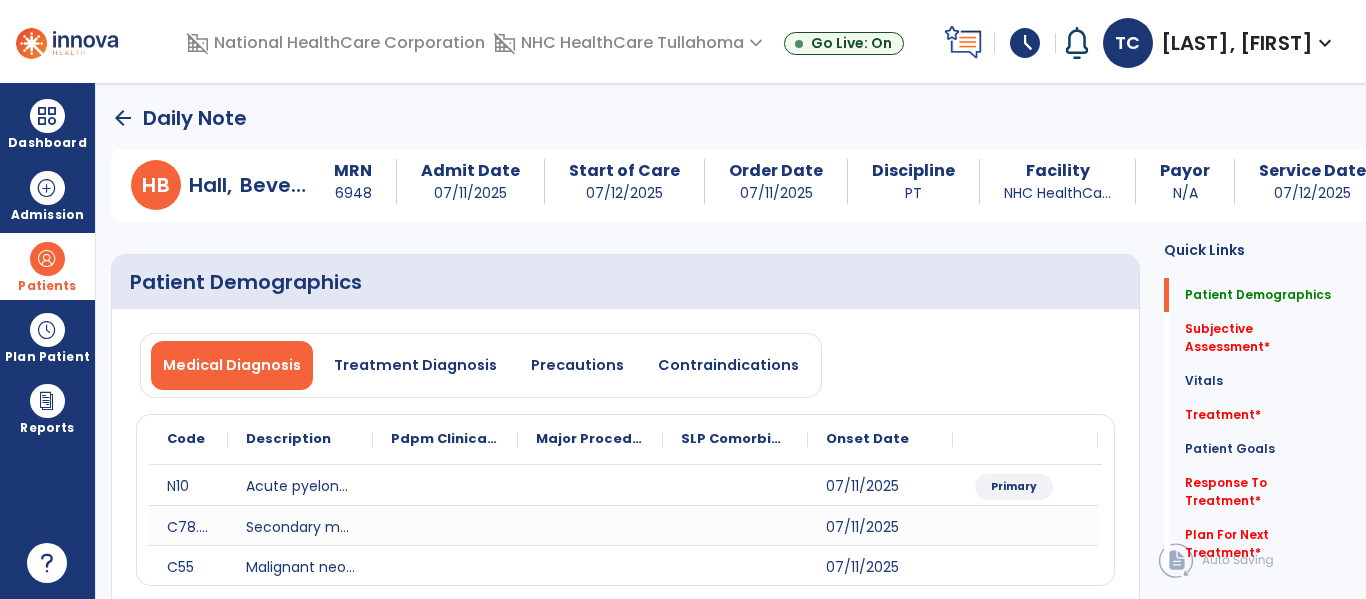 click on "Medical Diagnosis   Treatment Diagnosis   Precautions   Contraindications
Code
Description
Pdpm Clinical Category
N10" 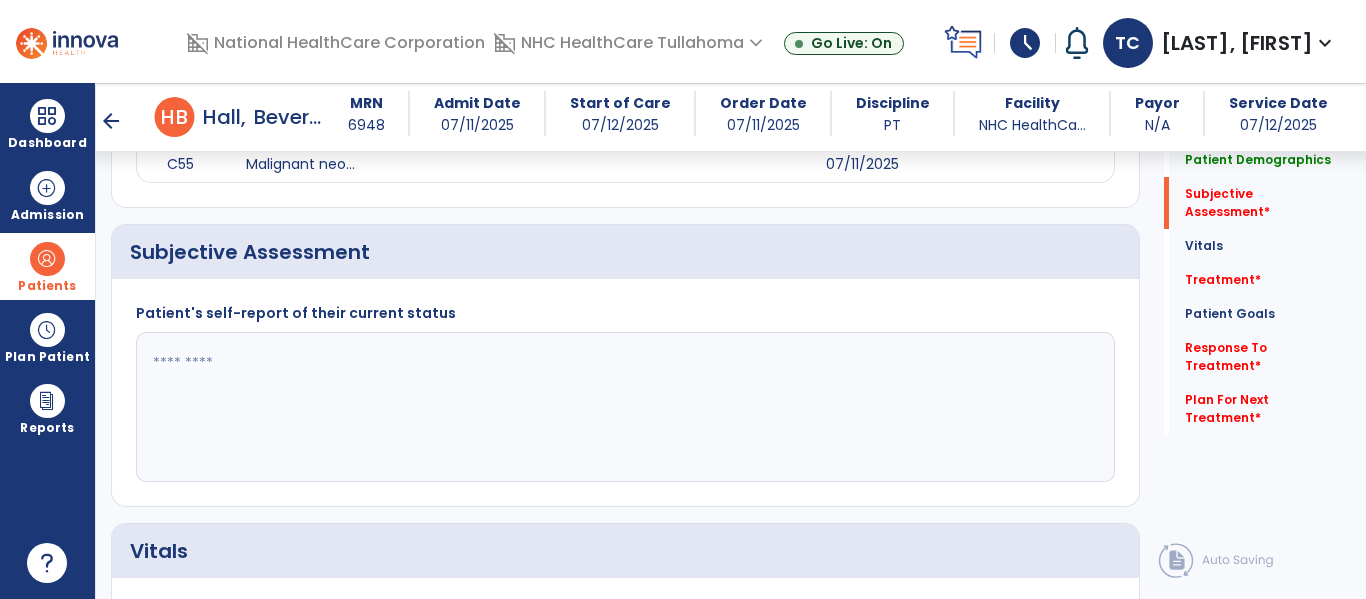 scroll, scrollTop: 387, scrollLeft: 0, axis: vertical 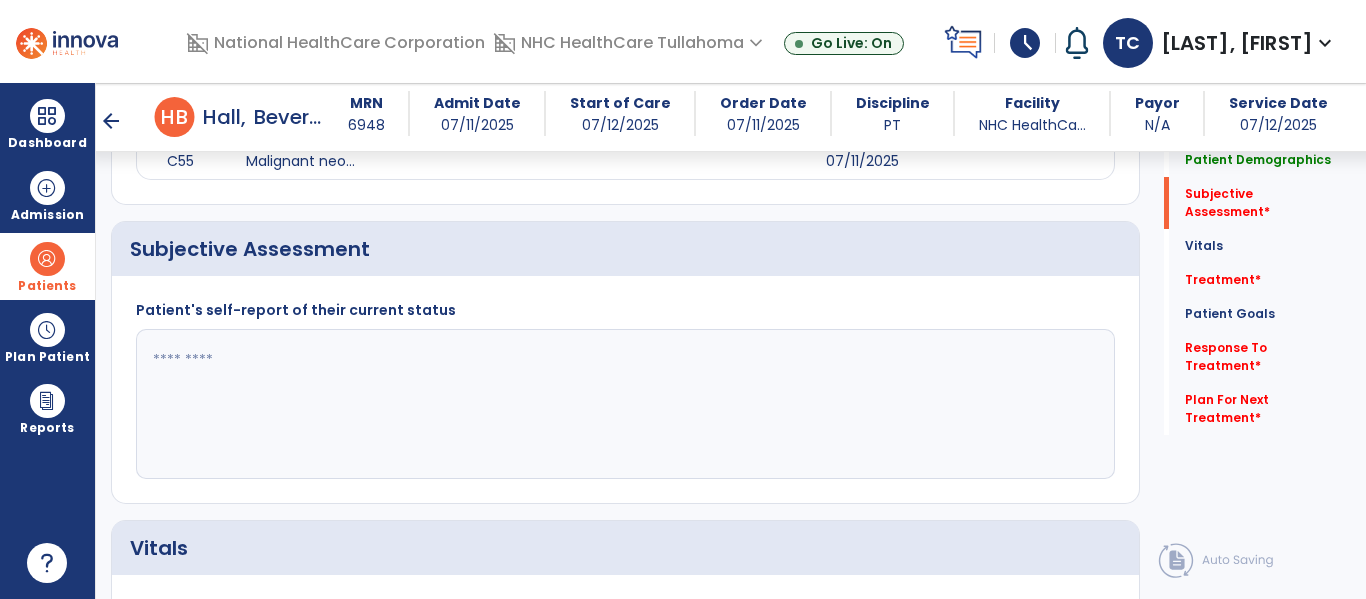 click on "Patient's self-report of their current status" 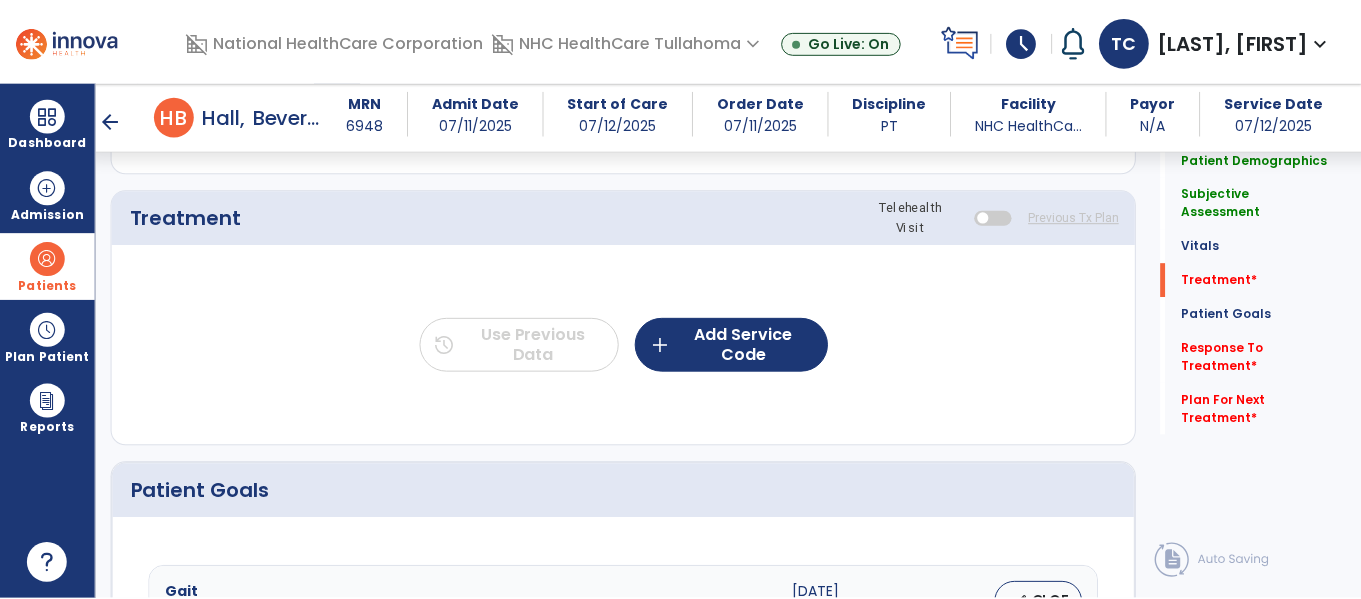 scroll, scrollTop: 1142, scrollLeft: 0, axis: vertical 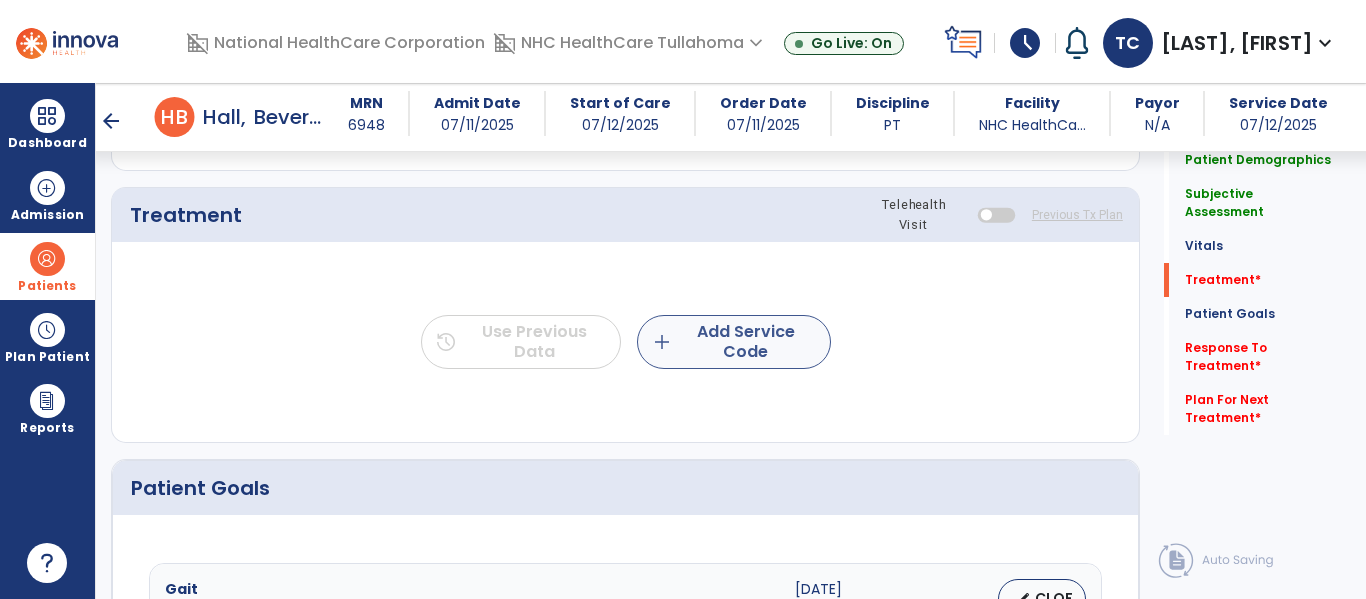 type 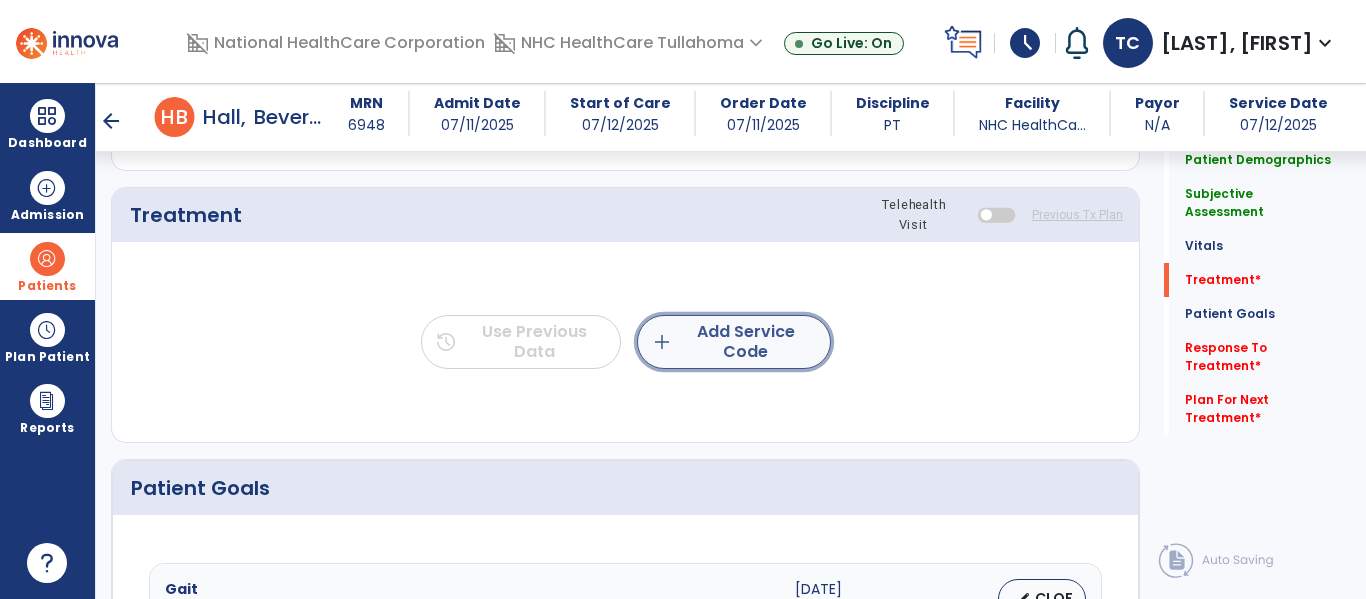 click on "add  Add Service Code" 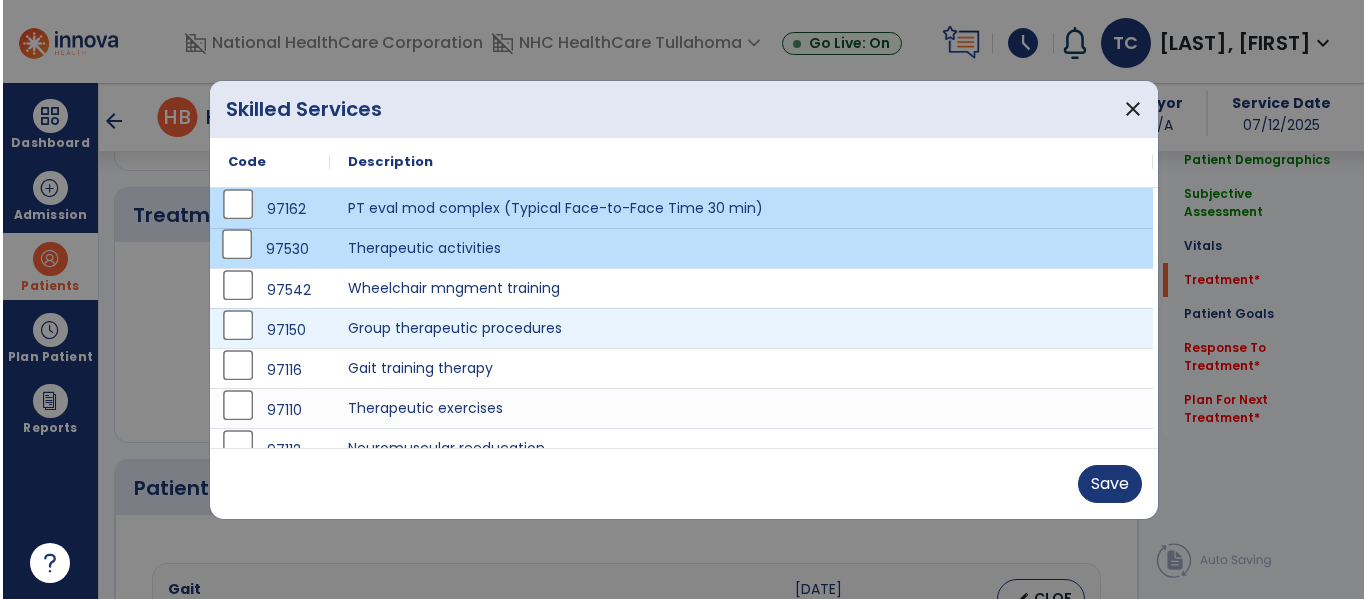 scroll, scrollTop: 20, scrollLeft: 0, axis: vertical 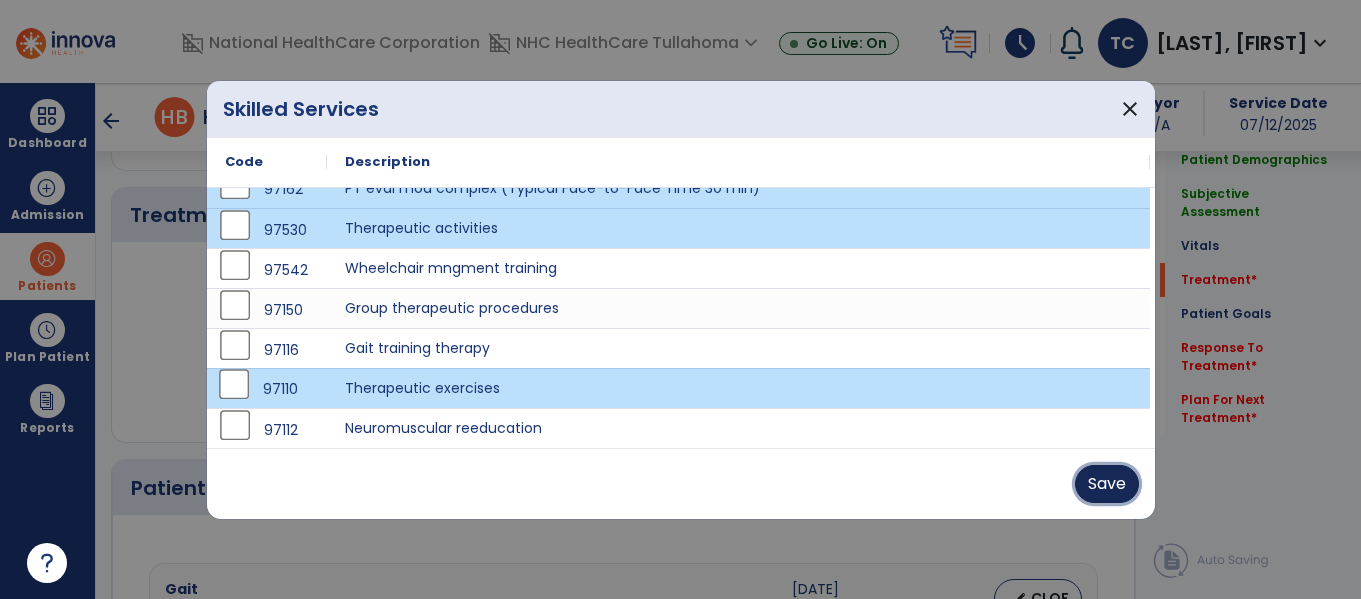 click on "Save" at bounding box center [1107, 484] 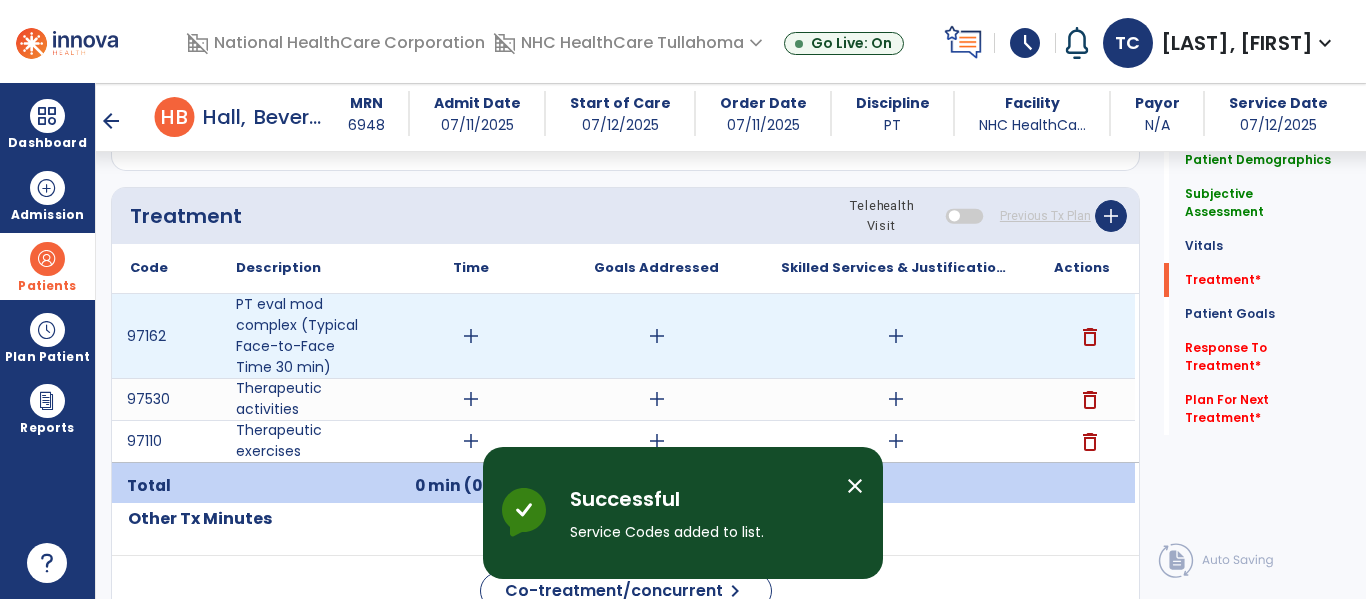 click on "add" at bounding box center [471, 336] 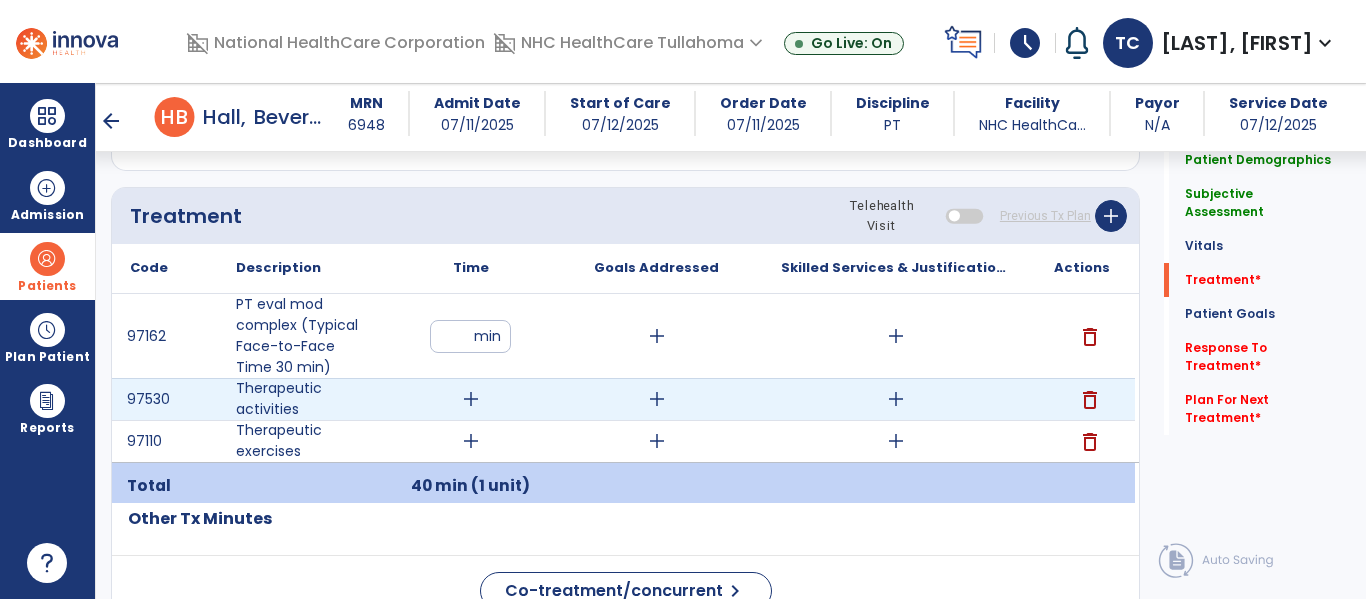 click on "add" at bounding box center (471, 399) 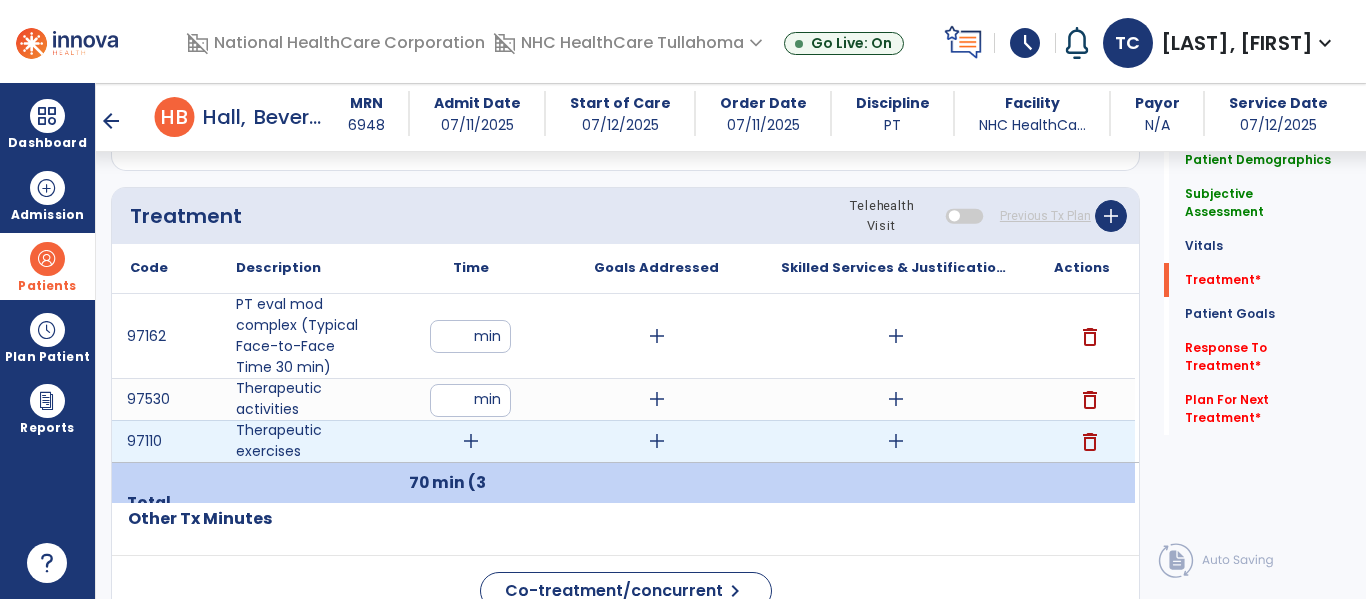 click on "add" at bounding box center [471, 441] 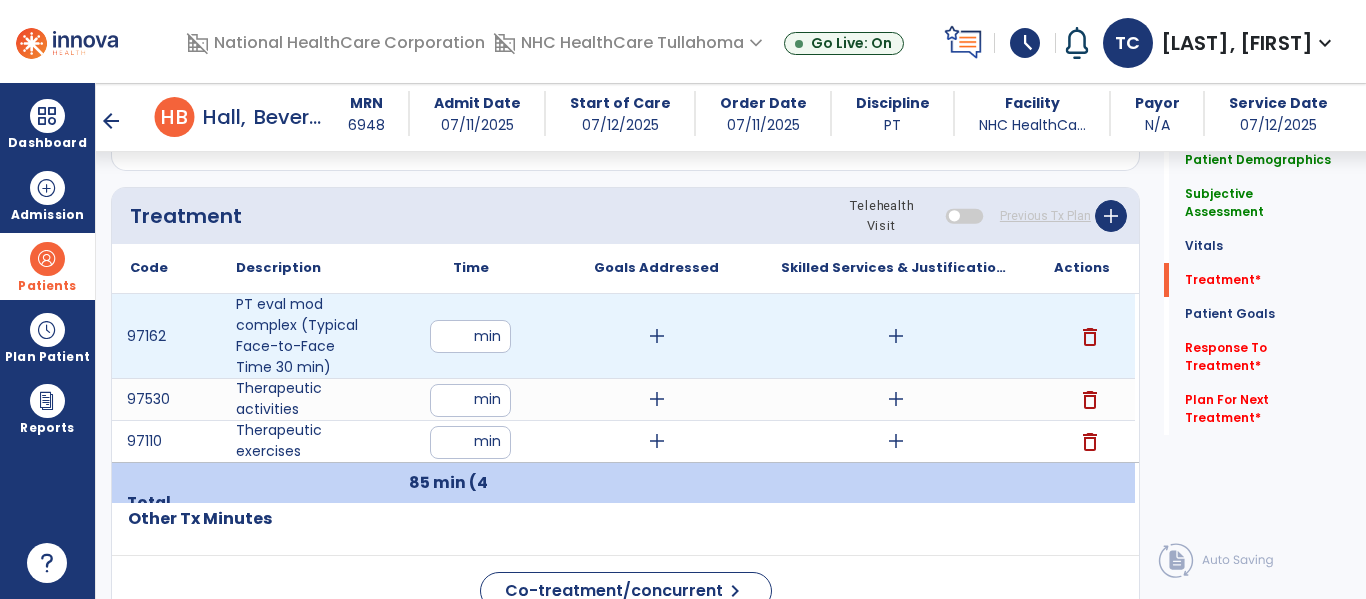 click on "**" at bounding box center (470, 336) 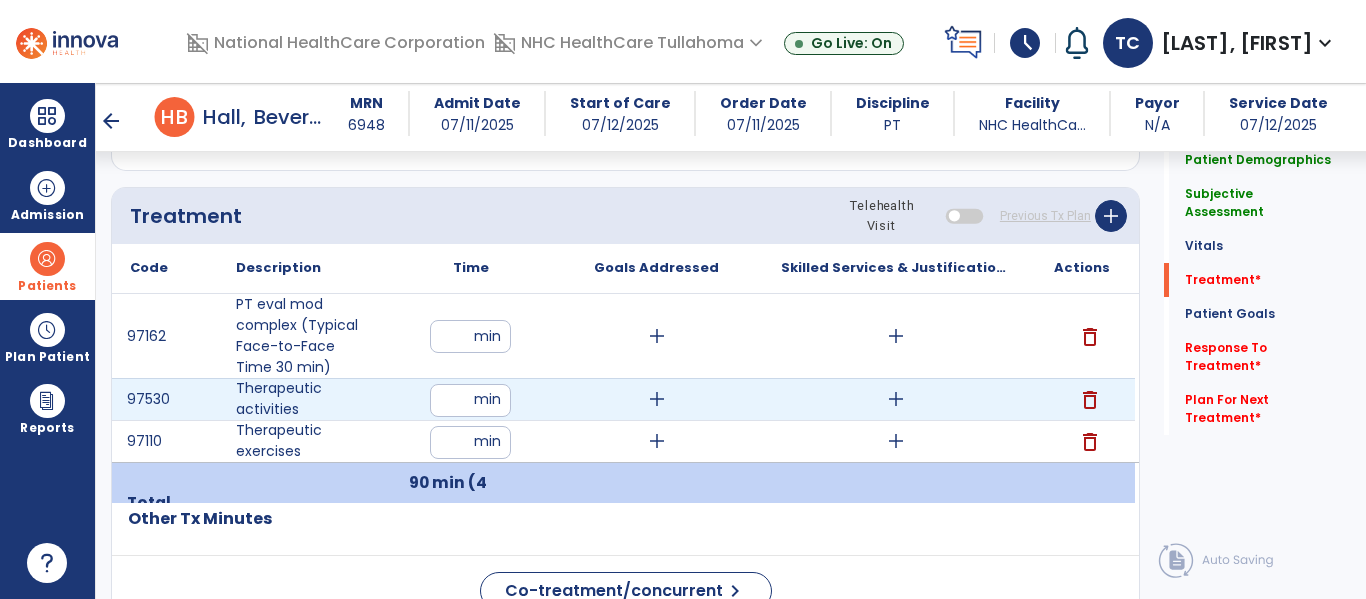 click on "**" at bounding box center [470, 400] 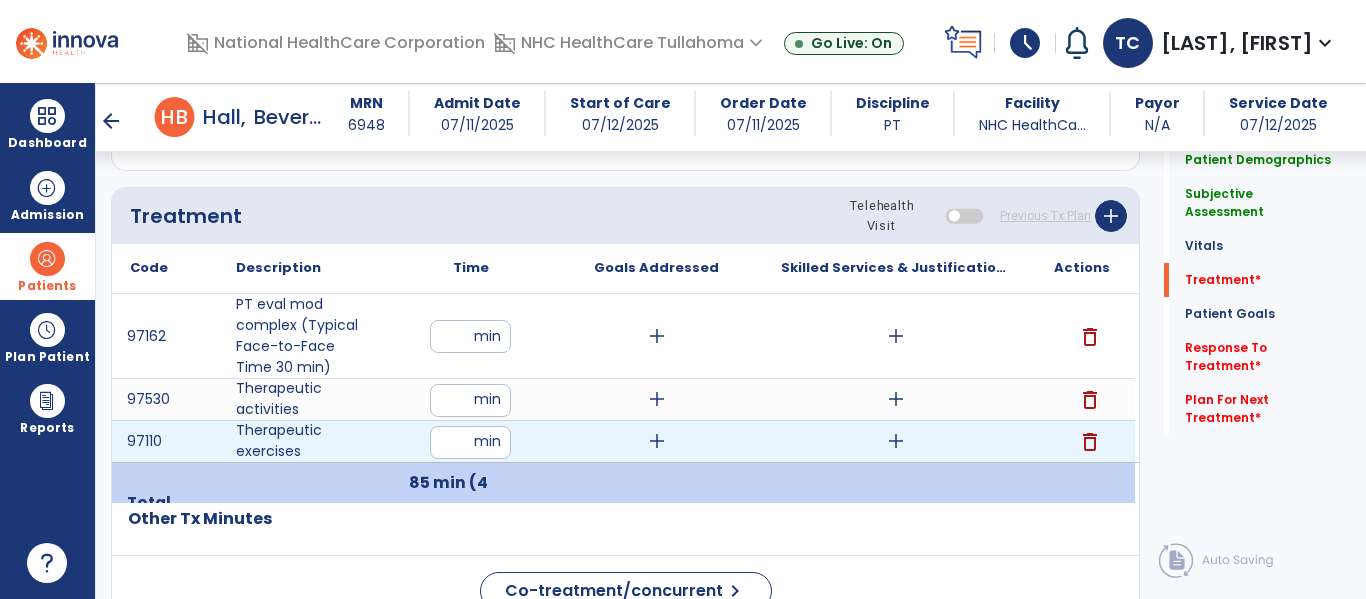 click on "**" at bounding box center [470, 442] 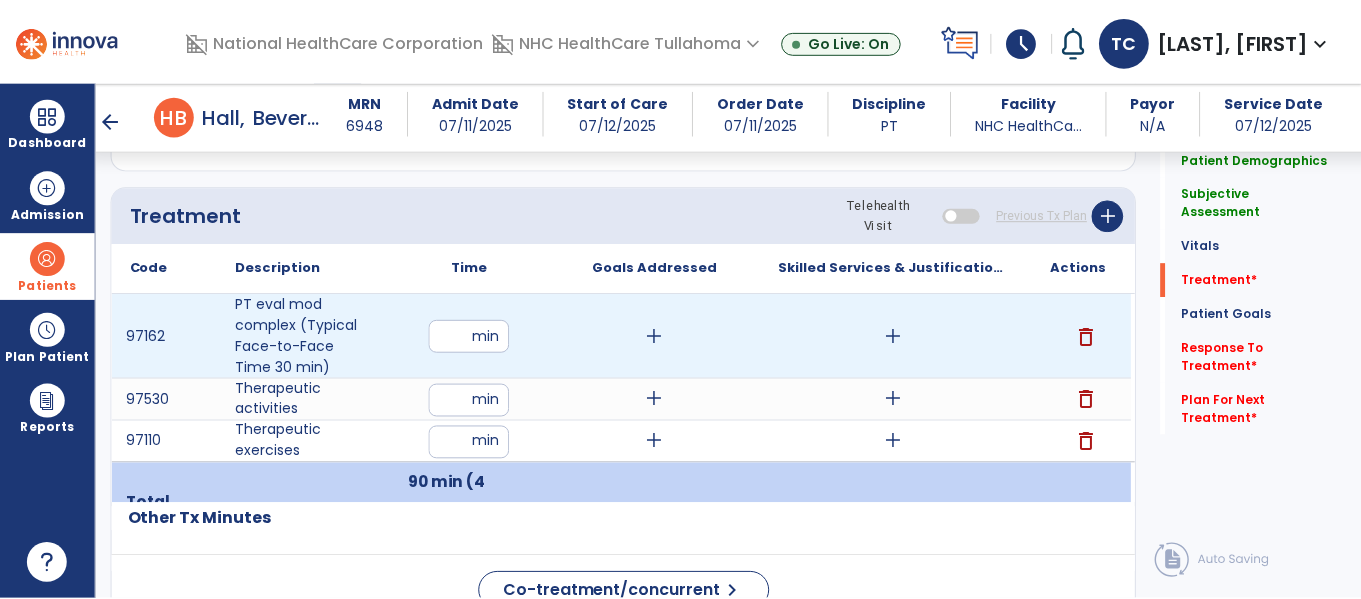 scroll, scrollTop: 1223, scrollLeft: 0, axis: vertical 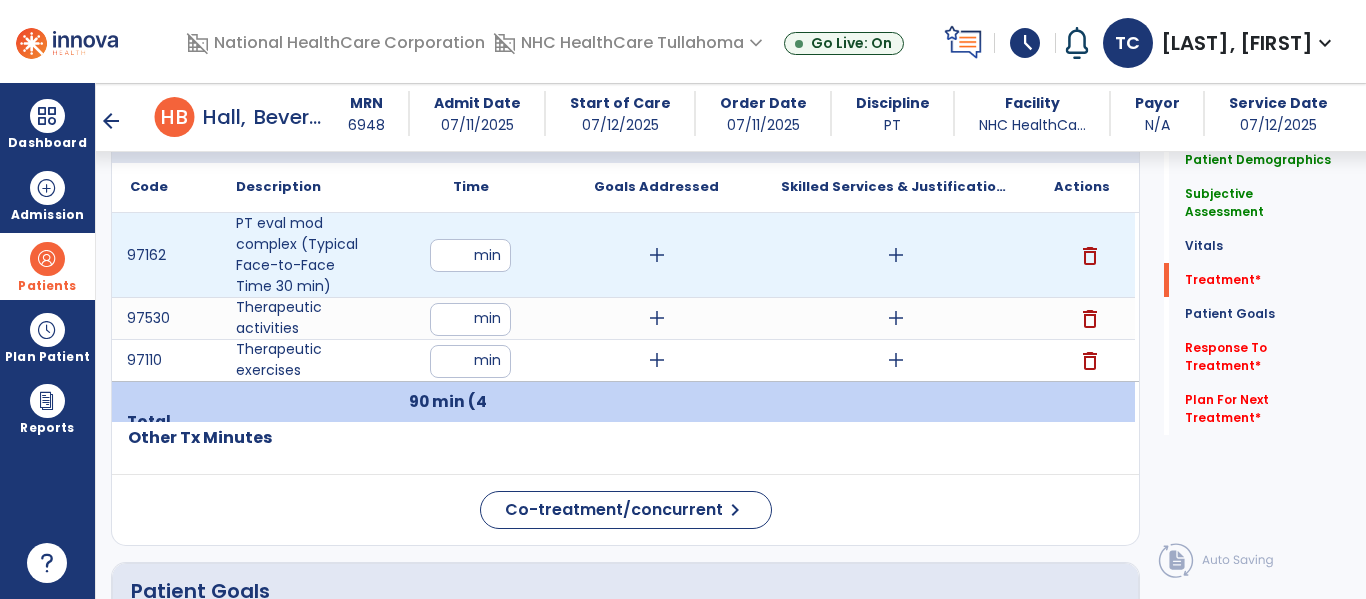click on "add" at bounding box center [656, 255] 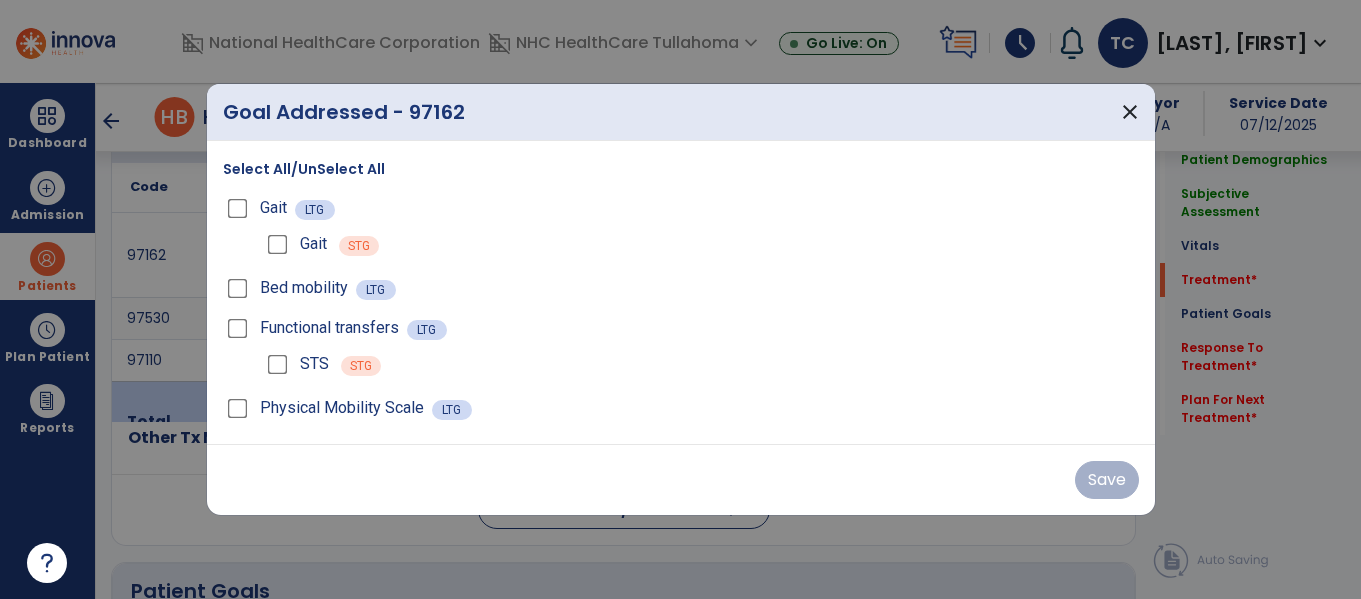 scroll, scrollTop: 1223, scrollLeft: 0, axis: vertical 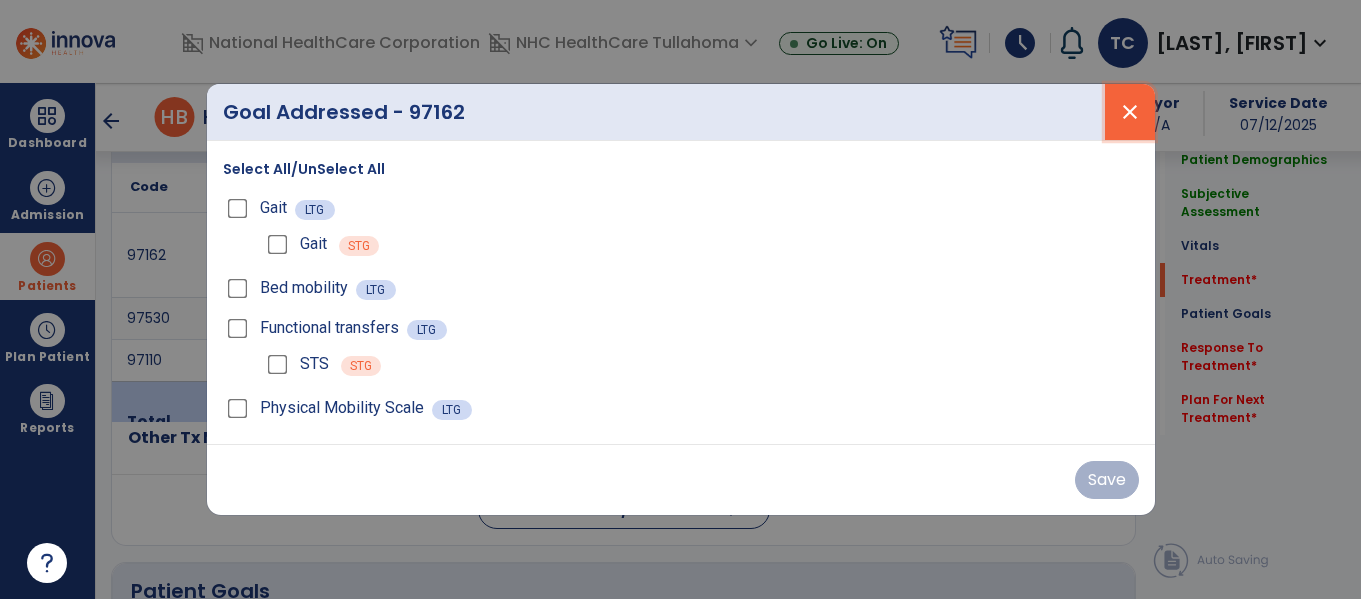 click on "close" at bounding box center [1130, 112] 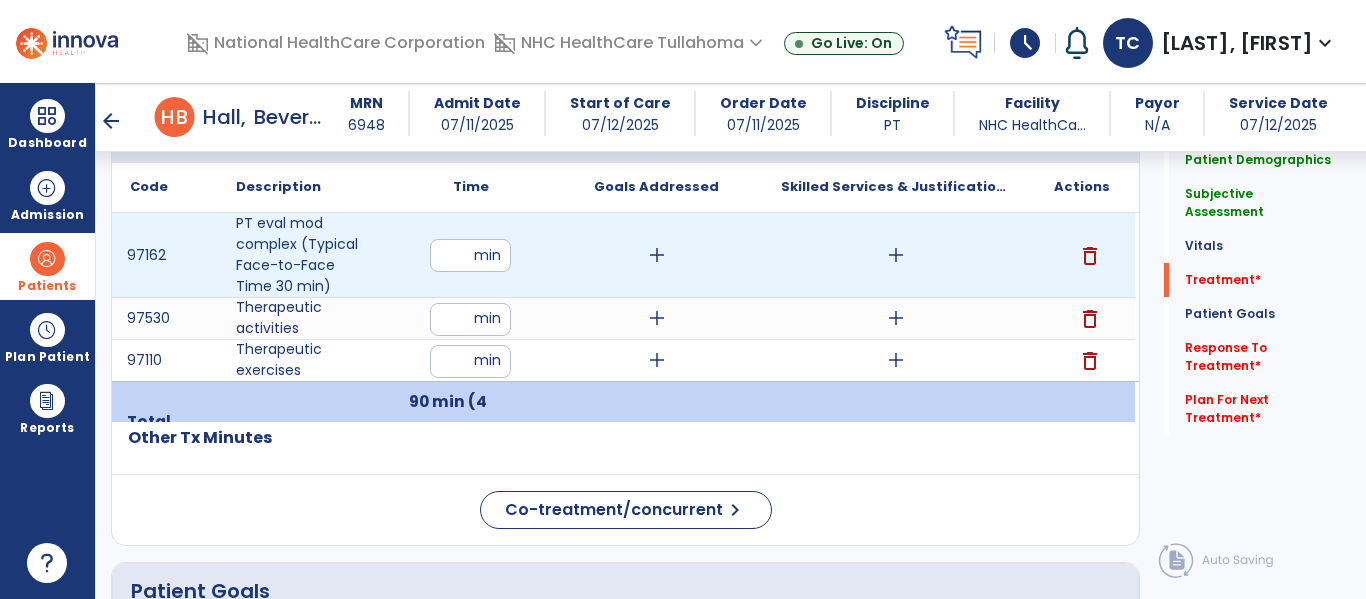 click on "add" at bounding box center (896, 255) 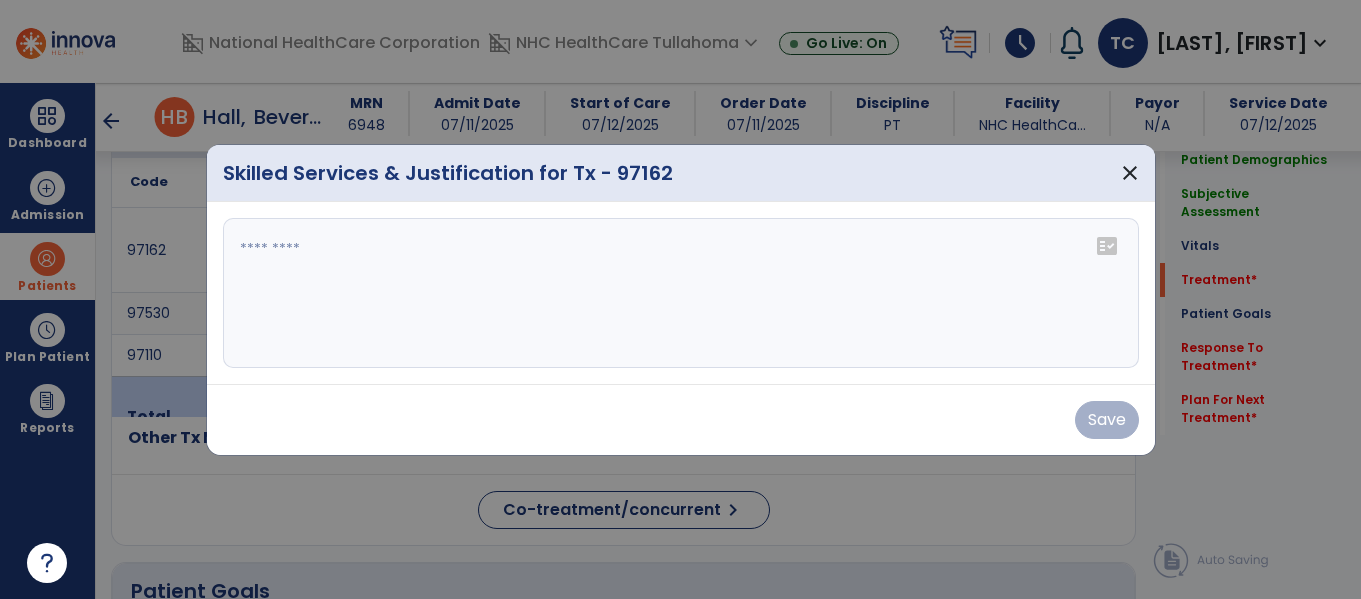 scroll, scrollTop: 1223, scrollLeft: 0, axis: vertical 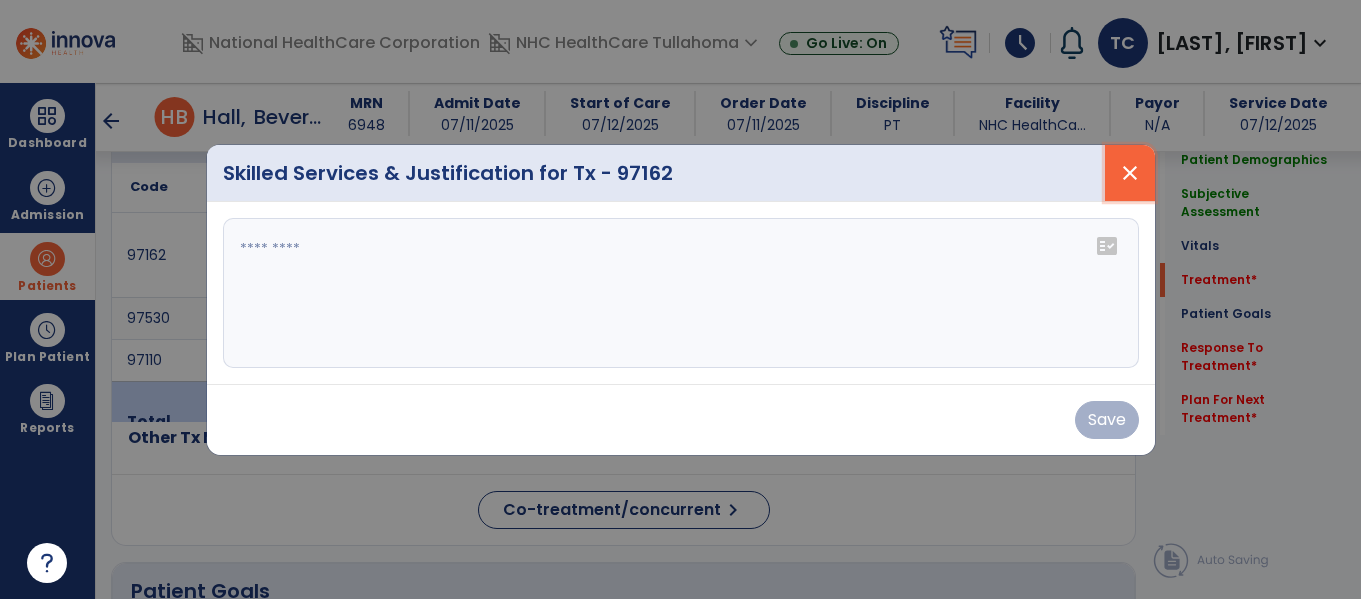 click on "close" at bounding box center (1130, 173) 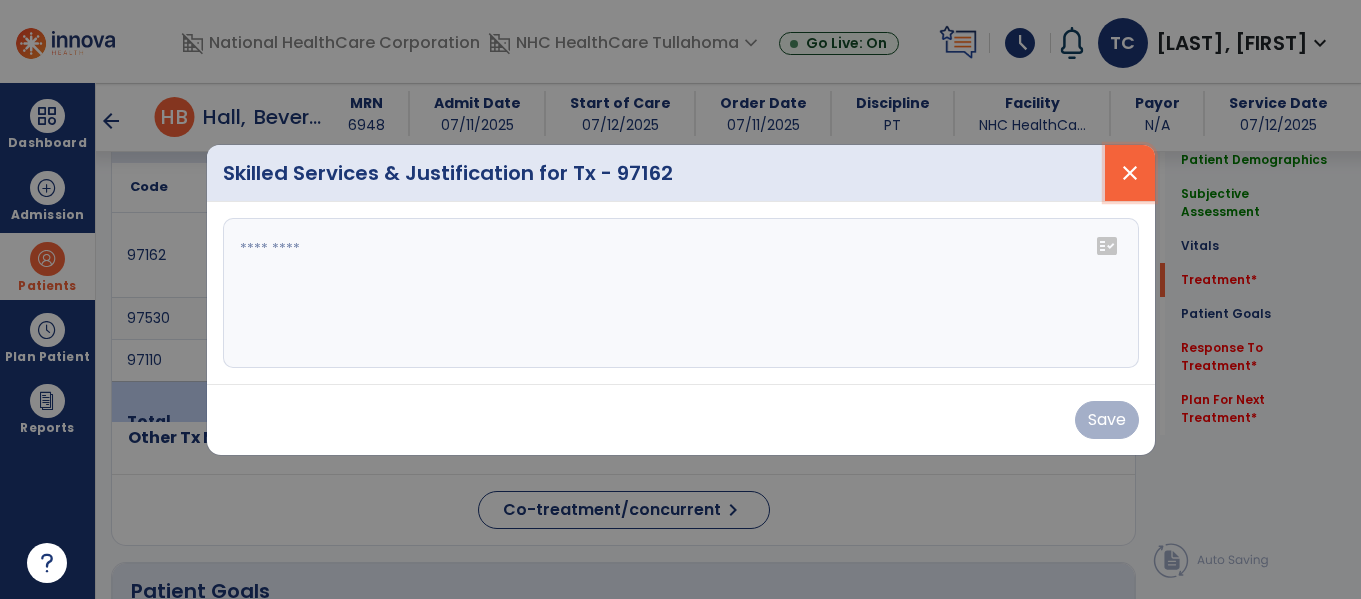 click on "close" at bounding box center (1130, 173) 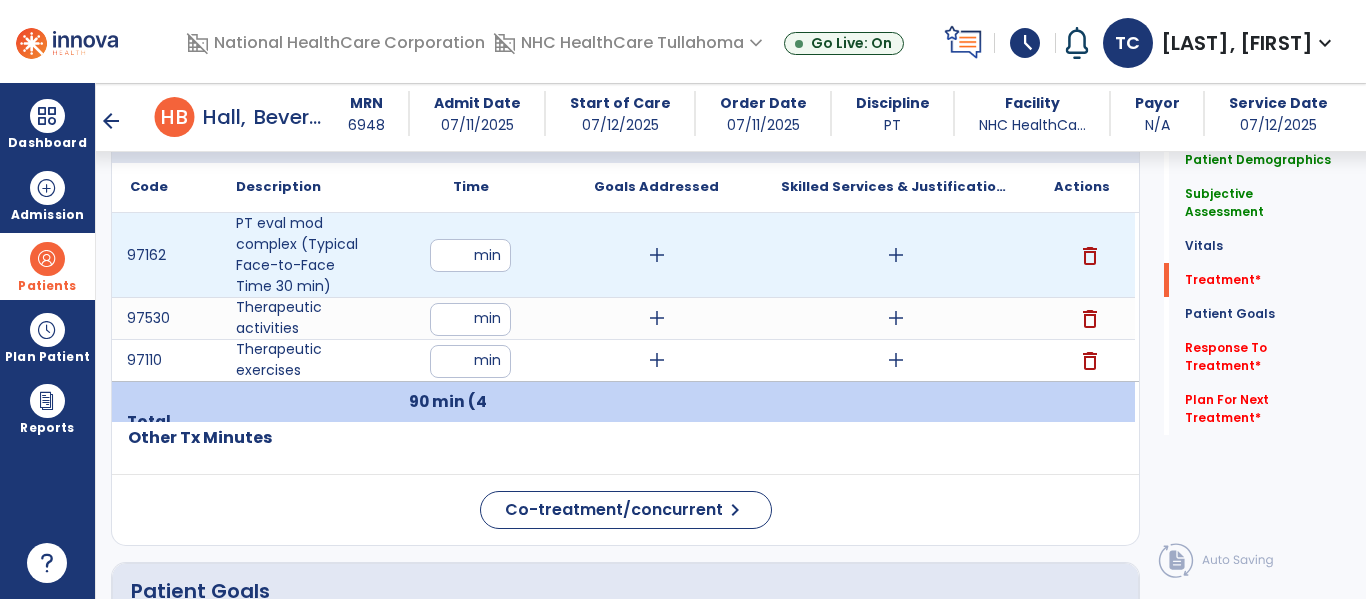 click on "add" at bounding box center [896, 255] 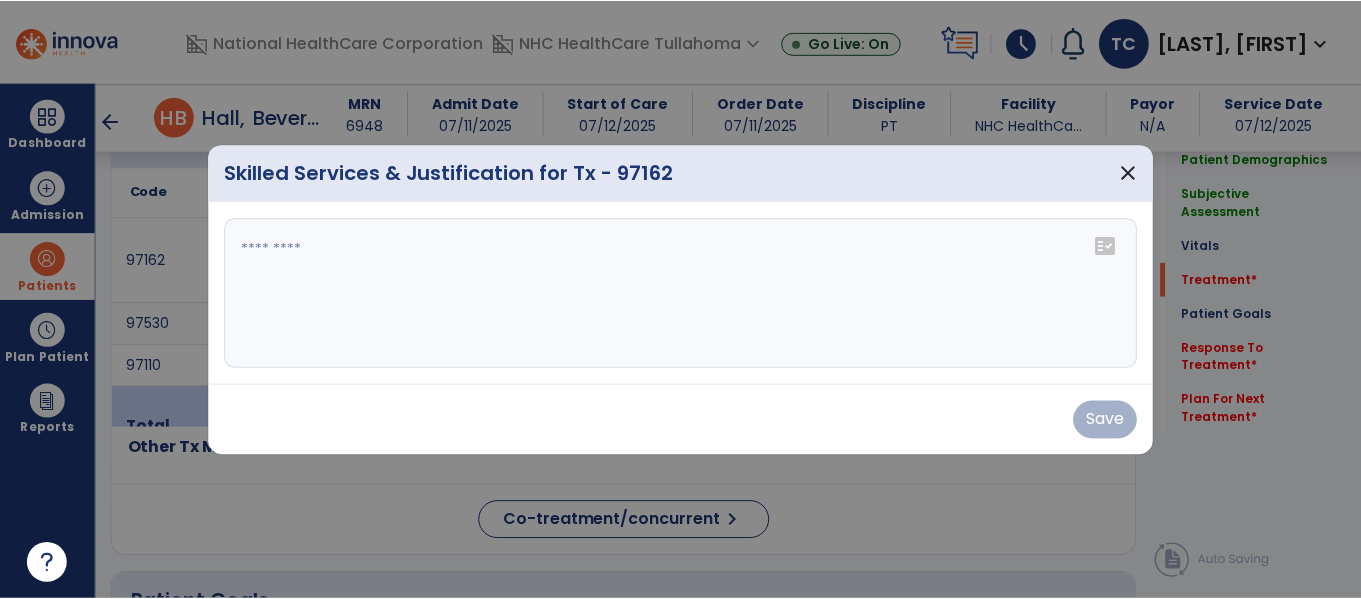 scroll, scrollTop: 1223, scrollLeft: 0, axis: vertical 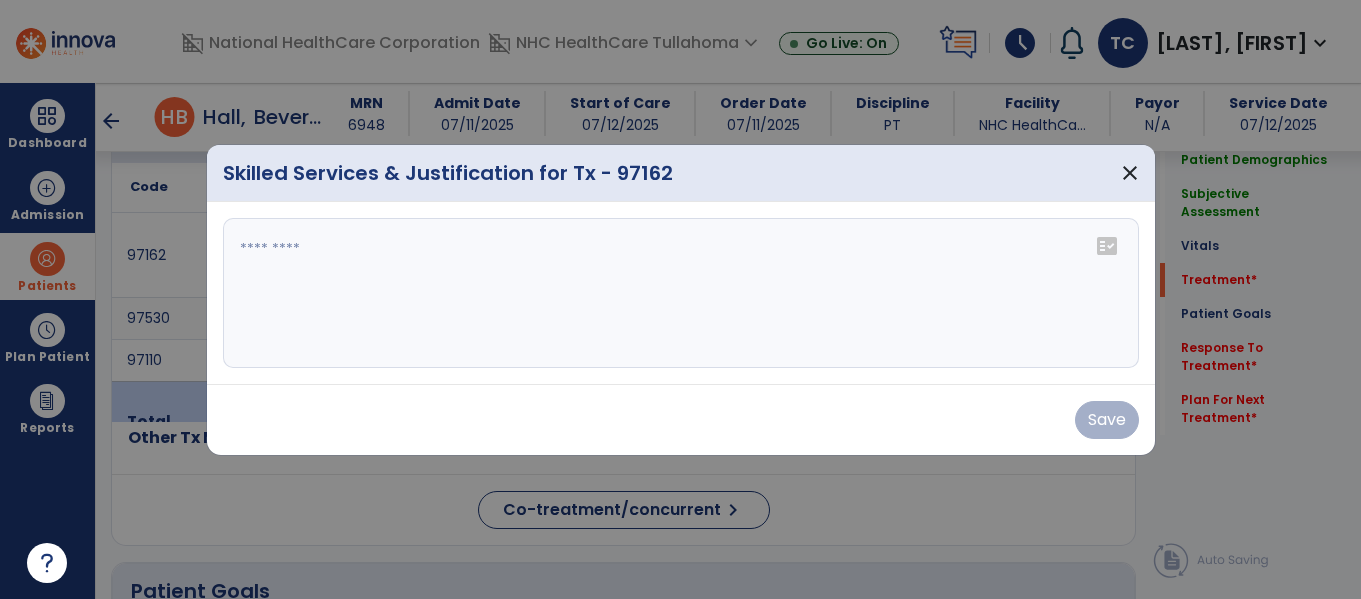 click at bounding box center (681, 293) 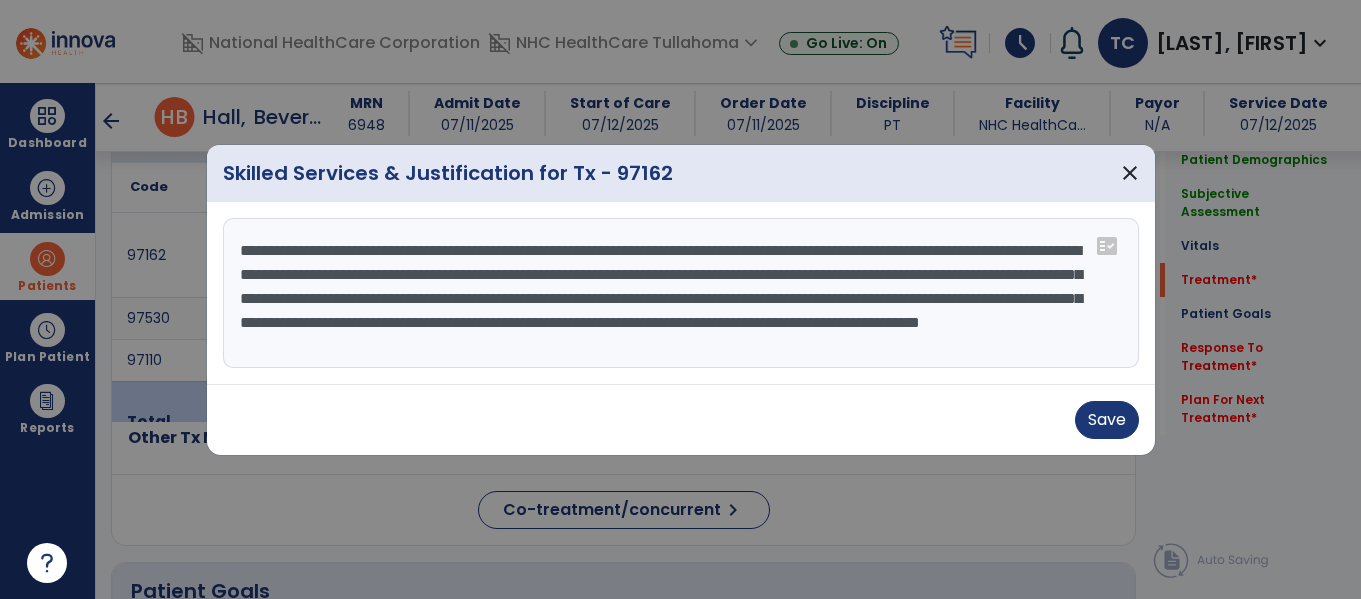 scroll, scrollTop: 16, scrollLeft: 0, axis: vertical 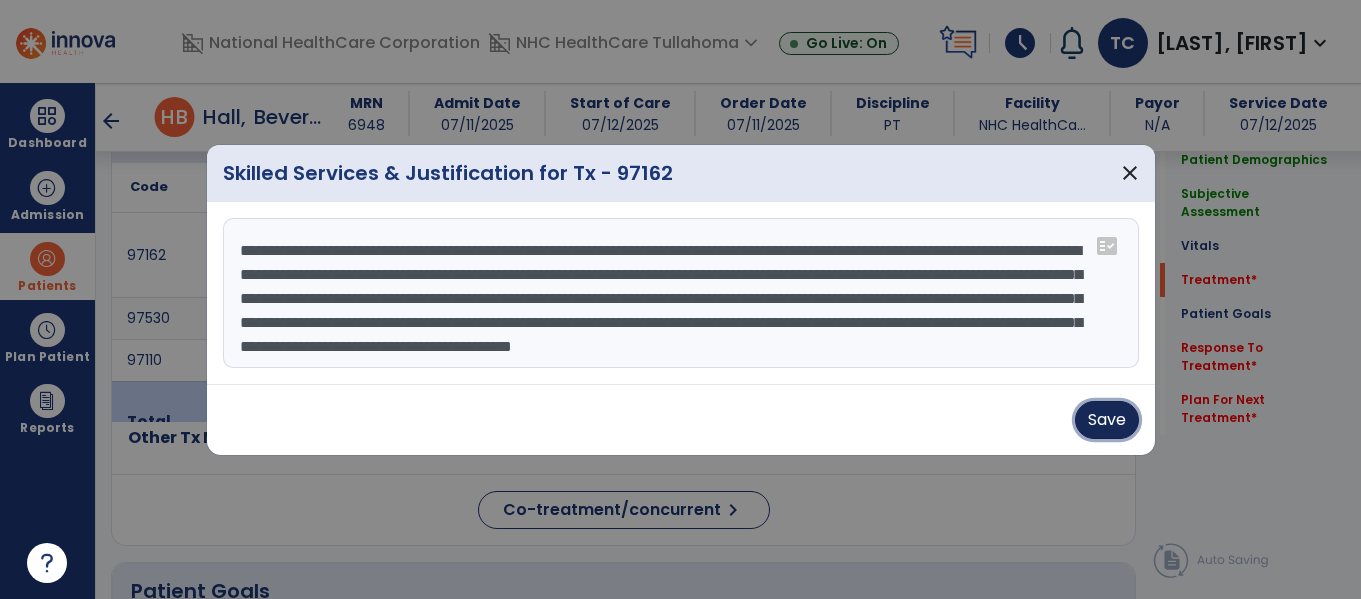 click on "Save" at bounding box center (1107, 420) 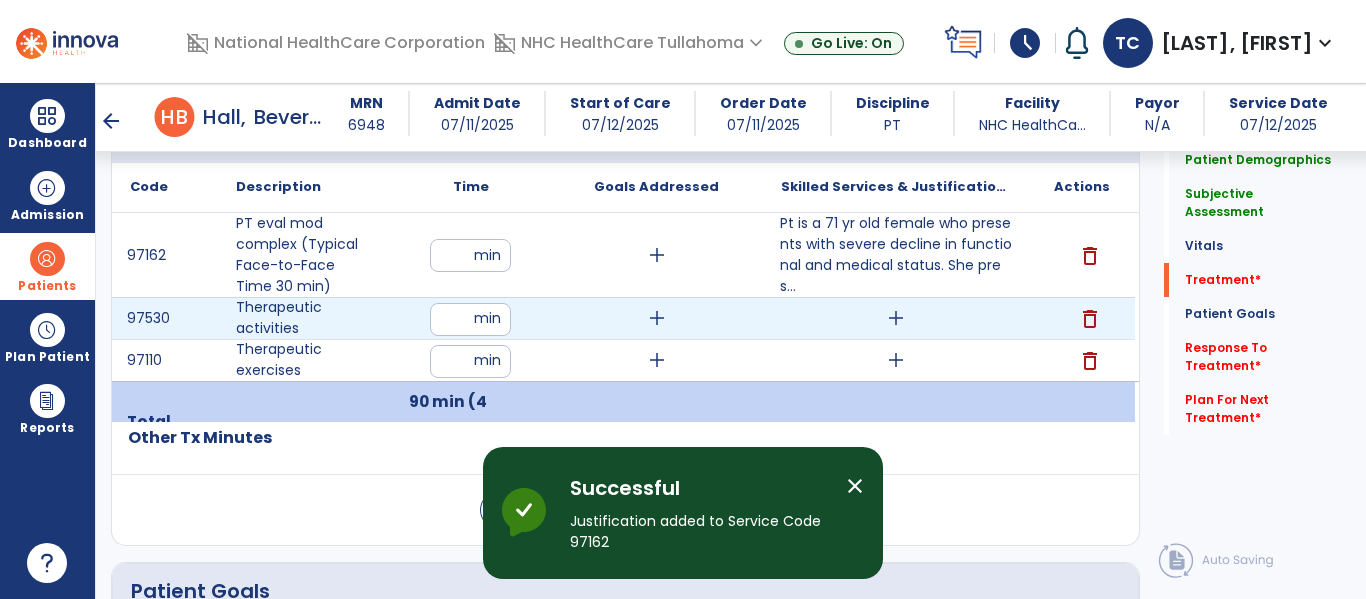 click on "add" at bounding box center [896, 318] 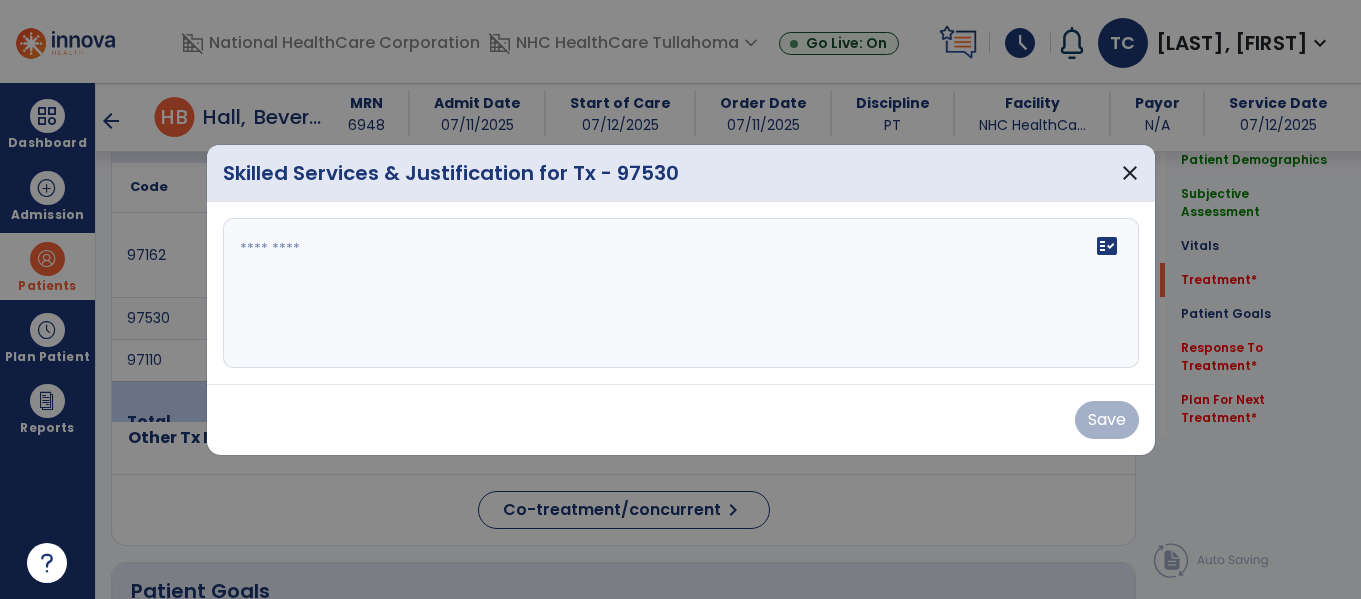 scroll, scrollTop: 1223, scrollLeft: 0, axis: vertical 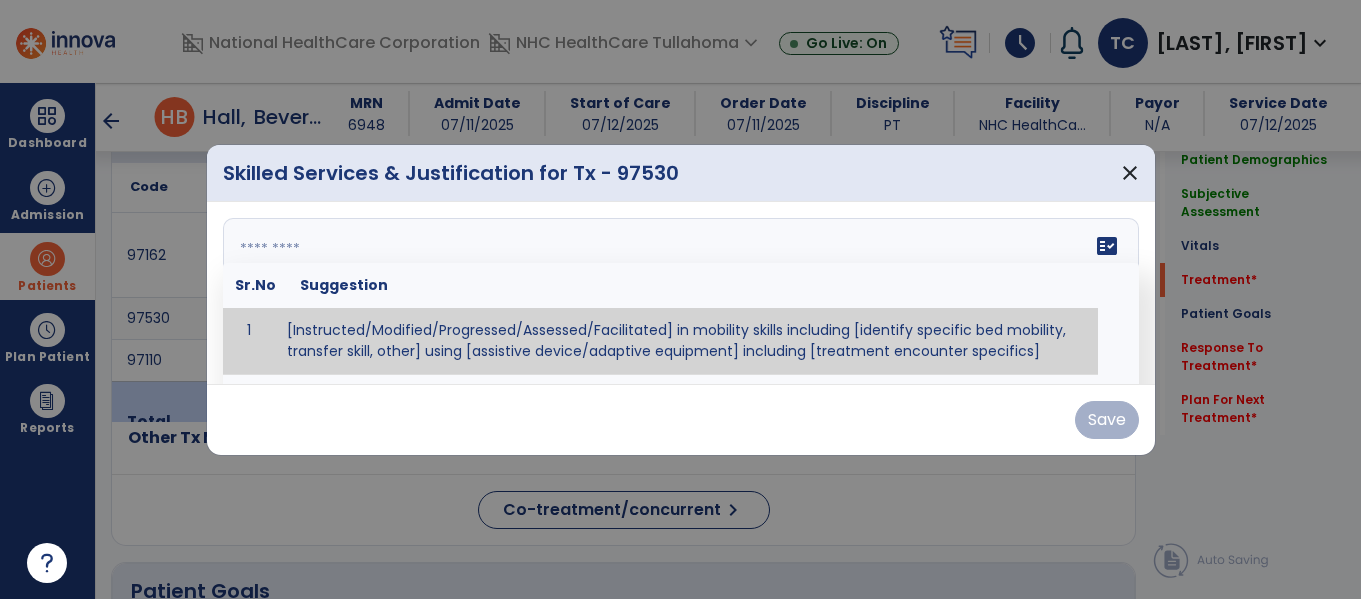 click on "fact_check  Sr.No Suggestion 1 [Instructed/Modified/Progressed/Assessed/Facilitated] in mobility skills including [identify specific bed mobility, transfer skill, other] using [assistive device/adaptive equipment] including [treatment encounter specifics]" at bounding box center (681, 293) 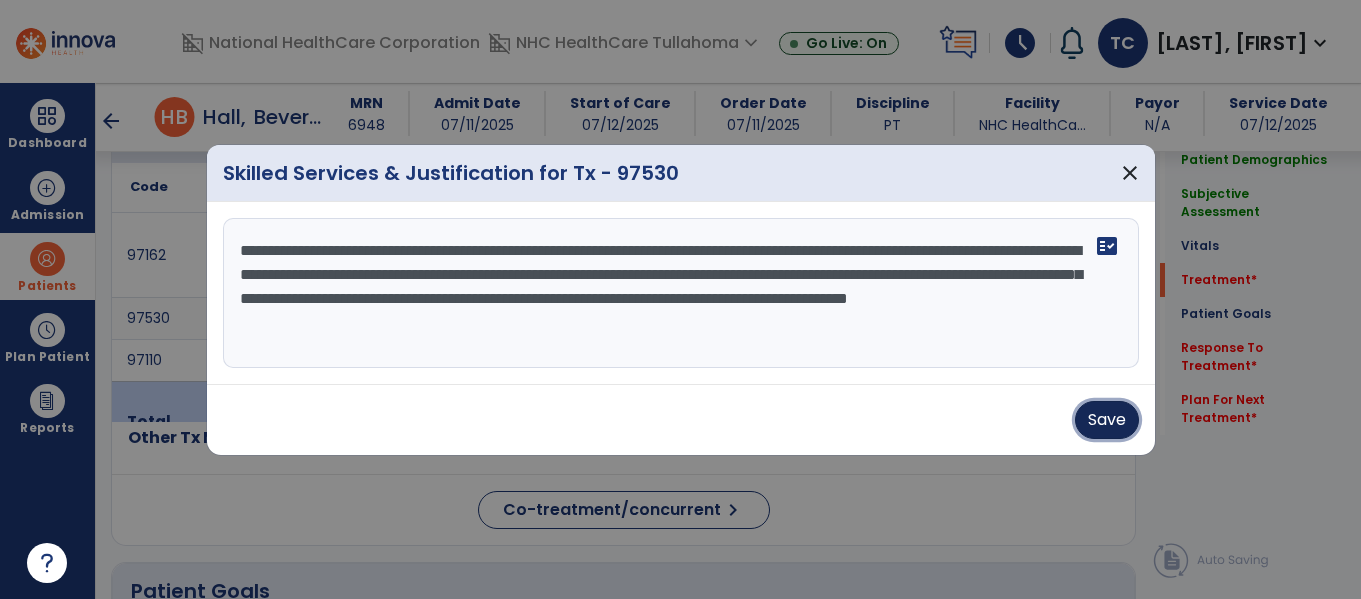 click on "Save" at bounding box center (1107, 420) 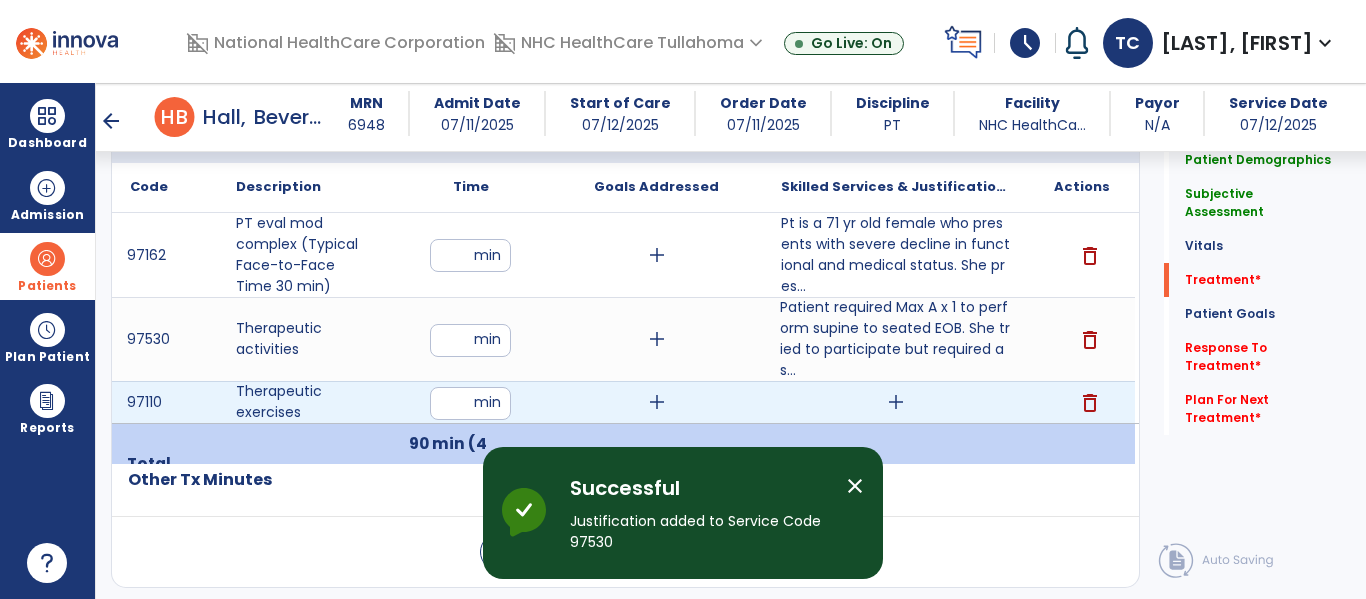click on "add" at bounding box center [896, 402] 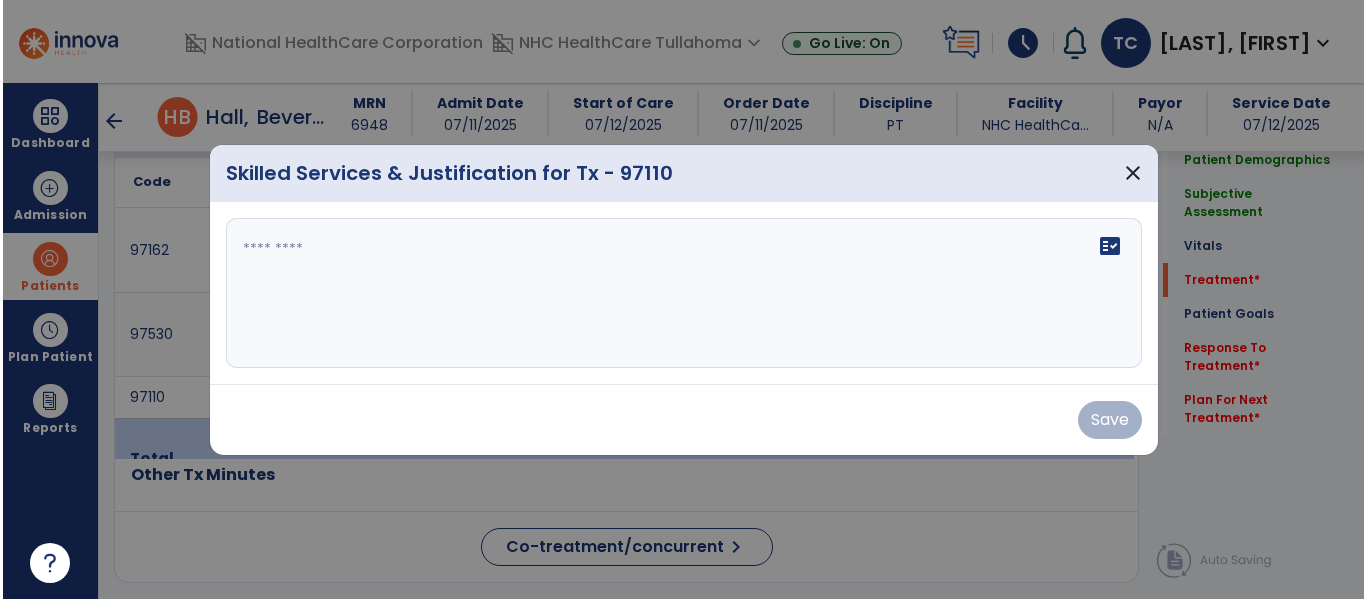 scroll, scrollTop: 1223, scrollLeft: 0, axis: vertical 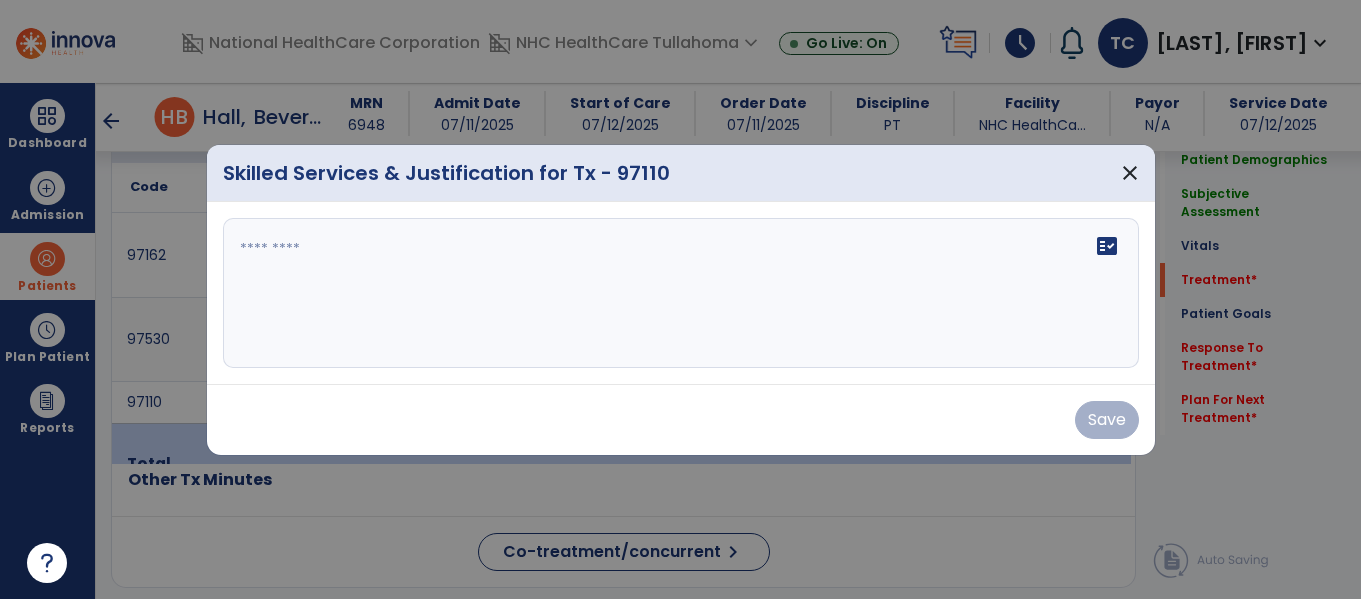 click on "fact_check" at bounding box center (681, 293) 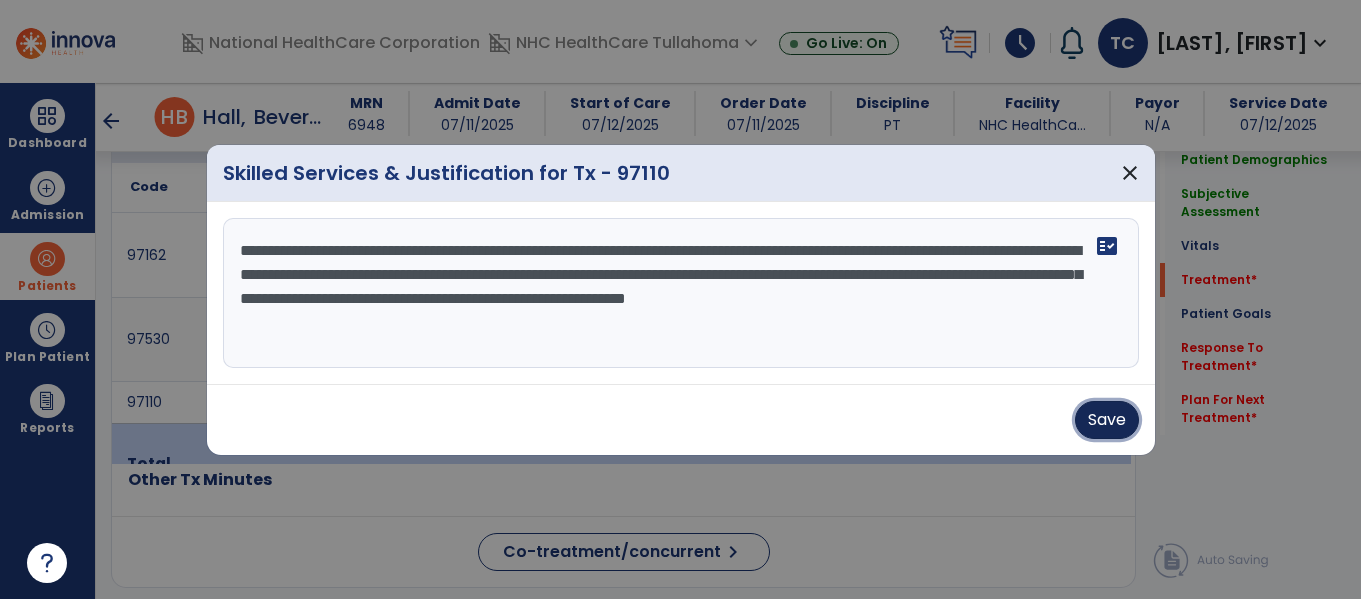 click on "Save" at bounding box center [1107, 420] 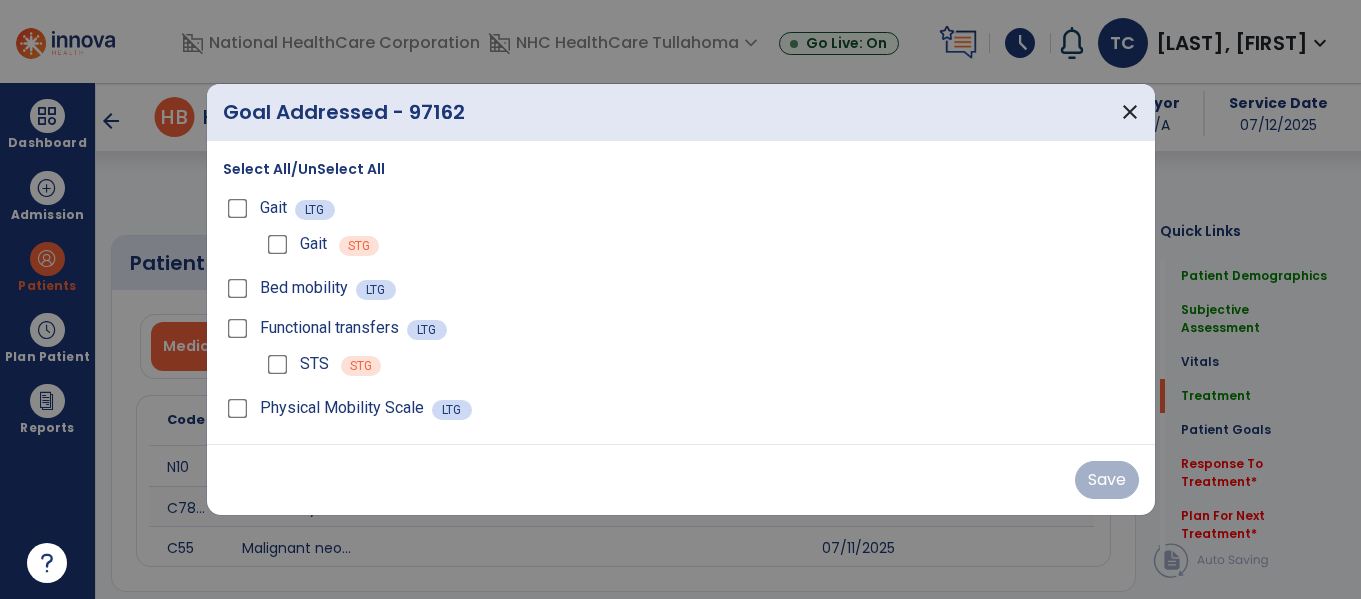 select on "*" 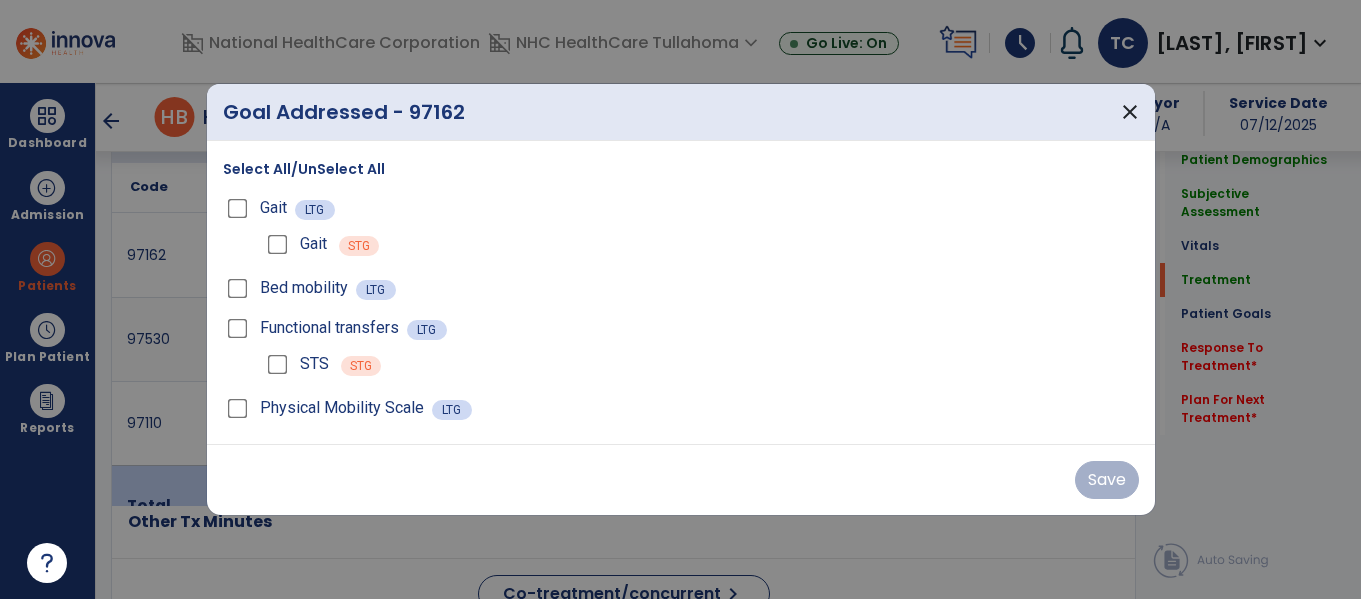 click on "Select All/UnSelect All" at bounding box center (304, 169) 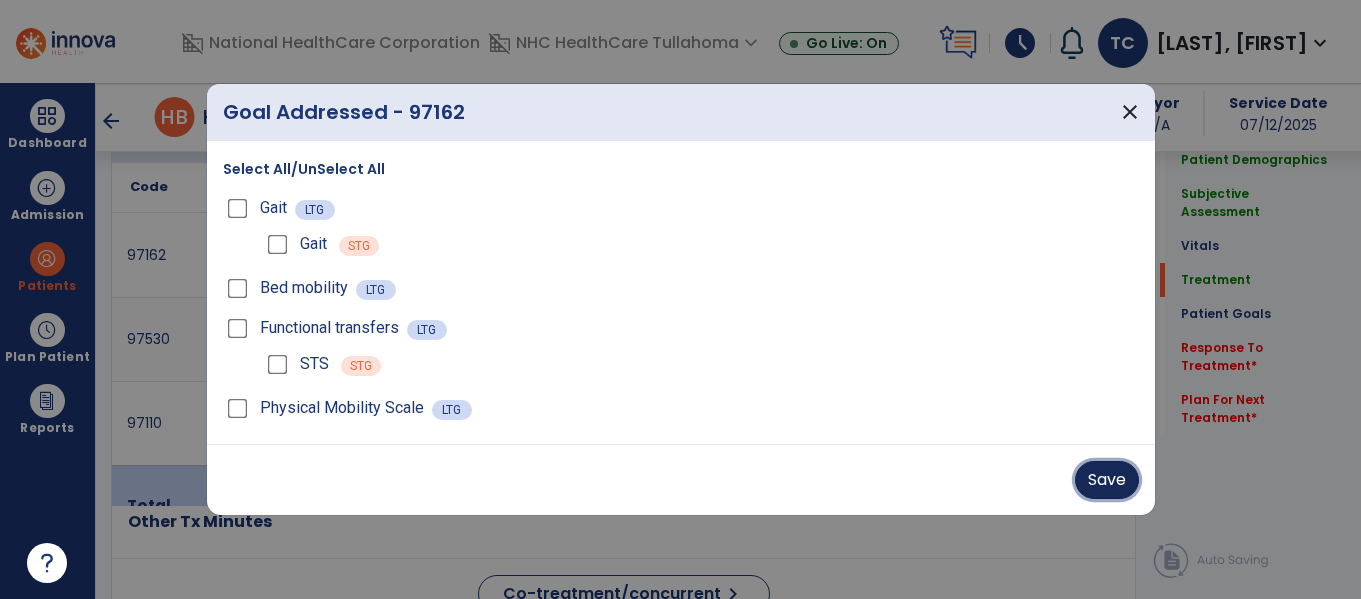 click on "Save" at bounding box center [1107, 480] 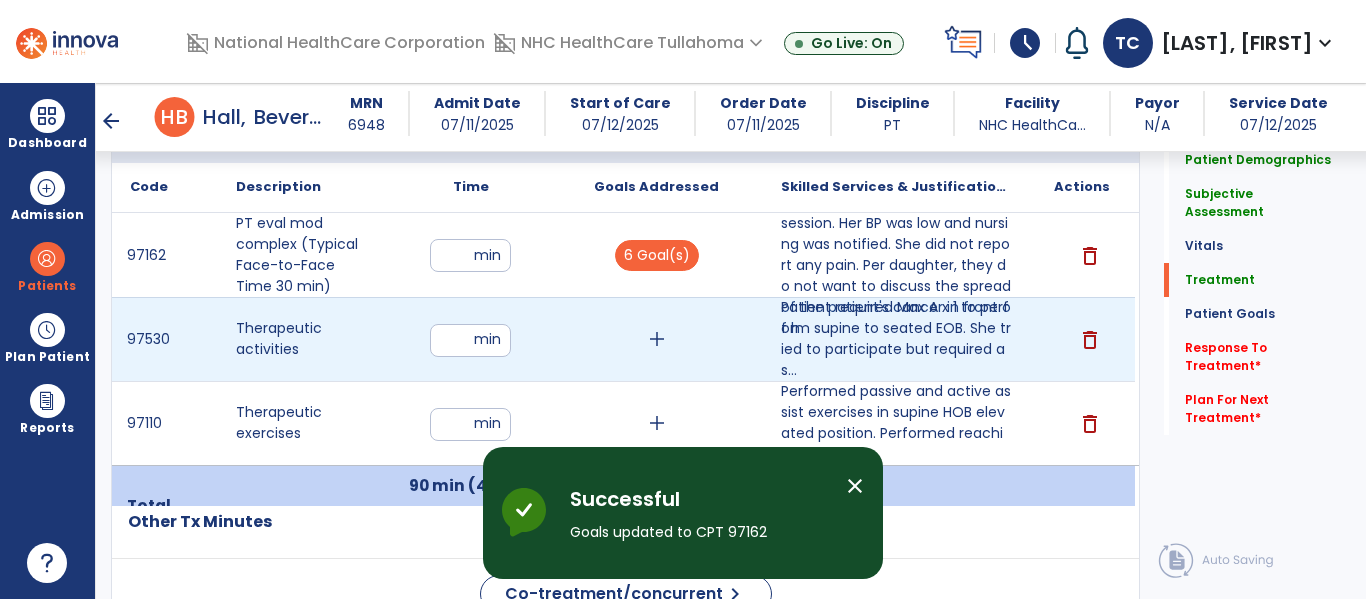 click on "add" at bounding box center (657, 339) 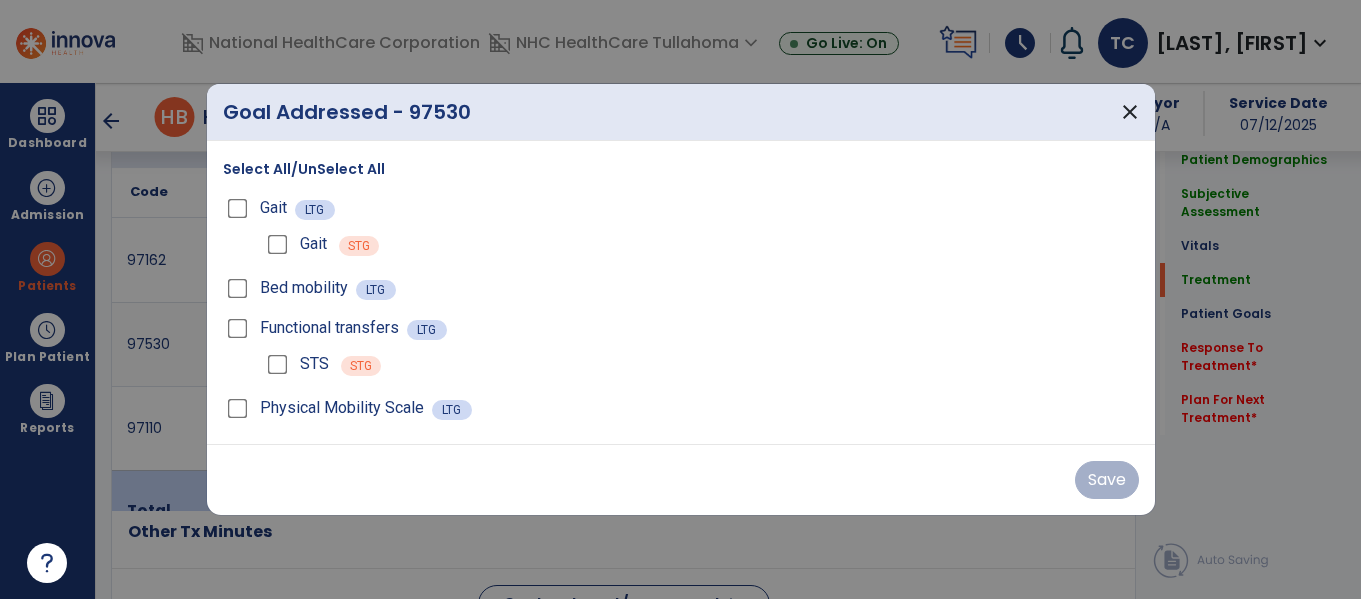scroll, scrollTop: 1223, scrollLeft: 0, axis: vertical 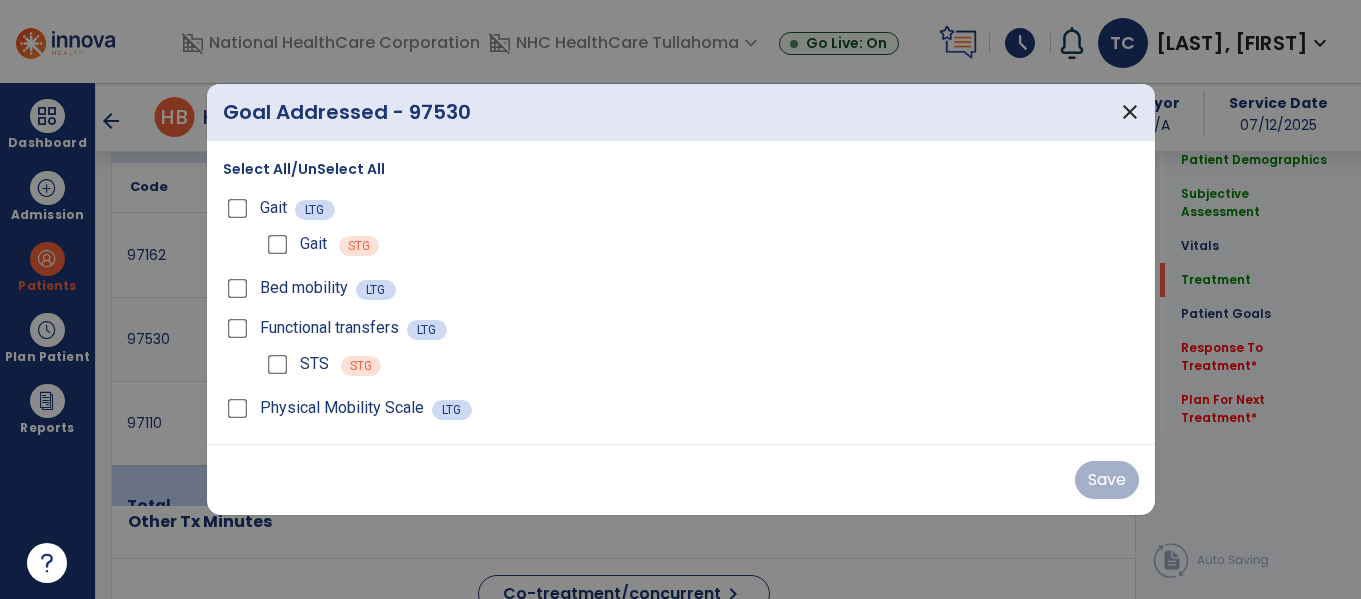 click on "Select All/UnSelect All" at bounding box center (304, 169) 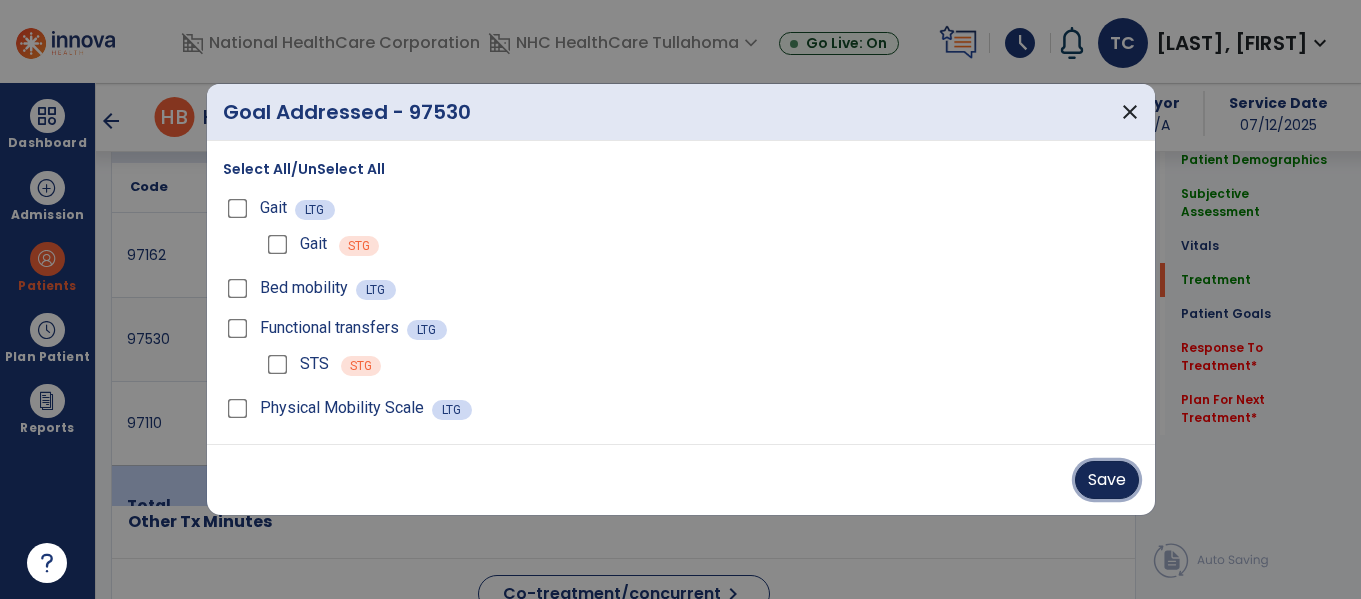 click on "Save" at bounding box center [1107, 480] 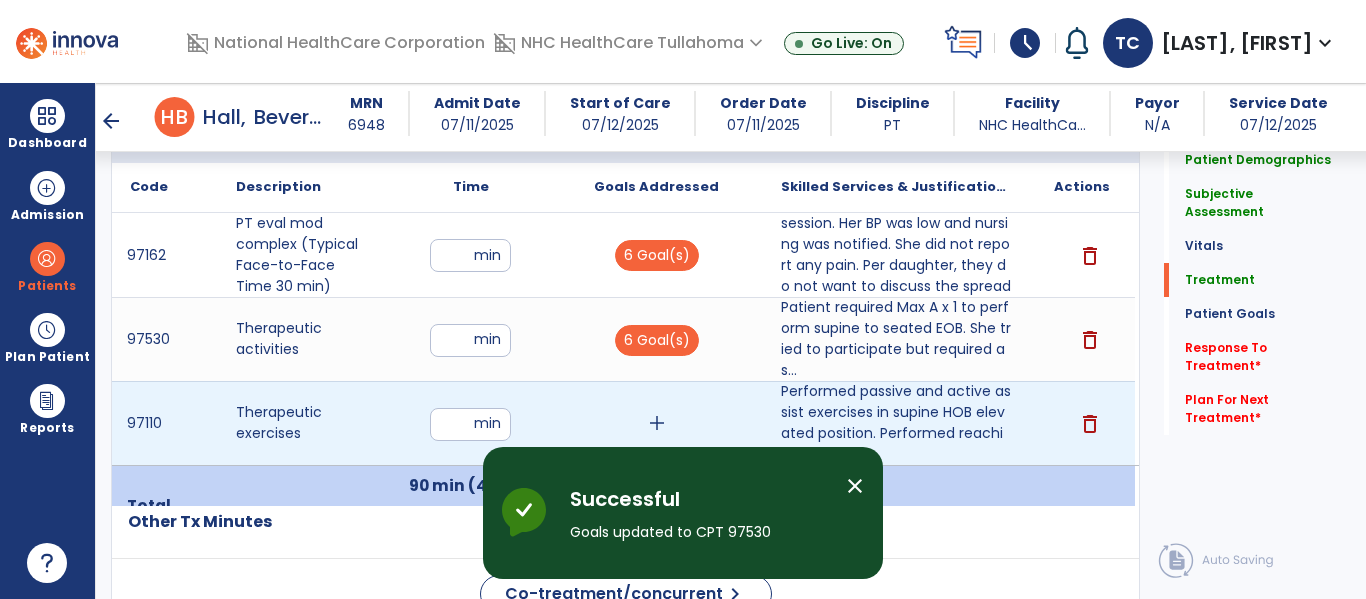 click on "add" at bounding box center (657, 423) 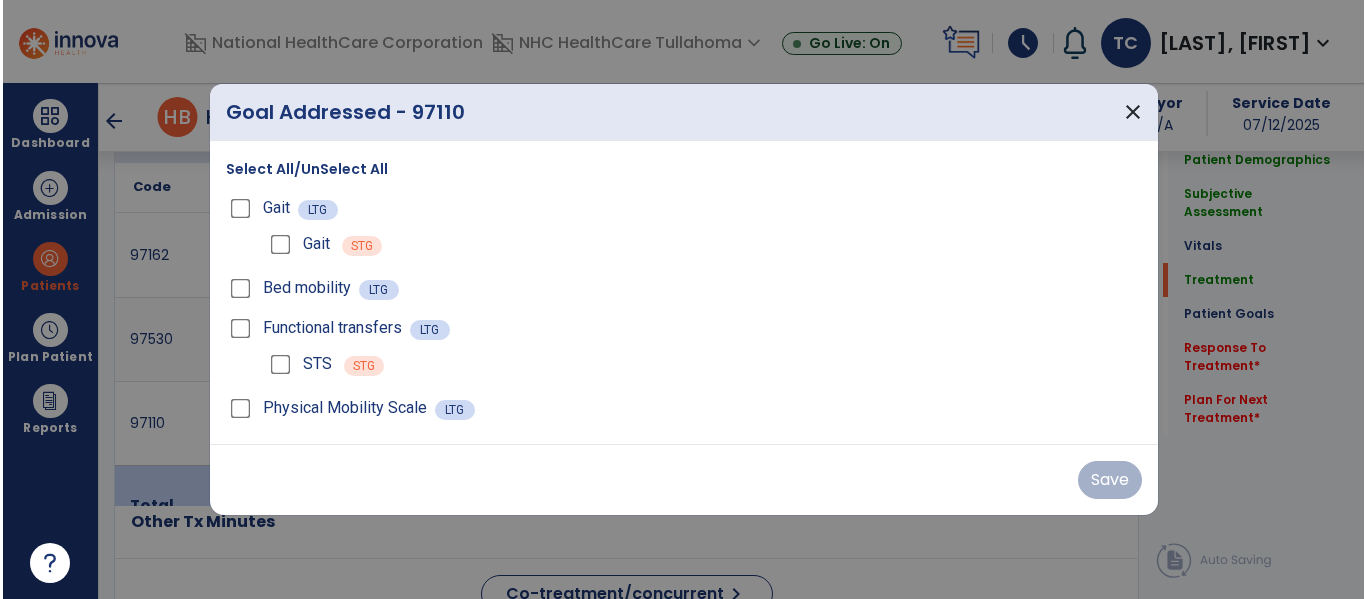 scroll, scrollTop: 1223, scrollLeft: 0, axis: vertical 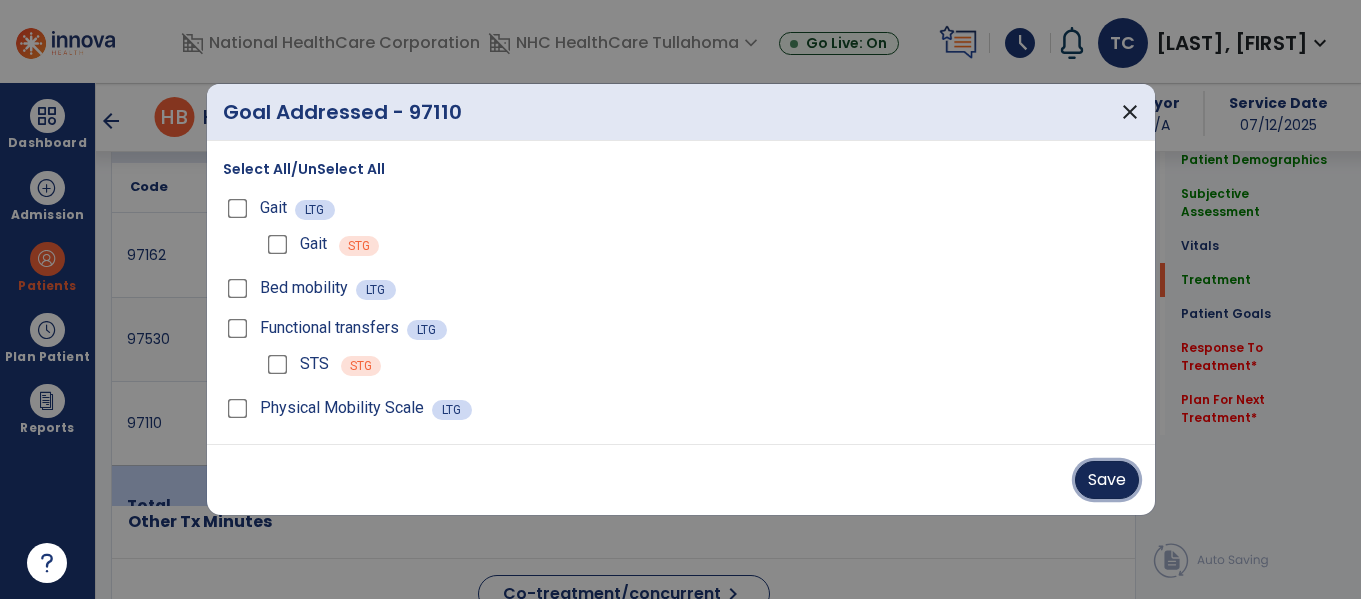 click on "Save" at bounding box center [1107, 480] 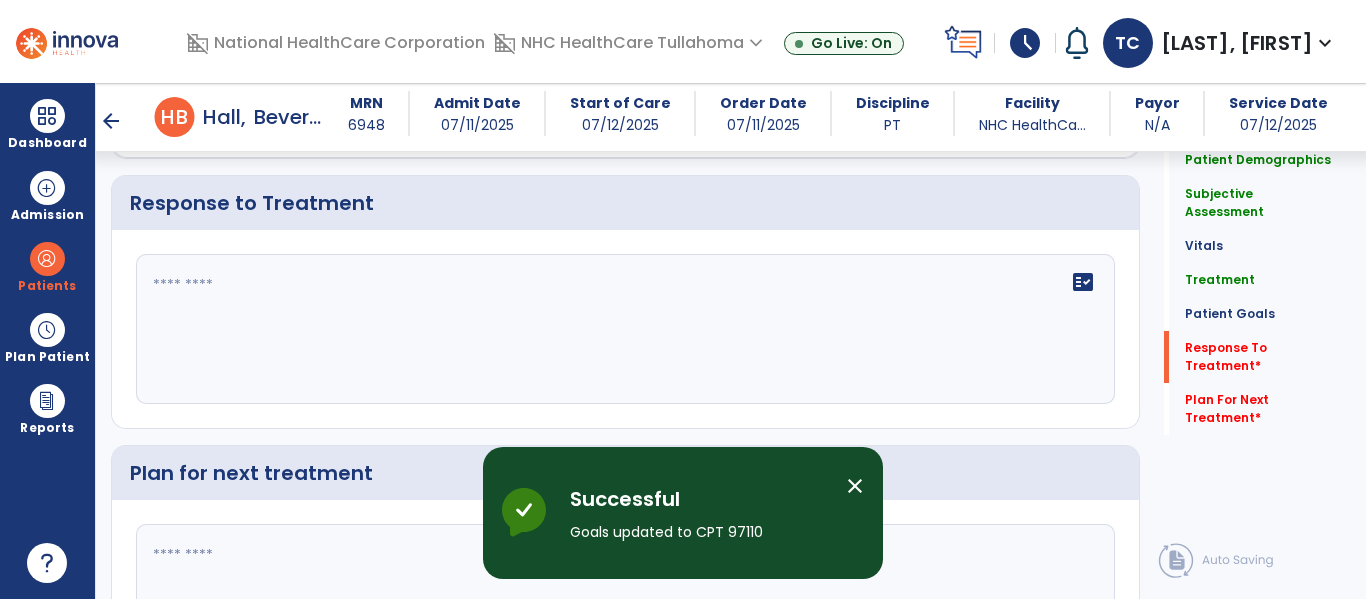 scroll, scrollTop: 2767, scrollLeft: 0, axis: vertical 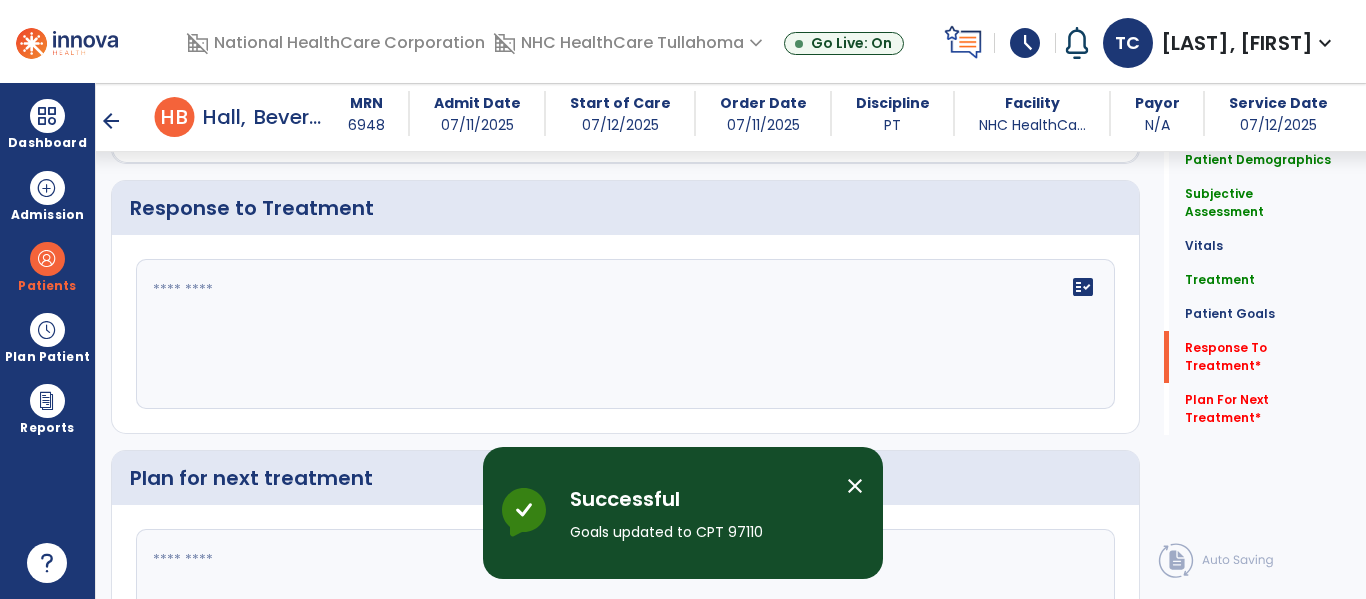 click on "fact_check" 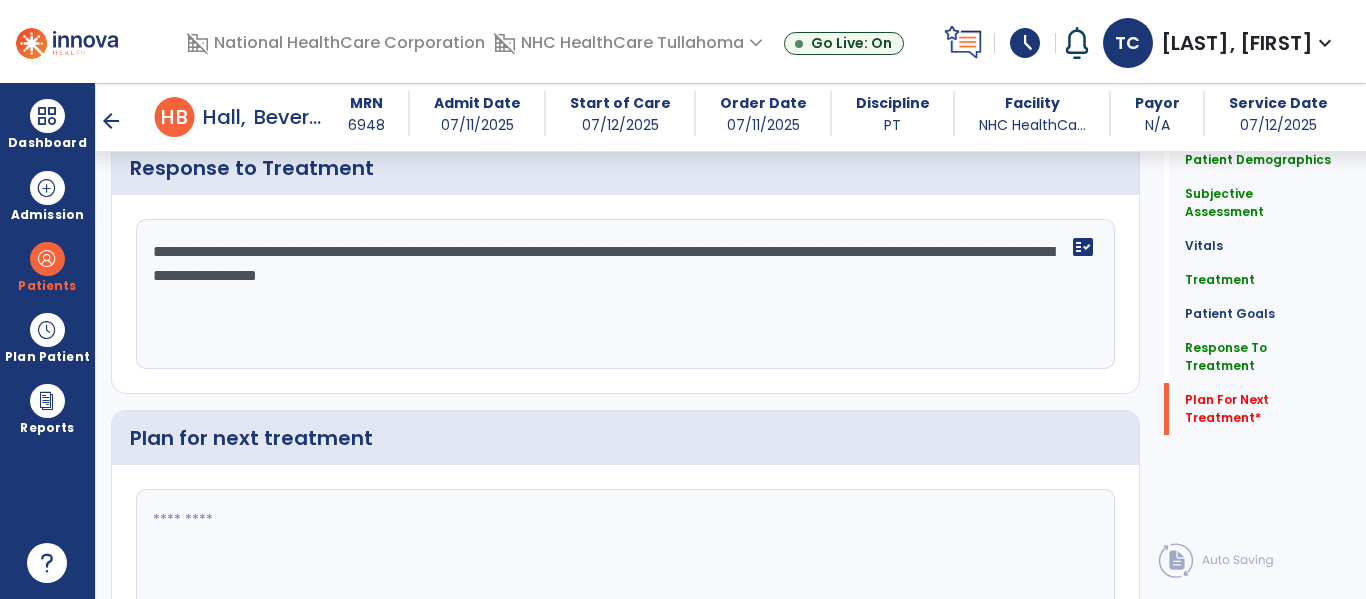 scroll, scrollTop: 2939, scrollLeft: 0, axis: vertical 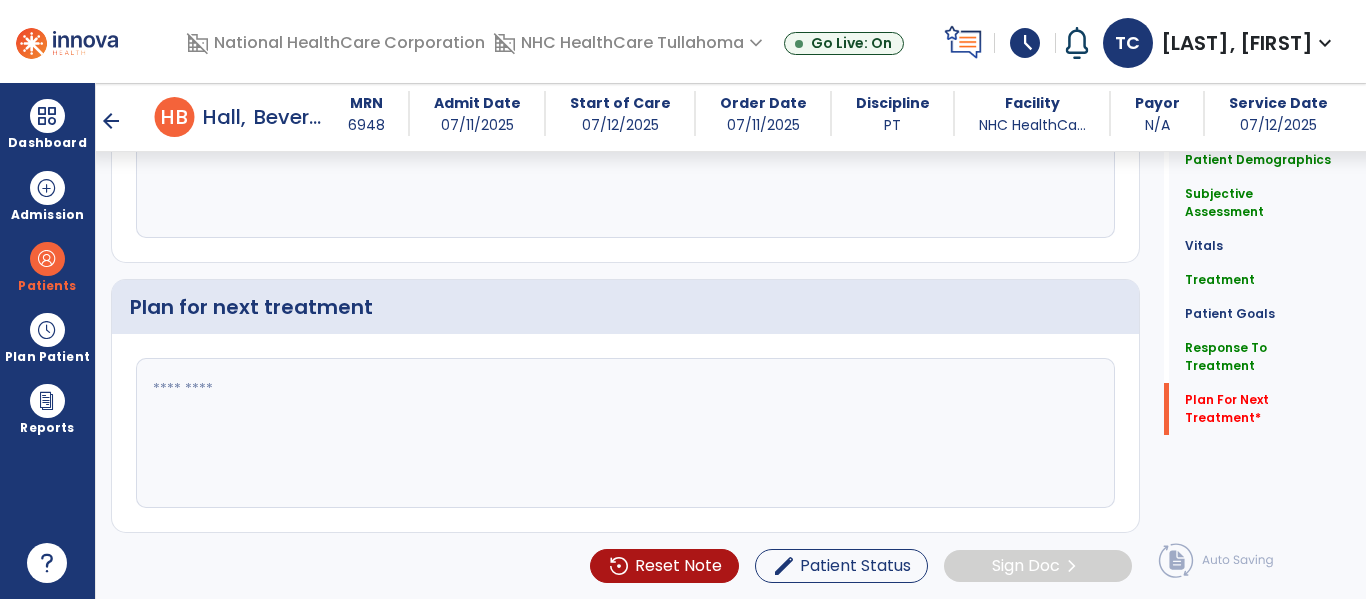 type on "**********" 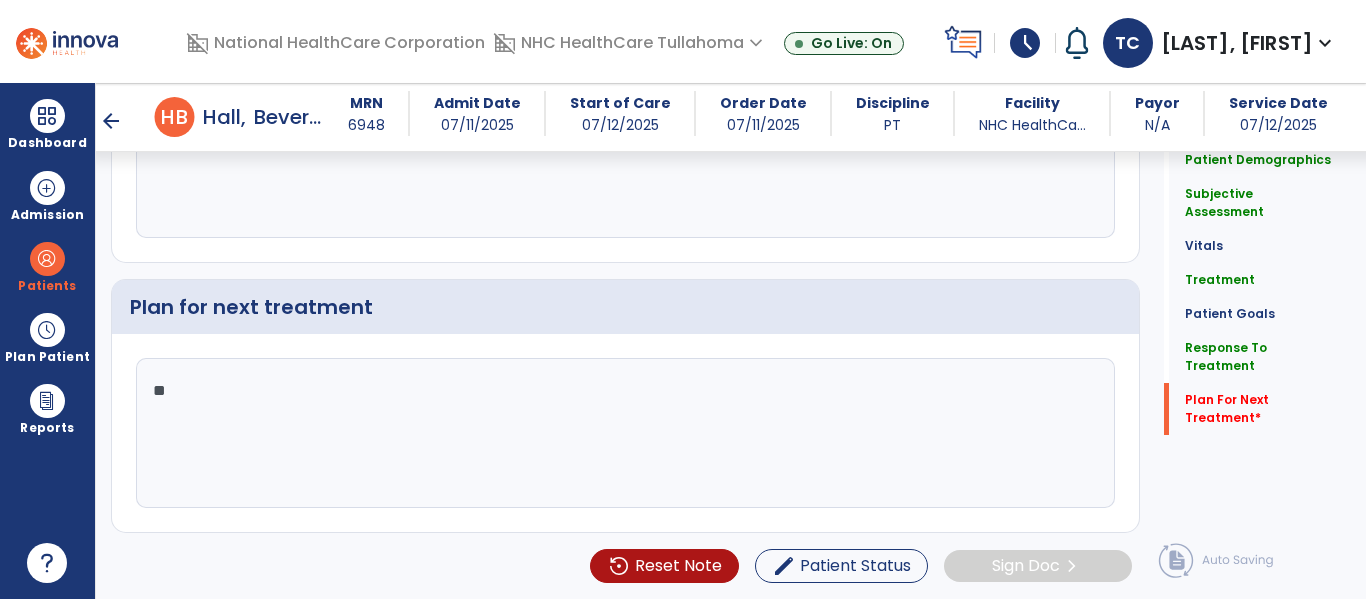 type on "*" 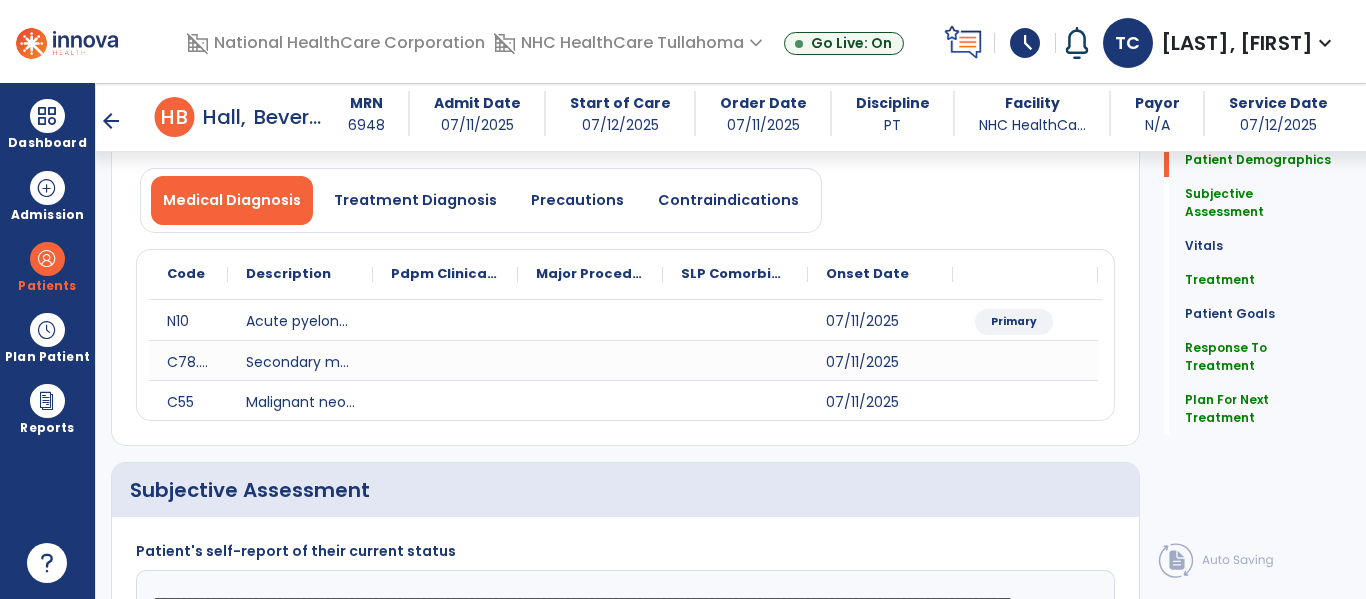 scroll, scrollTop: 472, scrollLeft: 0, axis: vertical 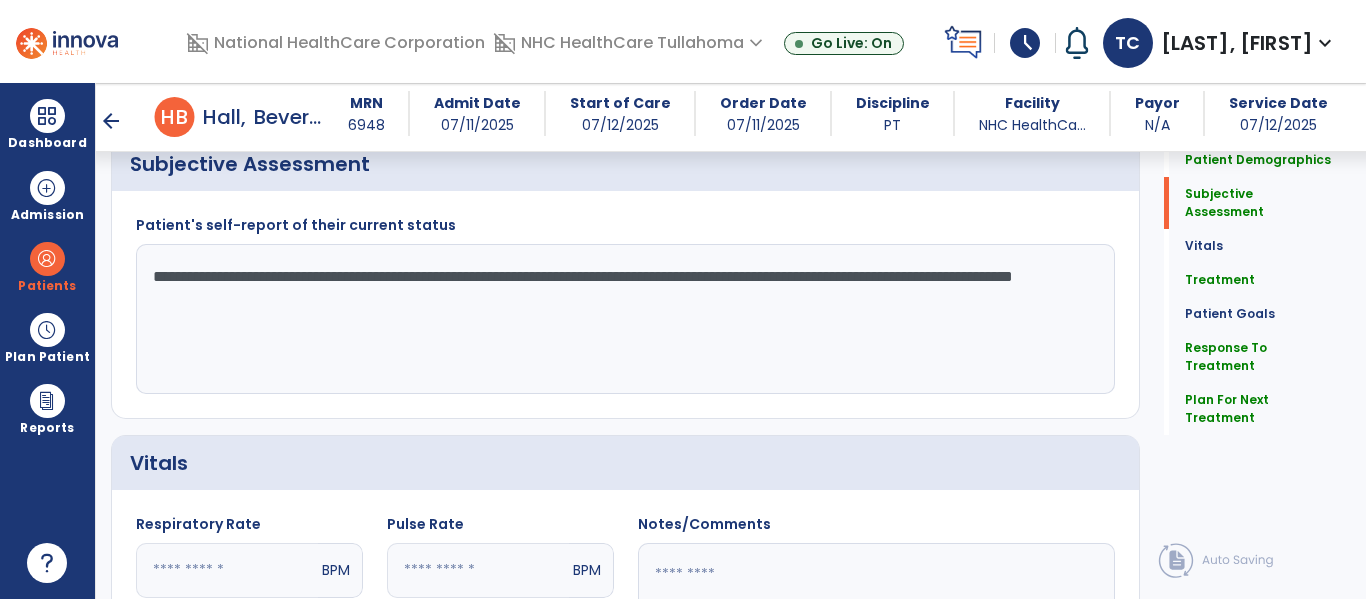type on "**********" 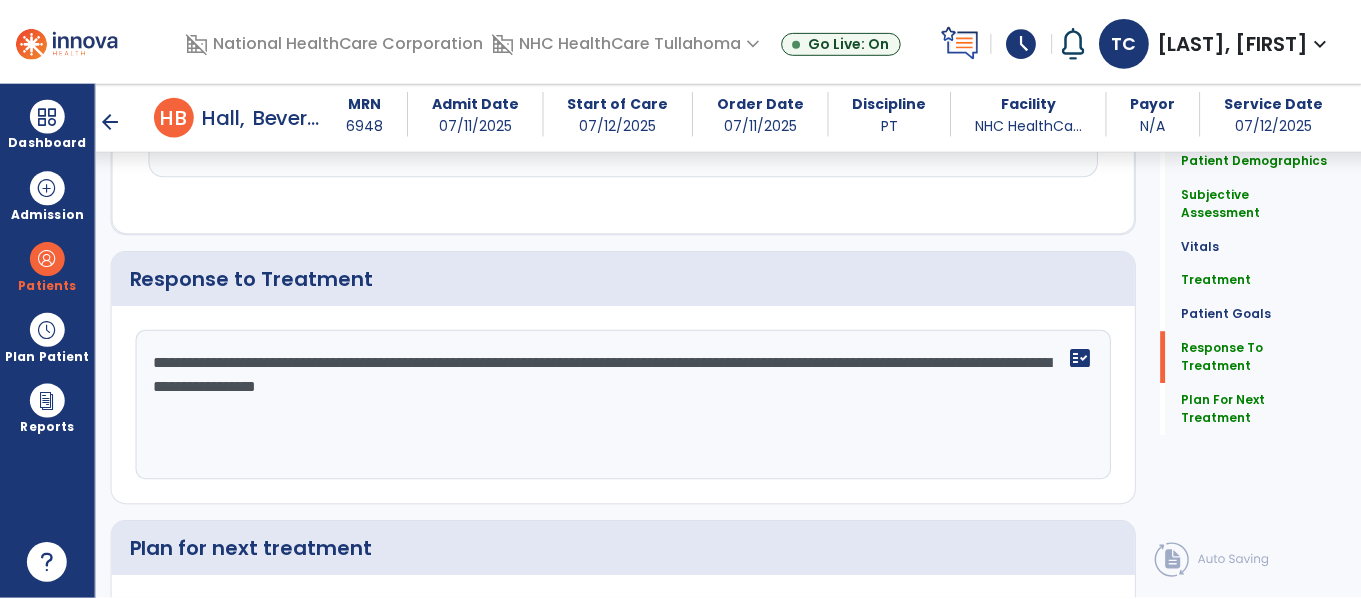 scroll, scrollTop: 2939, scrollLeft: 0, axis: vertical 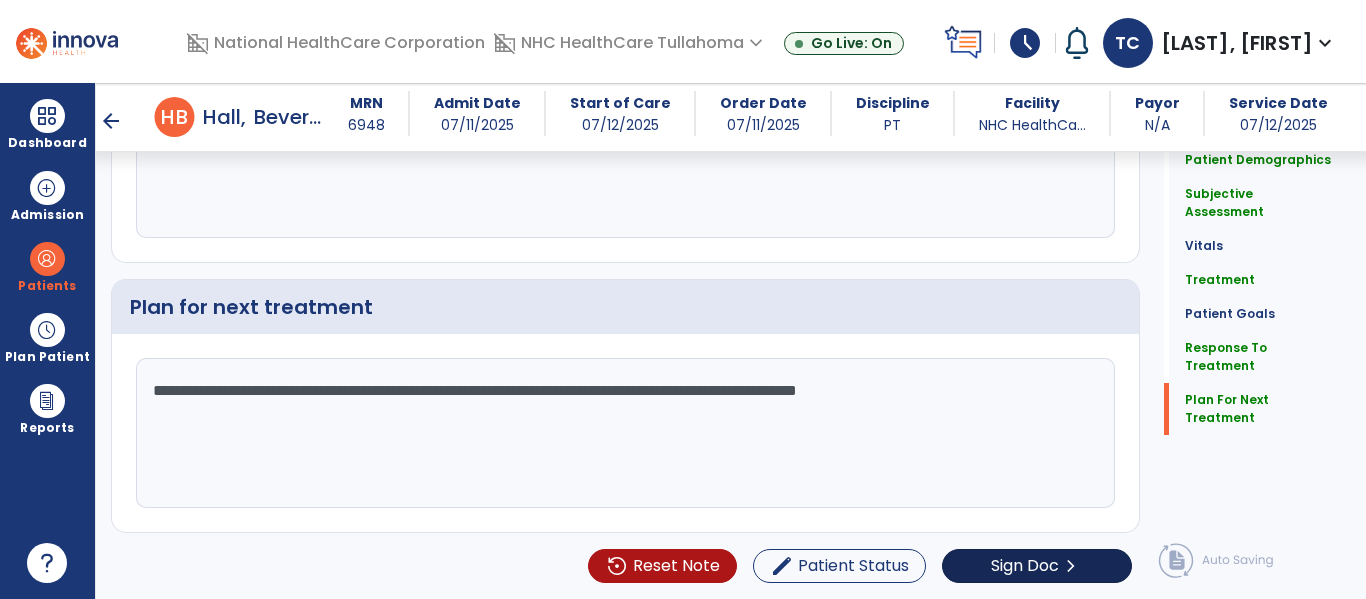 type on "**********" 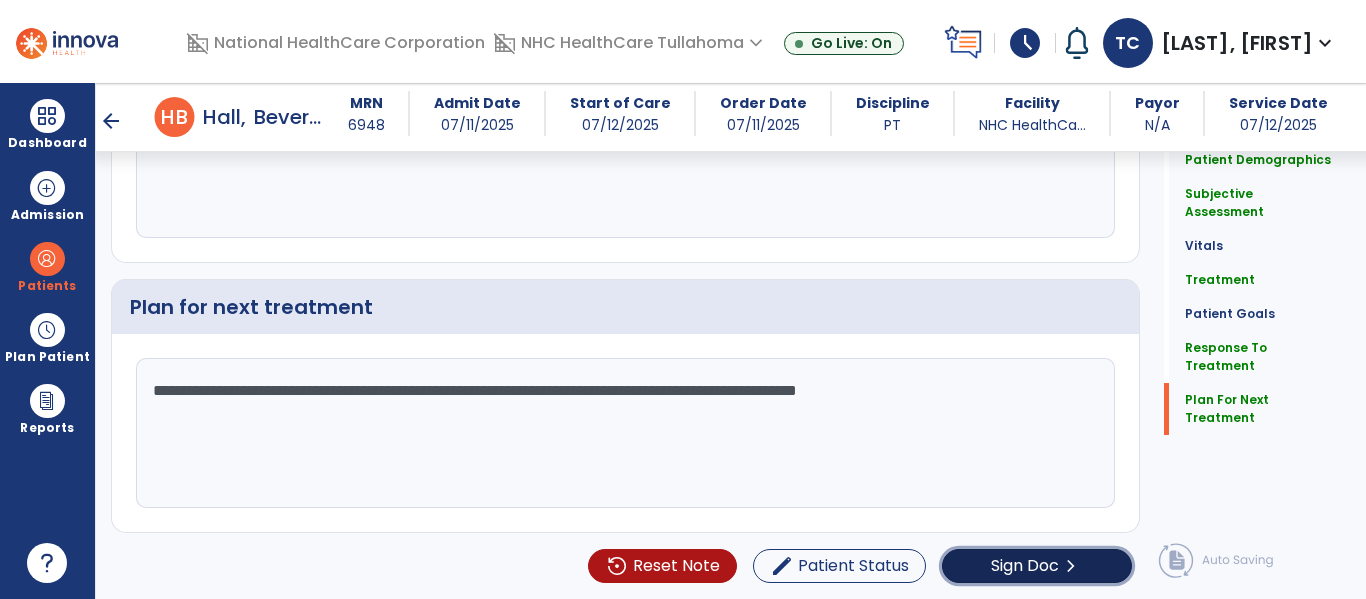 click on "Sign Doc" 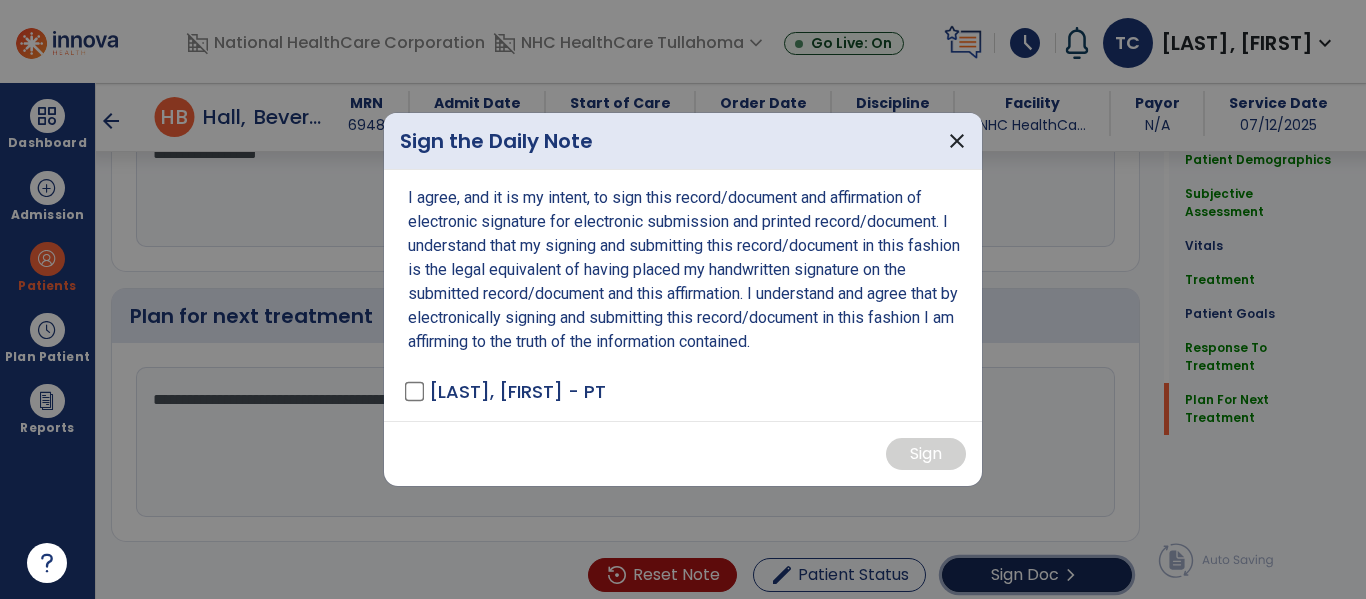 scroll, scrollTop: 2939, scrollLeft: 0, axis: vertical 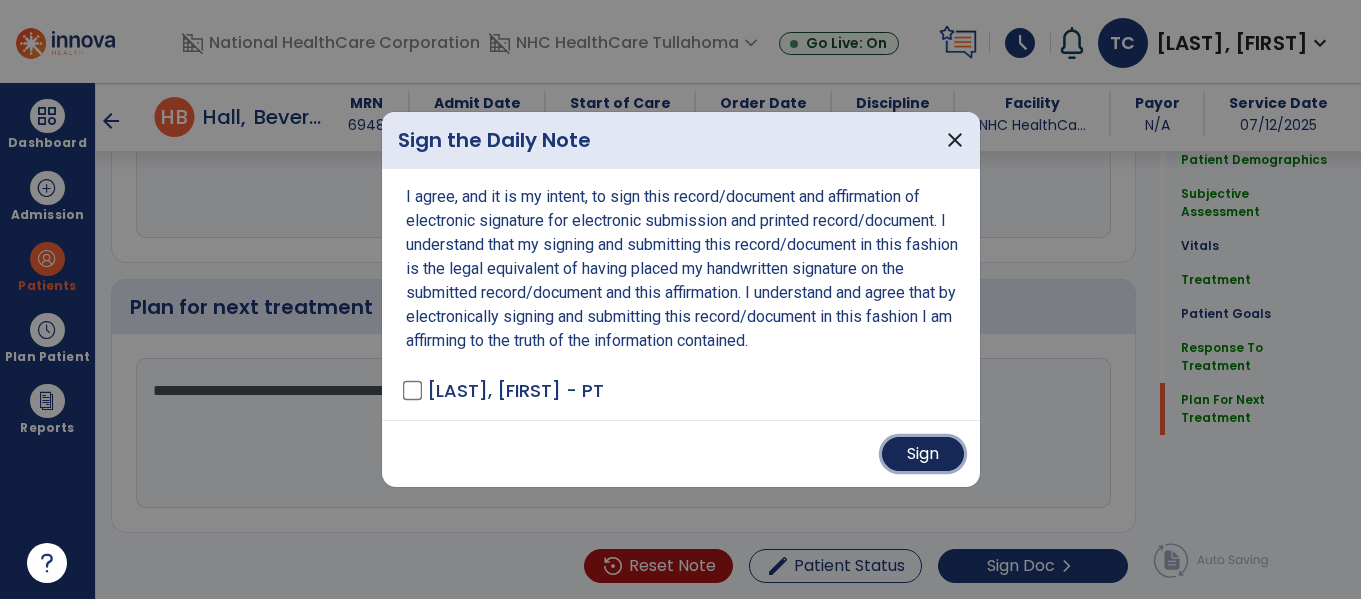 click on "Sign" at bounding box center (923, 454) 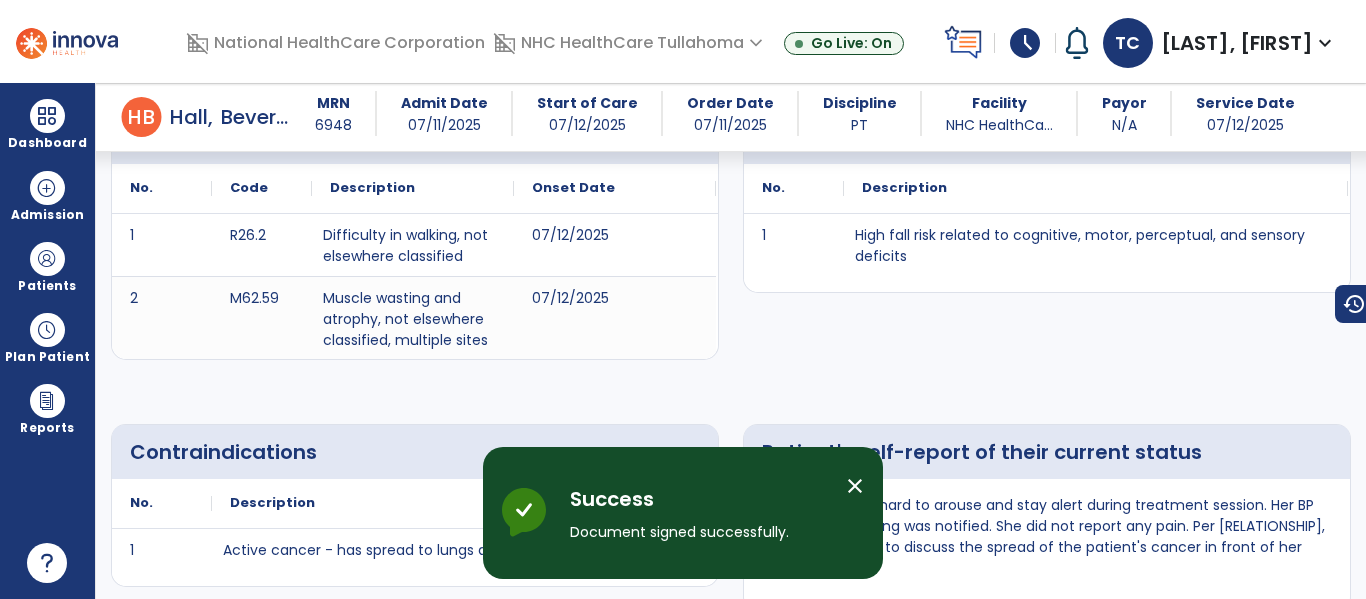 scroll, scrollTop: 0, scrollLeft: 0, axis: both 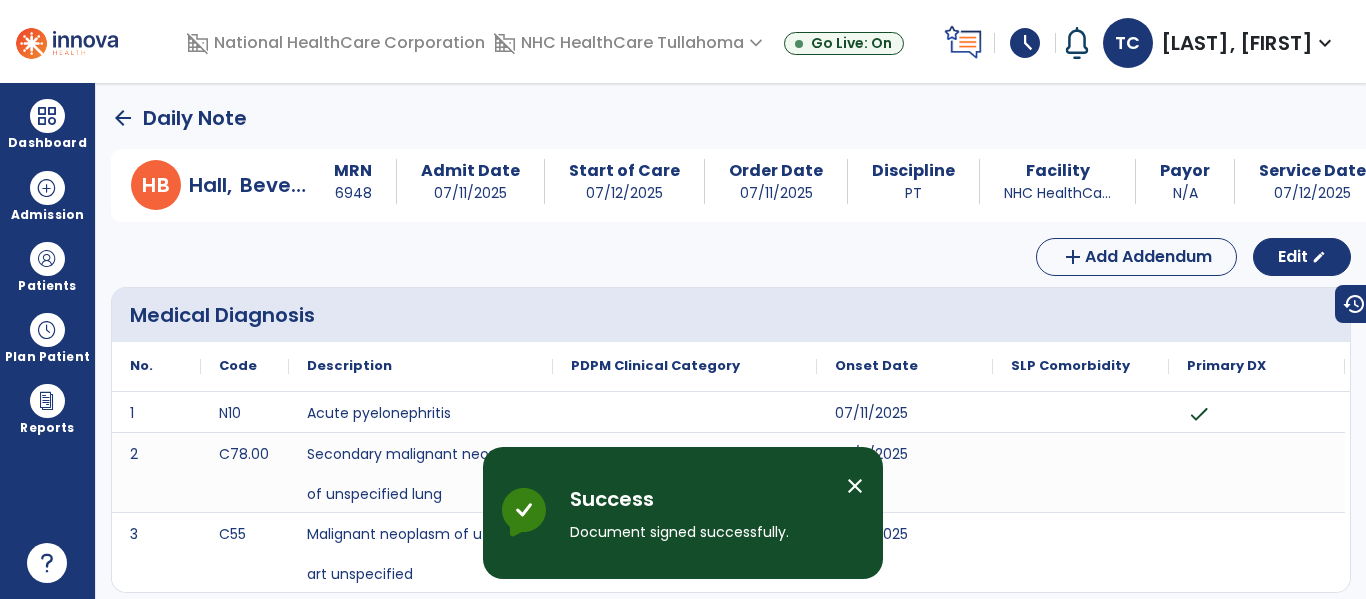 click on "arrow_back" 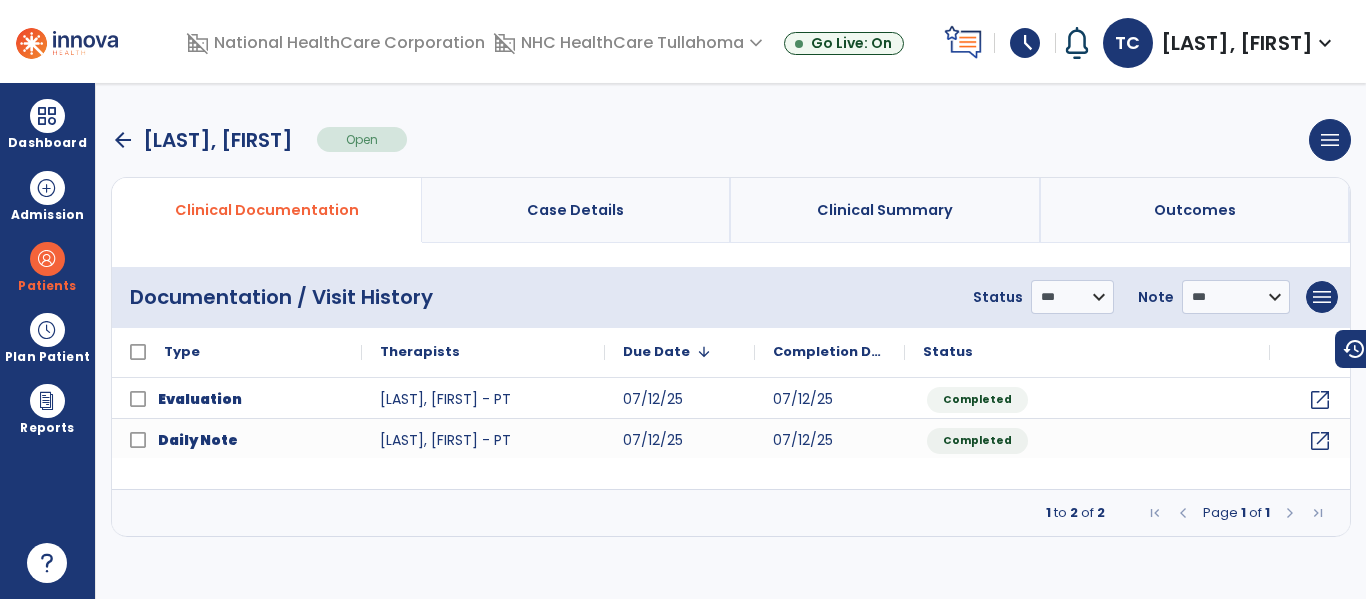 click on "arrow_back" at bounding box center [123, 140] 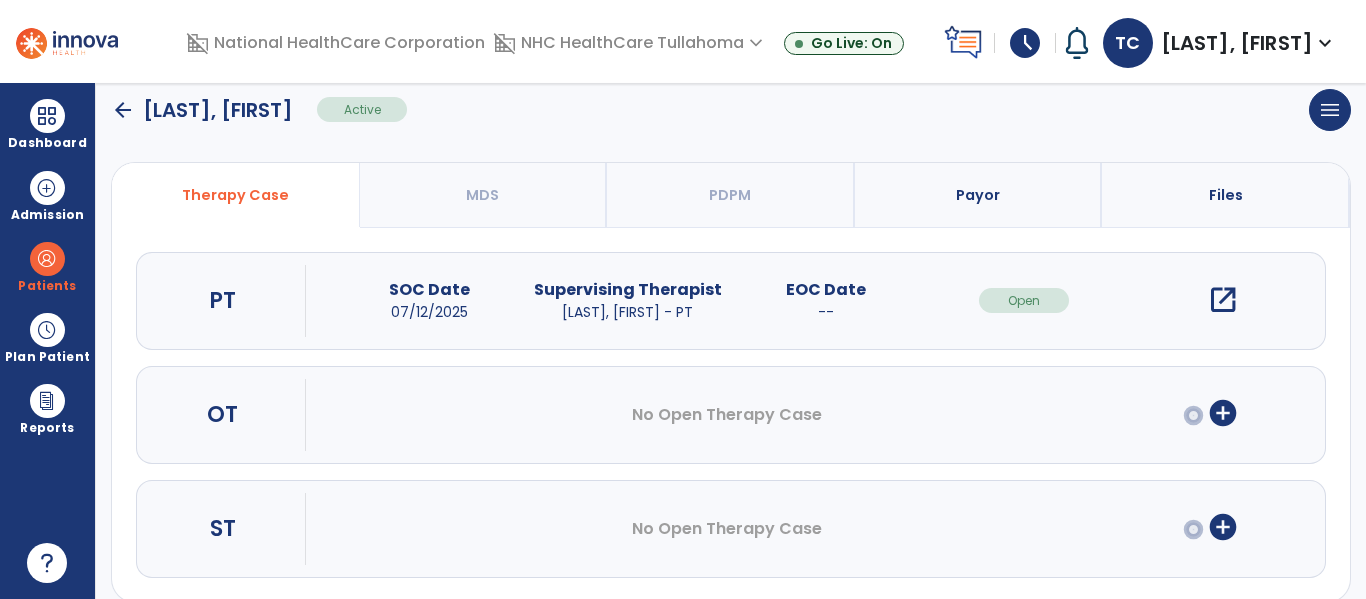 scroll, scrollTop: 133, scrollLeft: 0, axis: vertical 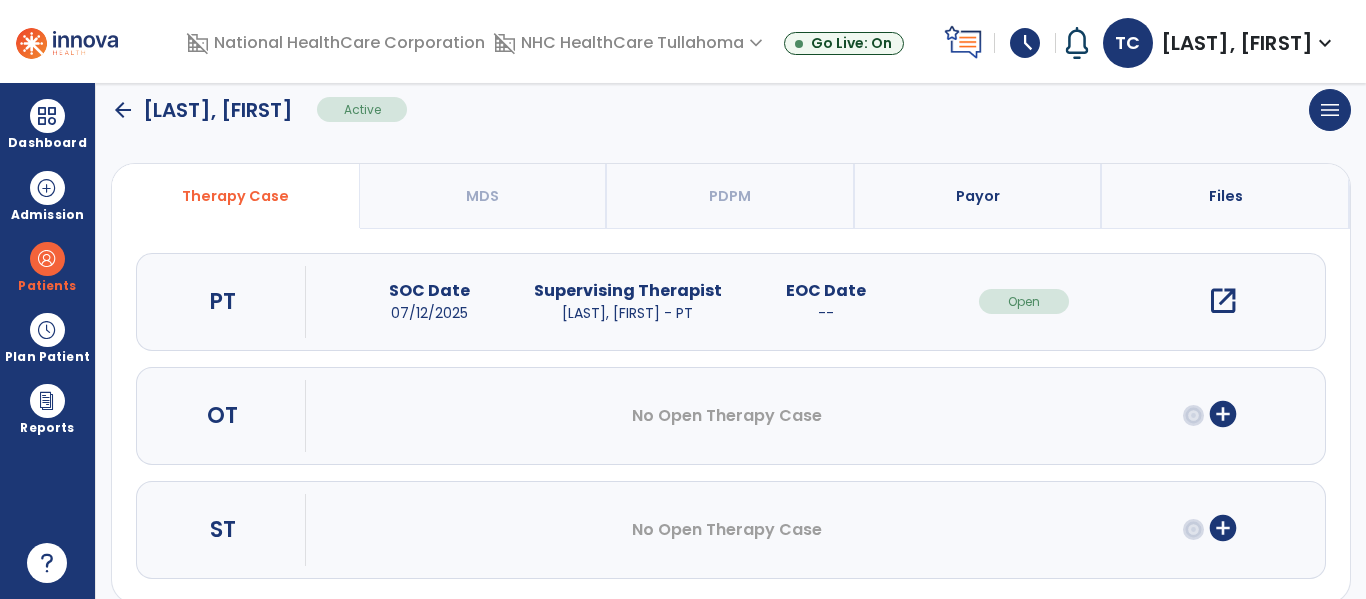 click on "open_in_new" at bounding box center (1223, 301) 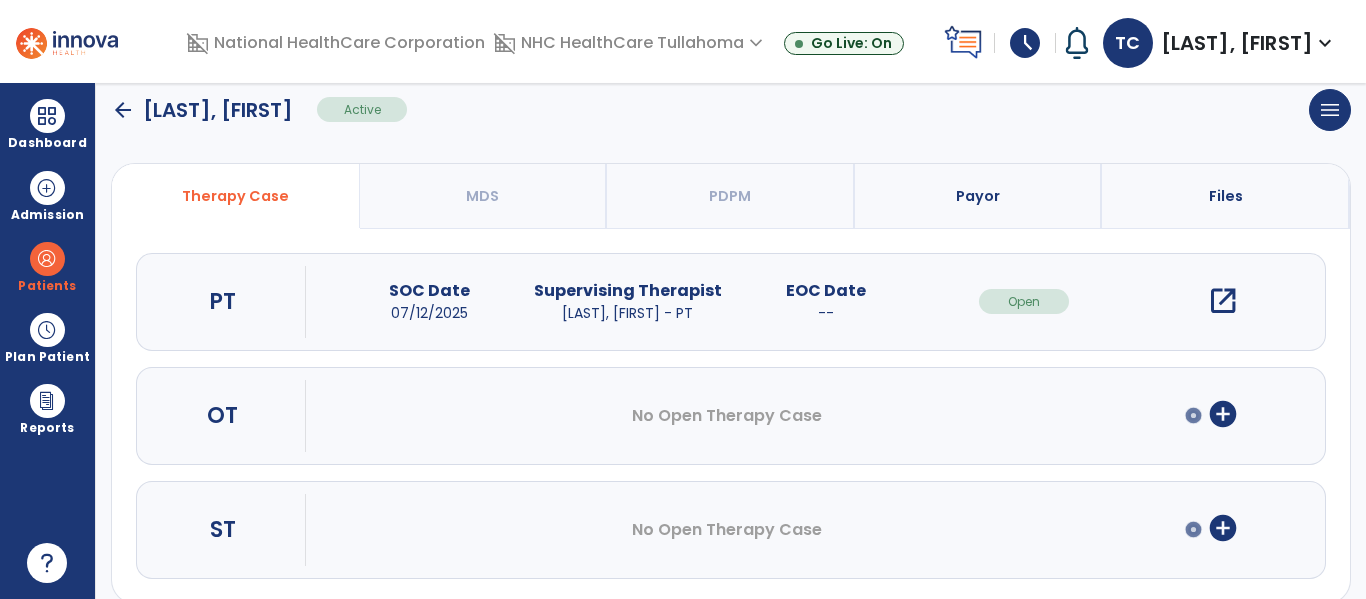 scroll, scrollTop: 0, scrollLeft: 0, axis: both 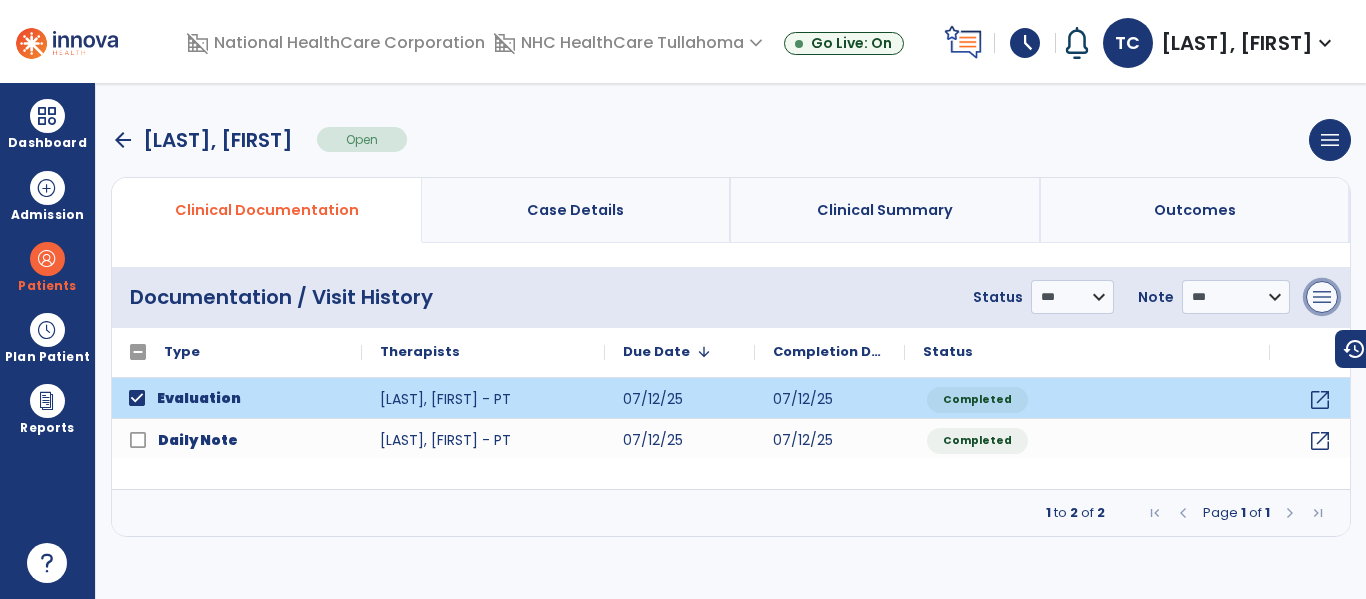 click on "menu" at bounding box center [1322, 297] 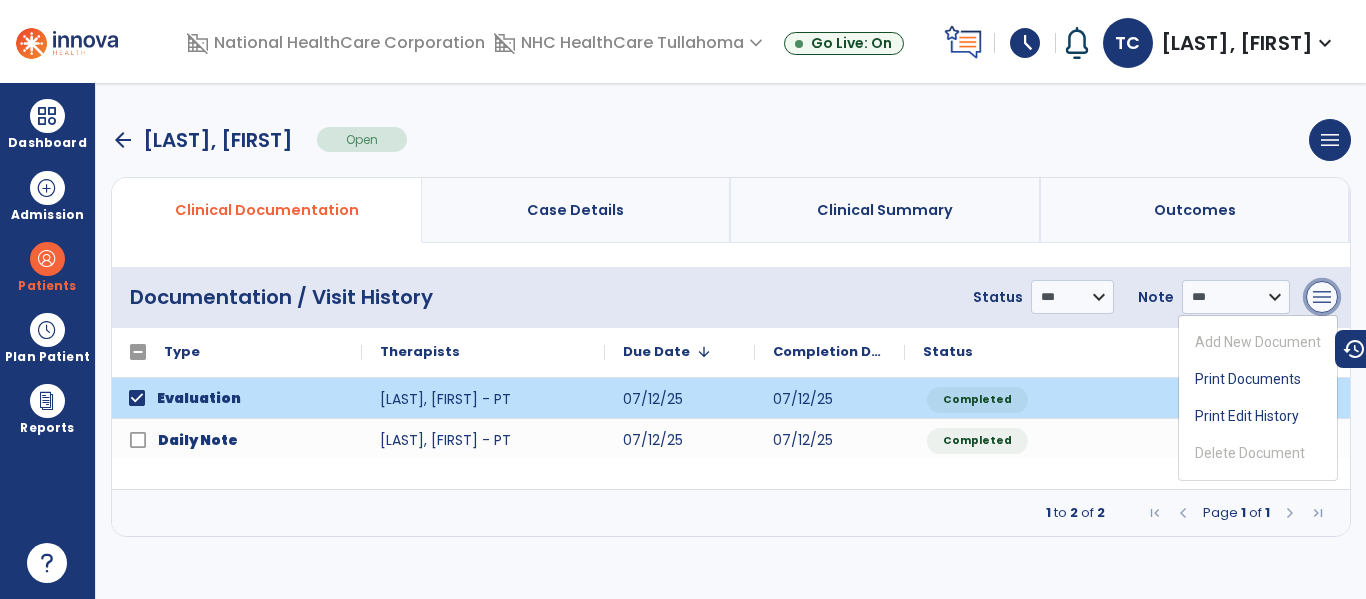 click on "menu" at bounding box center (1322, 297) 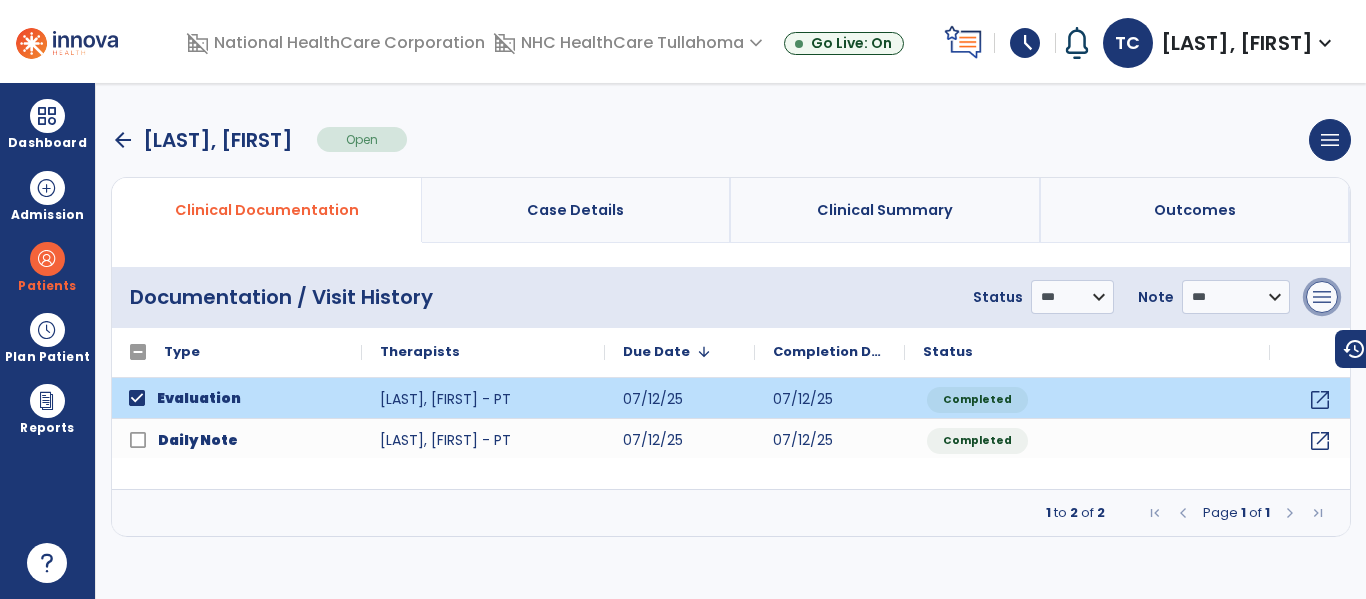 click on "menu" at bounding box center [1322, 297] 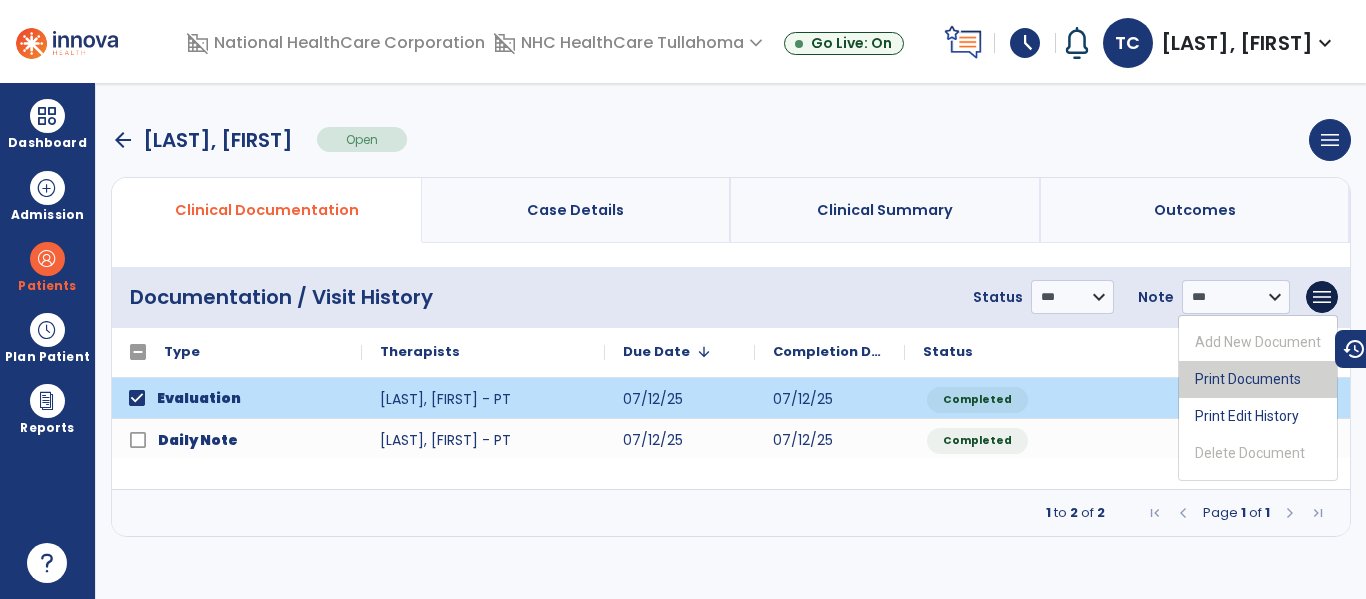 click on "Print Documents" at bounding box center (1258, 379) 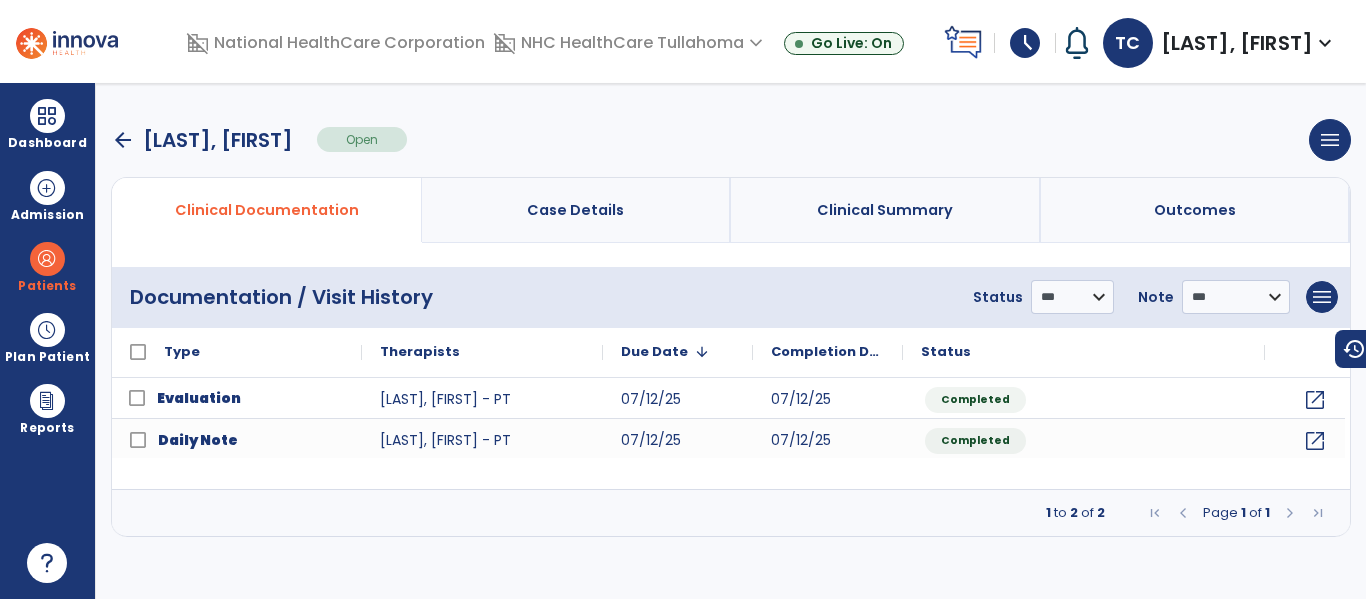 click on "**********" 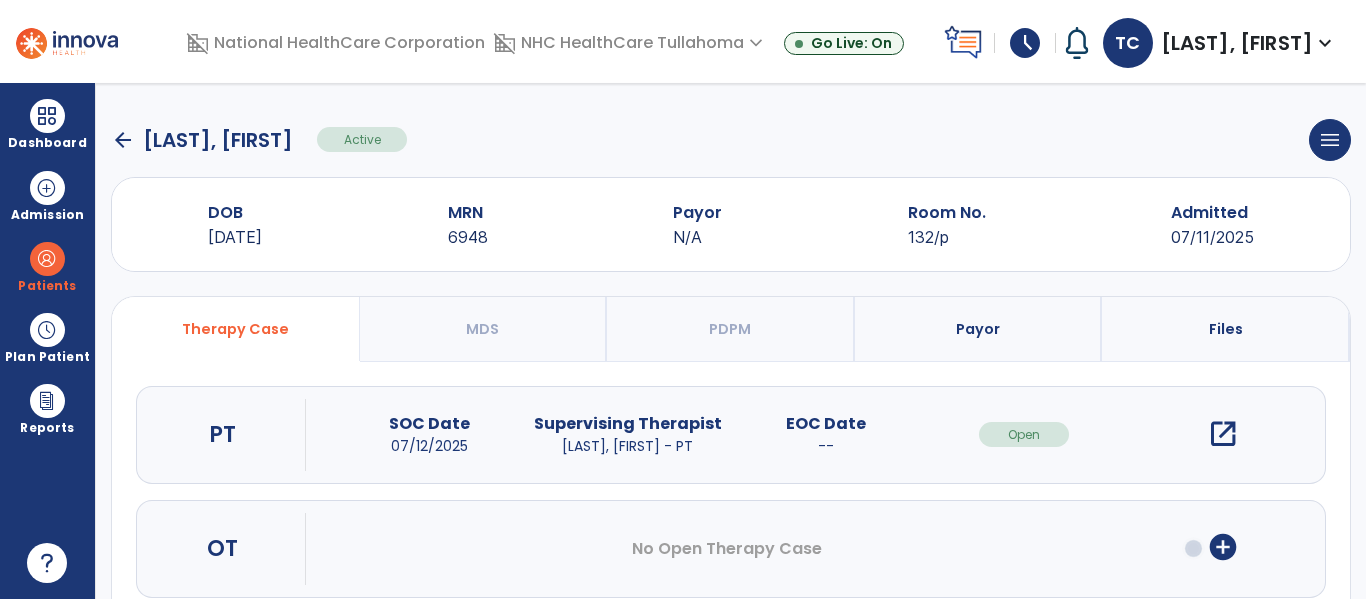 click on "arrow_back" 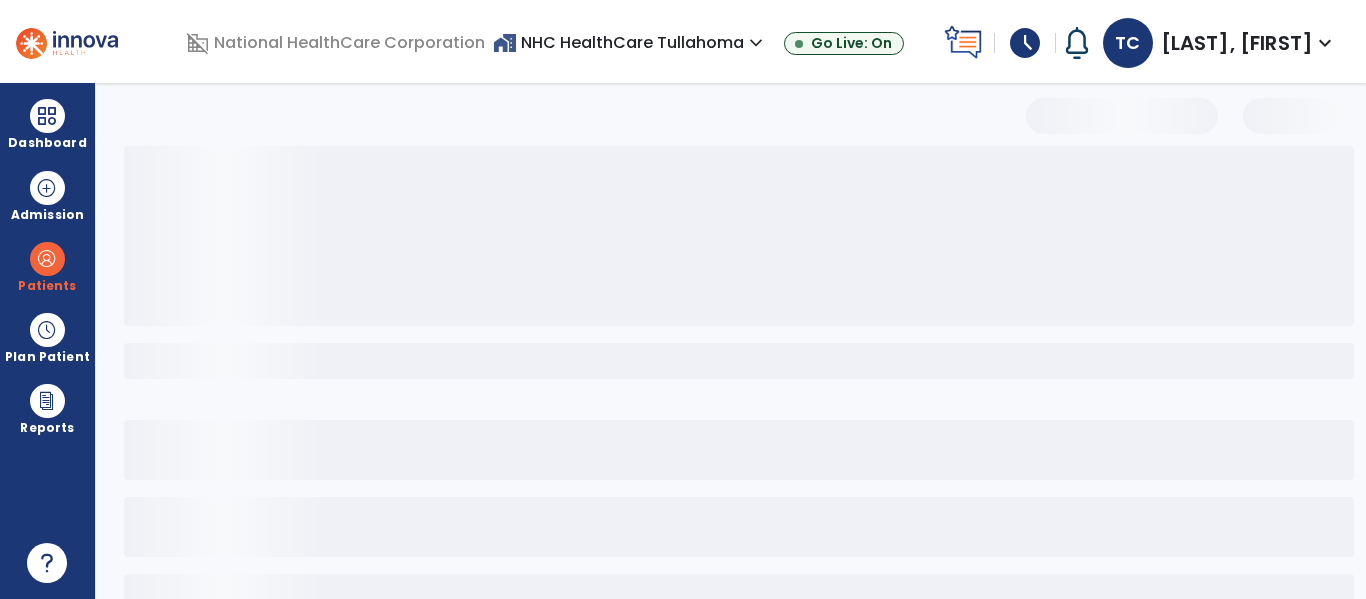 select on "***" 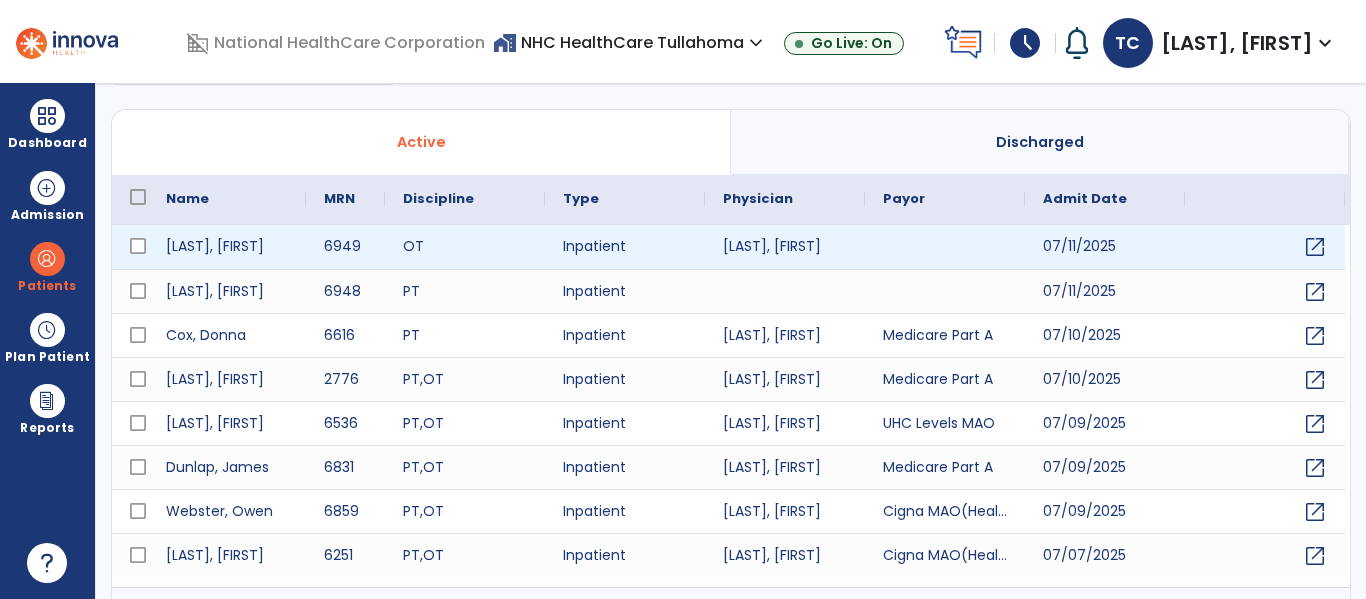 scroll, scrollTop: 109, scrollLeft: 0, axis: vertical 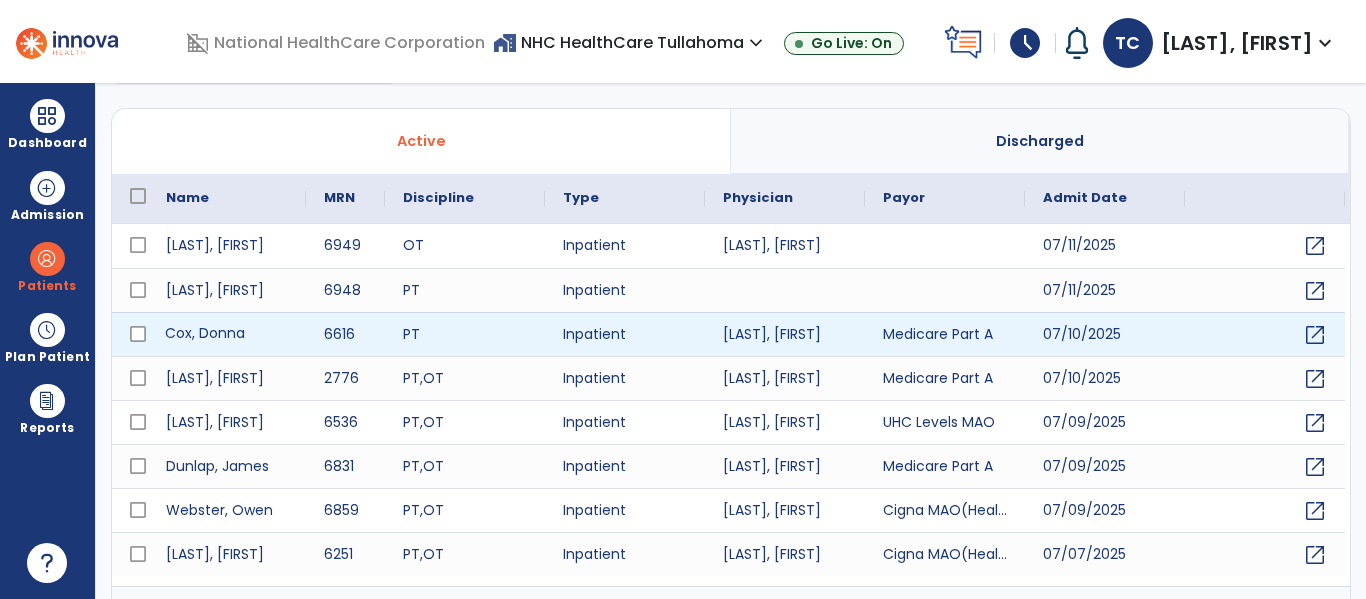 click on "Cox, Donna" at bounding box center (227, 334) 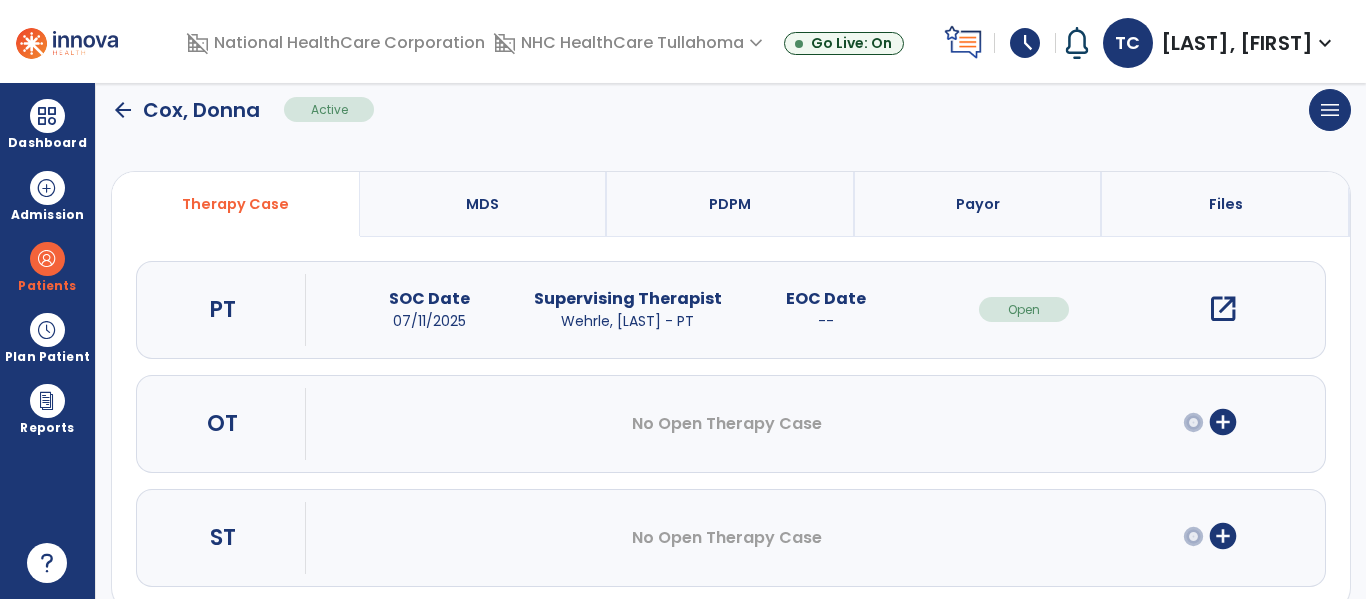 scroll, scrollTop: 171, scrollLeft: 0, axis: vertical 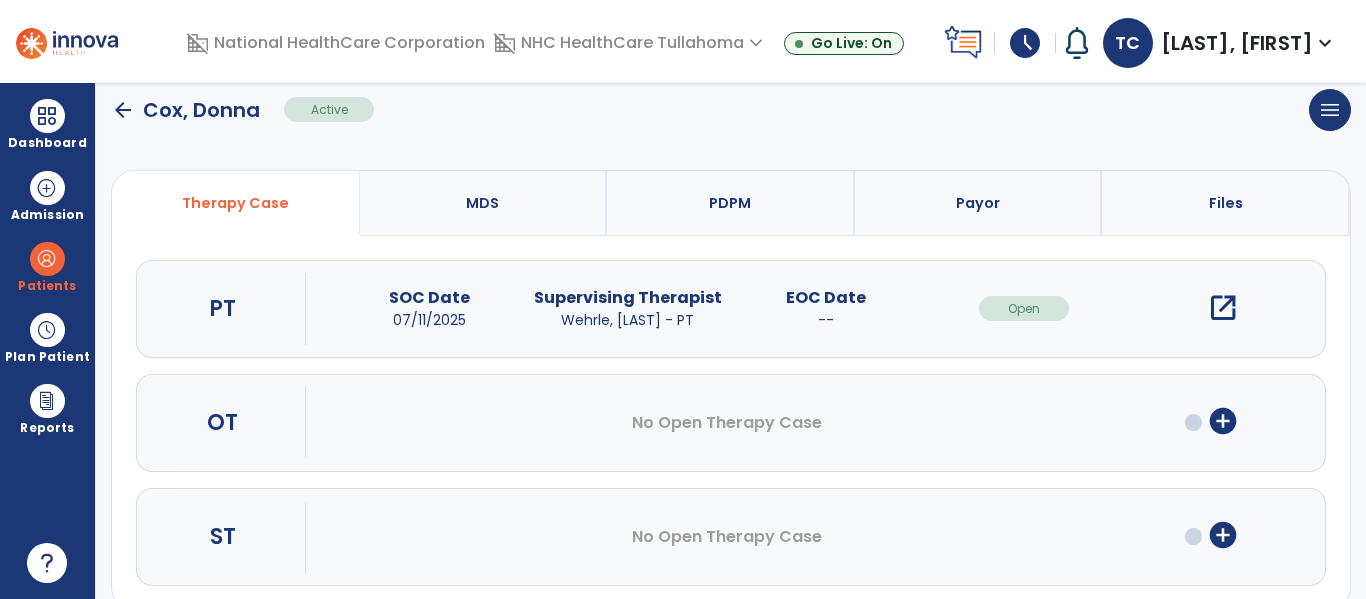 click on "open_in_new" at bounding box center (1223, 308) 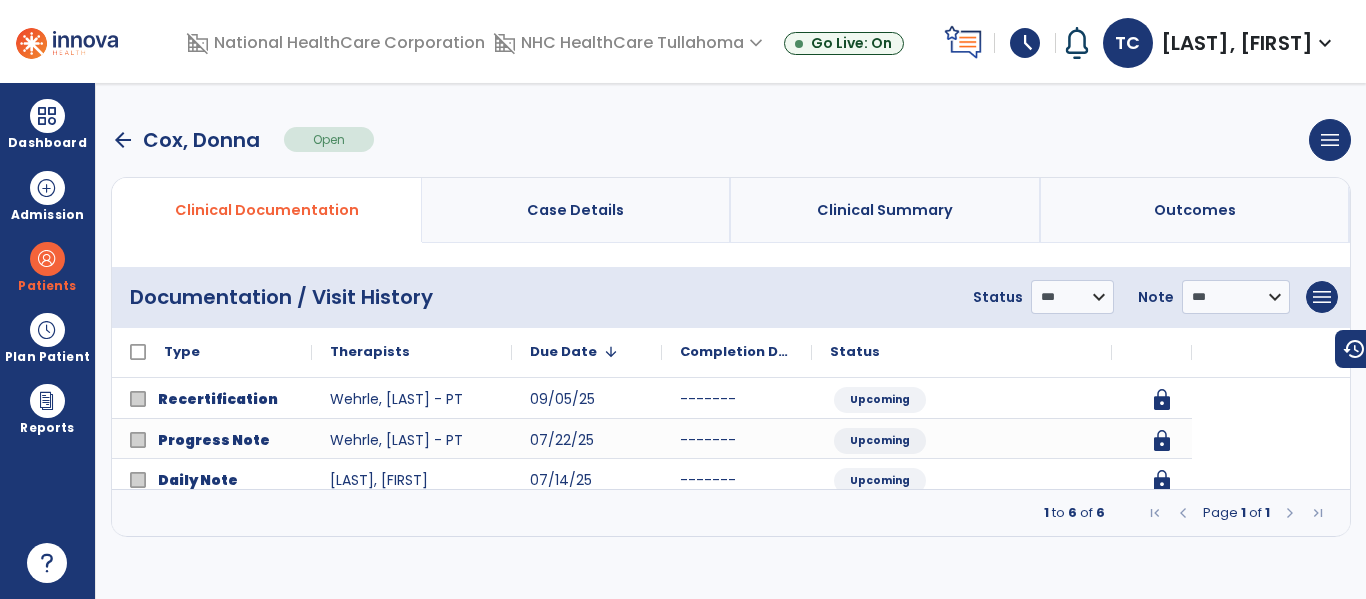 scroll, scrollTop: 0, scrollLeft: 0, axis: both 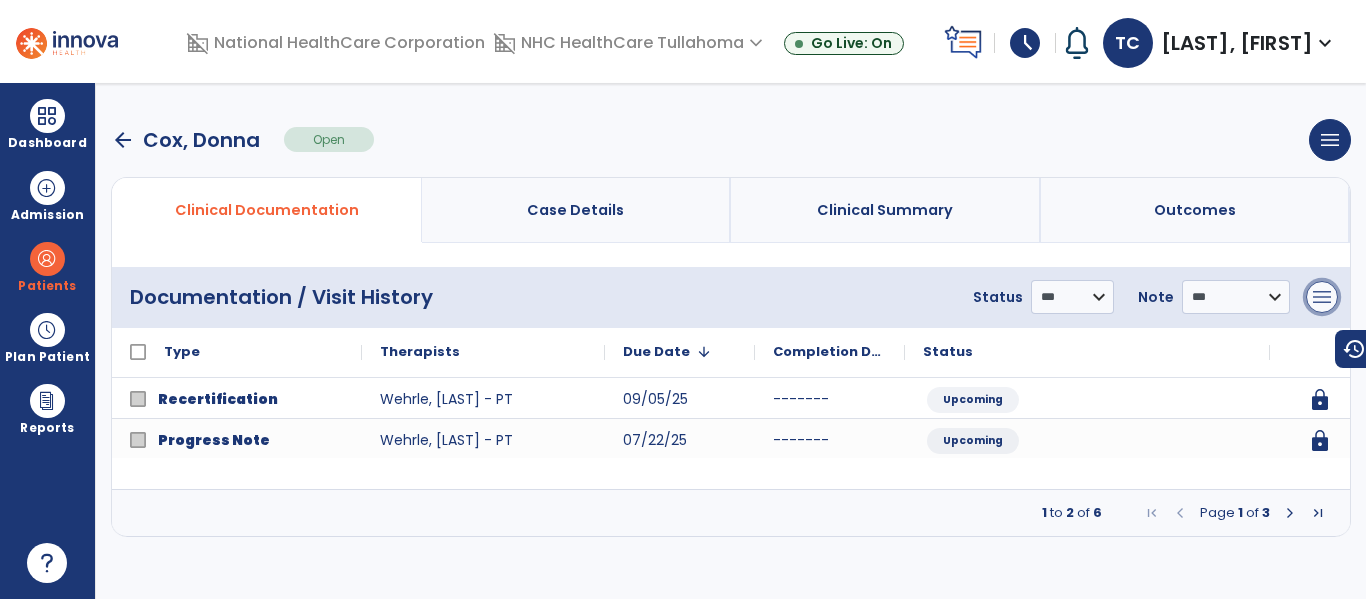 click on "menu" at bounding box center (1322, 297) 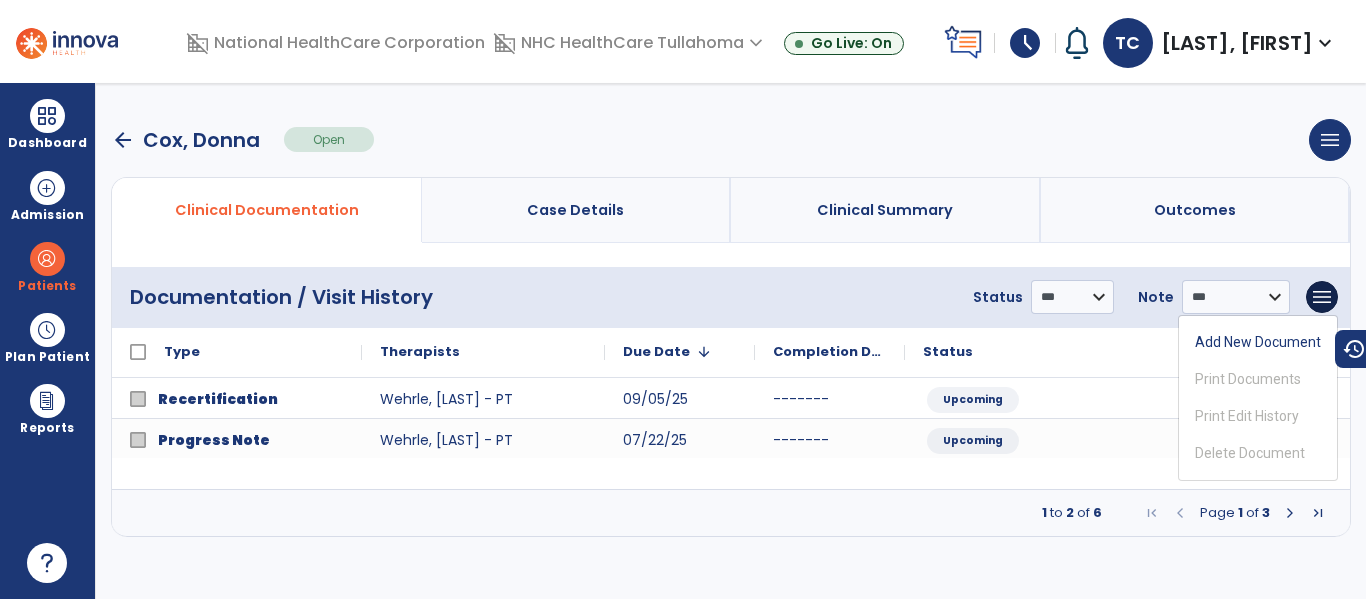 click on "**********" at bounding box center (731, 297) 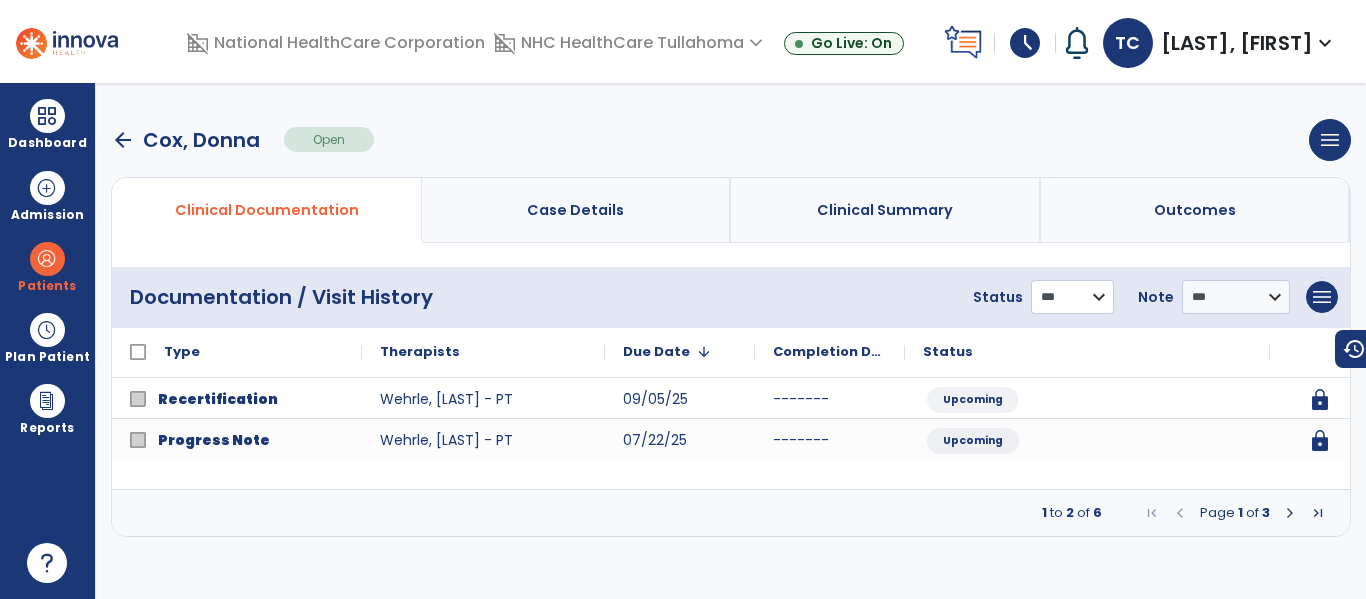 click on "**********" at bounding box center (1072, 297) 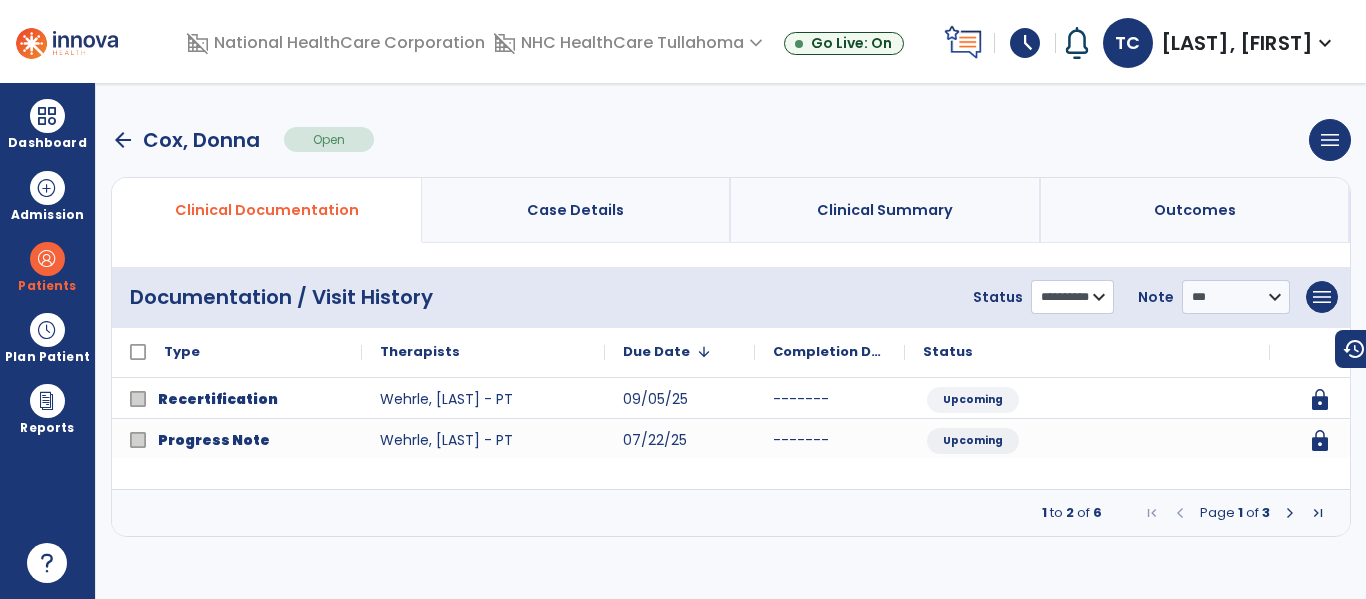 click on "**********" at bounding box center (1072, 297) 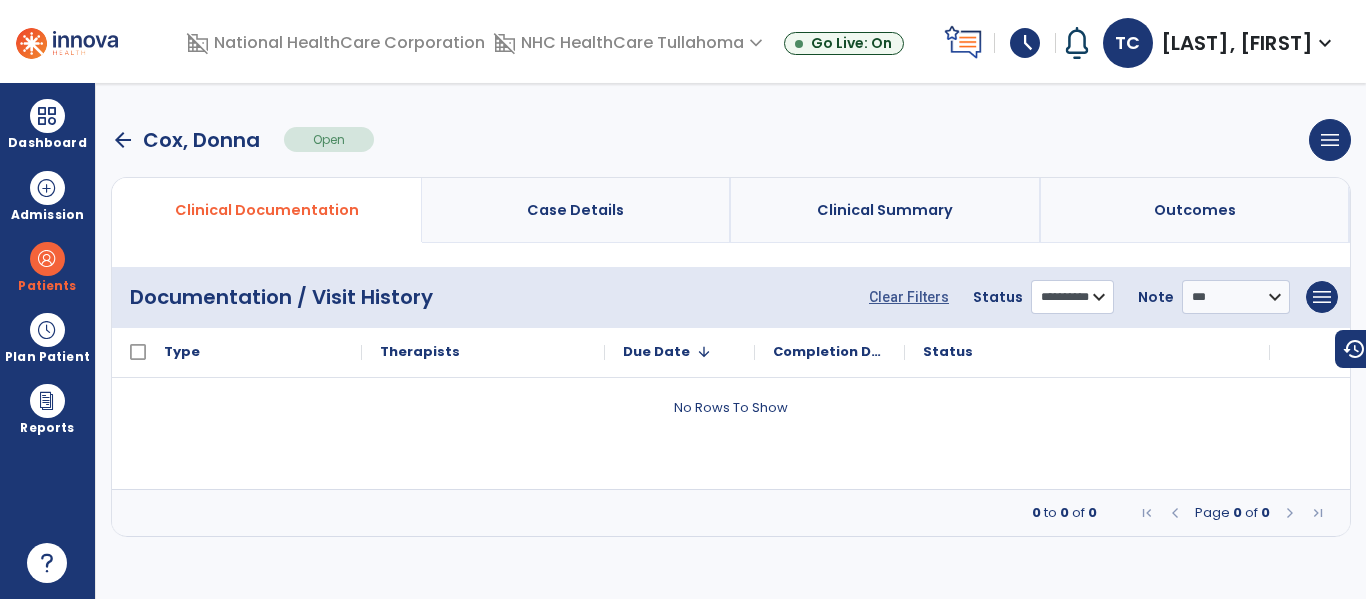 click on "**********" at bounding box center [1072, 297] 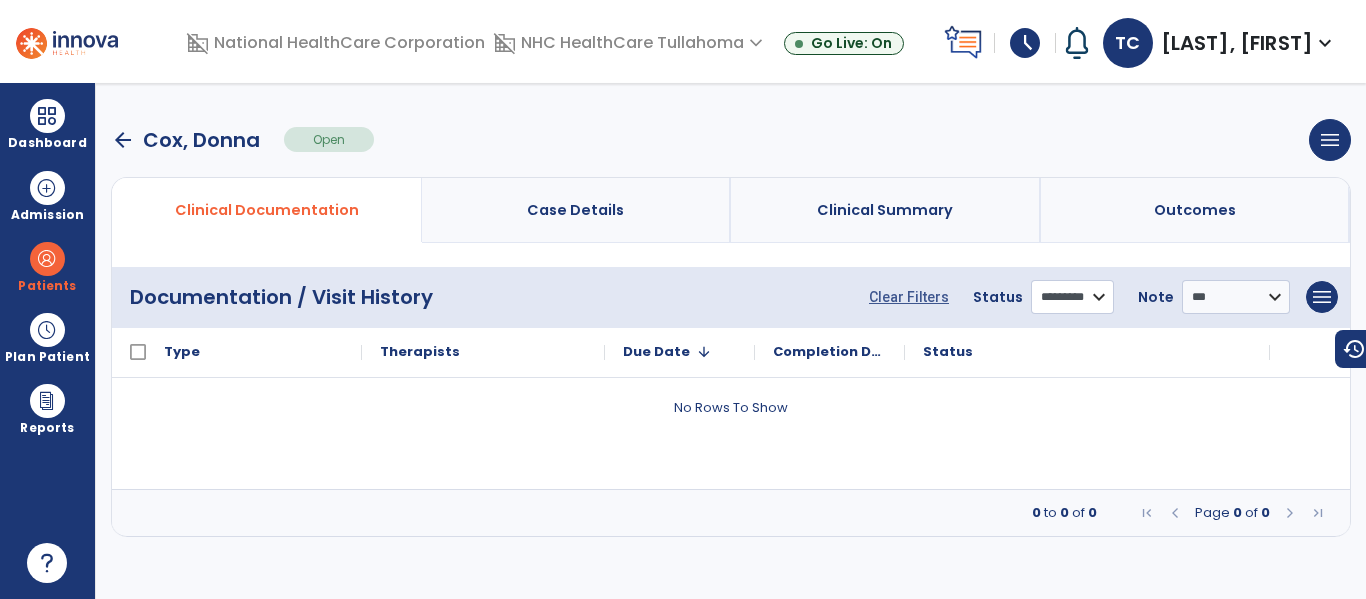 click on "**********" at bounding box center (1072, 297) 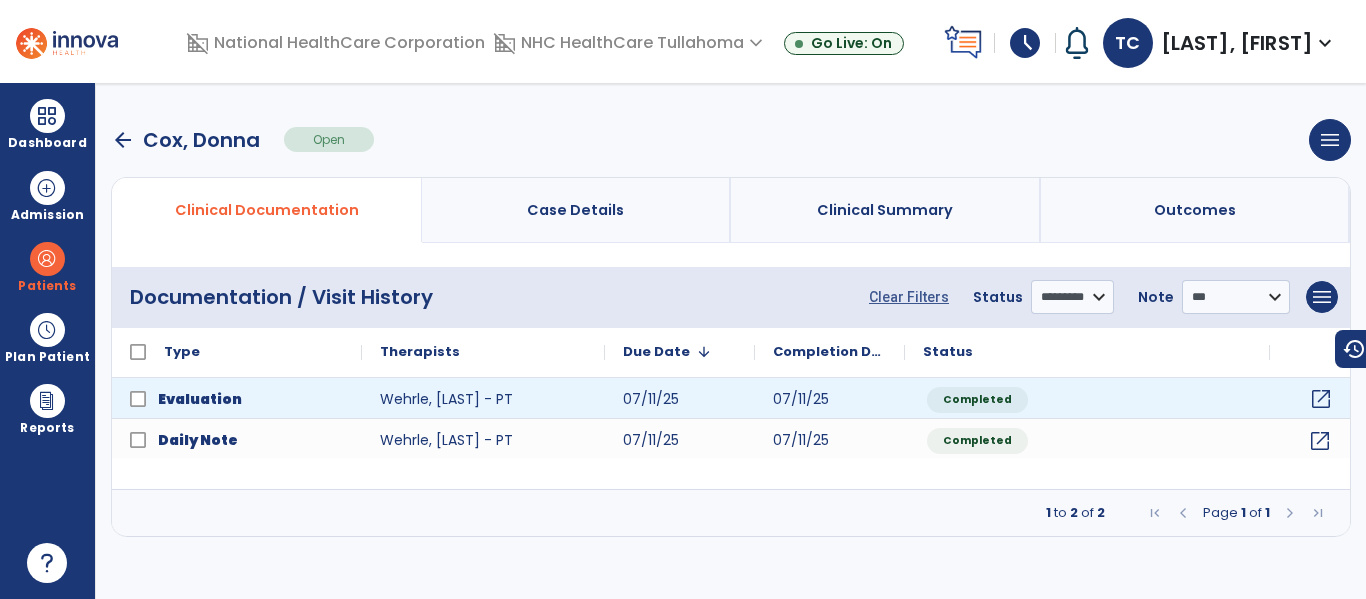 click on "open_in_new" 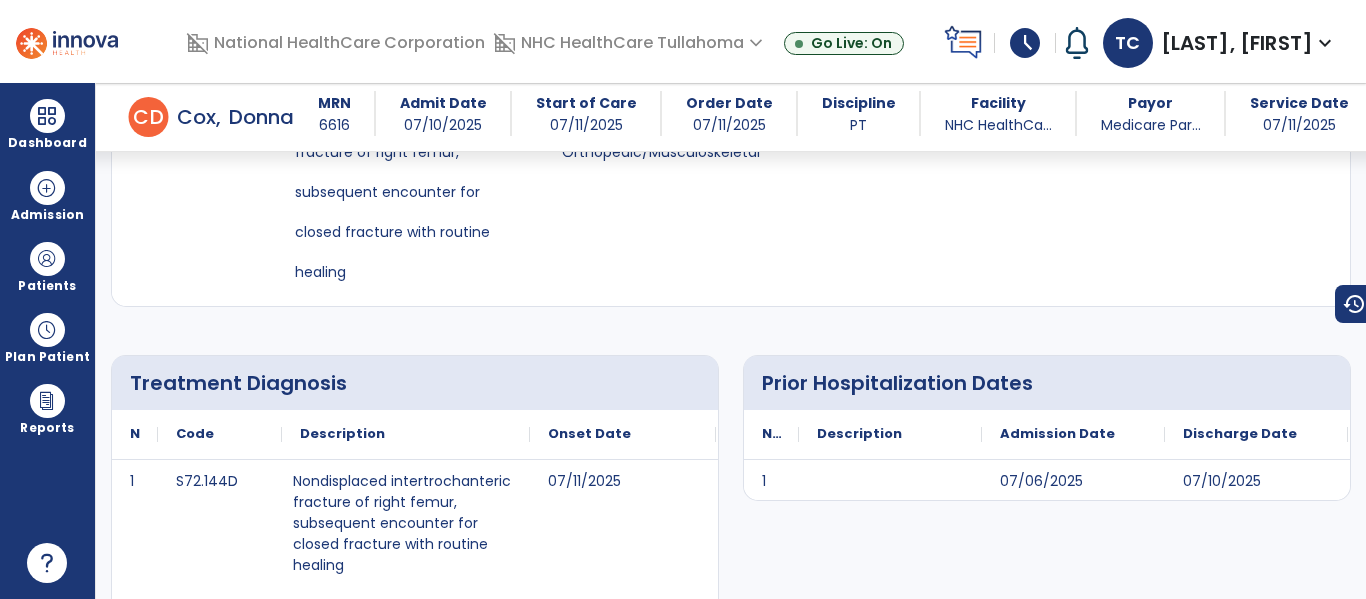 scroll, scrollTop: 101, scrollLeft: 0, axis: vertical 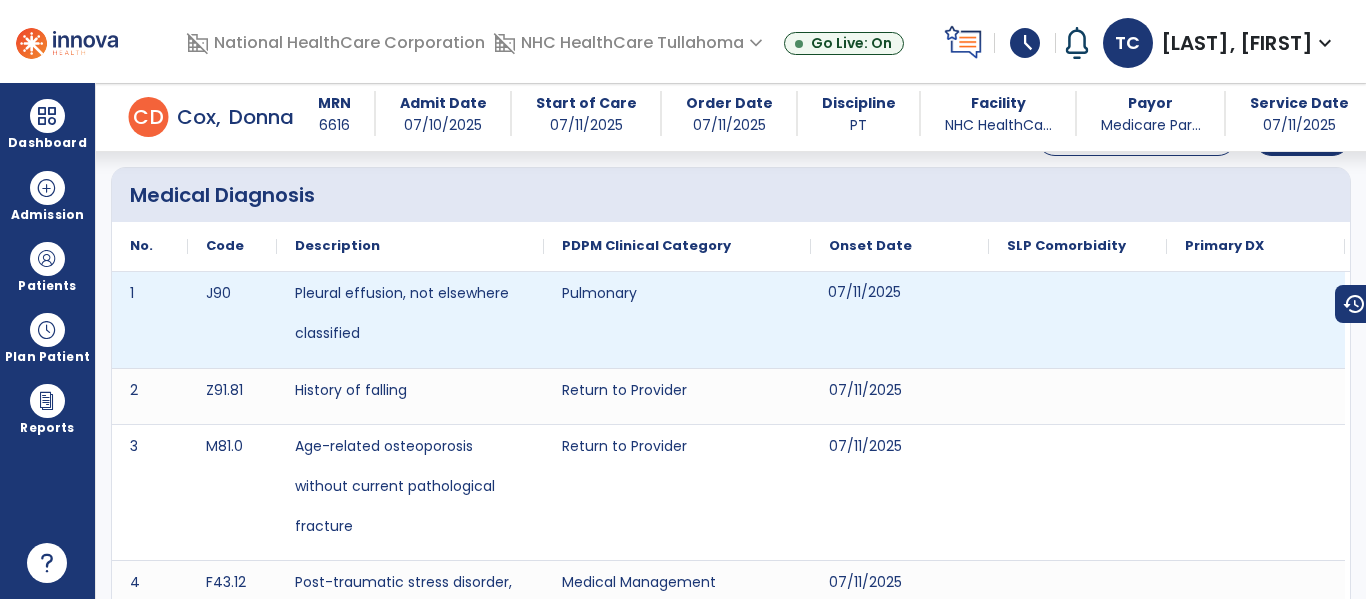 drag, startPoint x: 944, startPoint y: 320, endPoint x: 951, endPoint y: 85, distance: 235.10423 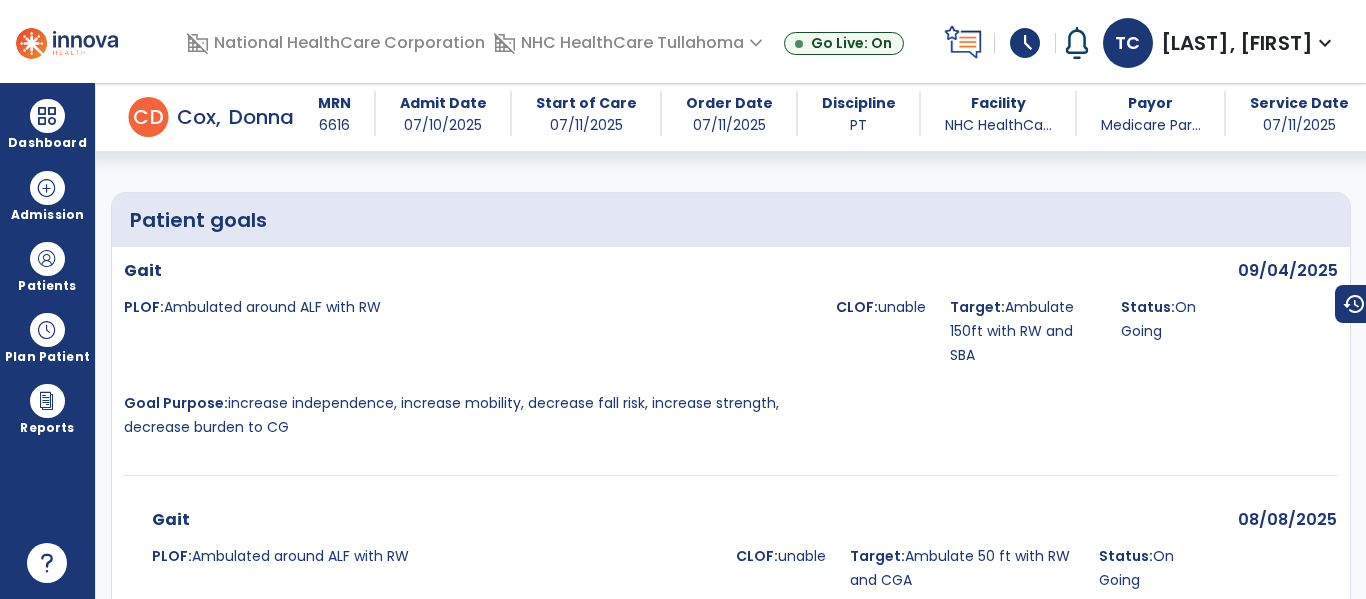 scroll, scrollTop: 5814, scrollLeft: 0, axis: vertical 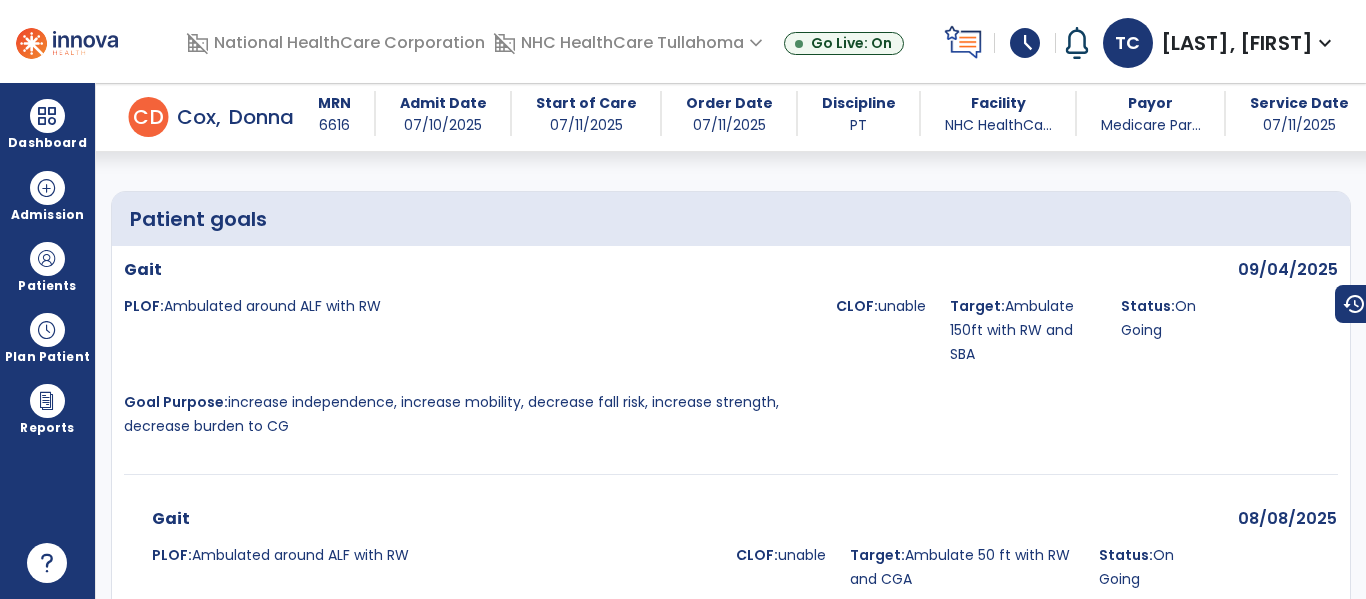 click on "CLOF:" at bounding box center (857, 306) 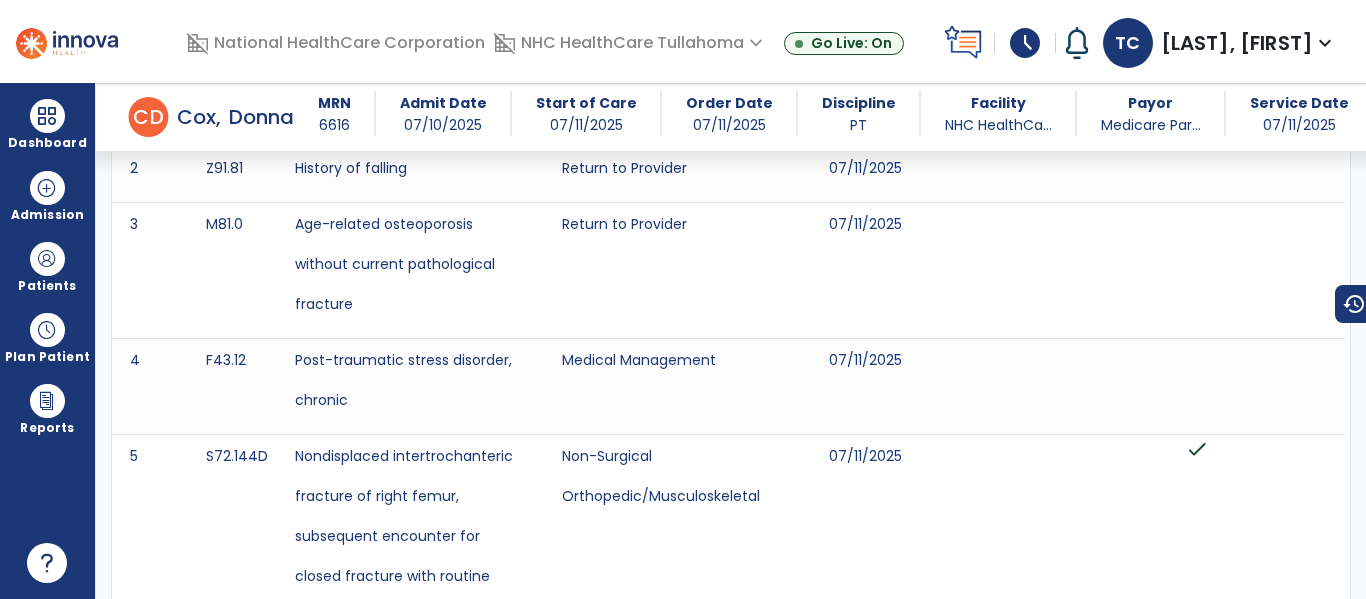 scroll, scrollTop: 0, scrollLeft: 0, axis: both 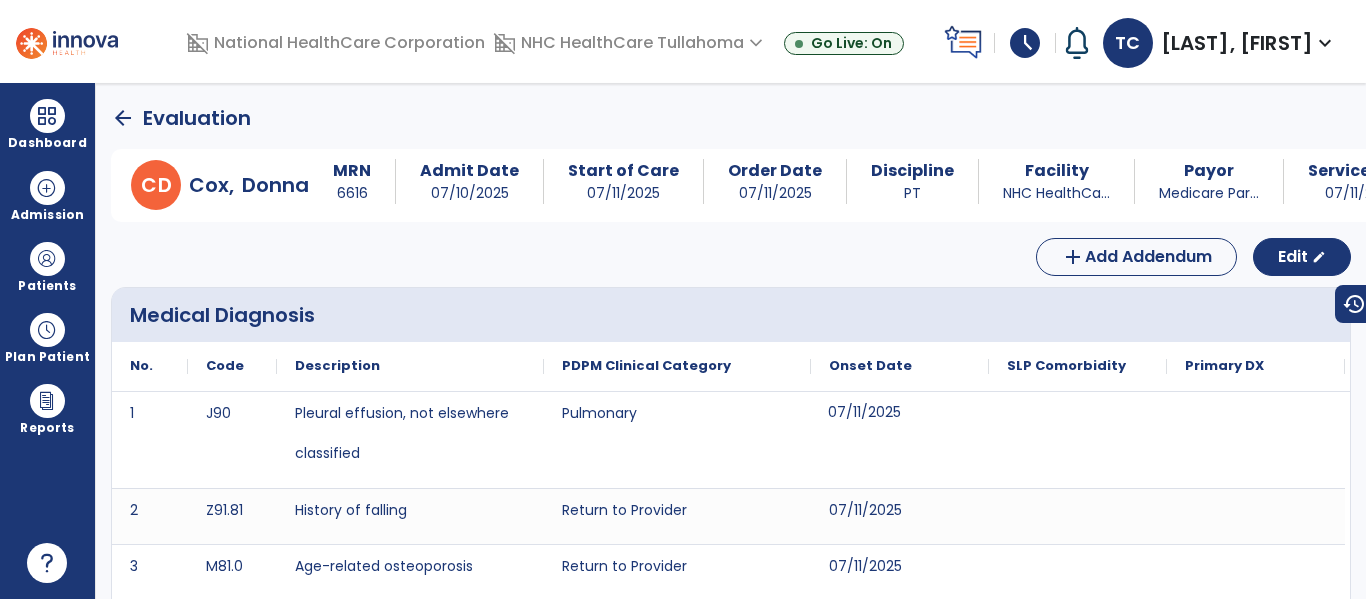 click on "arrow_back" 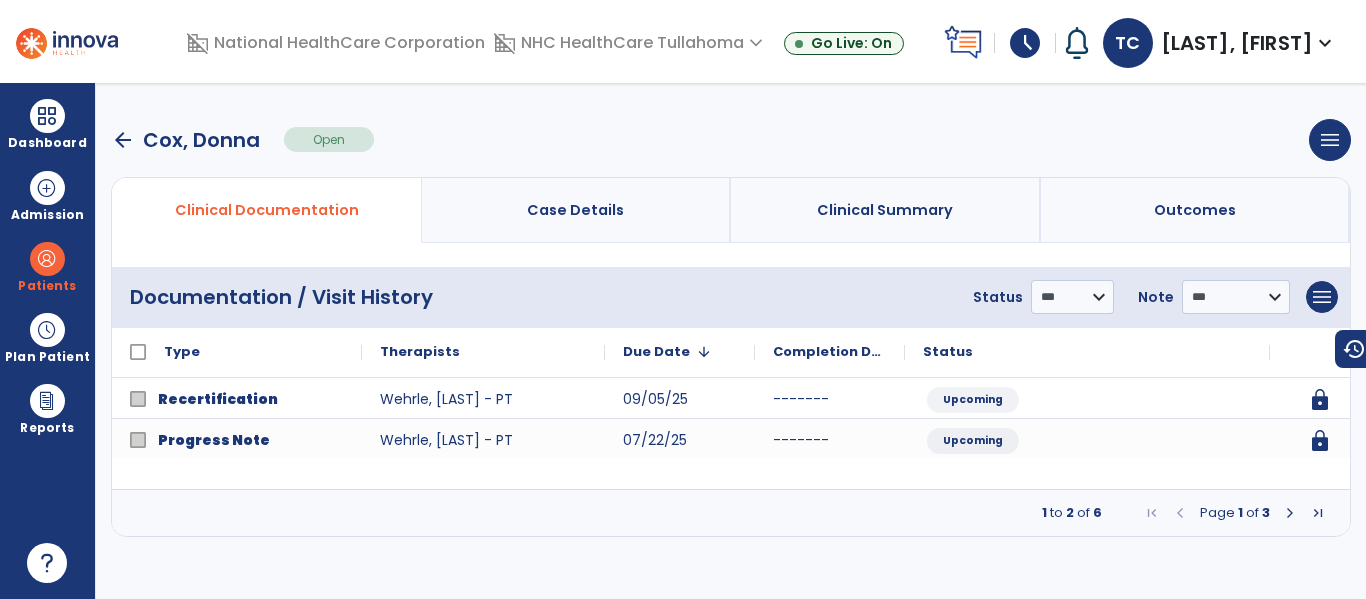 click on "arrow_back" at bounding box center (123, 140) 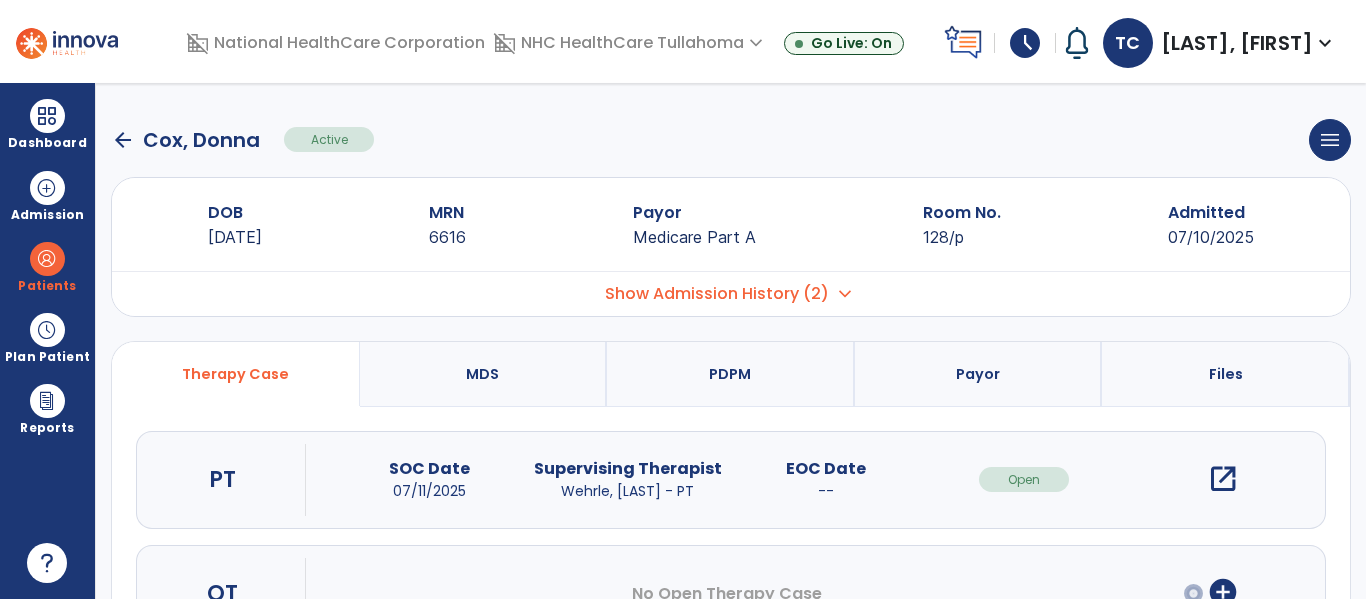 click on "arrow_back" 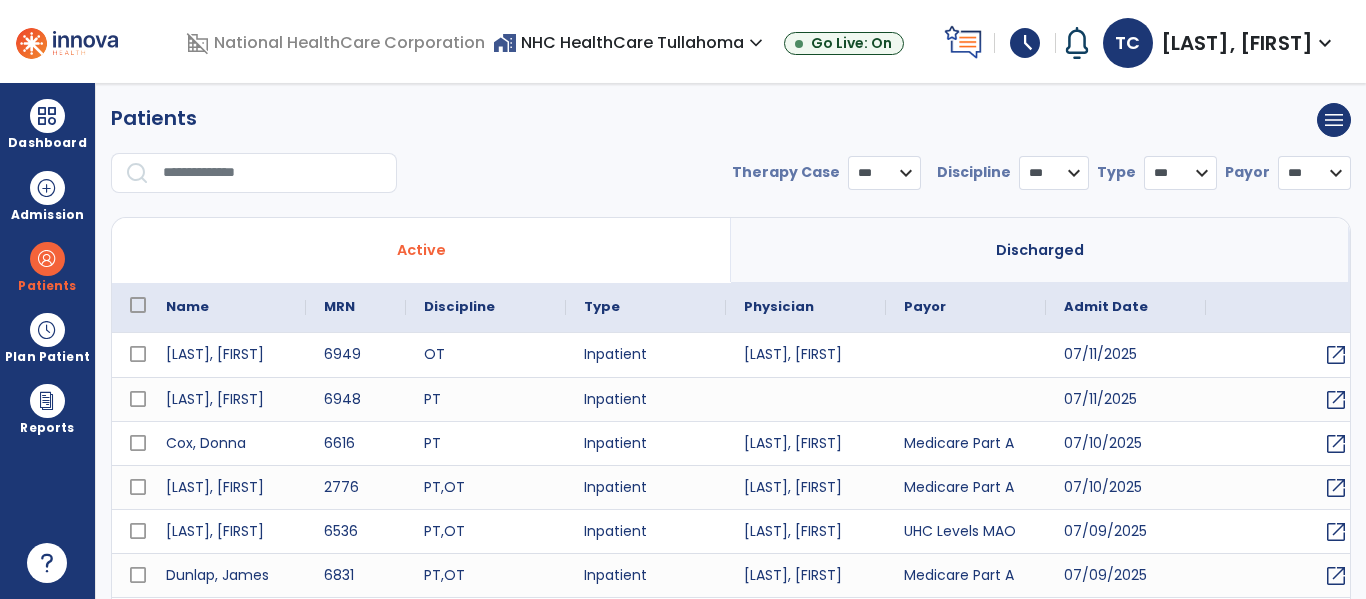 select on "***" 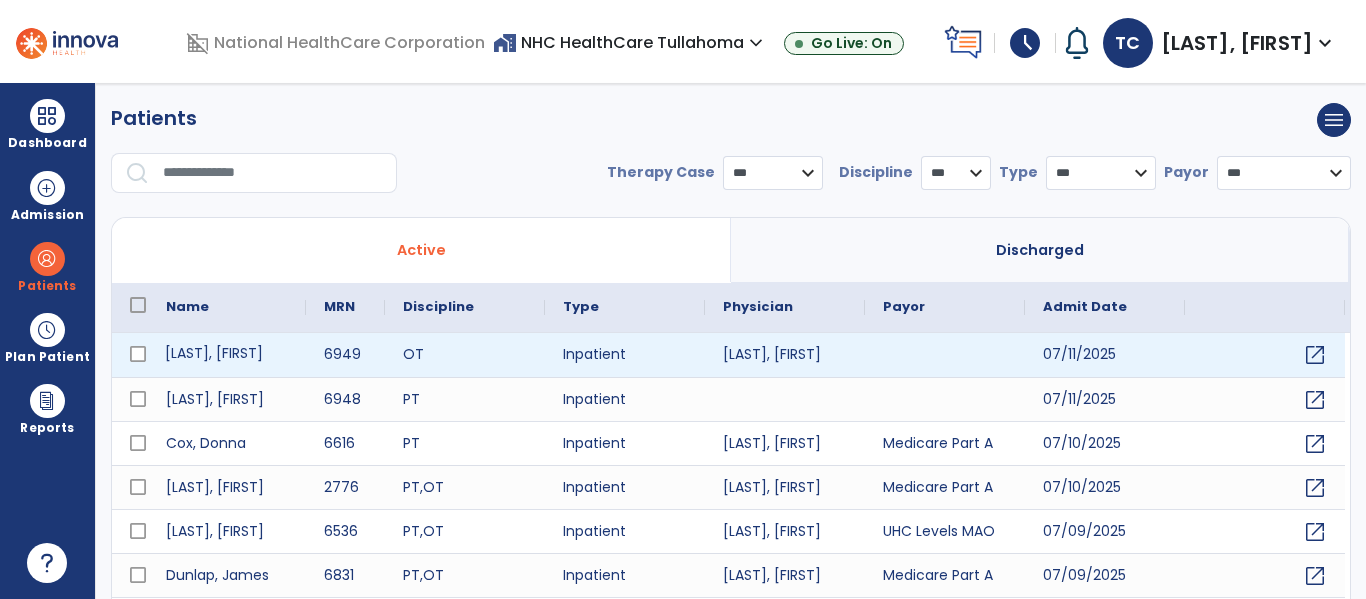 click on "[LAST], [FIRST]" at bounding box center [227, 355] 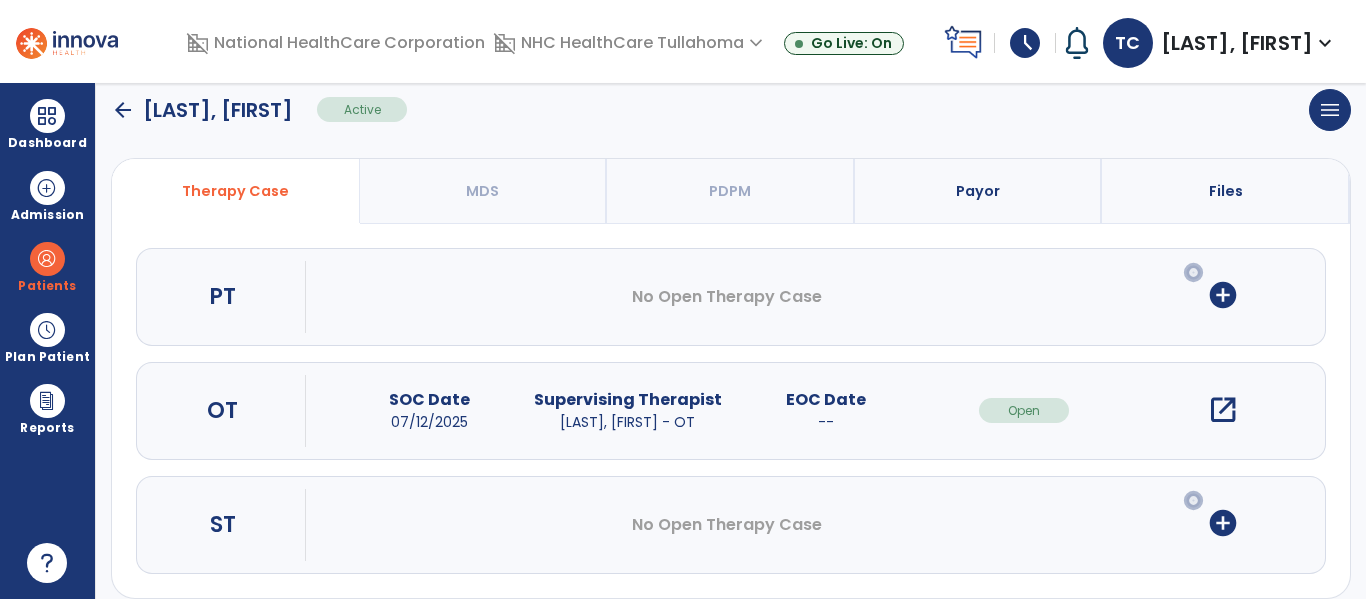 scroll, scrollTop: 162, scrollLeft: 0, axis: vertical 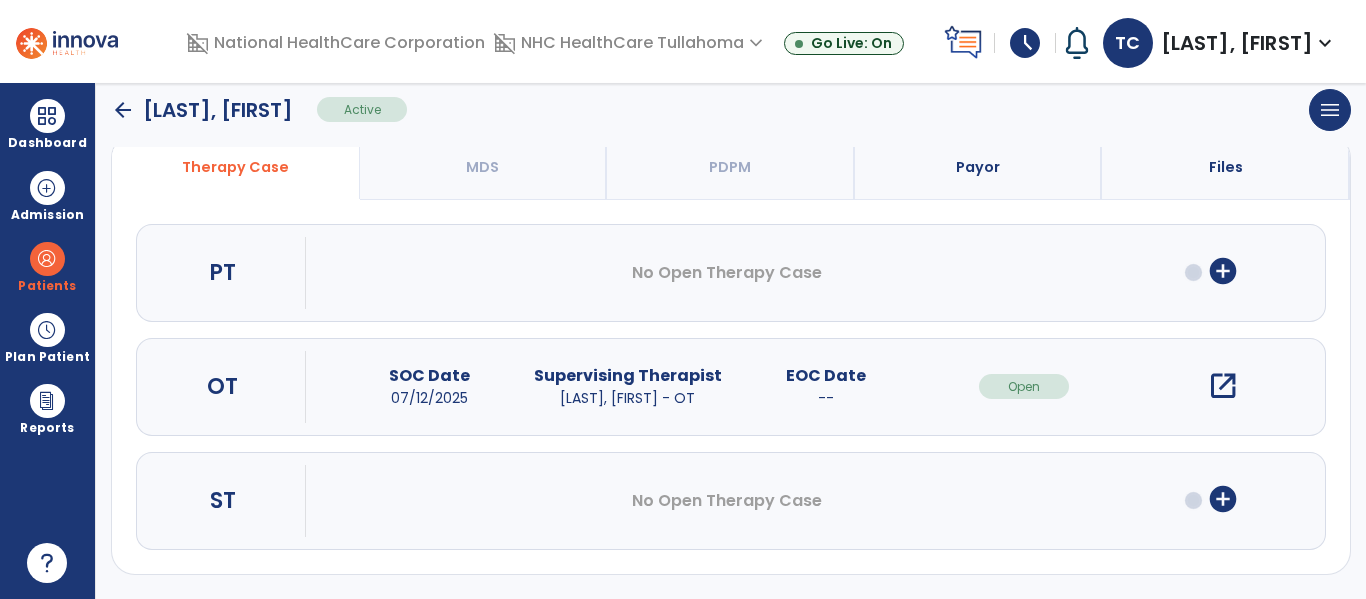 click on "No Open Therapy Case" at bounding box center [726, 273] 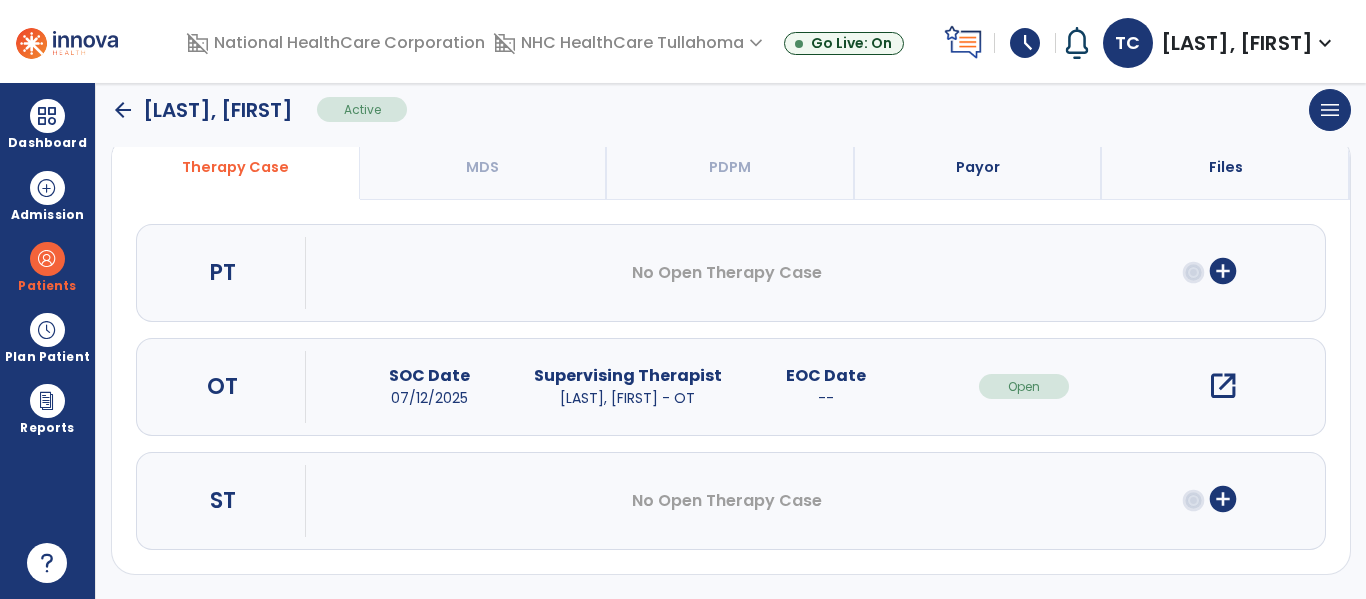 click on "open_in_new" at bounding box center (1223, 386) 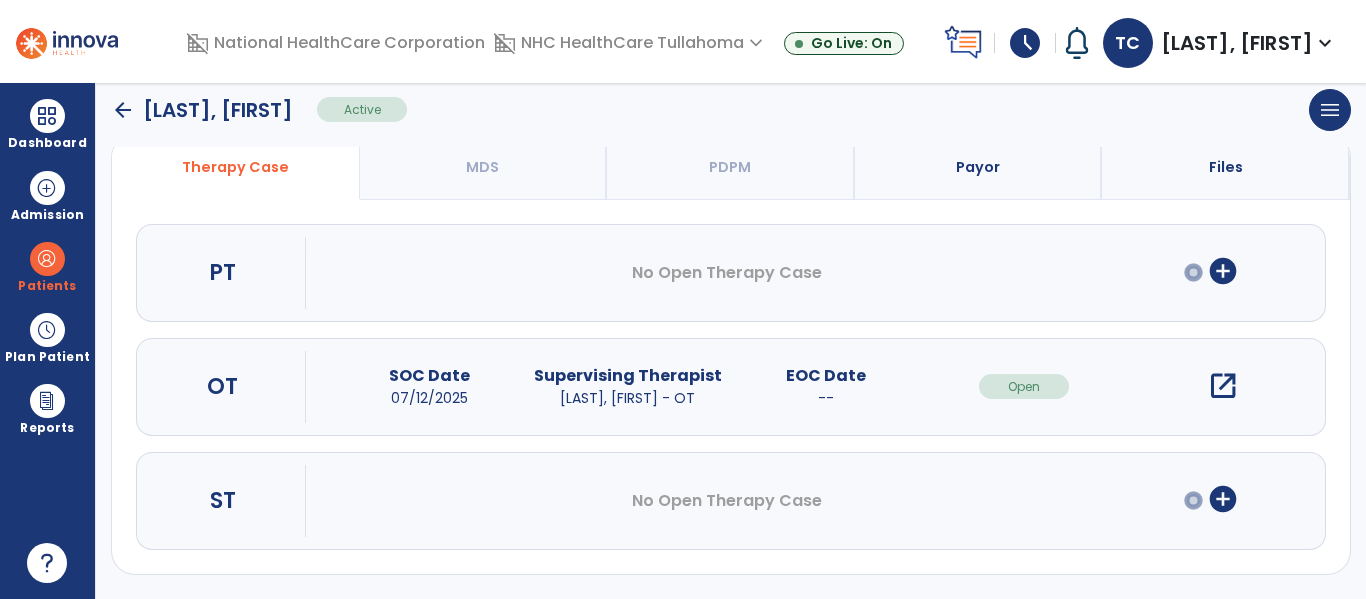 scroll, scrollTop: 0, scrollLeft: 0, axis: both 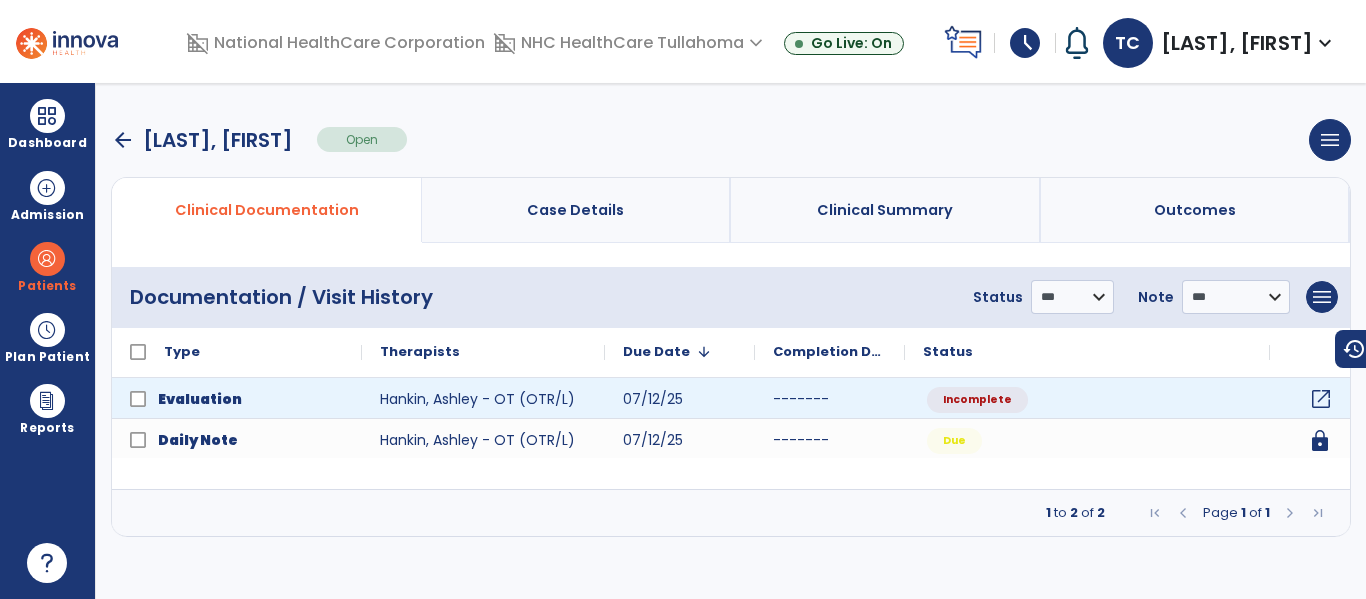 click on "open_in_new" 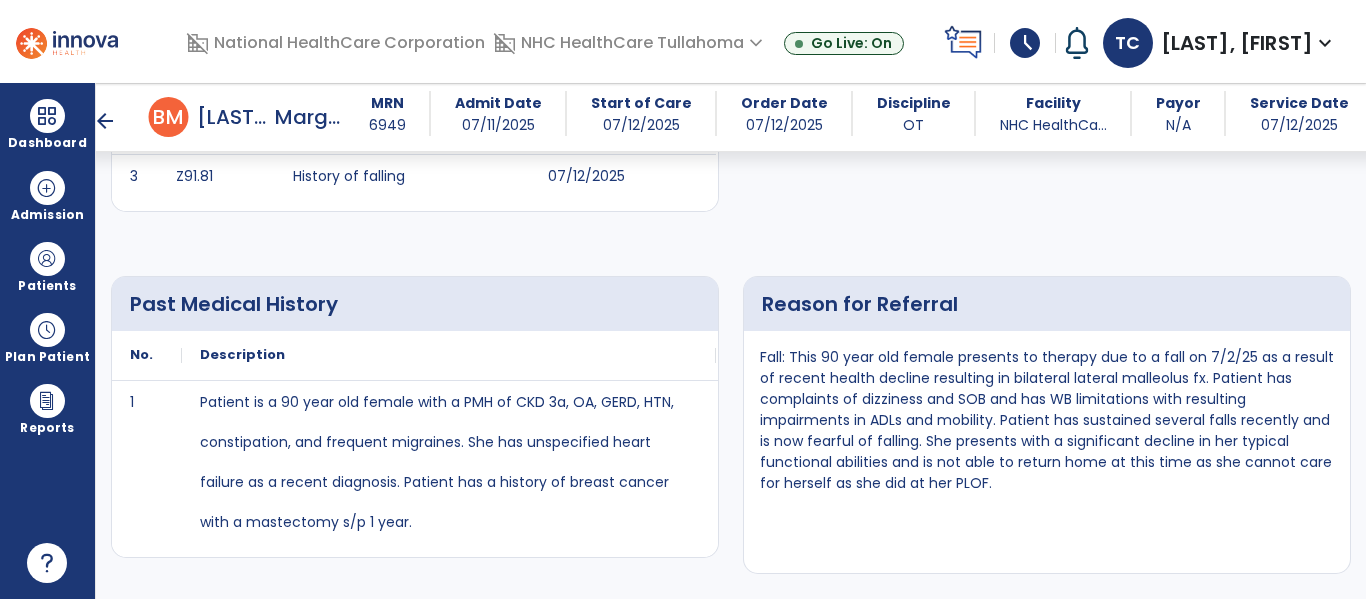 scroll, scrollTop: 2135, scrollLeft: 0, axis: vertical 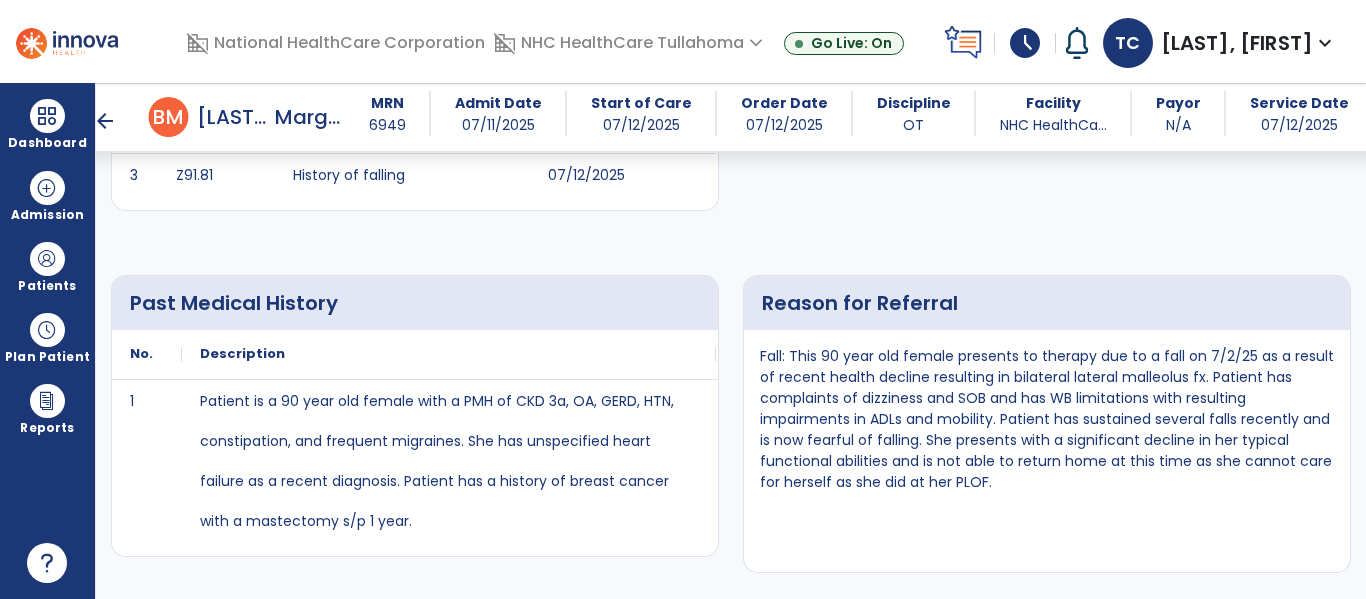 click on "Past Medical History" at bounding box center [415, 303] 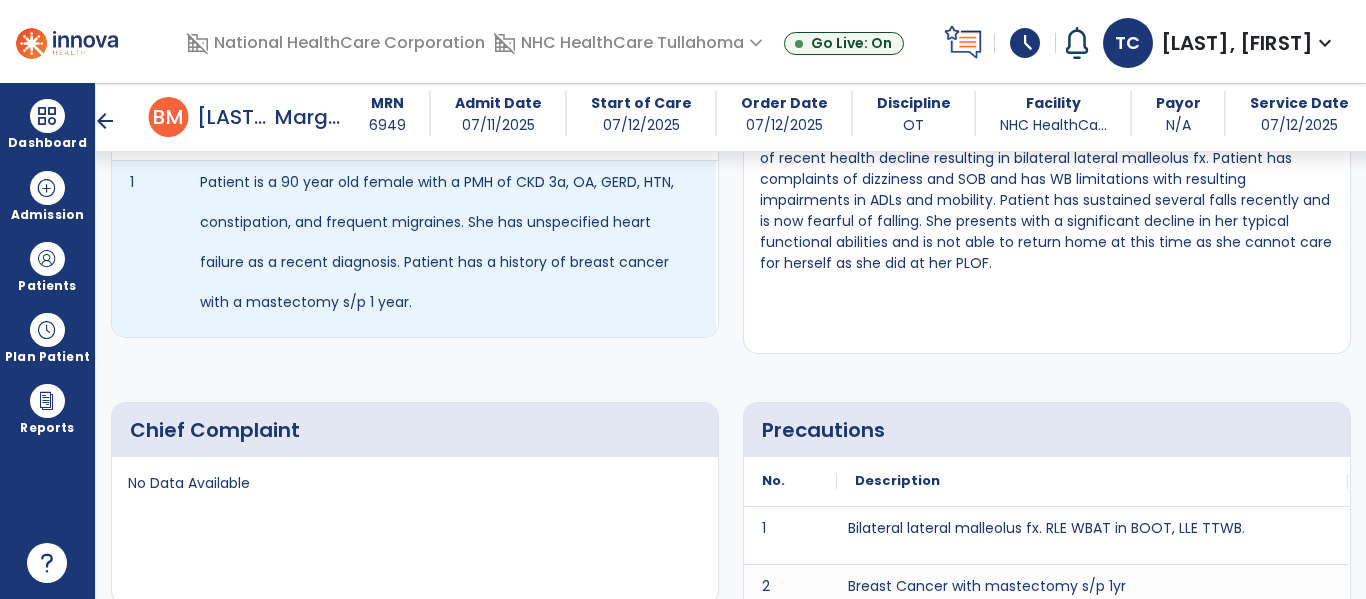 scroll, scrollTop: 2481, scrollLeft: 0, axis: vertical 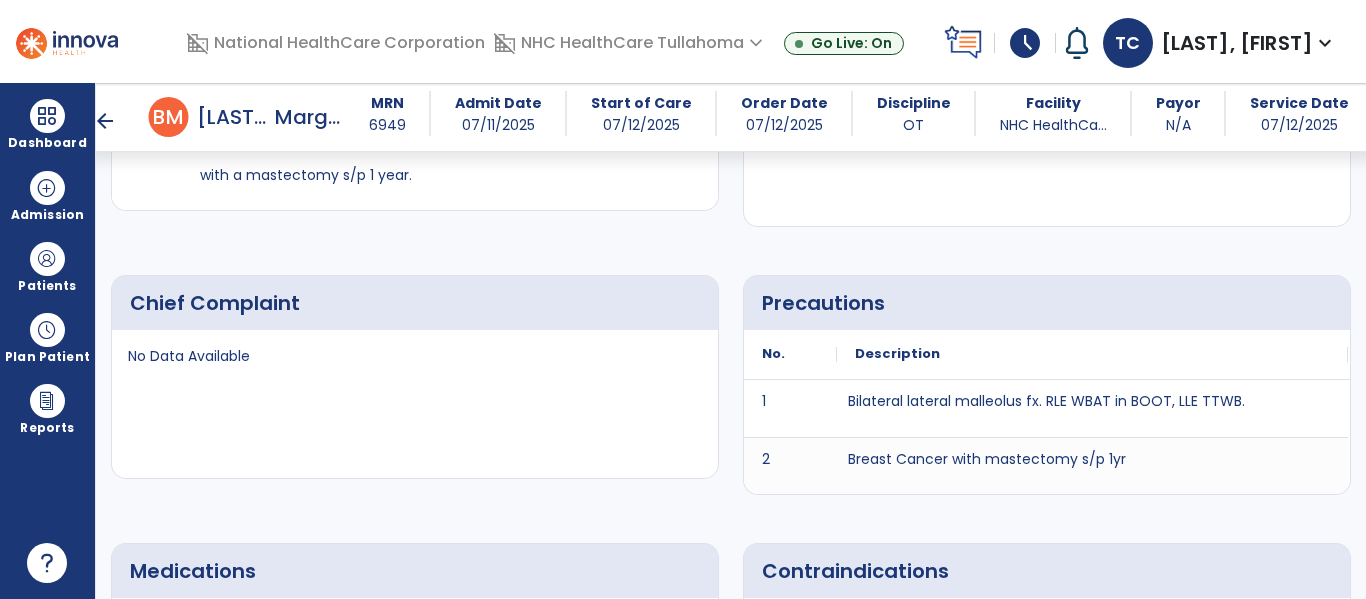click on "Chief Complaint" at bounding box center (215, 303) 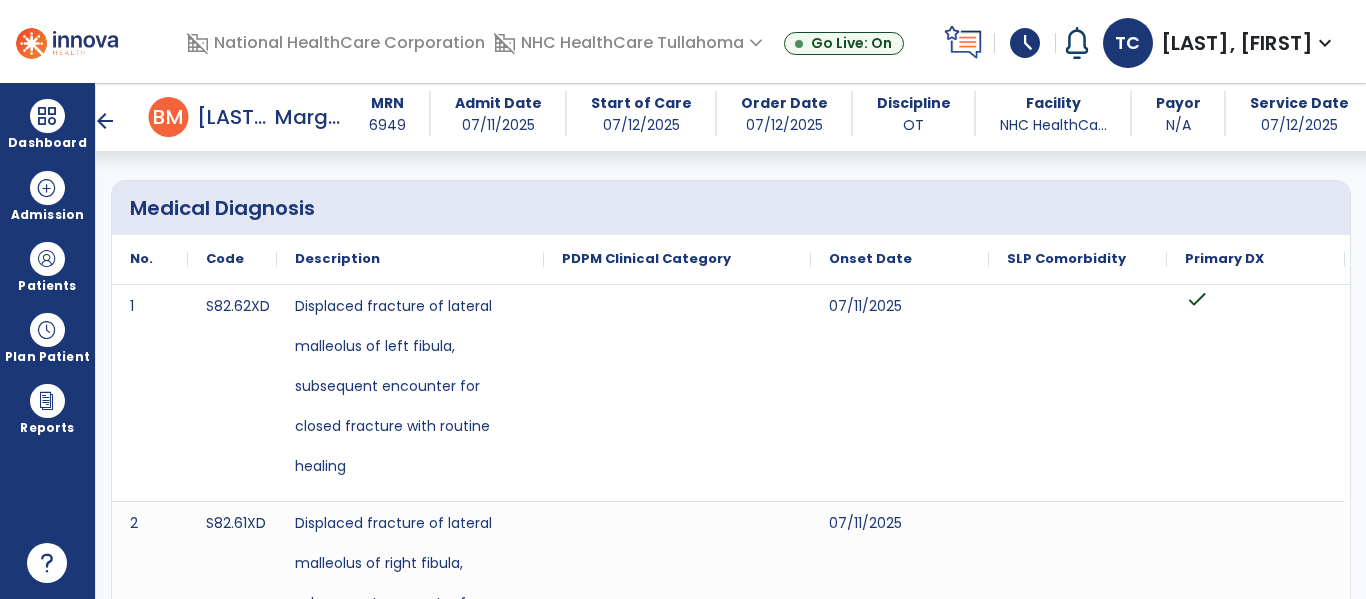 scroll, scrollTop: 0, scrollLeft: 0, axis: both 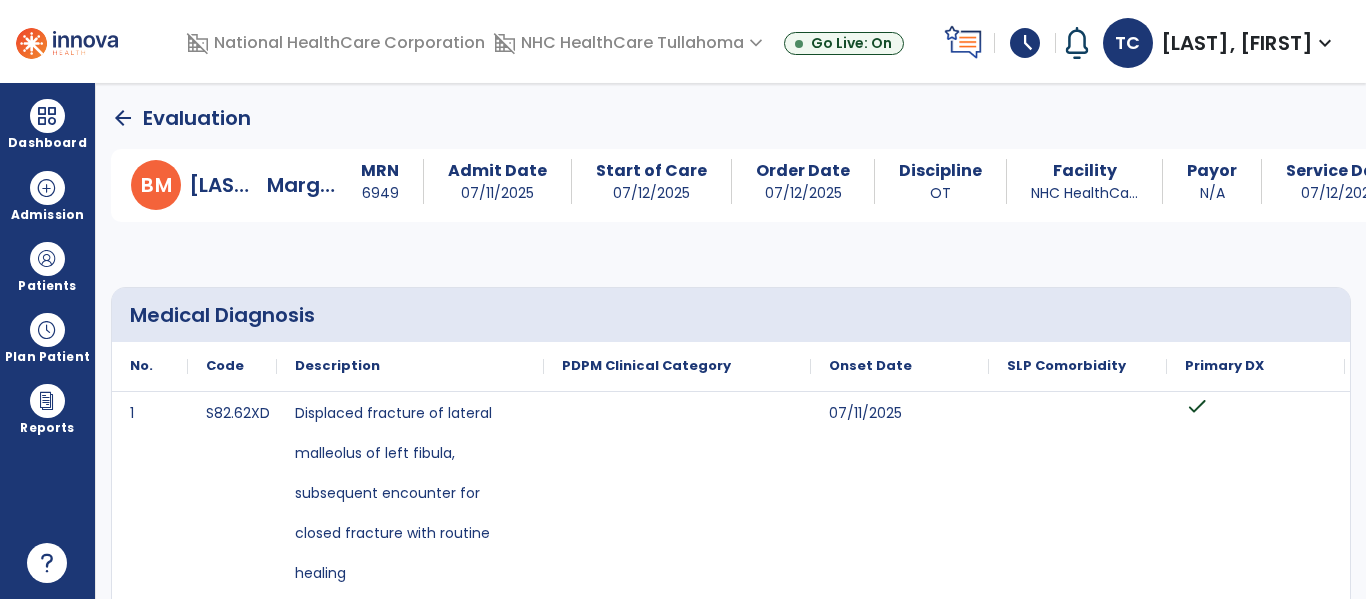 click on "B  M" at bounding box center (156, 185) 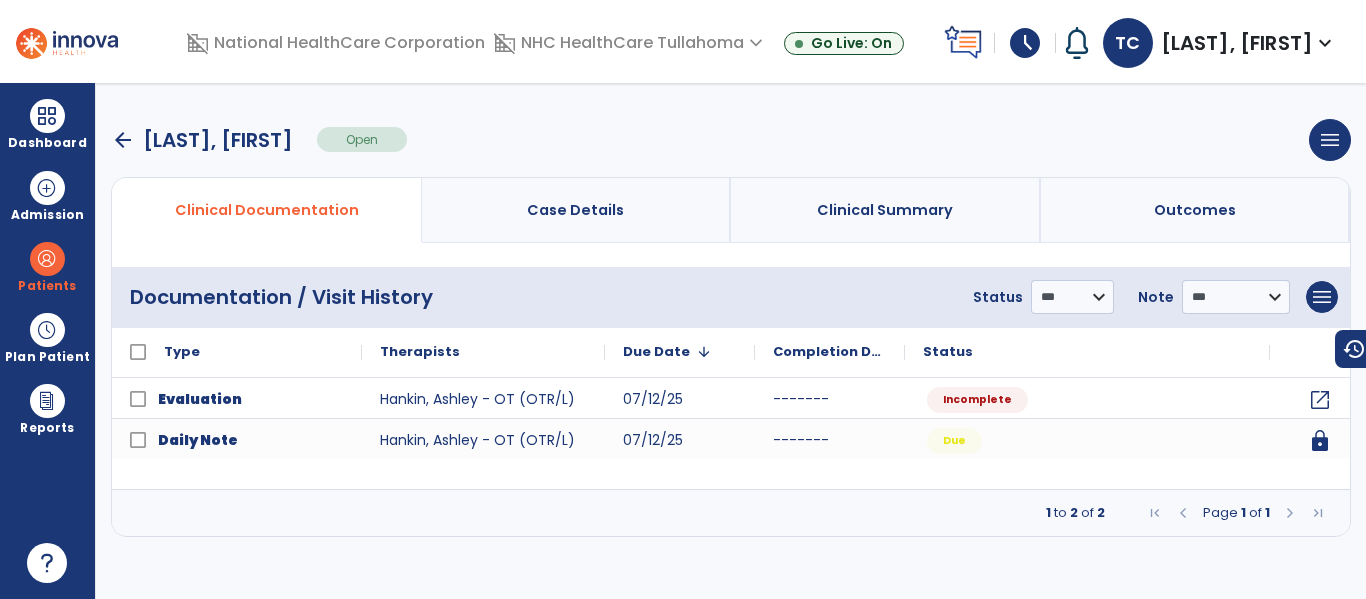 click on "arrow_back" at bounding box center [123, 140] 